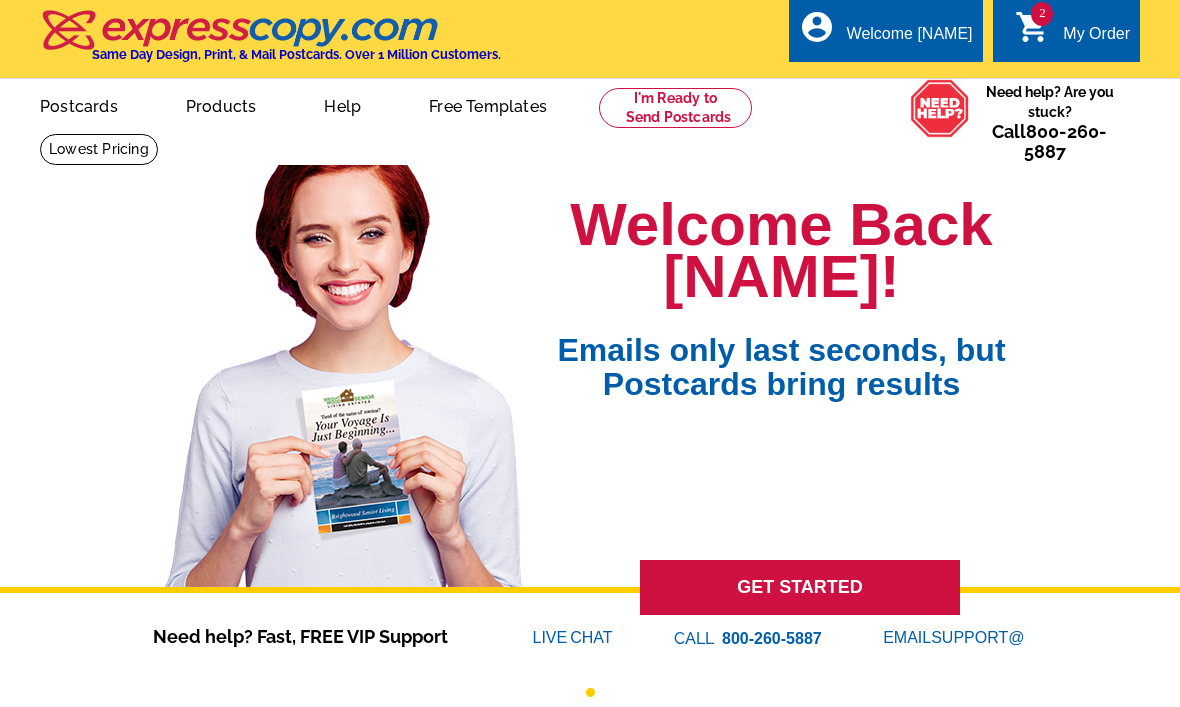 scroll, scrollTop: 0, scrollLeft: 0, axis: both 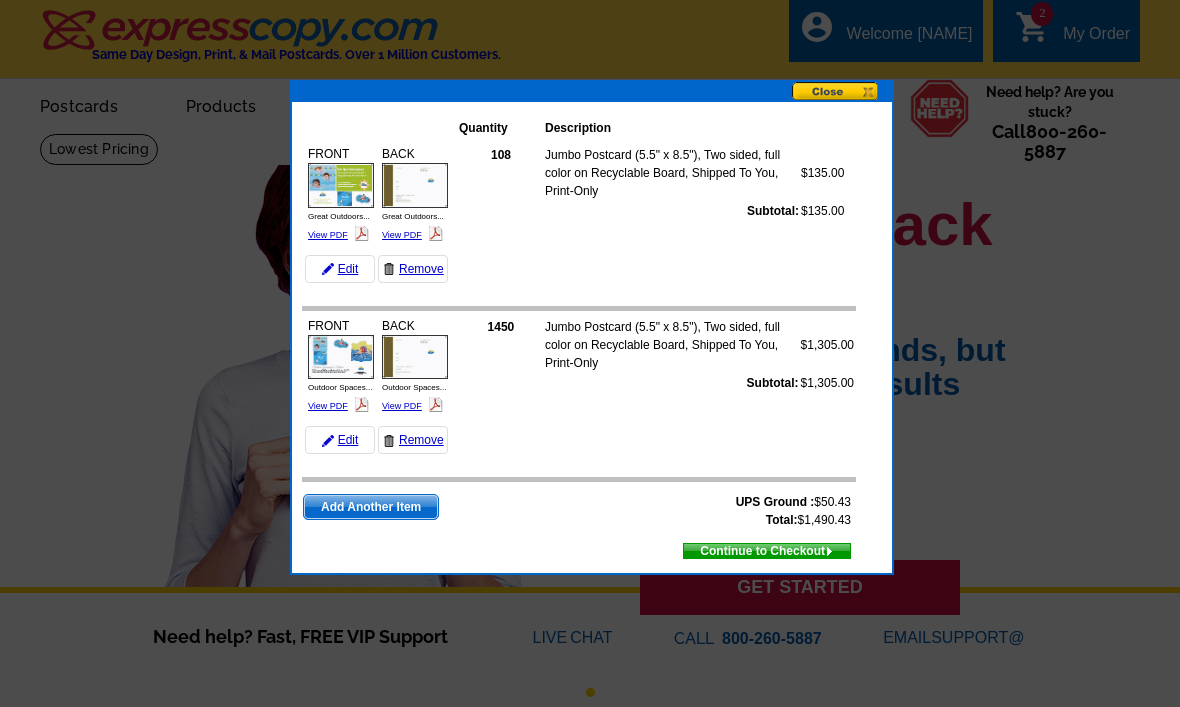 click on "Add Another Item" at bounding box center [371, 507] 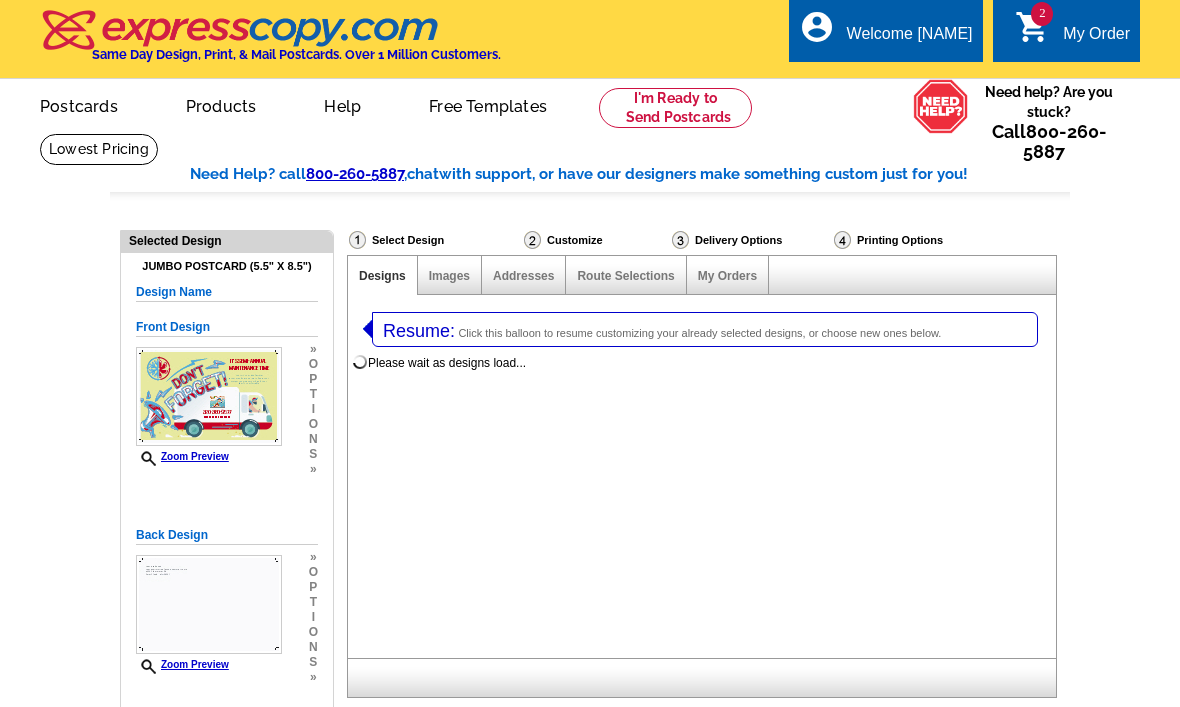 select on "1" 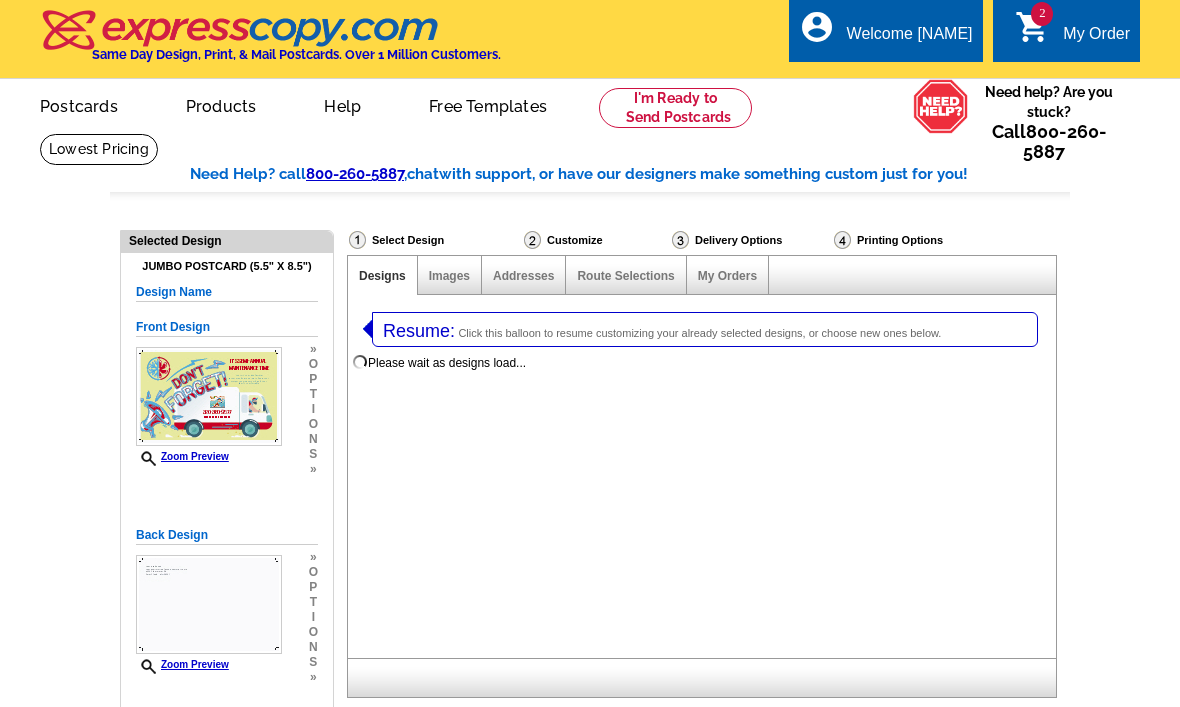 select on "2" 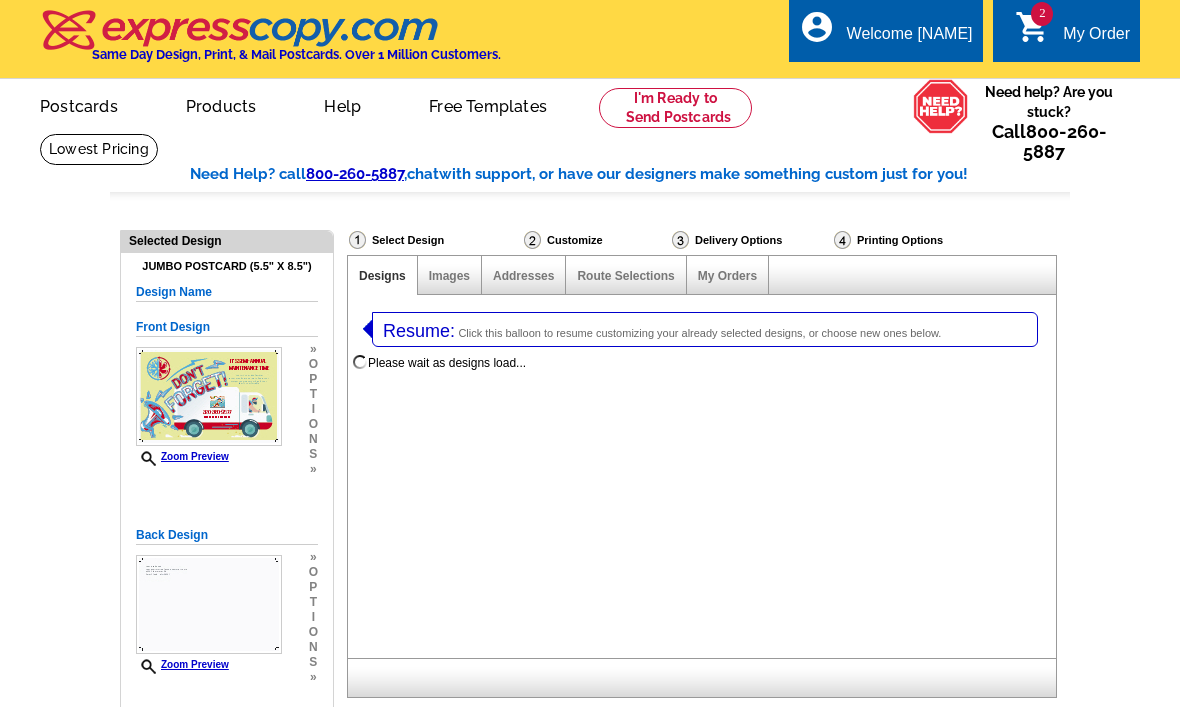 scroll, scrollTop: 0, scrollLeft: 0, axis: both 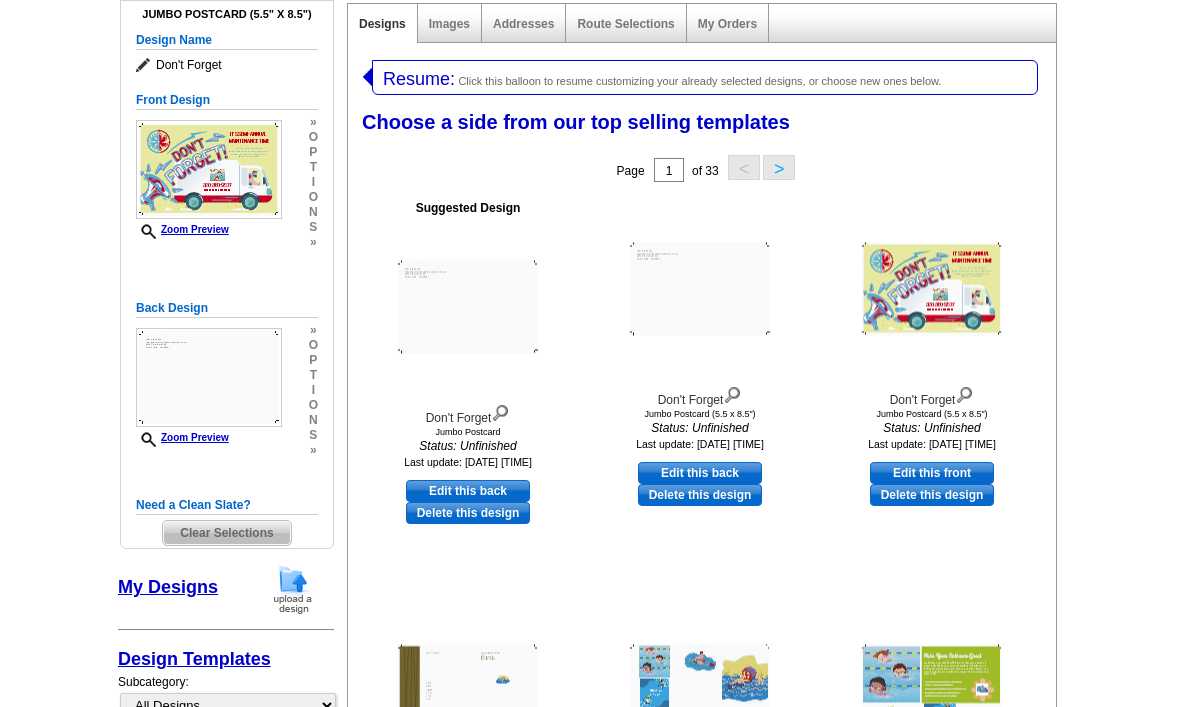 click on "Resume:
Click this balloon to resume customizing your already selected designs, or choose new ones below." at bounding box center [705, 78] 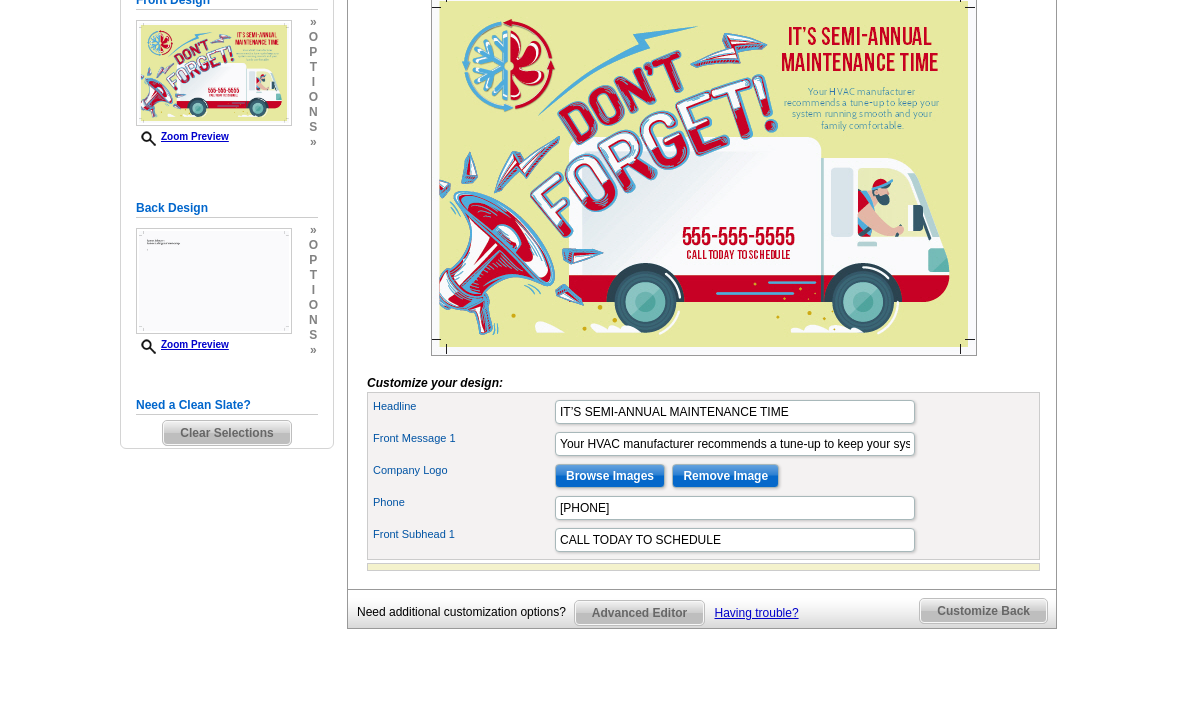 scroll, scrollTop: 352, scrollLeft: 0, axis: vertical 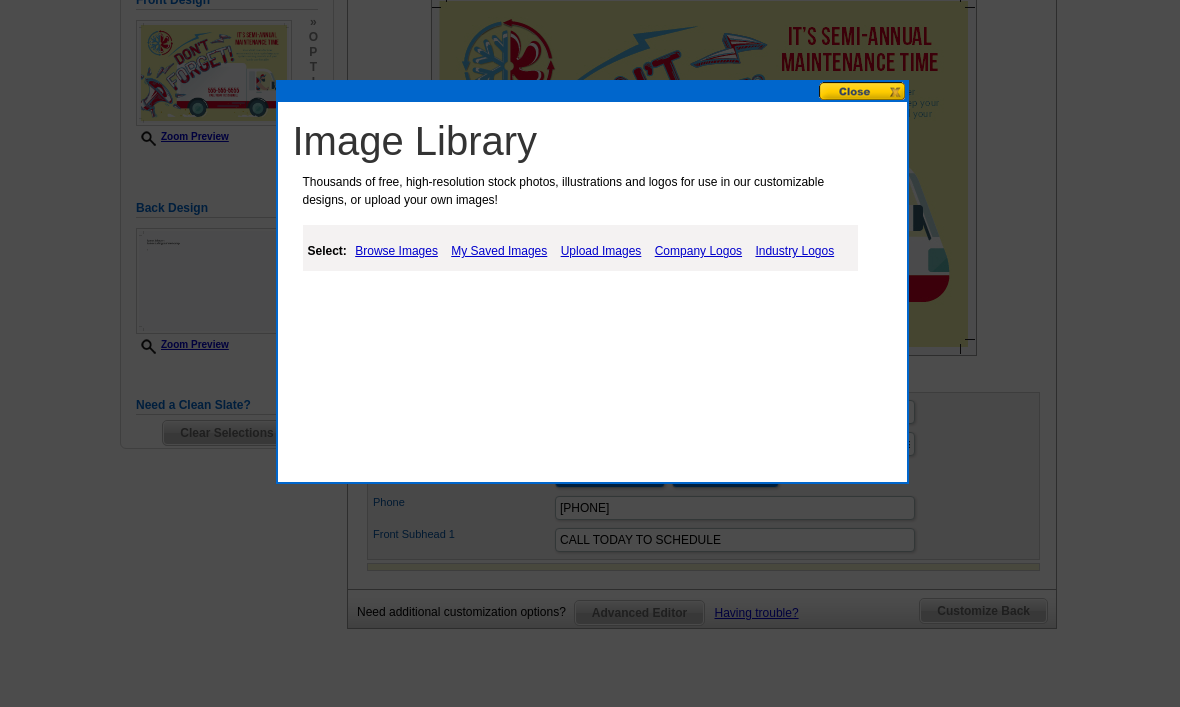click on "My Saved Images" at bounding box center [499, 251] 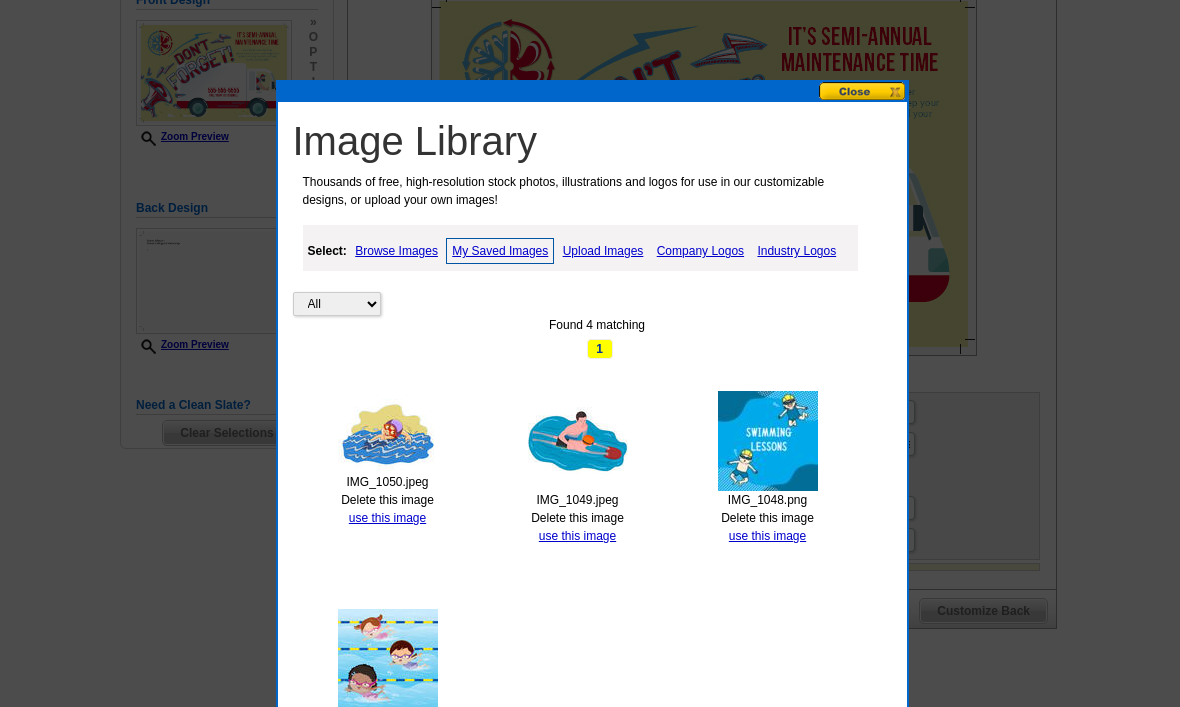 click at bounding box center [590, 177] 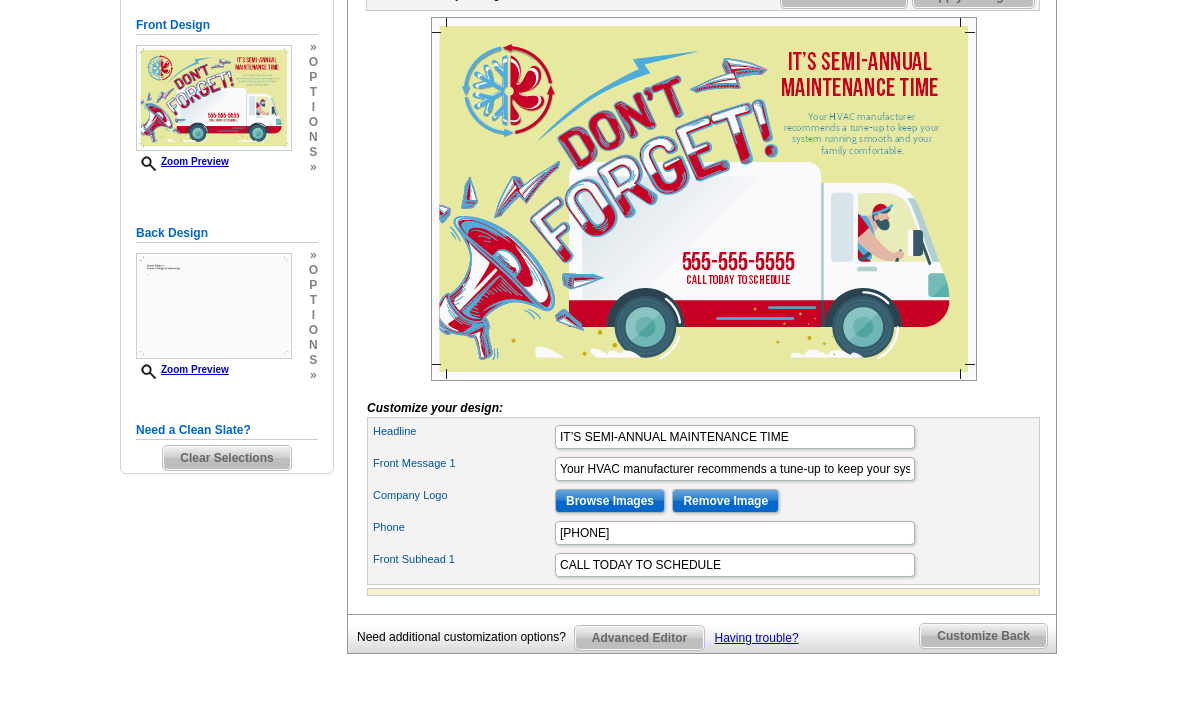 scroll, scrollTop: 327, scrollLeft: 0, axis: vertical 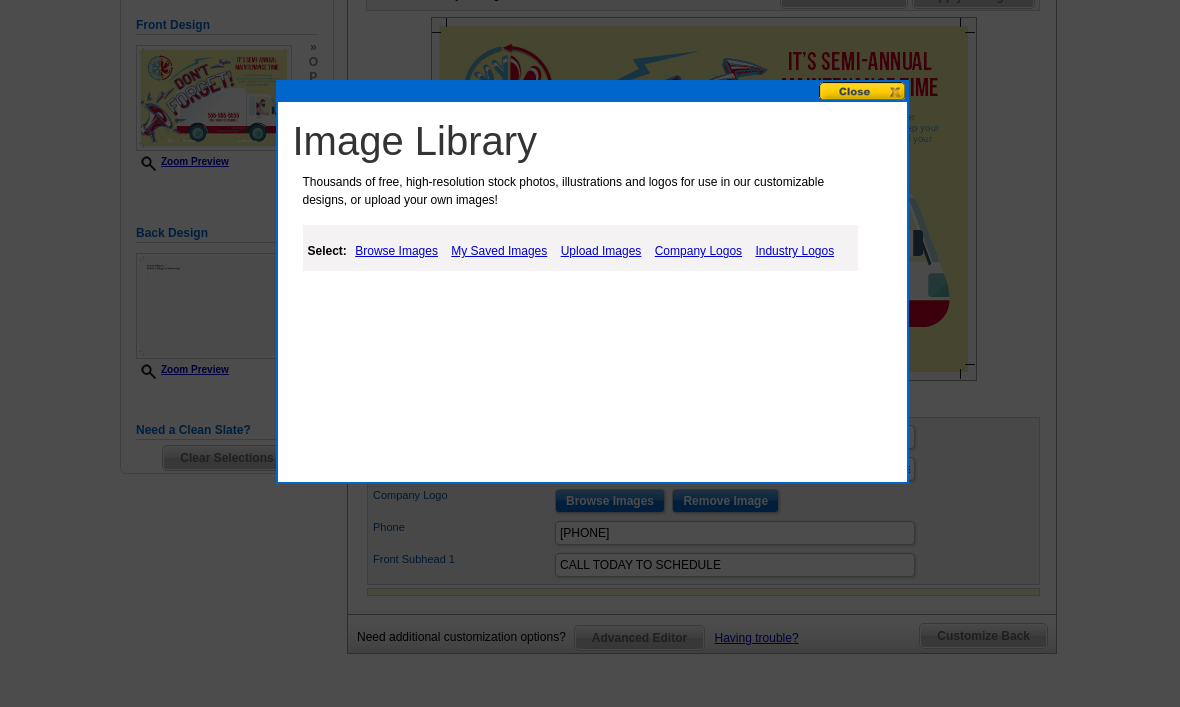 click on "Upload Images" at bounding box center [601, 251] 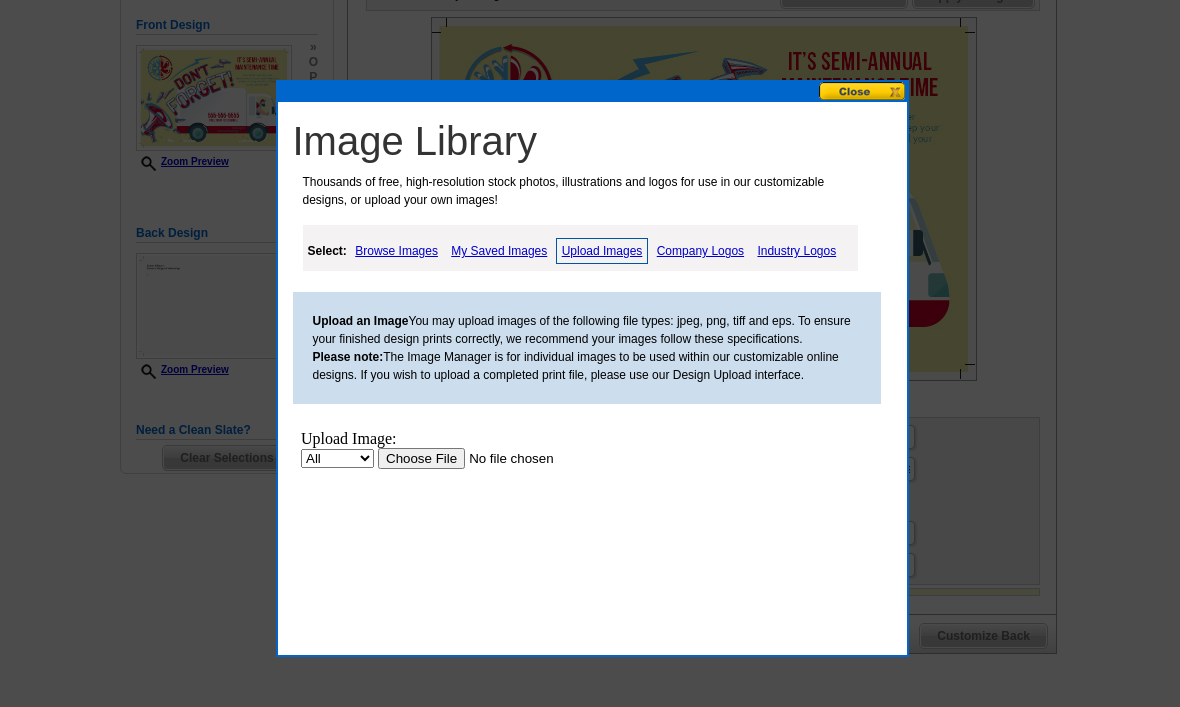 scroll, scrollTop: 0, scrollLeft: 0, axis: both 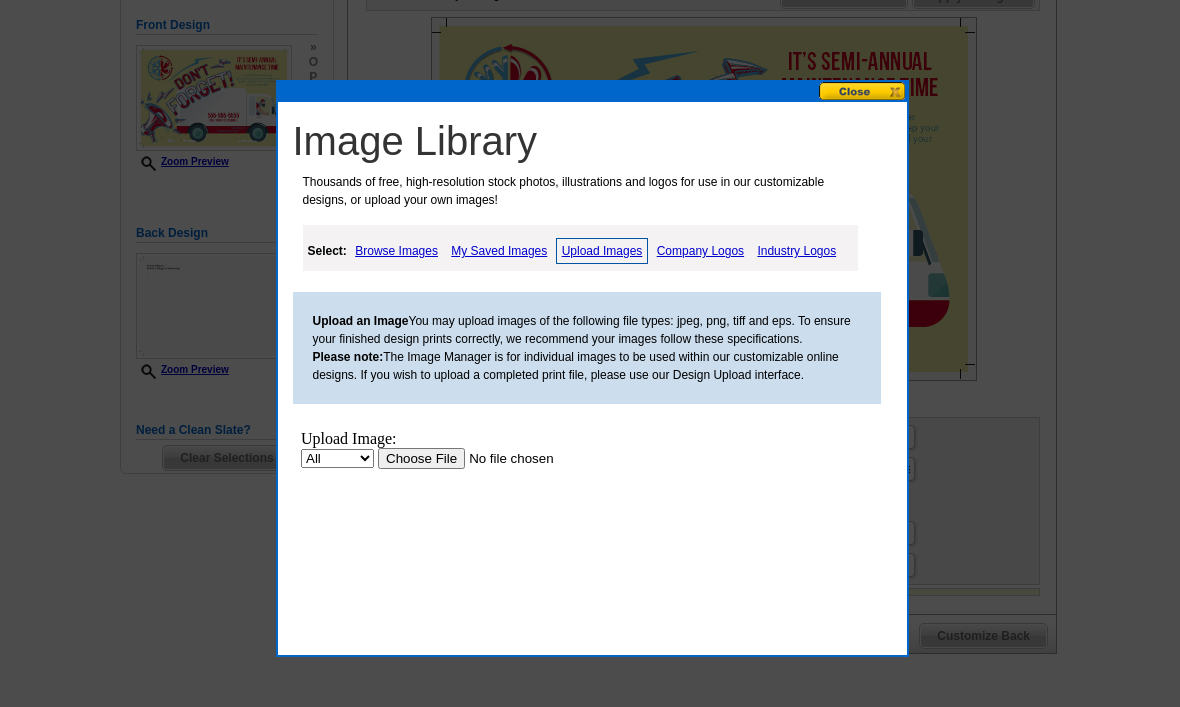 click at bounding box center [503, 458] 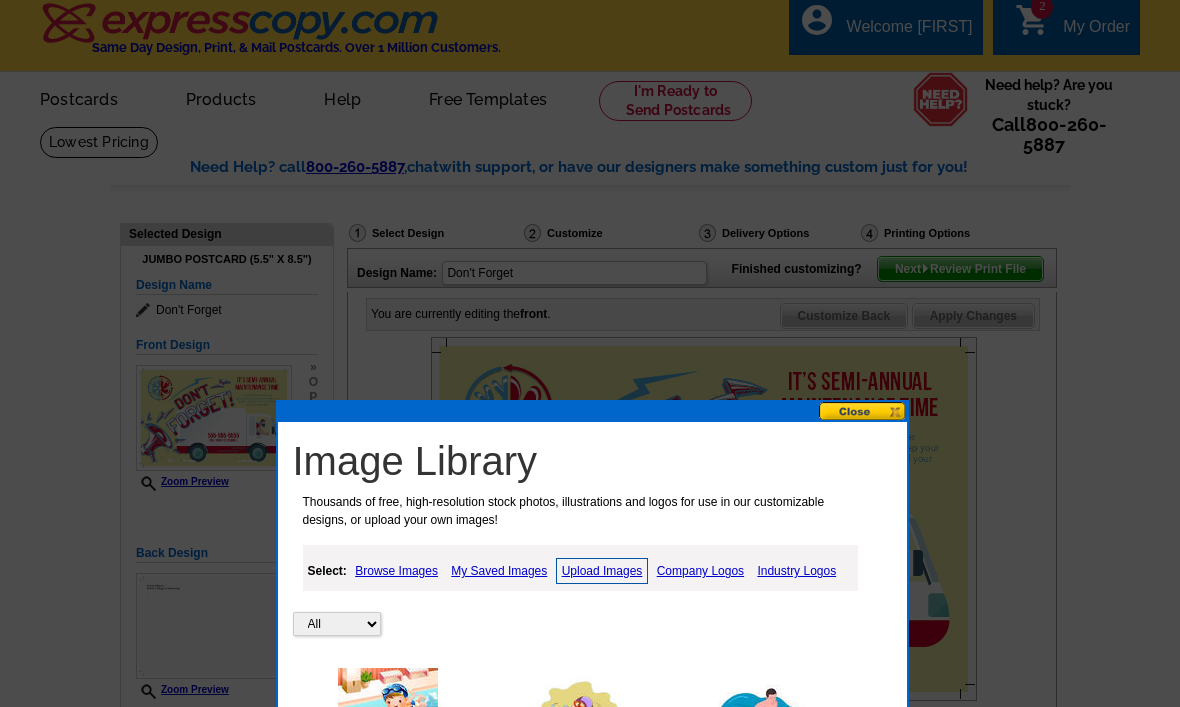 scroll, scrollTop: 6, scrollLeft: 0, axis: vertical 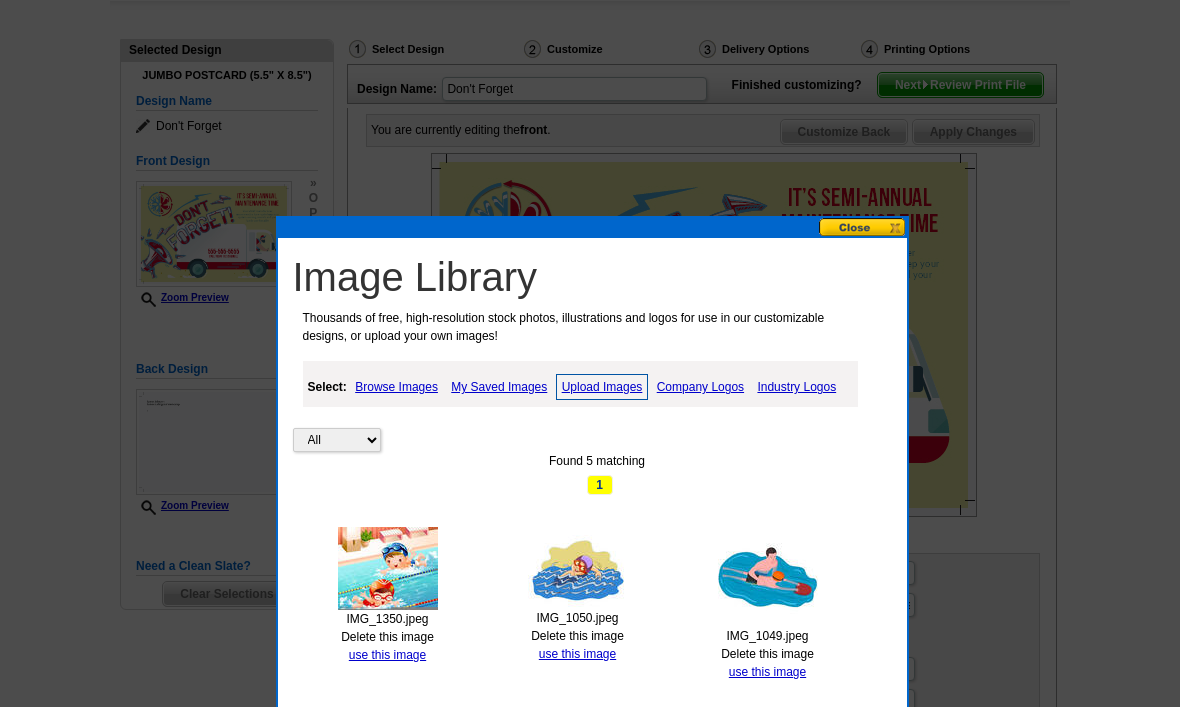 click on "use this image" at bounding box center (387, 655) 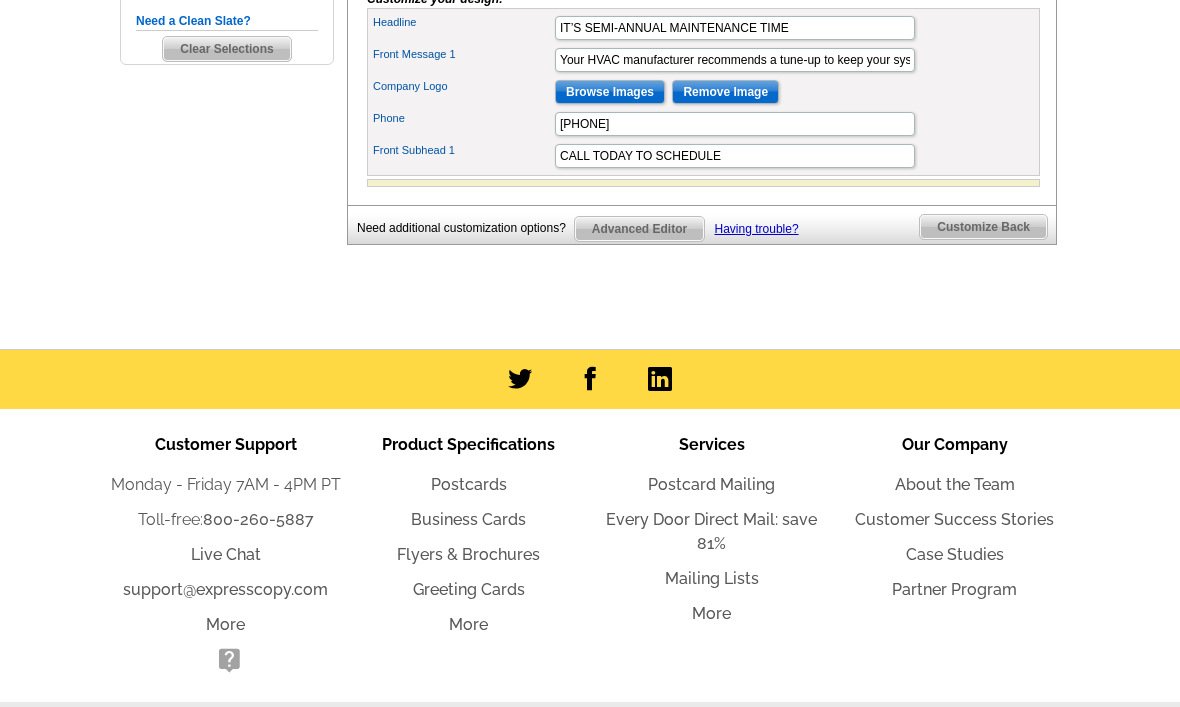 scroll, scrollTop: 728, scrollLeft: 0, axis: vertical 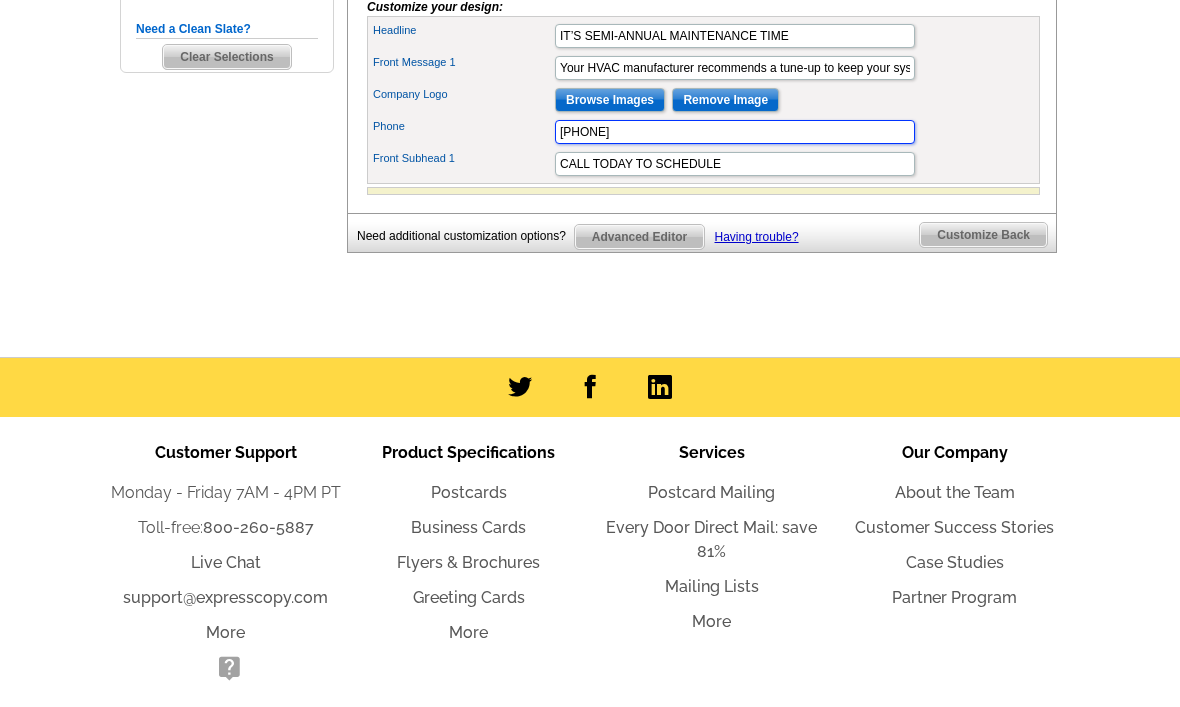 click on "555-555-5555" at bounding box center [735, 132] 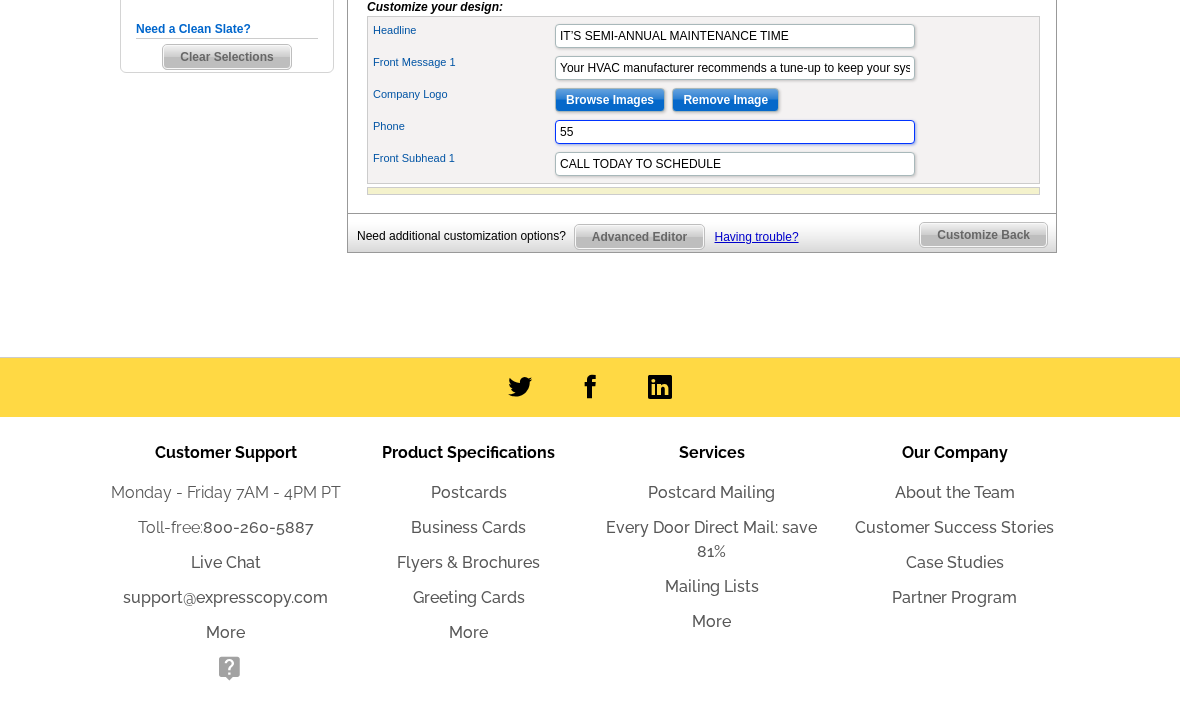 type on "5" 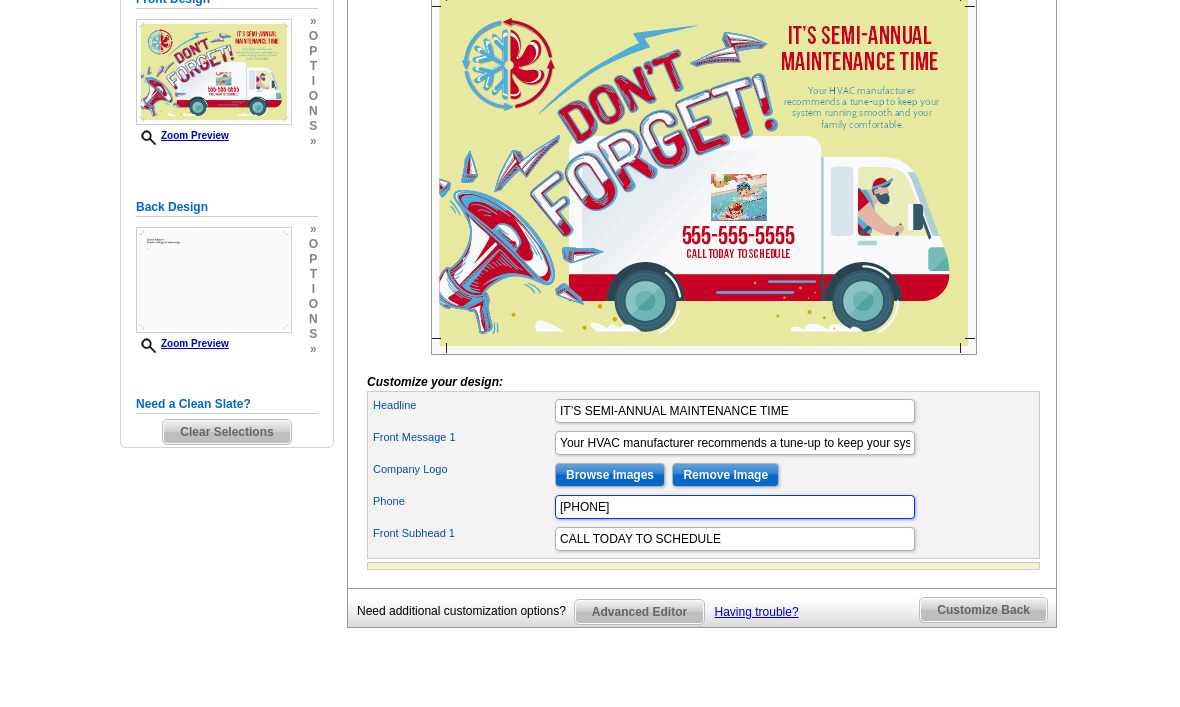 scroll, scrollTop: 353, scrollLeft: 0, axis: vertical 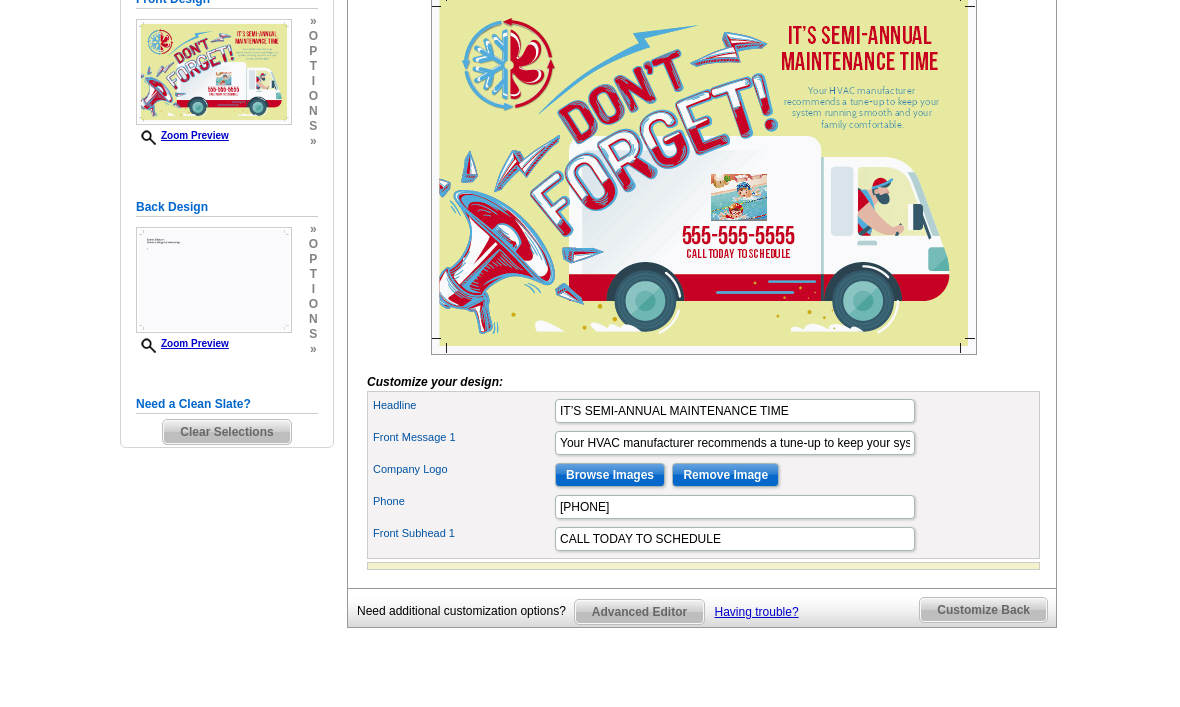 click on "Customize Back" at bounding box center [983, 610] 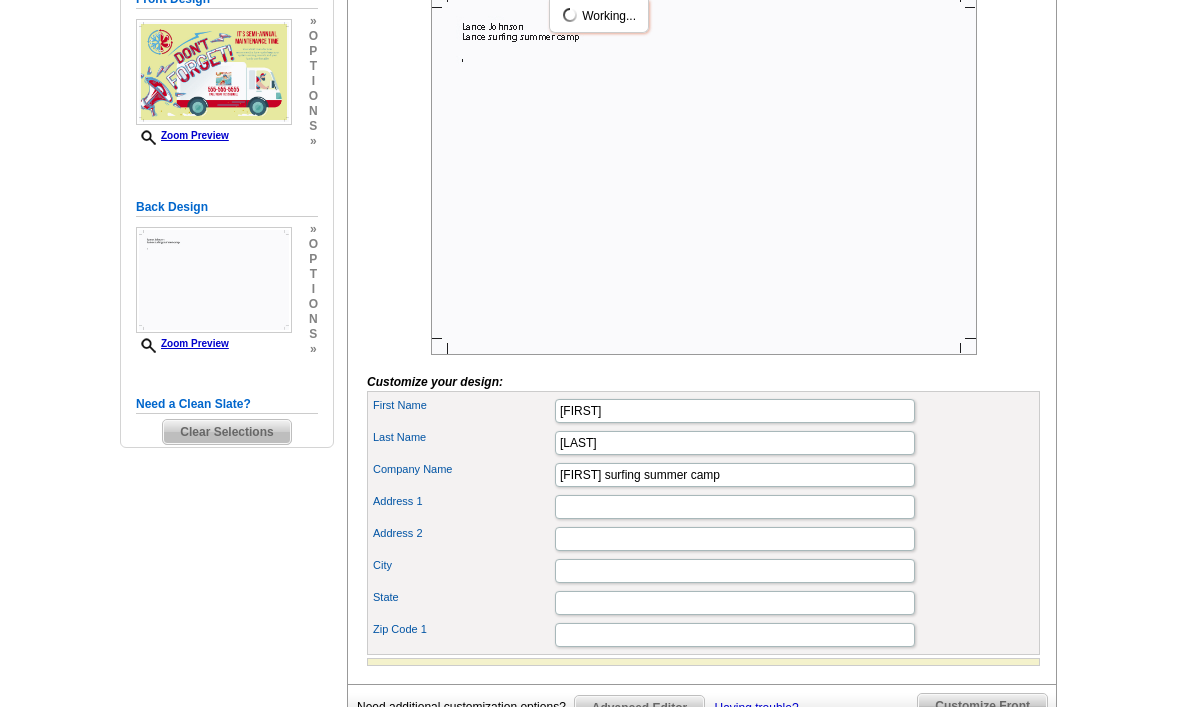 scroll, scrollTop: 0, scrollLeft: 0, axis: both 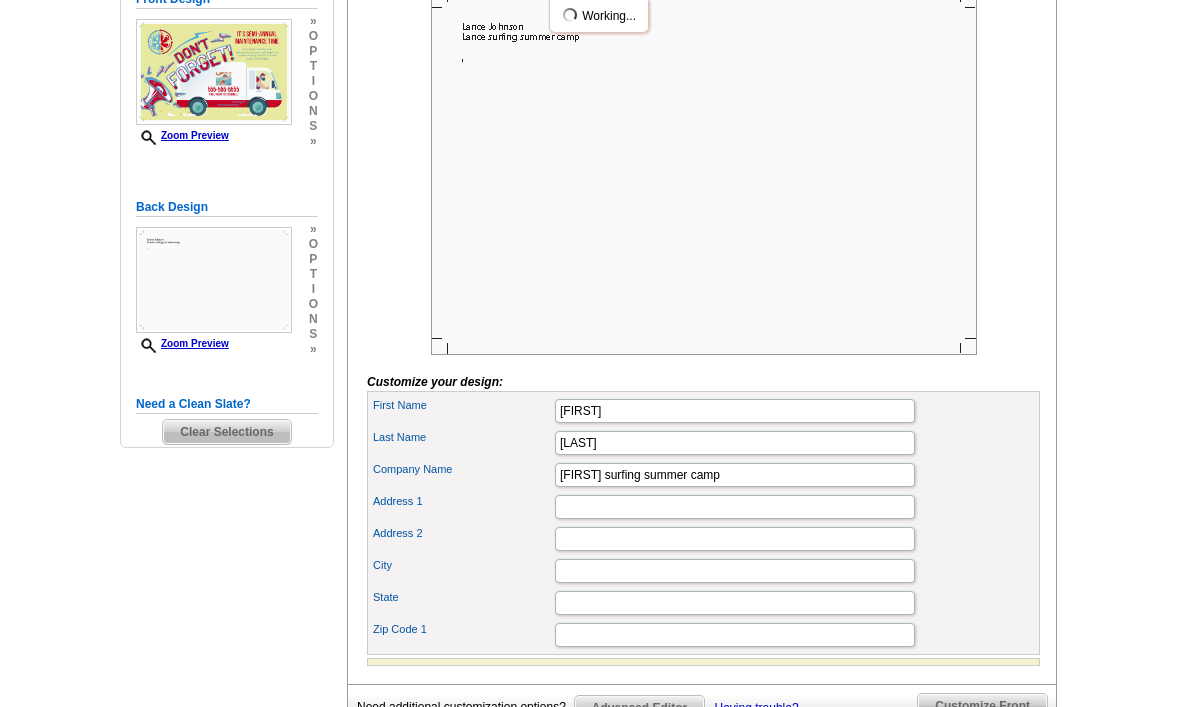 click on "State" at bounding box center [703, 603] 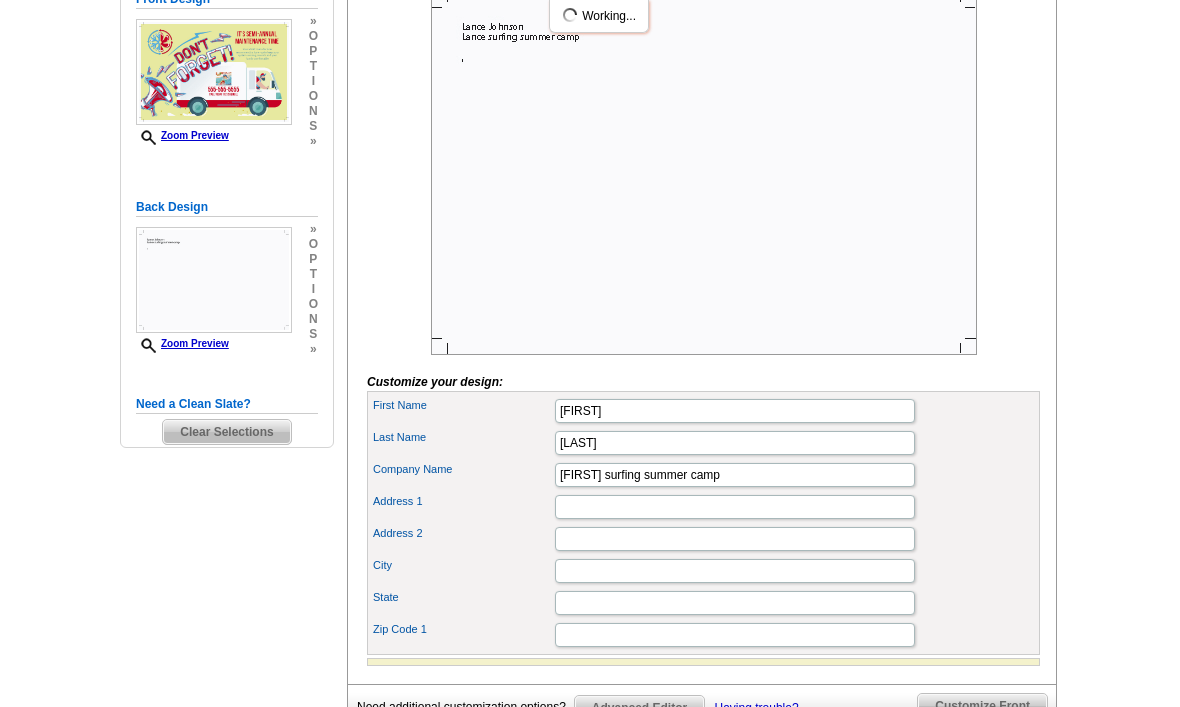 click on "State" at bounding box center (703, 603) 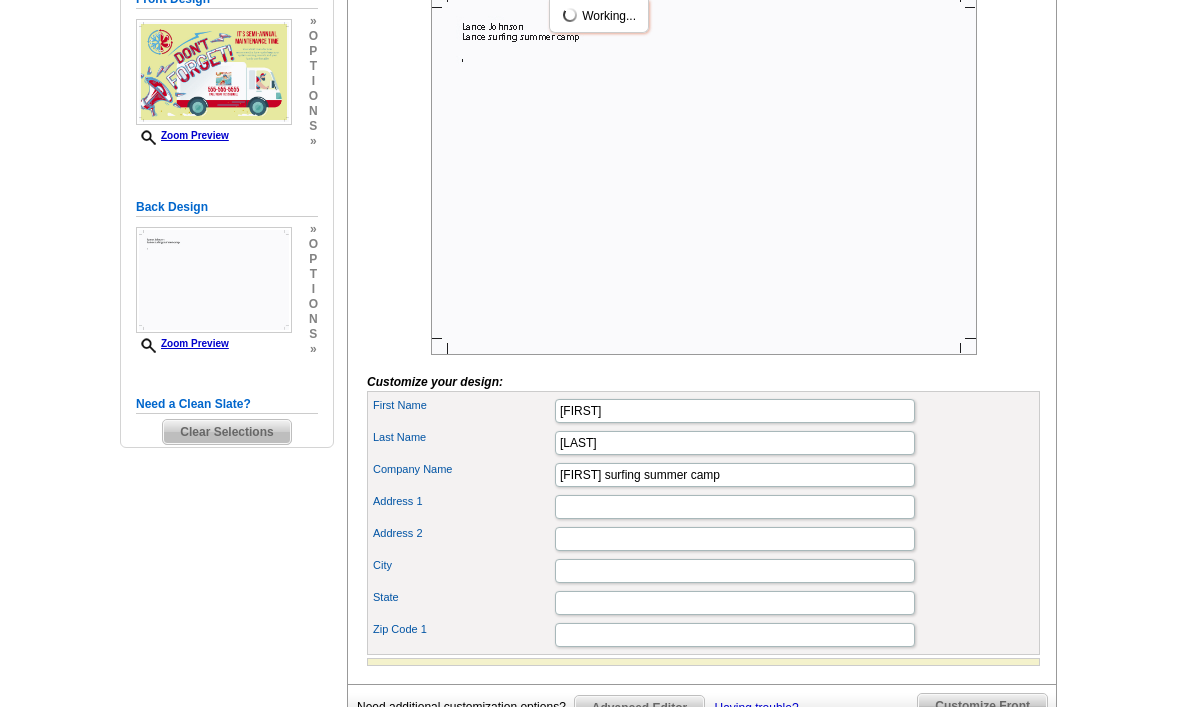 click on "Customize Front" at bounding box center [843, -30] 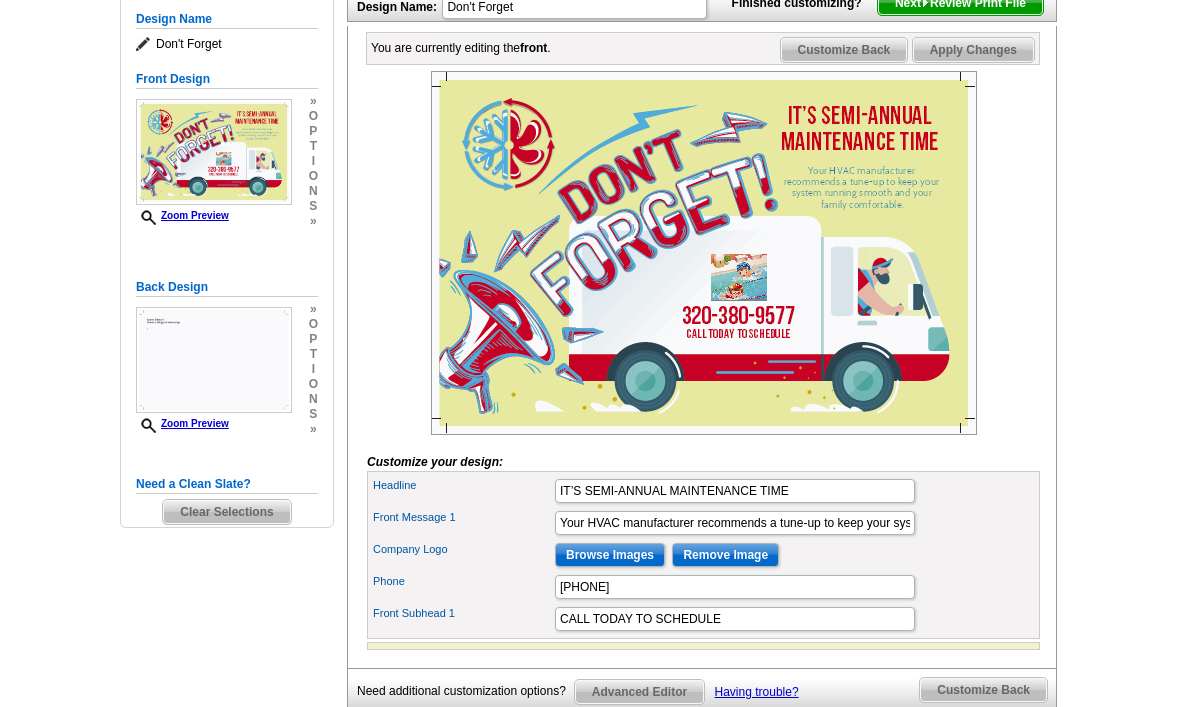 click on "Customize Back" at bounding box center (844, 51) 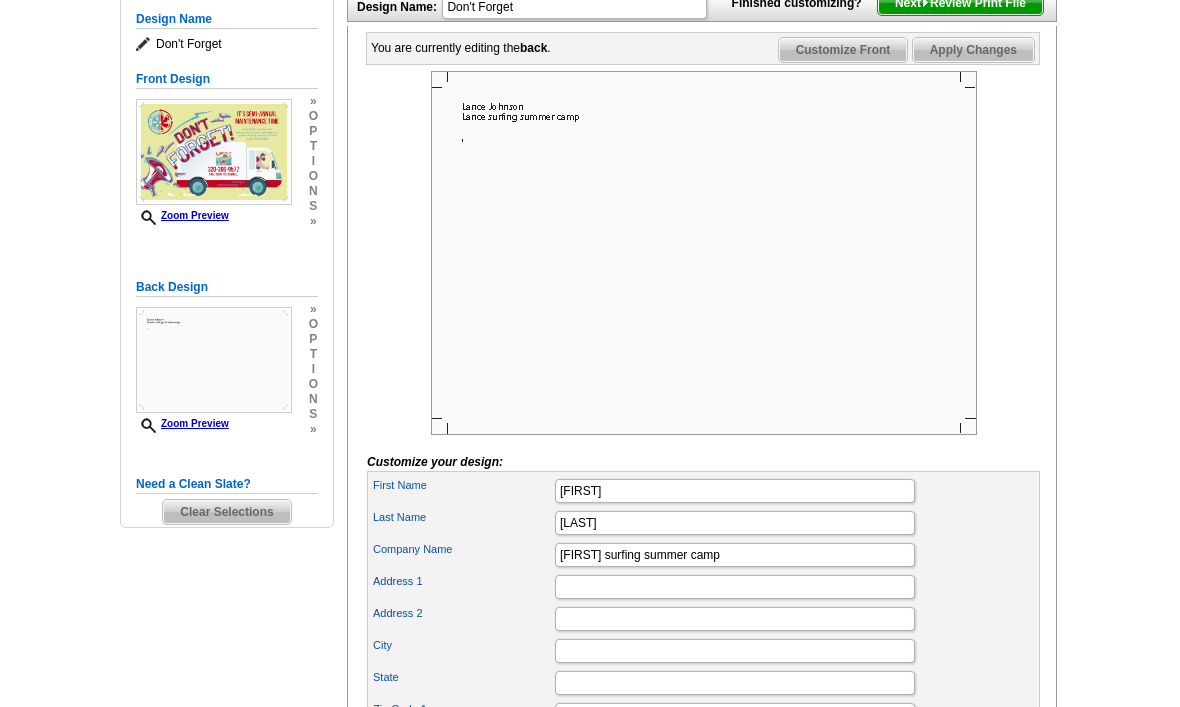 scroll, scrollTop: 273, scrollLeft: 0, axis: vertical 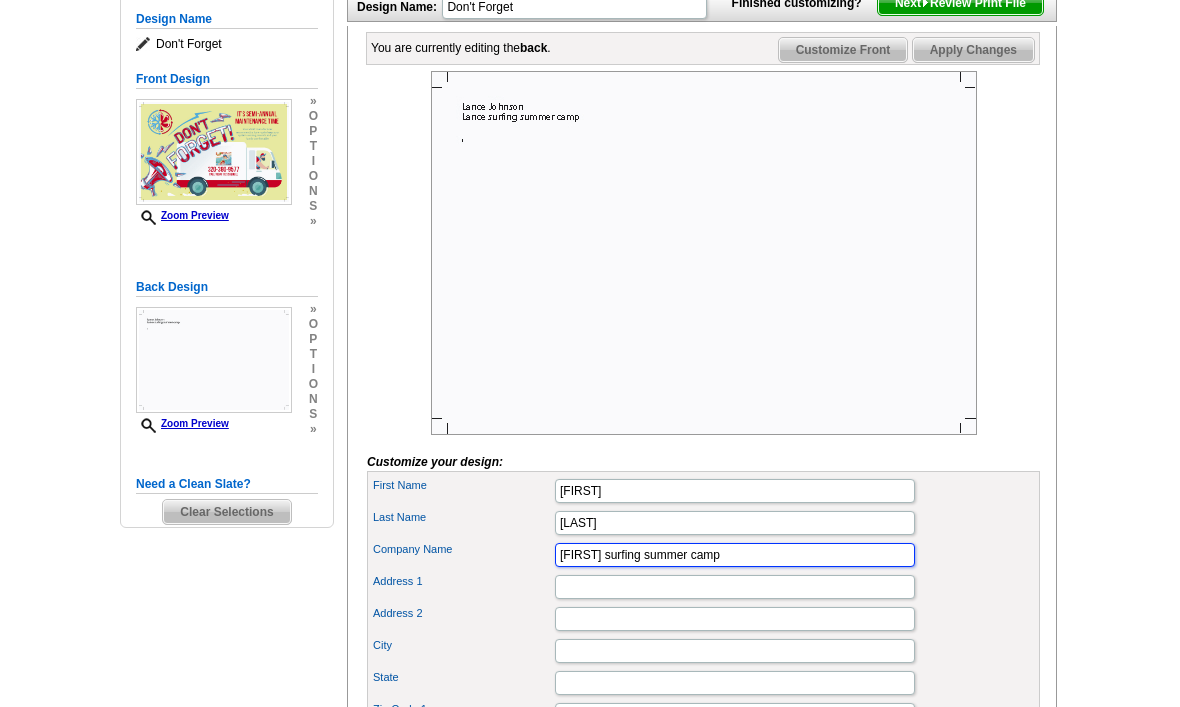 click on "Lance surfing summer camp" at bounding box center (735, 555) 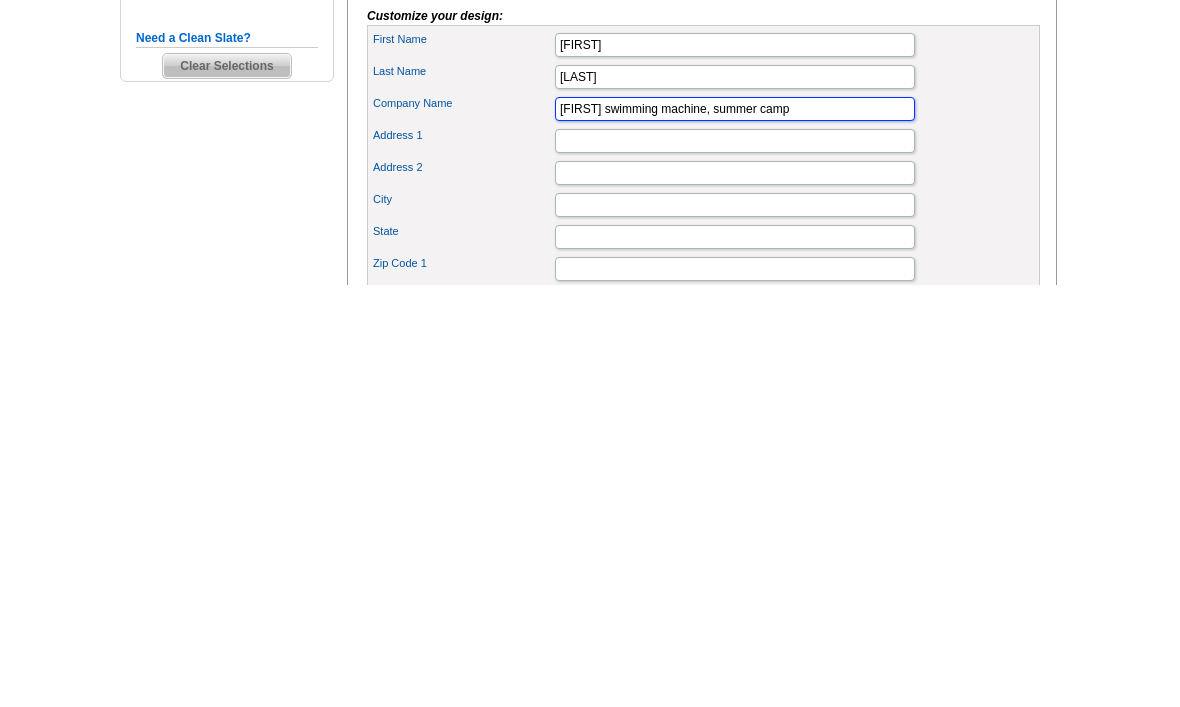 click on "Lance swimming machine, summer camp" at bounding box center [735, 532] 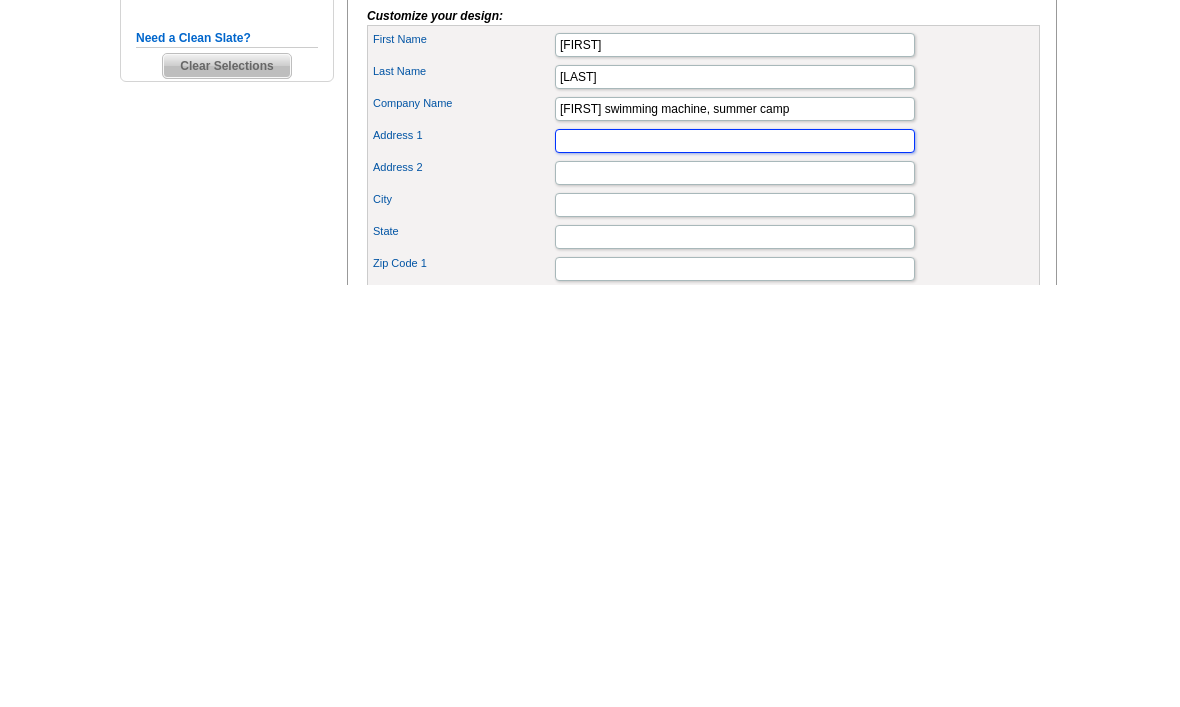 click on "Address 1" at bounding box center [735, 564] 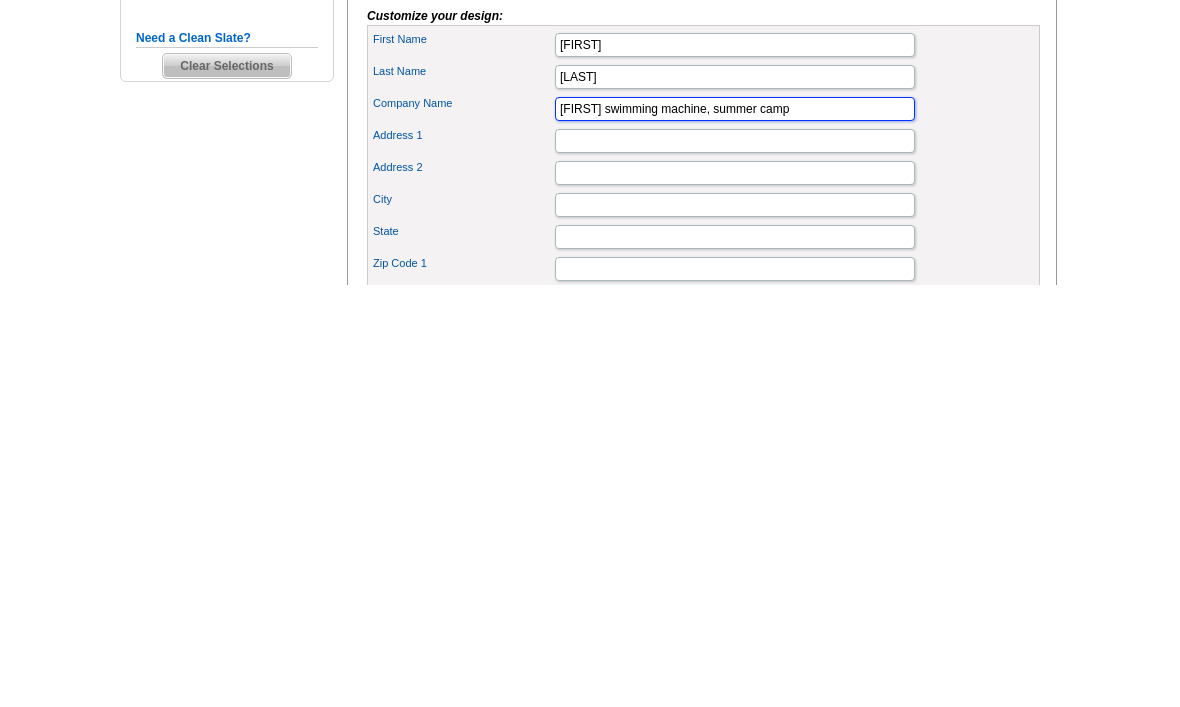 click on "Lance swimming machine, summer camp" at bounding box center (735, 532) 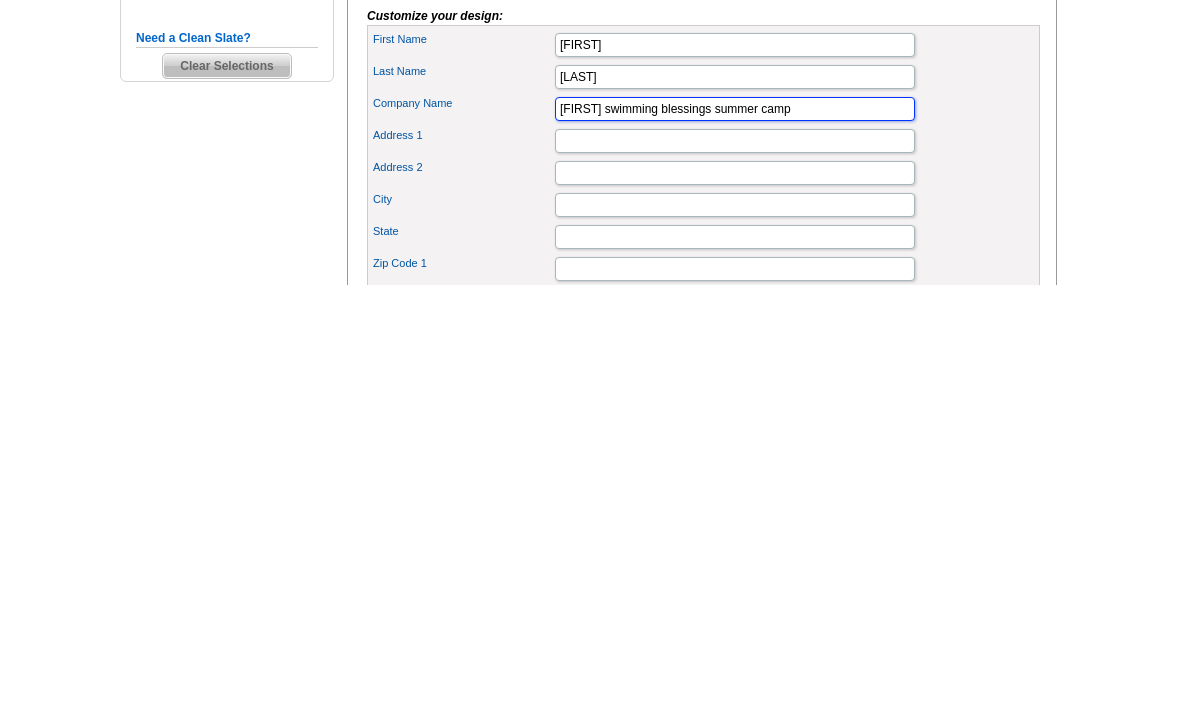 click on "Lance swimming blessings summer camp" at bounding box center (735, 532) 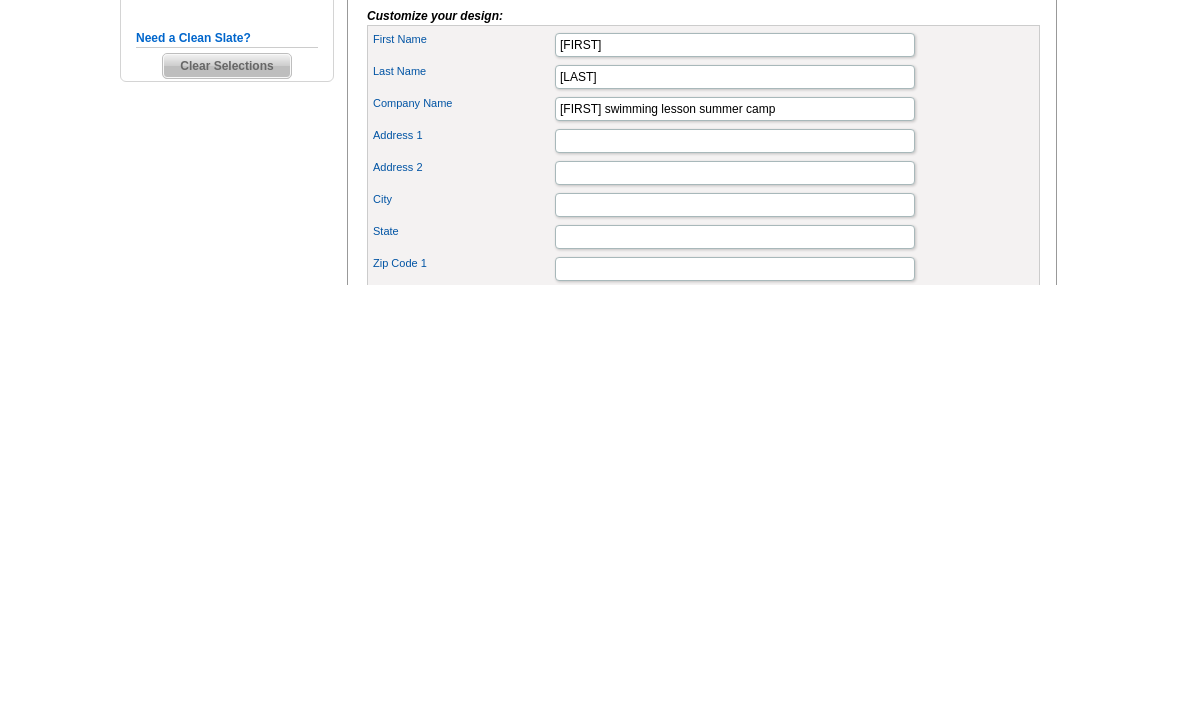 scroll, scrollTop: 719, scrollLeft: 0, axis: vertical 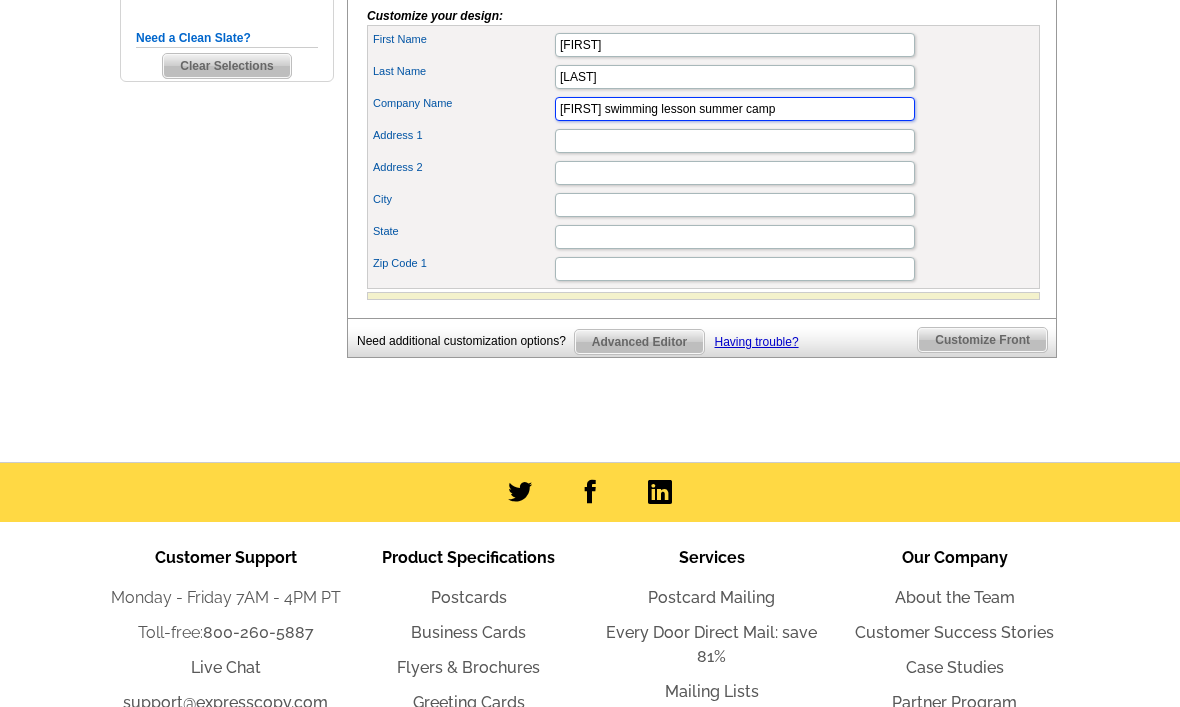 type on "Lance swimming lesson summer camp" 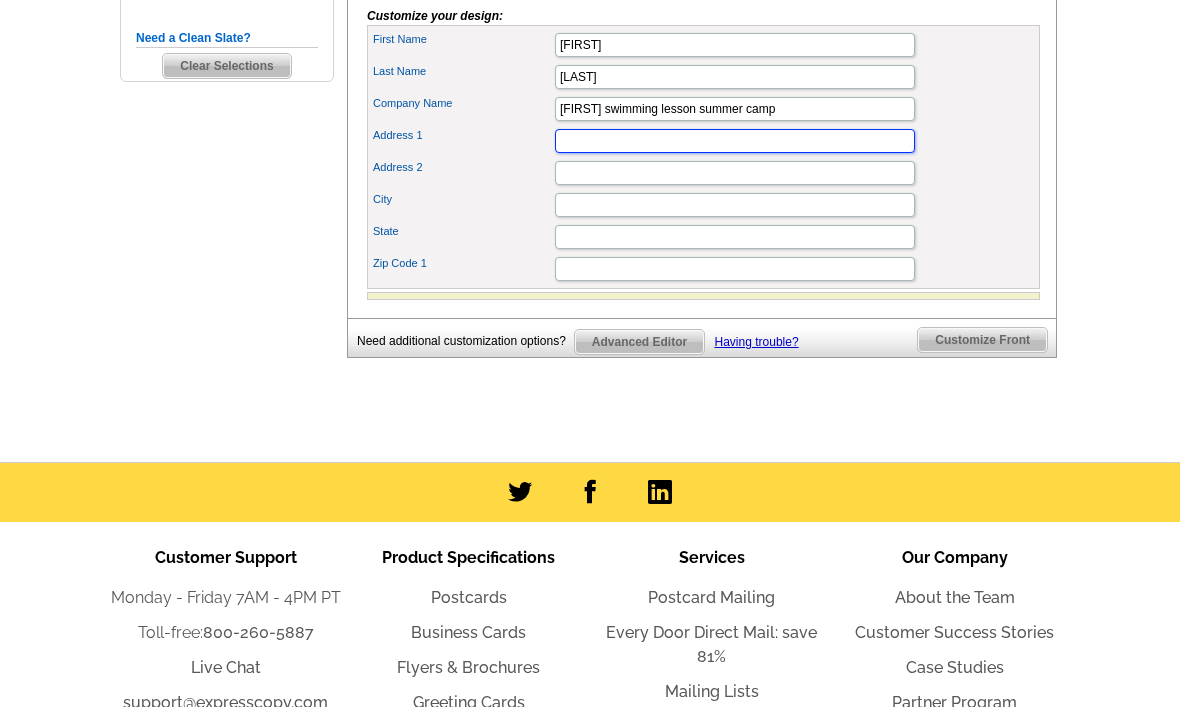 click on "Address 1" at bounding box center (735, 141) 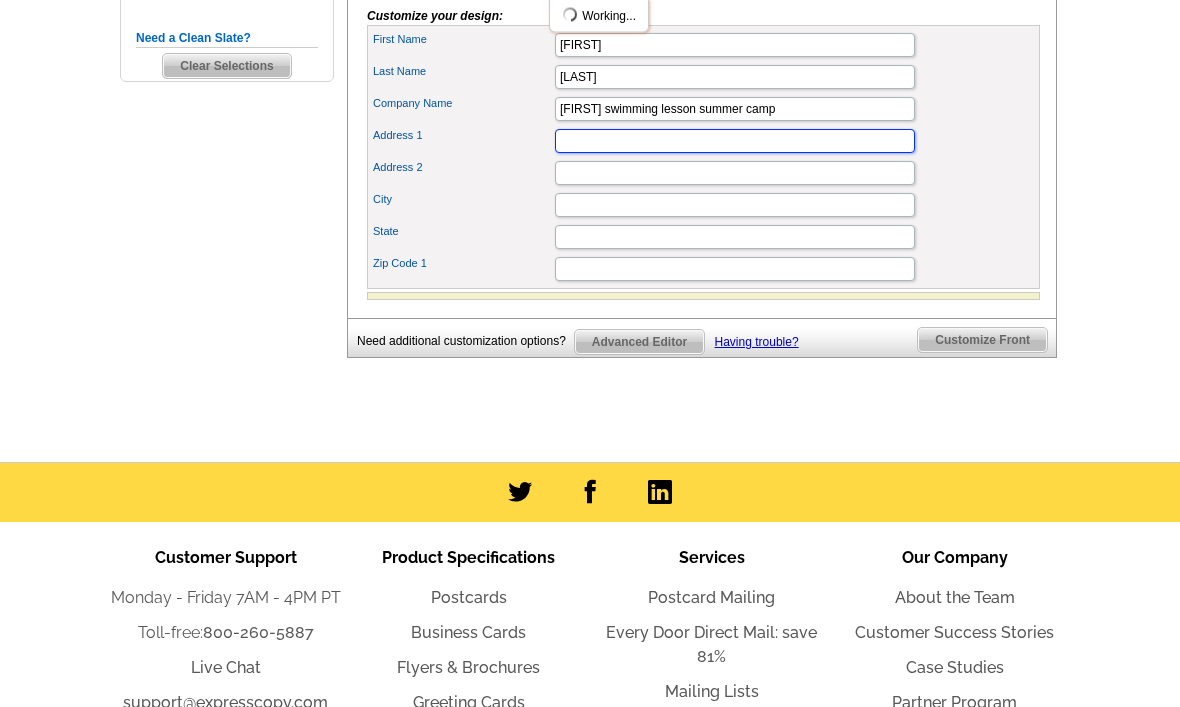 type on "4020 Clearwater Rd" 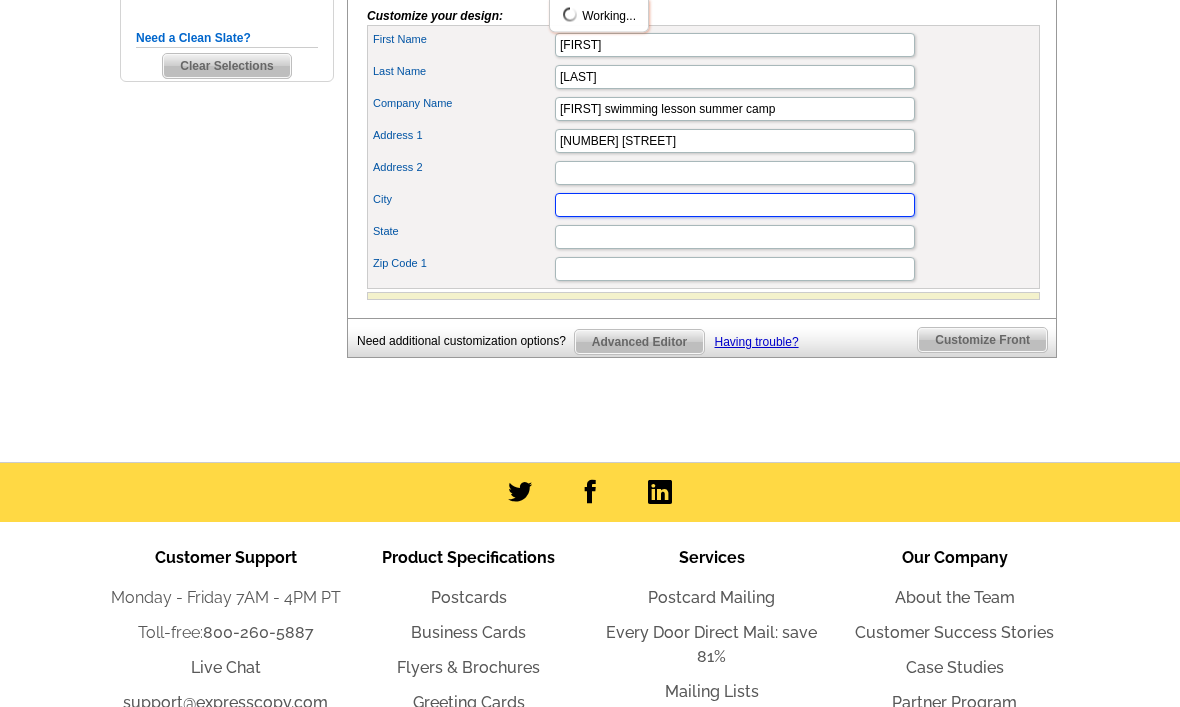 type on "[CITY]" 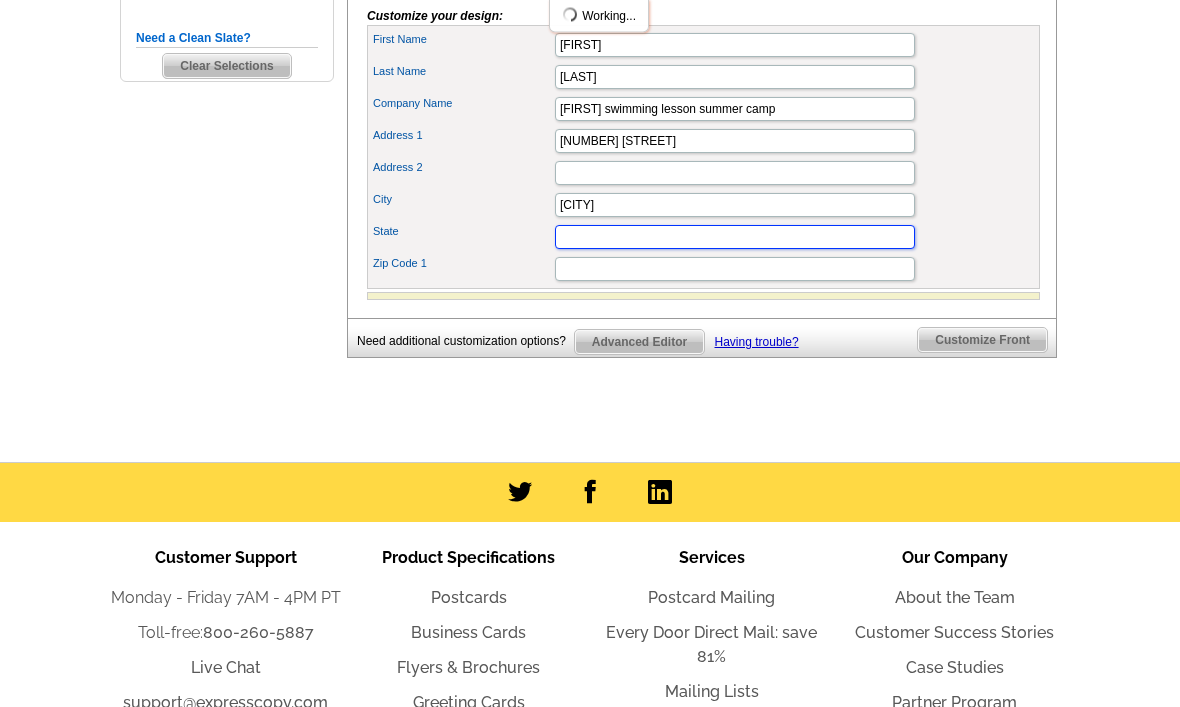 type on "MN" 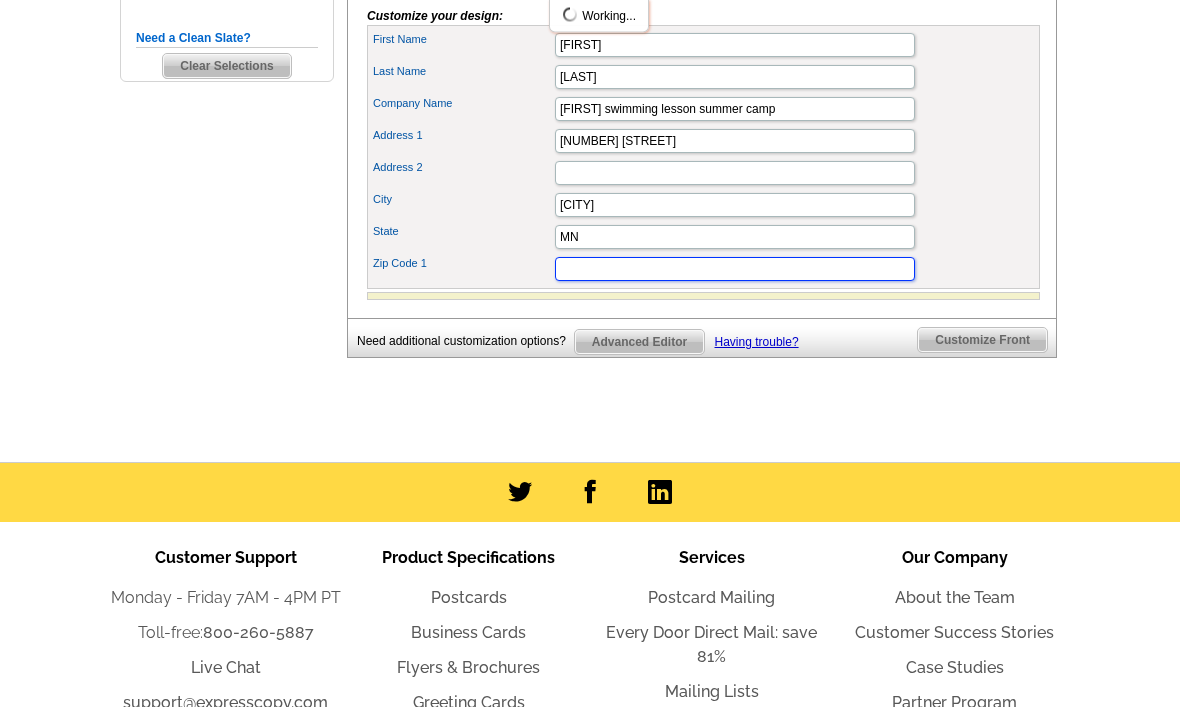 type on "56301" 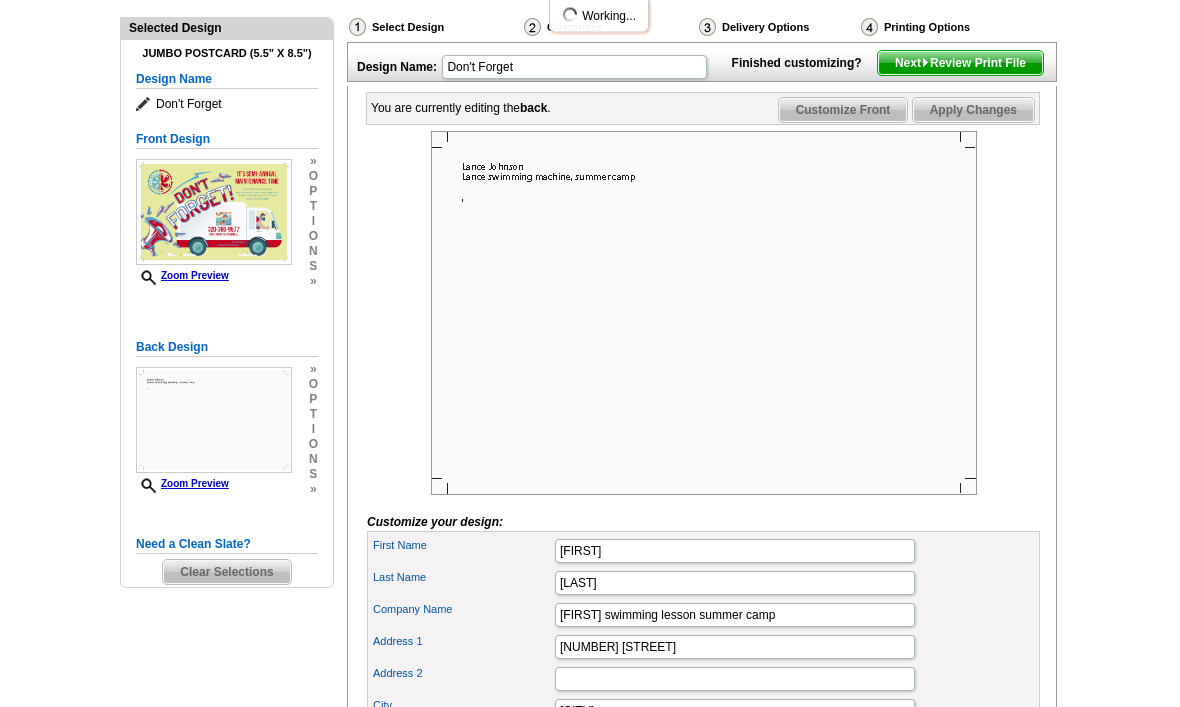 scroll, scrollTop: 213, scrollLeft: 0, axis: vertical 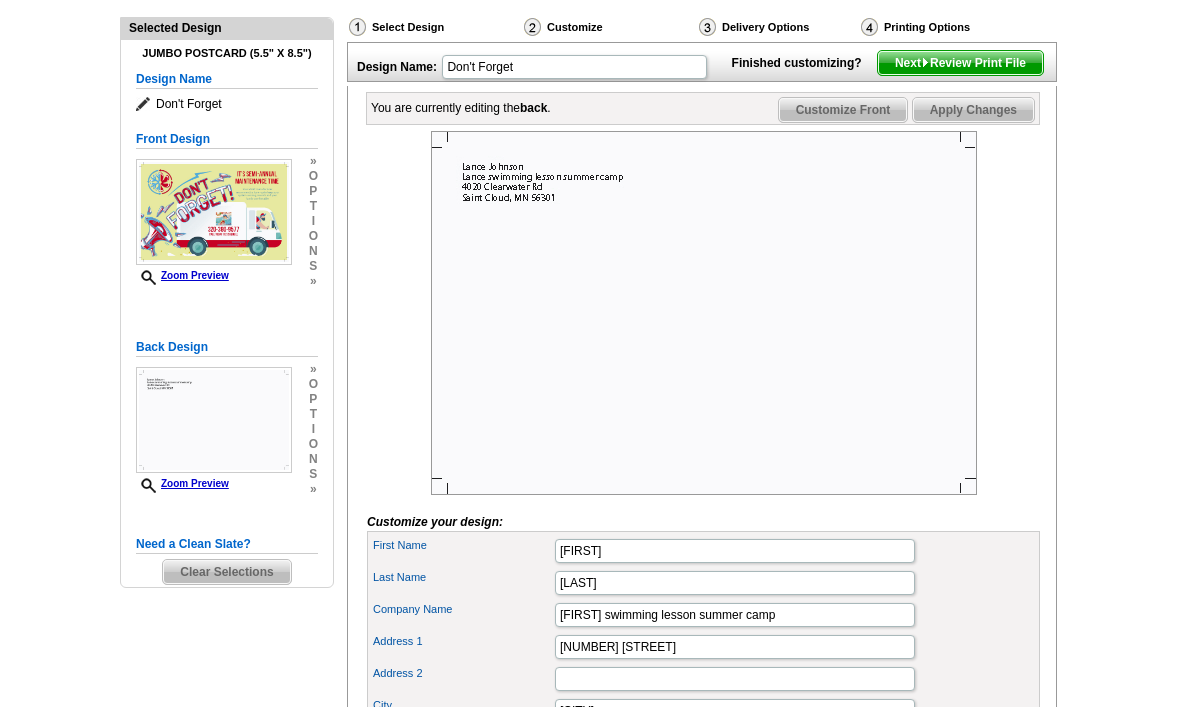 click on "Need Help? call  800-260-5887 ,  chat  with support, or have our designers make something custom just for you!
Got it, no need for the selection guide next time.
Show Results
Selected Design
Jumbo Postcard (5.5" x 8.5")
Design Name
Don't Forget
Front Design
Zoom Preview
»
o
p
t
i
o
n
s
»
» o p" at bounding box center [590, 444] 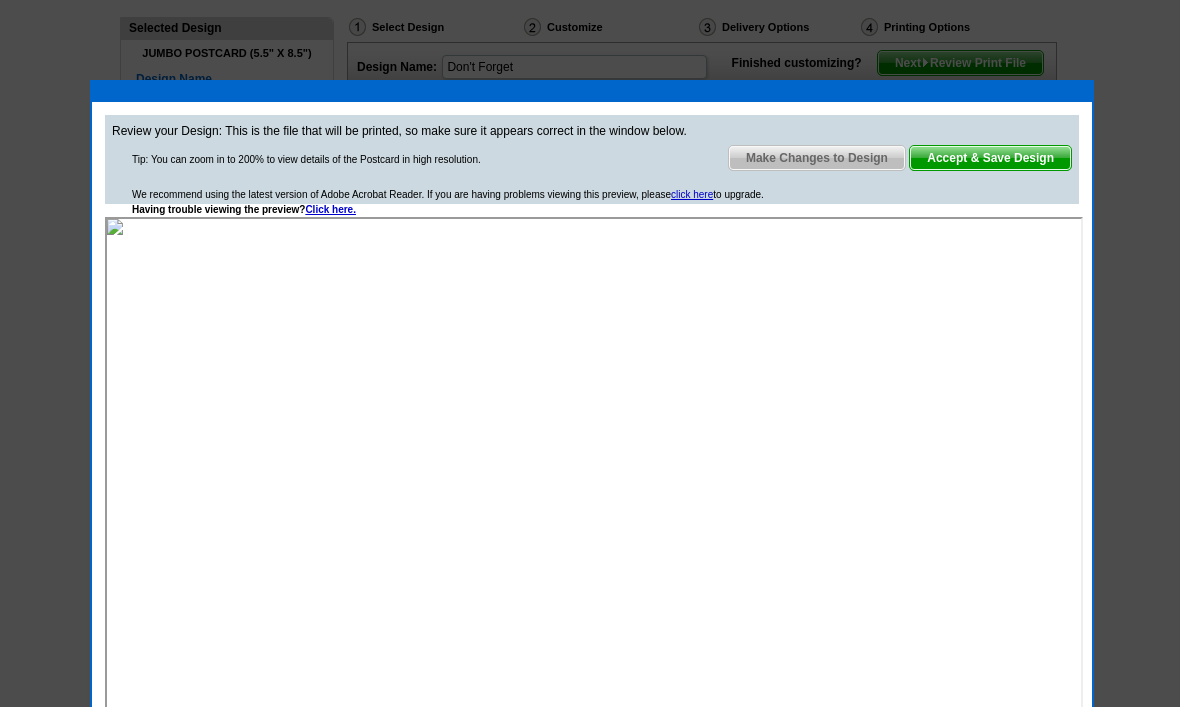 scroll, scrollTop: 0, scrollLeft: 0, axis: both 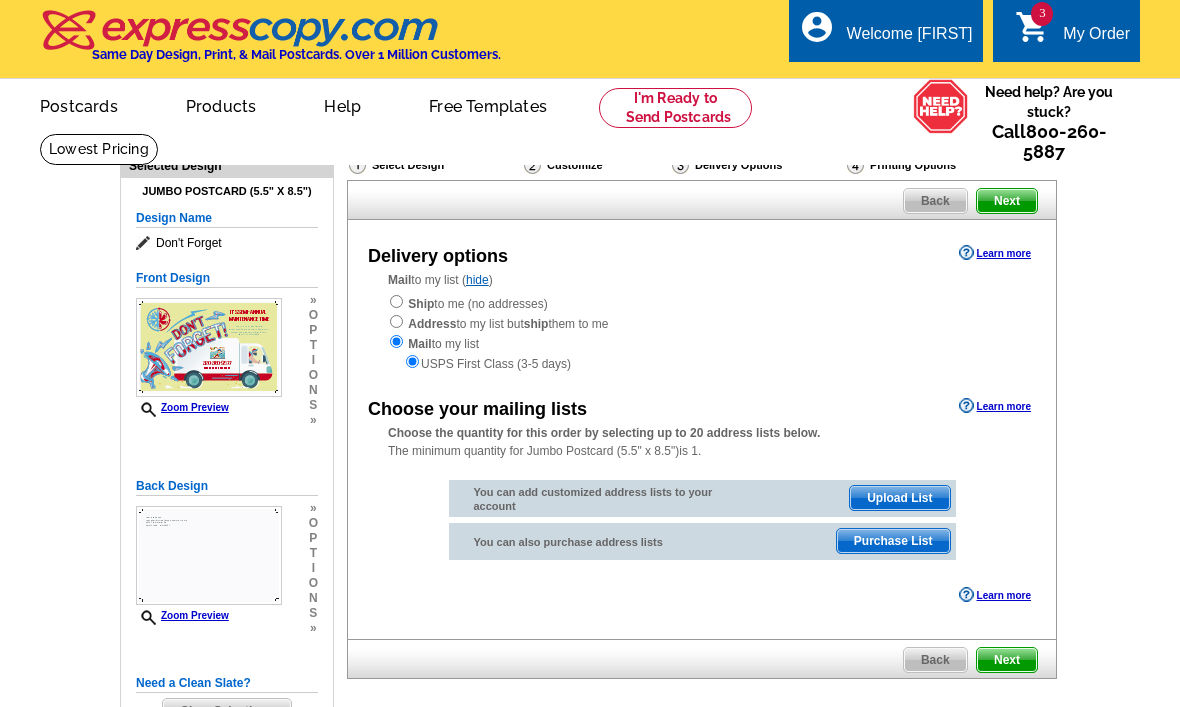 click on "Mail" at bounding box center (399, 280) 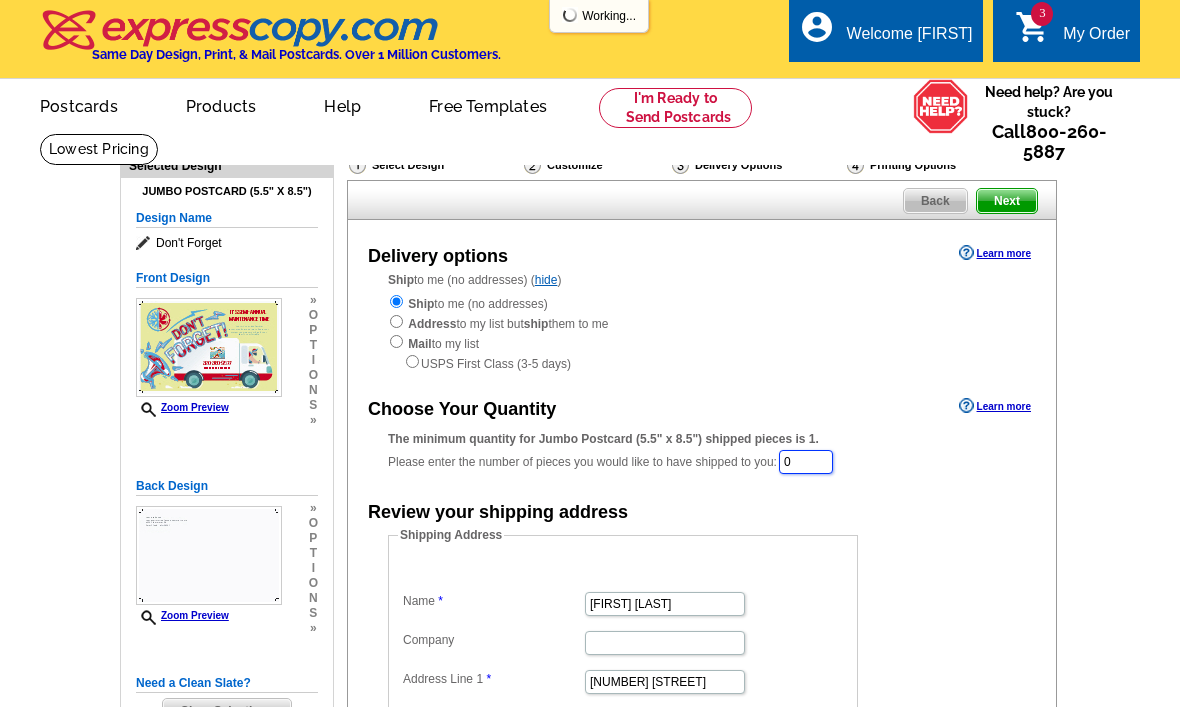 click on "0" at bounding box center [806, 462] 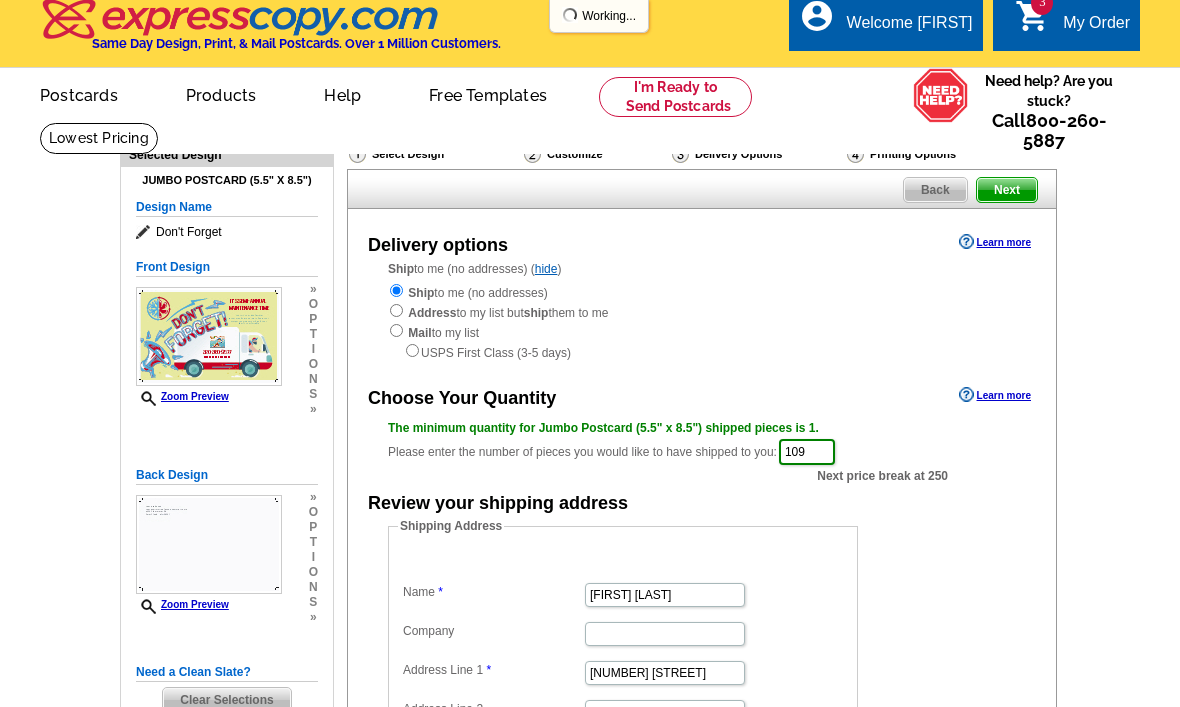 scroll, scrollTop: 0, scrollLeft: 0, axis: both 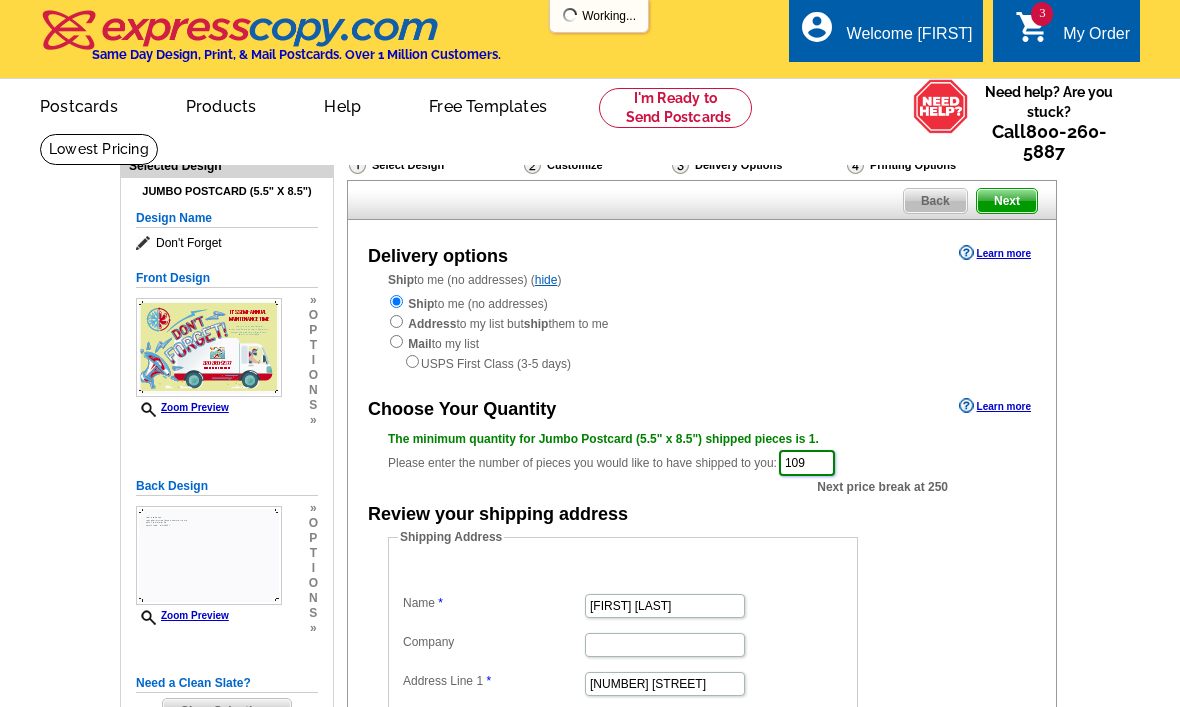 type on "109" 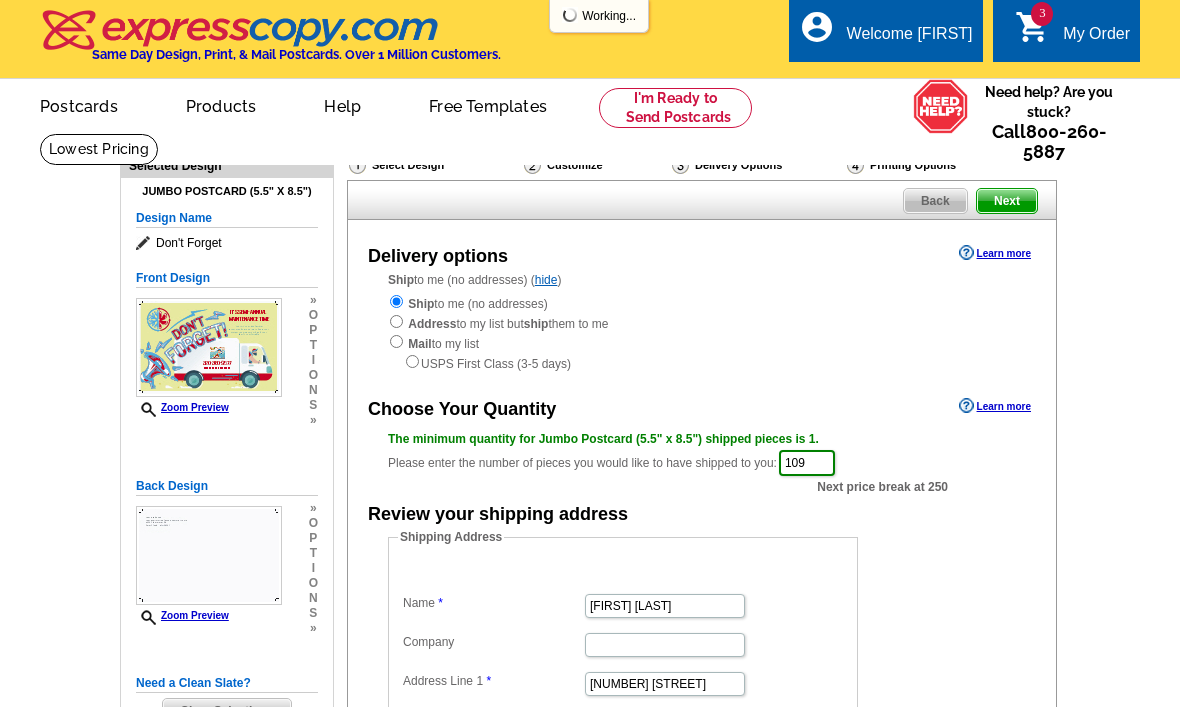 click on "Next" at bounding box center [1007, 201] 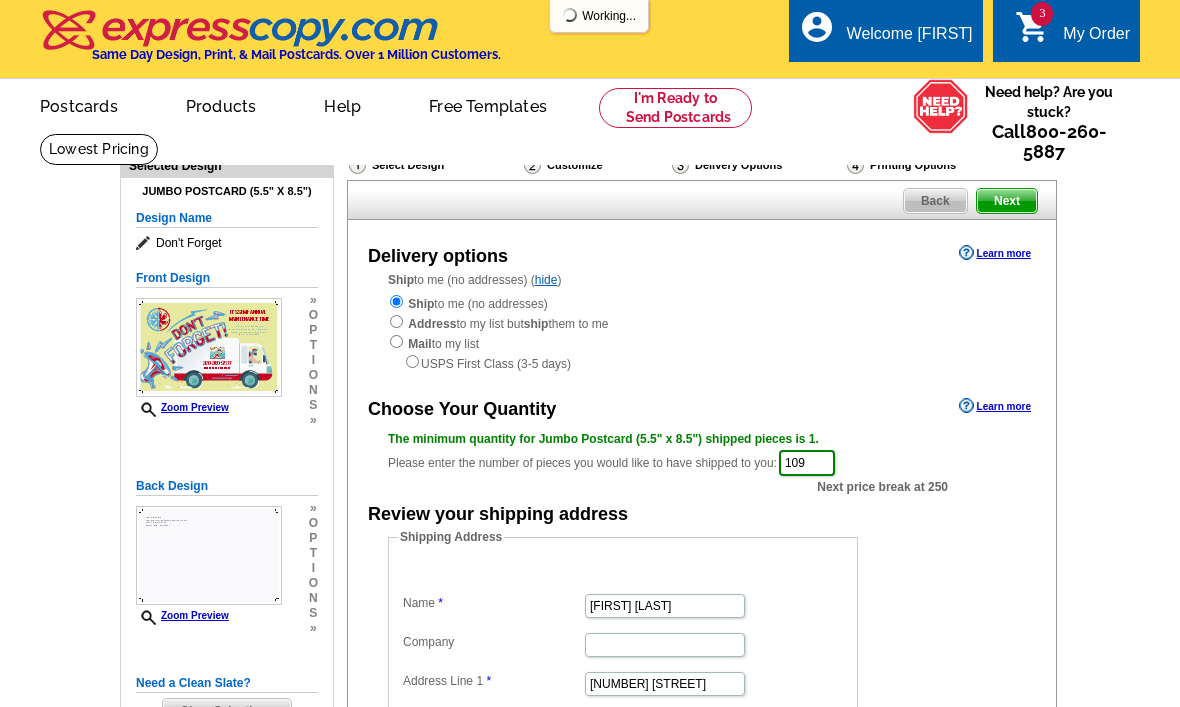 click on "Next" at bounding box center [1007, 201] 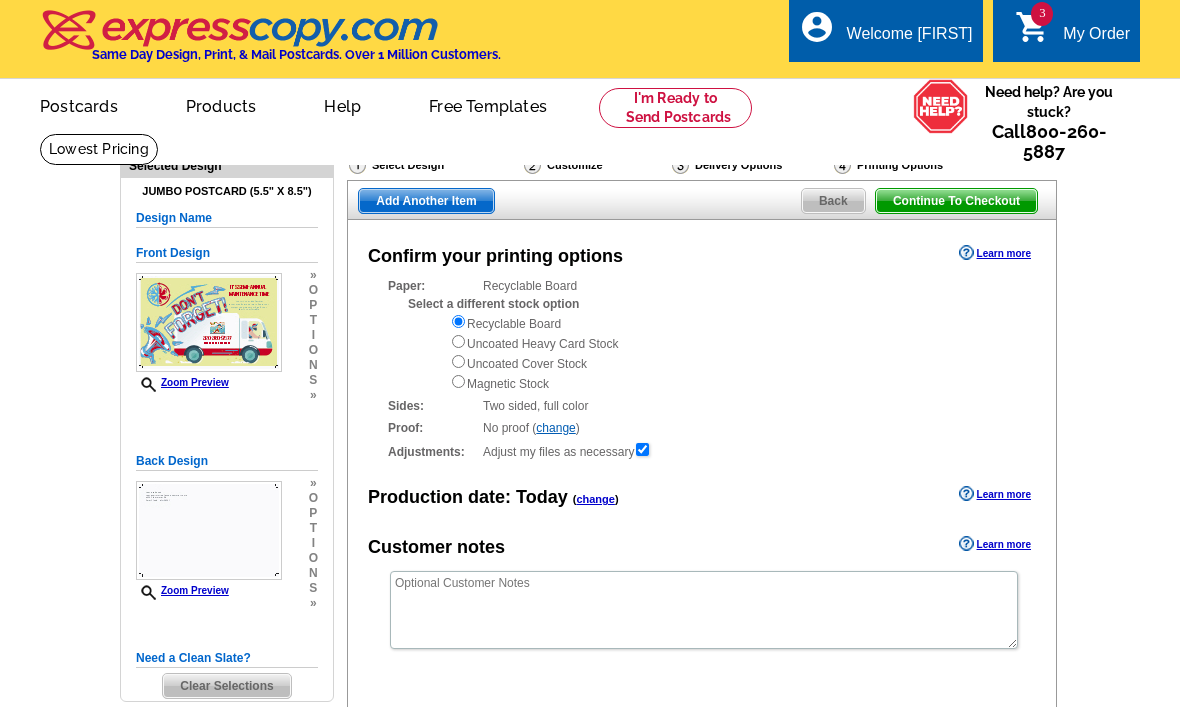 scroll, scrollTop: 0, scrollLeft: 0, axis: both 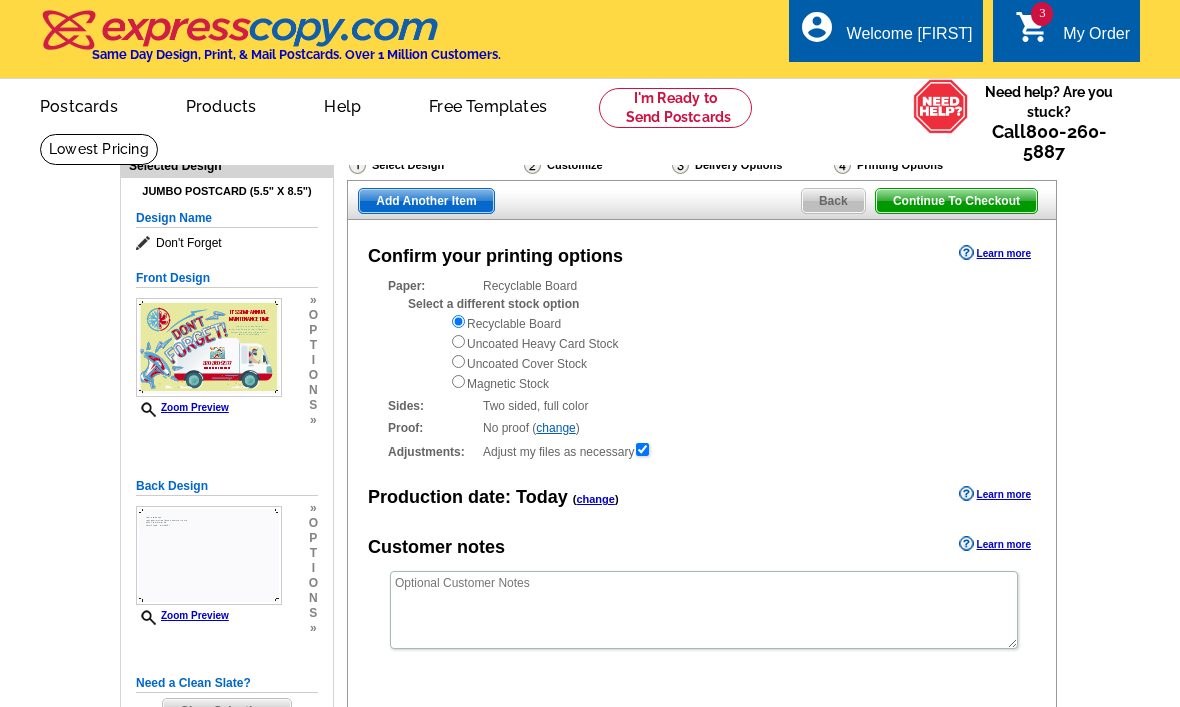 click on "Add Another Item" at bounding box center [426, 201] 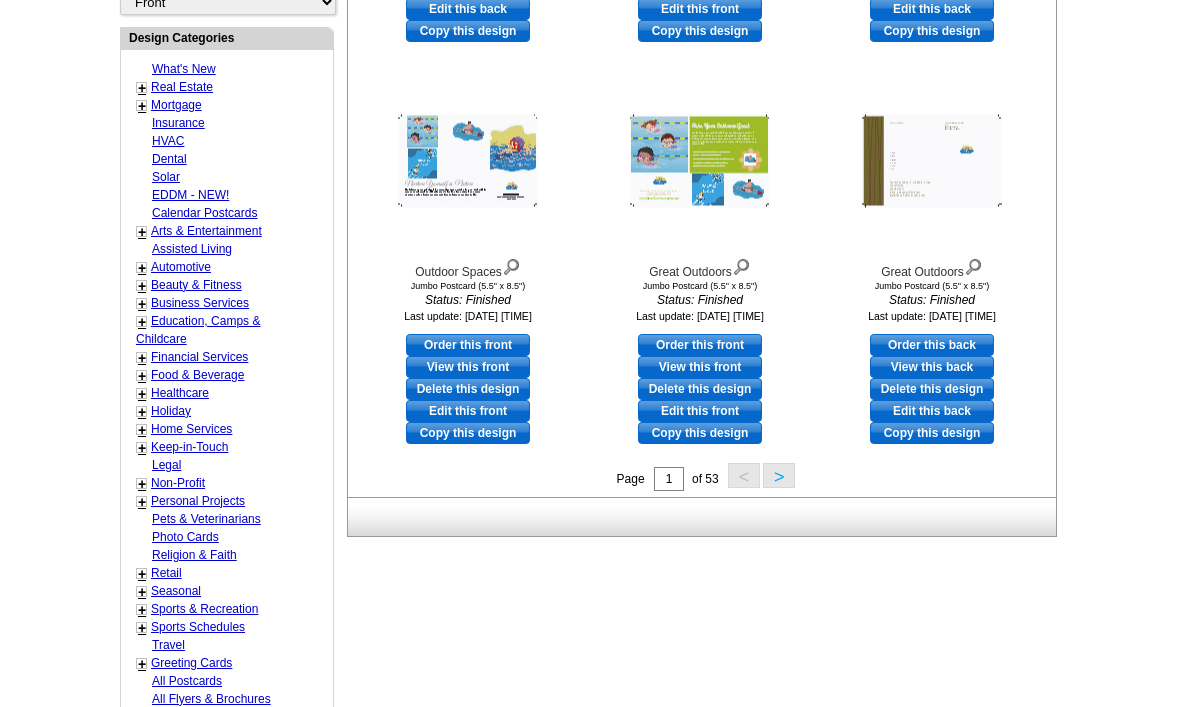 scroll, scrollTop: 726, scrollLeft: 0, axis: vertical 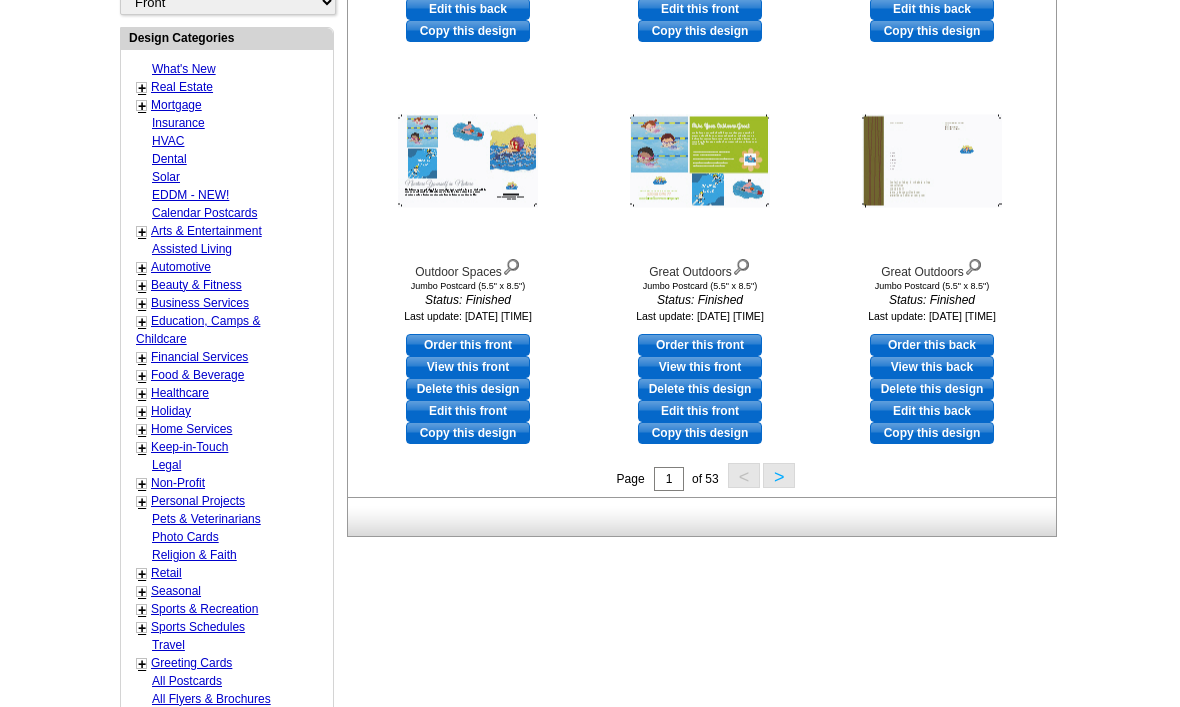 click on "Home Services" at bounding box center [191, 429] 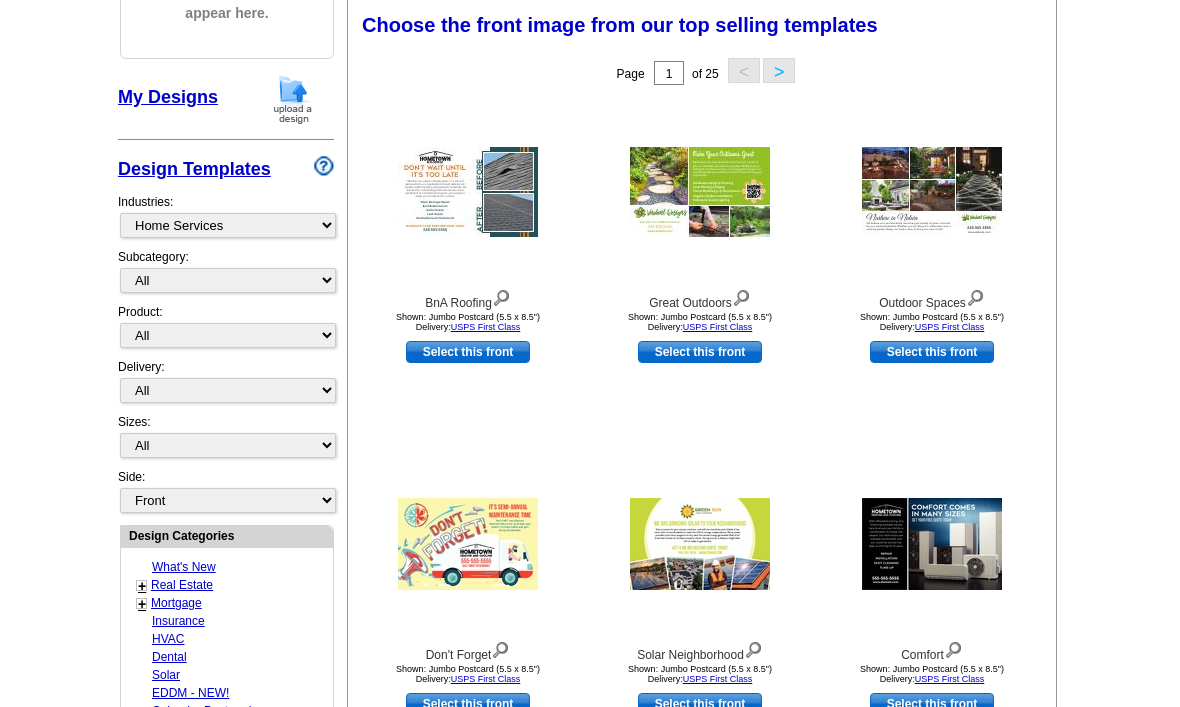 scroll, scrollTop: 284, scrollLeft: 0, axis: vertical 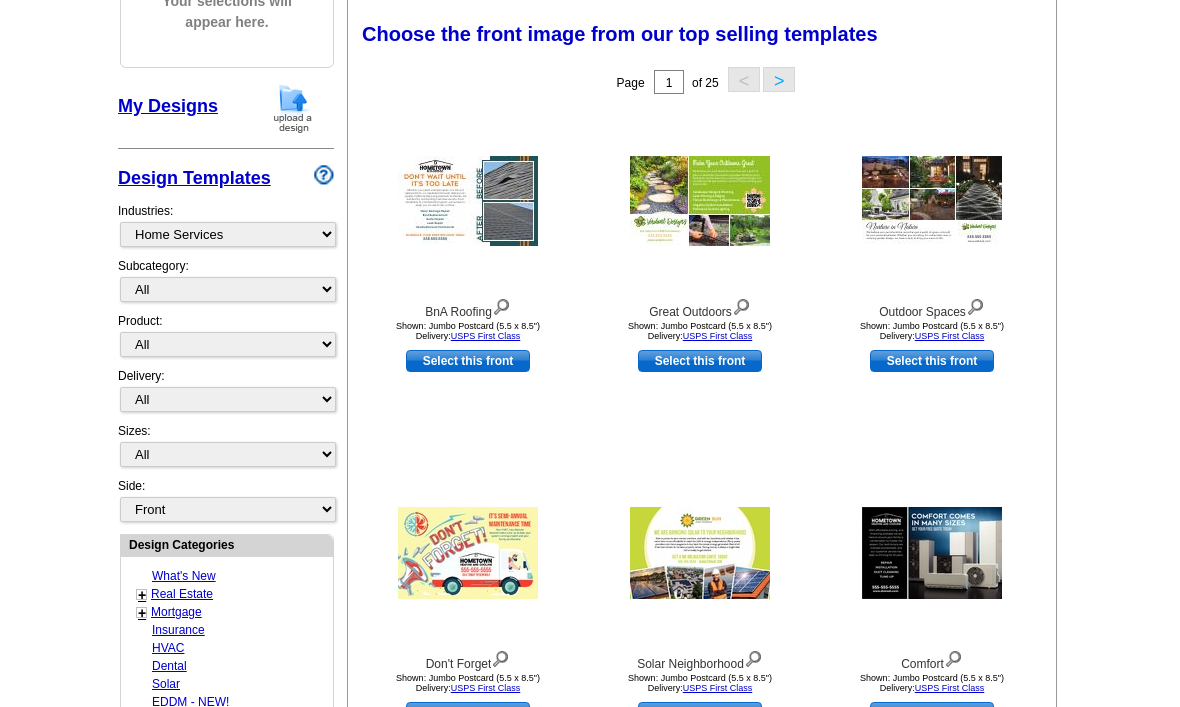 click on ">" at bounding box center [779, 79] 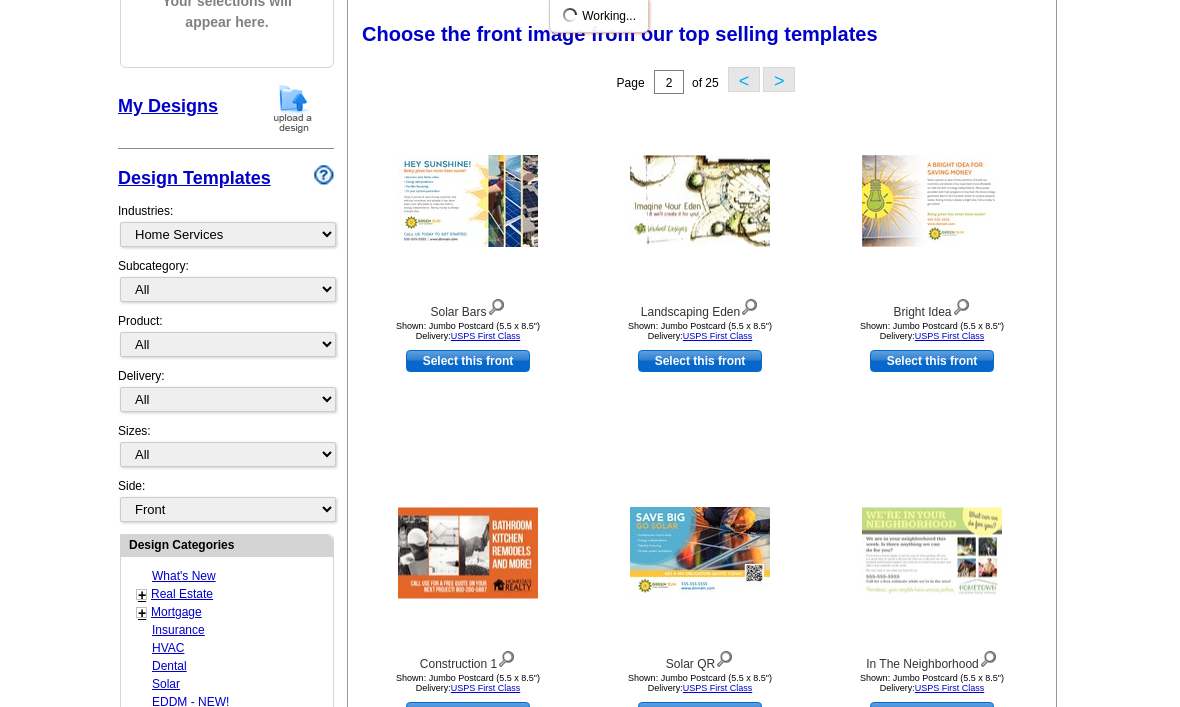 click on "<" at bounding box center (744, 79) 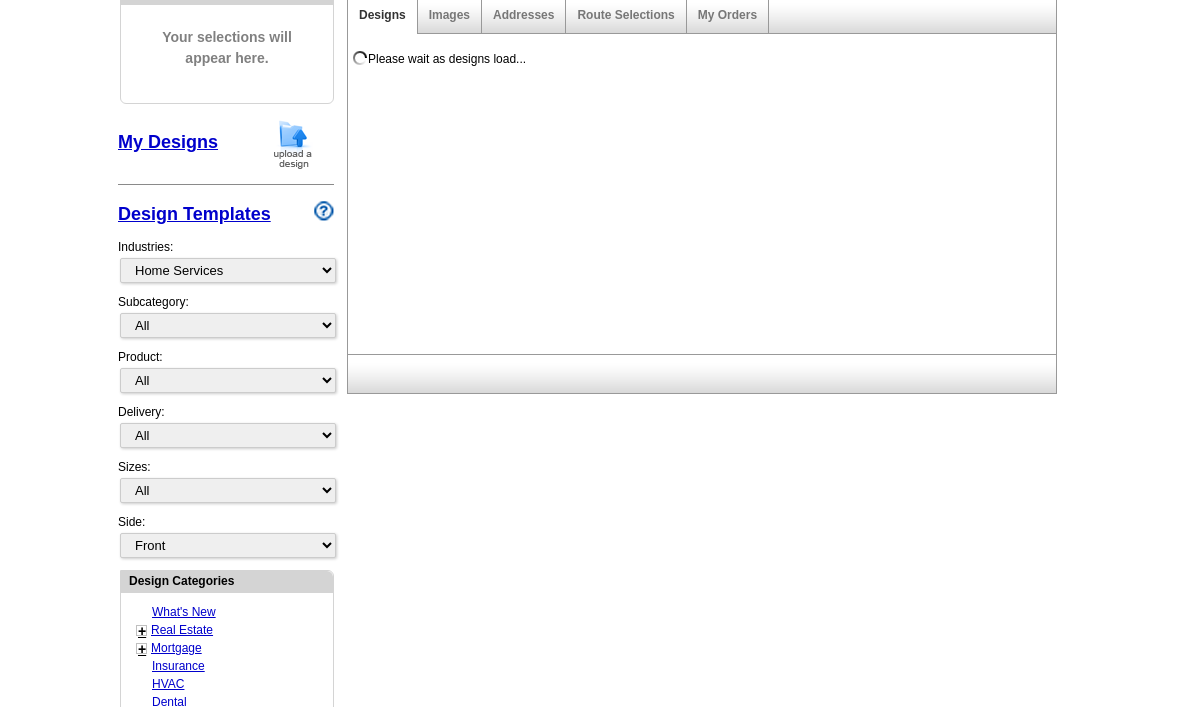 scroll, scrollTop: 0, scrollLeft: 0, axis: both 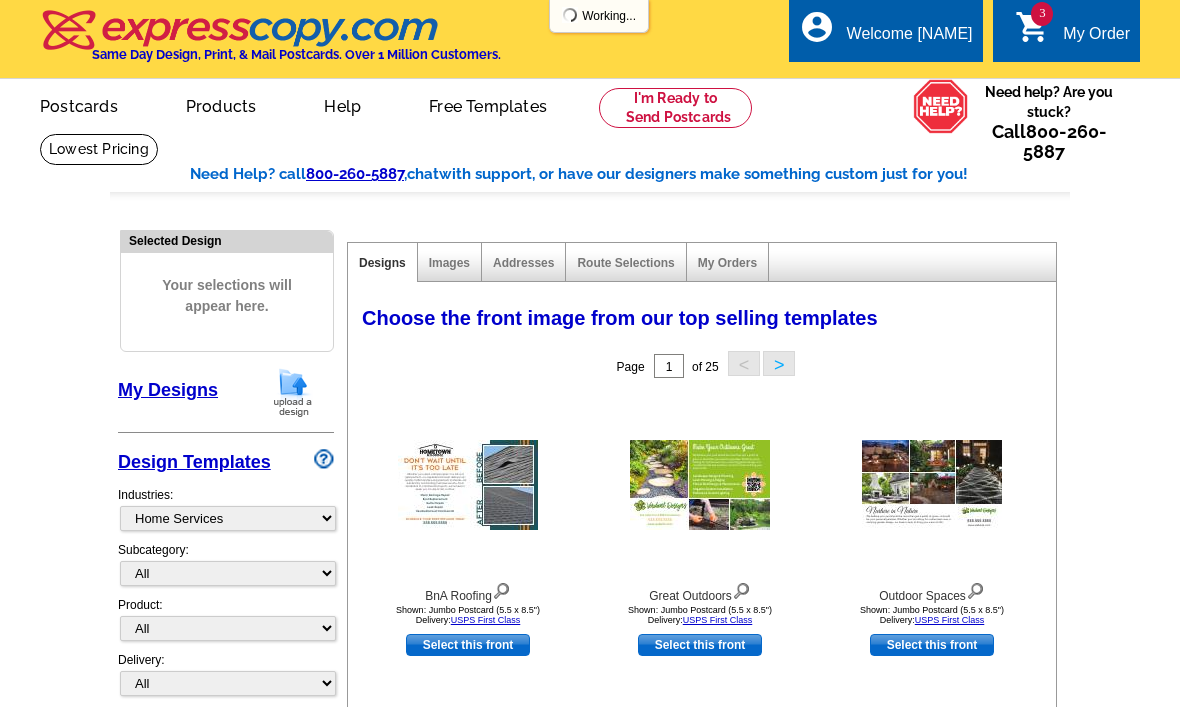 click on "3
shopping_cart
My Order" at bounding box center [1066, 30] 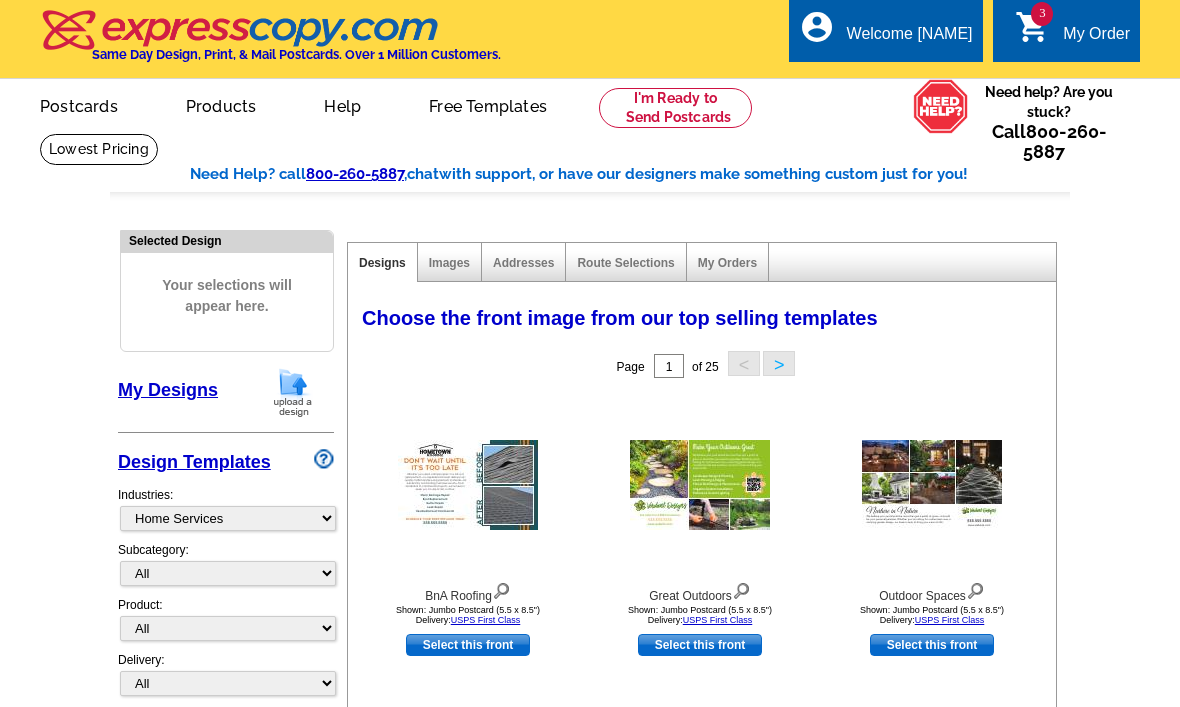 click on "3
shopping_cart
My Order" at bounding box center (1066, 30) 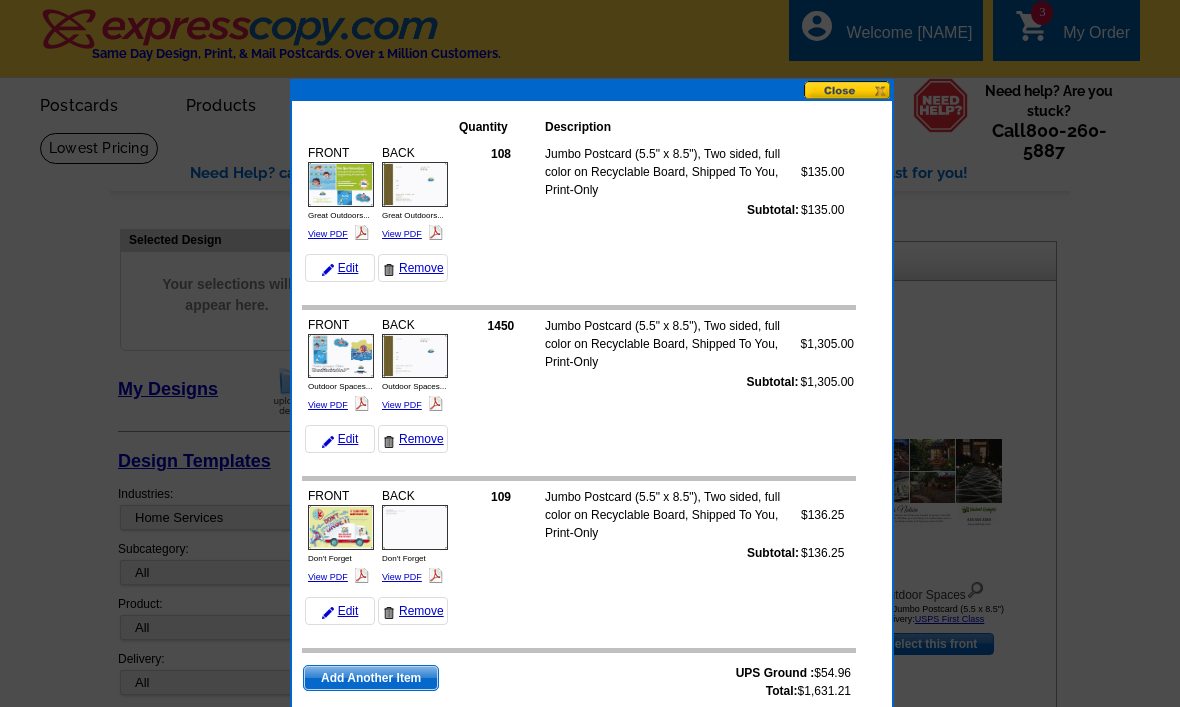 scroll, scrollTop: 2, scrollLeft: 0, axis: vertical 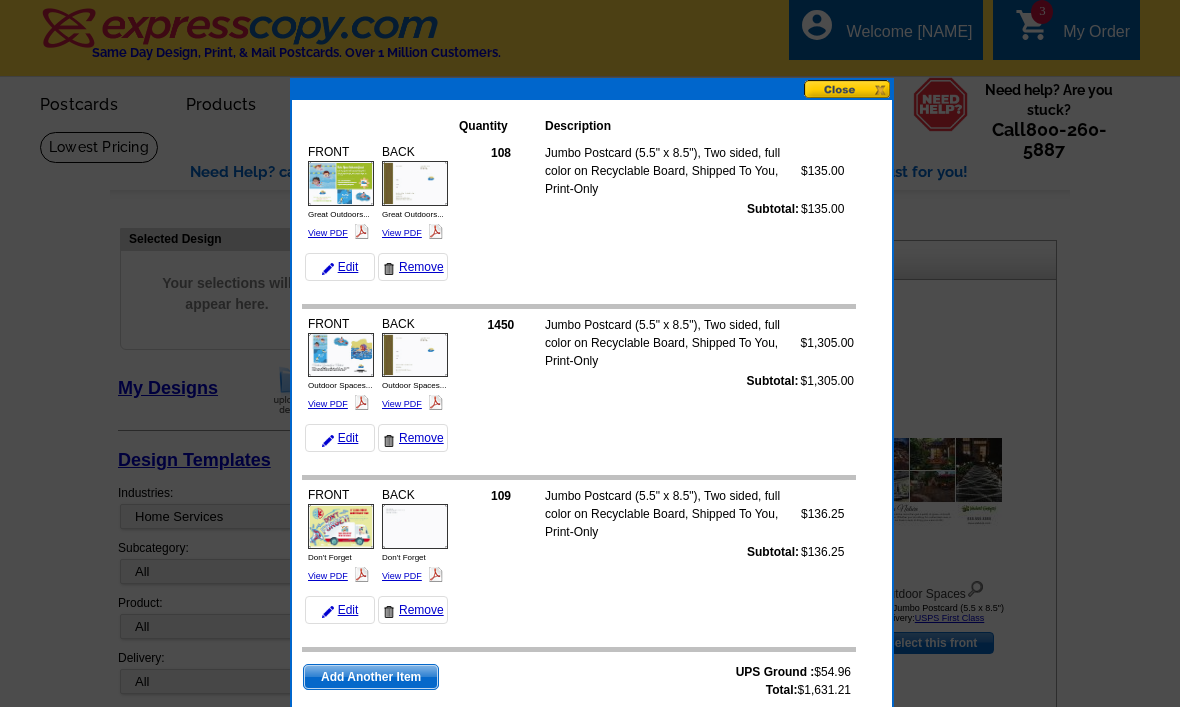 click on "Remove" at bounding box center [413, 610] 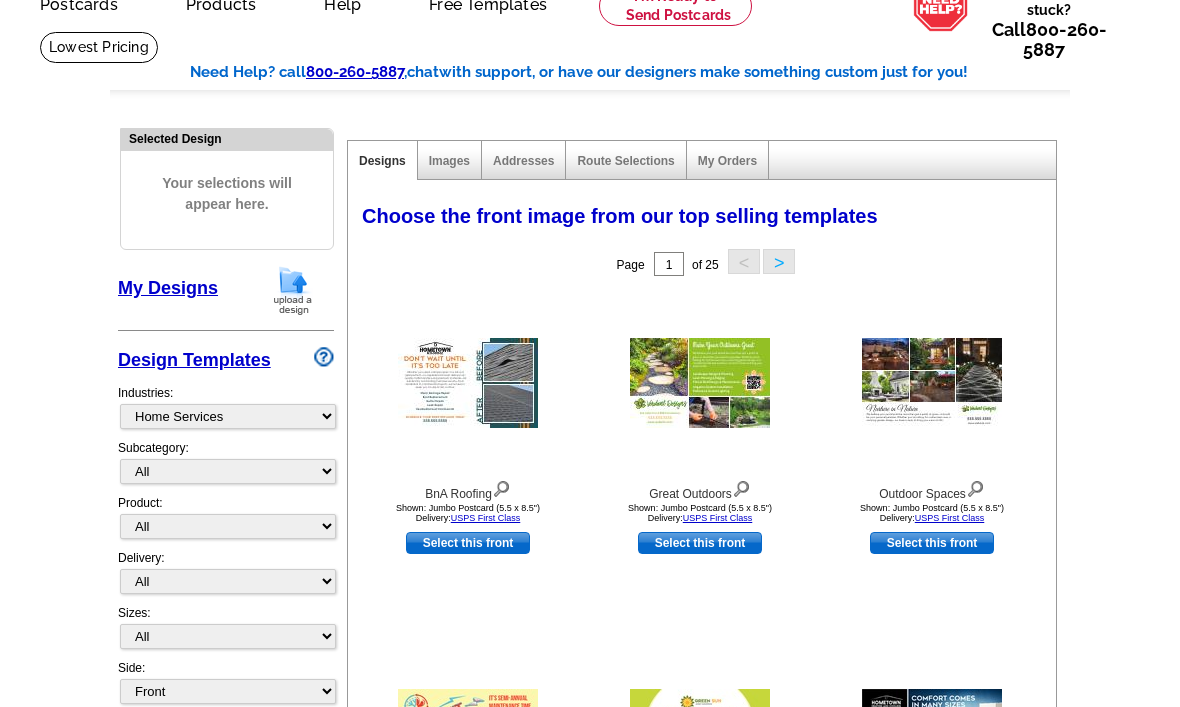 scroll, scrollTop: 132, scrollLeft: 0, axis: vertical 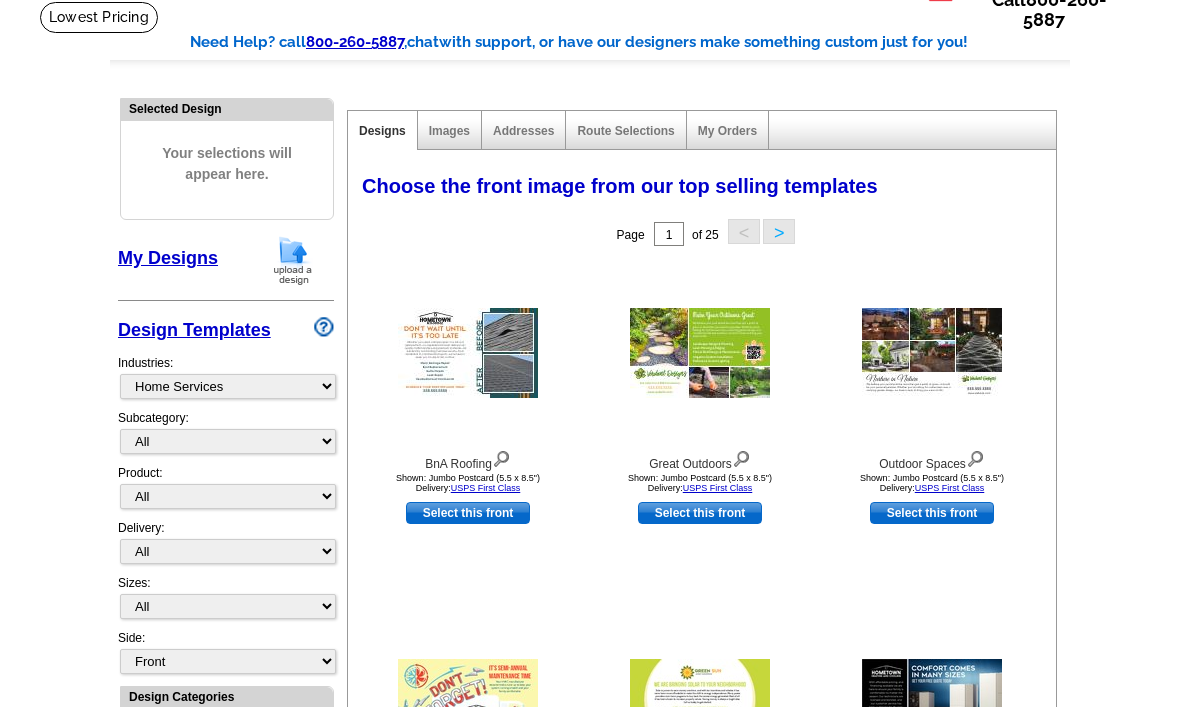 click on "Select this front" at bounding box center (932, 513) 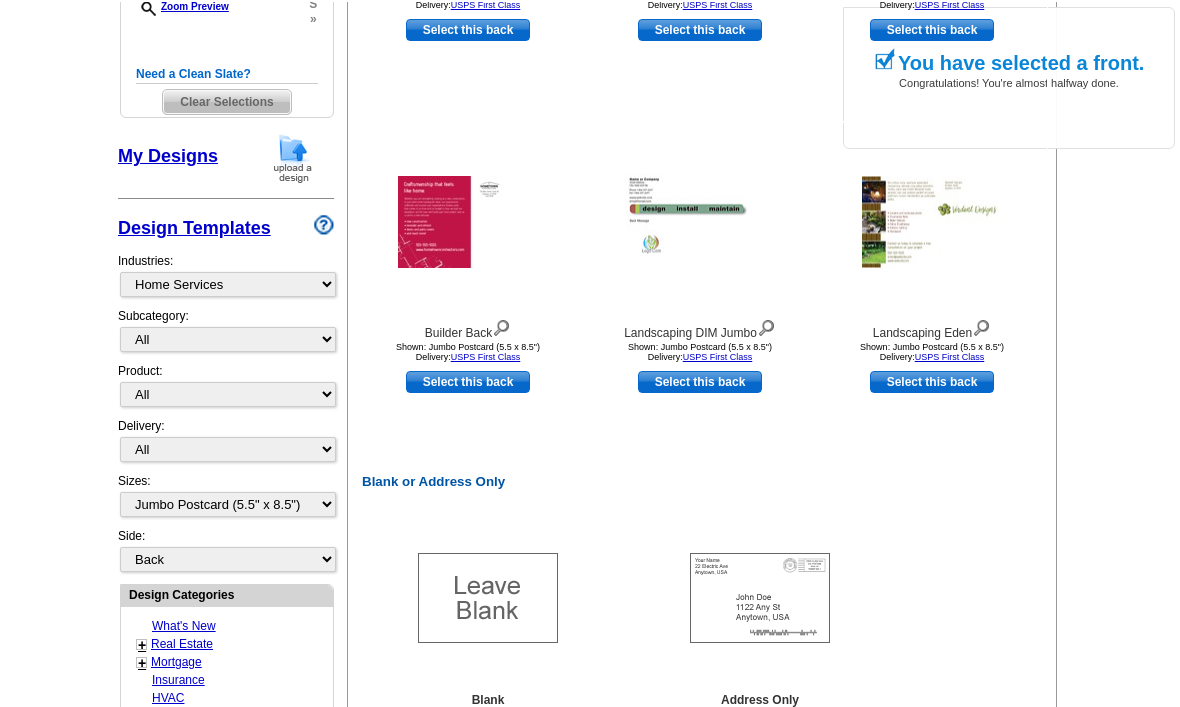 scroll, scrollTop: 658, scrollLeft: 0, axis: vertical 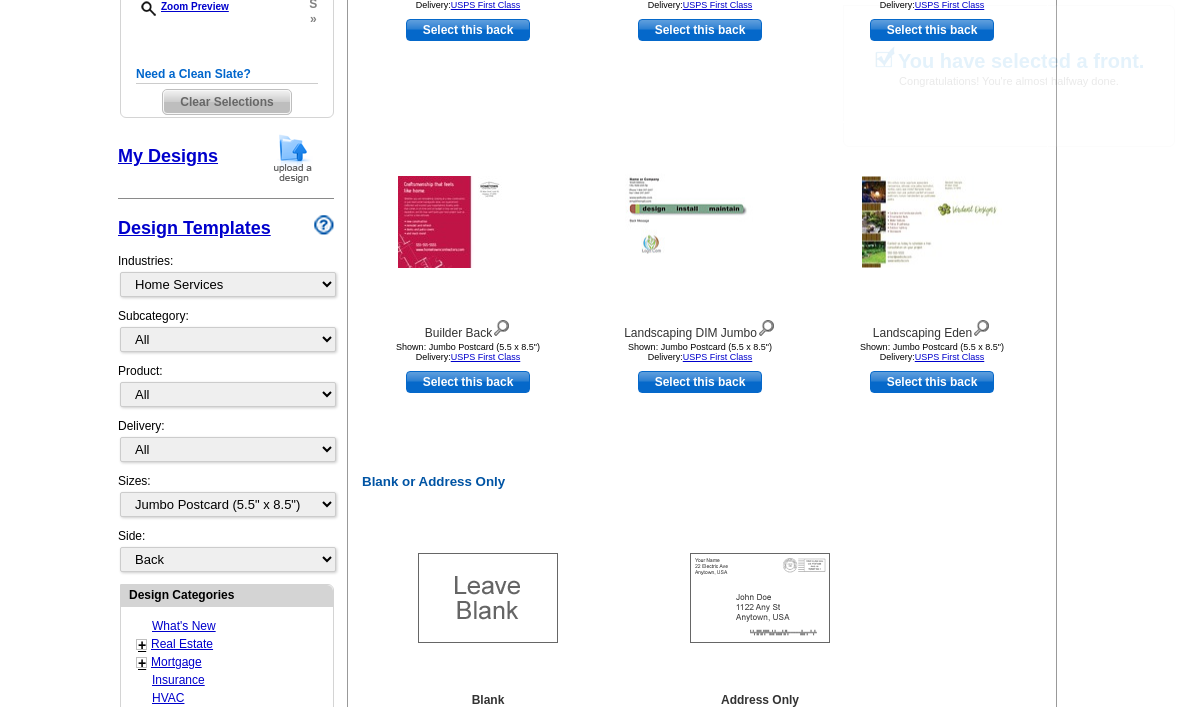 click on "Select this back" at bounding box center [932, 382] 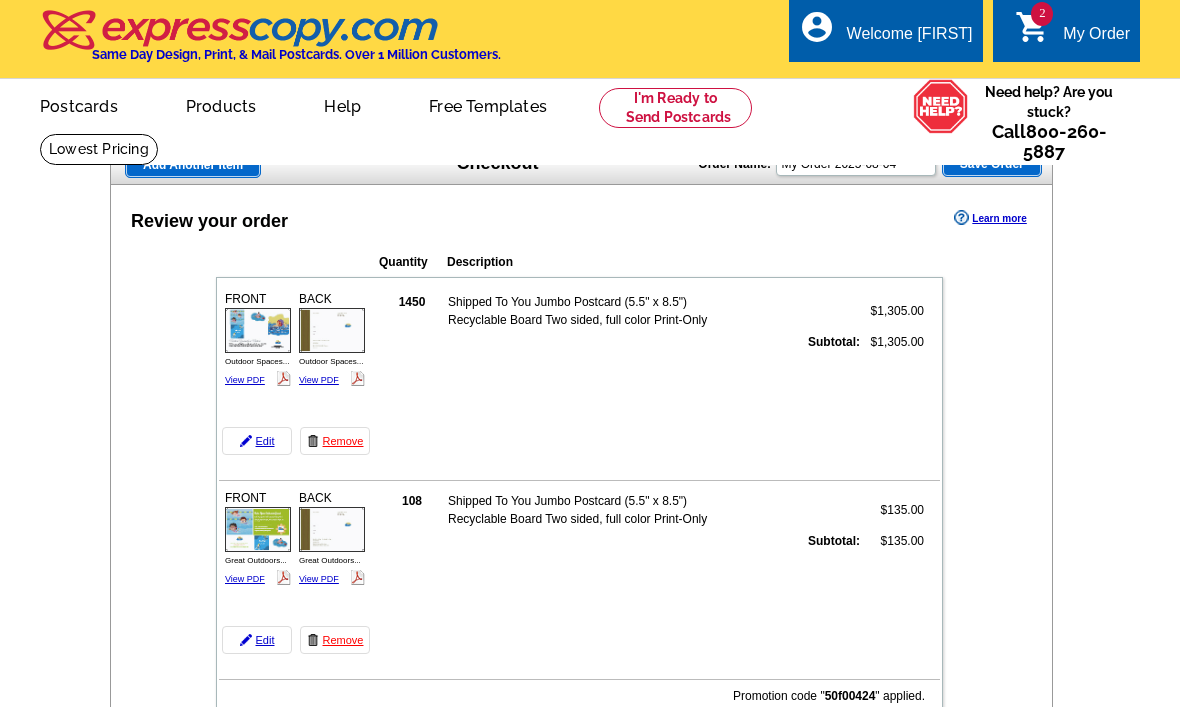 scroll, scrollTop: 0, scrollLeft: 0, axis: both 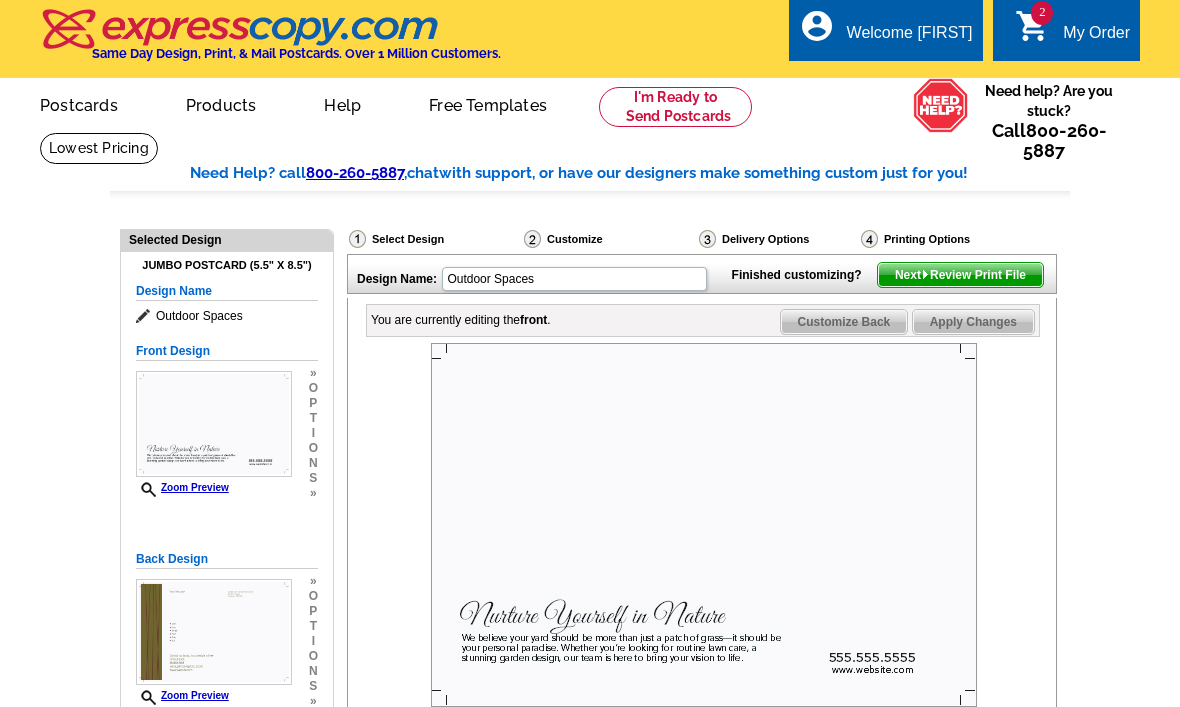 click on "My Order" at bounding box center [1096, 38] 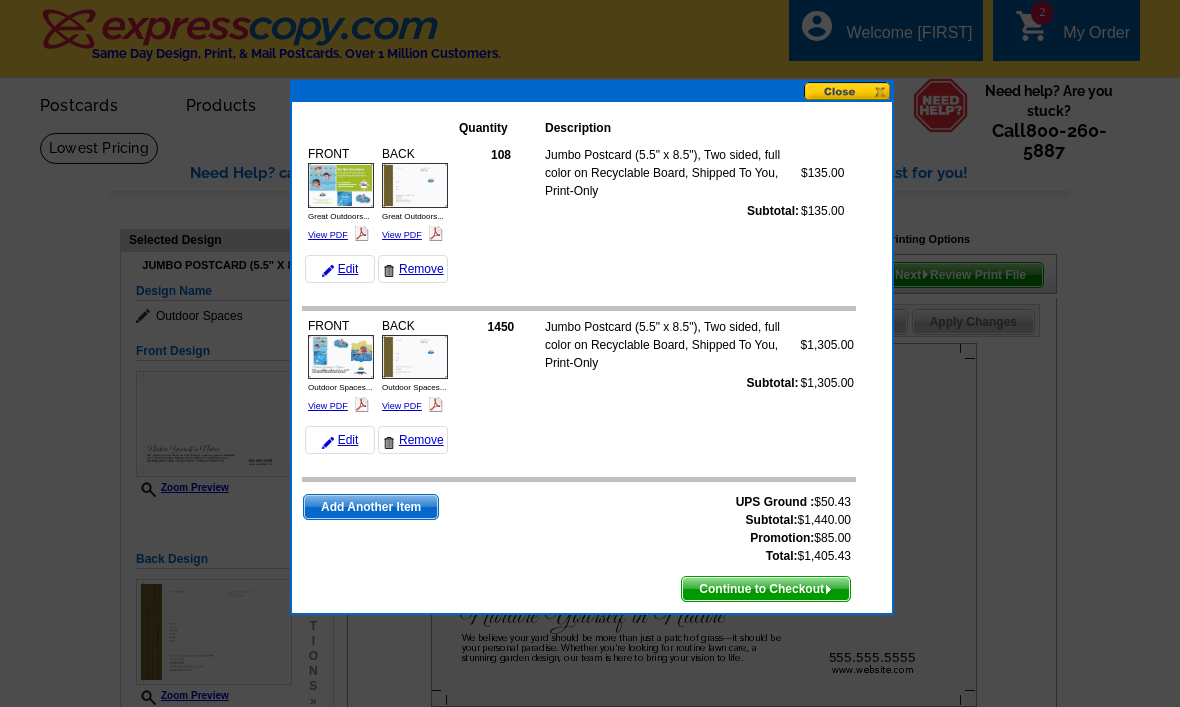 click on "Quantity
Description
FRONT
Great Outdoors...
View PDF
$135.00" at bounding box center (592, 357) 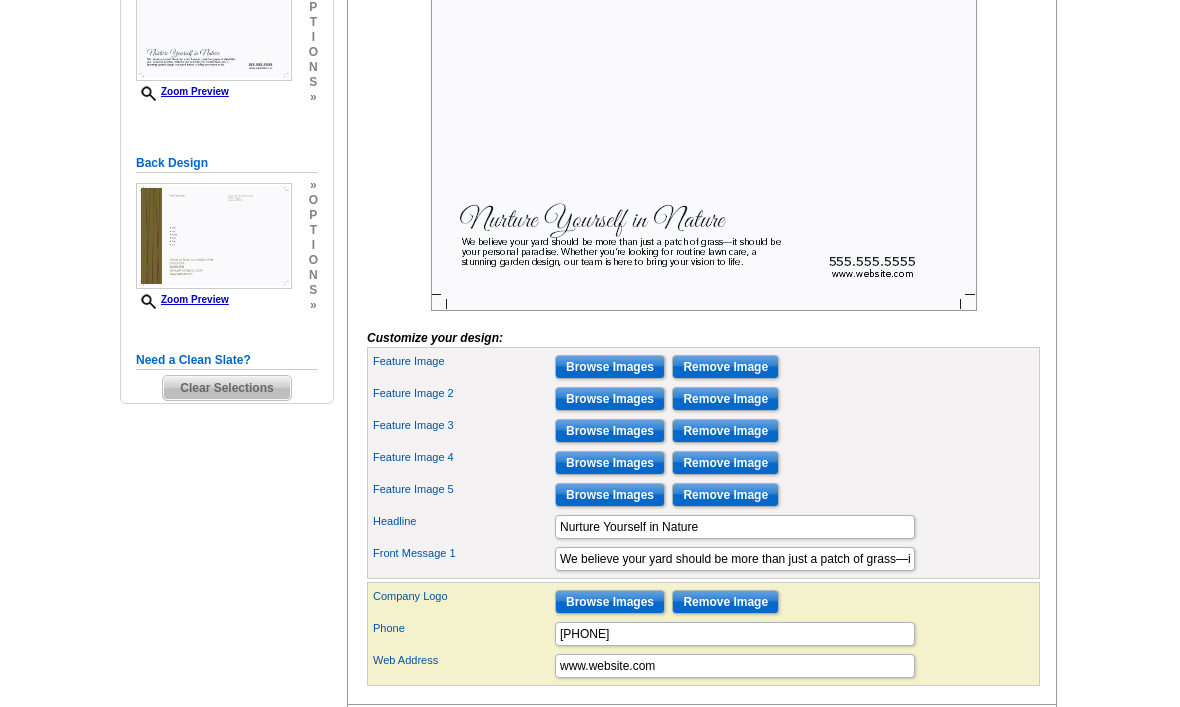 scroll, scrollTop: 440, scrollLeft: 0, axis: vertical 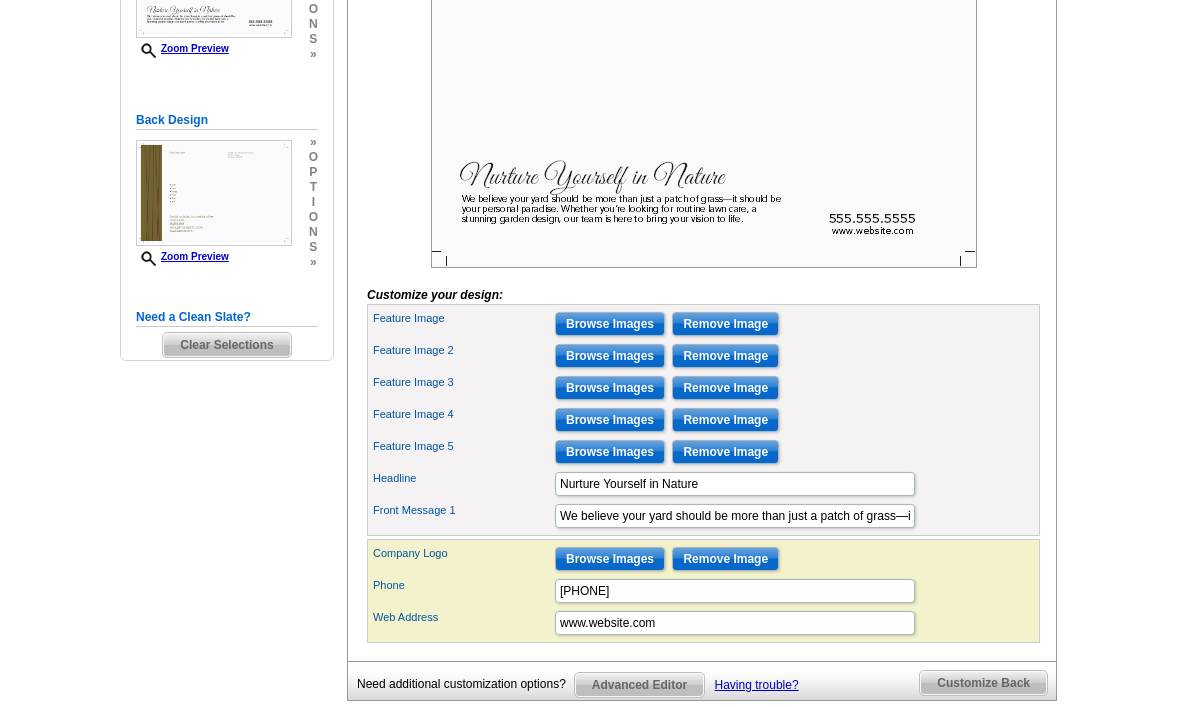 click on "Browse Images" at bounding box center (610, 324) 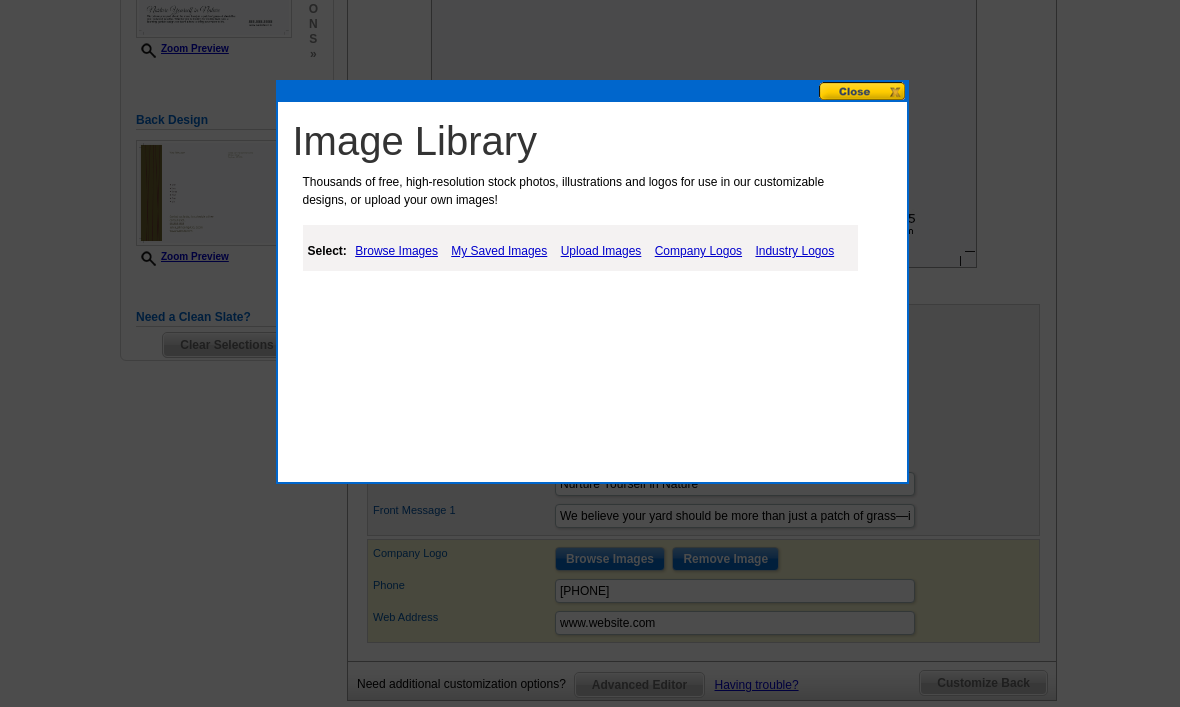 click on "My Saved Images" at bounding box center [499, 251] 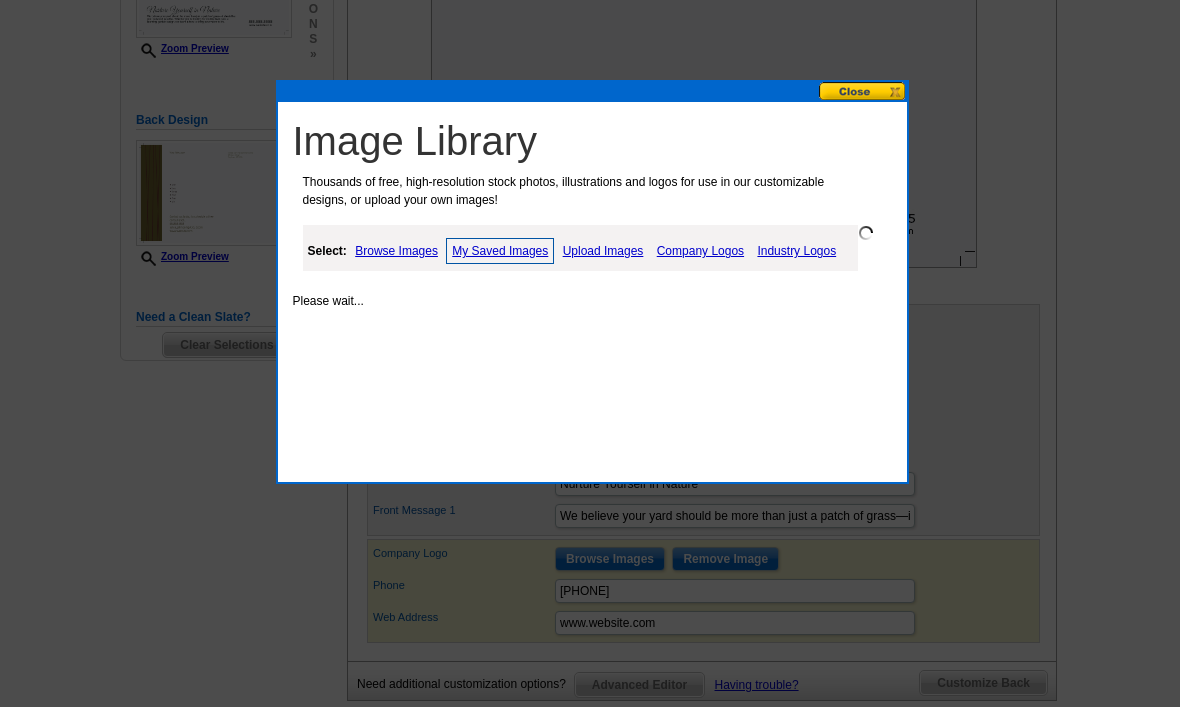 click on "My Saved Images" at bounding box center [500, 251] 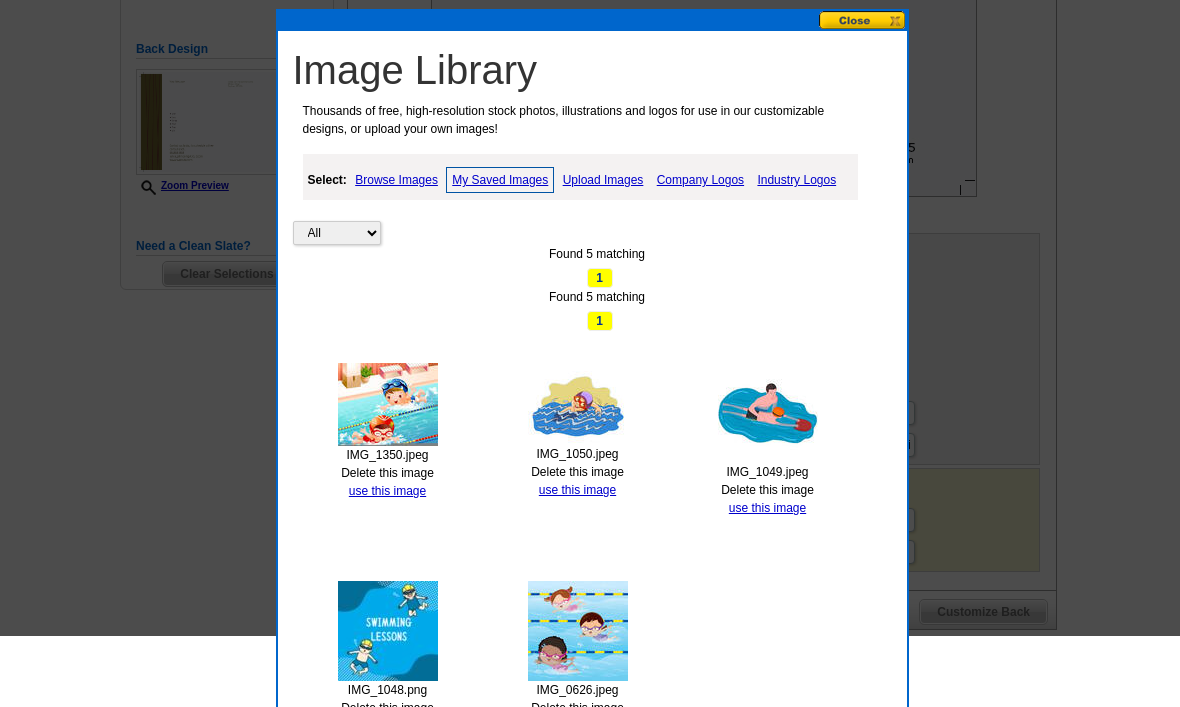 scroll, scrollTop: 535, scrollLeft: 0, axis: vertical 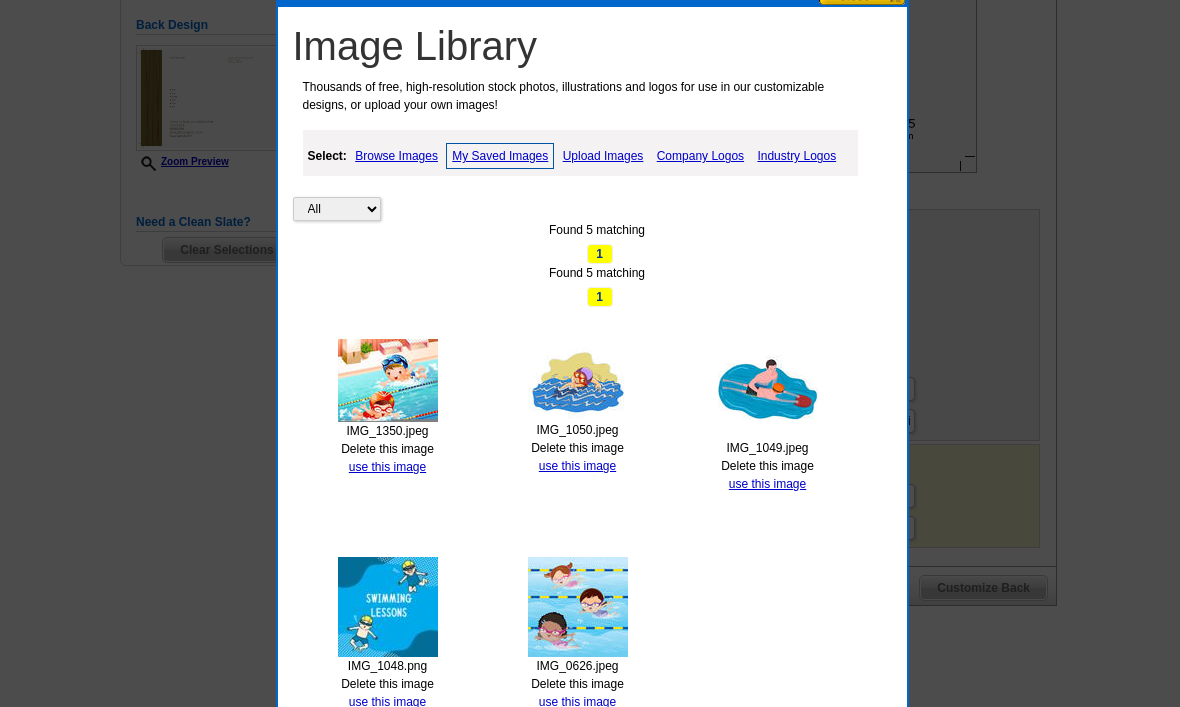 click on "Delete this image" at bounding box center (387, 449) 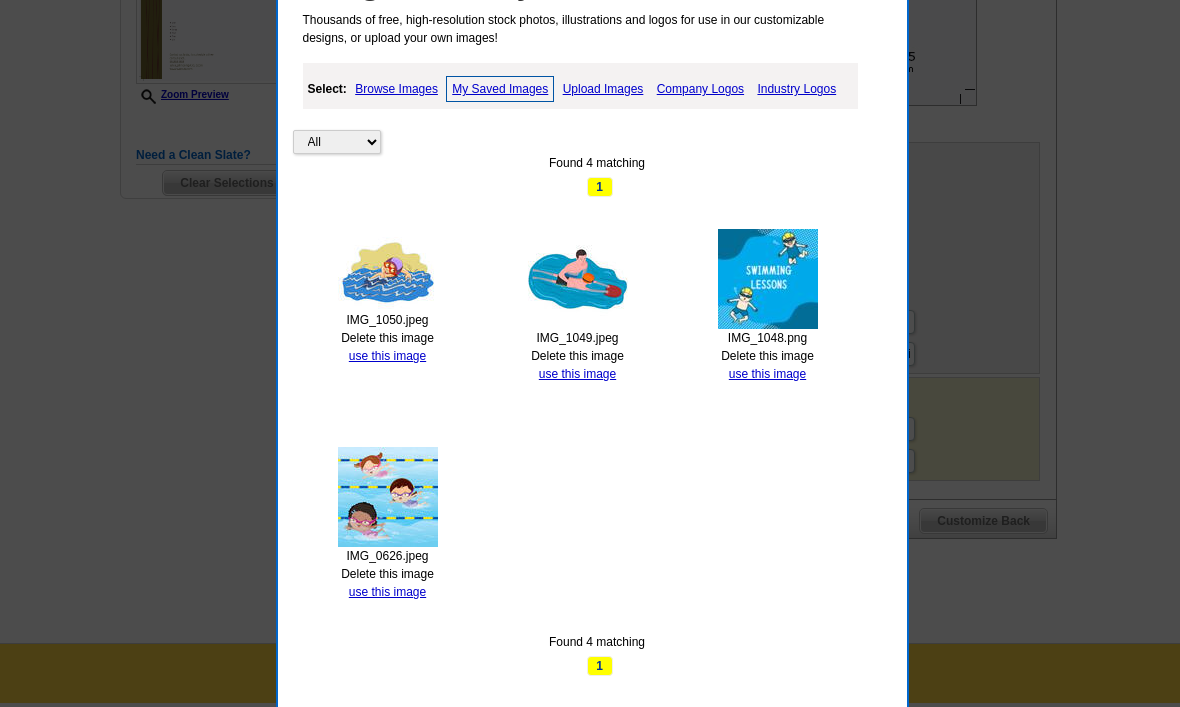 click at bounding box center (388, 270) 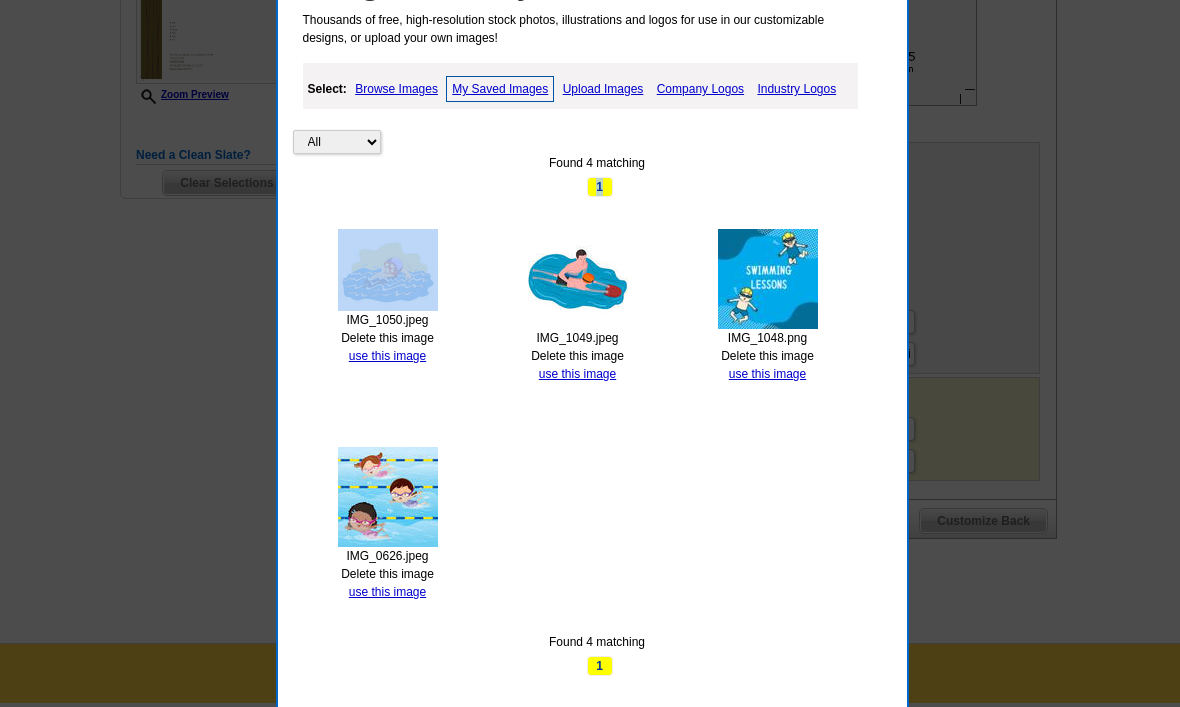 click on "Delete this image" at bounding box center [387, 338] 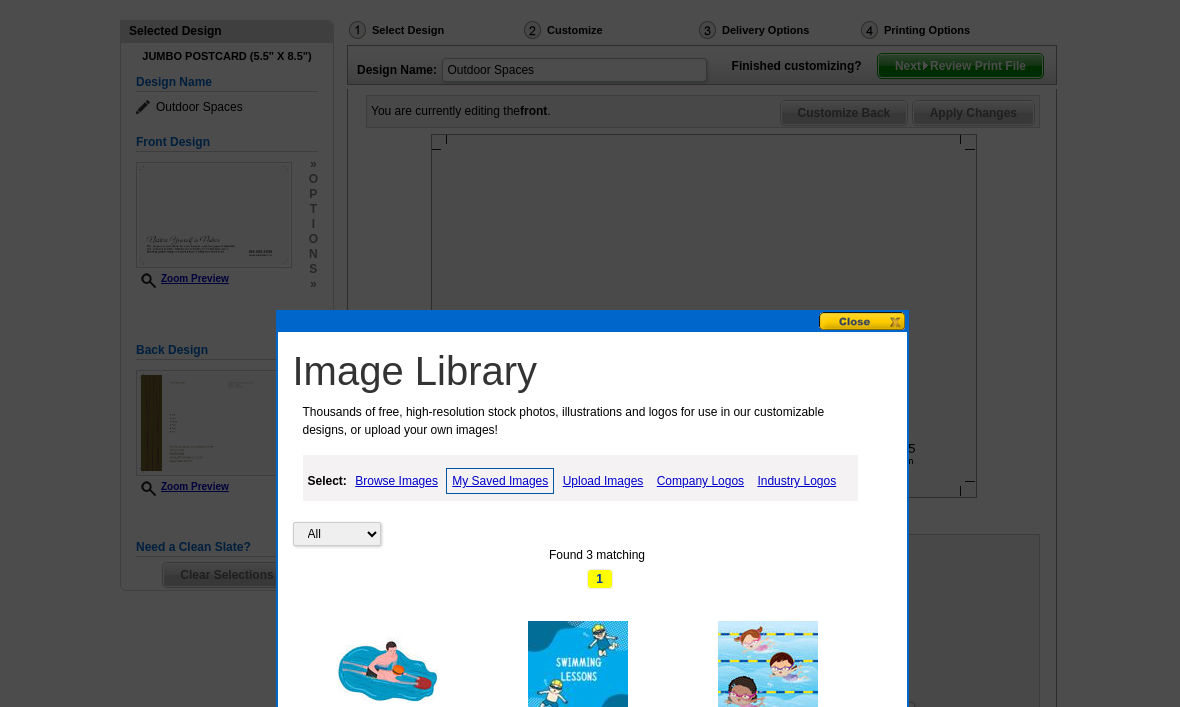 scroll, scrollTop: 281, scrollLeft: 0, axis: vertical 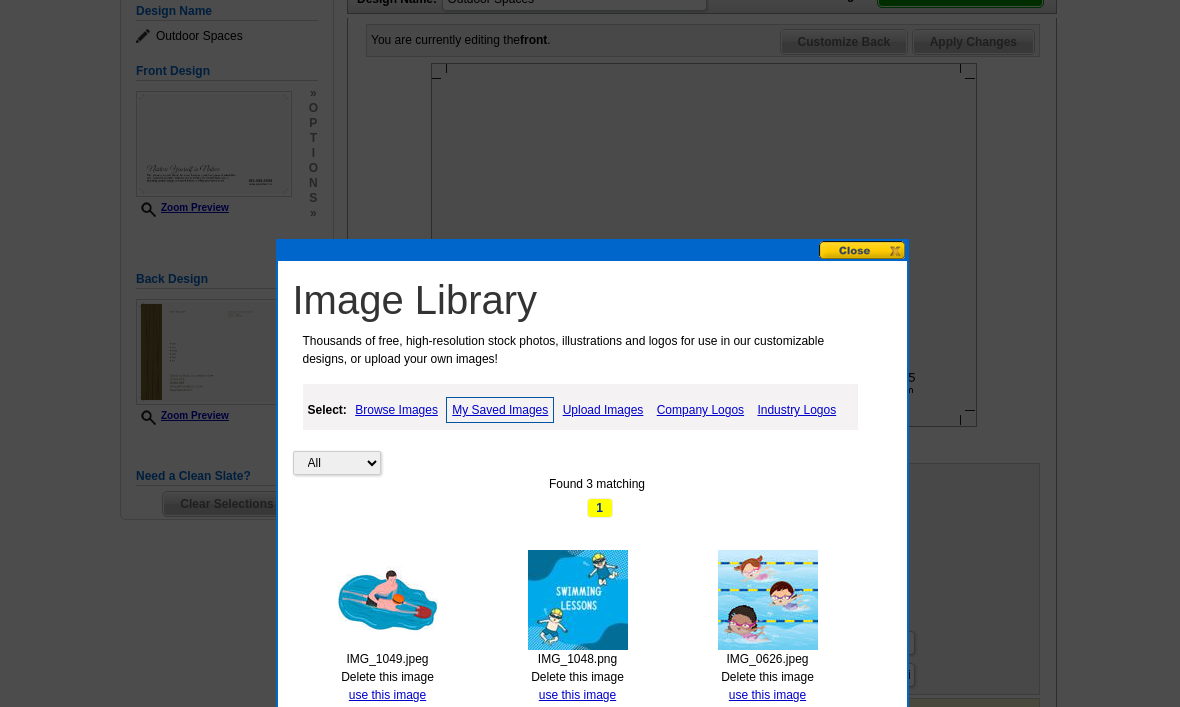 click on "Delete this image" at bounding box center [387, 677] 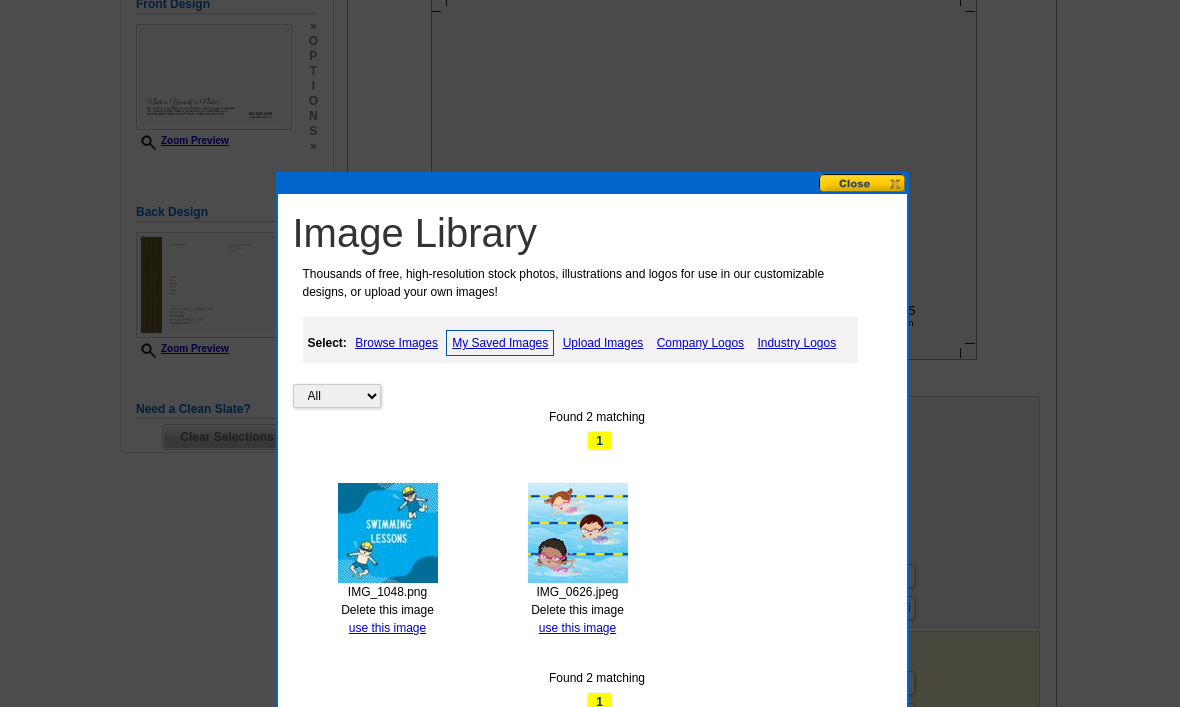 click on "Delete this image" at bounding box center (387, 610) 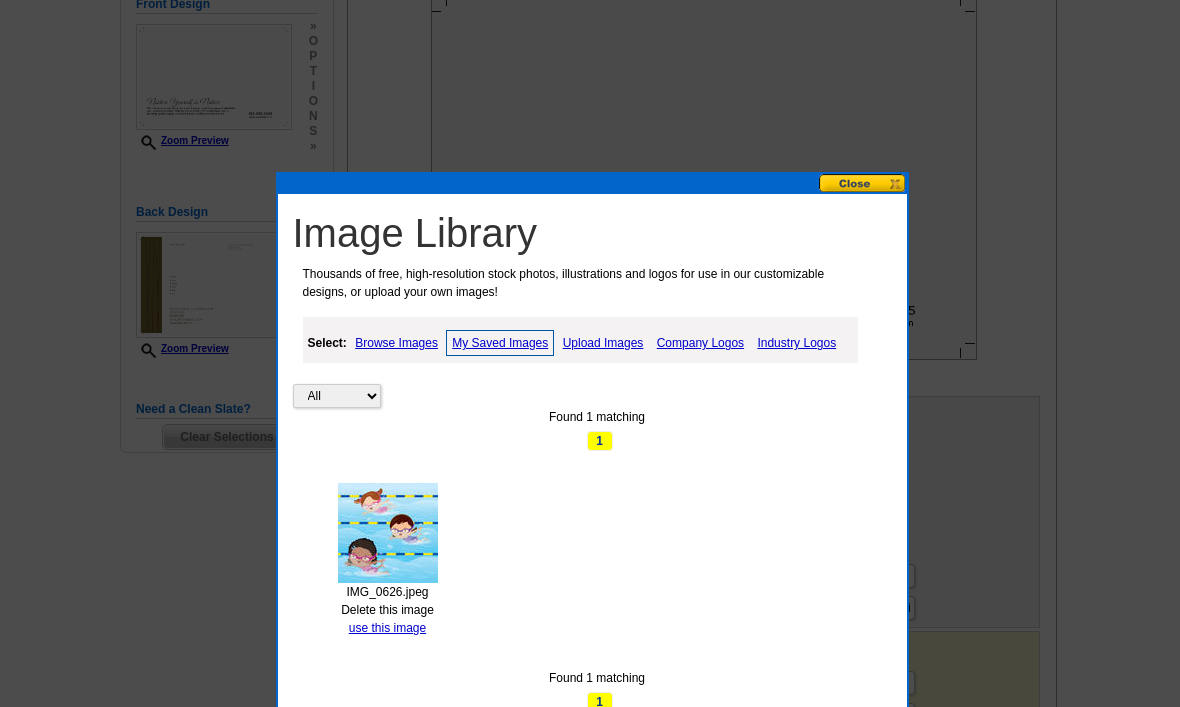 click on "Delete this image" at bounding box center [387, 610] 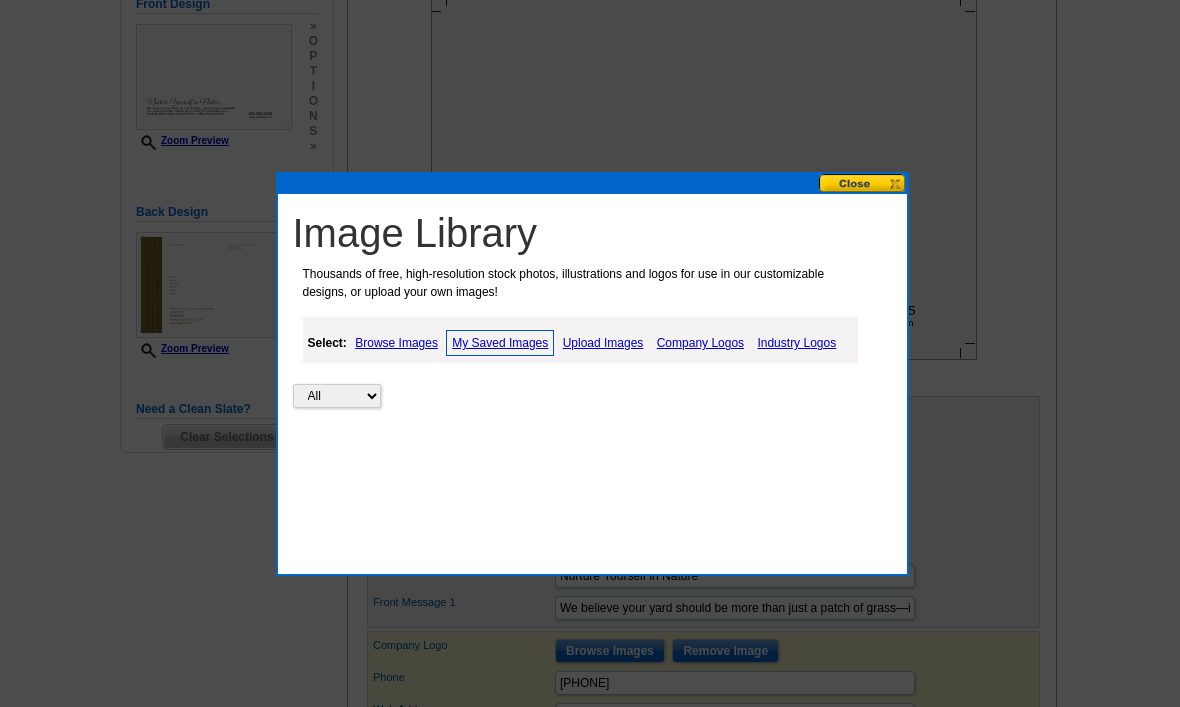 click on "Upload Images" at bounding box center [603, 343] 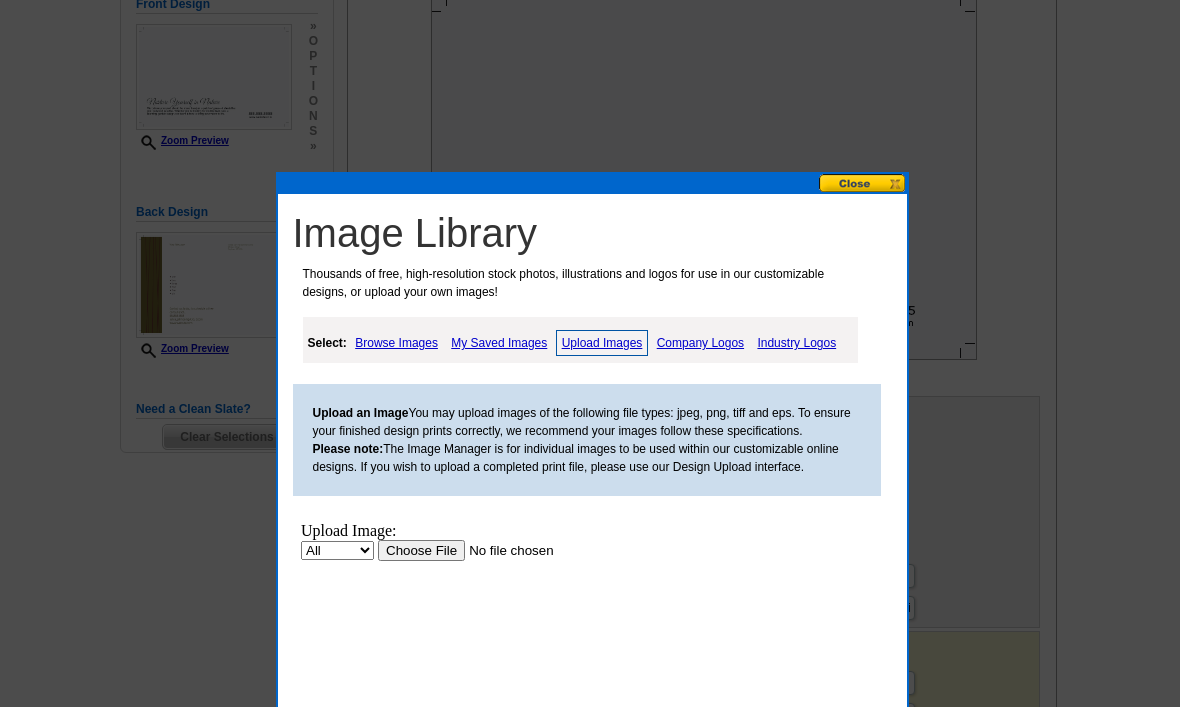 scroll, scrollTop: 0, scrollLeft: 0, axis: both 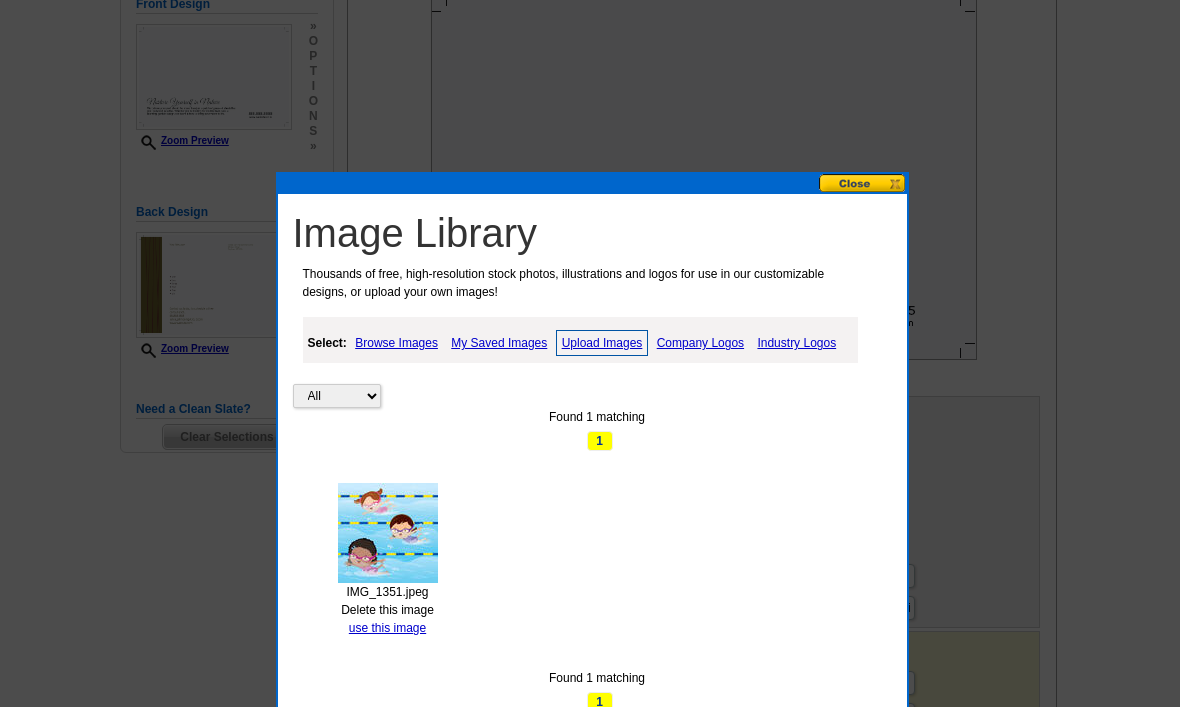 click on "Delete this image" at bounding box center (387, 610) 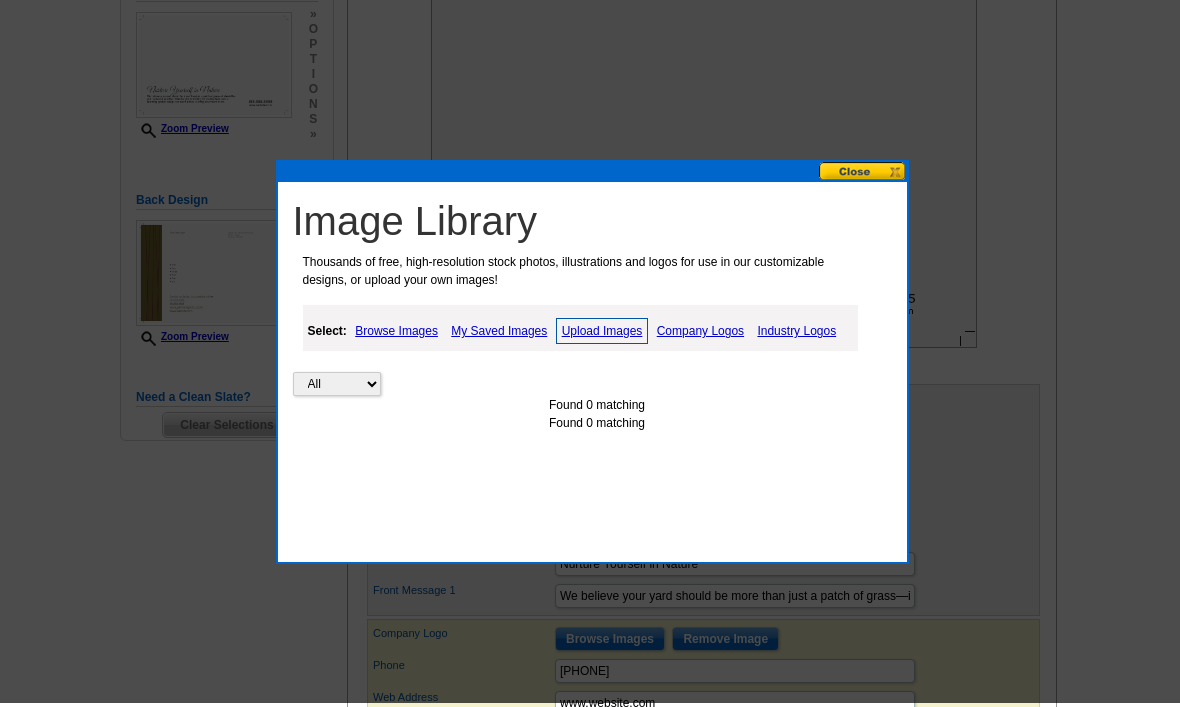 scroll, scrollTop: 379, scrollLeft: 0, axis: vertical 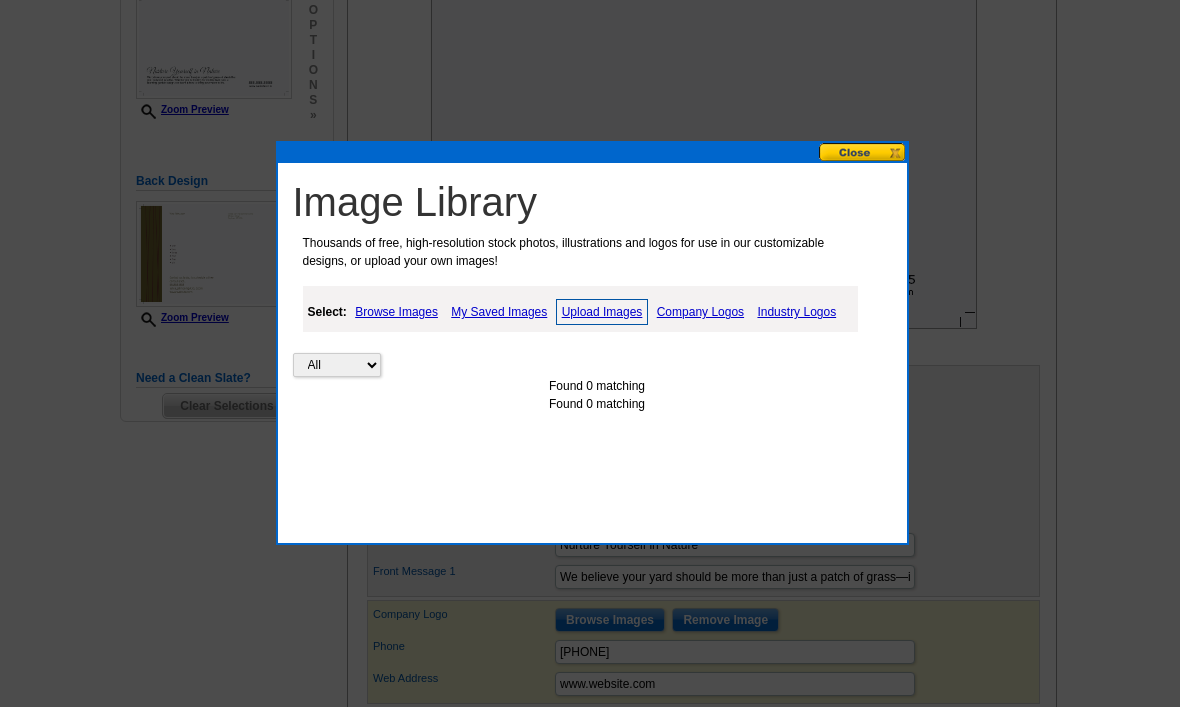 click on "My Saved Images" at bounding box center [499, 312] 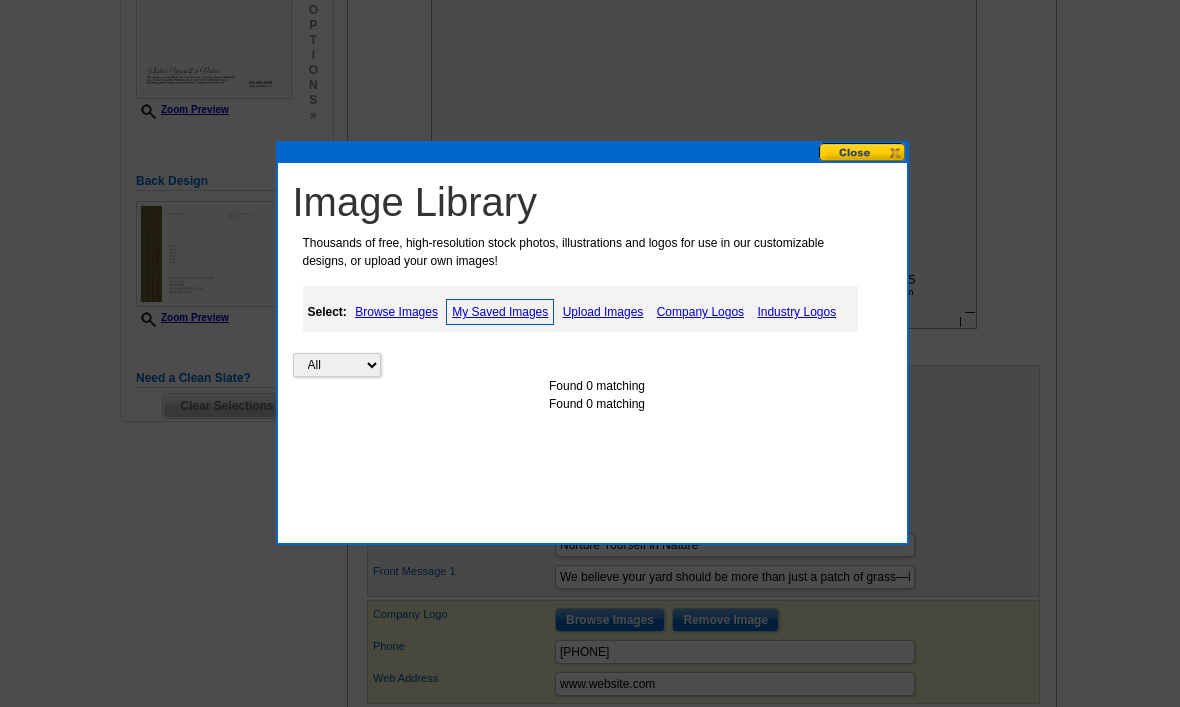 click on "Upload Images" at bounding box center (603, 312) 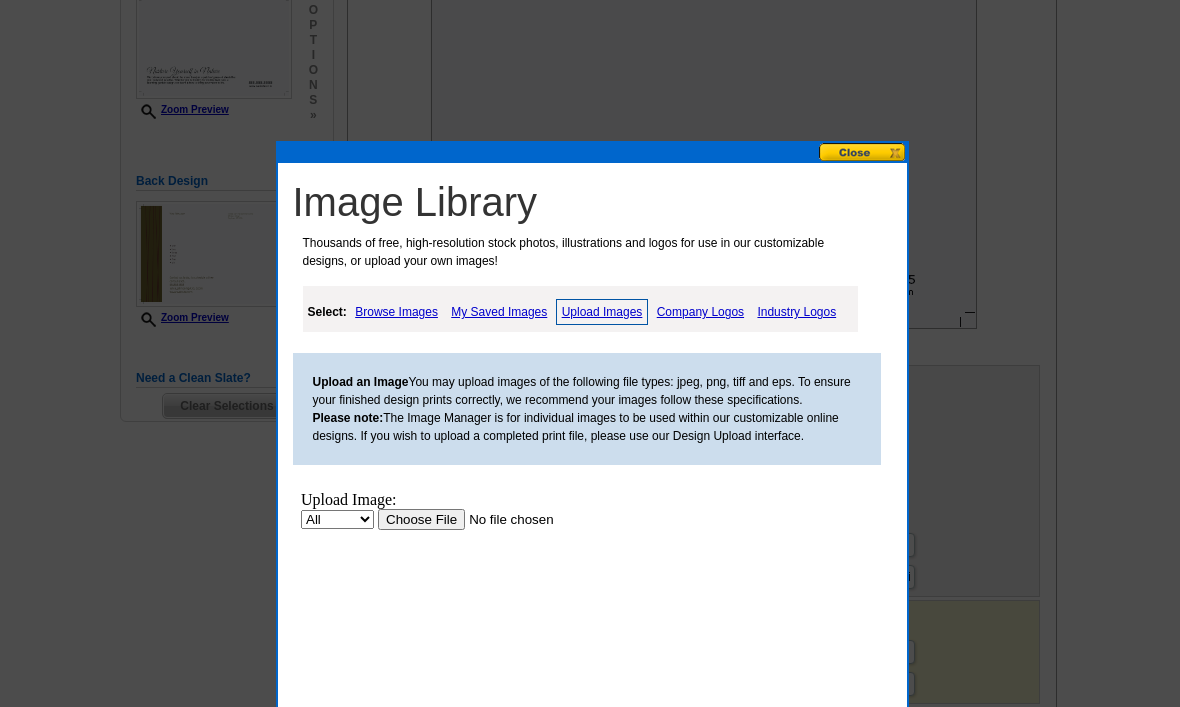 scroll, scrollTop: 0, scrollLeft: 0, axis: both 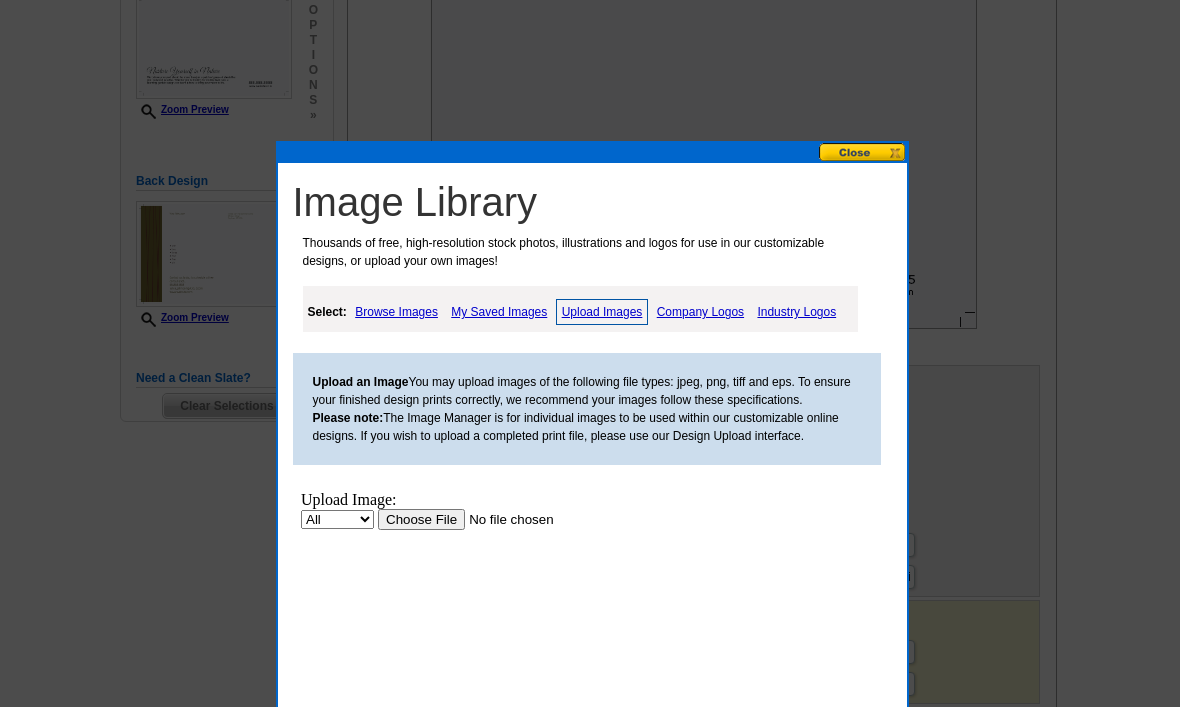 click at bounding box center (503, 519) 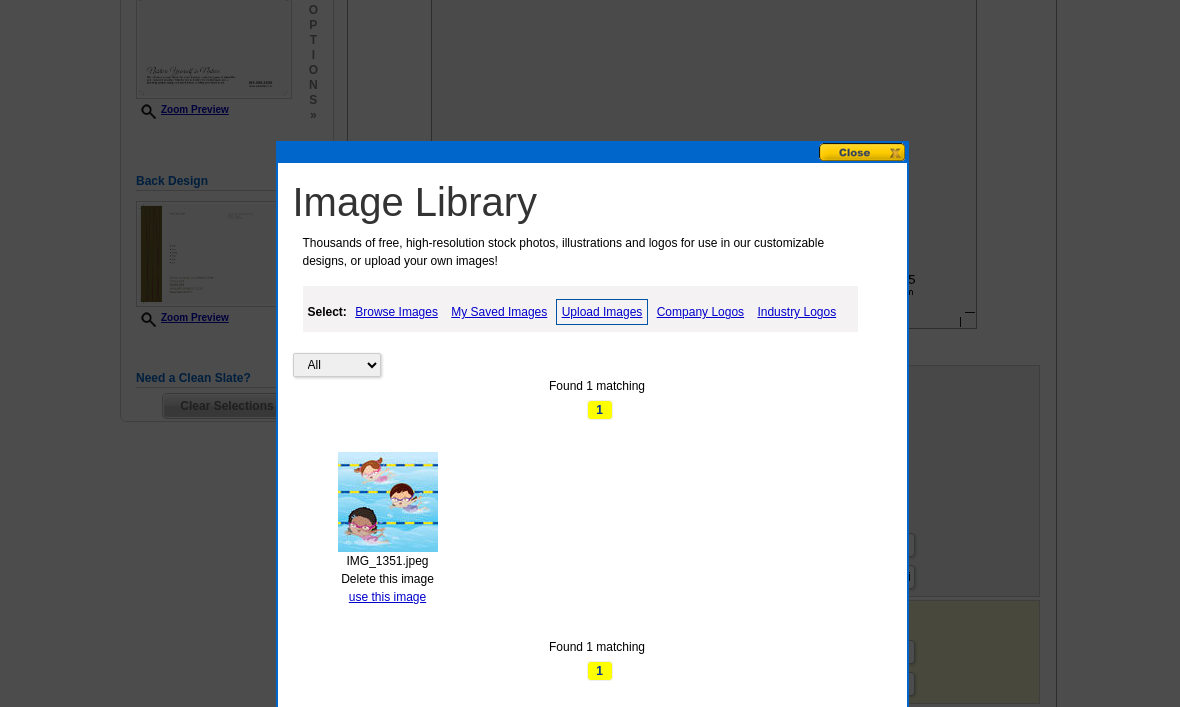 click on "use this image" at bounding box center [387, 597] 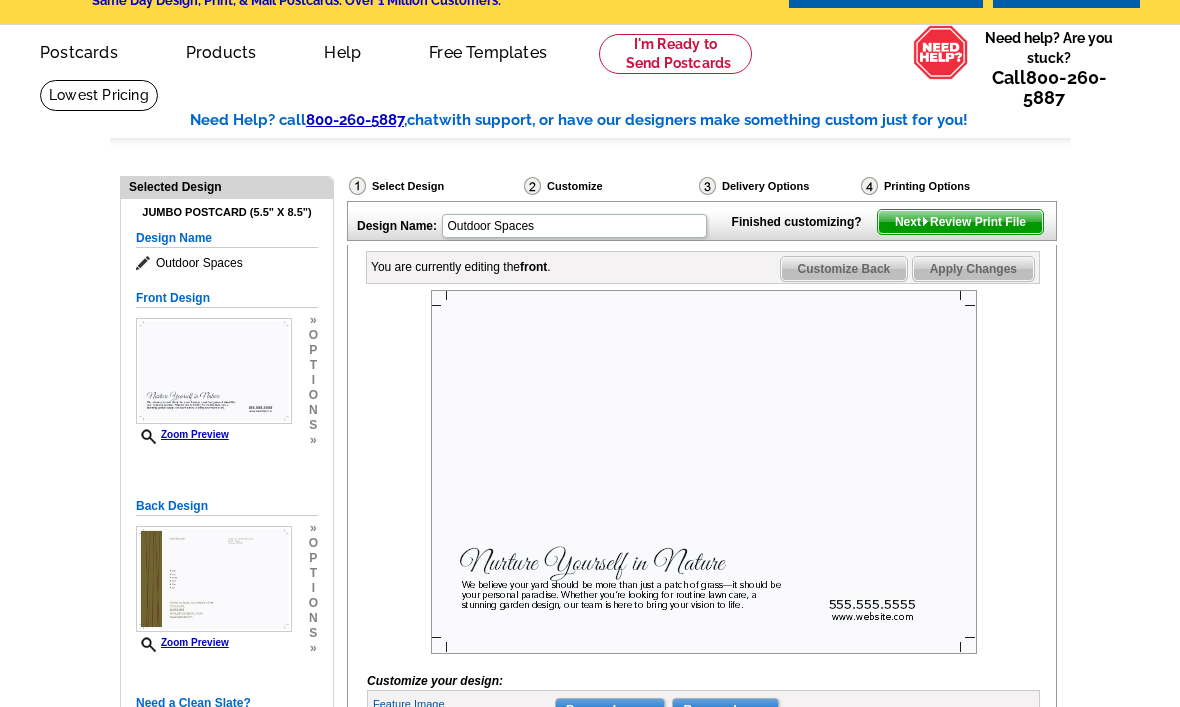 click at bounding box center [703, 472] 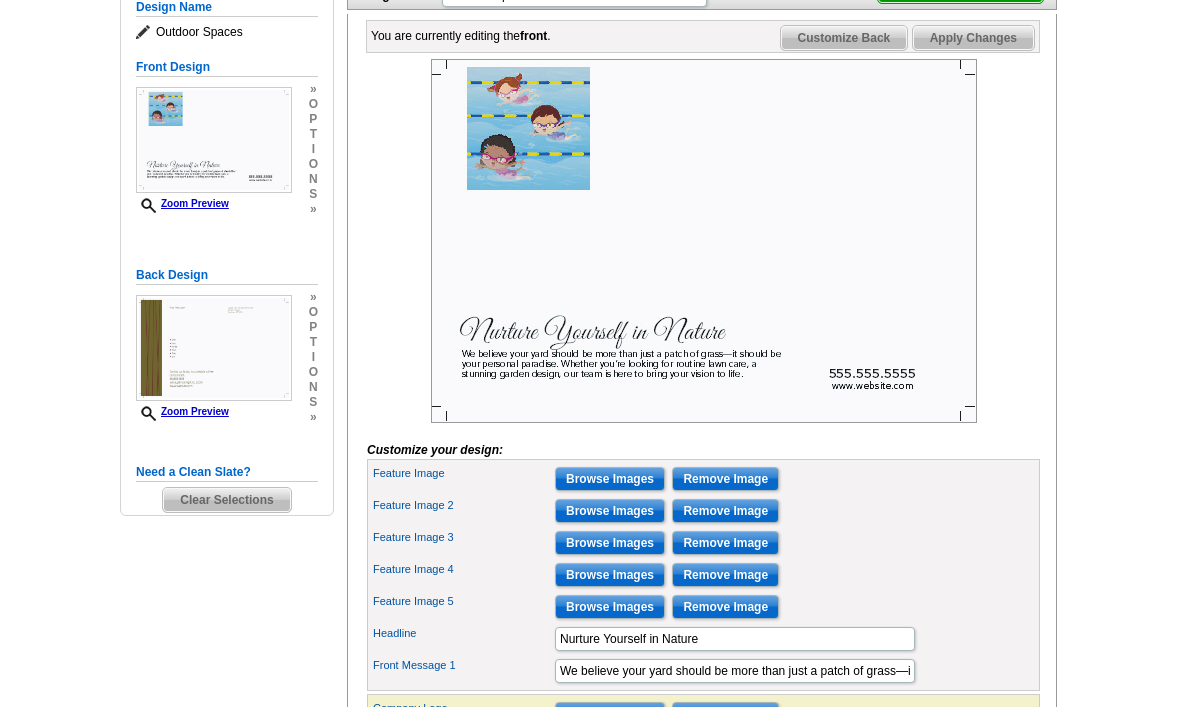 scroll, scrollTop: 285, scrollLeft: 0, axis: vertical 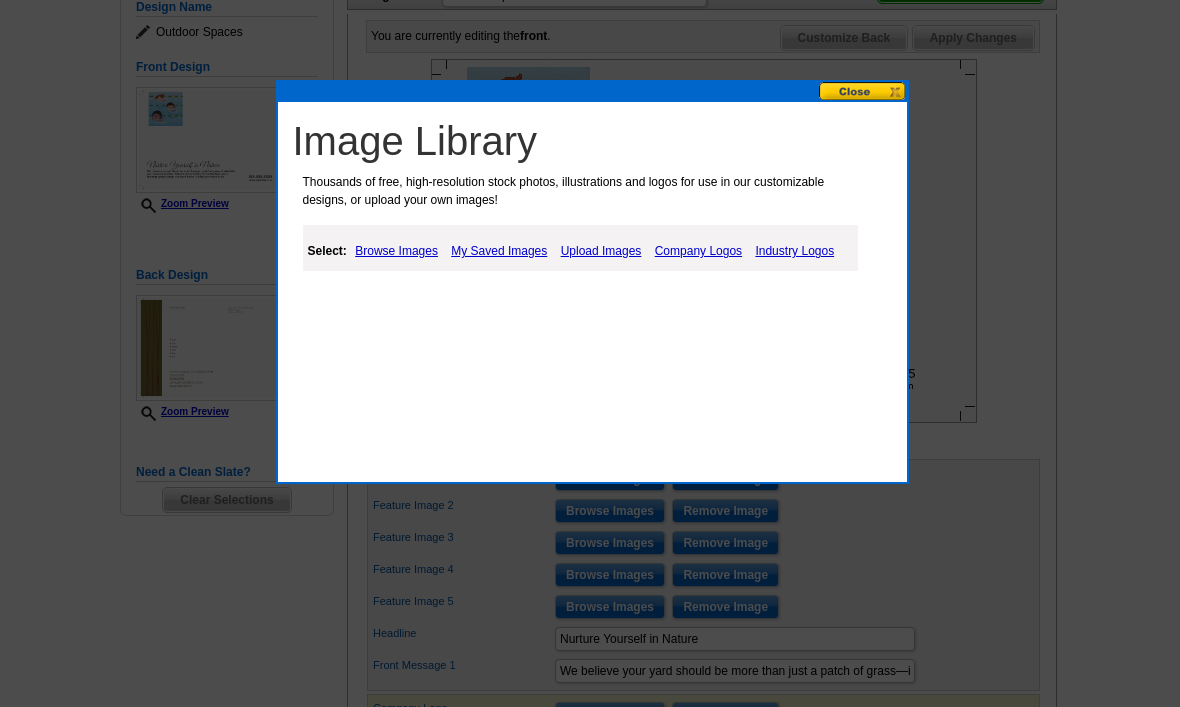 click on "My Saved Images" at bounding box center [499, 251] 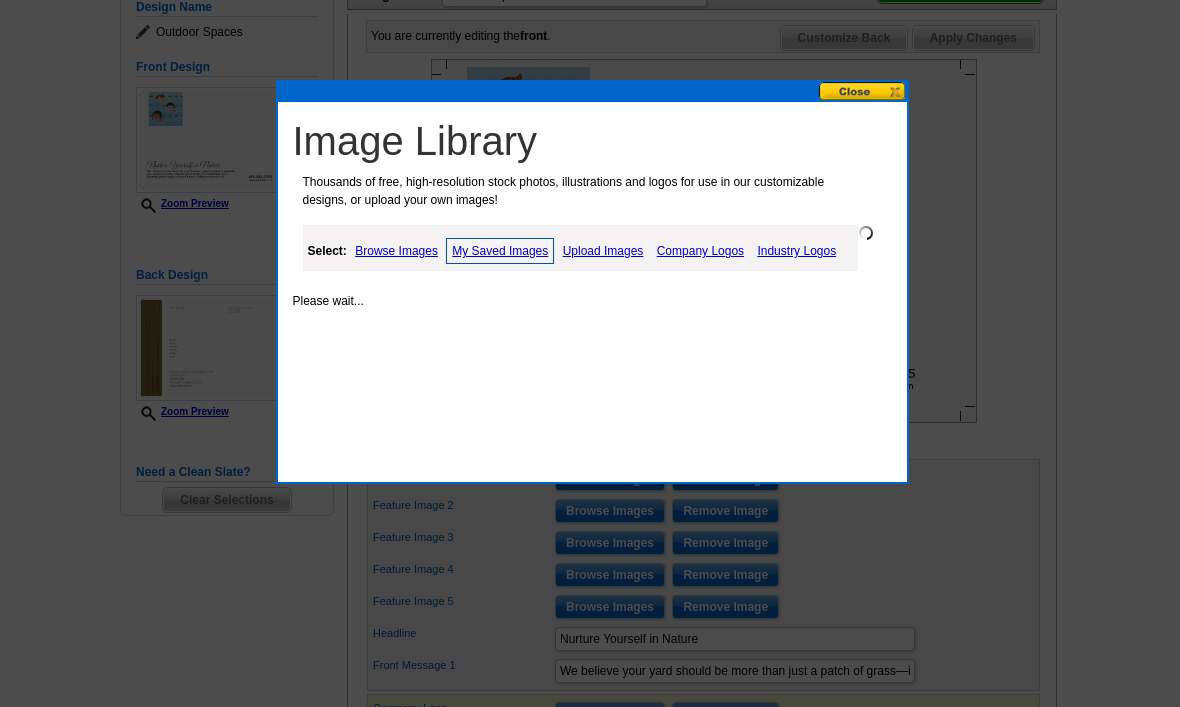 click on "Upload Images" at bounding box center [603, 251] 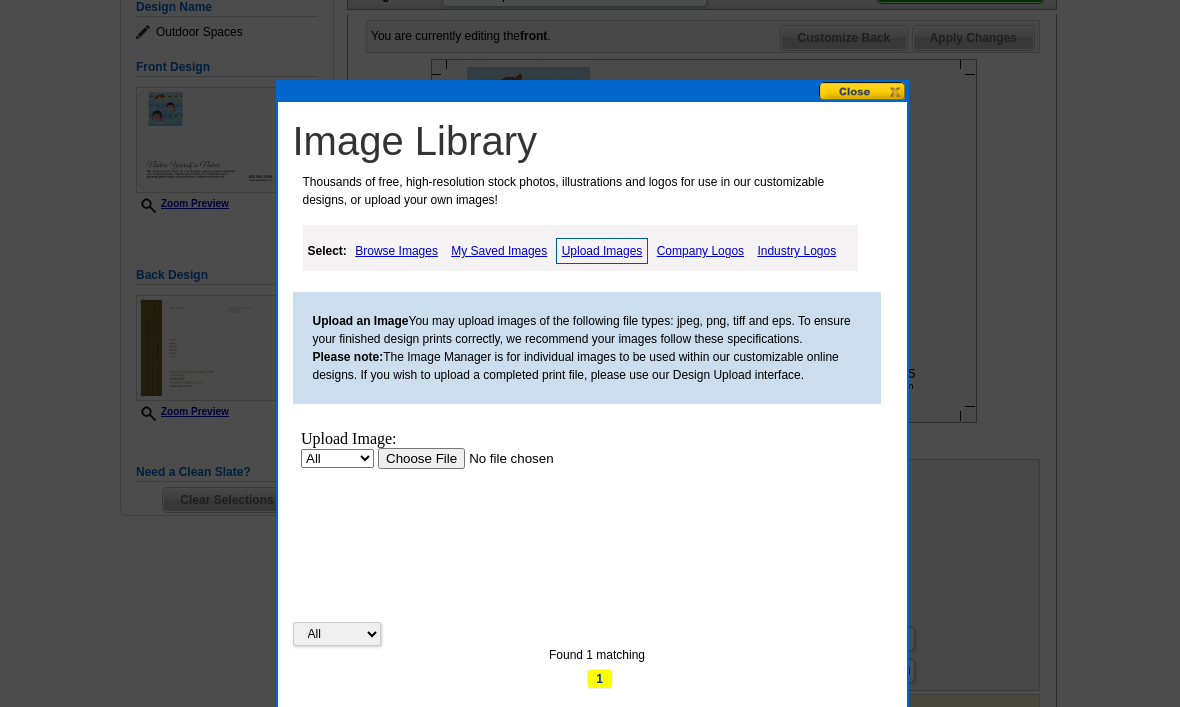 scroll, scrollTop: 0, scrollLeft: 0, axis: both 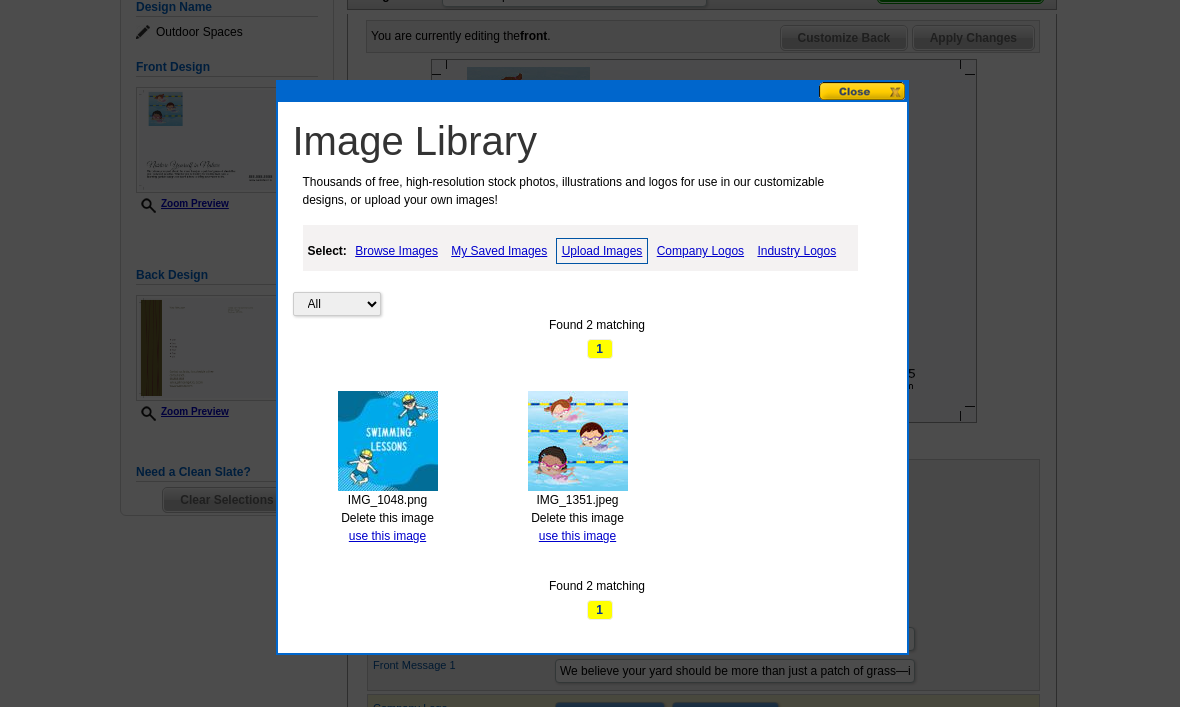 click on "use this image" at bounding box center (387, 536) 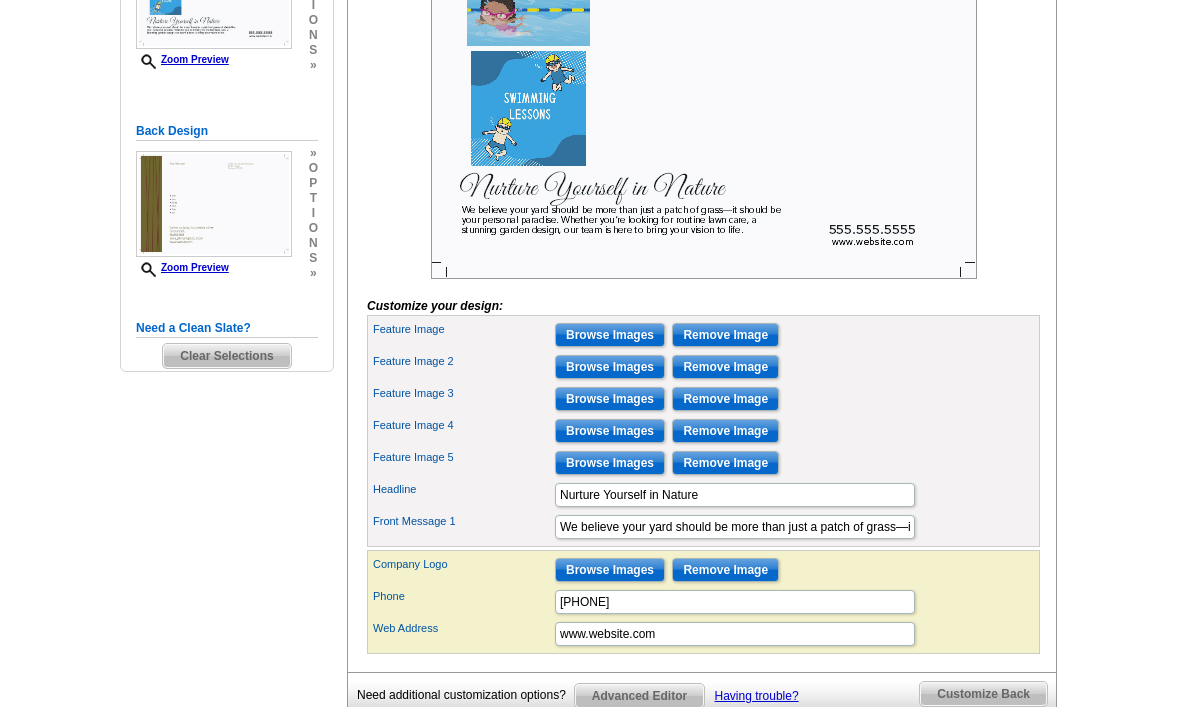 scroll, scrollTop: 429, scrollLeft: 0, axis: vertical 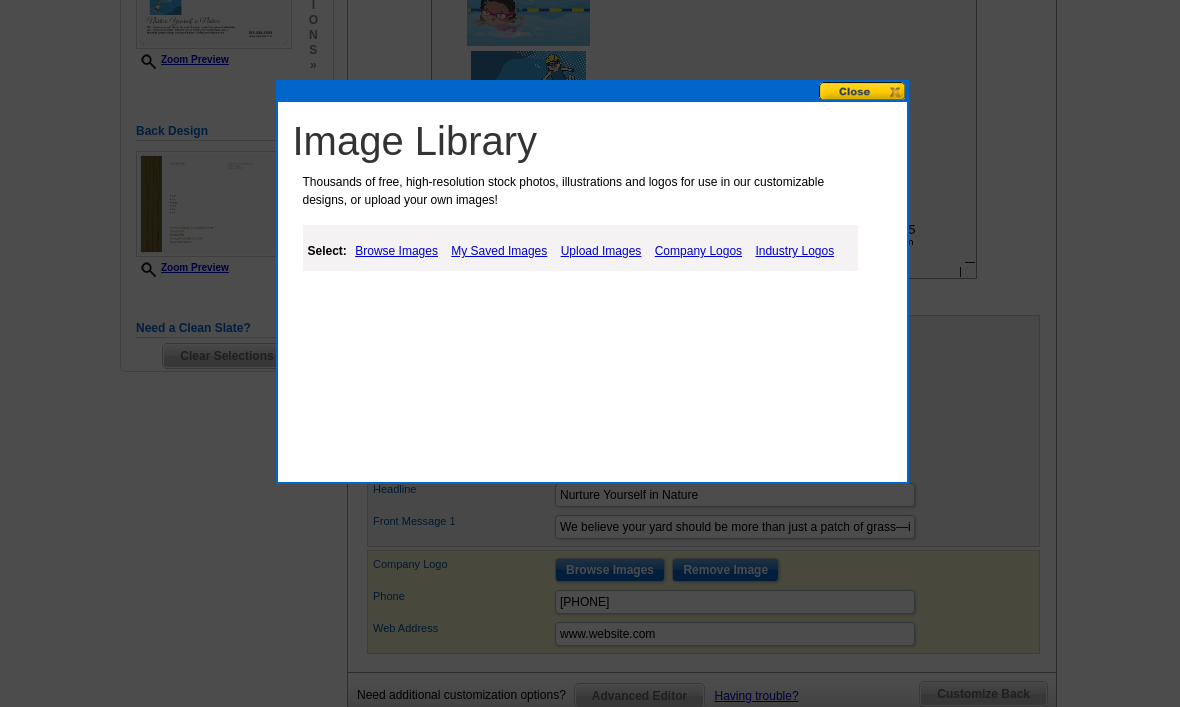 click on "My Saved Images" at bounding box center [499, 251] 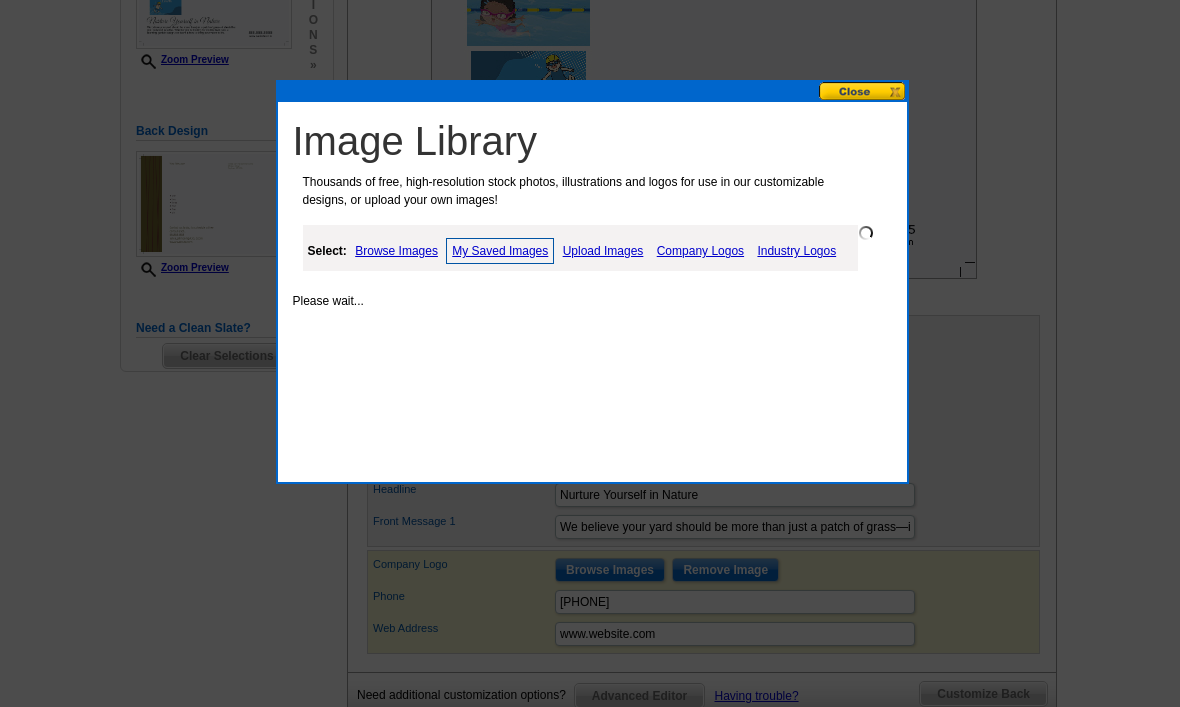 click on "Upload Images" at bounding box center [603, 251] 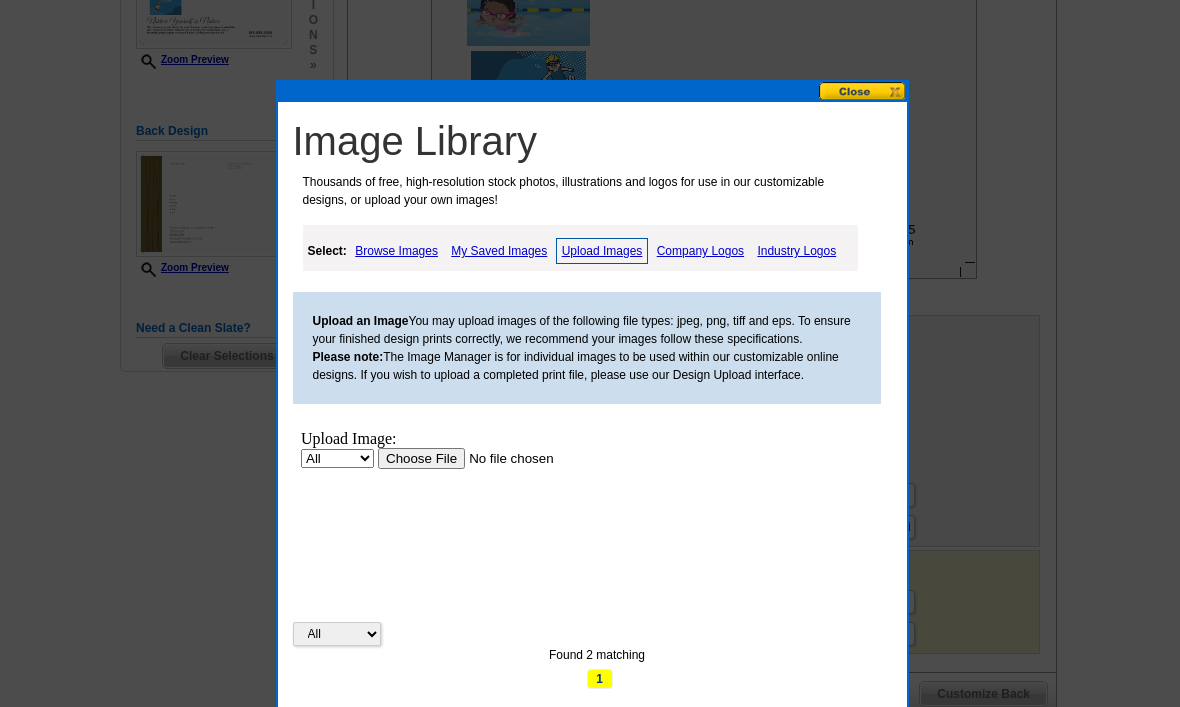 scroll, scrollTop: 0, scrollLeft: 0, axis: both 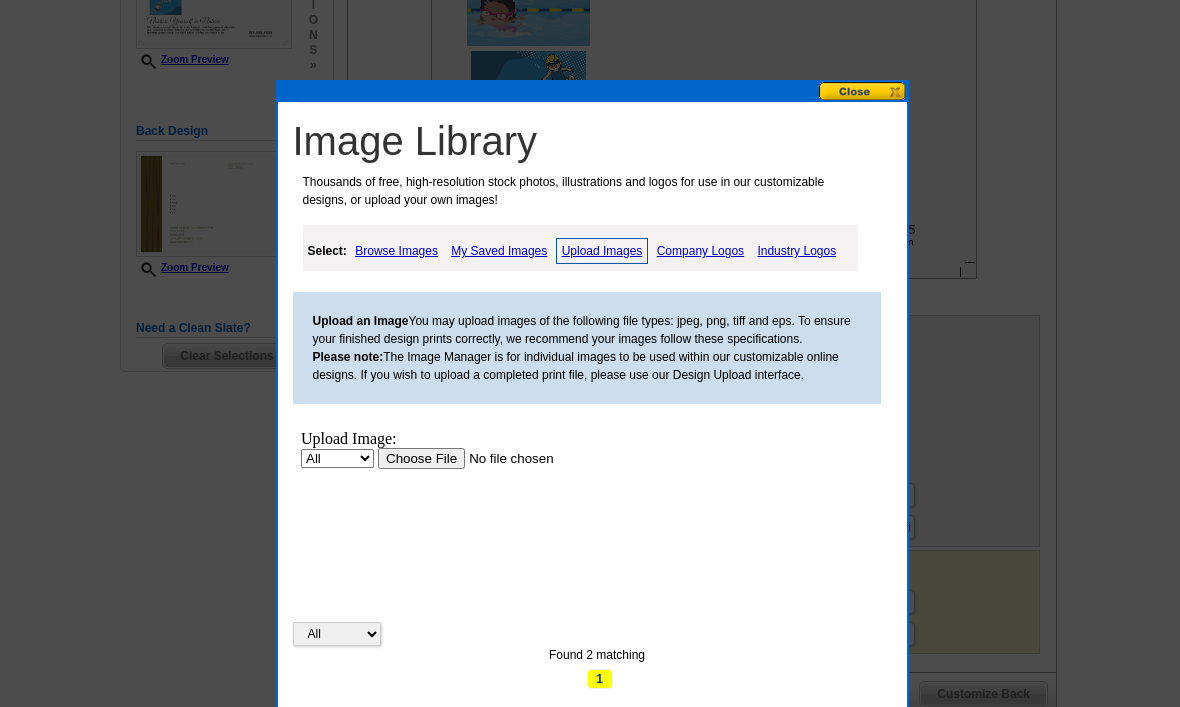 click at bounding box center (503, 458) 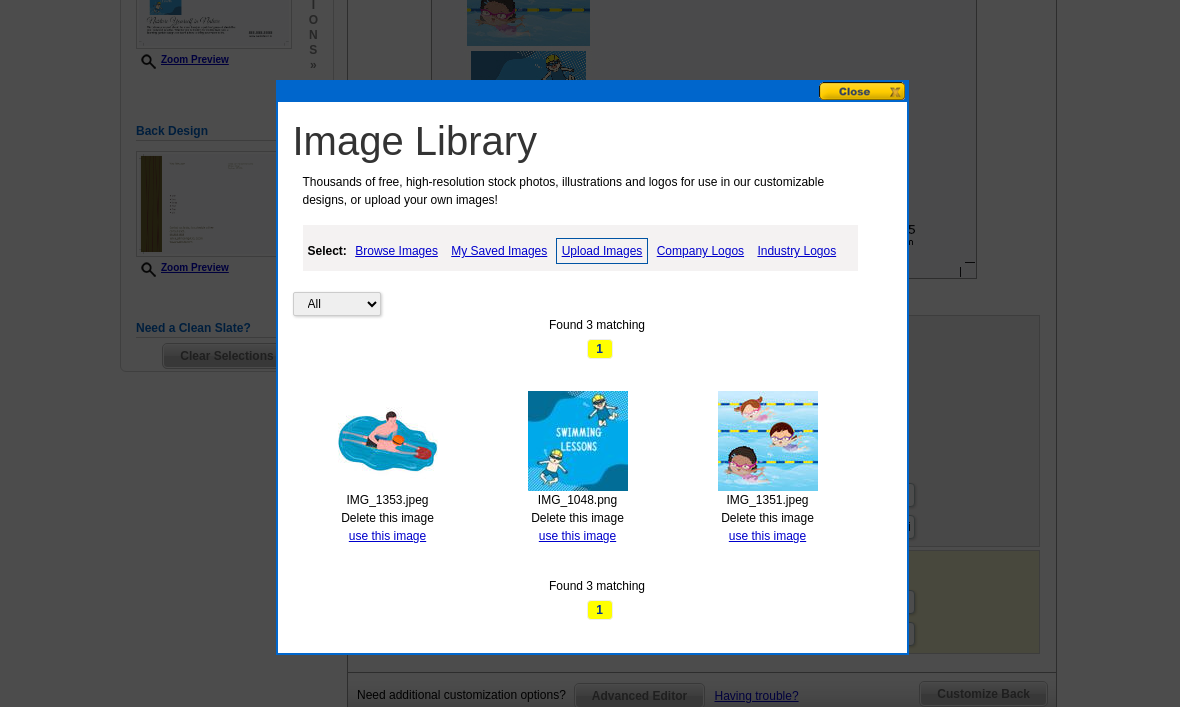 click on "All Property Found 3 matching 1 IMG_1353.jpeg  Delete this image  use this image IMG_1048.png  Delete this image  use this image IMG_1351.jpeg  Delete this image  use this image Found 3 matching 1" at bounding box center (597, 422) 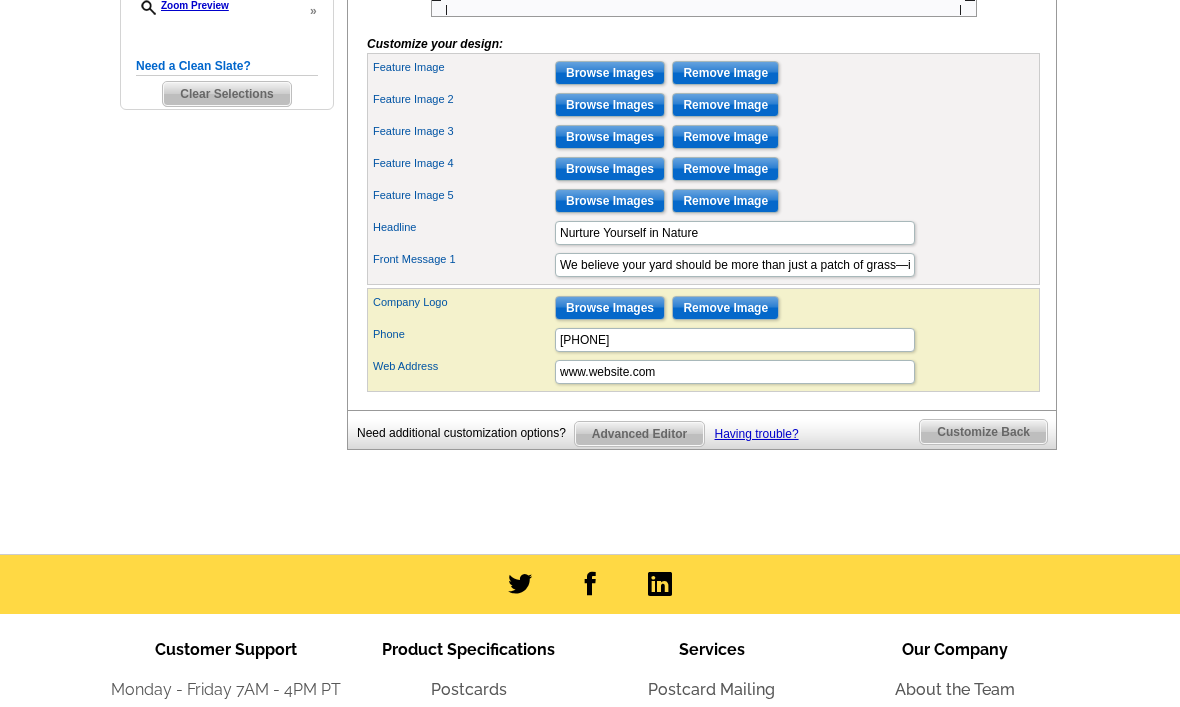 scroll, scrollTop: 685, scrollLeft: 0, axis: vertical 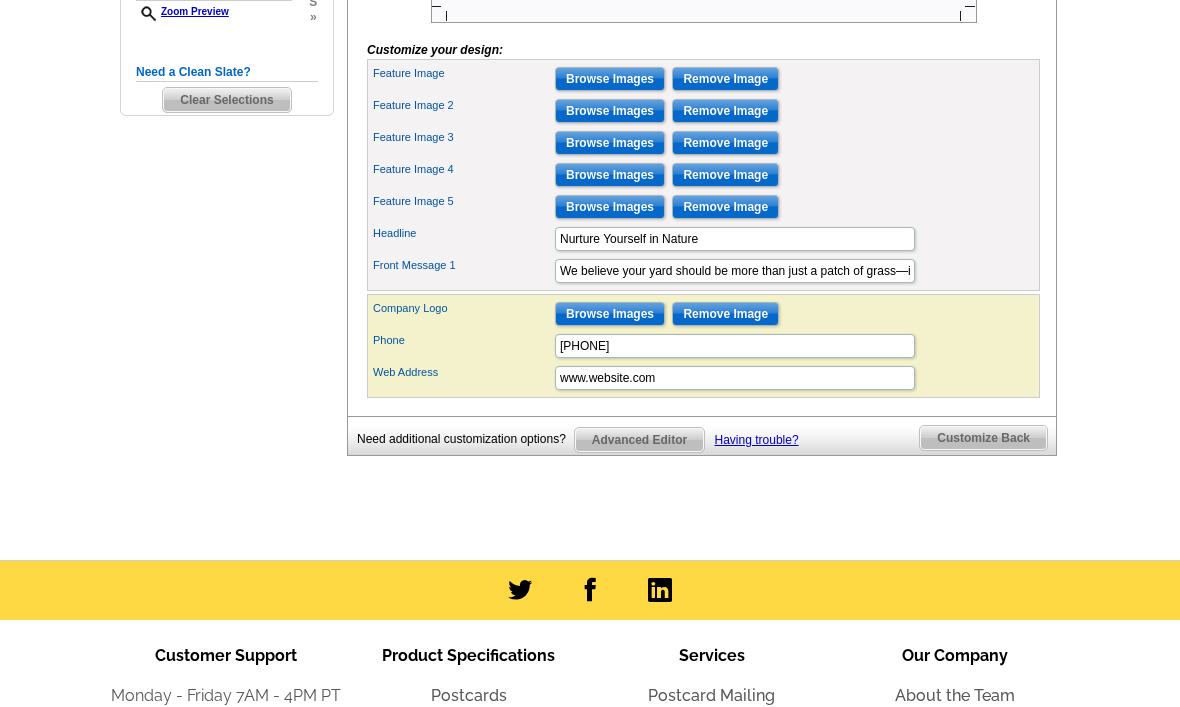 click on "Browse Images" at bounding box center (610, 207) 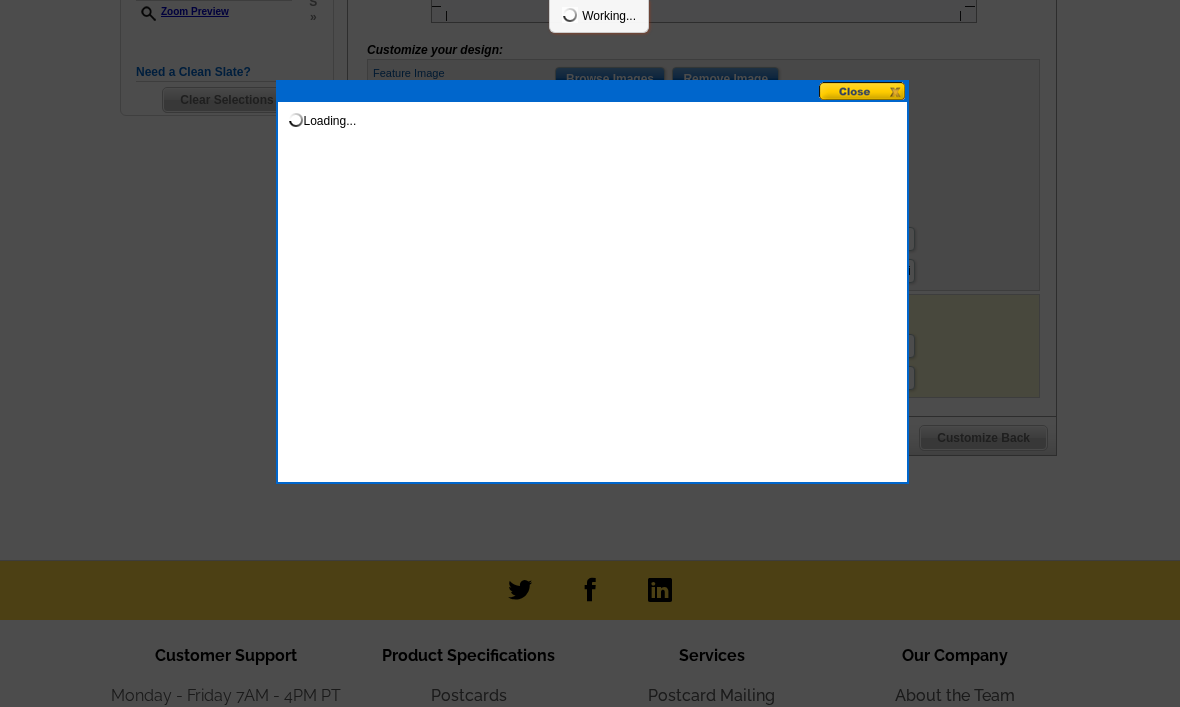 click on "Loading..." at bounding box center [592, 282] 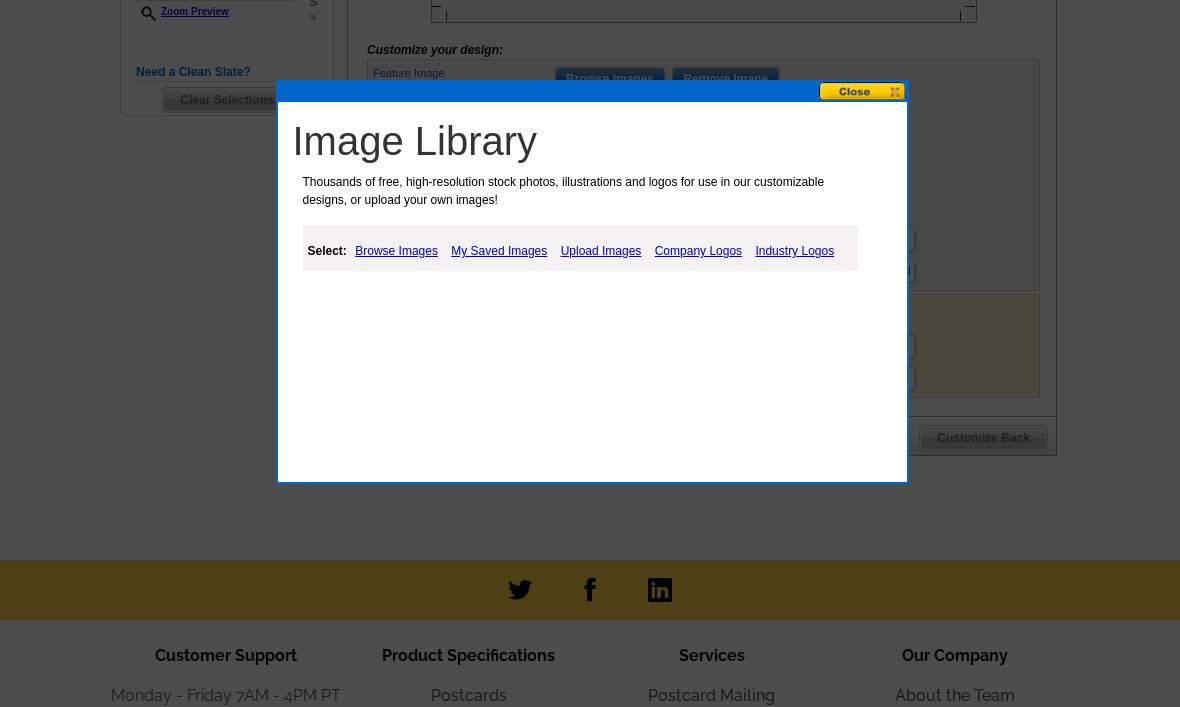click on "Welcome back  Lance
My Account
Logout
local_phone
Same Day Design, Print, & Mail Postcards. Over 1 Million Customers.
account_circle
Welcome Lance
My Account Logout
2
shopping_cart
My Order
picture_in_picture
Postcards
store_mall_directory
Products
keyboard_arrow_down
Postcards
More Help" at bounding box center (590, 151) 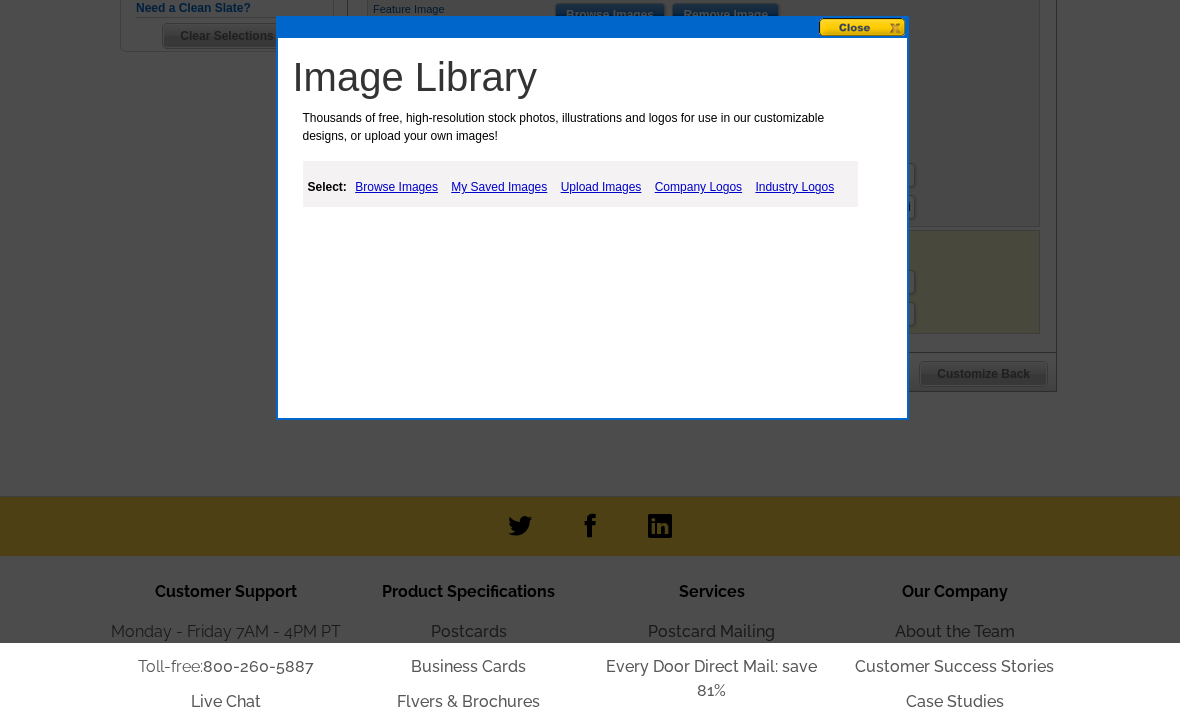 scroll, scrollTop: 752, scrollLeft: 0, axis: vertical 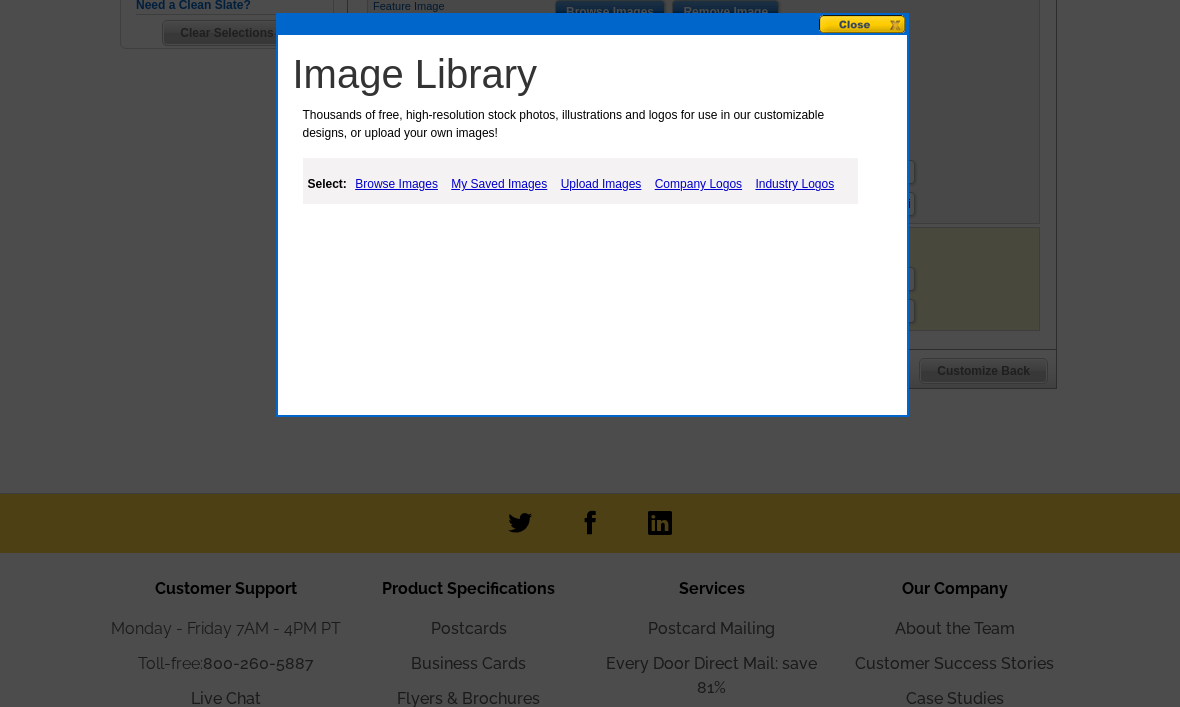 click on "My Saved Images" at bounding box center [499, 184] 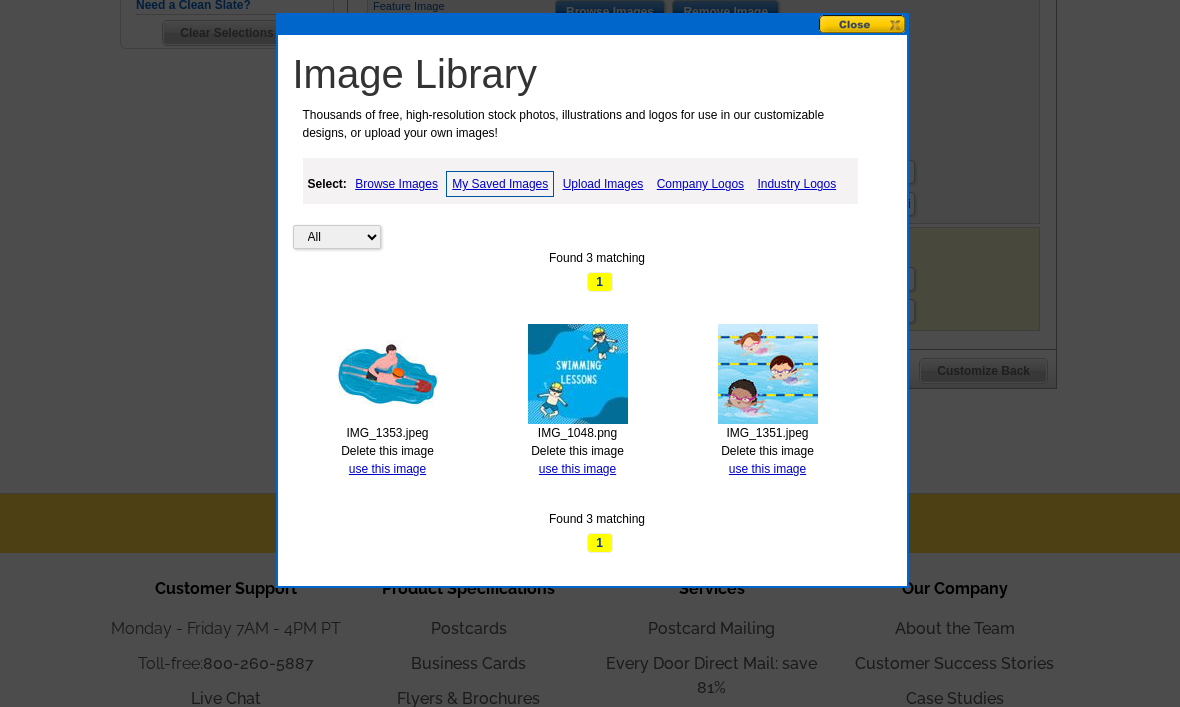 click on "Upload Images" at bounding box center [603, 184] 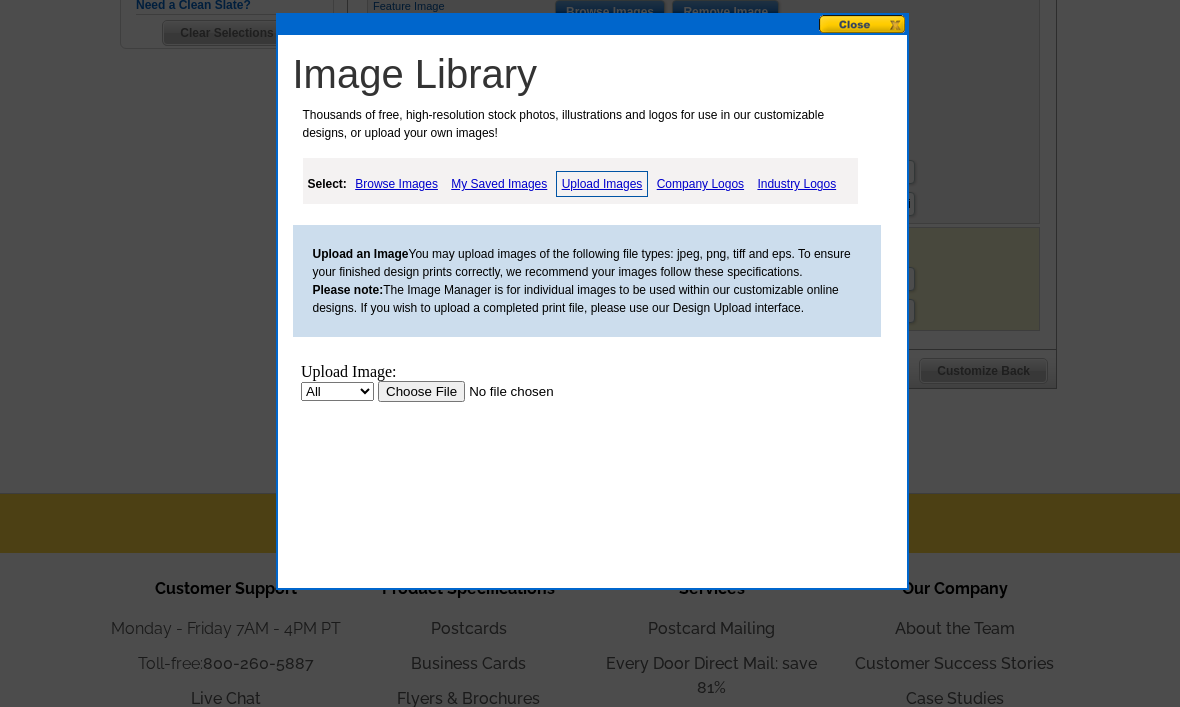 scroll, scrollTop: 0, scrollLeft: 0, axis: both 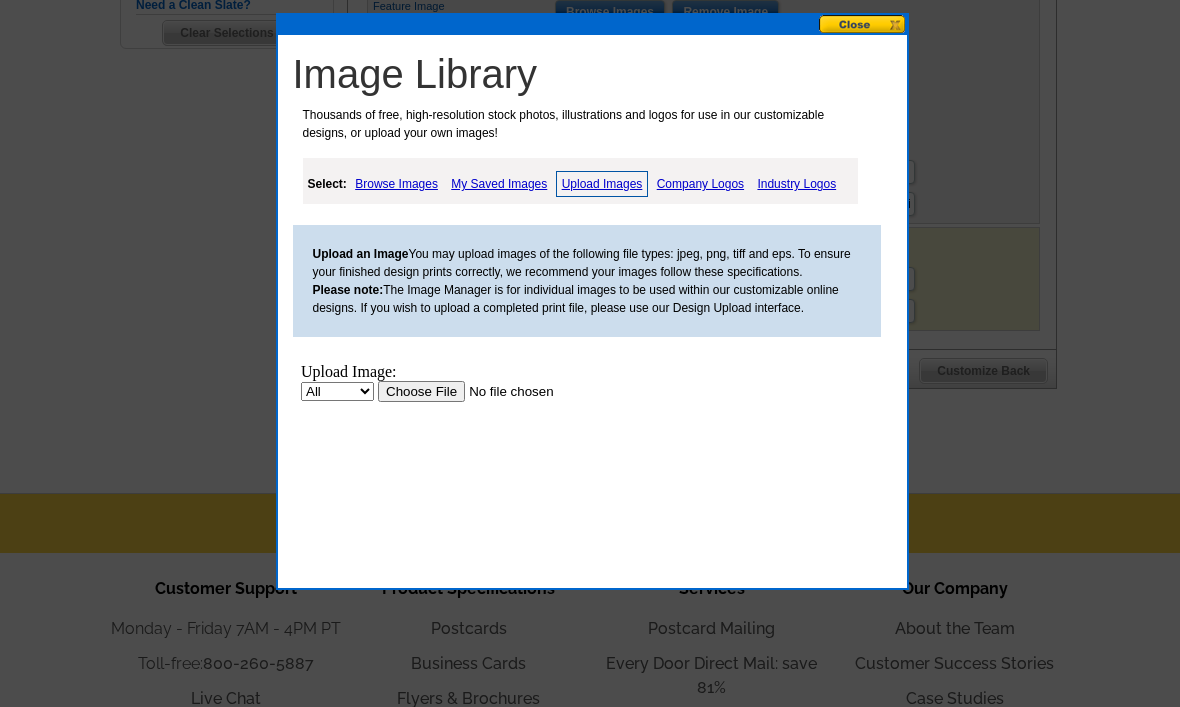 click at bounding box center (503, 391) 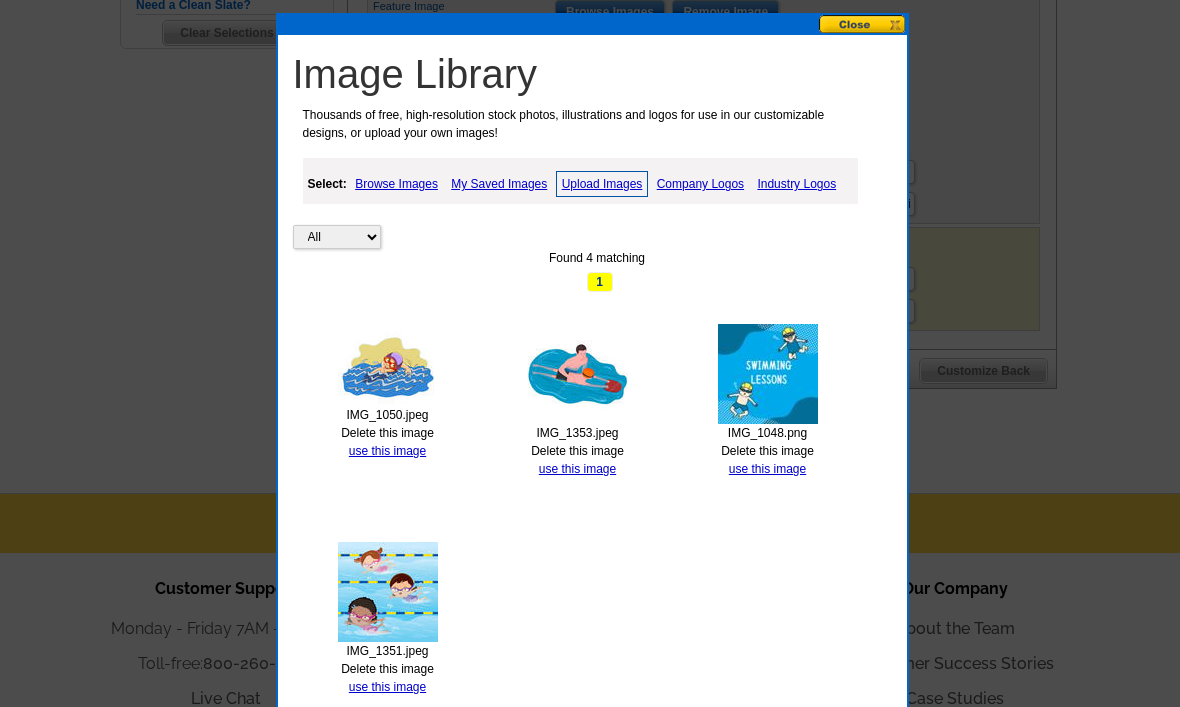 click on "use this image" at bounding box center (387, 451) 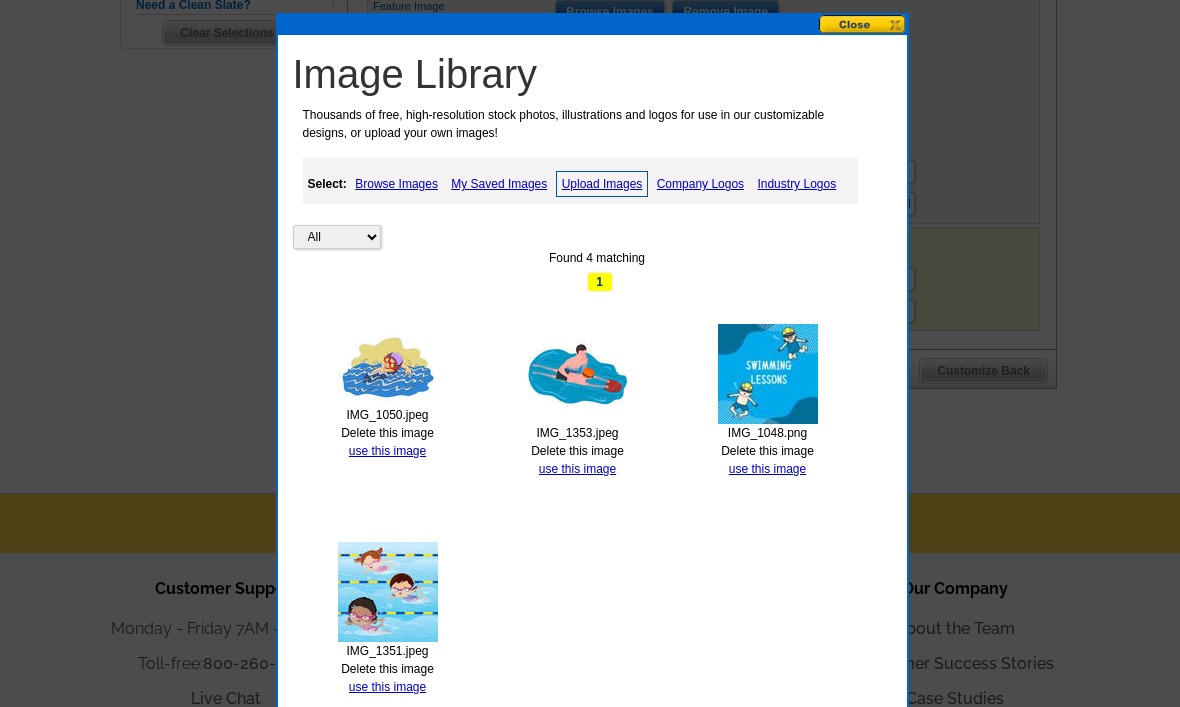 scroll, scrollTop: 0, scrollLeft: 0, axis: both 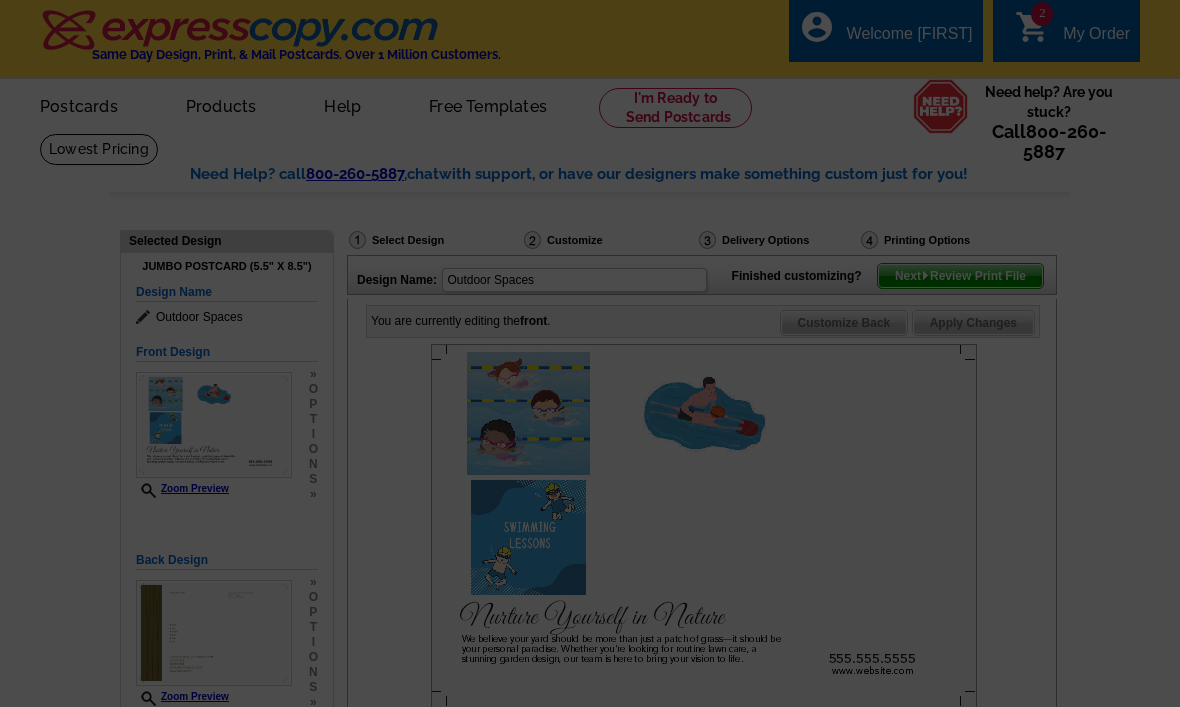 click at bounding box center (703, 526) 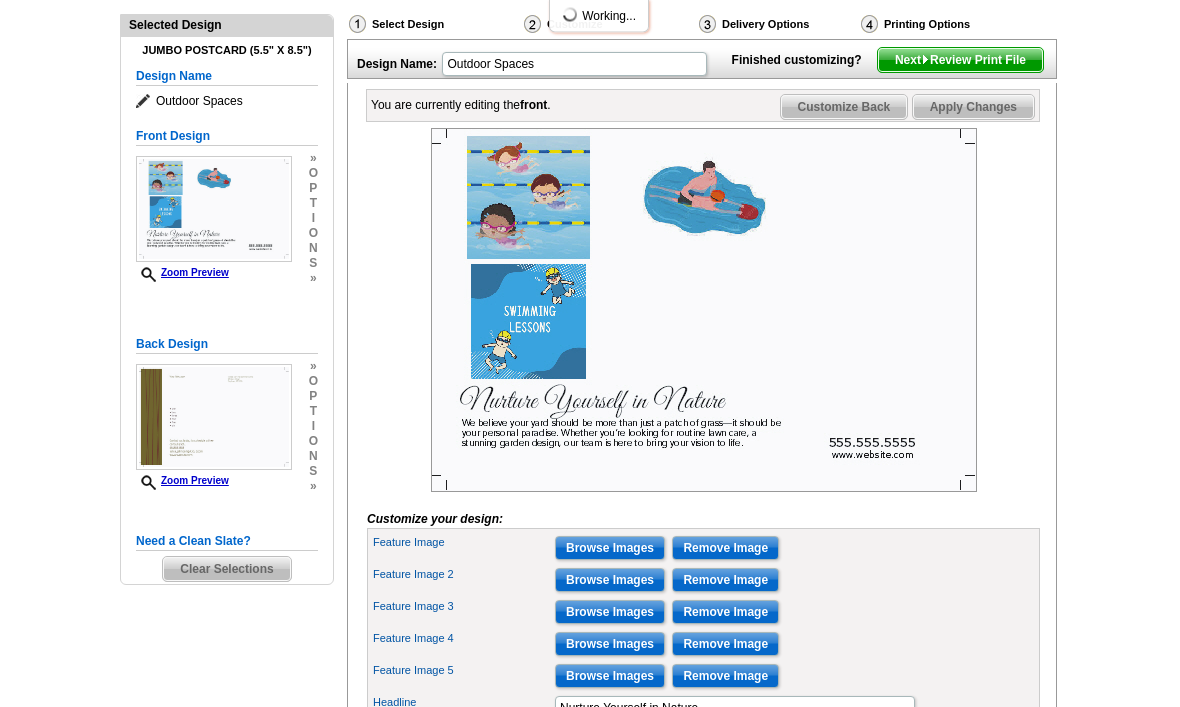 scroll, scrollTop: 246, scrollLeft: 0, axis: vertical 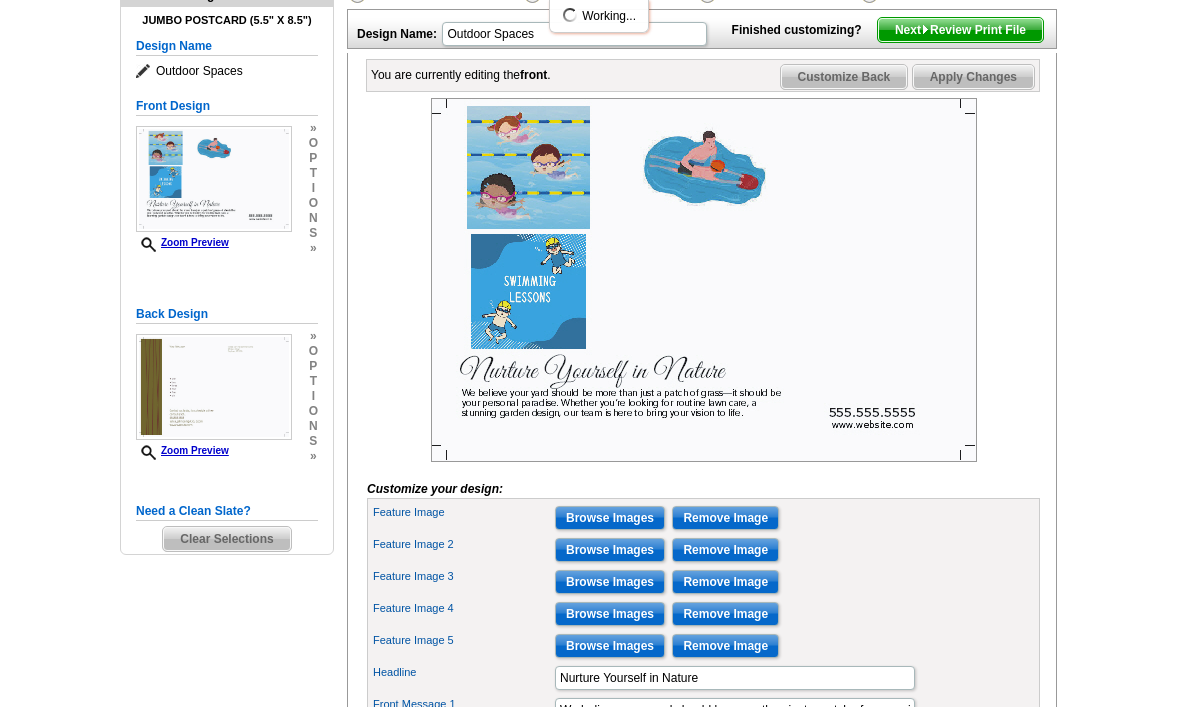 click on "Browse Images" at bounding box center (610, 646) 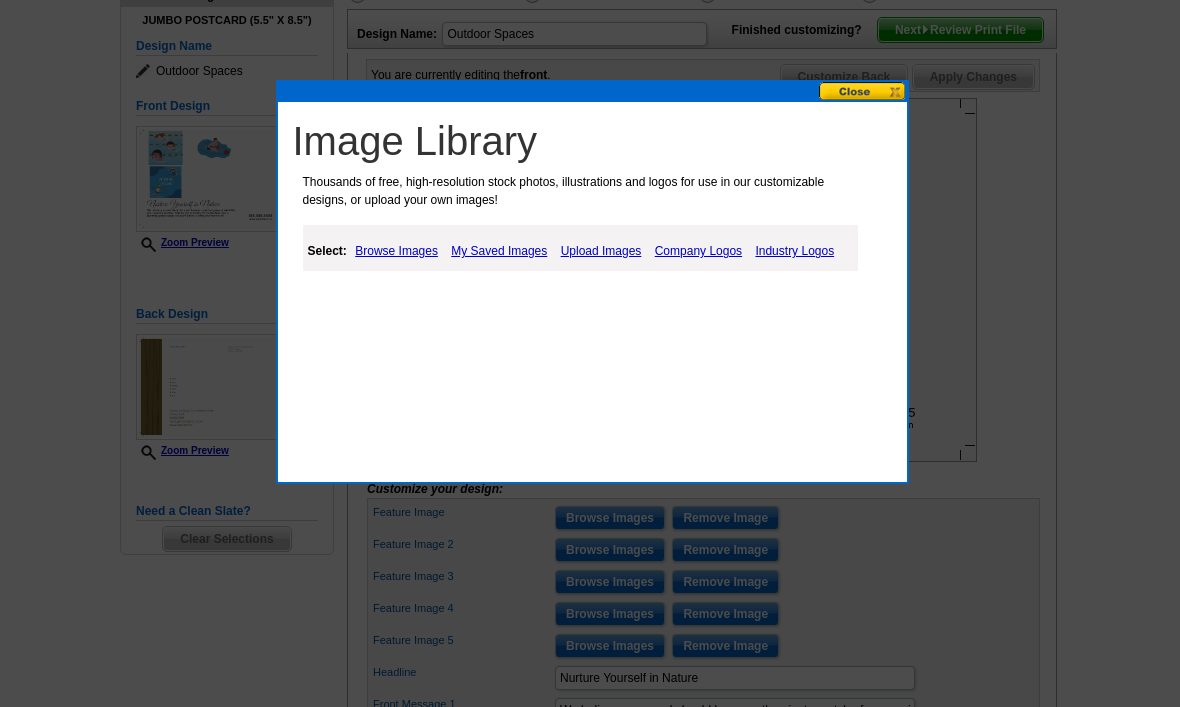 click on "My Saved Images" at bounding box center [499, 251] 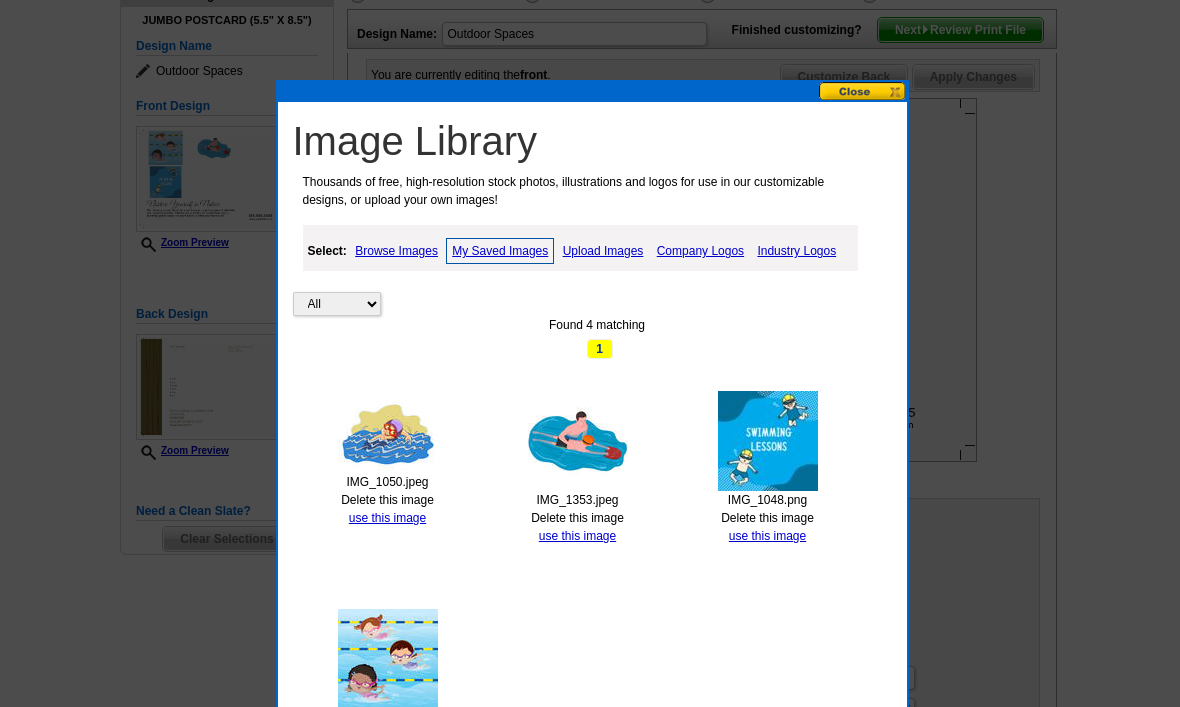 click on "Upload Images" at bounding box center [603, 251] 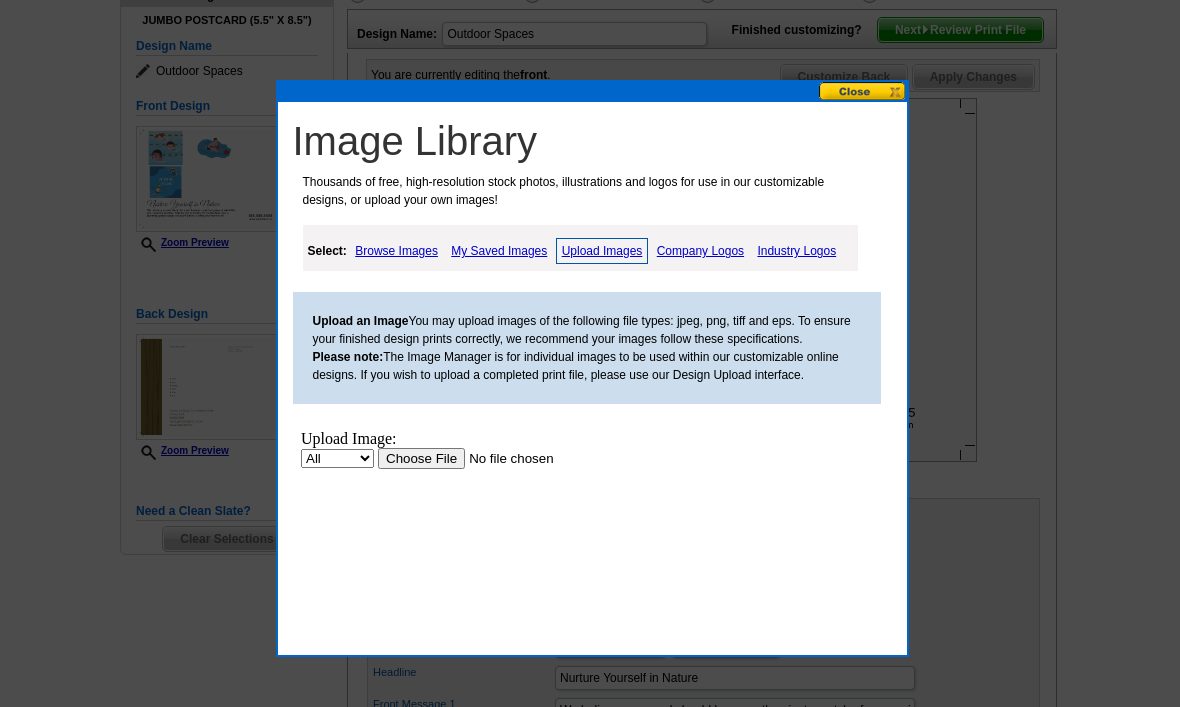scroll, scrollTop: 0, scrollLeft: 0, axis: both 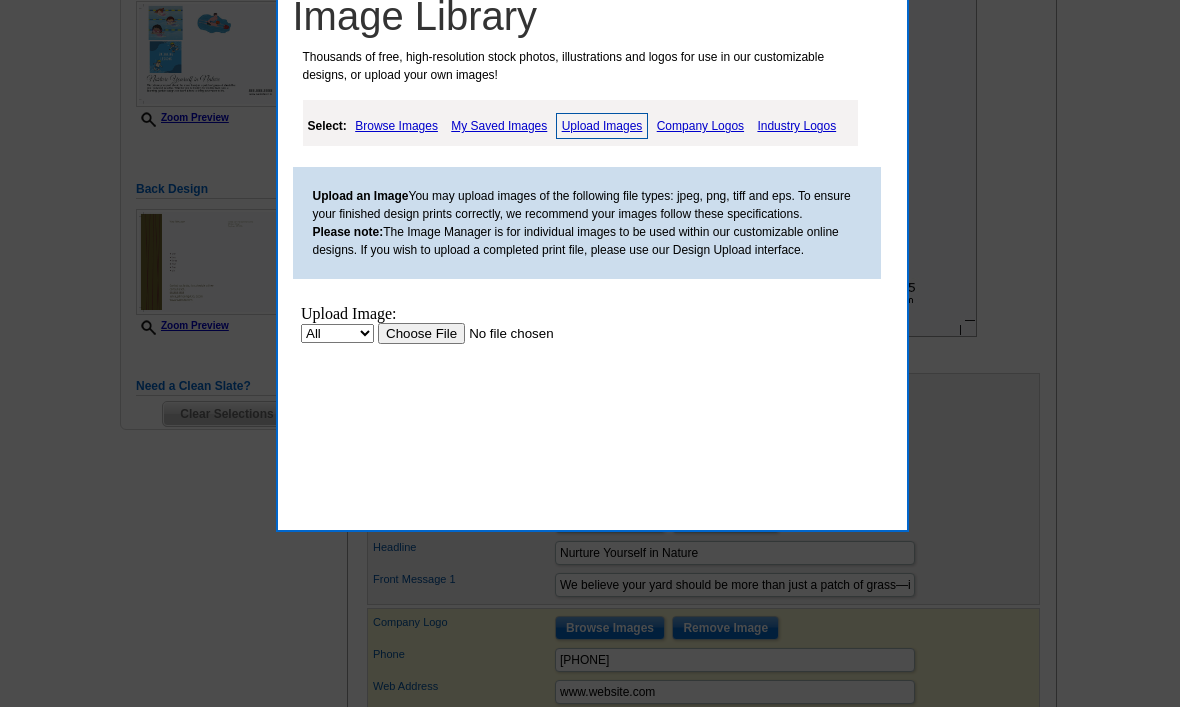 click at bounding box center [503, 333] 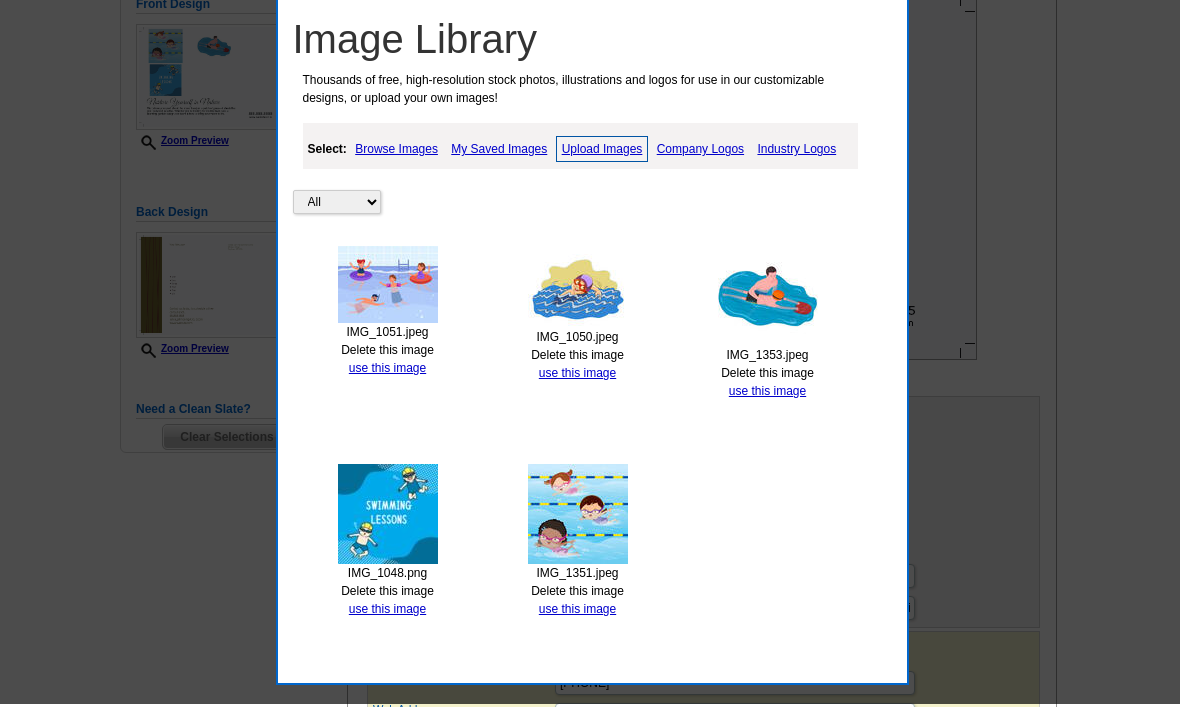scroll, scrollTop: 344, scrollLeft: 0, axis: vertical 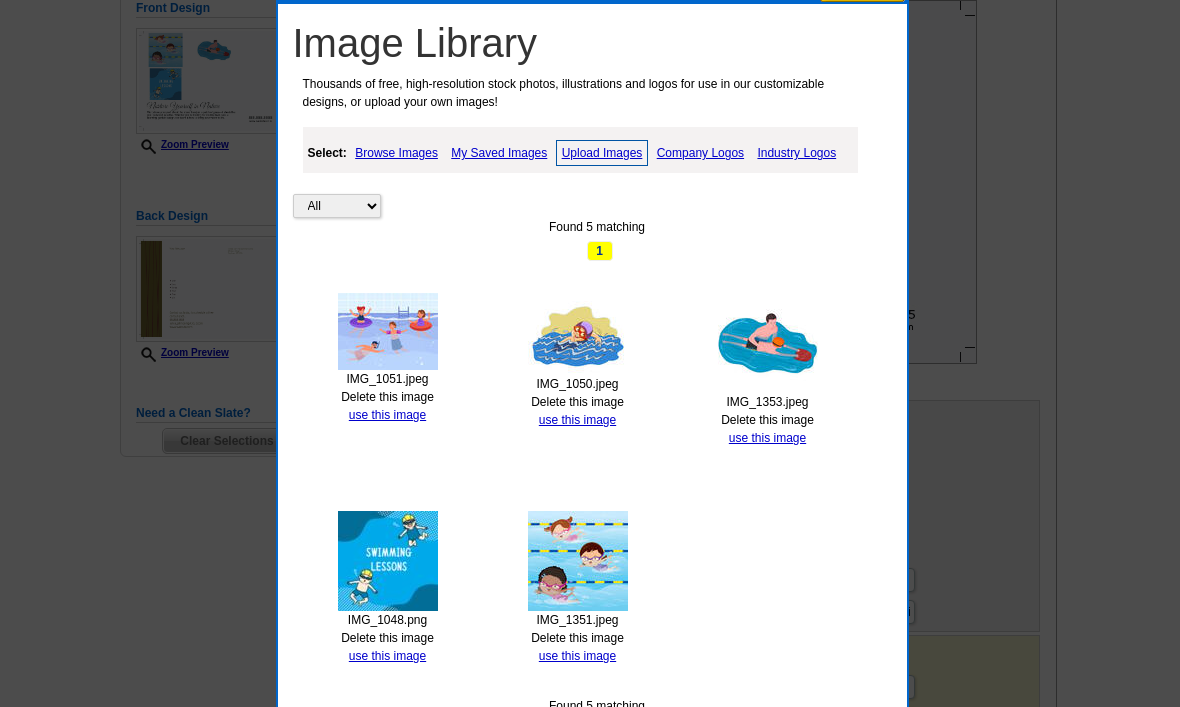 click on "use this image" at bounding box center (387, 415) 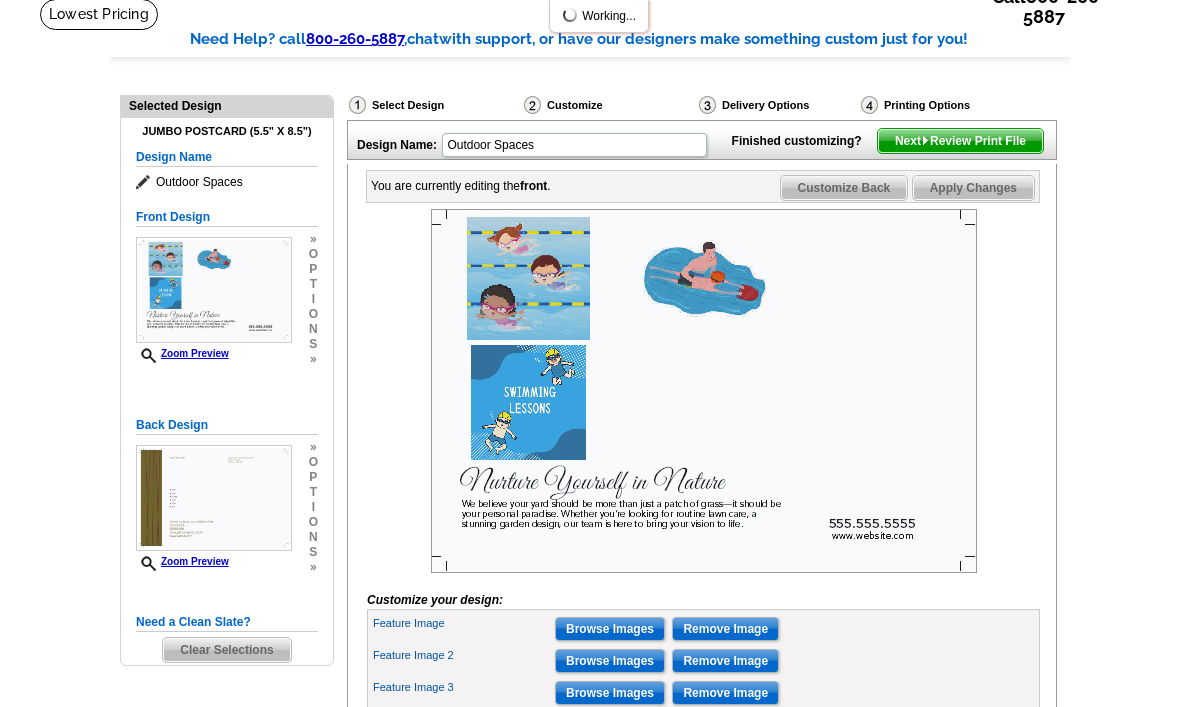 scroll, scrollTop: 141, scrollLeft: 0, axis: vertical 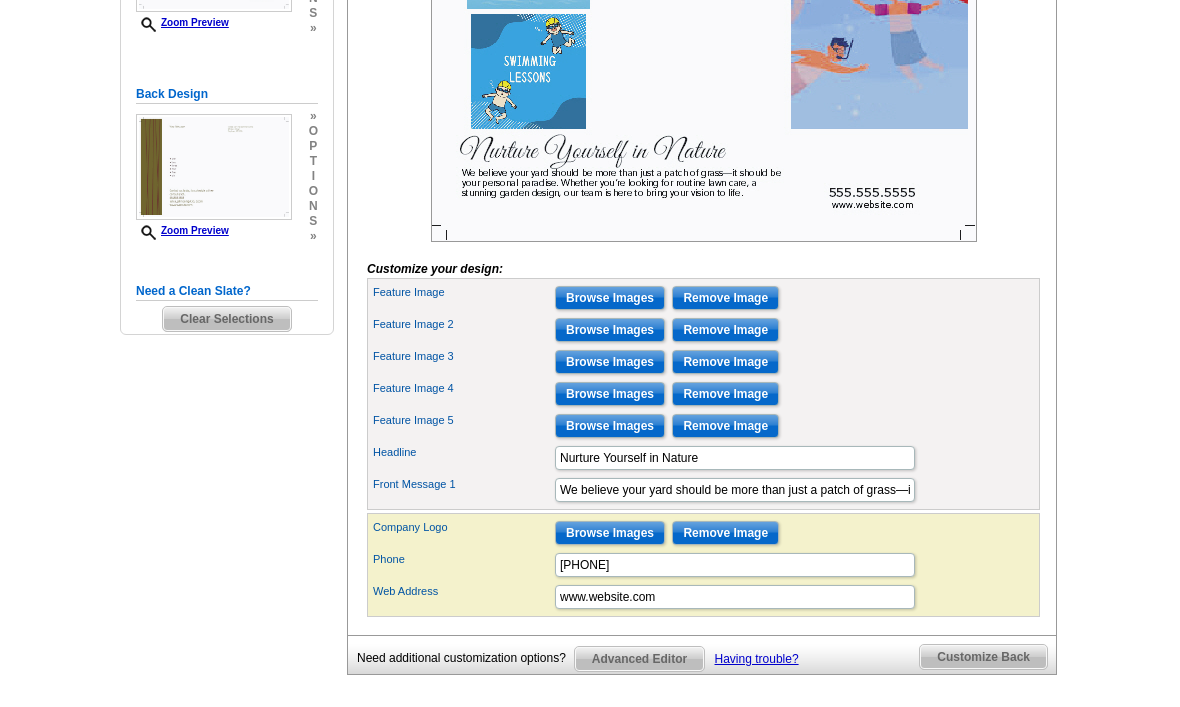 click on "Browse Images" at bounding box center [610, 395] 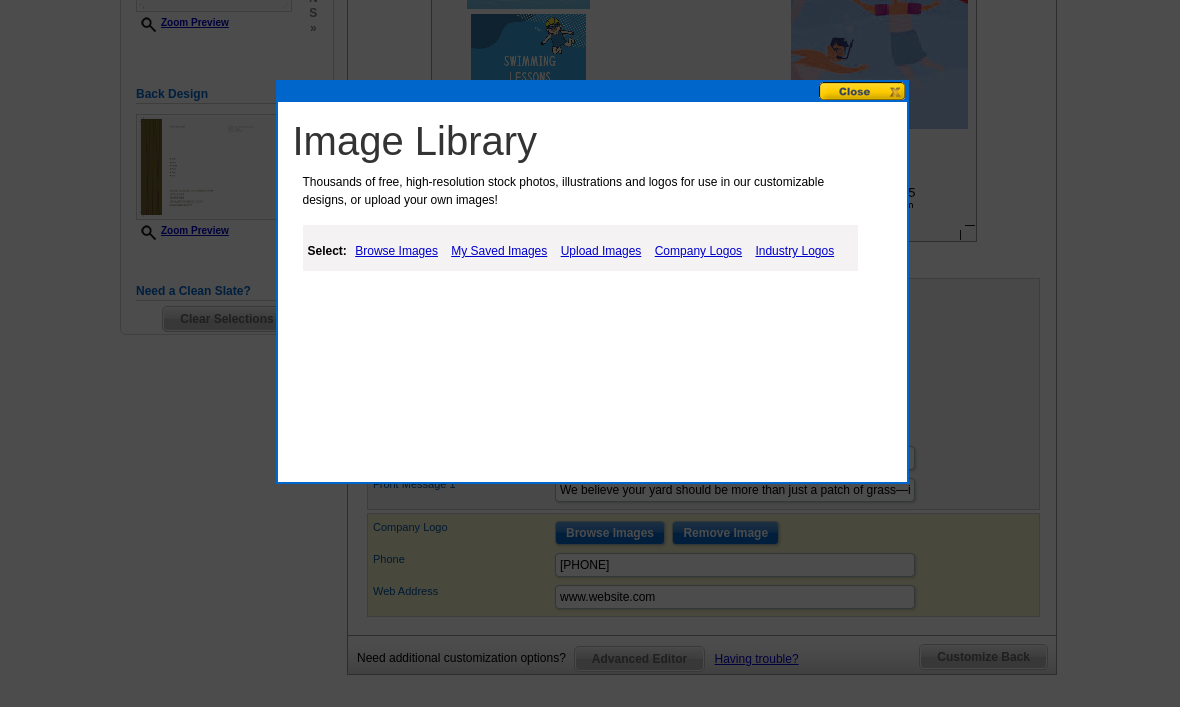 click on "Image Library
Thousands of free, high-resolution stock photos,
illustrations and logos for use in our customizable designs, or upload your own images!
Select:
Browse Images
My Saved Images
Upload Images
Company Logos
Industry Logos" at bounding box center (592, 204) 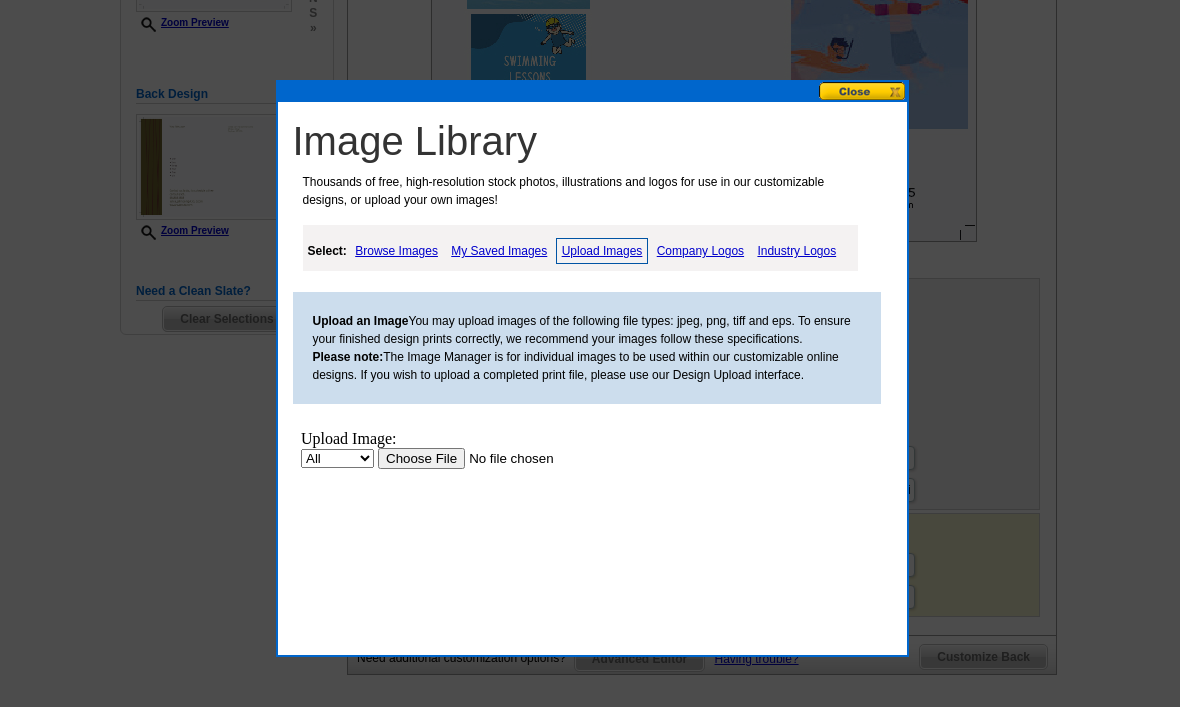 scroll, scrollTop: 0, scrollLeft: 0, axis: both 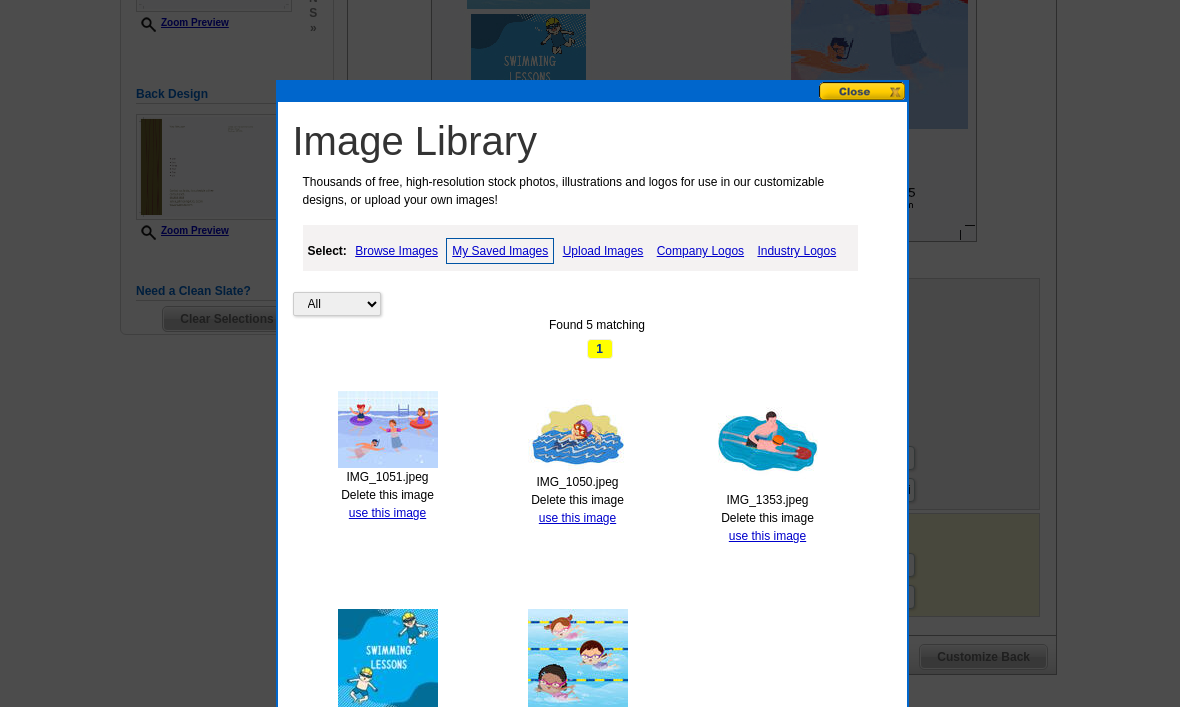 click on "use this image" at bounding box center [577, 518] 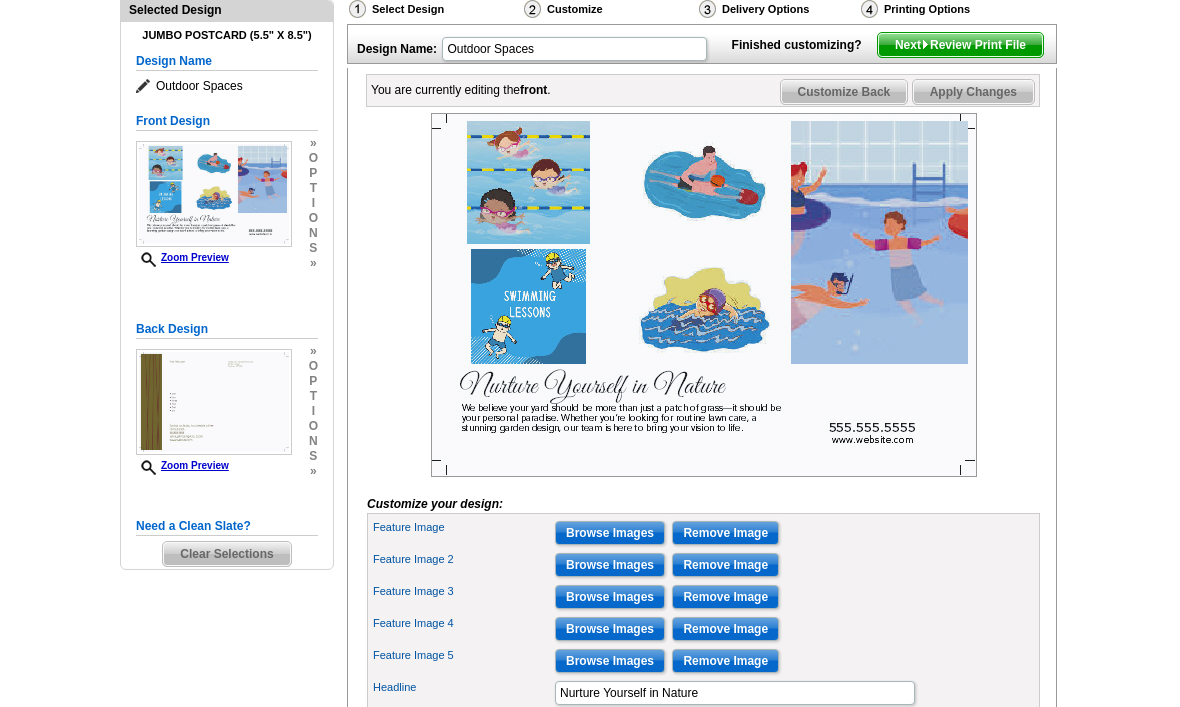 scroll, scrollTop: 231, scrollLeft: 0, axis: vertical 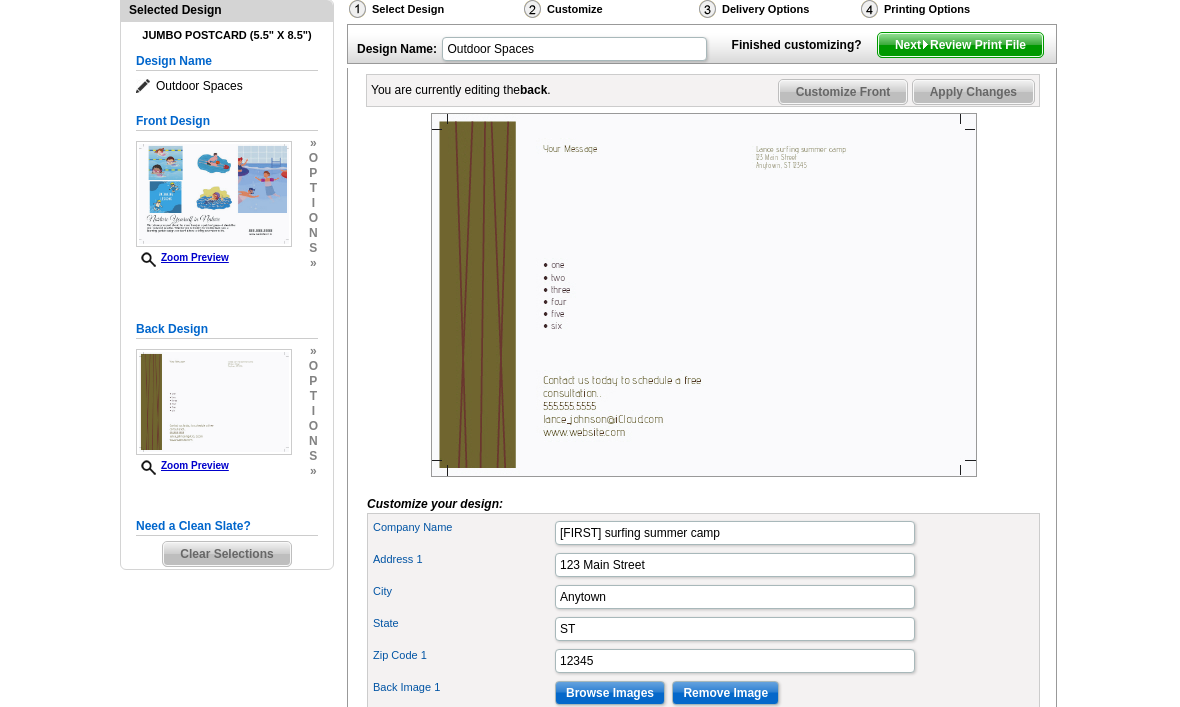 click on "Customize Front" at bounding box center [843, 92] 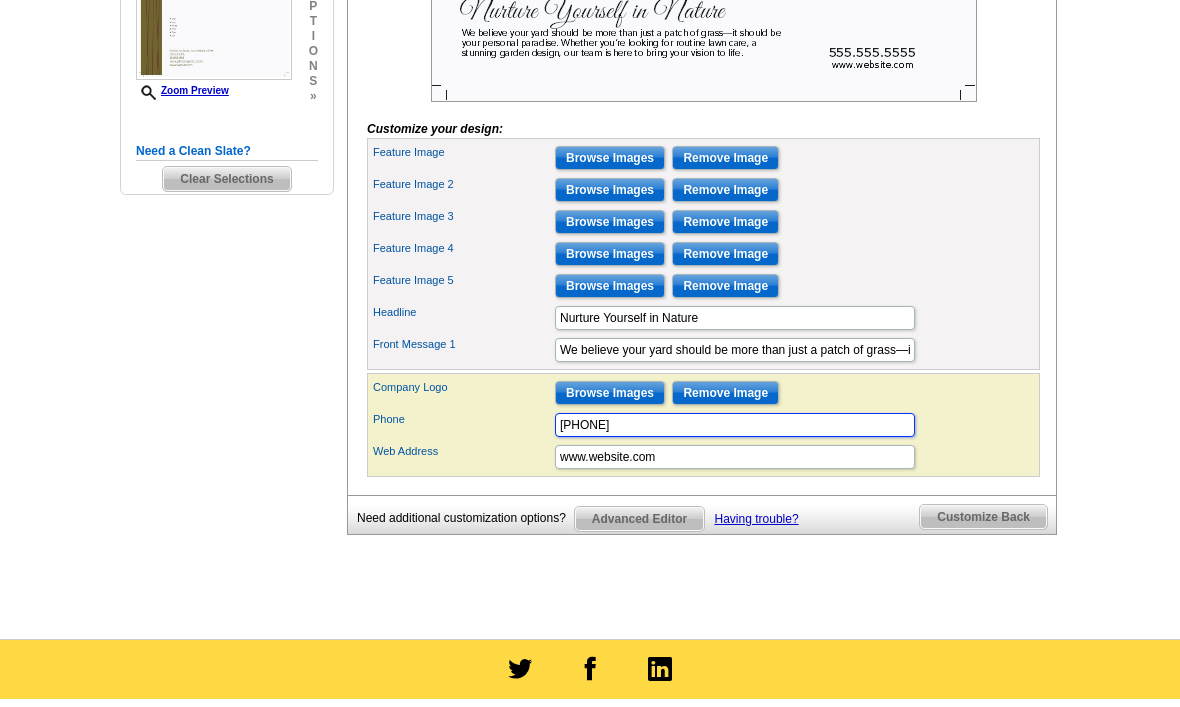 click on "555.555.5555" at bounding box center [735, 426] 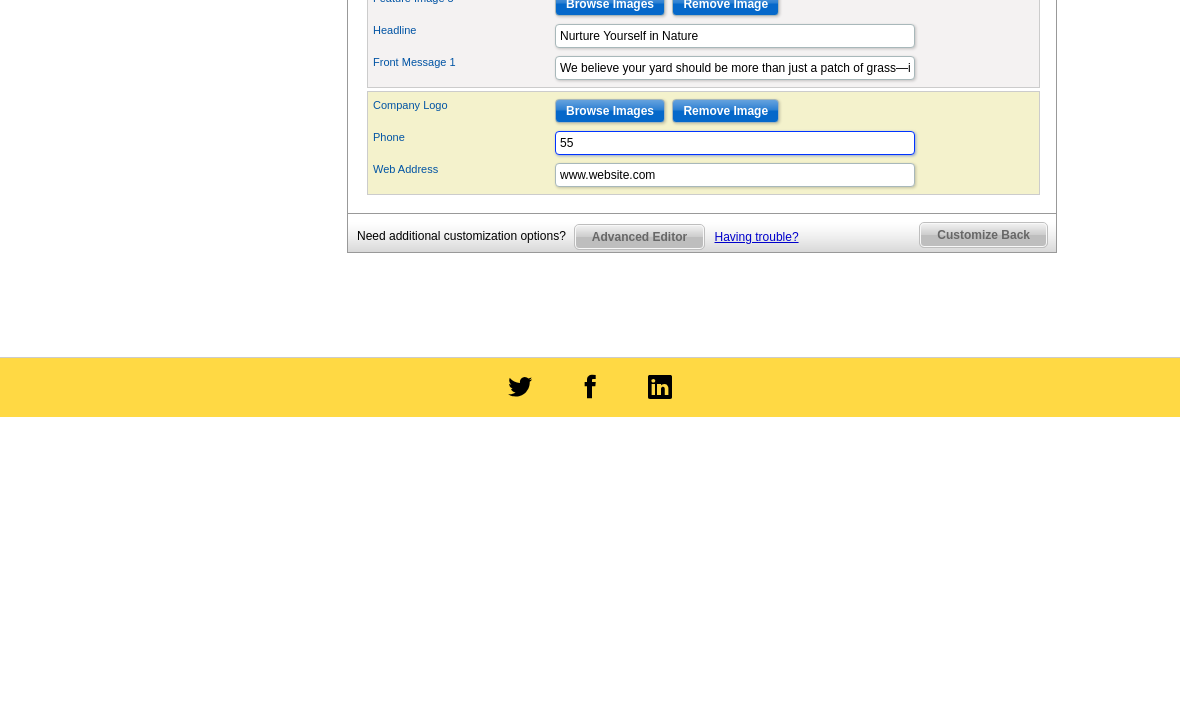 type on "5" 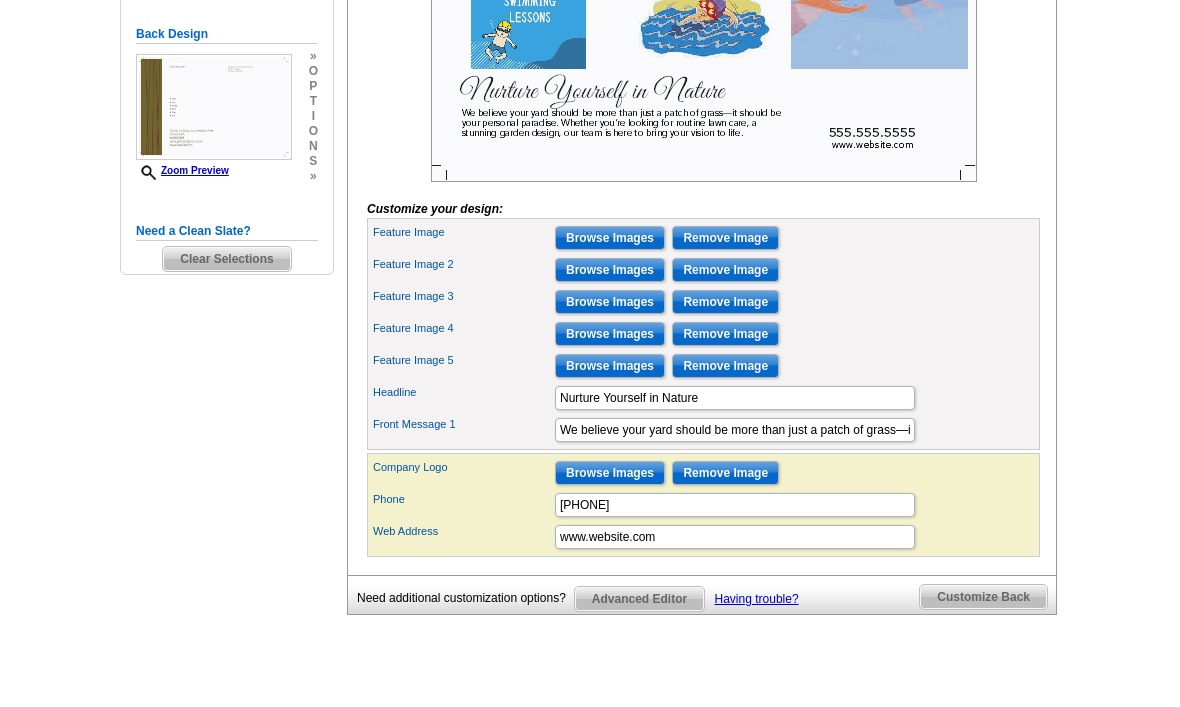 scroll, scrollTop: 517, scrollLeft: 0, axis: vertical 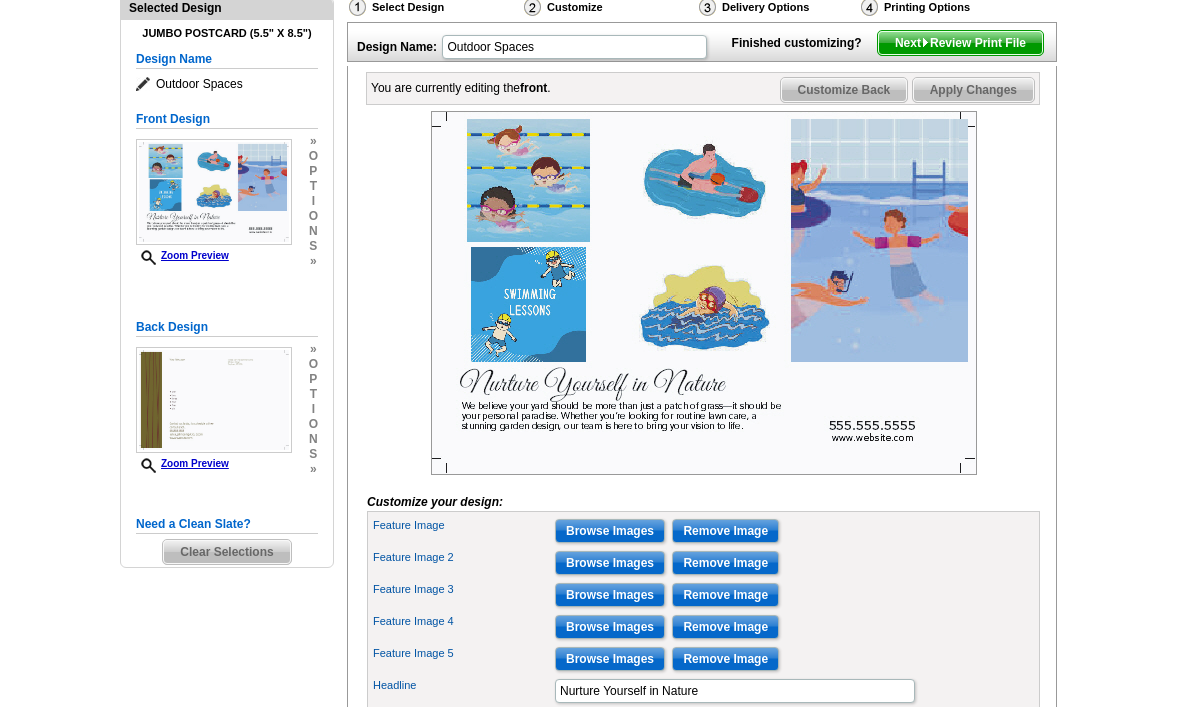 type on "320.380.9577" 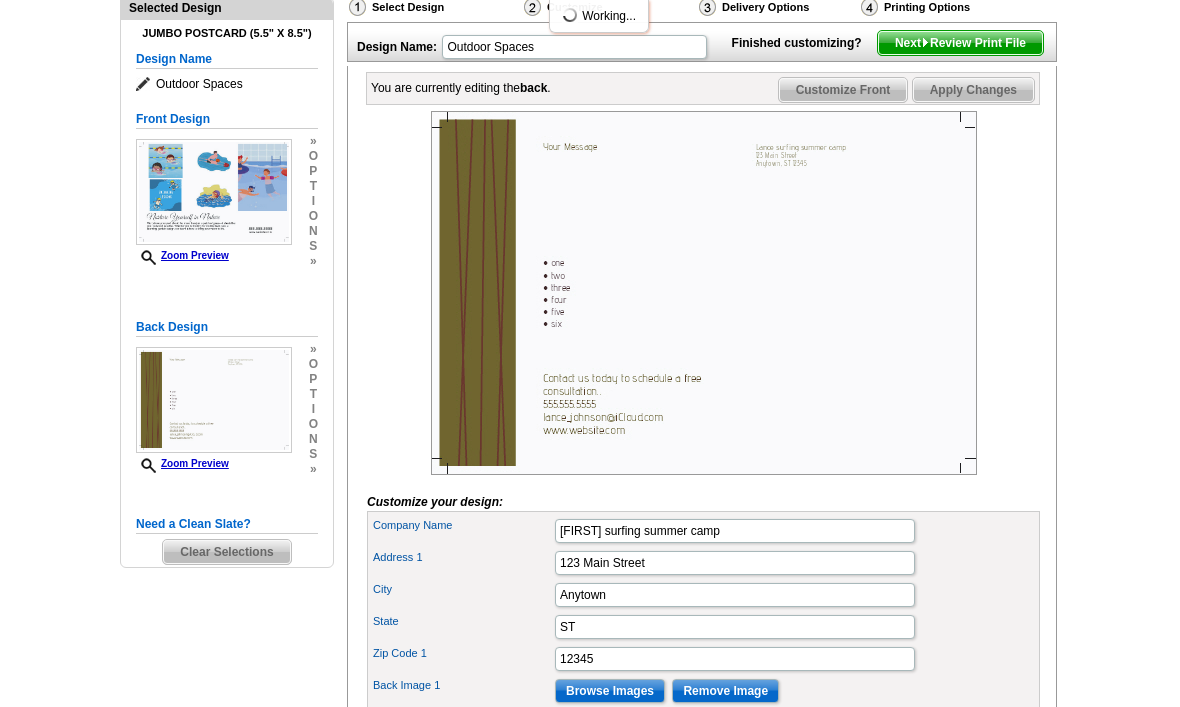 scroll, scrollTop: 0, scrollLeft: 0, axis: both 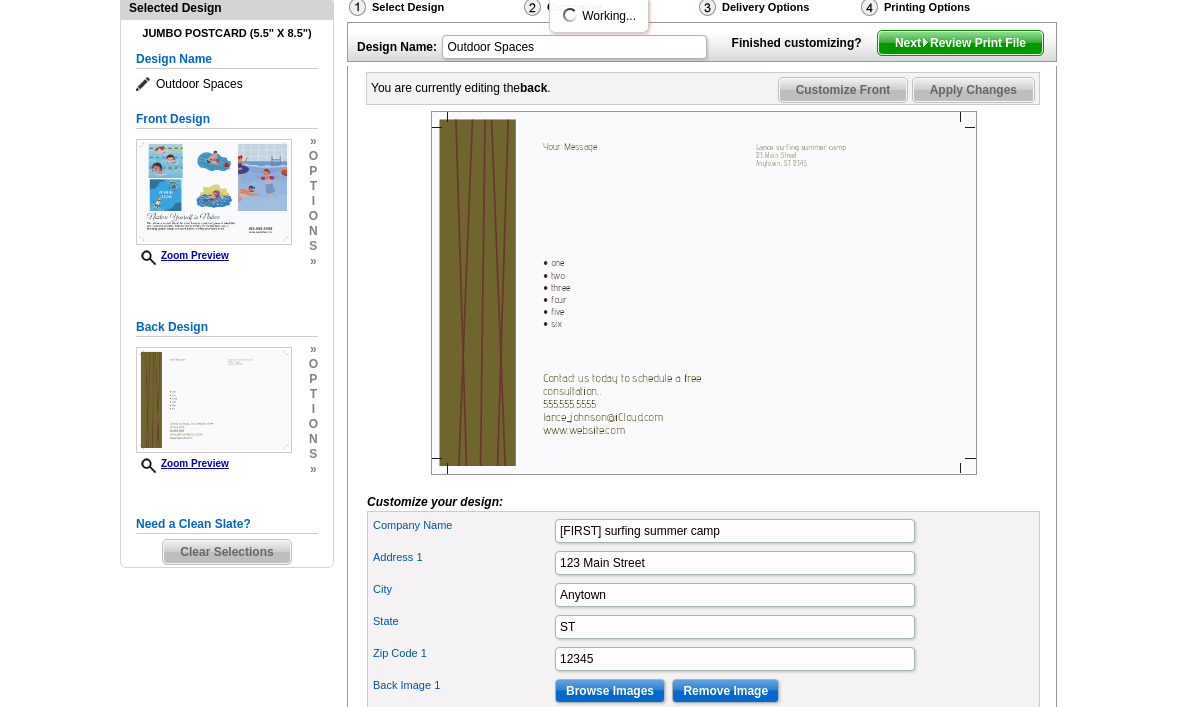 click on "Customize Front" at bounding box center [843, 90] 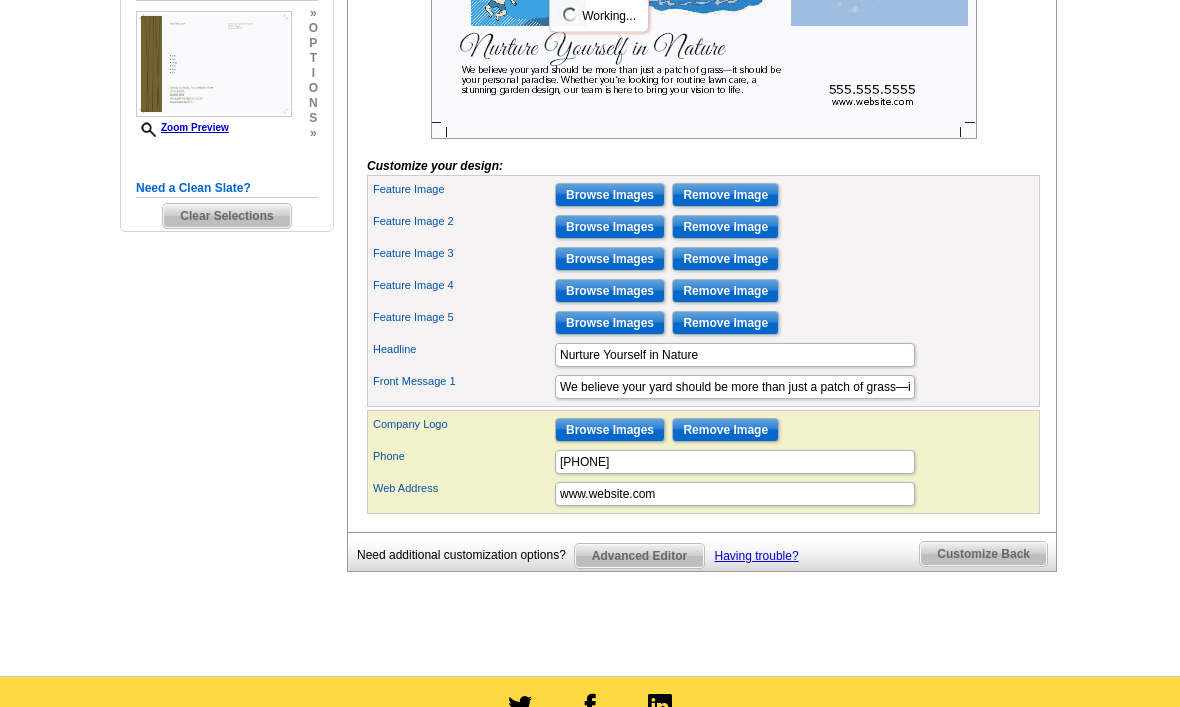 scroll, scrollTop: 595, scrollLeft: 0, axis: vertical 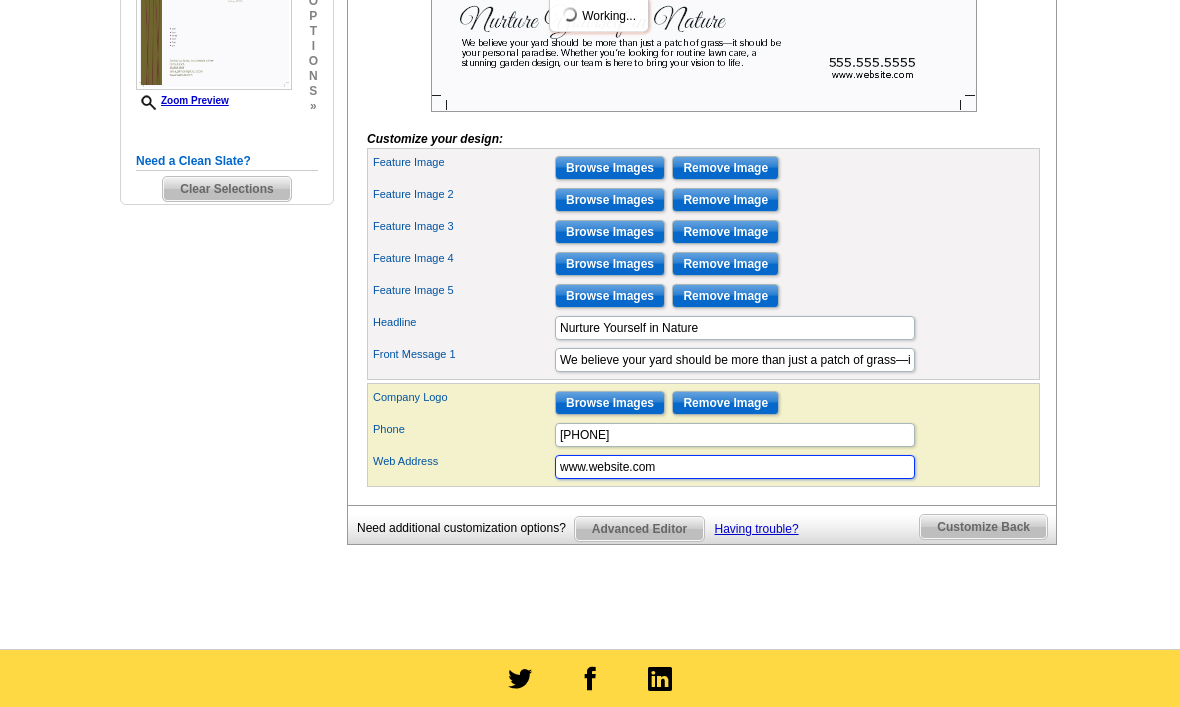 click on "www.website.com" at bounding box center (735, 468) 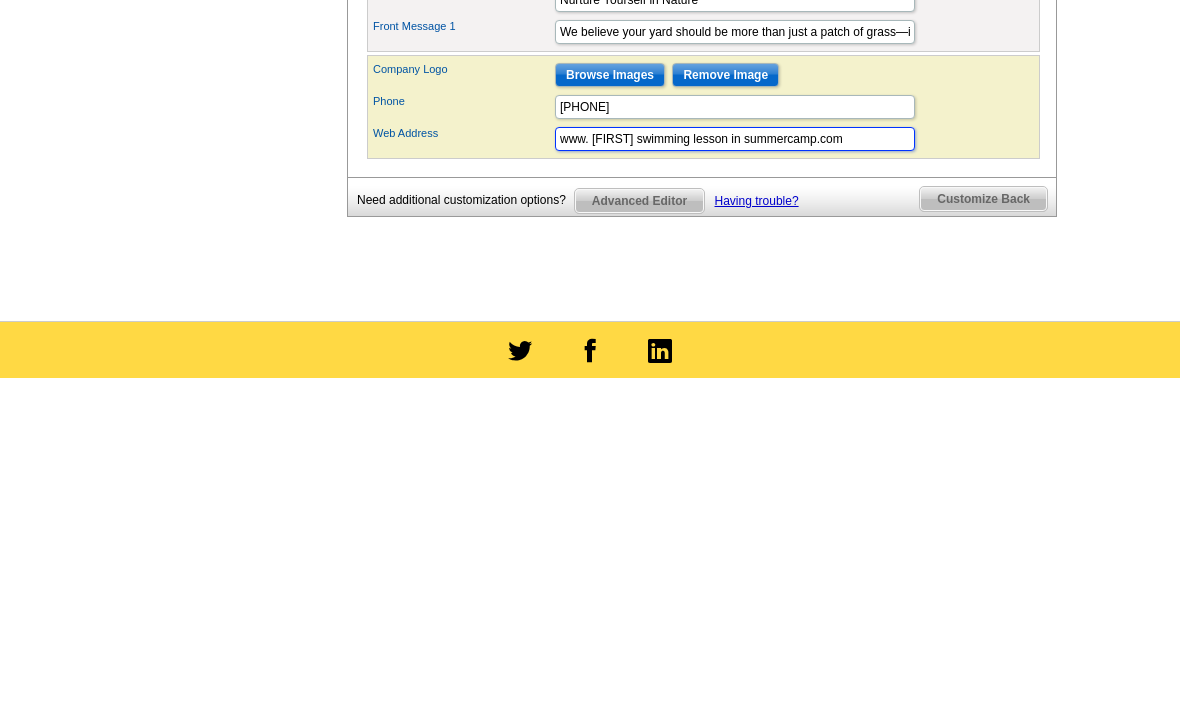 click on "www. Lance swimming lesson in summercamp.com" at bounding box center (735, 468) 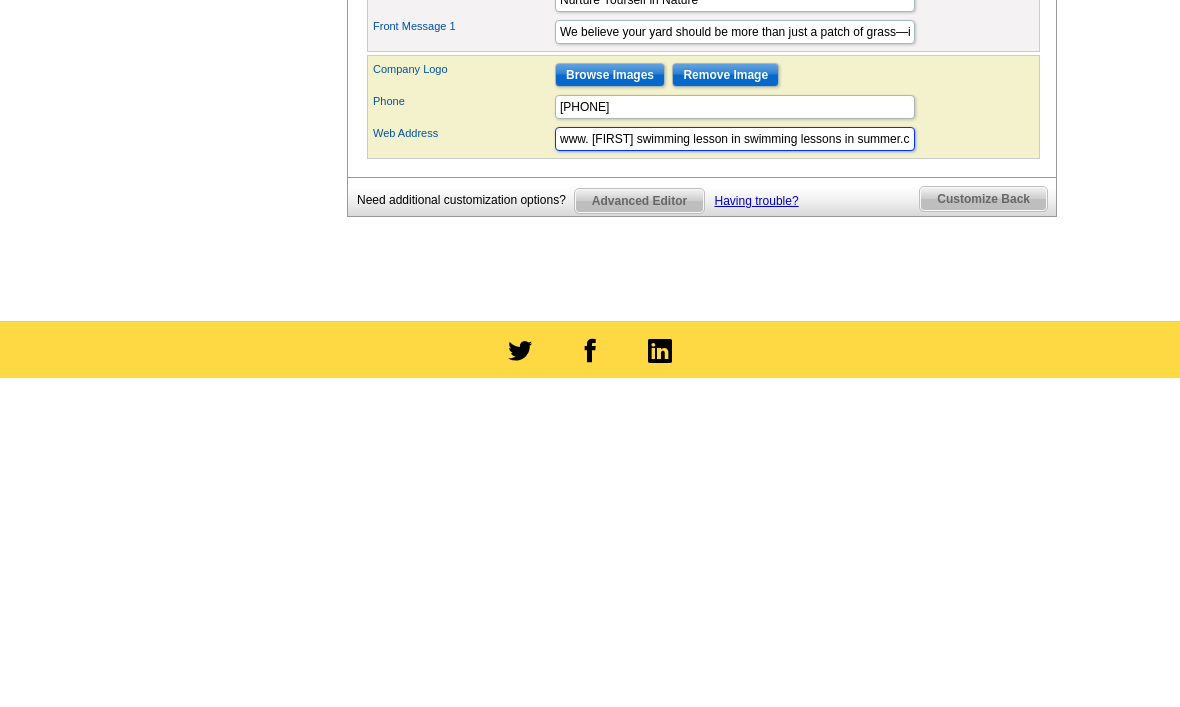click on "www. Lance swimming lesson in swimming lessons in summer.com" at bounding box center [735, 468] 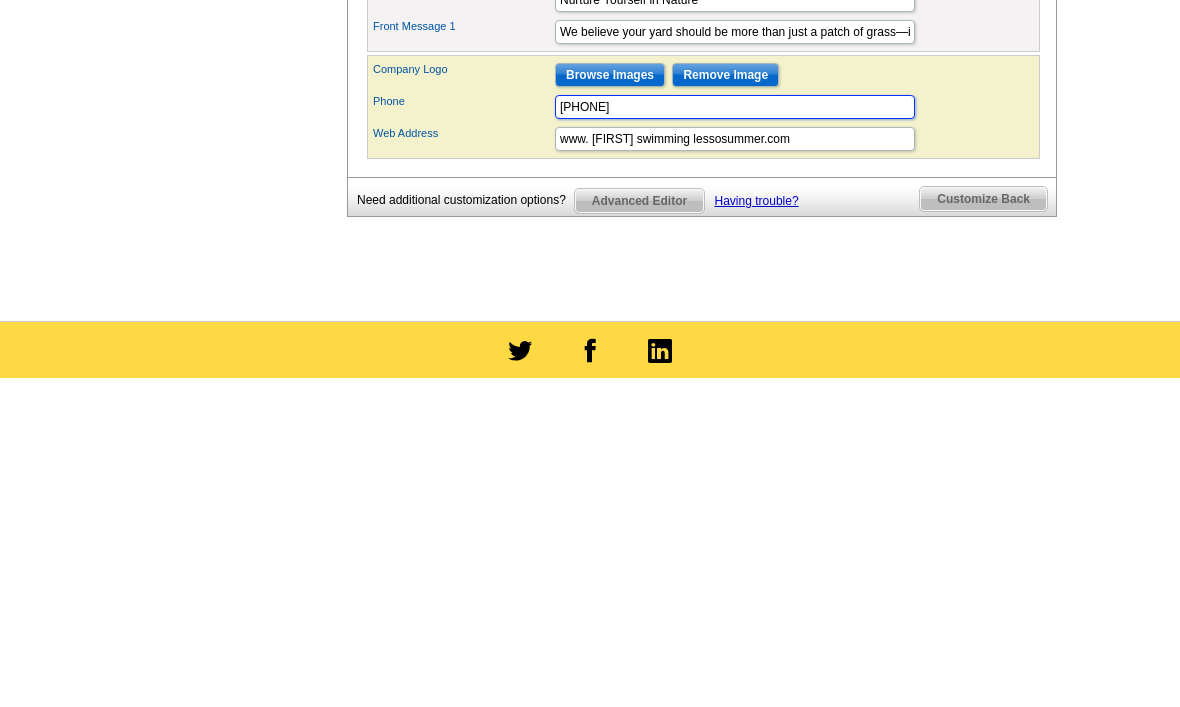 click on "320.380.9577" at bounding box center [735, 436] 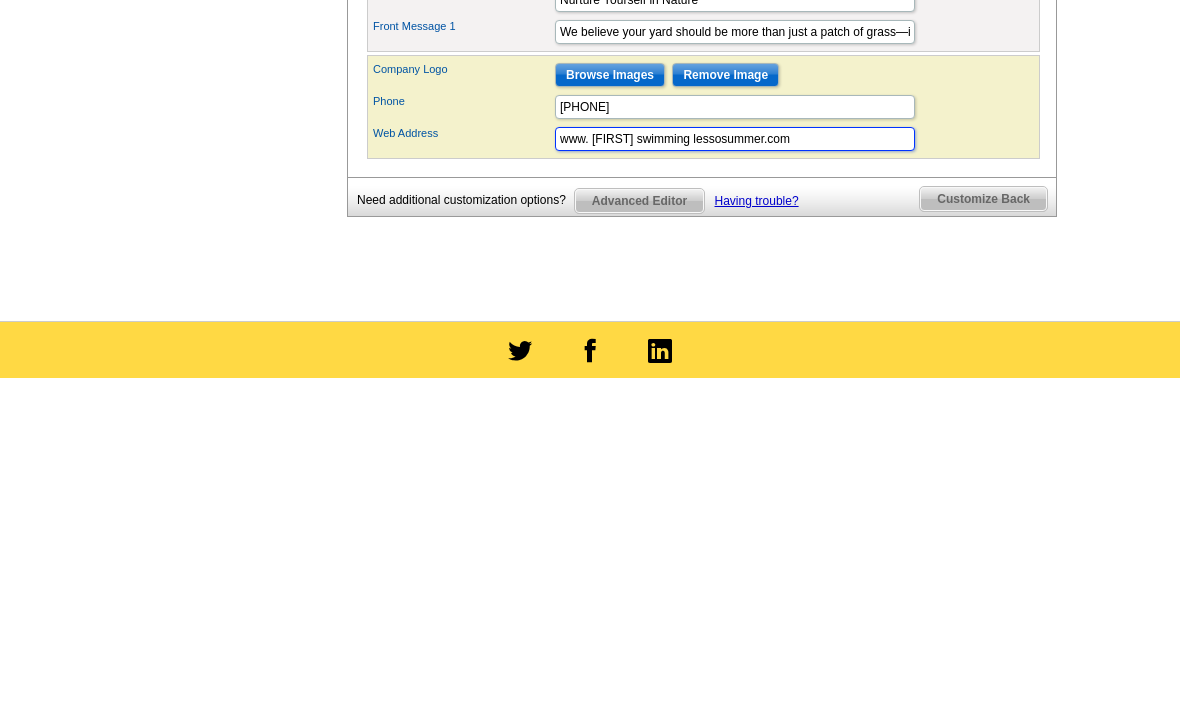 click on "www. Lance swimming lessosummer.com" at bounding box center (735, 468) 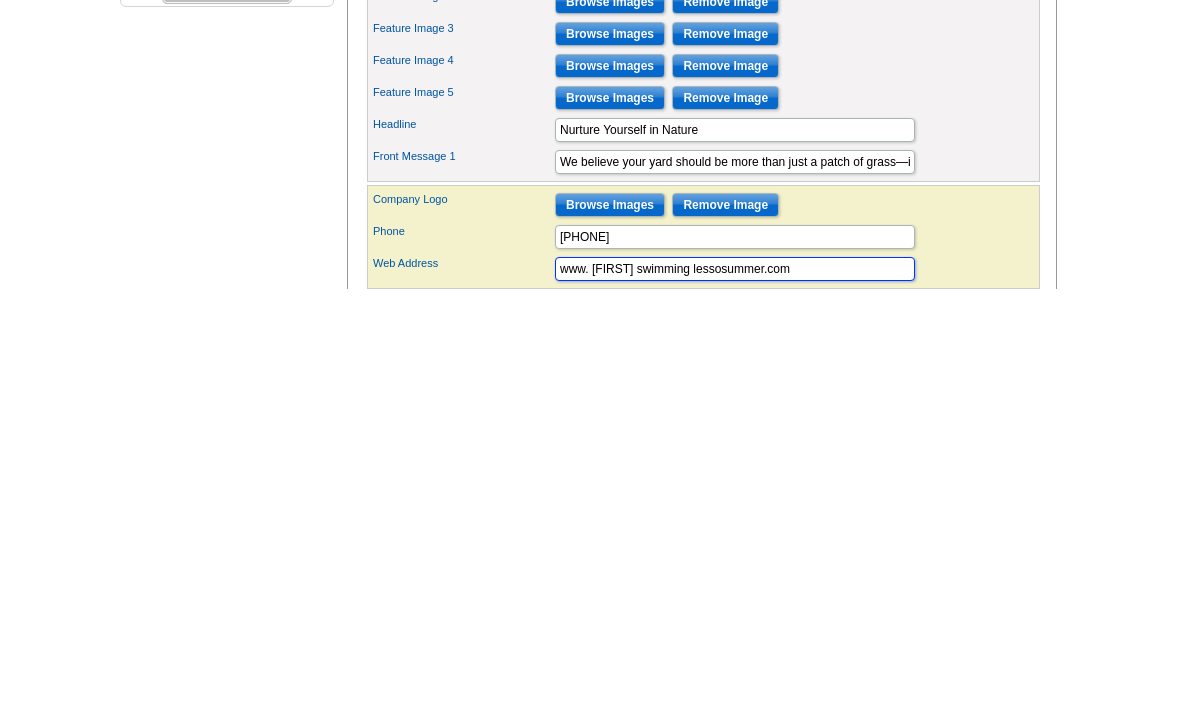click on "www. Lance swimming lessosummer.com" at bounding box center [735, 688] 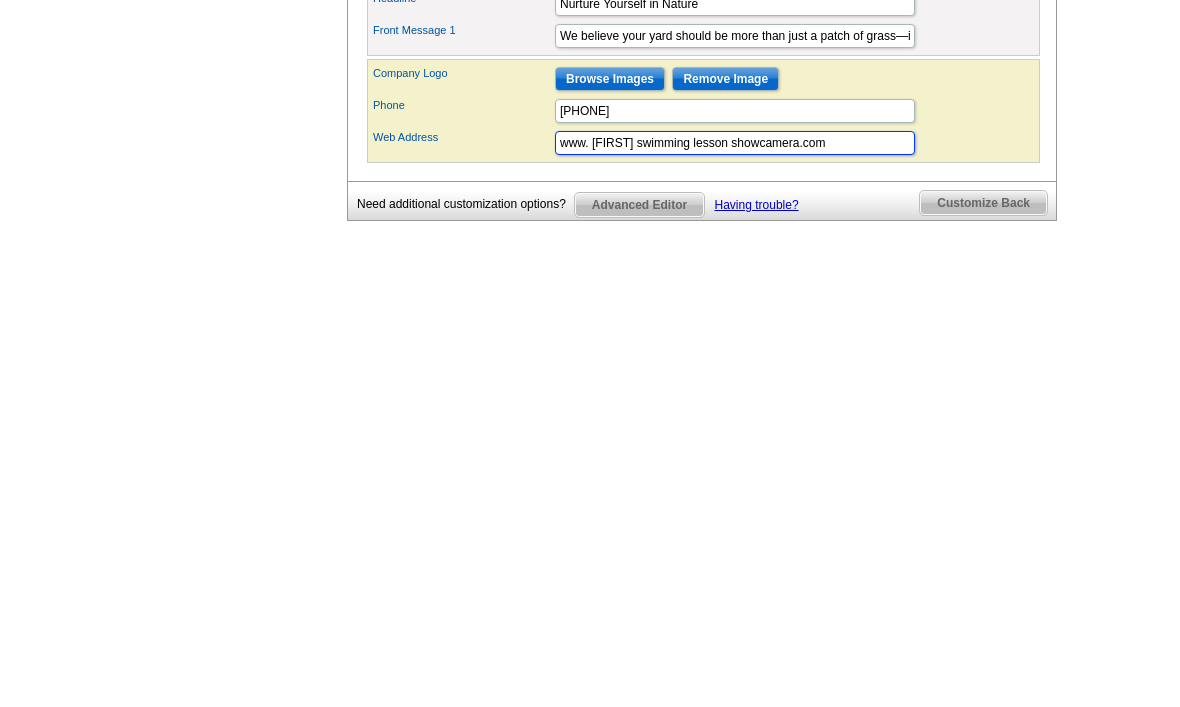 type on "www. Lance swimming lesson showcamera.com" 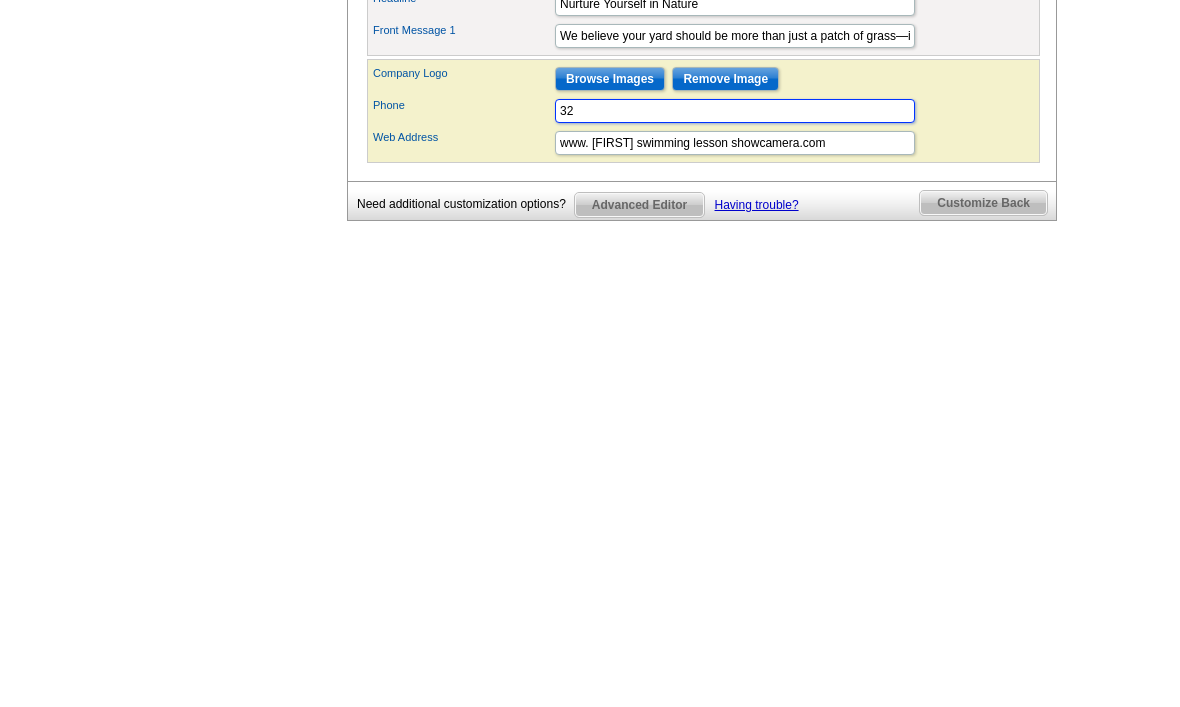 type on "3" 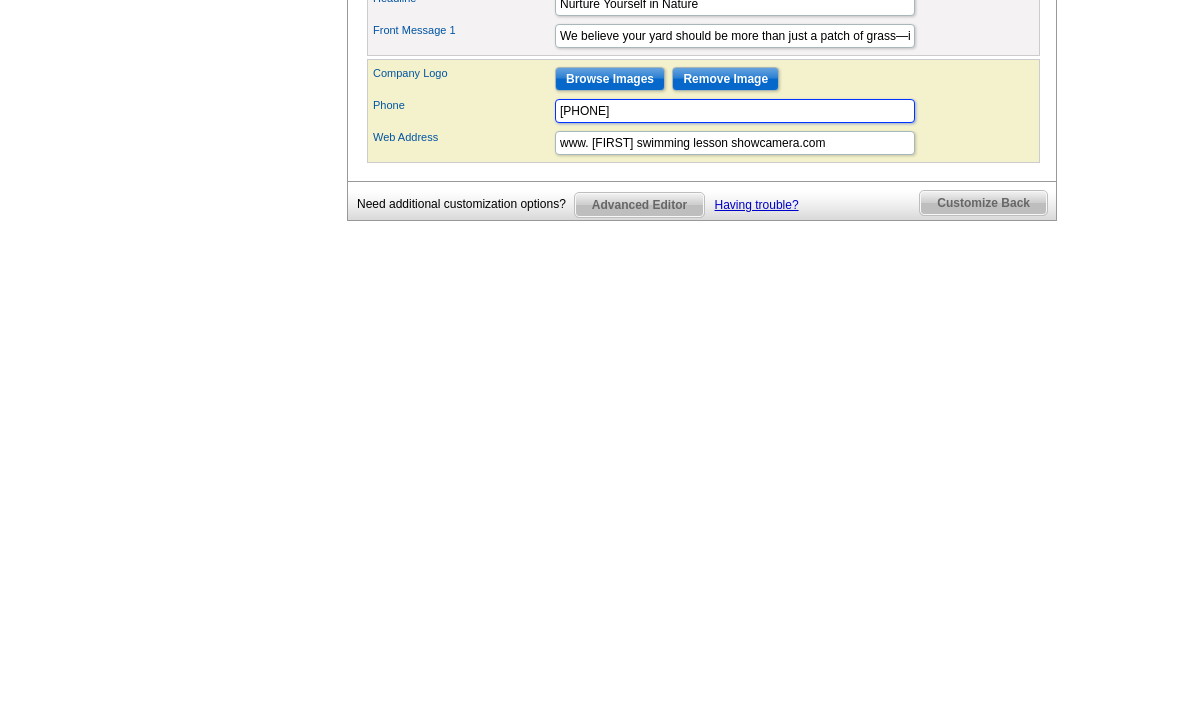 type on "320.380.9577" 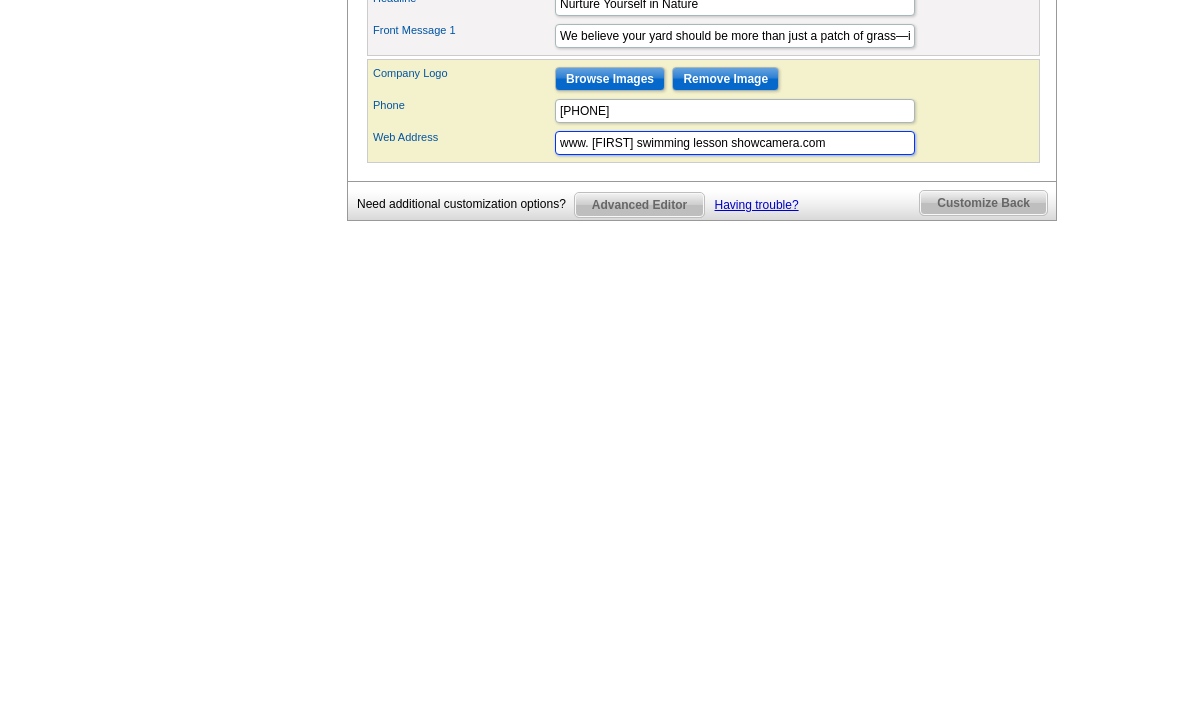 click on "www. Lance swimming lesson showcamera.com" at bounding box center (735, 565) 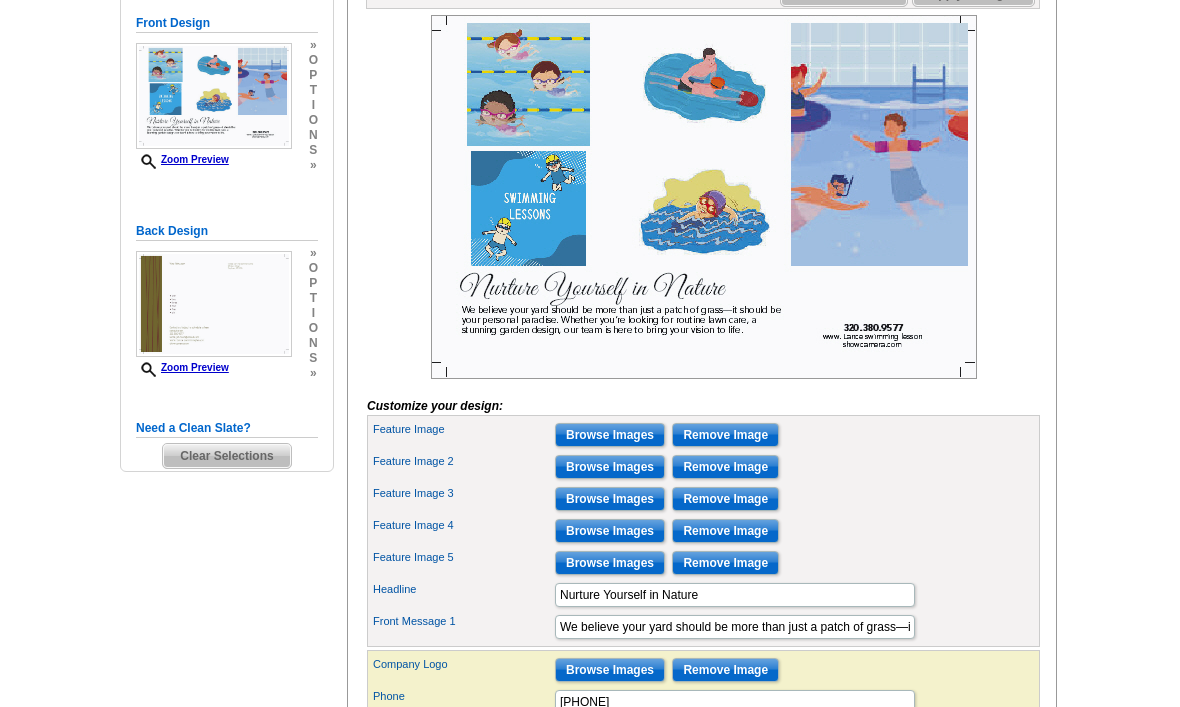 scroll, scrollTop: 327, scrollLeft: 0, axis: vertical 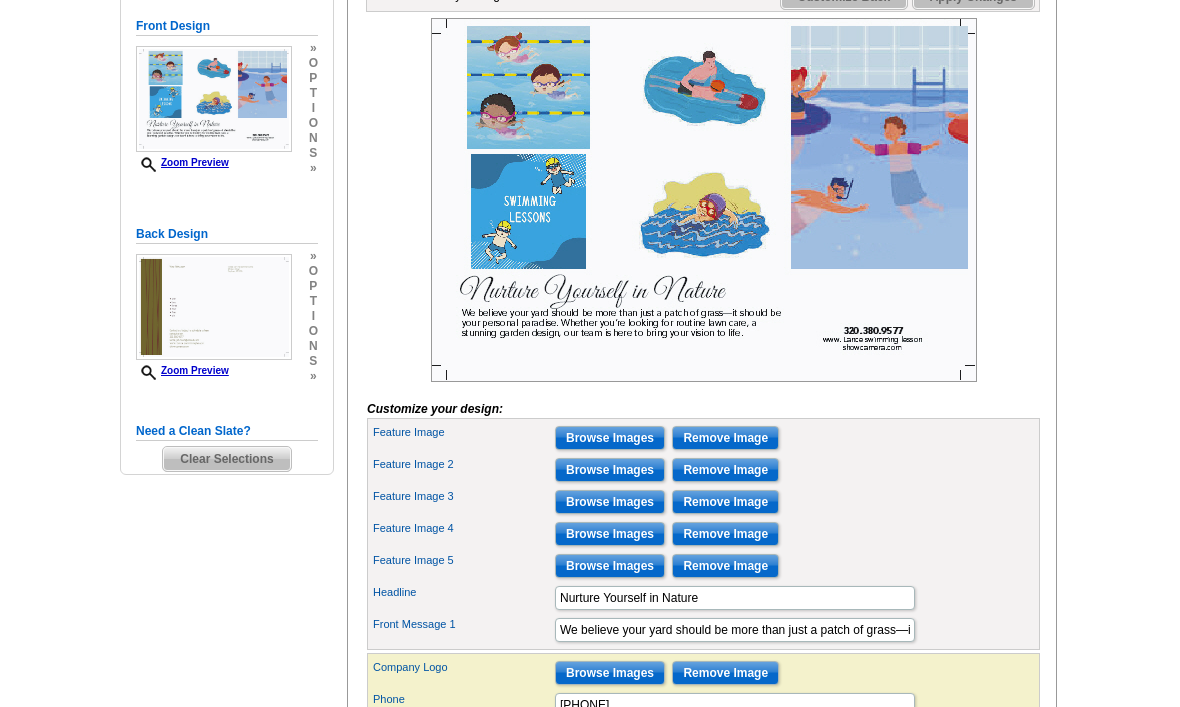 type on "www. Lance swimming lesson summercamp.com" 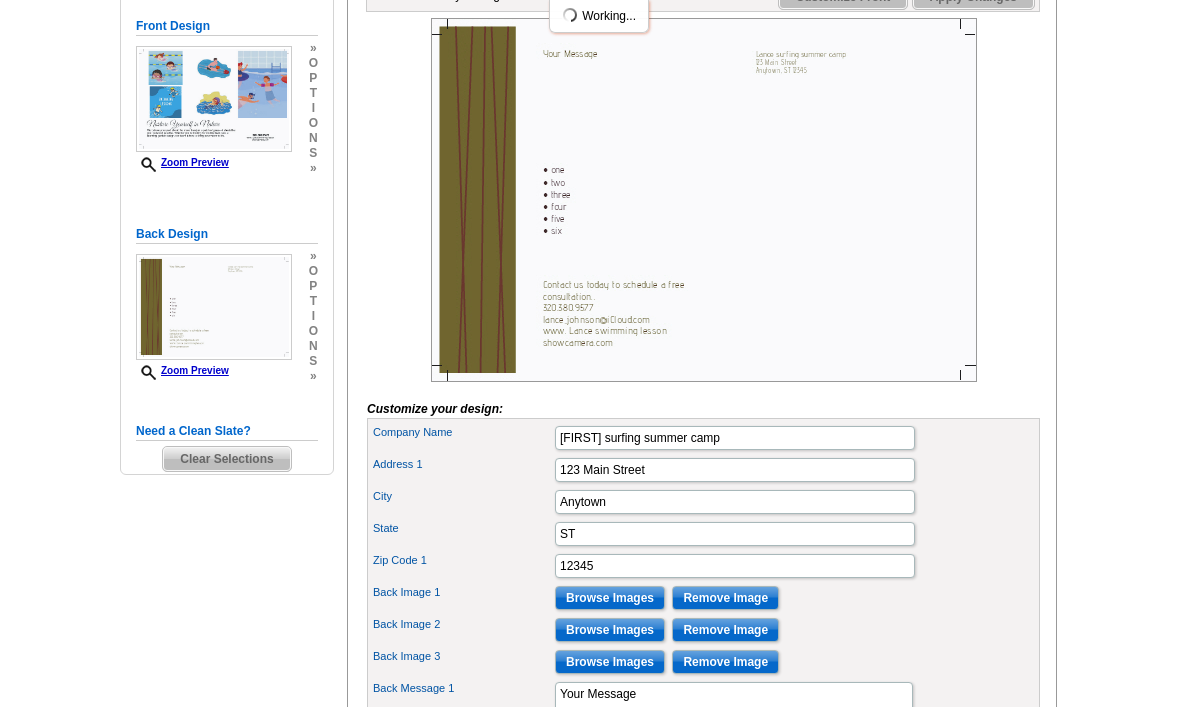 click on "Customize Front" at bounding box center (843, -3) 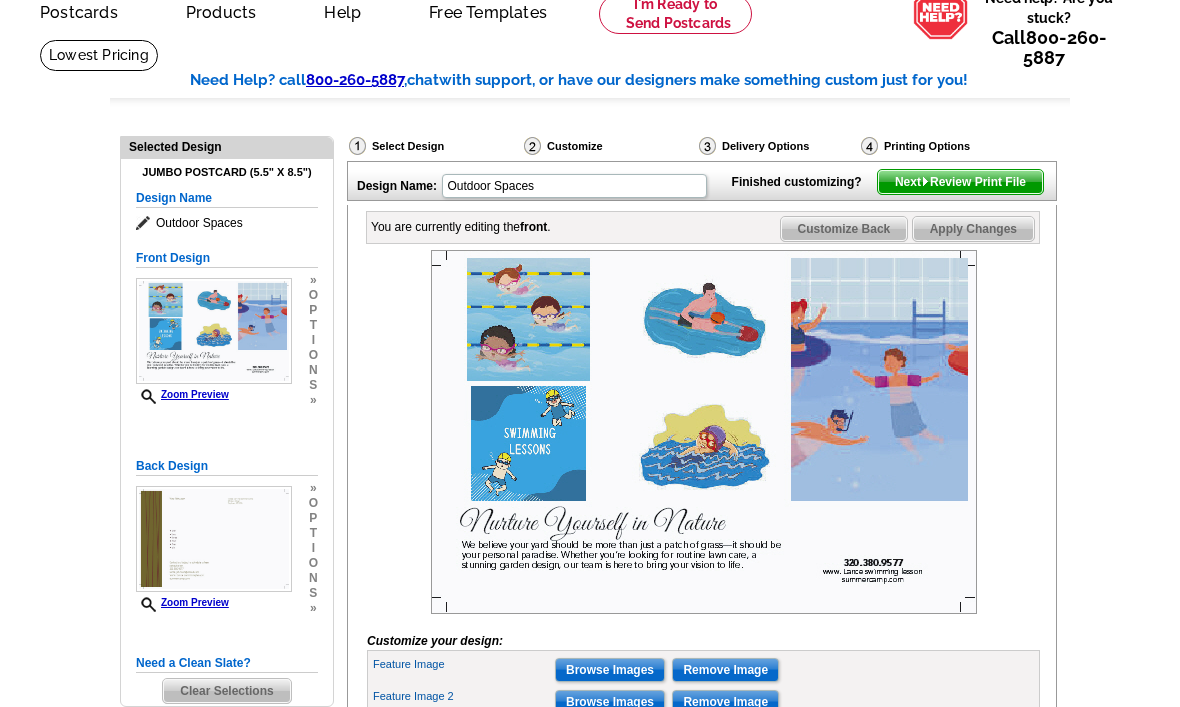 scroll, scrollTop: 75, scrollLeft: 0, axis: vertical 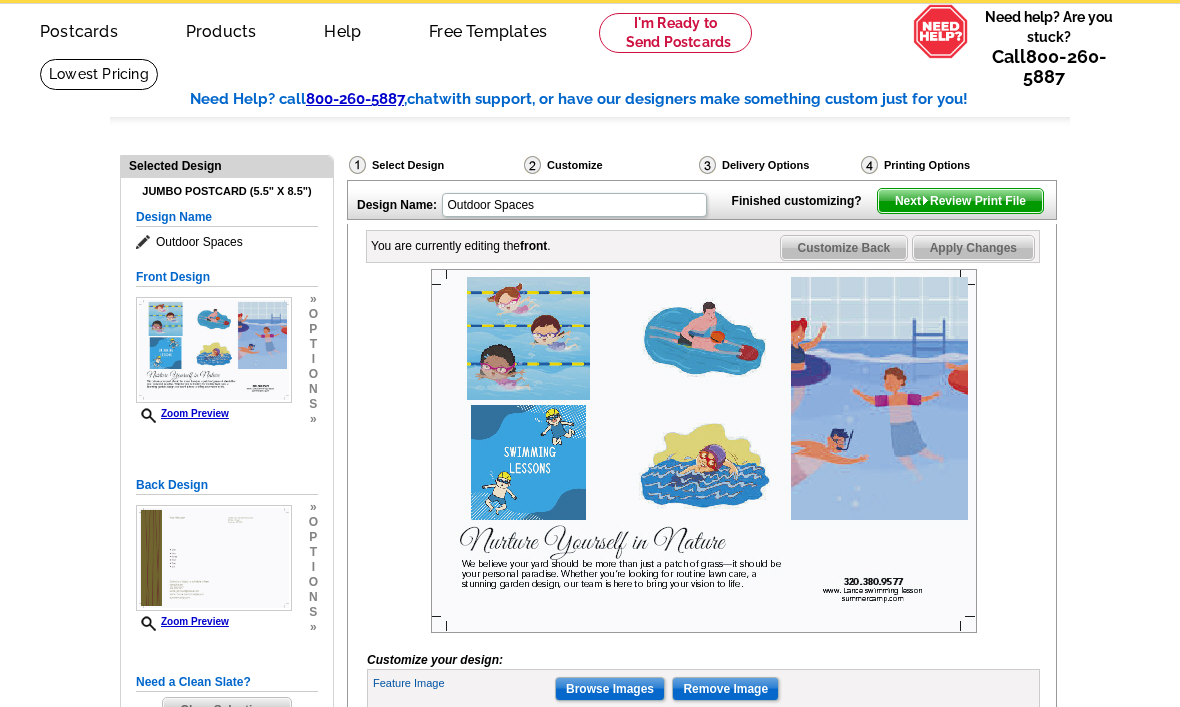 click on "Customize Back" at bounding box center [844, 248] 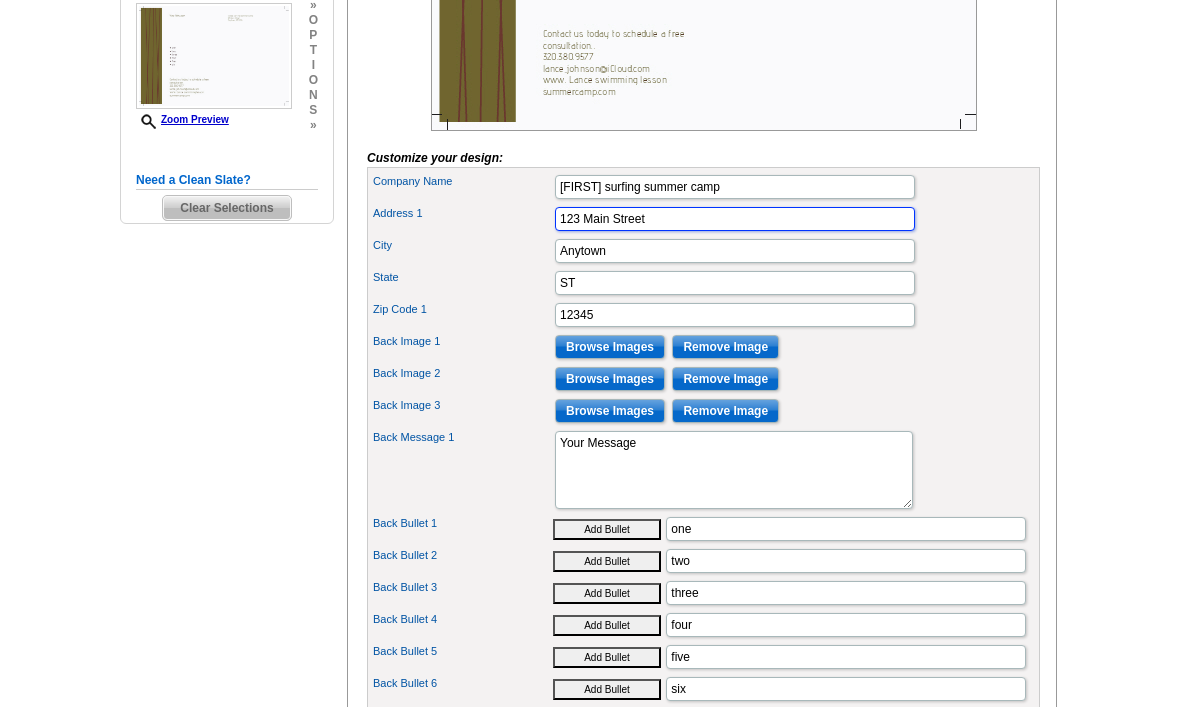 click on "123 Main Street" at bounding box center (735, 220) 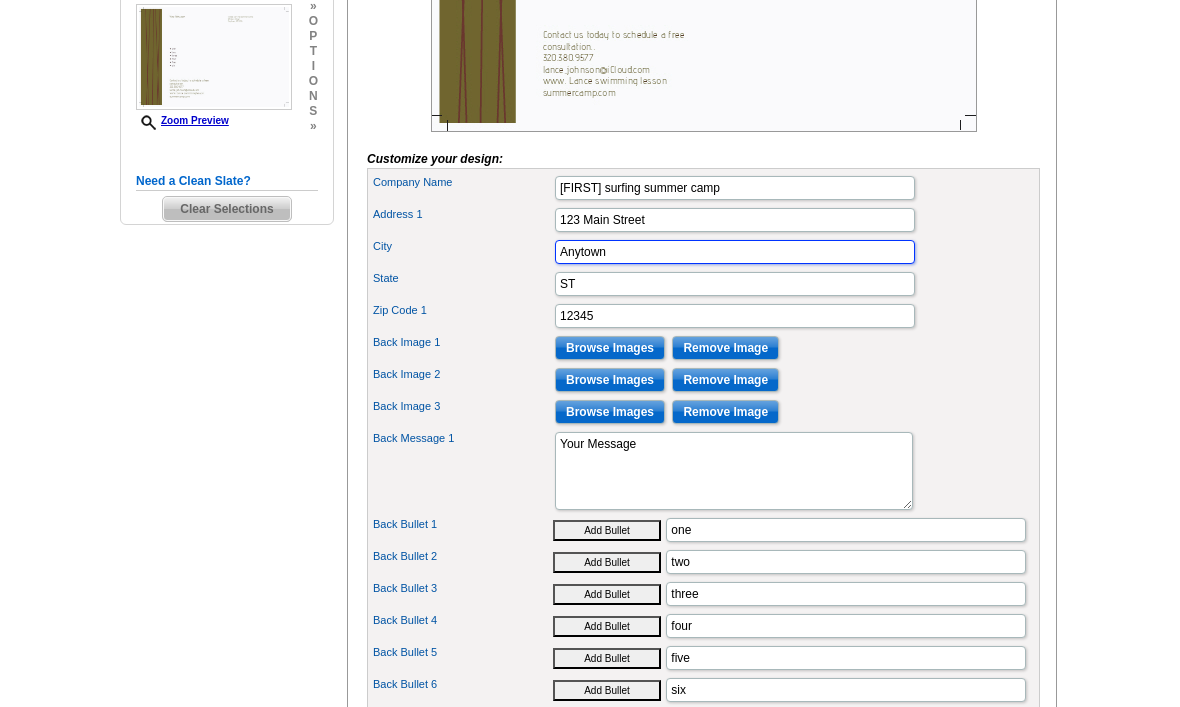 click on "Anytown" at bounding box center (735, 252) 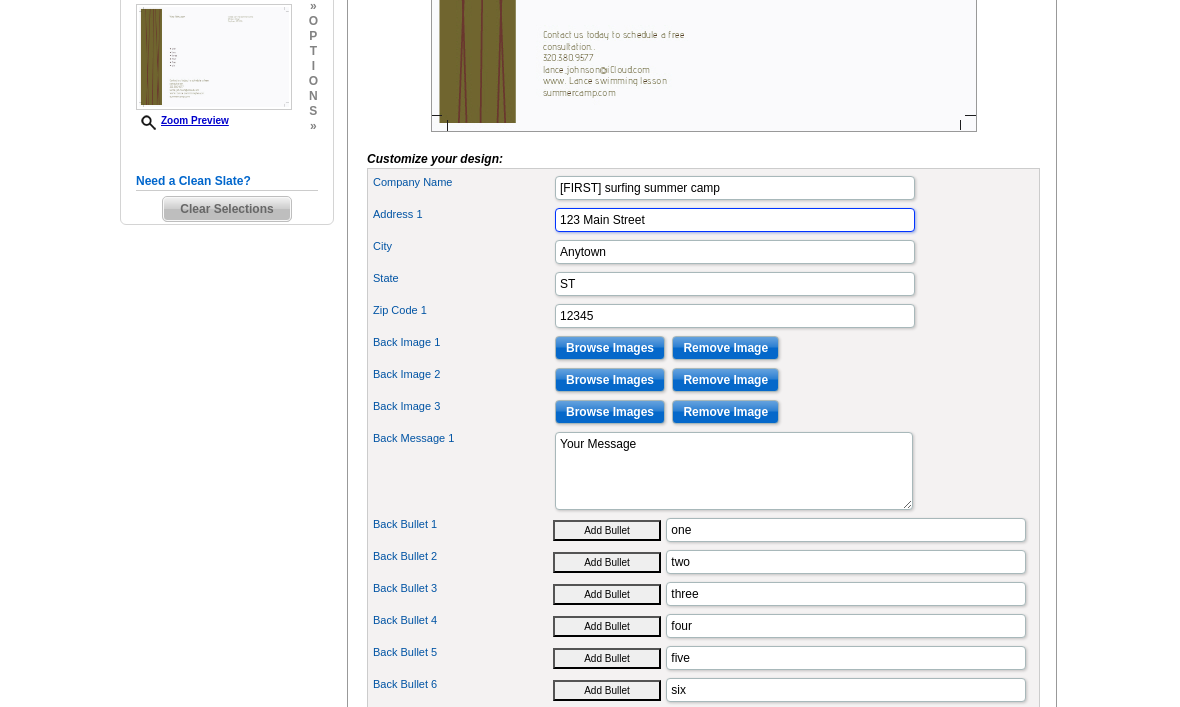 click on "123 Main Street" at bounding box center [735, 220] 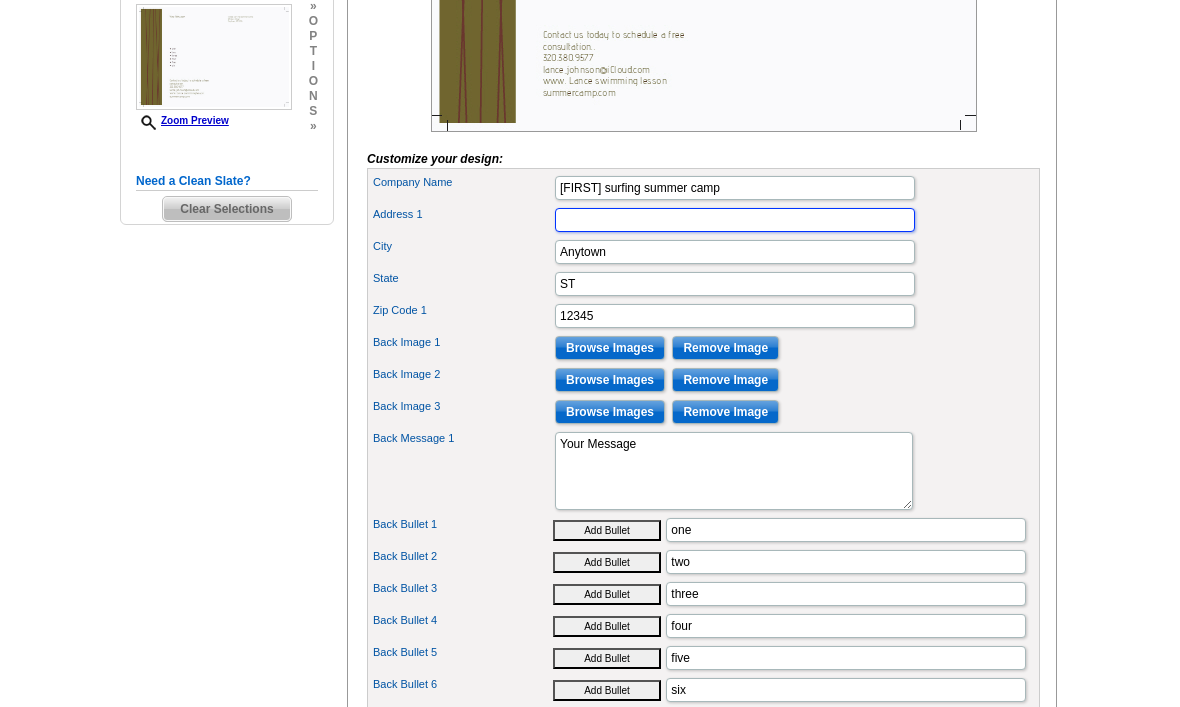 type on "4020 Clearwater Rd" 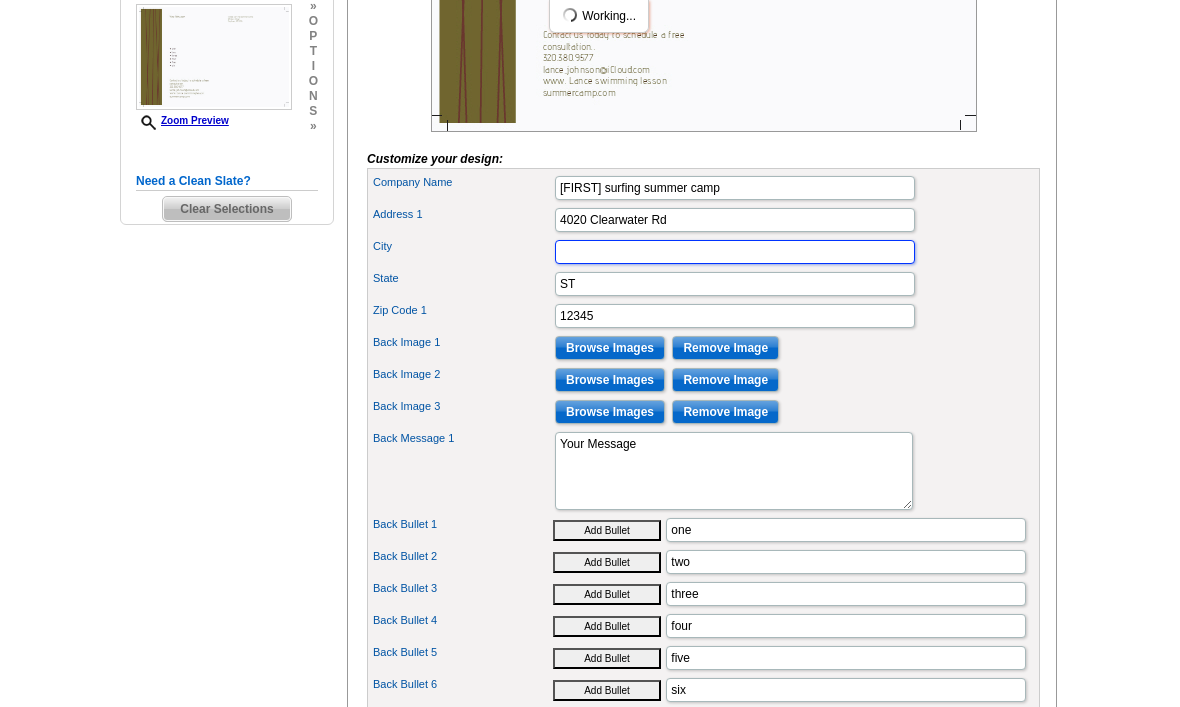 type on "Saint Cloud" 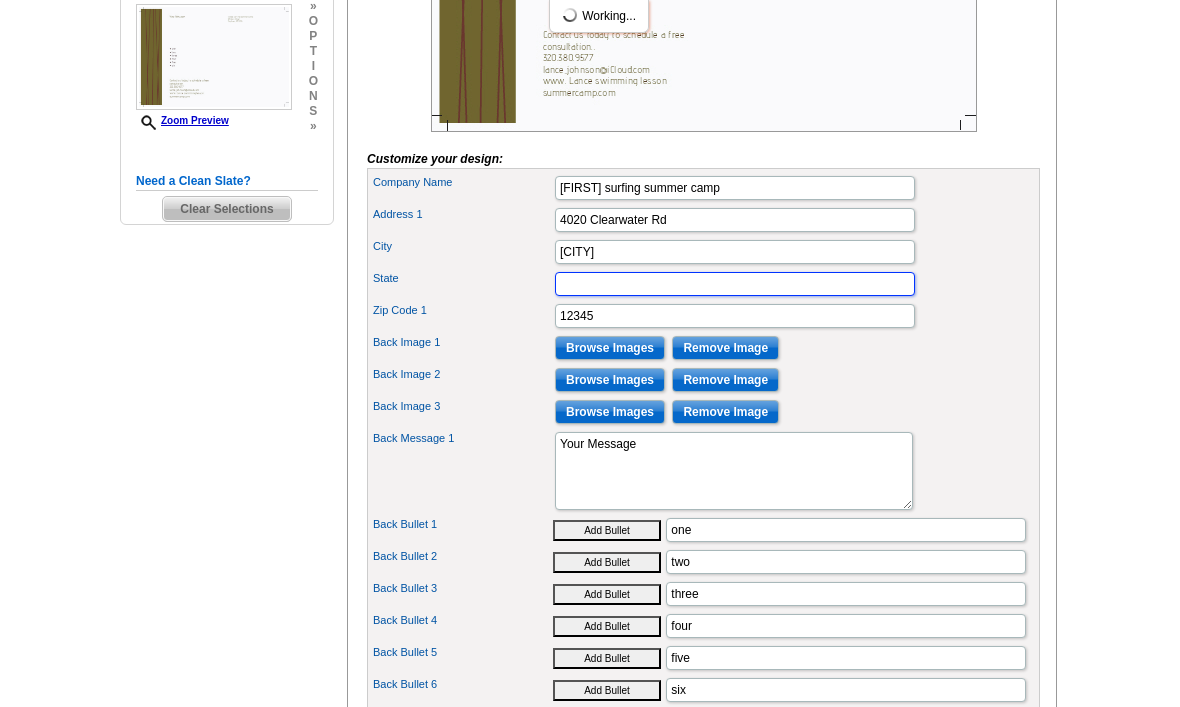 type on "MN" 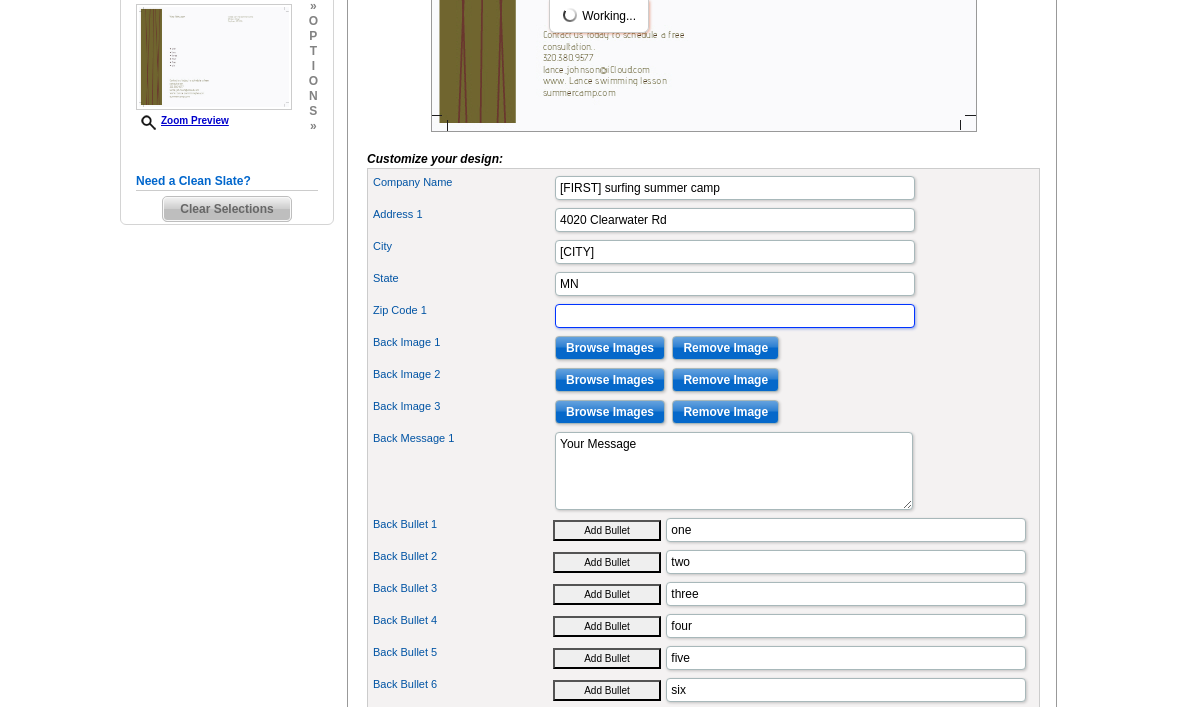 type on "56301" 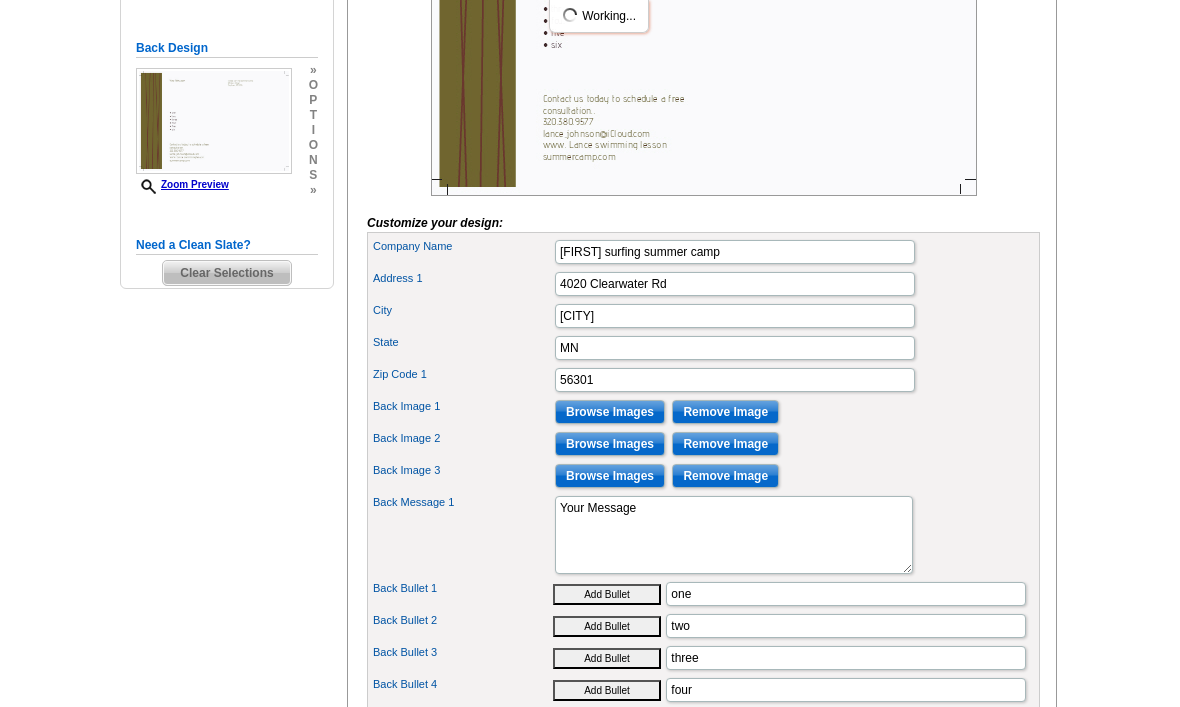 scroll, scrollTop: 554, scrollLeft: 0, axis: vertical 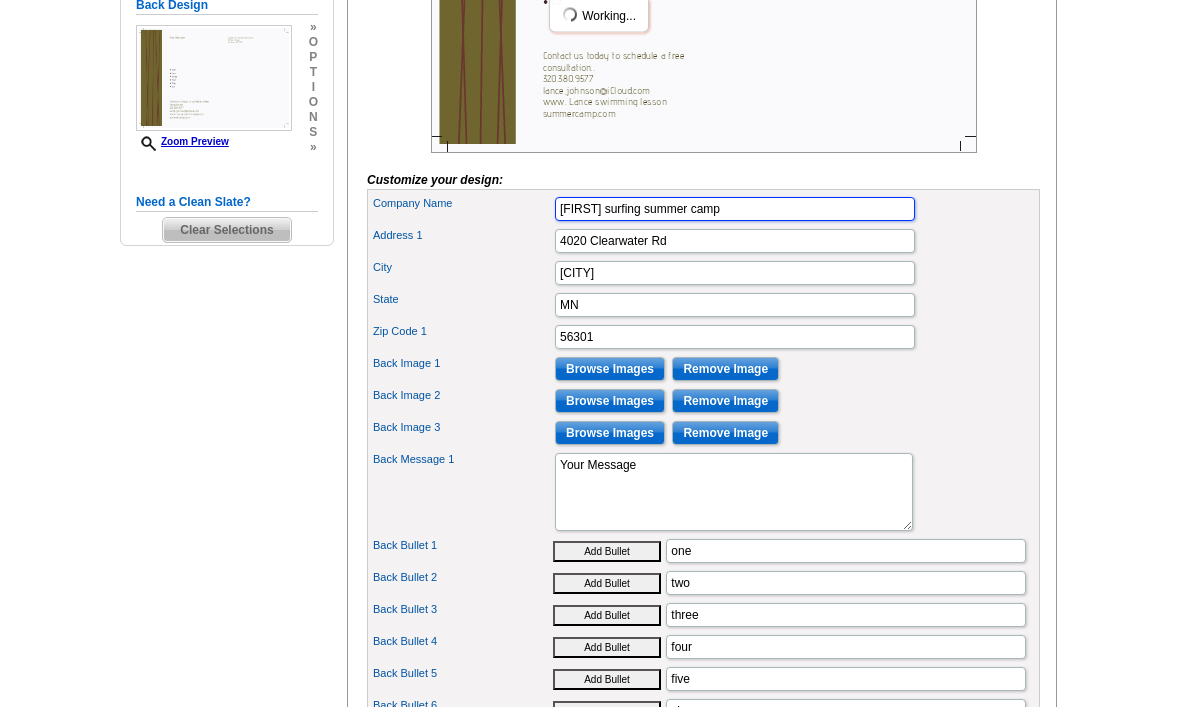 click on "[FIRST] surfing summer camp" at bounding box center [735, 210] 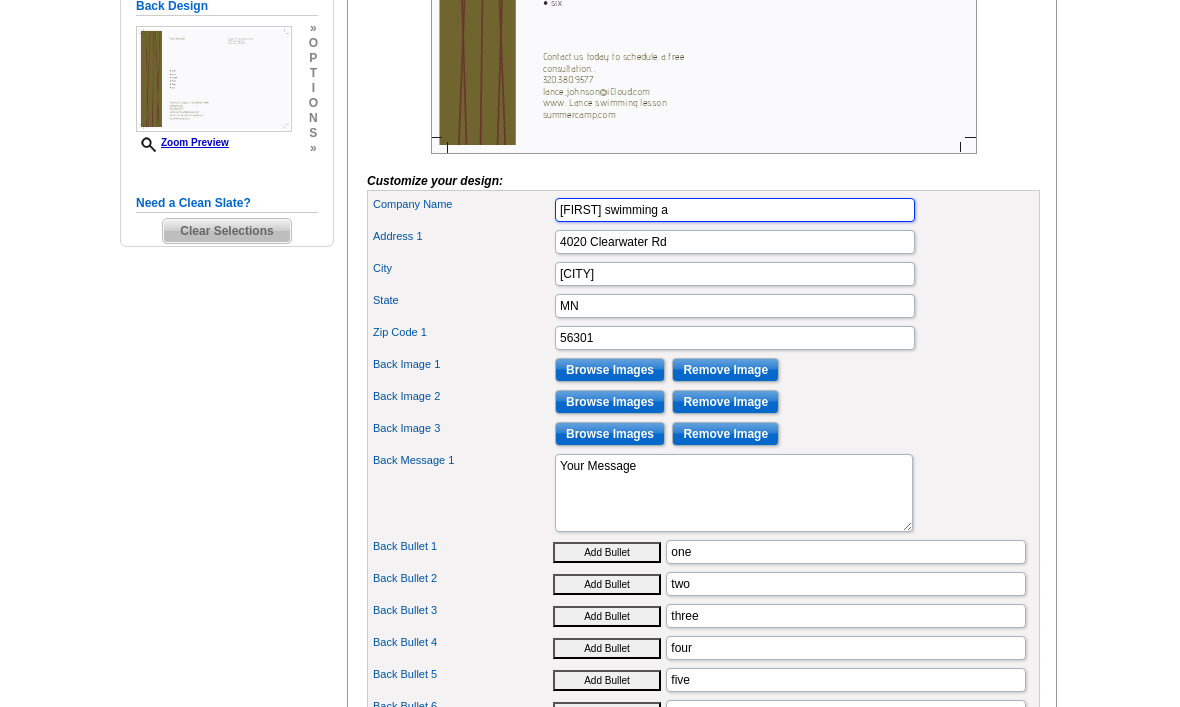 type on "Lance  swimming" 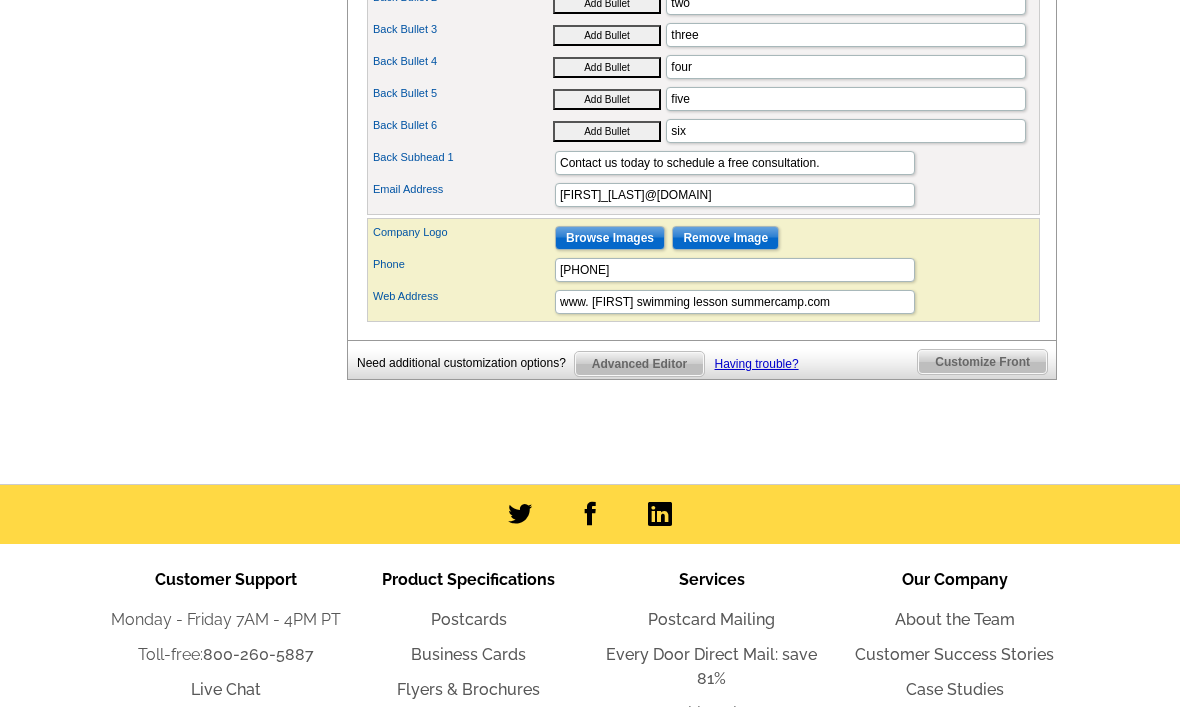 type on "Lance swimming machine, summer camp" 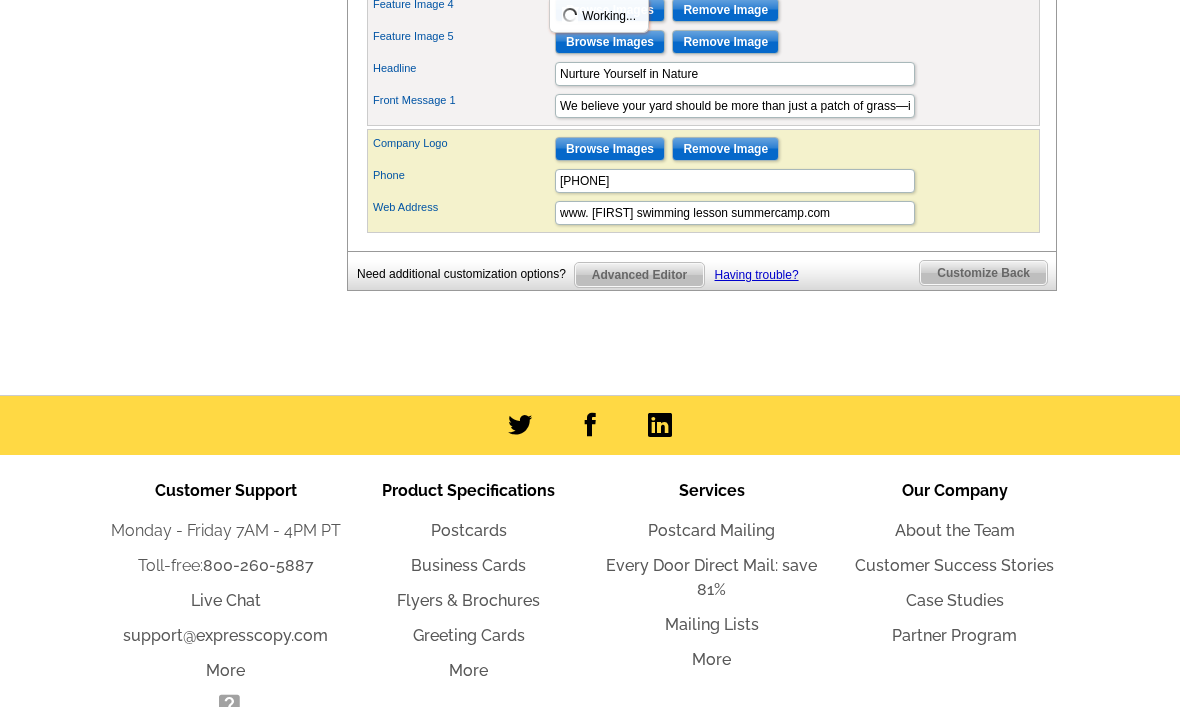 scroll, scrollTop: 849, scrollLeft: 0, axis: vertical 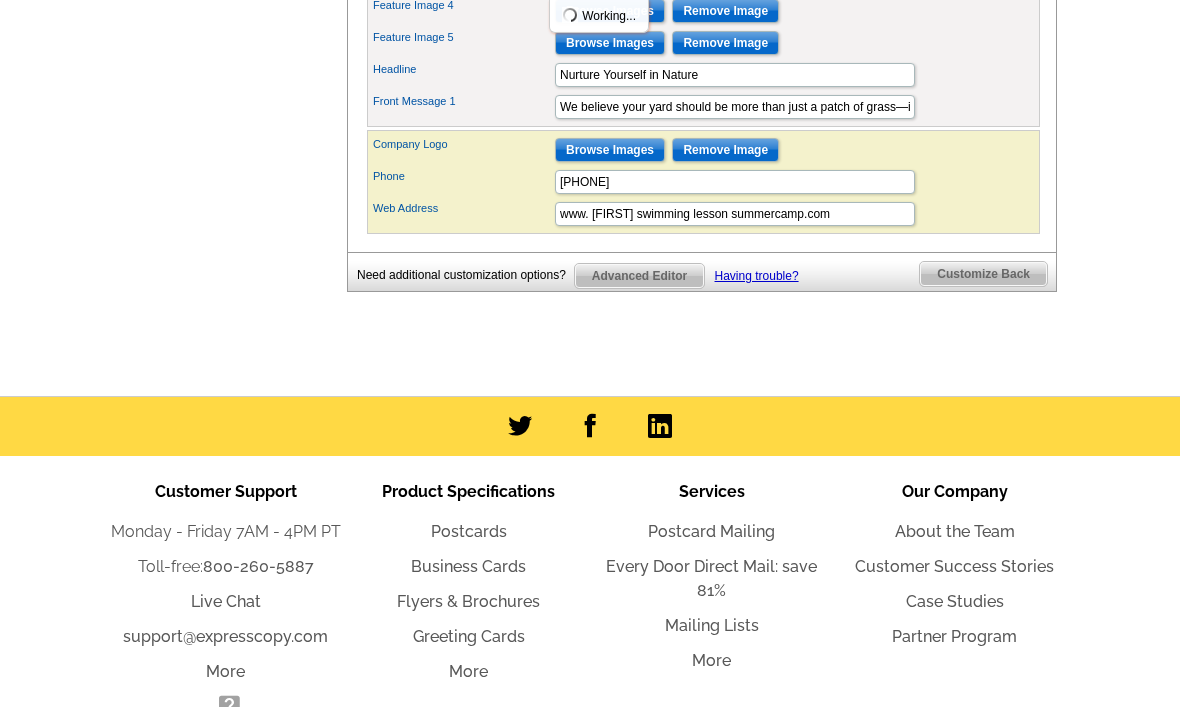 click on "Customize Back" at bounding box center [983, 274] 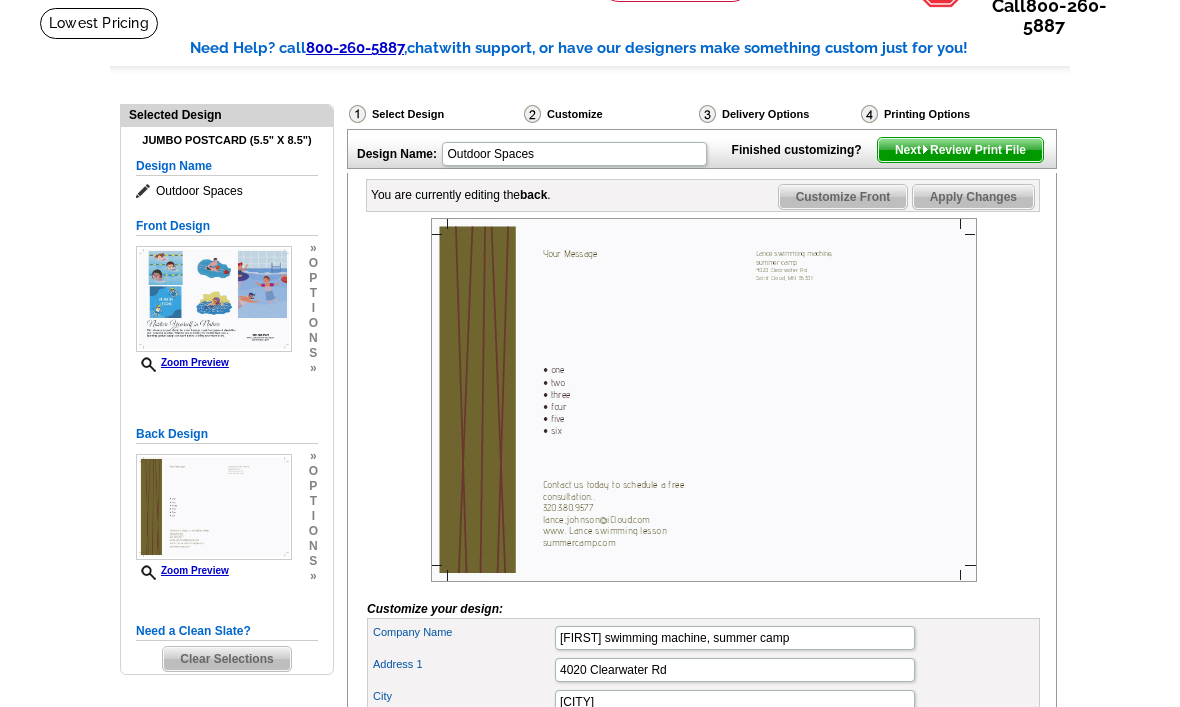 scroll, scrollTop: 14, scrollLeft: 0, axis: vertical 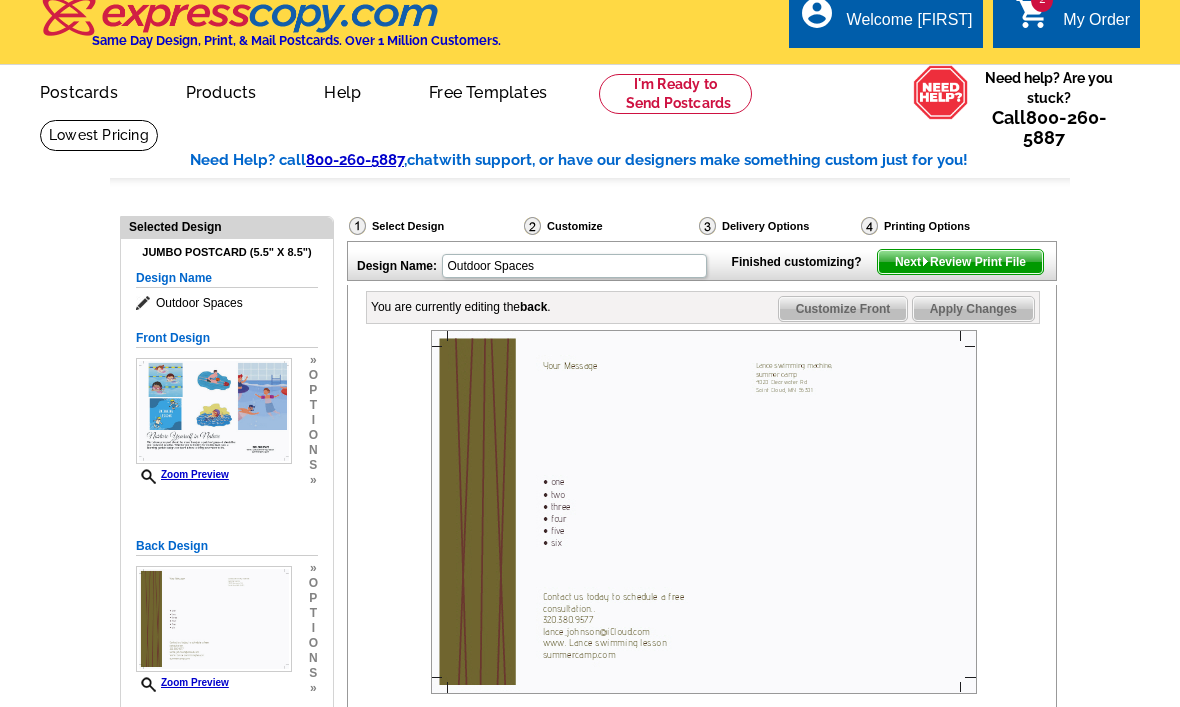 click on "Design Name:
Outdoor Spaces
Finished customizing?
Next   Review Print File" at bounding box center [702, 261] 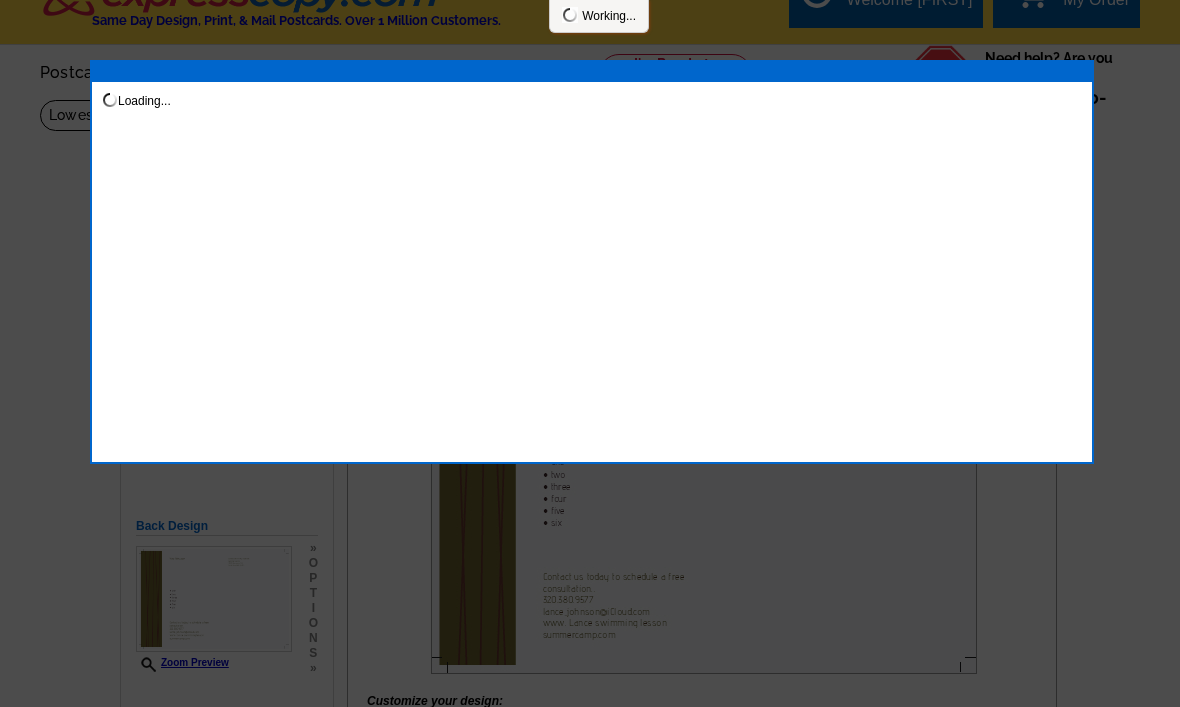 scroll, scrollTop: 40, scrollLeft: 0, axis: vertical 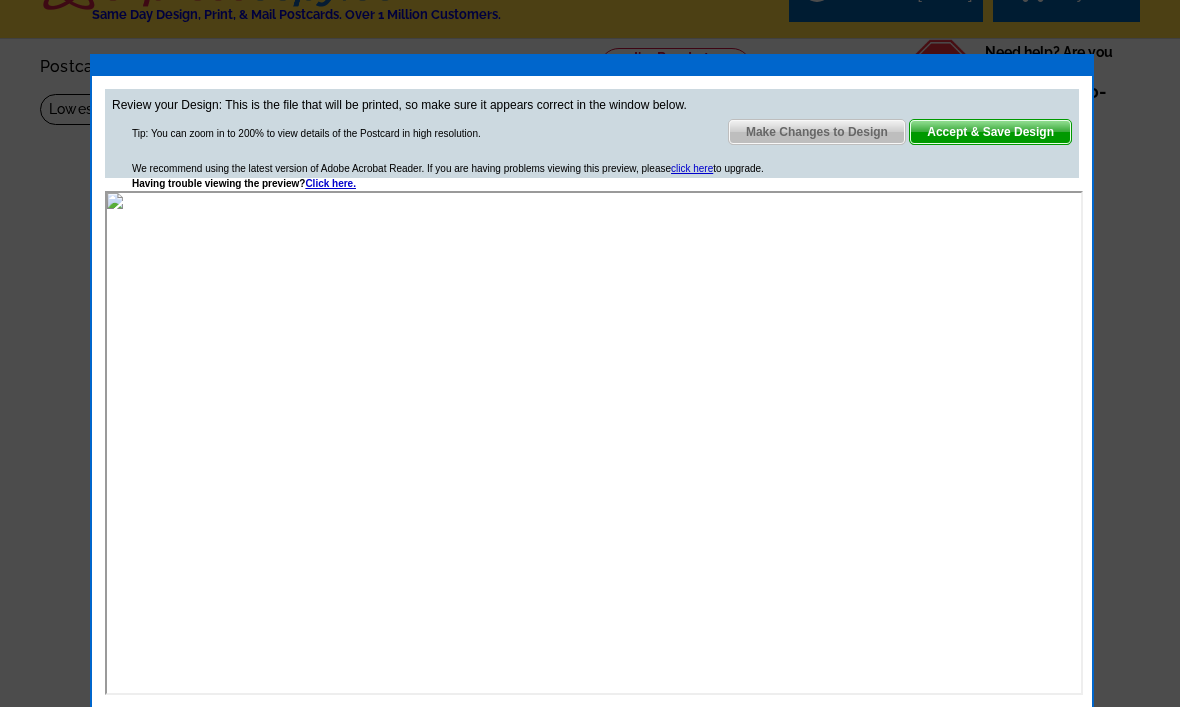 click on "Accept & Save Design" at bounding box center [990, 132] 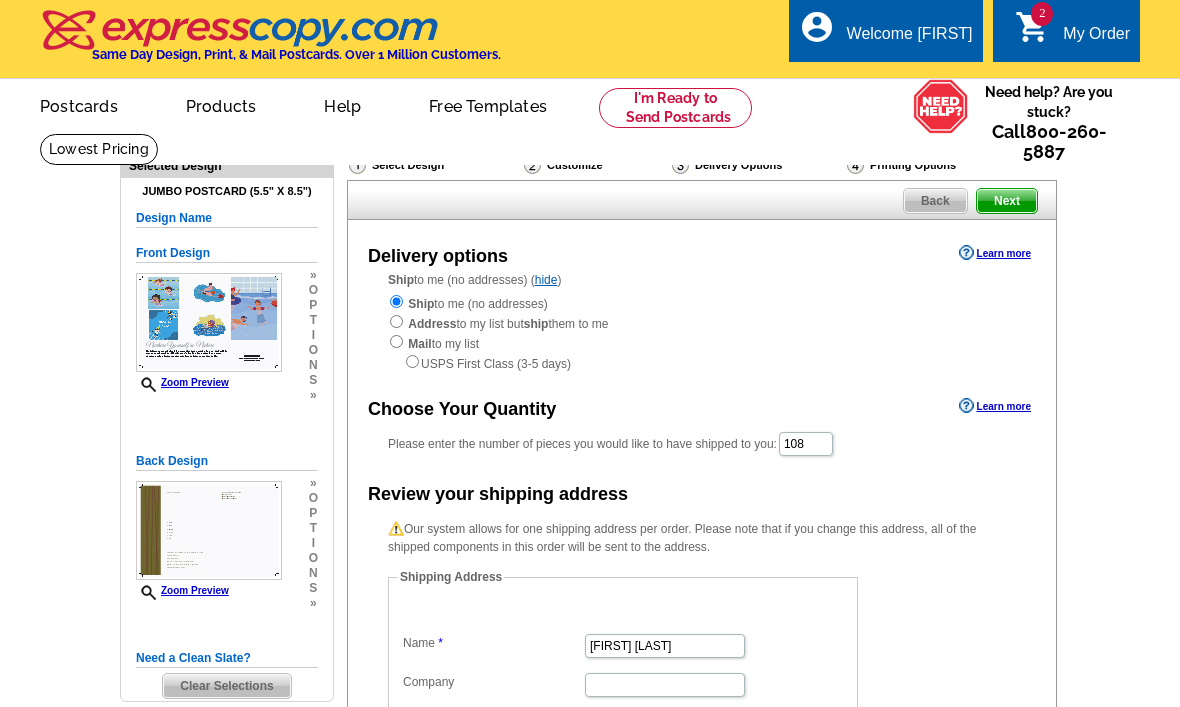 scroll, scrollTop: 0, scrollLeft: 0, axis: both 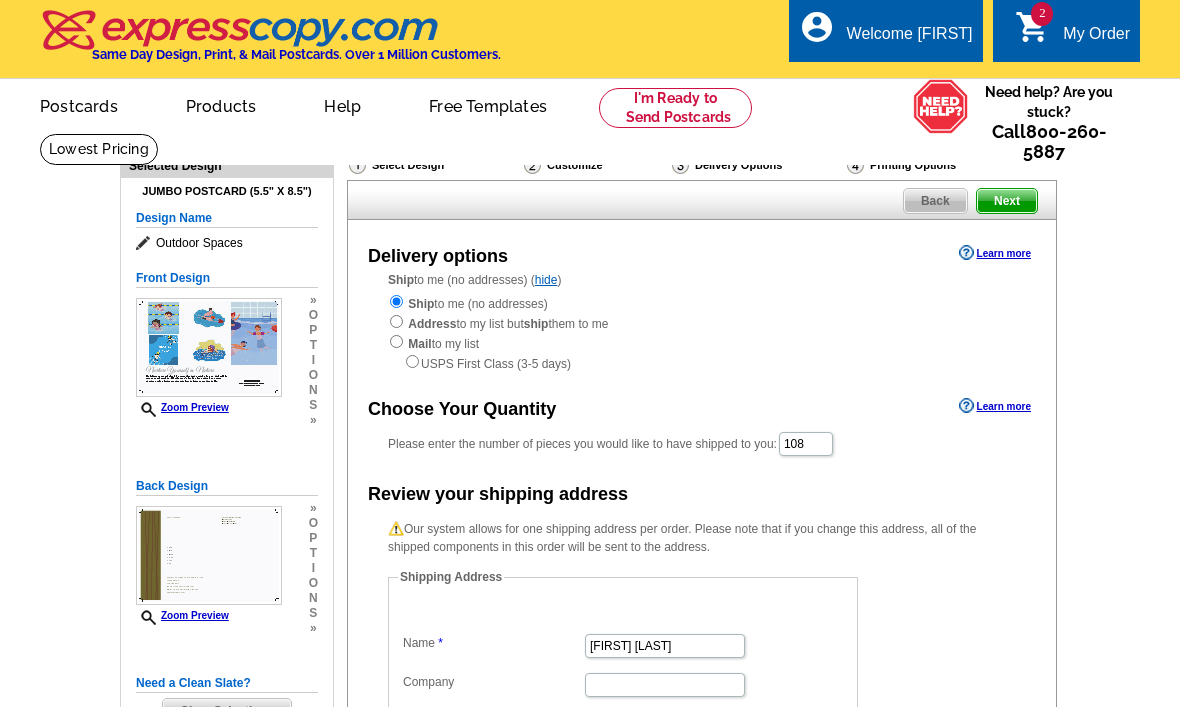 click on "Back
Next" at bounding box center (702, 200) 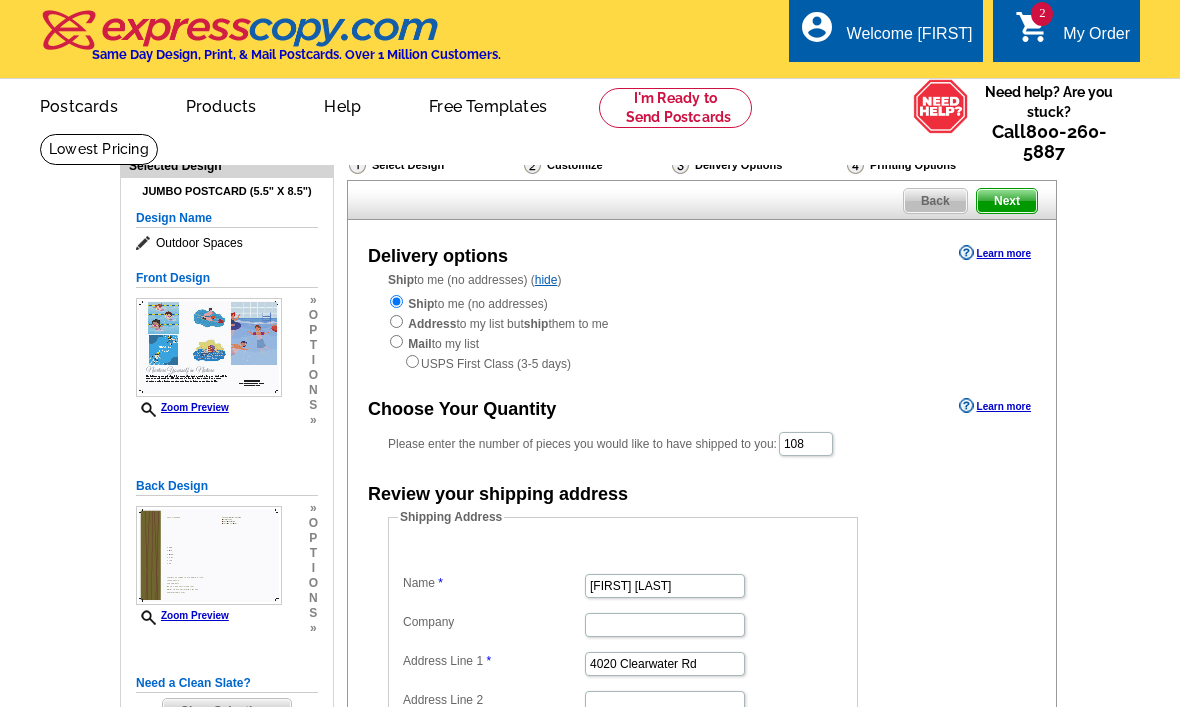 click on "Next" at bounding box center [1007, 201] 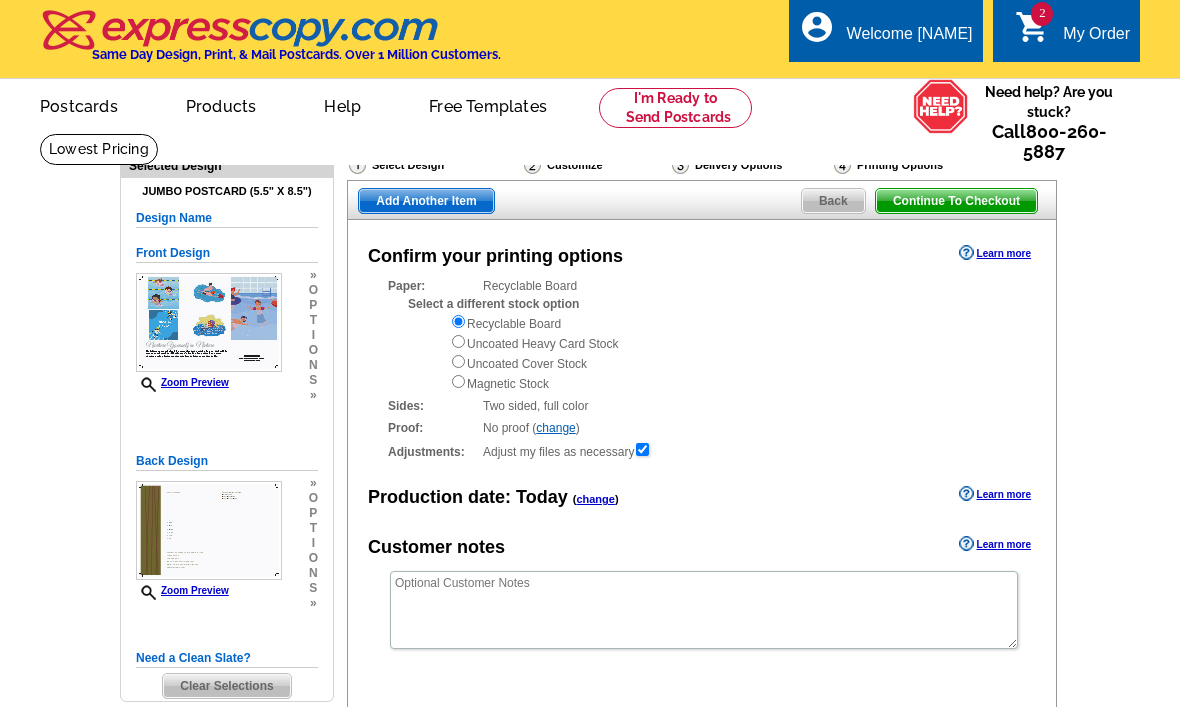 scroll, scrollTop: 0, scrollLeft: 0, axis: both 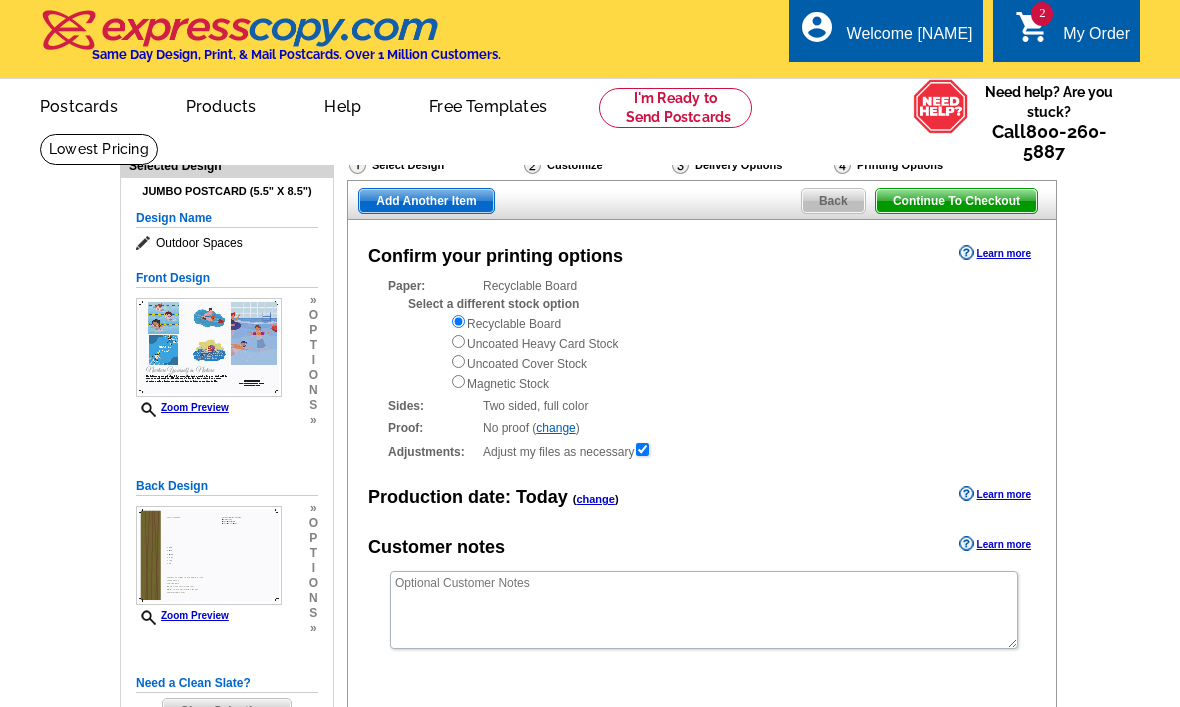 click on "Continue To Checkout" at bounding box center (956, 201) 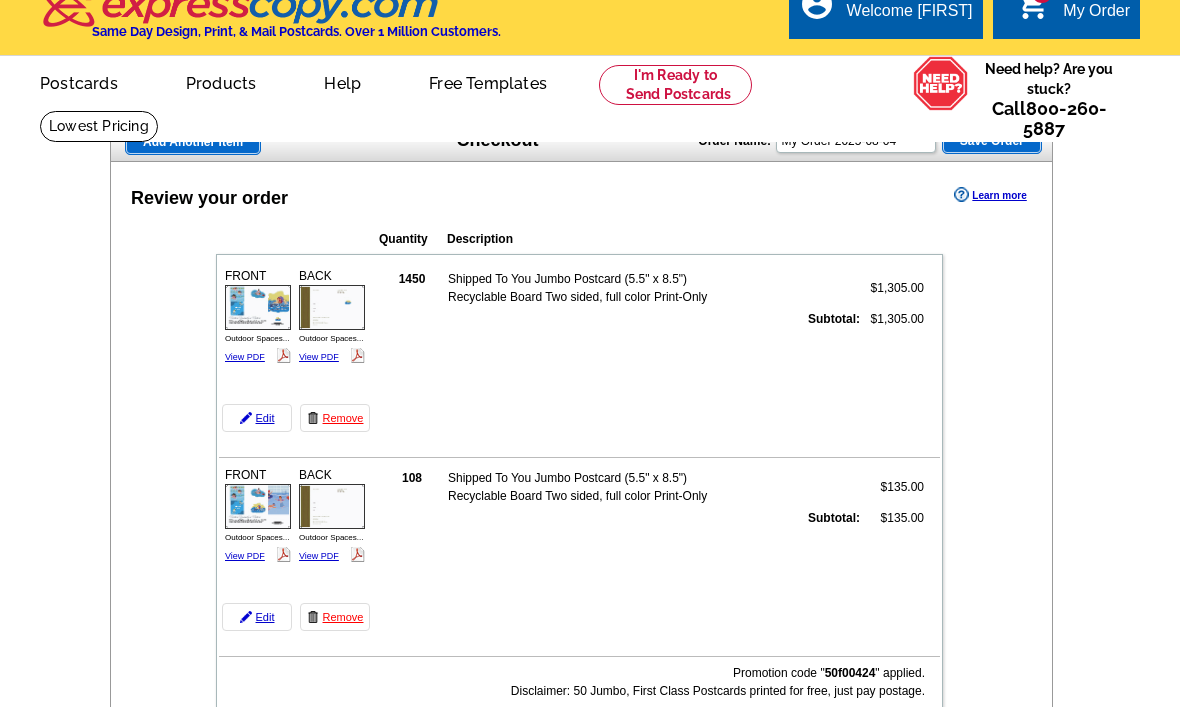 scroll, scrollTop: 0, scrollLeft: 0, axis: both 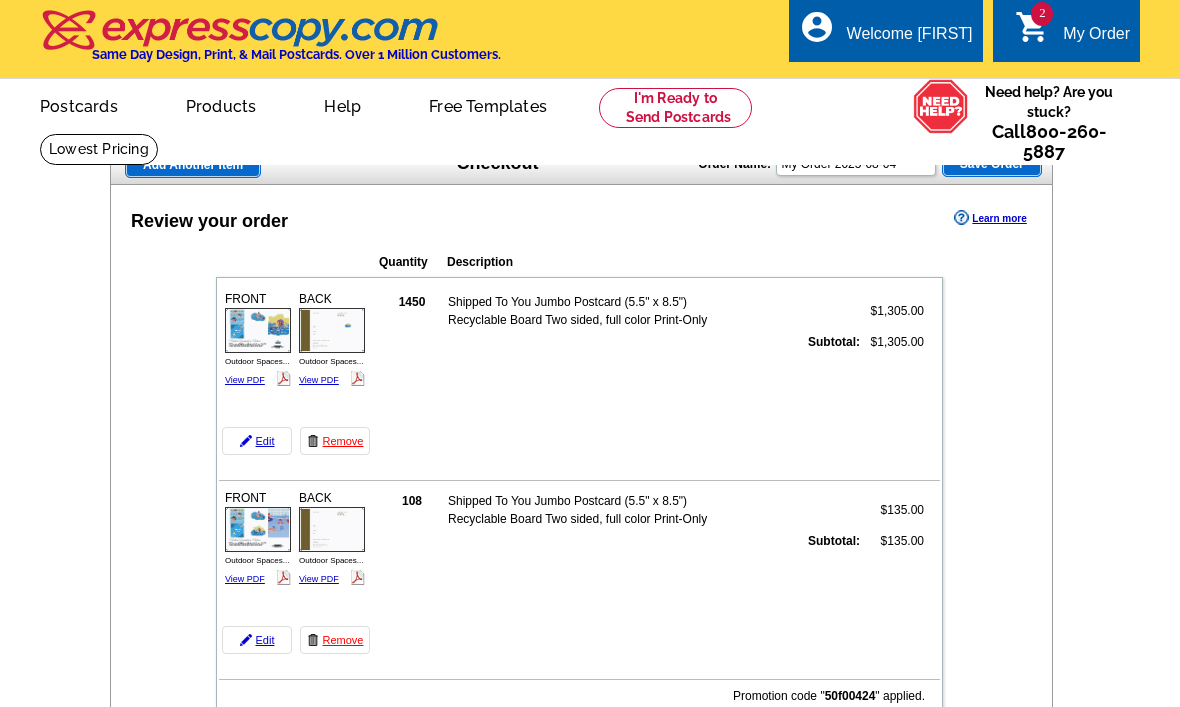 click on "Add Another Item" at bounding box center (193, 165) 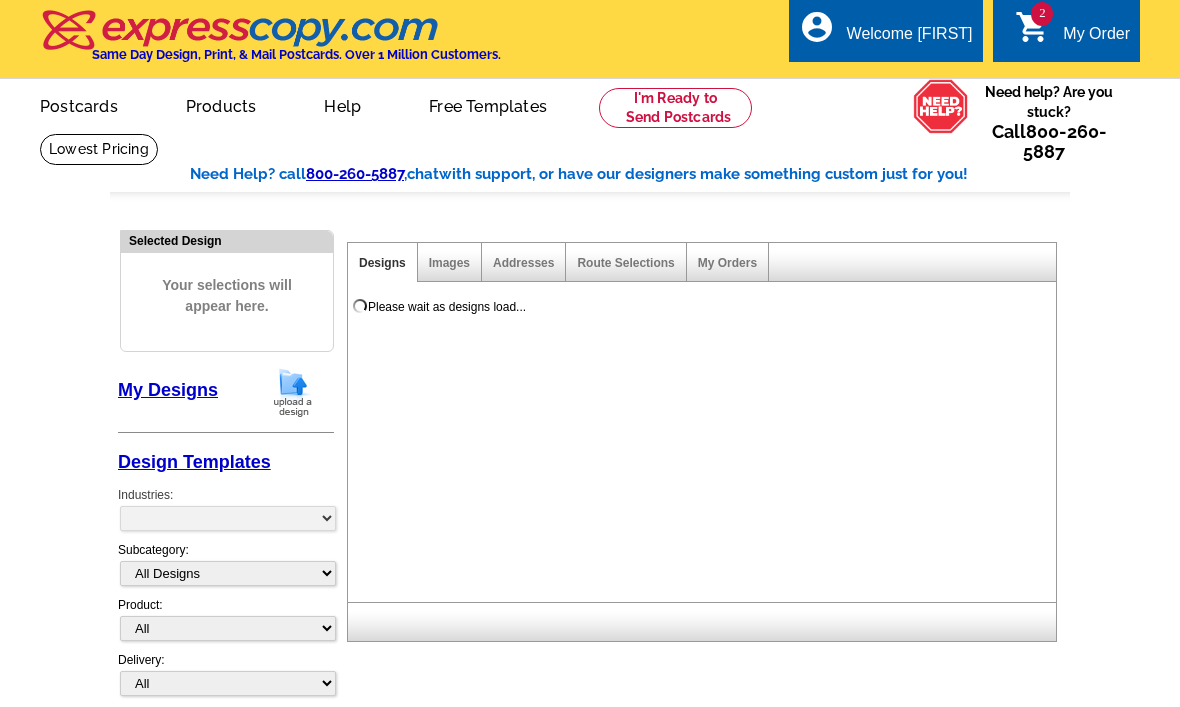 scroll, scrollTop: 0, scrollLeft: 0, axis: both 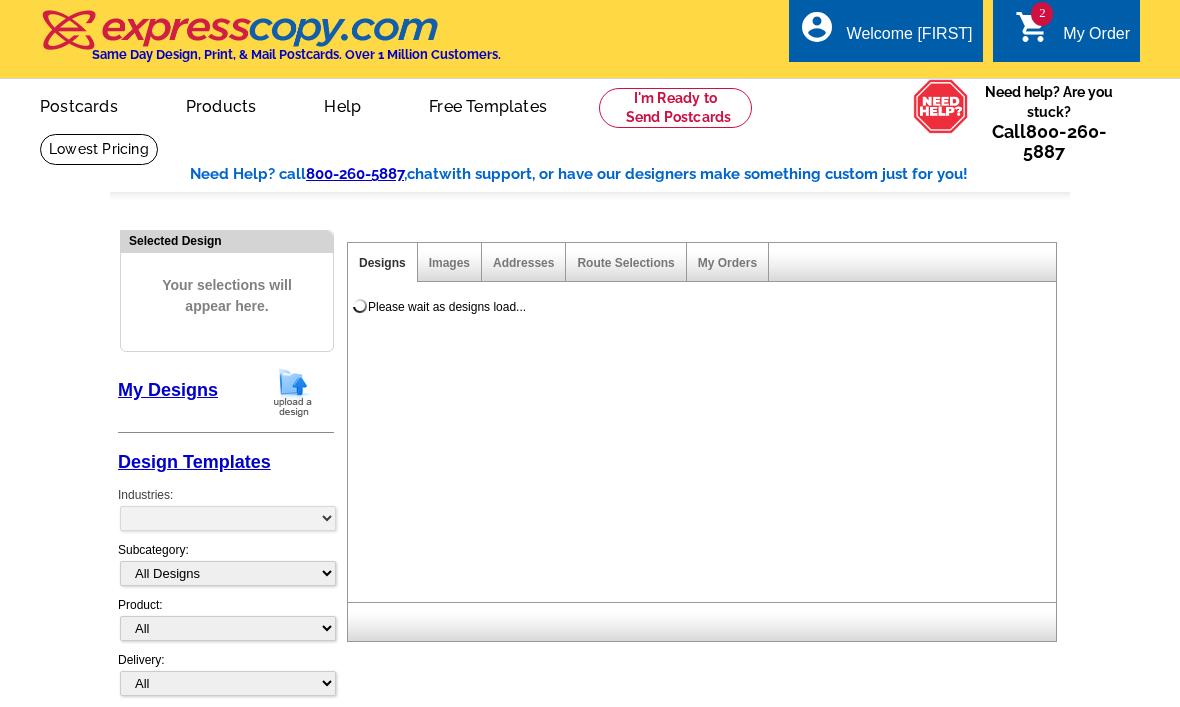 click on "Designs
Images
Addresses
Route Selections
My Orders
Please wait as designs load..." at bounding box center [701, 441] 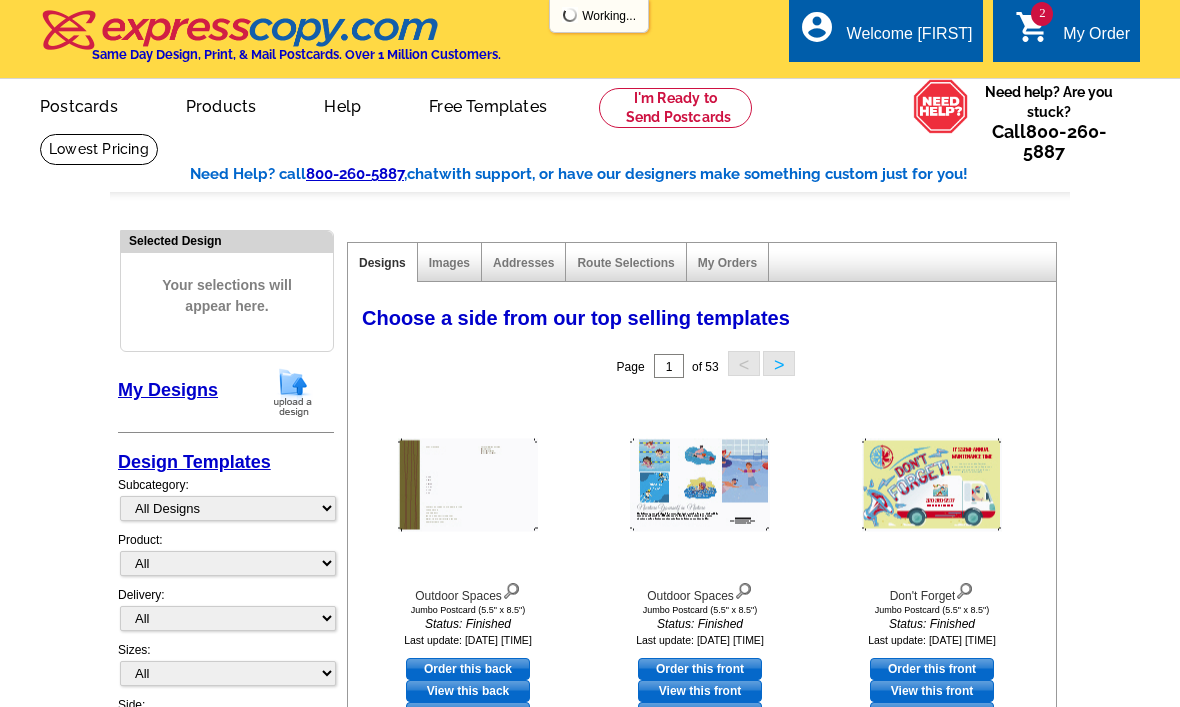 click on "My Order" at bounding box center [1096, 39] 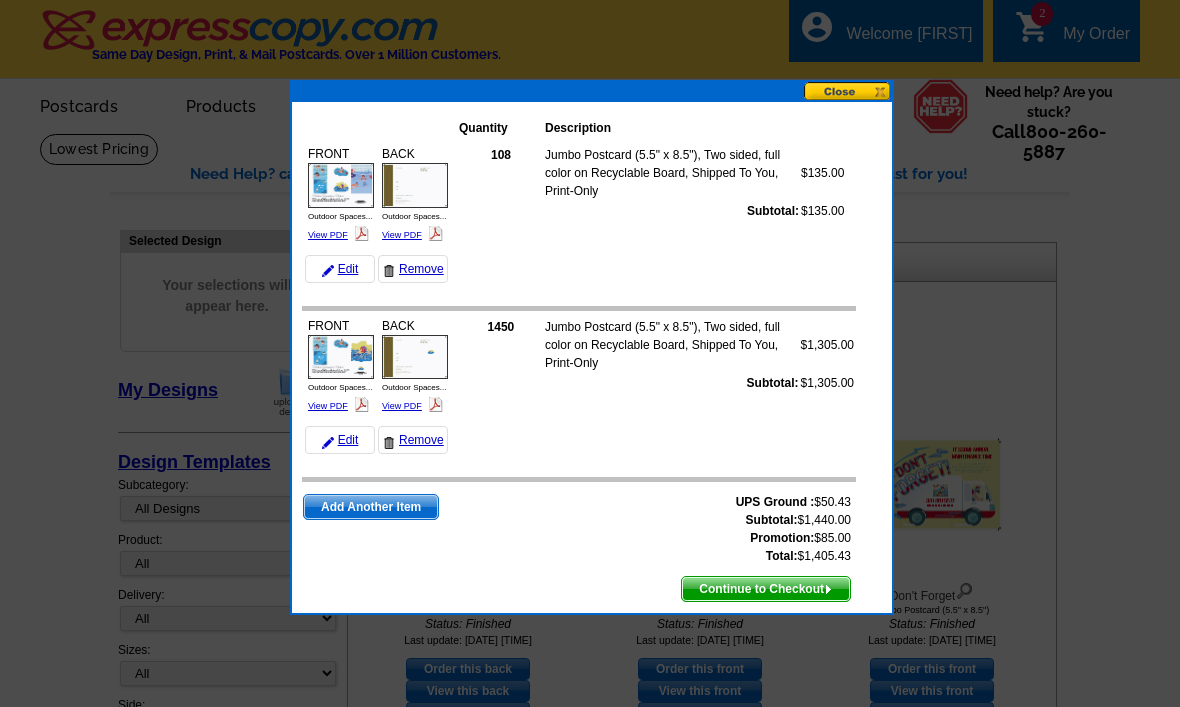 click on "Remove" at bounding box center [413, 440] 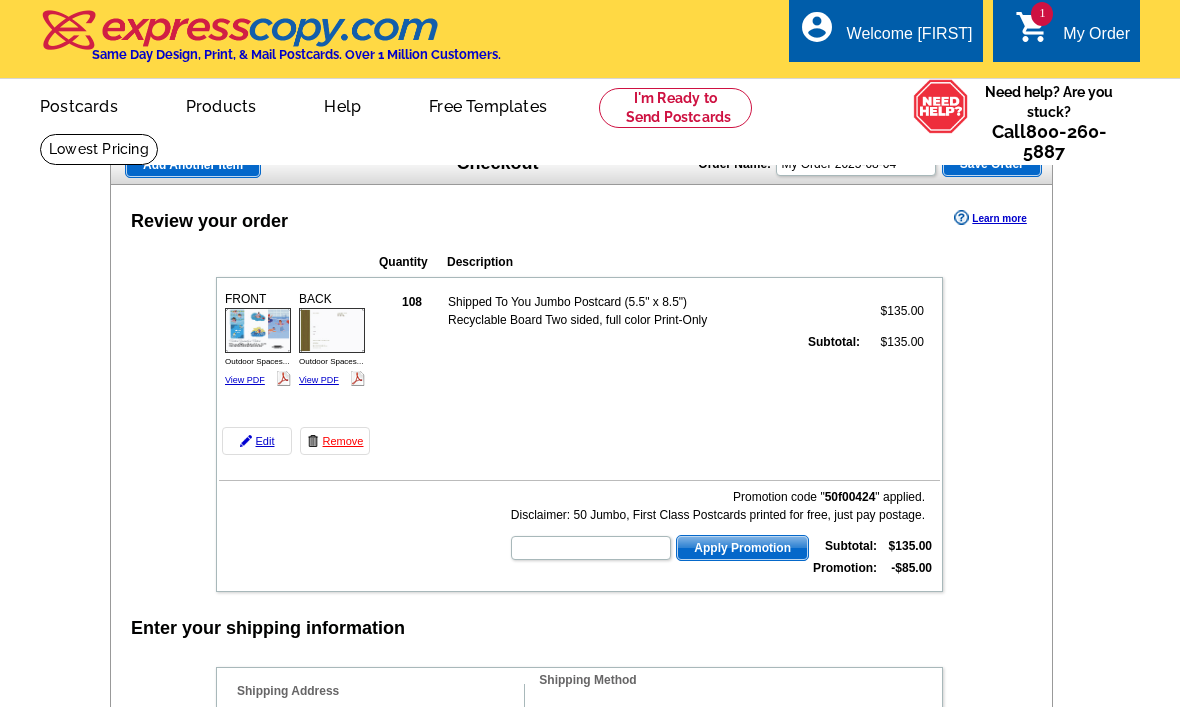 scroll, scrollTop: 0, scrollLeft: 0, axis: both 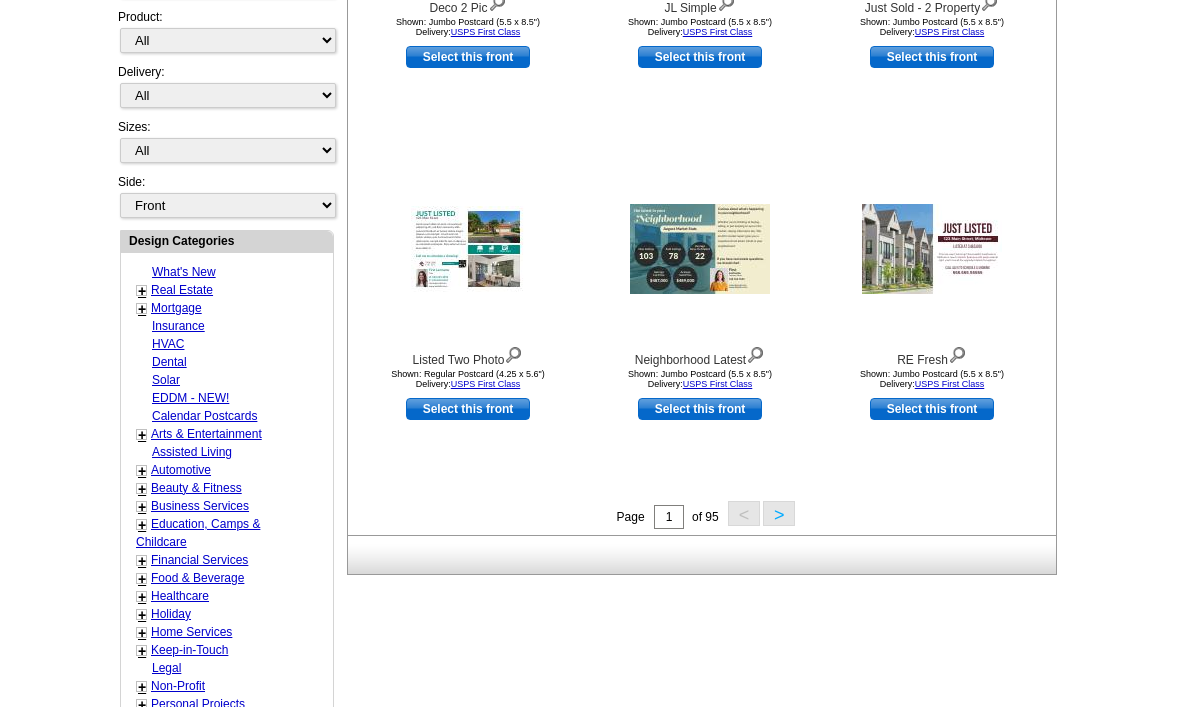 click on "Home Services" at bounding box center [191, 632] 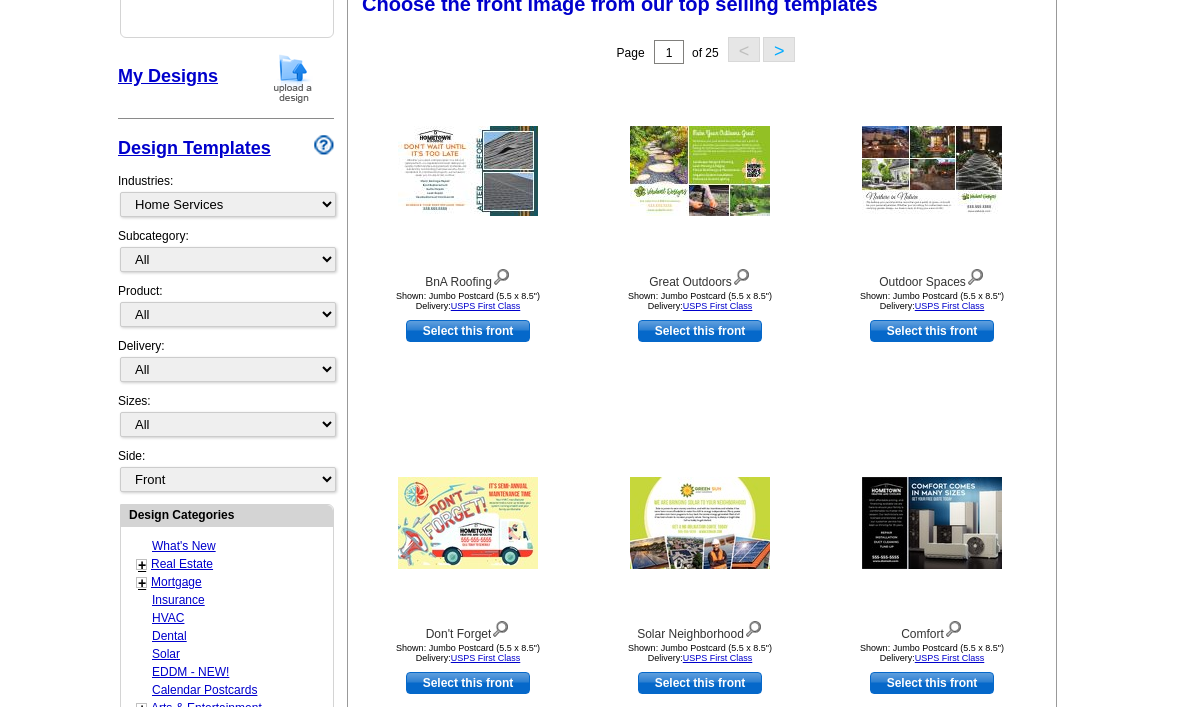 scroll, scrollTop: 315, scrollLeft: 0, axis: vertical 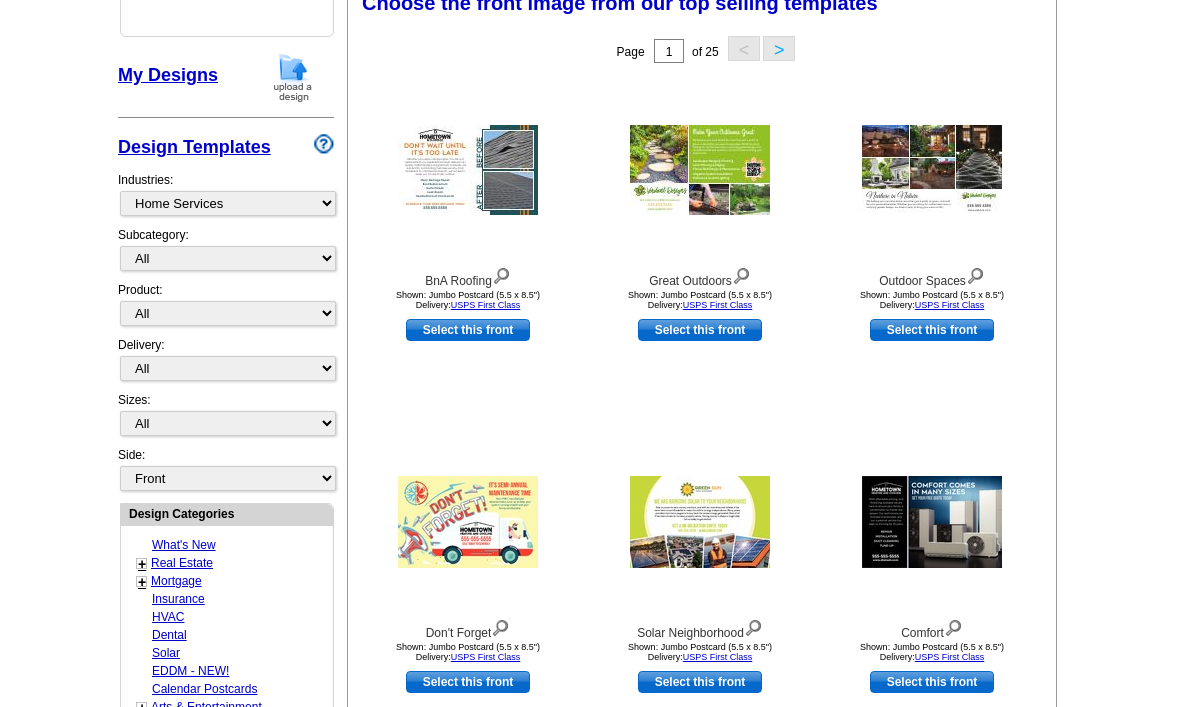 click on "Select this front" at bounding box center (468, 330) 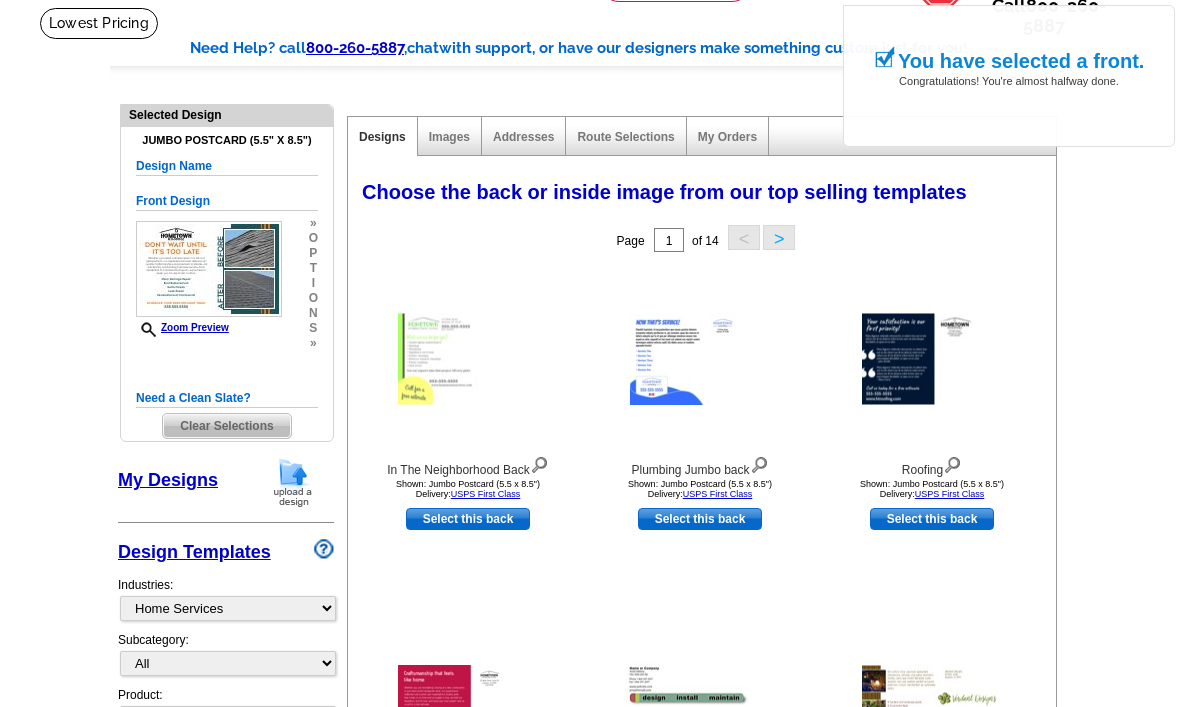 scroll, scrollTop: 104, scrollLeft: 0, axis: vertical 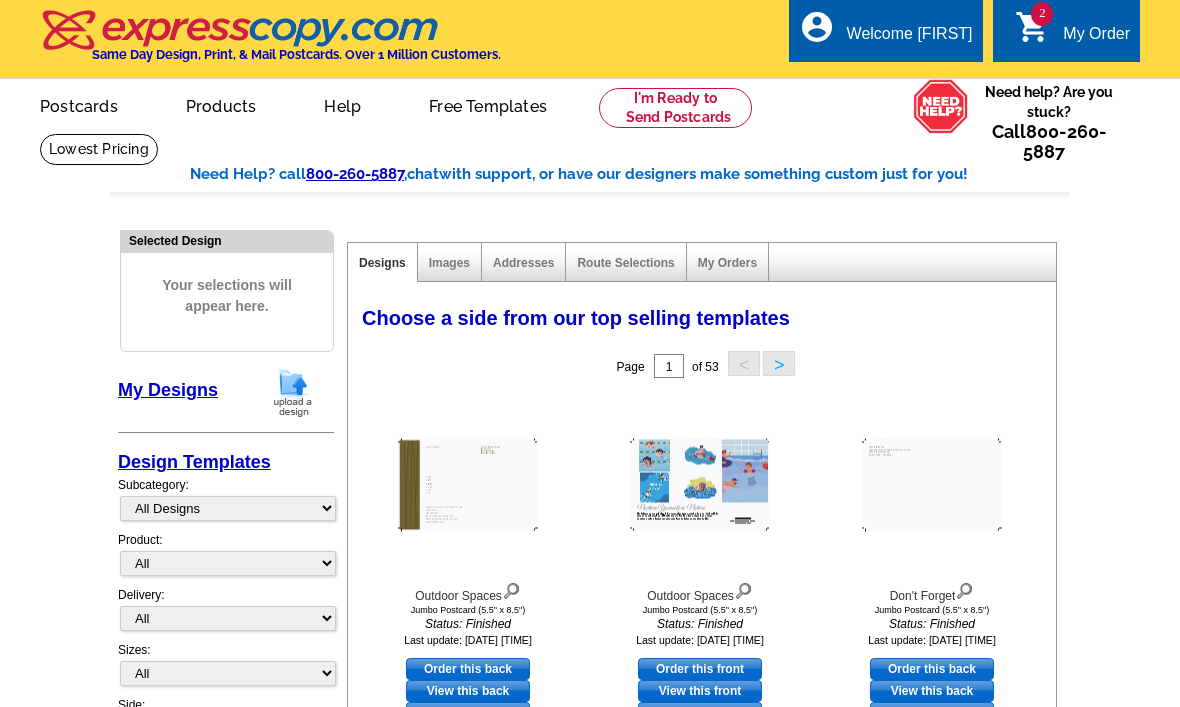 click on "2" at bounding box center (1042, 14) 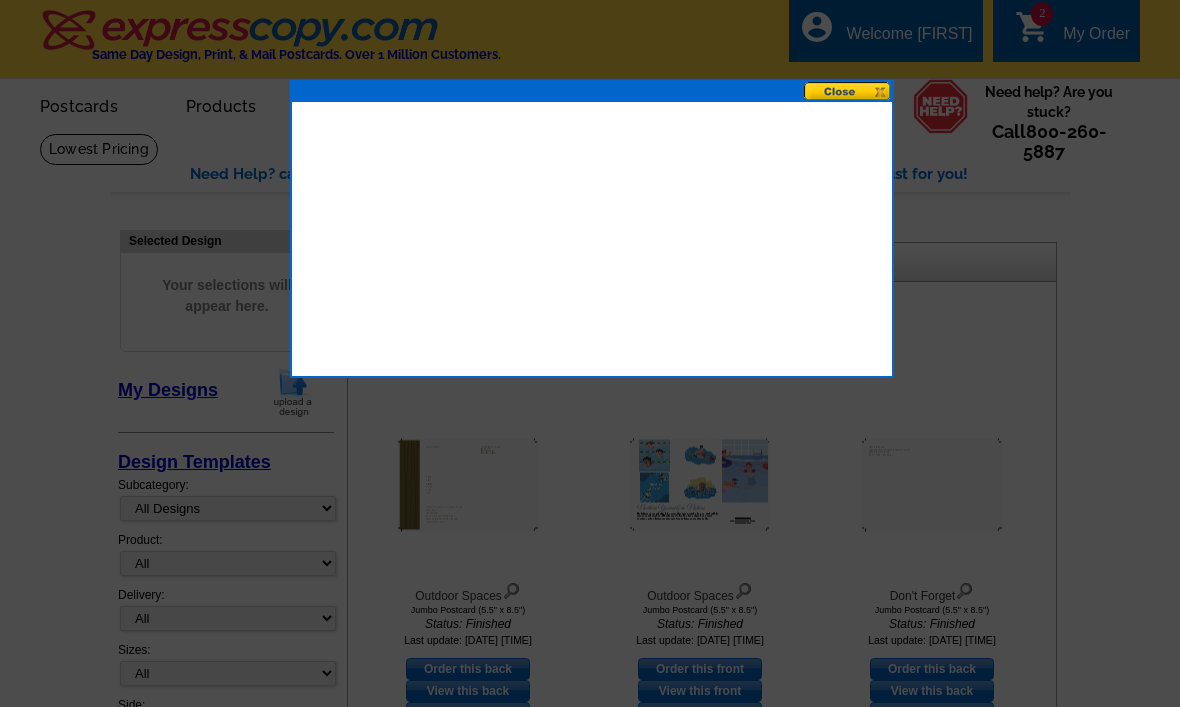 click at bounding box center [848, 91] 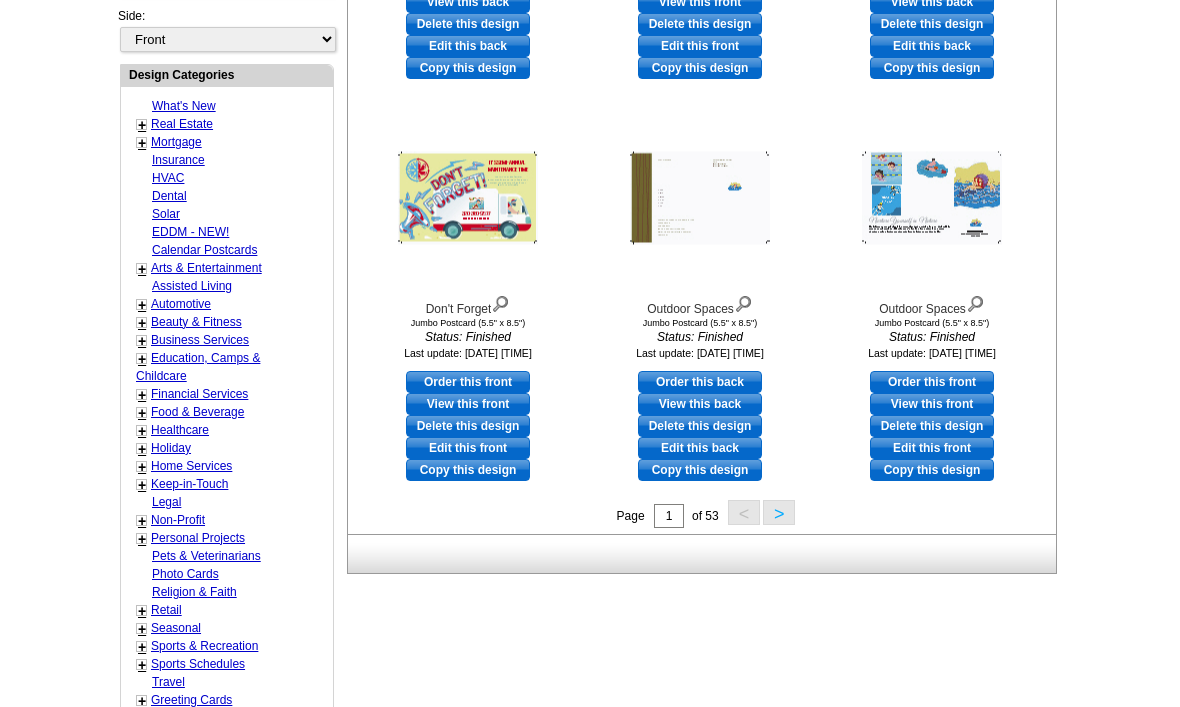 scroll, scrollTop: 678, scrollLeft: 0, axis: vertical 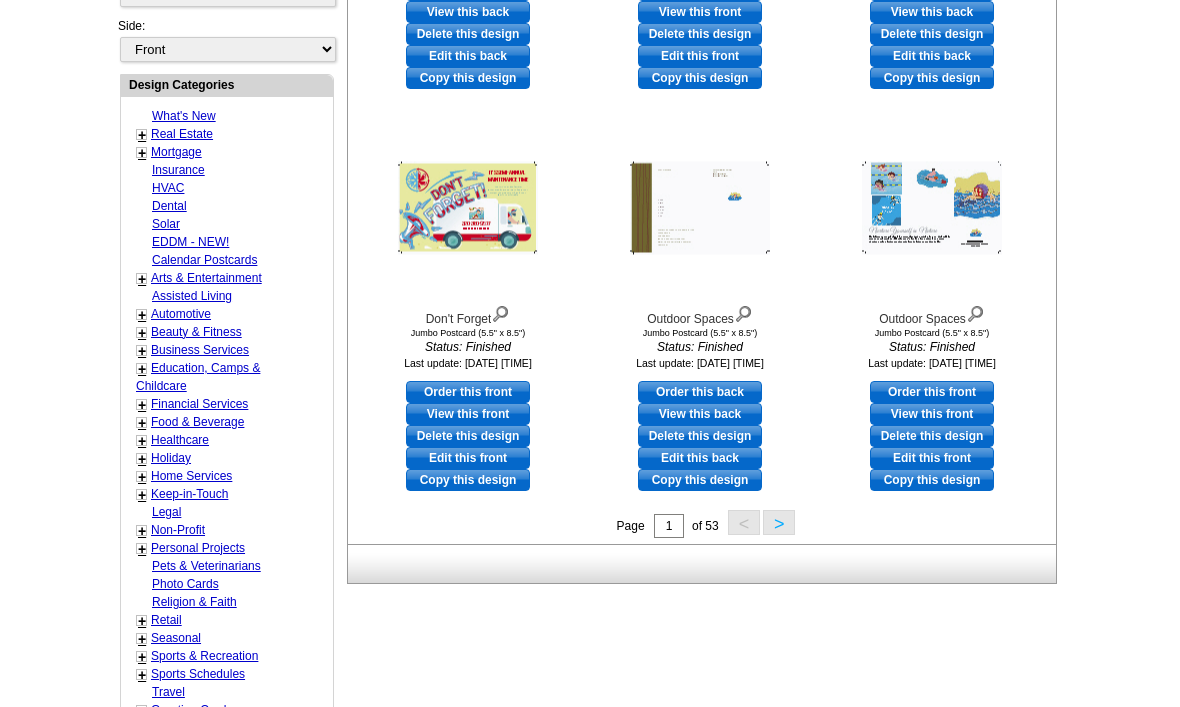 click on "Seasonal" at bounding box center (176, 639) 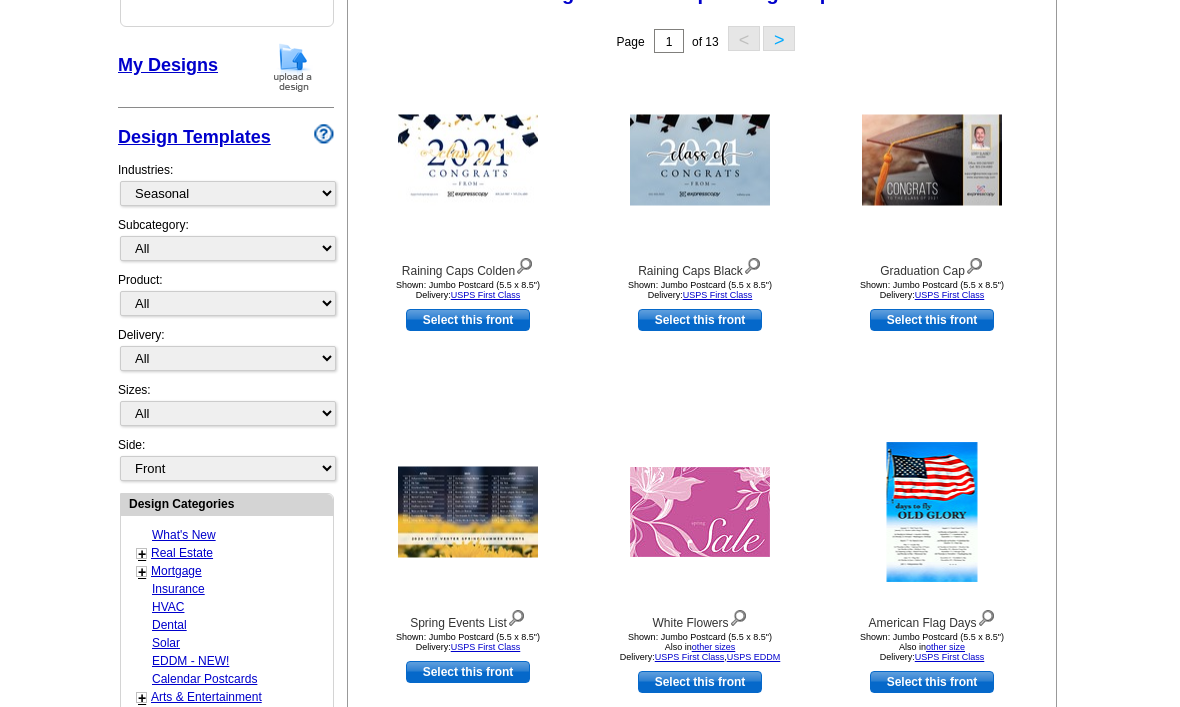 scroll, scrollTop: 317, scrollLeft: 0, axis: vertical 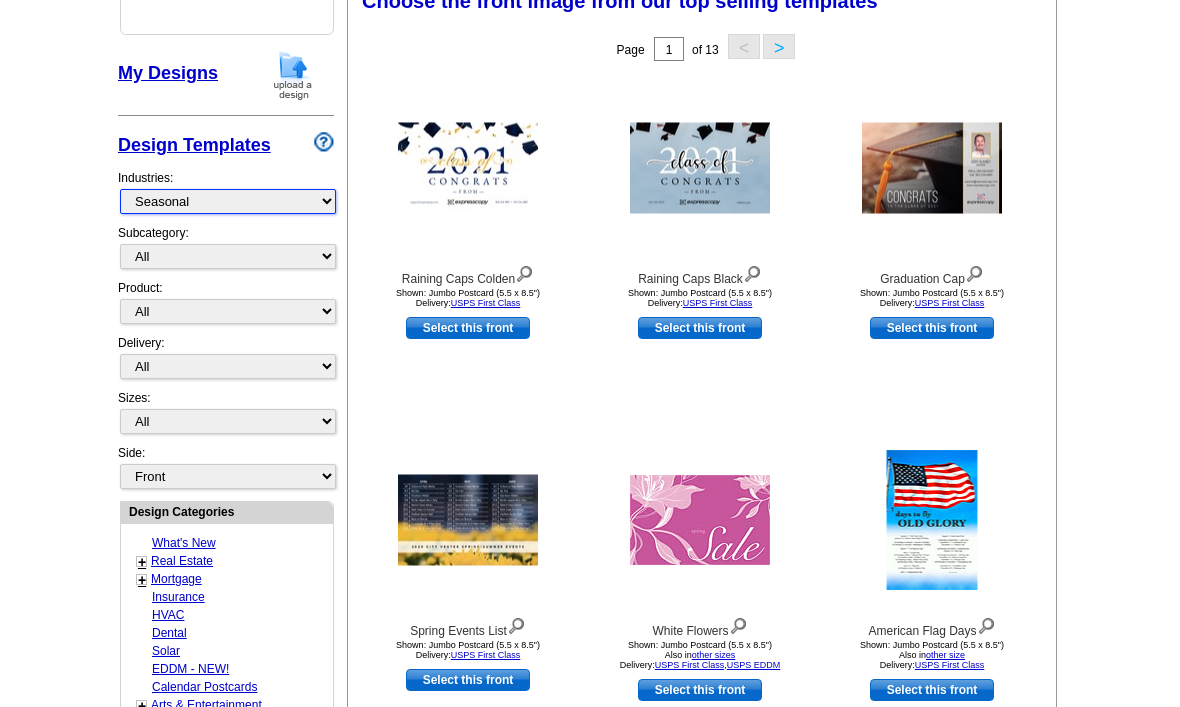 click on "What's New Real Estate Mortgage Insurance HVAC Dental Solar EDDM - NEW! Calendar Postcards Arts & Entertainment Assisted Living Automotive Beauty & Fitness Business Services Education, Camps & Childcare Financial Services Food & Beverage Healthcare Holiday Home Services Keep-in-Touch Legal Non-Profit Personal Projects Pets & Veterinarians Photo Cards Religion & Faith Retail Seasonal Sports & Recreation Sports Schedules Travel Greeting Cards All Postcards All Flyers & Brochures All Business Cards All Door Hangers All Greeting Cards" at bounding box center (228, 201) 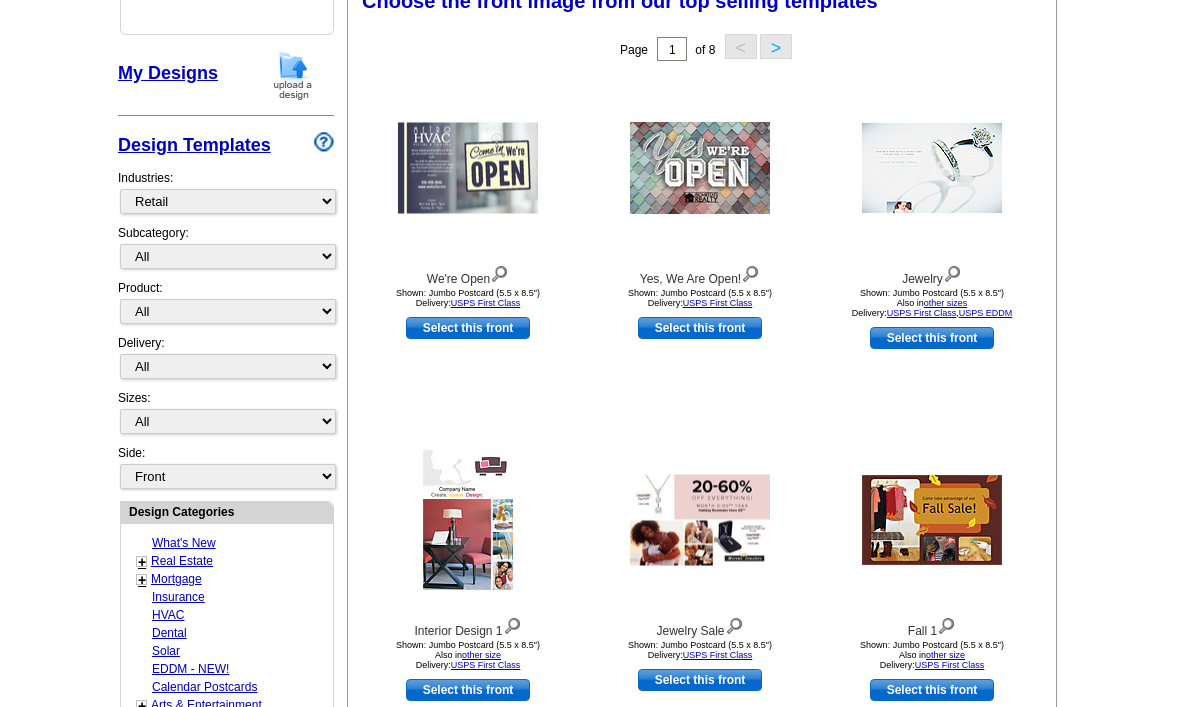 click on ">" at bounding box center (776, 46) 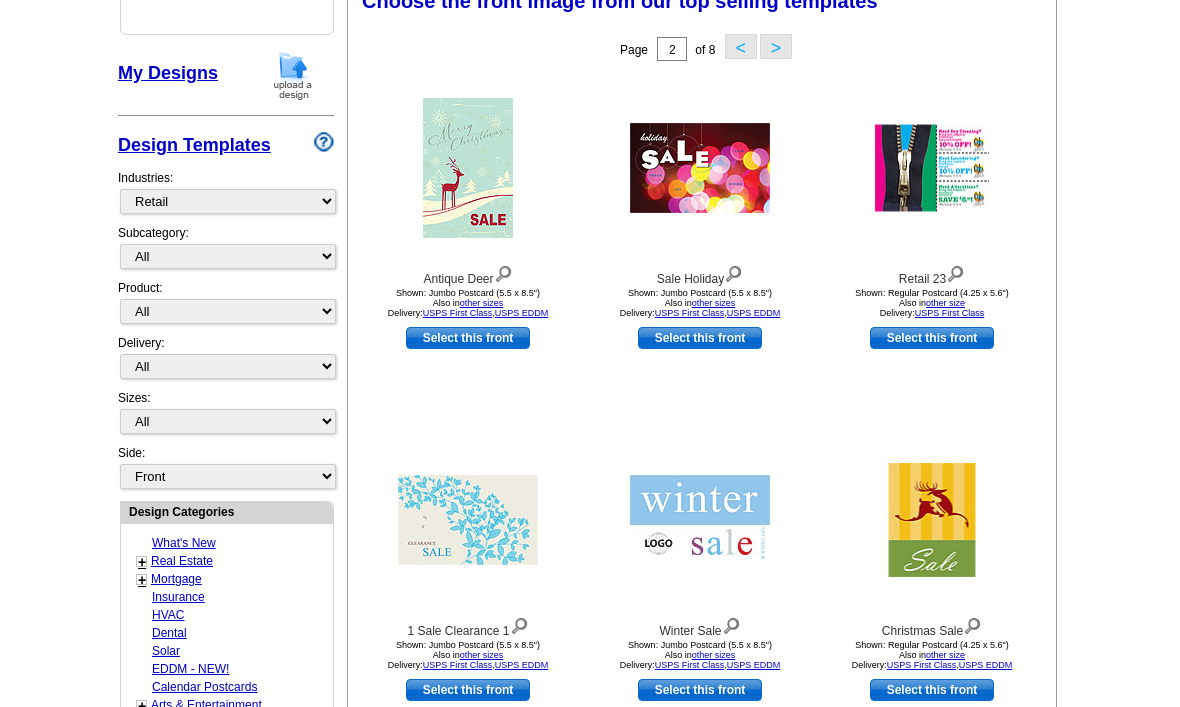 click on "<" at bounding box center [741, 46] 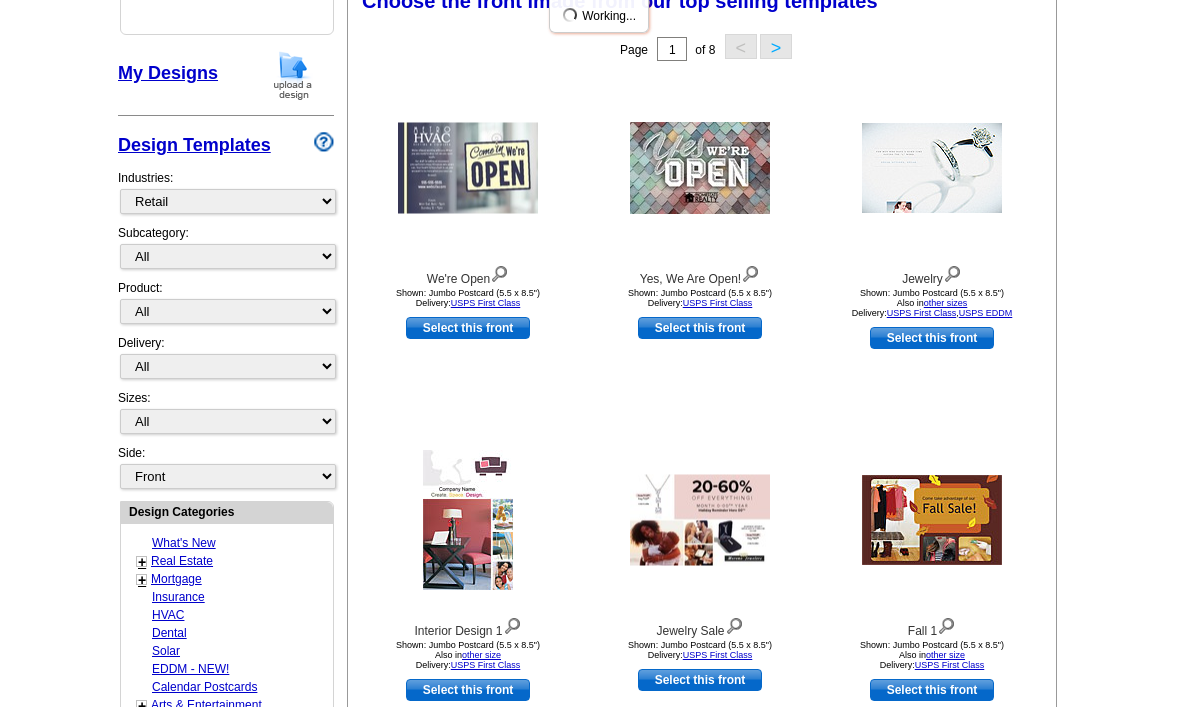 click on "Select this front" at bounding box center [468, 328] 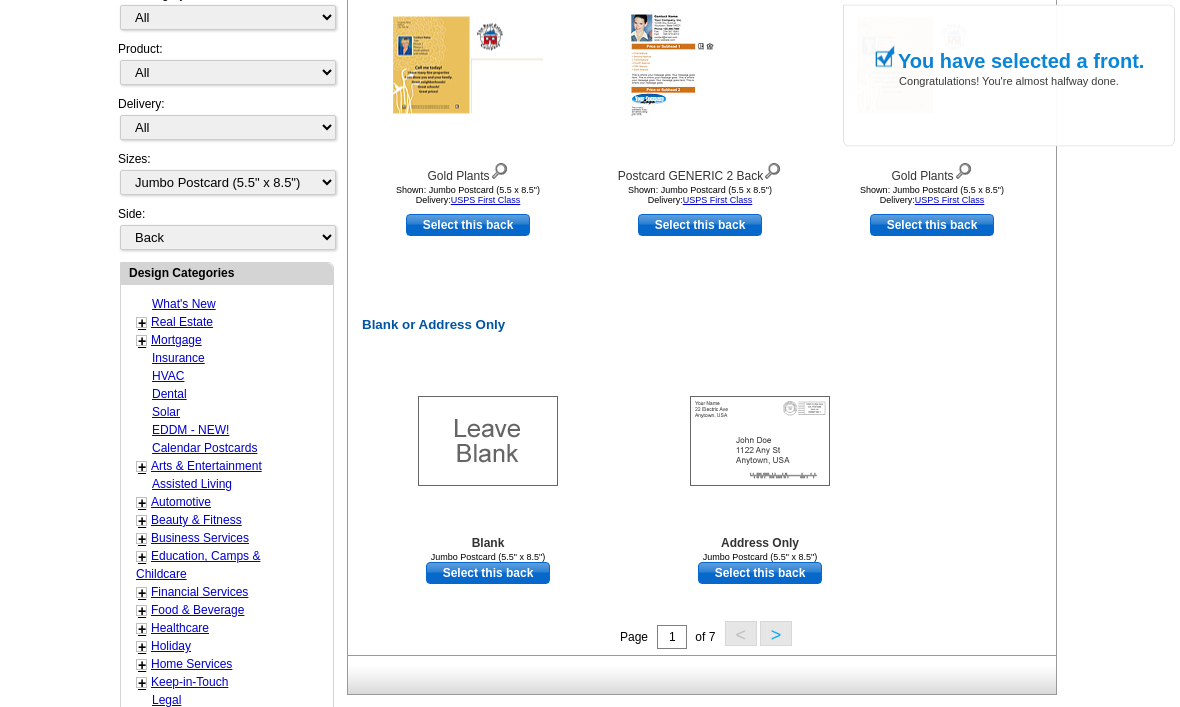 scroll, scrollTop: 811, scrollLeft: 0, axis: vertical 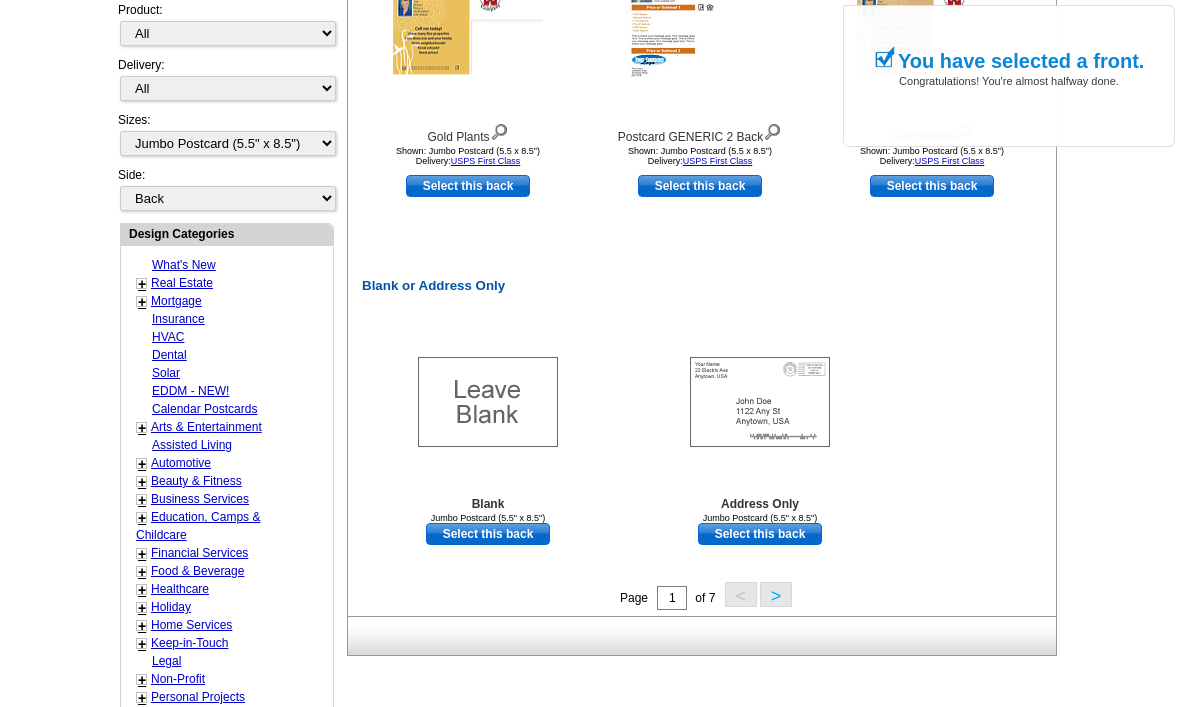 click on "Select this back" at bounding box center (760, 534) 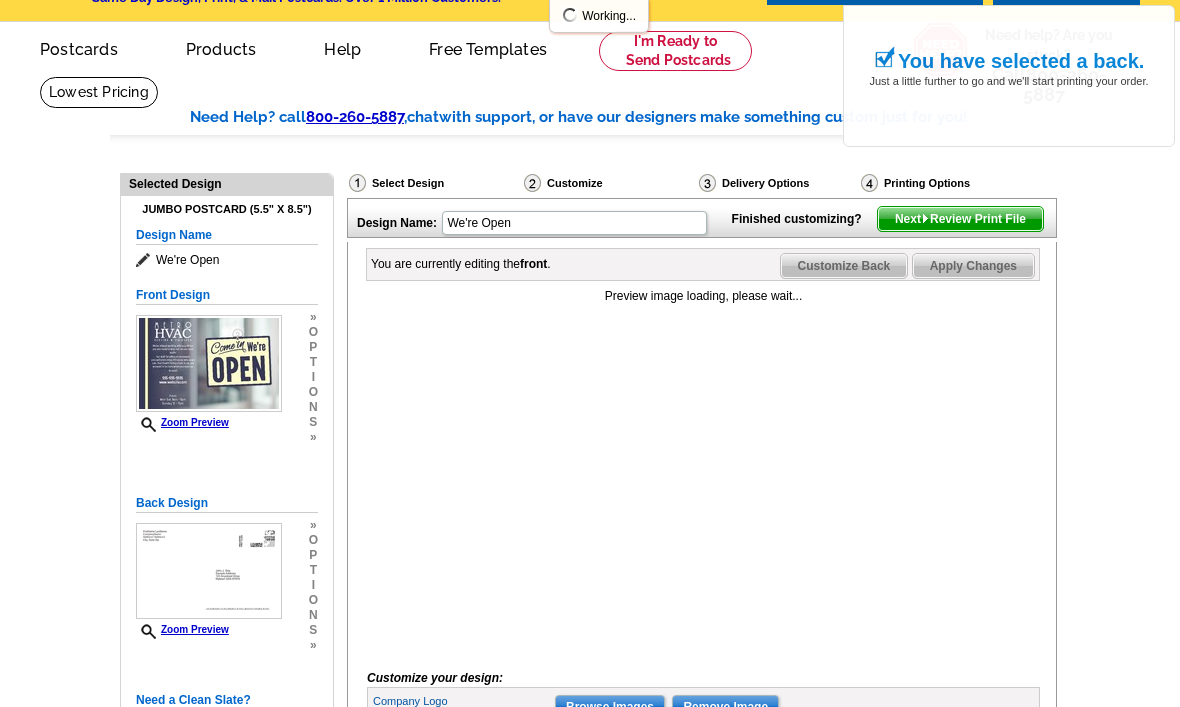 scroll, scrollTop: 0, scrollLeft: 0, axis: both 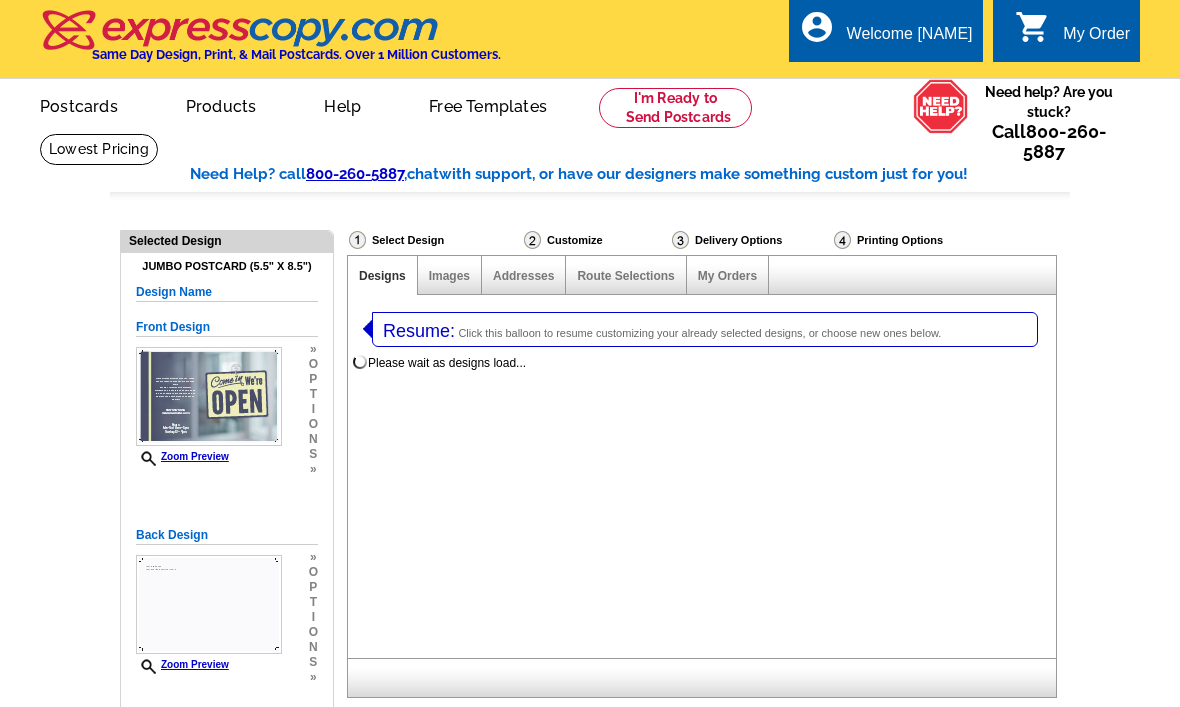 select on "1" 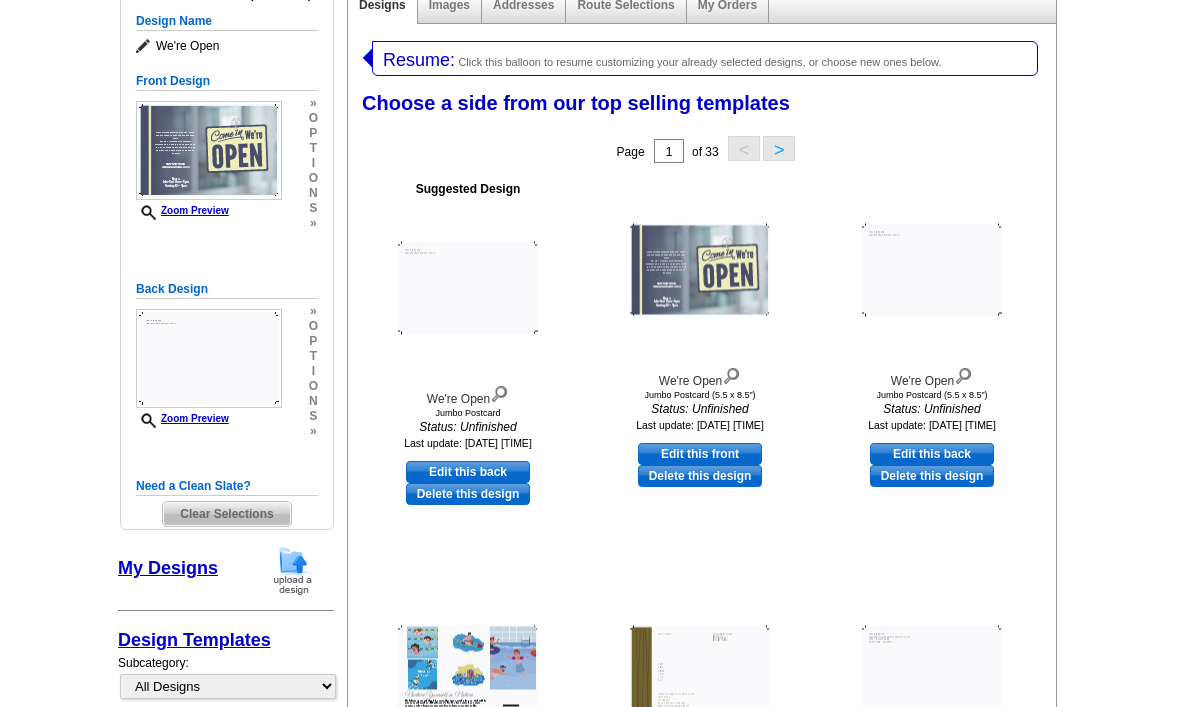 scroll, scrollTop: 288, scrollLeft: 0, axis: vertical 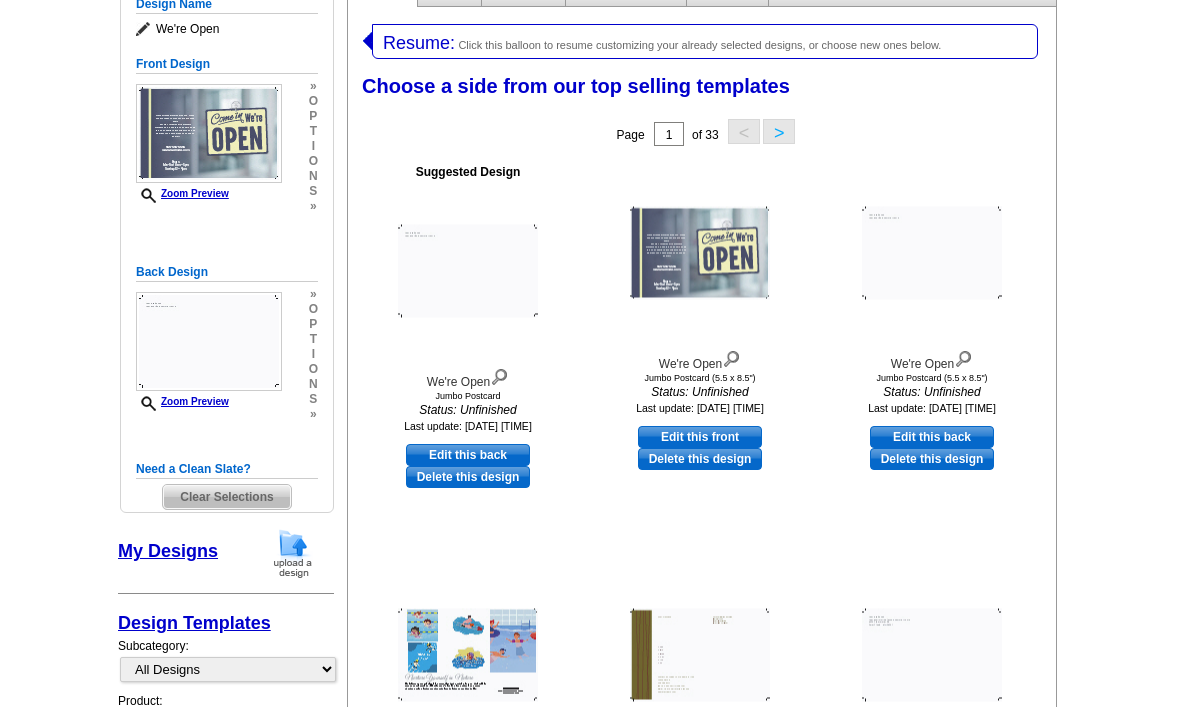 click on "Need a Clean Slate?
Clear Selections" at bounding box center (227, 485) 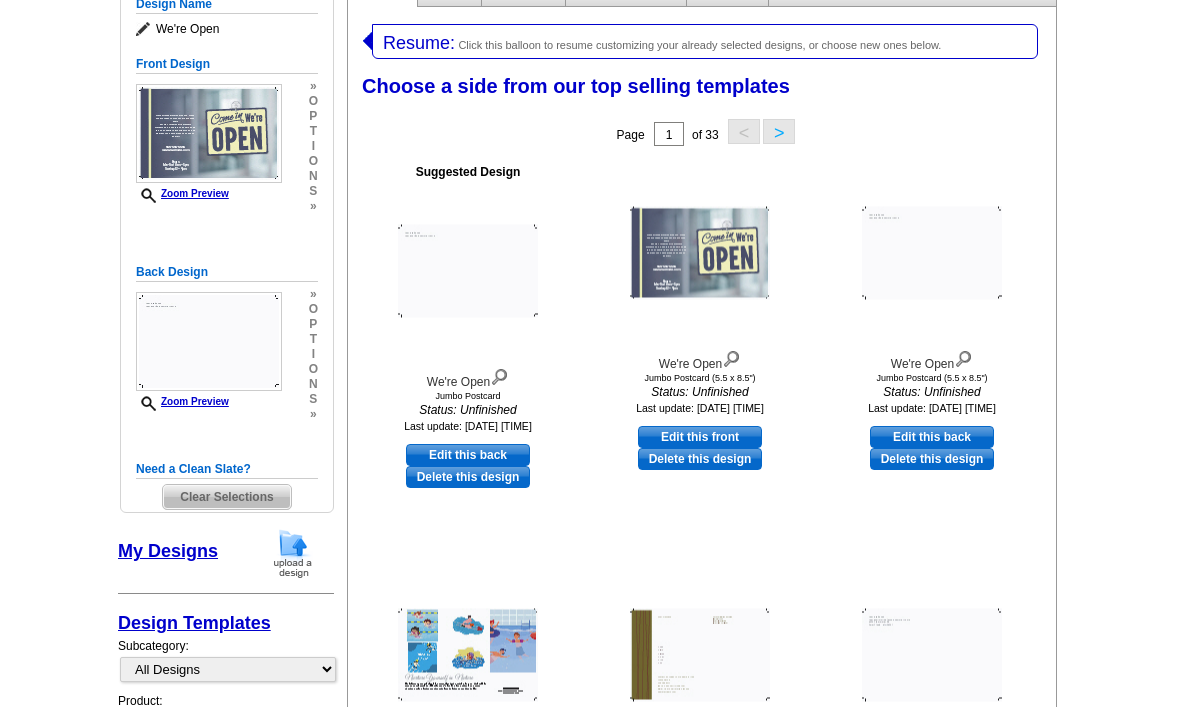 click on "Clear Selections" at bounding box center [226, 497] 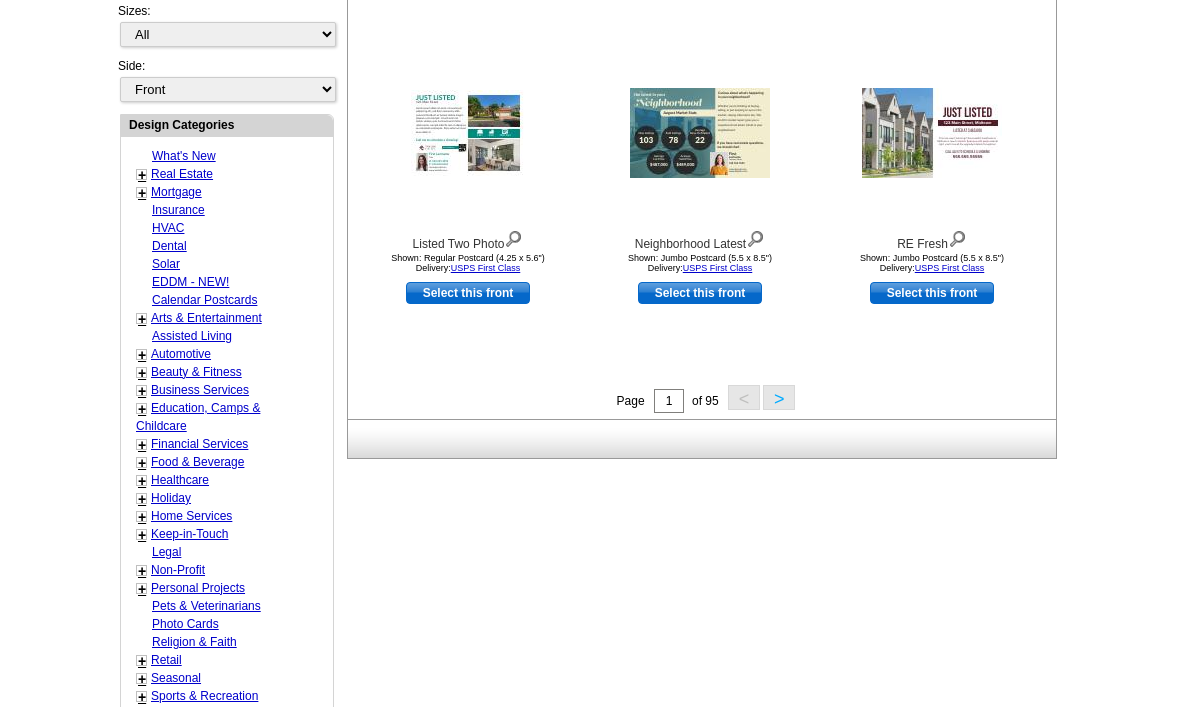 scroll, scrollTop: 698, scrollLeft: 0, axis: vertical 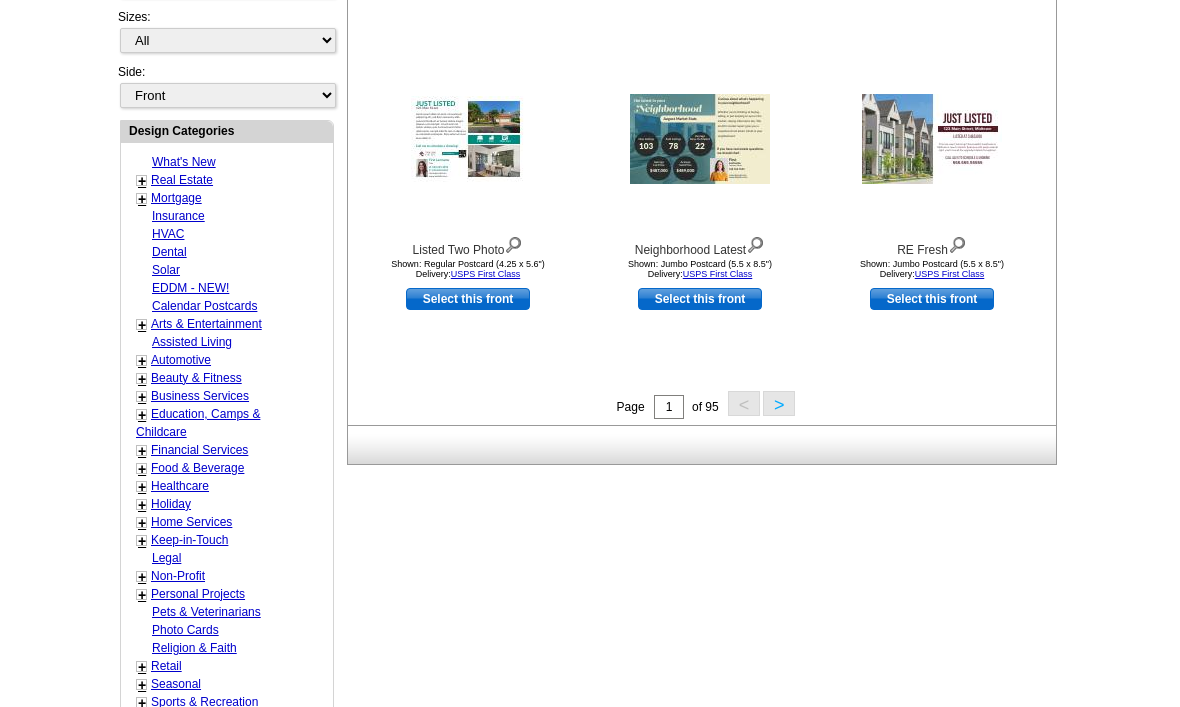 click on "Beauty & Fitness" at bounding box center (196, 378) 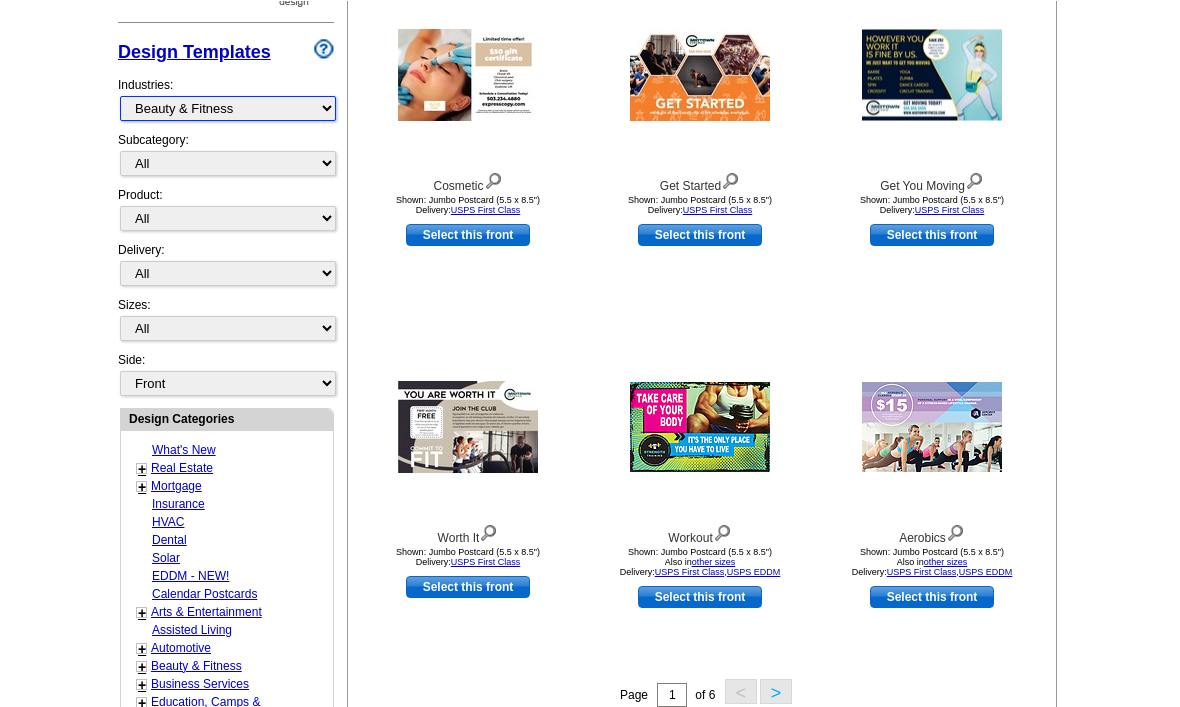click on "What's New Real Estate Mortgage Insurance HVAC Dental Solar EDDM - NEW! Calendar Postcards Arts & Entertainment Assisted Living Automotive Beauty & Fitness Business Services Education, Camps & Childcare Financial Services Food & Beverage Healthcare Holiday Home Services Keep-in-Touch Legal Non-Profit Personal Projects Pets & Veterinarians Photo Cards Religion & Faith Retail Seasonal Sports & Recreation Sports Schedules Travel Greeting Cards All Postcards All Flyers & Brochures All Business Cards All Door Hangers All Greeting Cards" at bounding box center (228, 107) 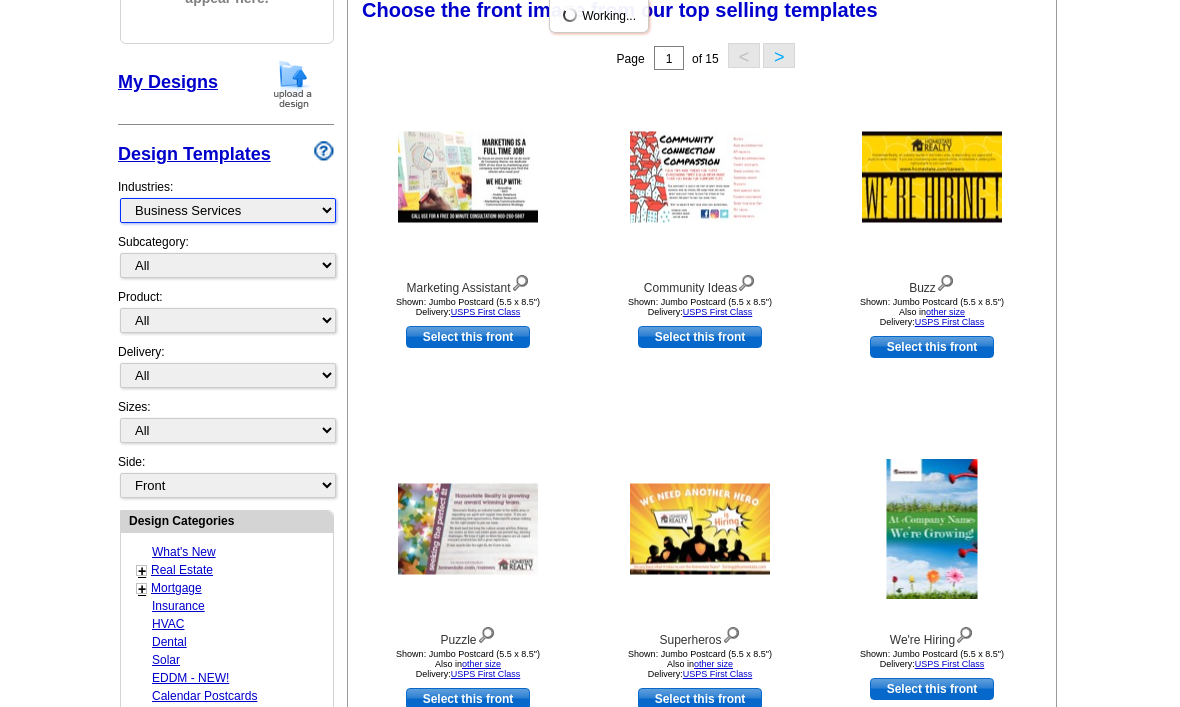 scroll, scrollTop: 293, scrollLeft: 0, axis: vertical 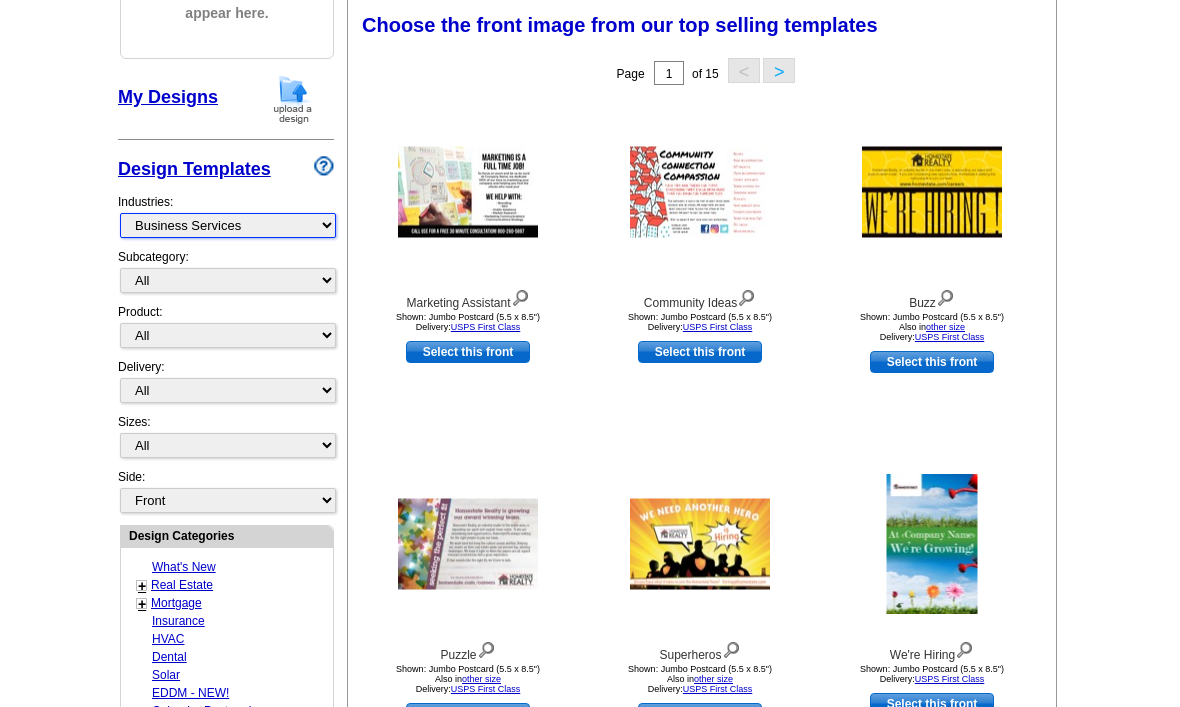 click on "What's New Real Estate Mortgage Insurance HVAC Dental Solar EDDM - NEW! Calendar Postcards Arts & Entertainment Assisted Living Automotive Beauty & Fitness Business Services Education, Camps & Childcare Financial Services Food & Beverage Healthcare Holiday Home Services Keep-in-Touch Legal Non-Profit Personal Projects Pets & Veterinarians Photo Cards Religion & Faith Retail Seasonal Sports & Recreation Sports Schedules Travel Greeting Cards All Postcards All Flyers & Brochures All Business Cards All Door Hangers All Greeting Cards" at bounding box center [228, 225] 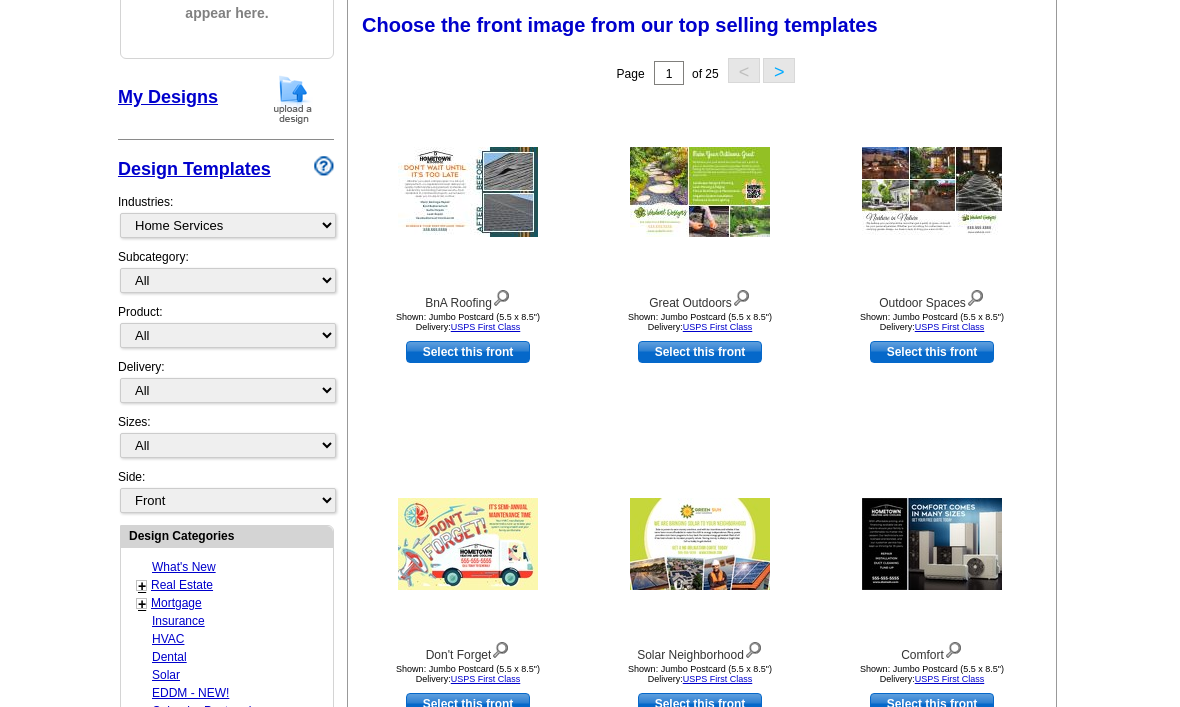 click on "Select this front" at bounding box center [468, 352] 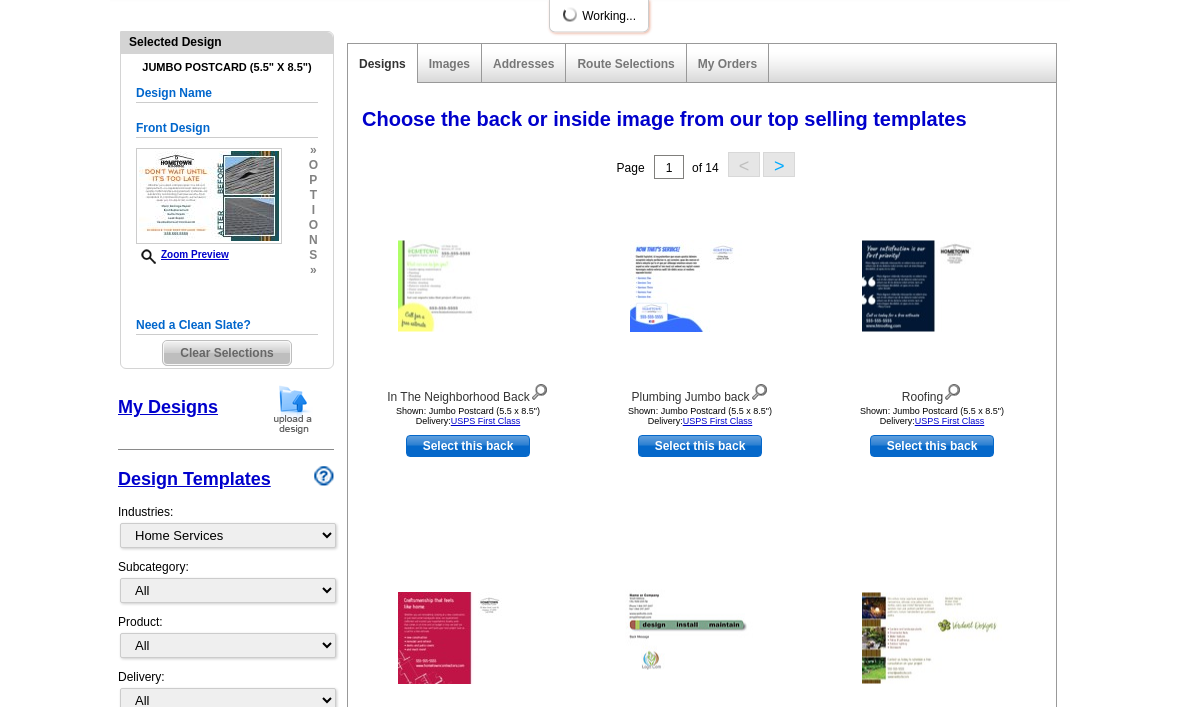 scroll, scrollTop: 199, scrollLeft: 0, axis: vertical 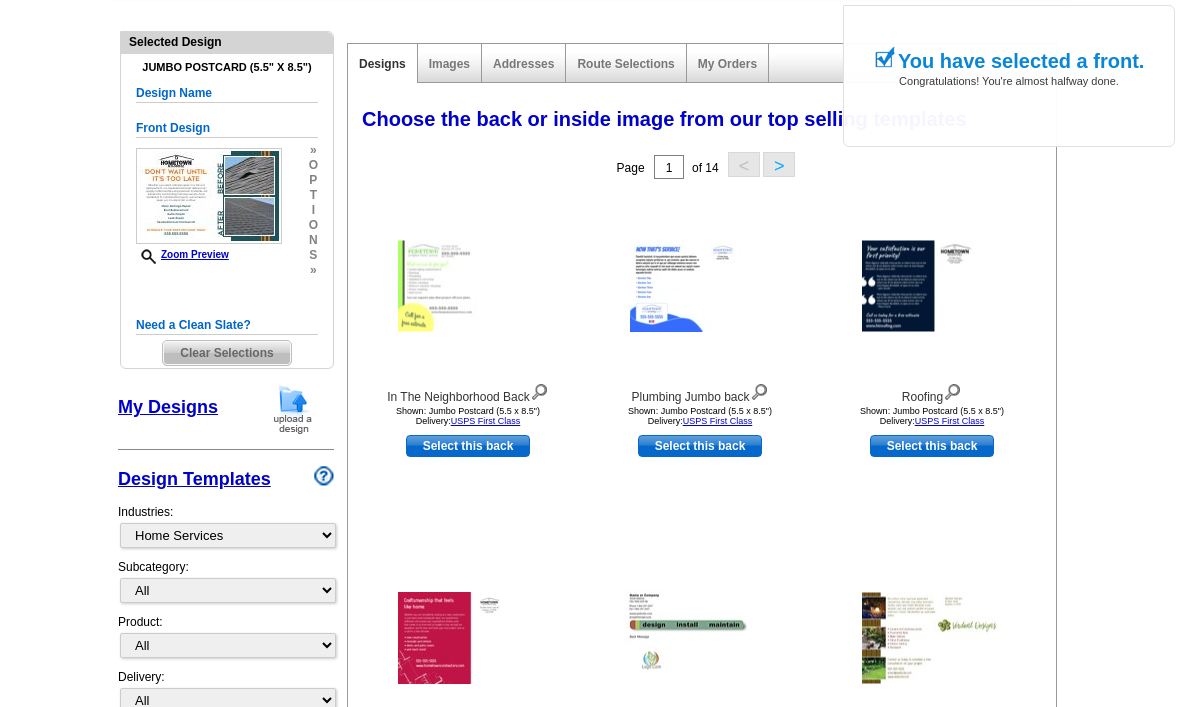 click on "Select this back" at bounding box center [932, 446] 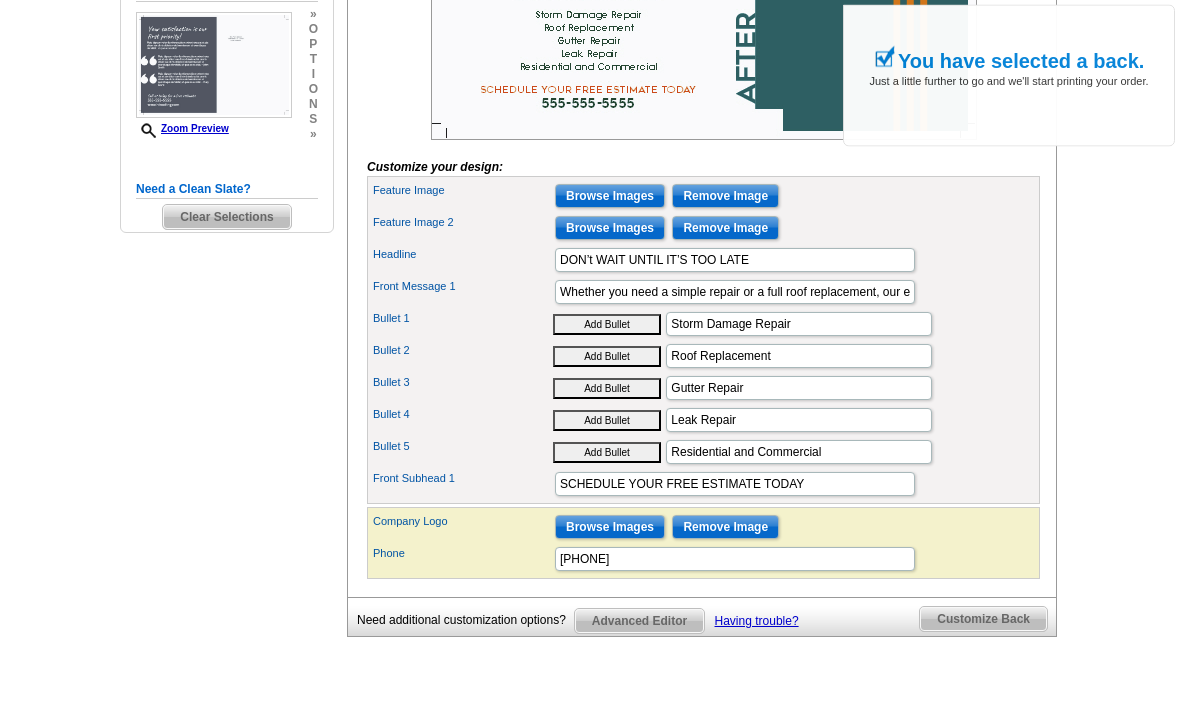 scroll, scrollTop: 568, scrollLeft: 0, axis: vertical 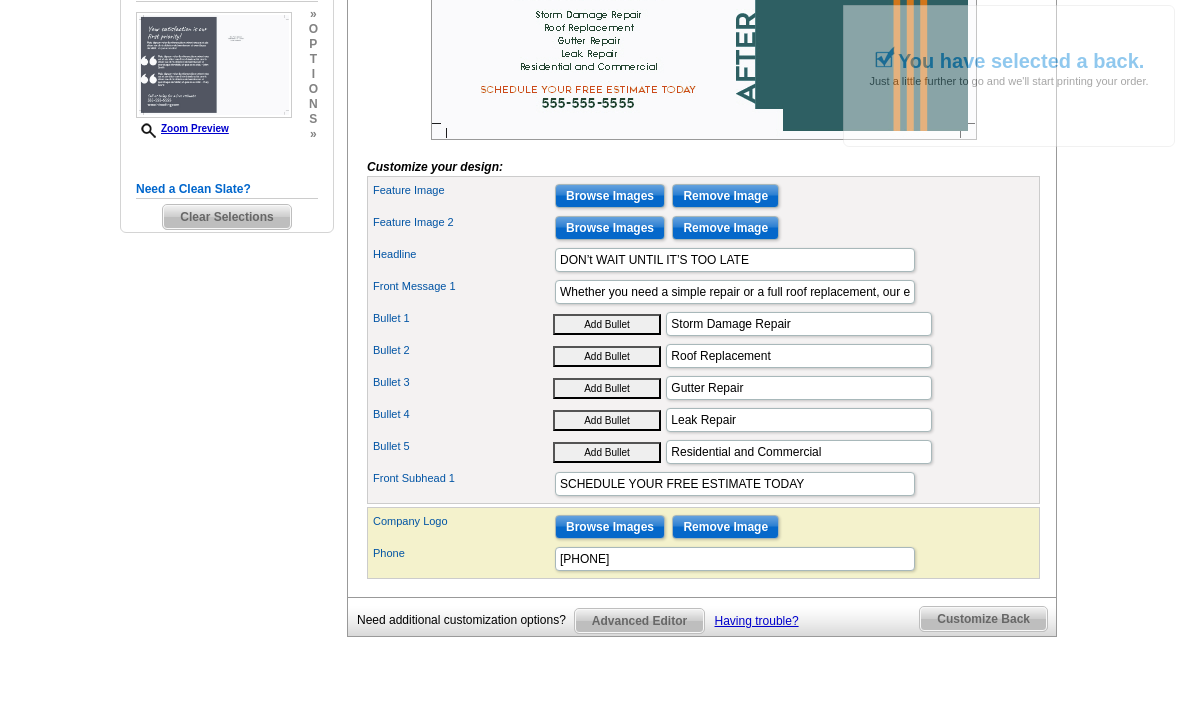 click on "Browse Images" at bounding box center (610, 196) 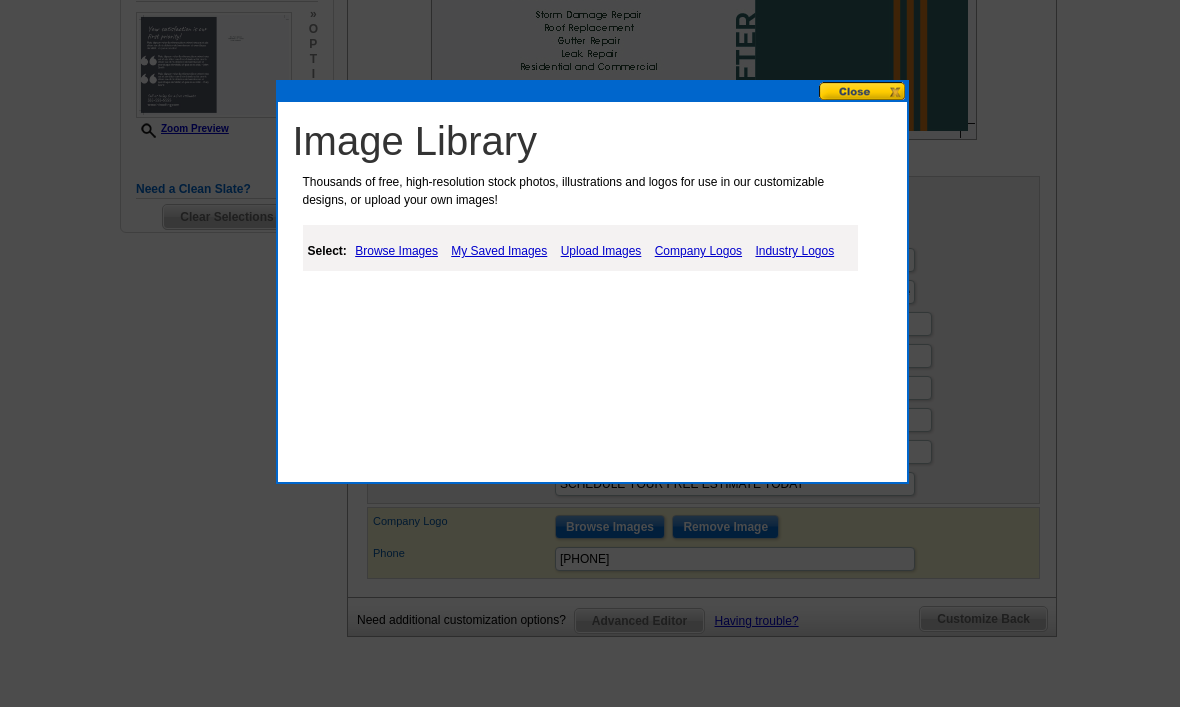 click on "Upload Images" at bounding box center (601, 251) 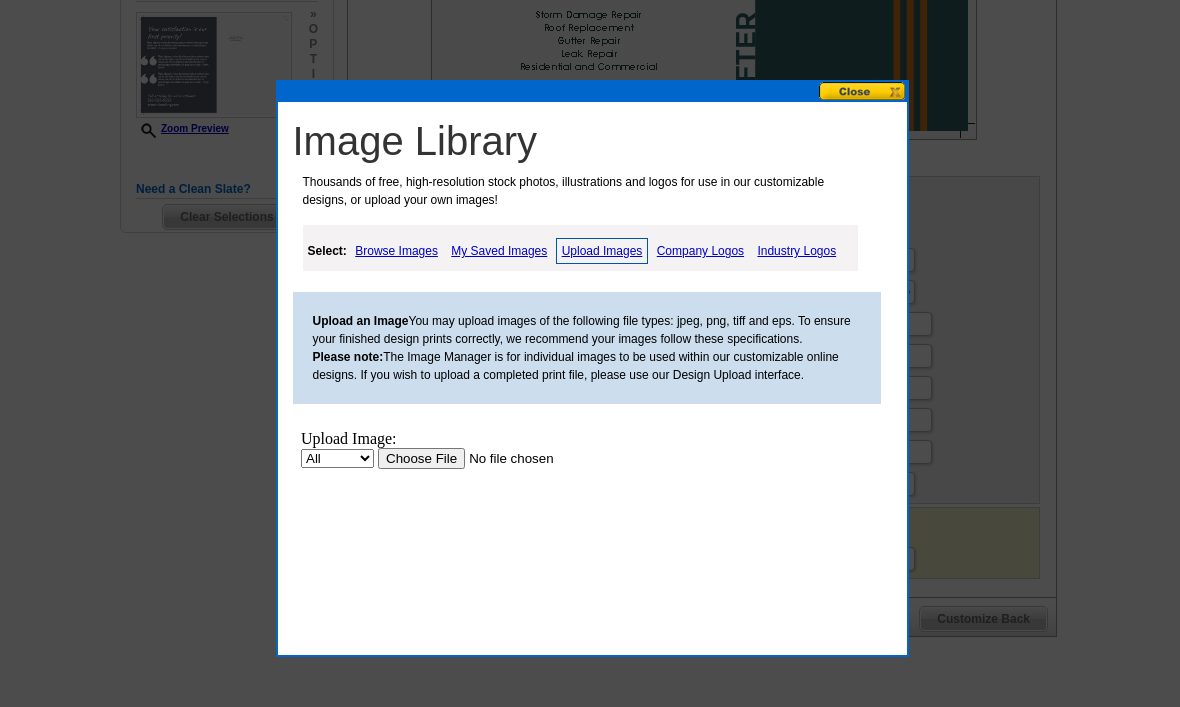 scroll, scrollTop: 0, scrollLeft: 0, axis: both 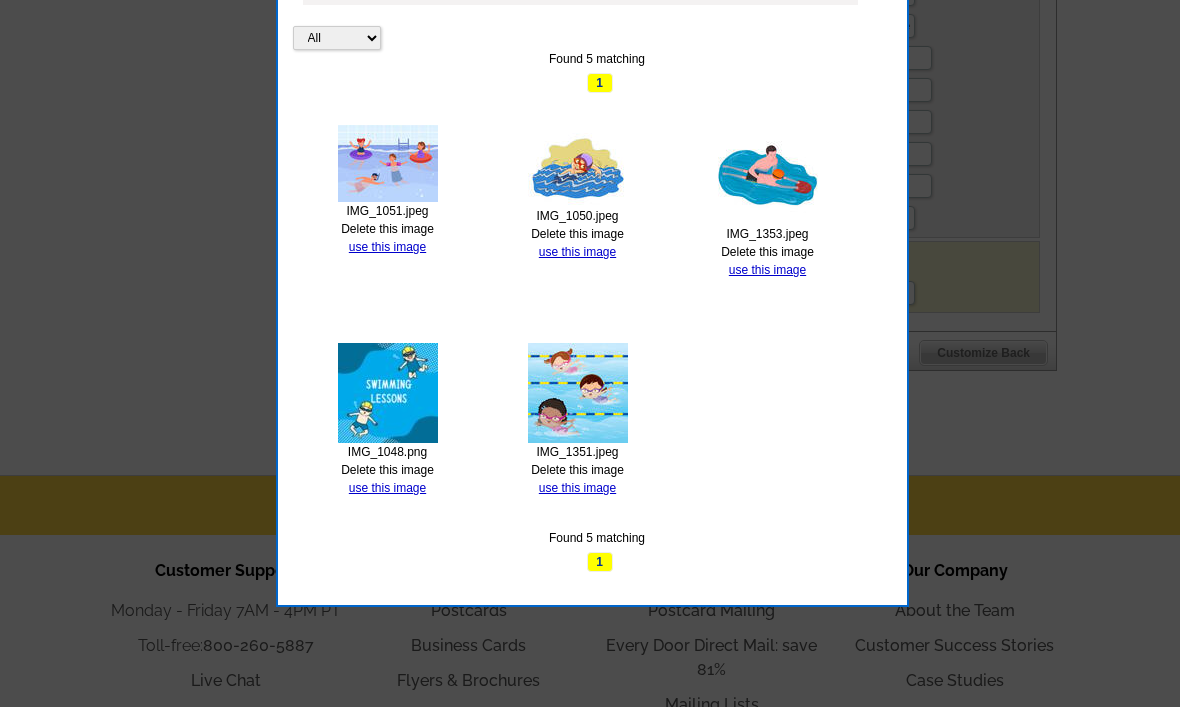 click on "use this image" at bounding box center [577, 489] 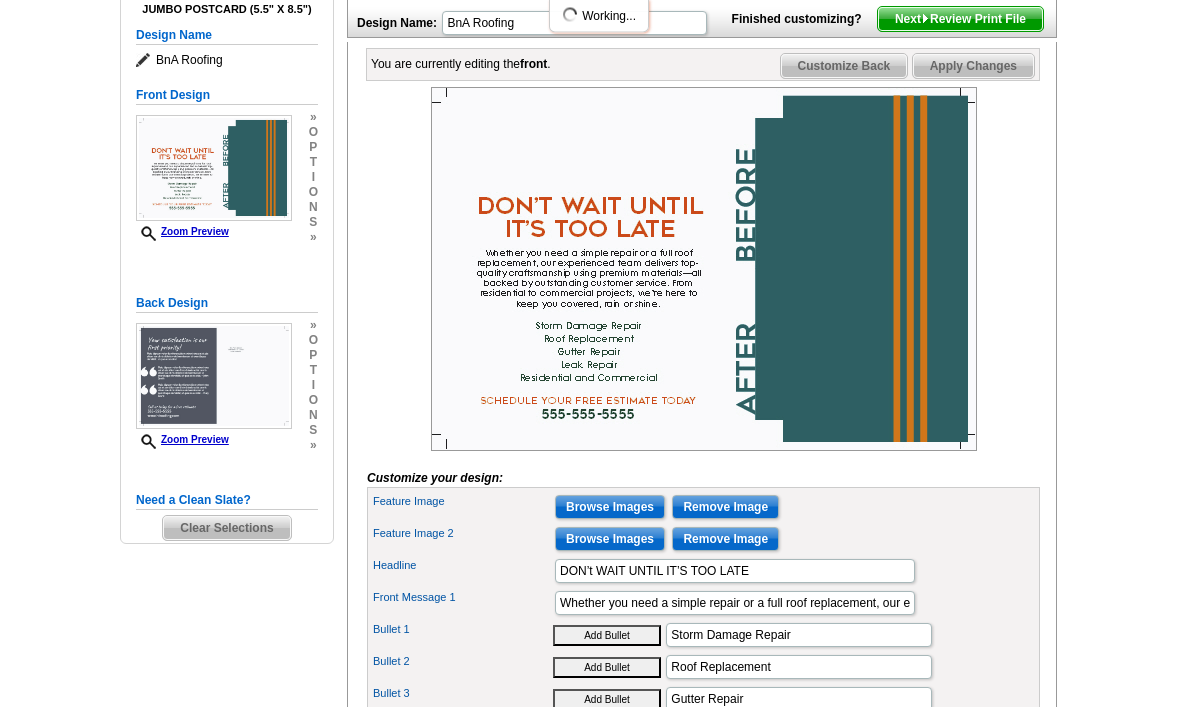 scroll, scrollTop: 255, scrollLeft: 0, axis: vertical 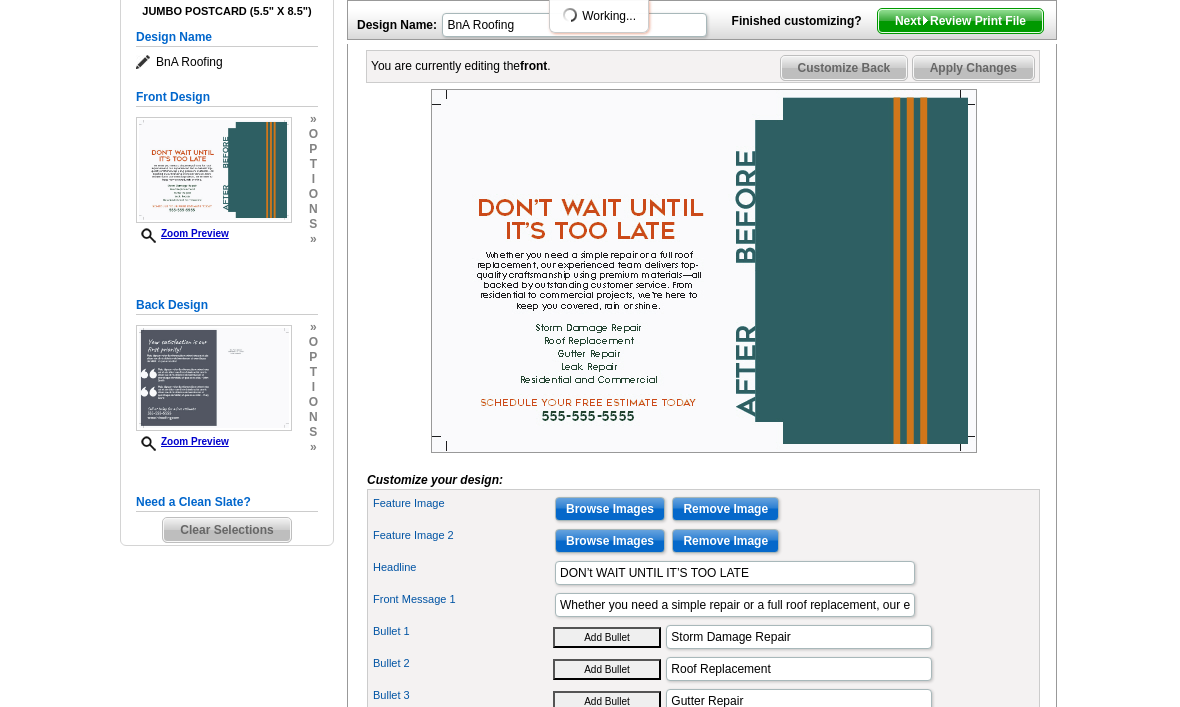 click on "Browse Images" at bounding box center (610, 541) 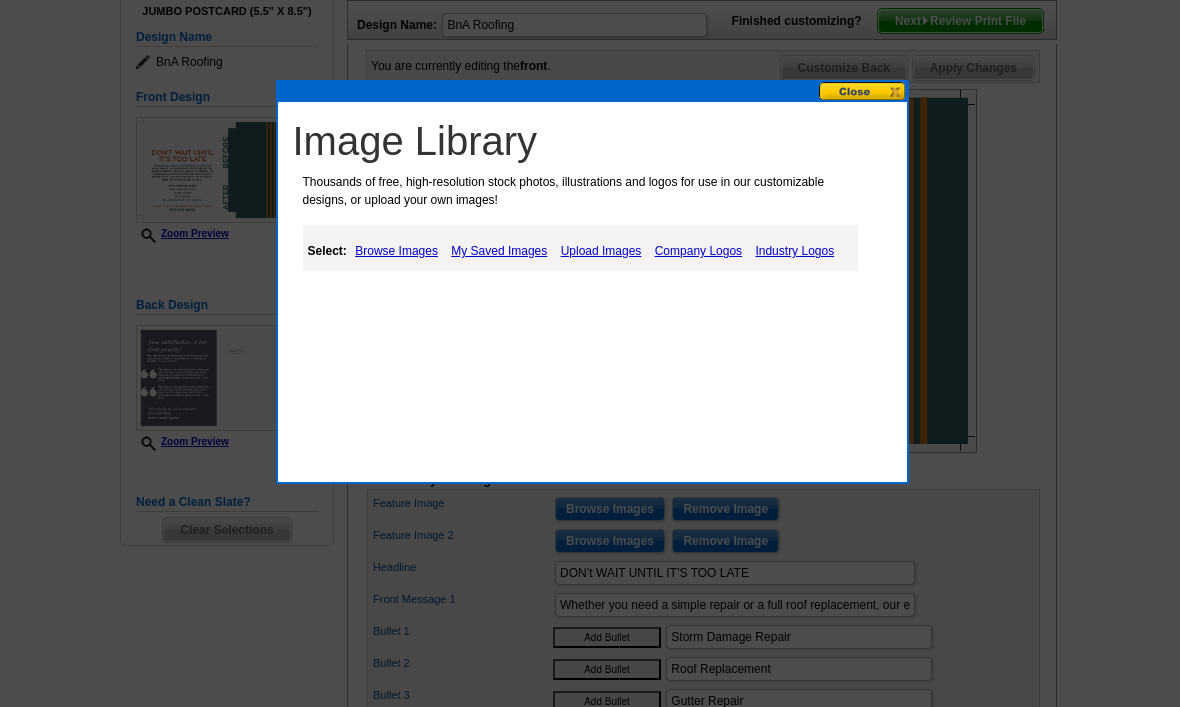 click on "My Saved Images" at bounding box center (499, 251) 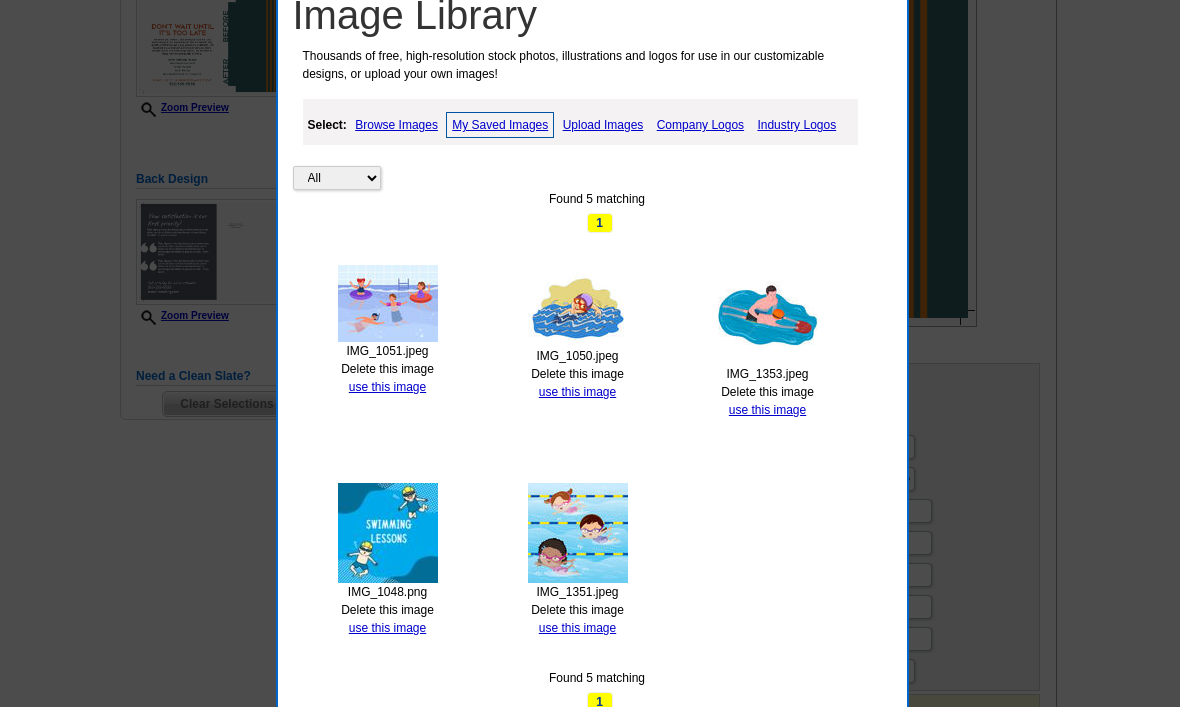 scroll, scrollTop: 383, scrollLeft: 0, axis: vertical 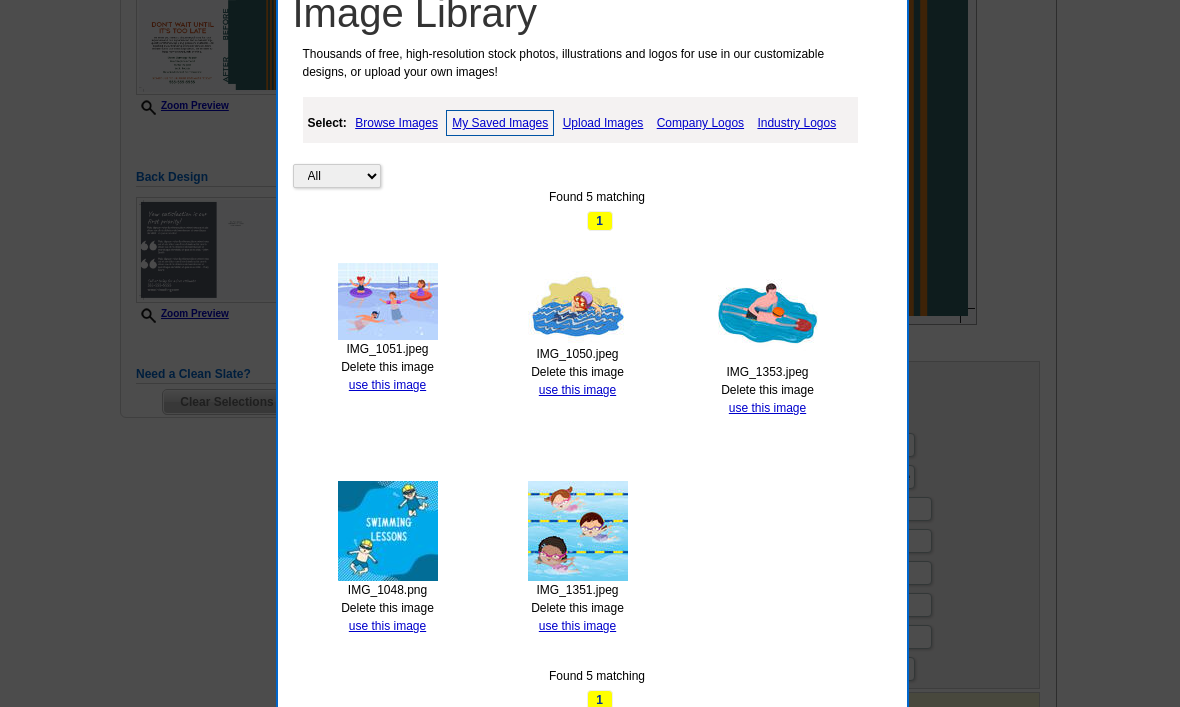click on "use this image" at bounding box center (387, 626) 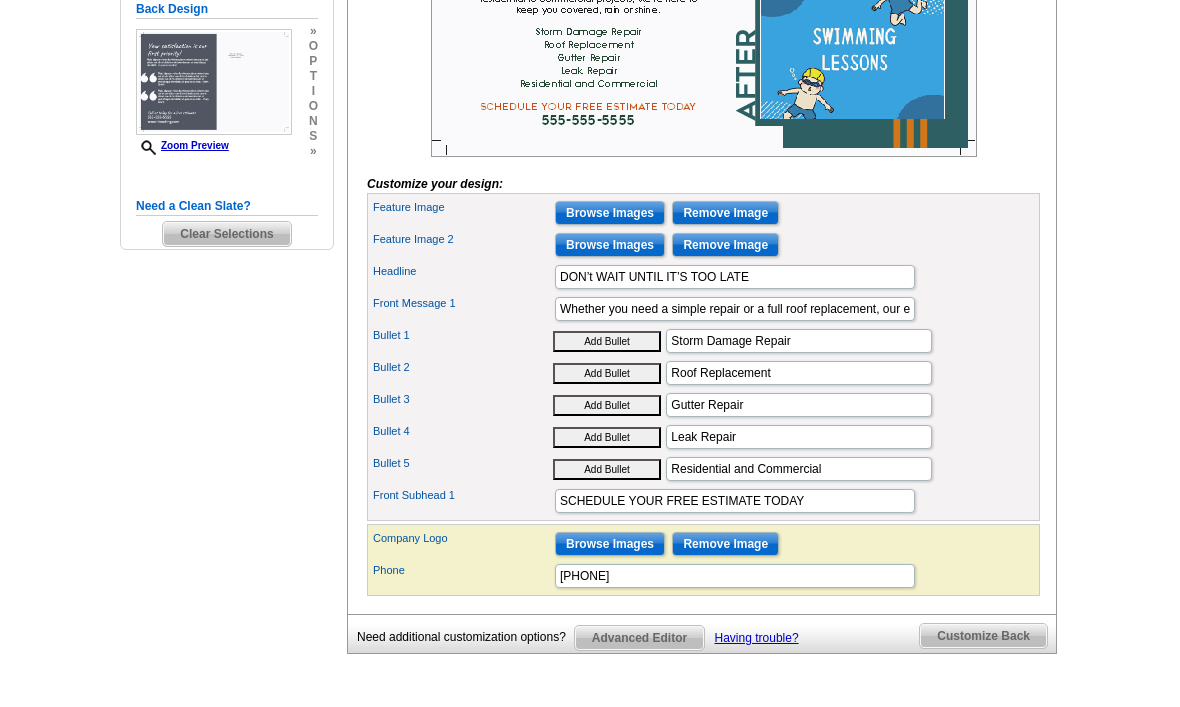 scroll, scrollTop: 552, scrollLeft: 0, axis: vertical 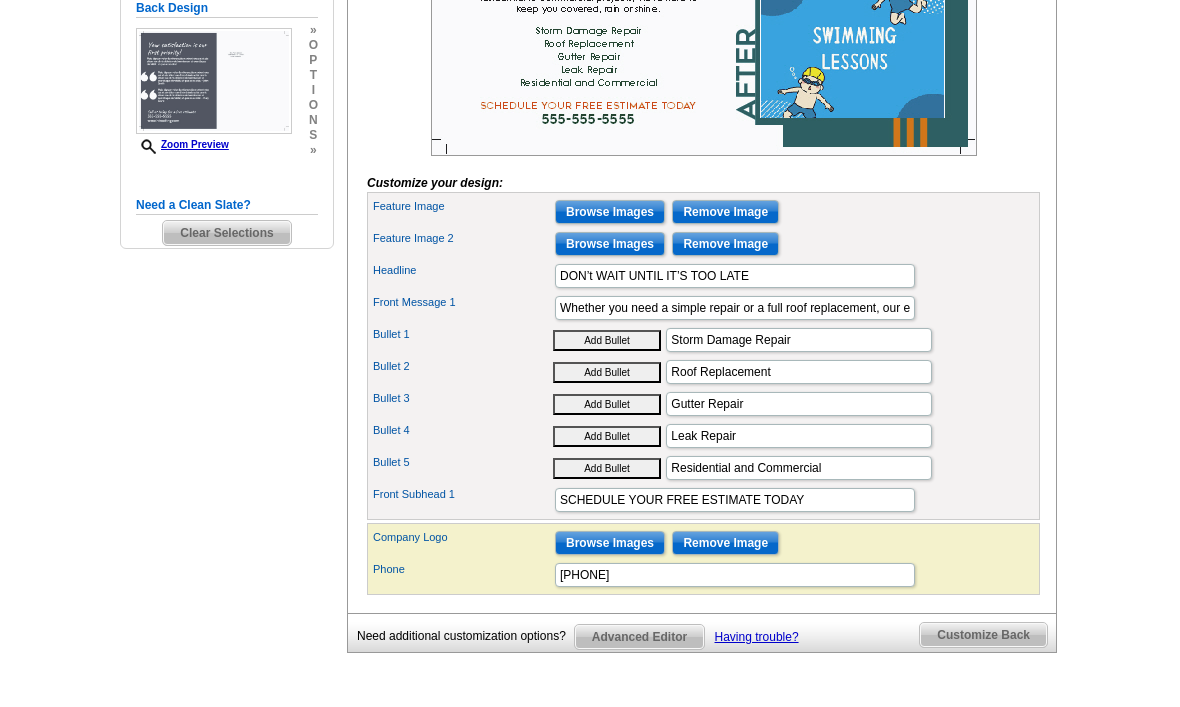 click on "Browse Images" at bounding box center [610, 543] 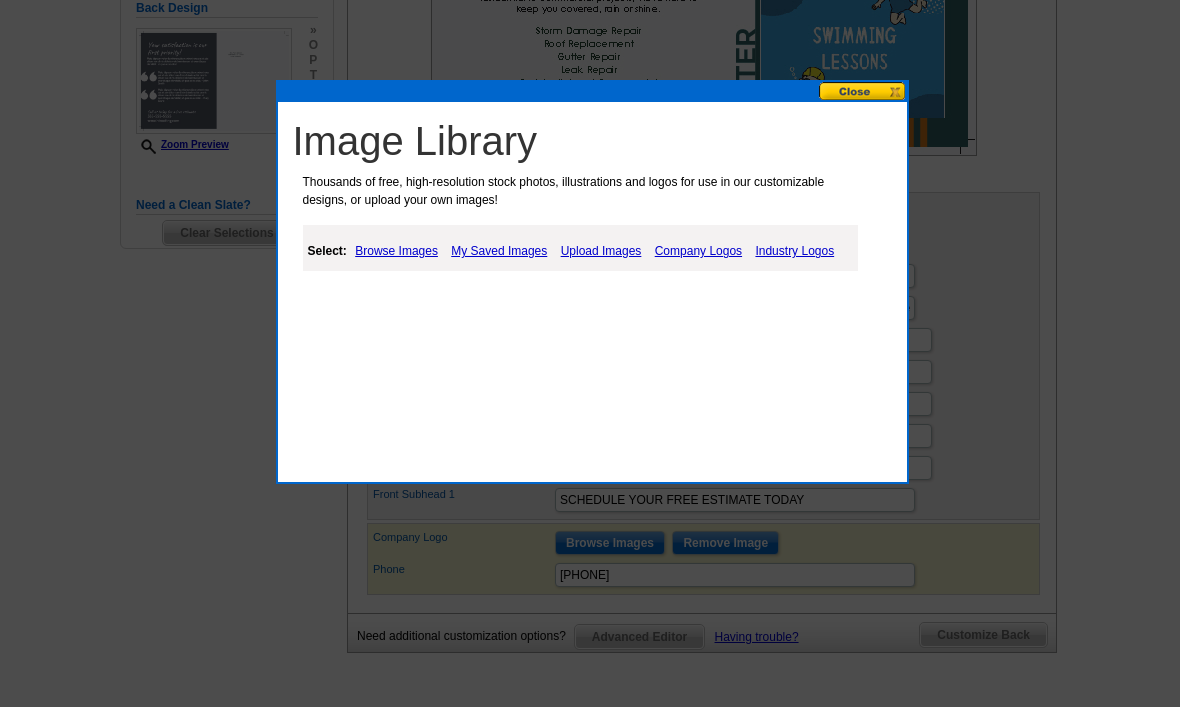 click on "Upload Images" at bounding box center (601, 251) 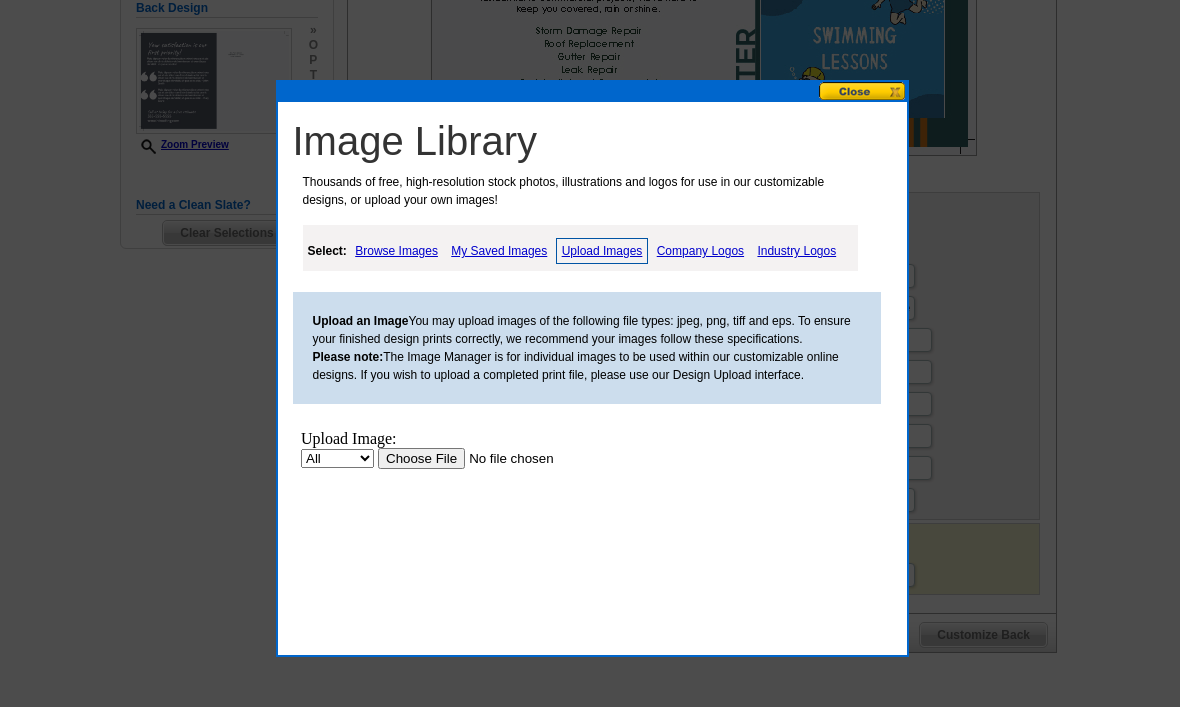 scroll, scrollTop: 0, scrollLeft: 0, axis: both 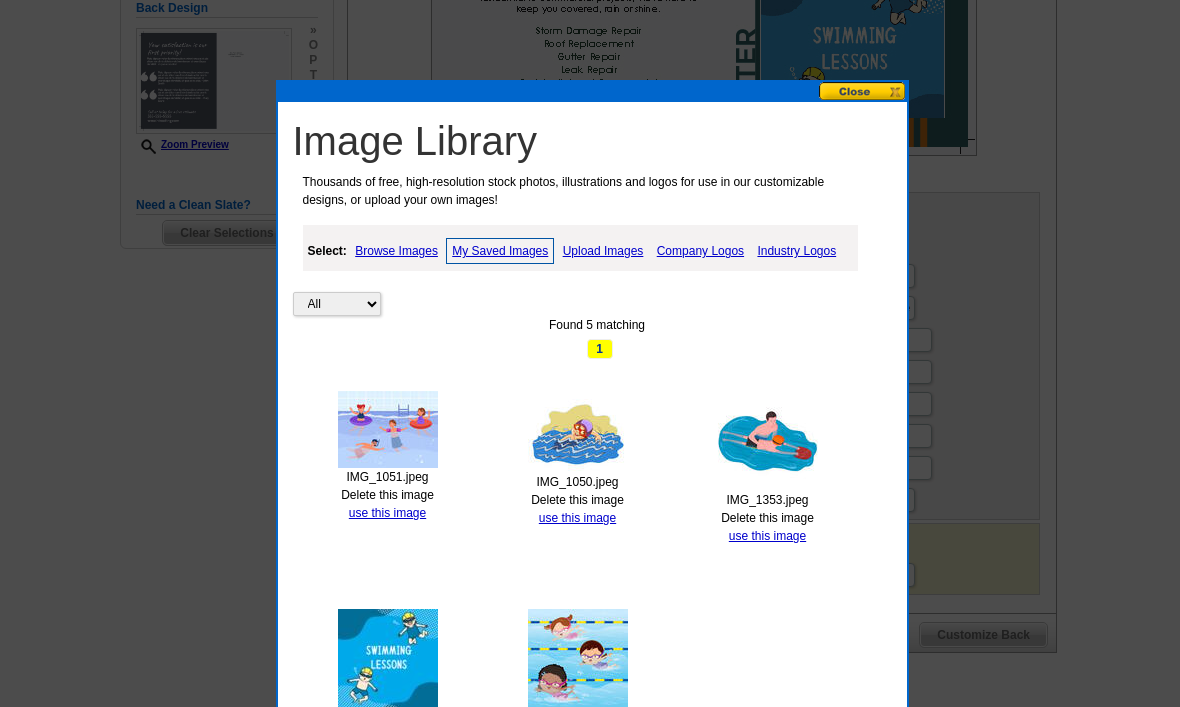 click on "use this image" at bounding box center (767, 536) 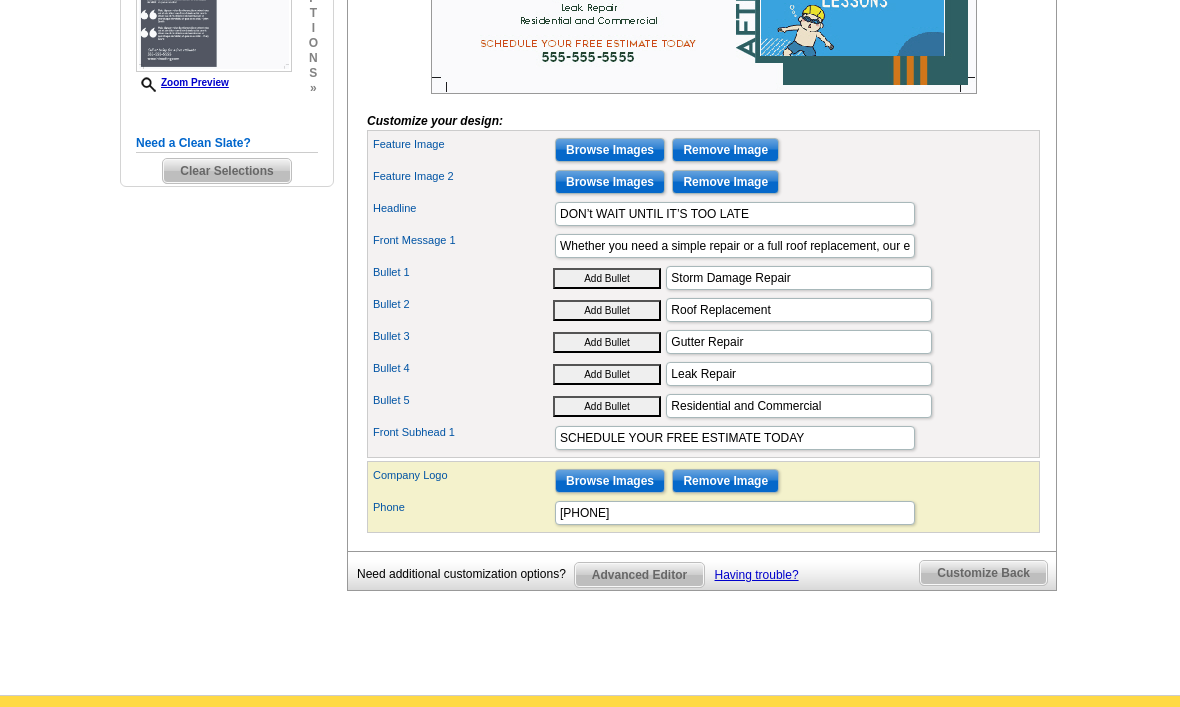 scroll, scrollTop: 658, scrollLeft: 0, axis: vertical 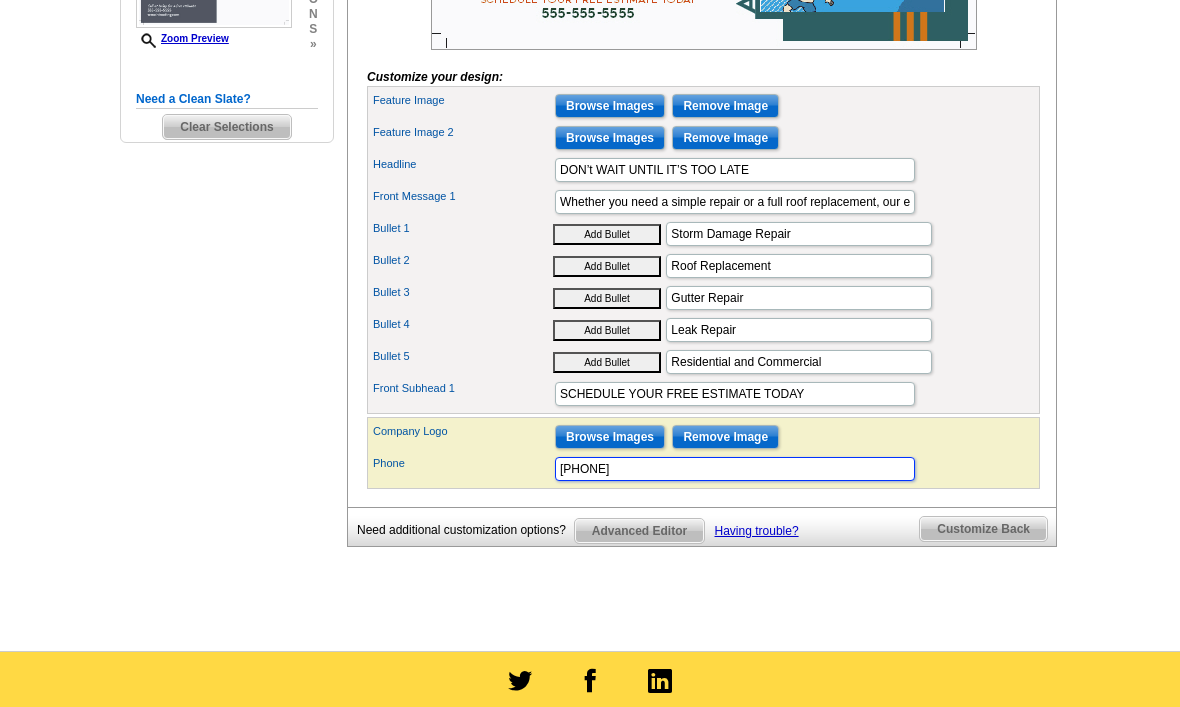 click on "555-555-5555" at bounding box center (735, 469) 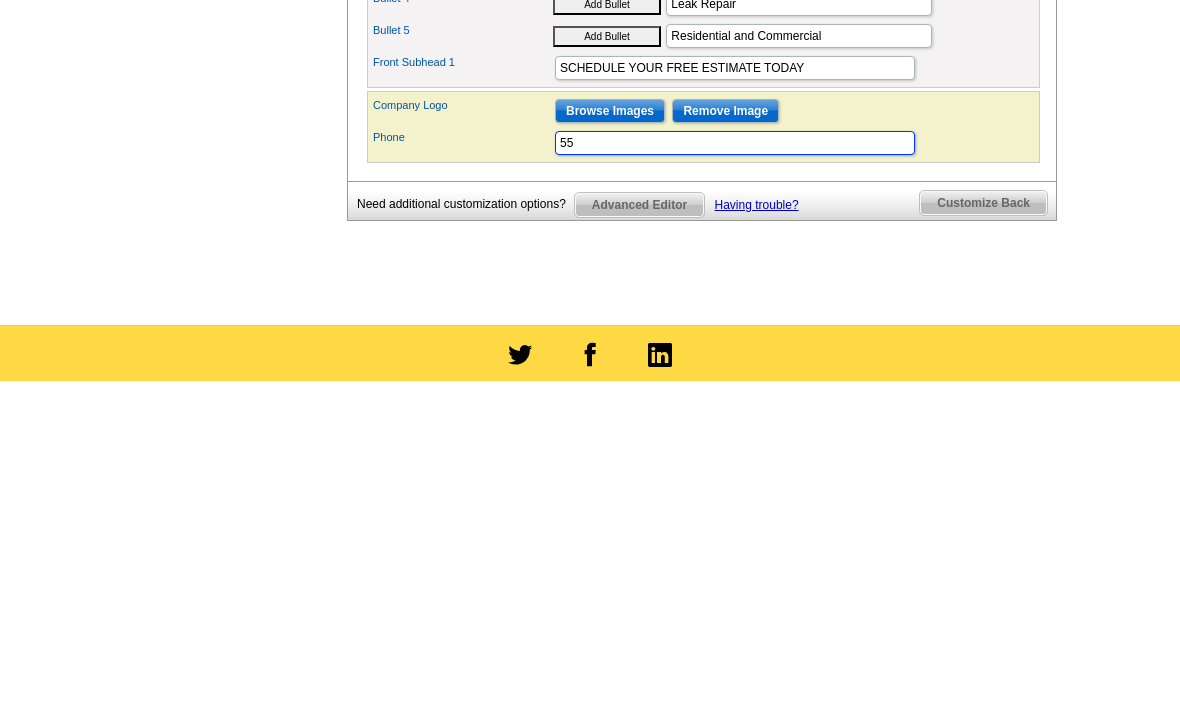 type on "5" 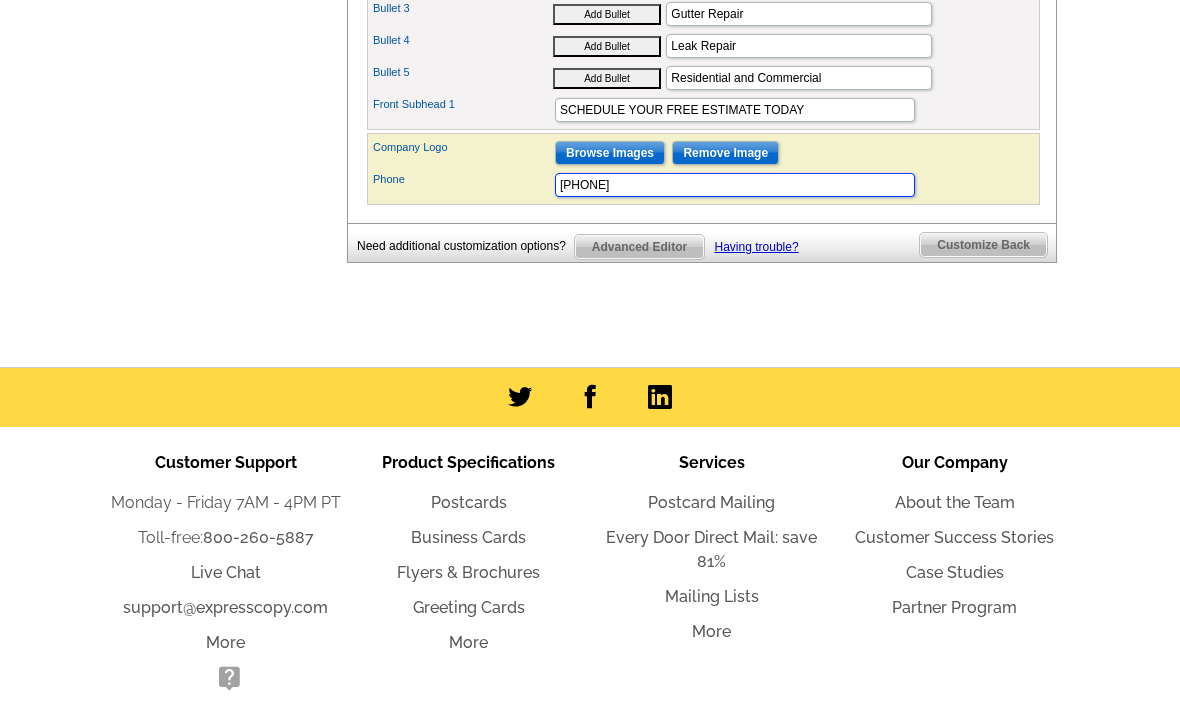scroll, scrollTop: 942, scrollLeft: 0, axis: vertical 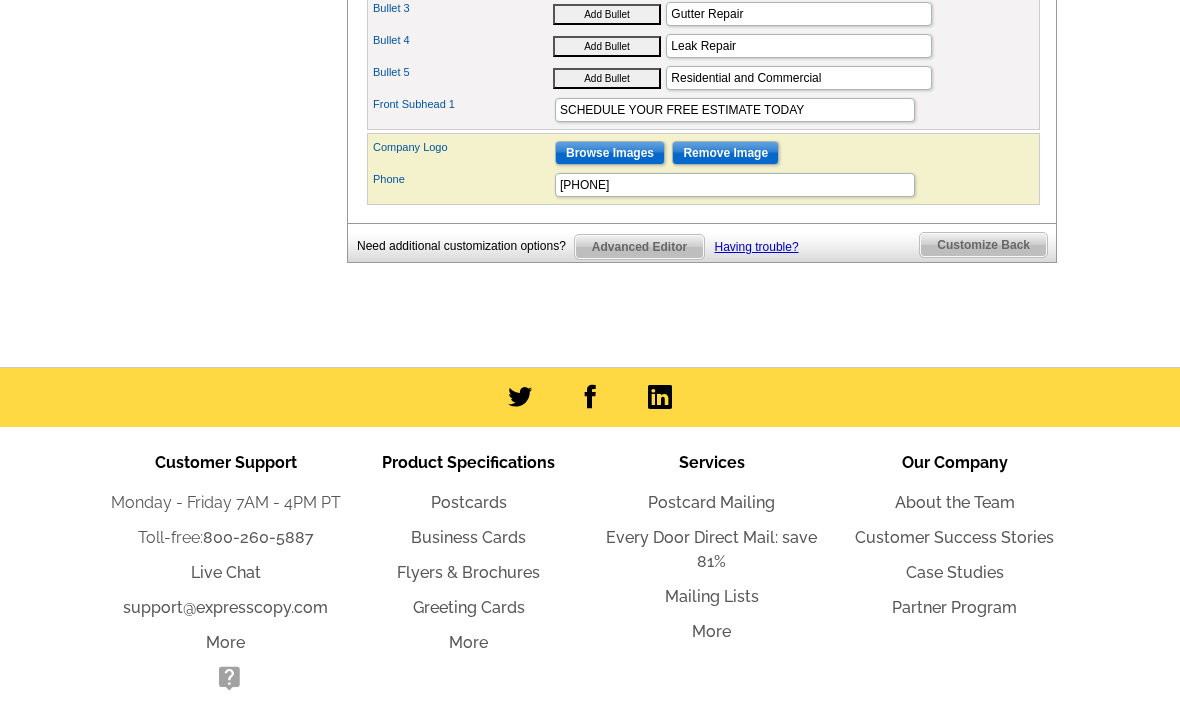 click on "Customize Back" at bounding box center (983, 245) 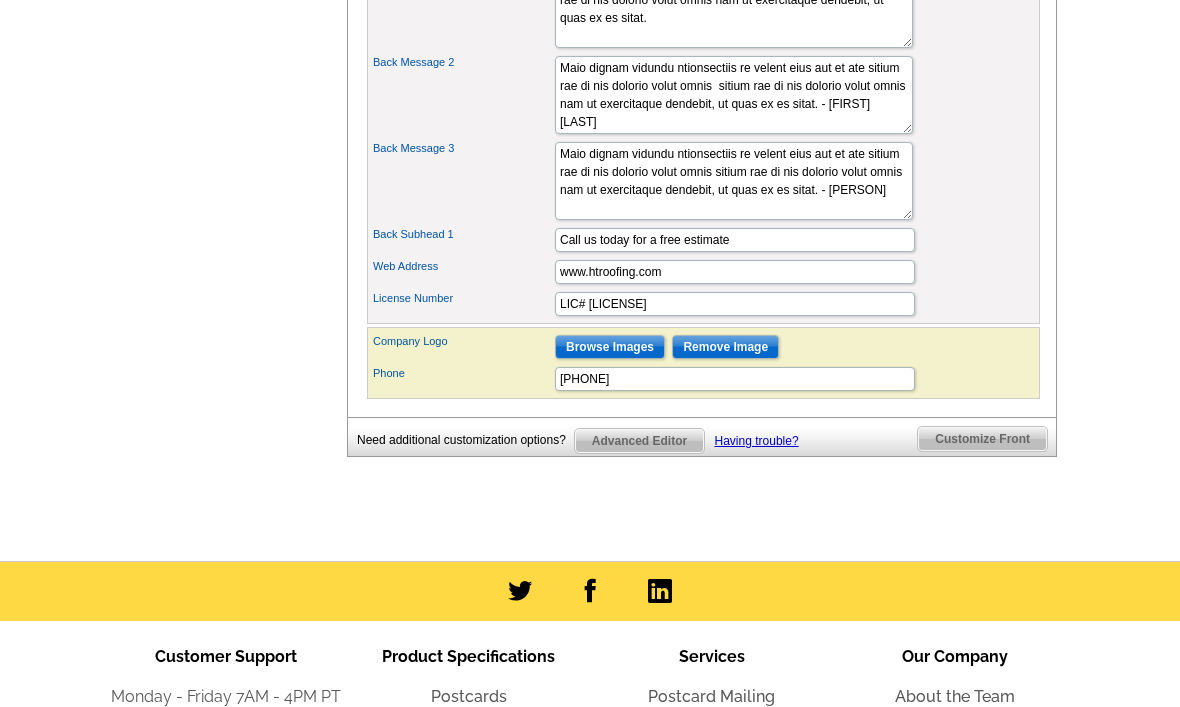 scroll, scrollTop: 0, scrollLeft: 0, axis: both 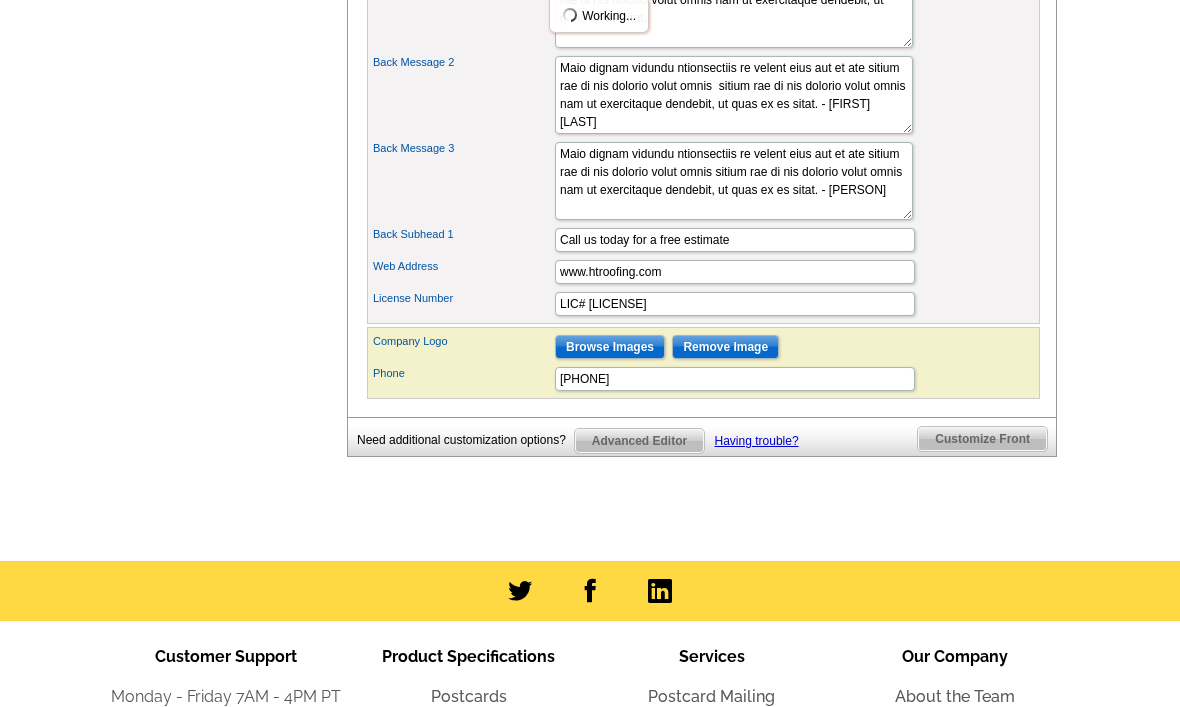 click on "Customize Front" at bounding box center [982, 439] 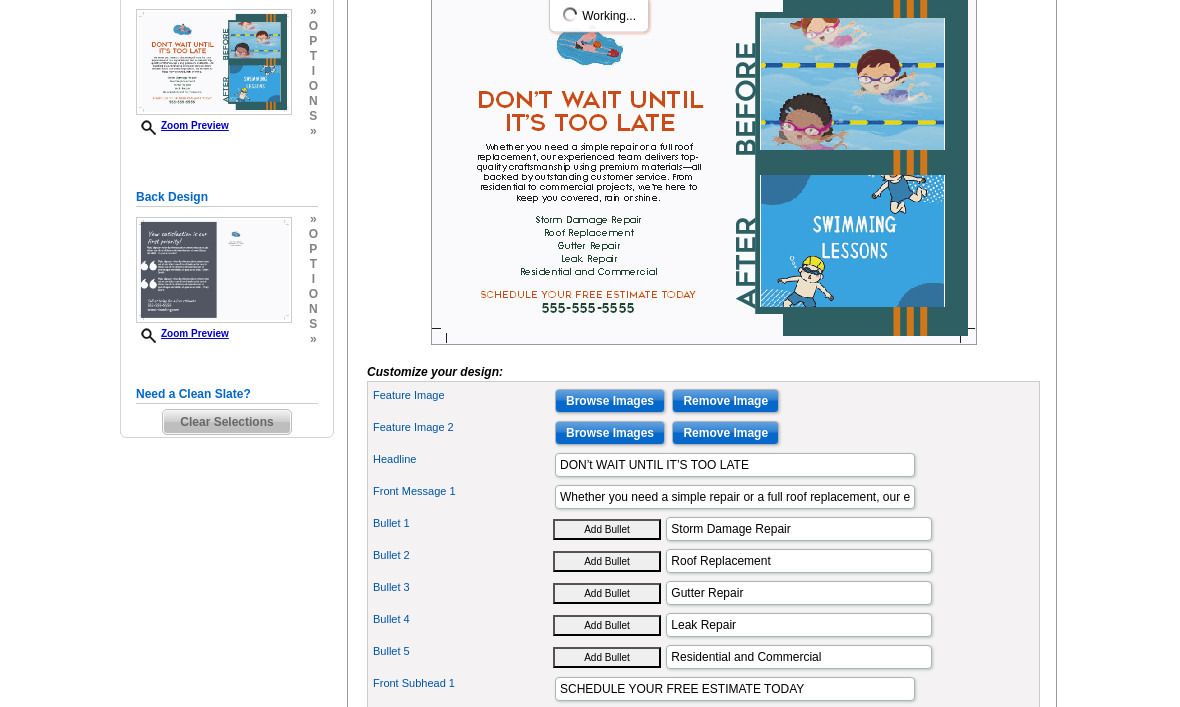 scroll, scrollTop: 358, scrollLeft: 0, axis: vertical 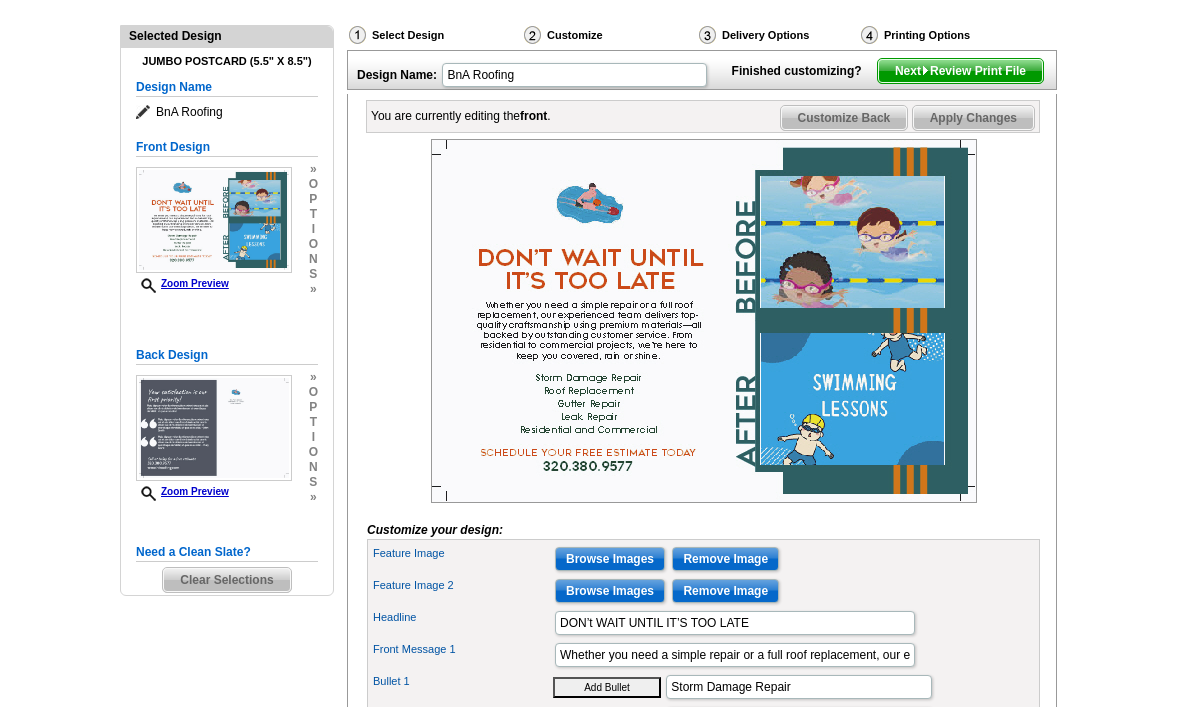 click on "Customize Back" at bounding box center [844, 119] 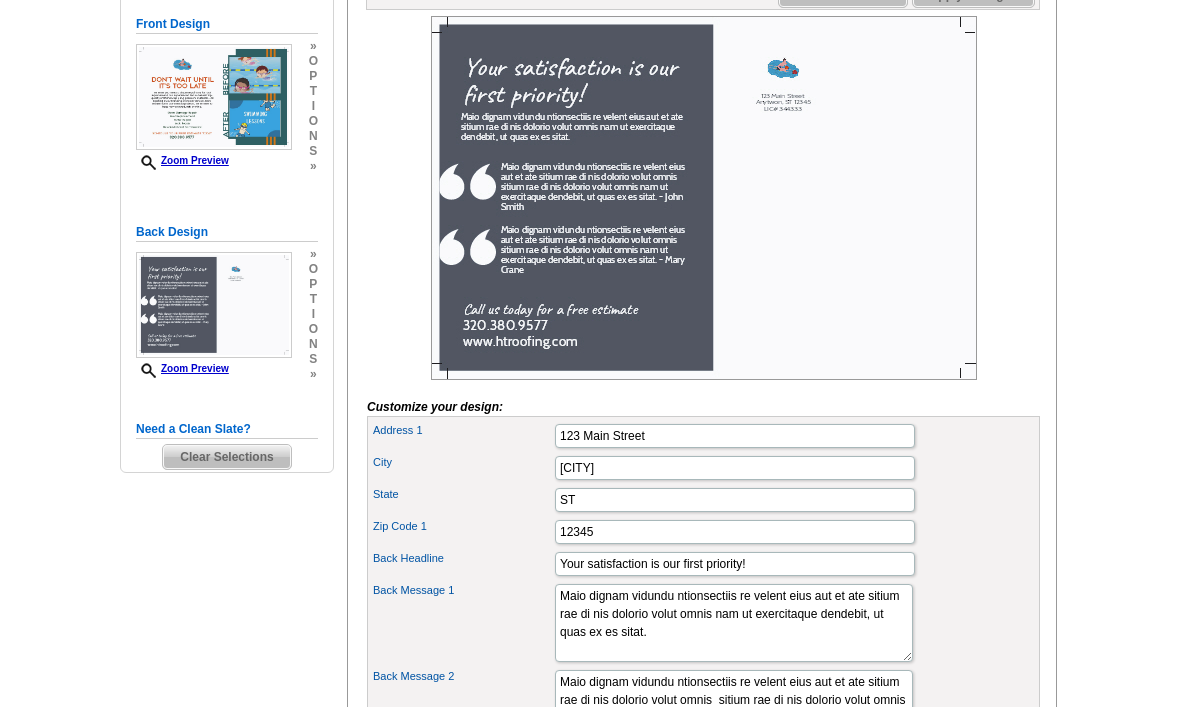 scroll, scrollTop: 346, scrollLeft: 0, axis: vertical 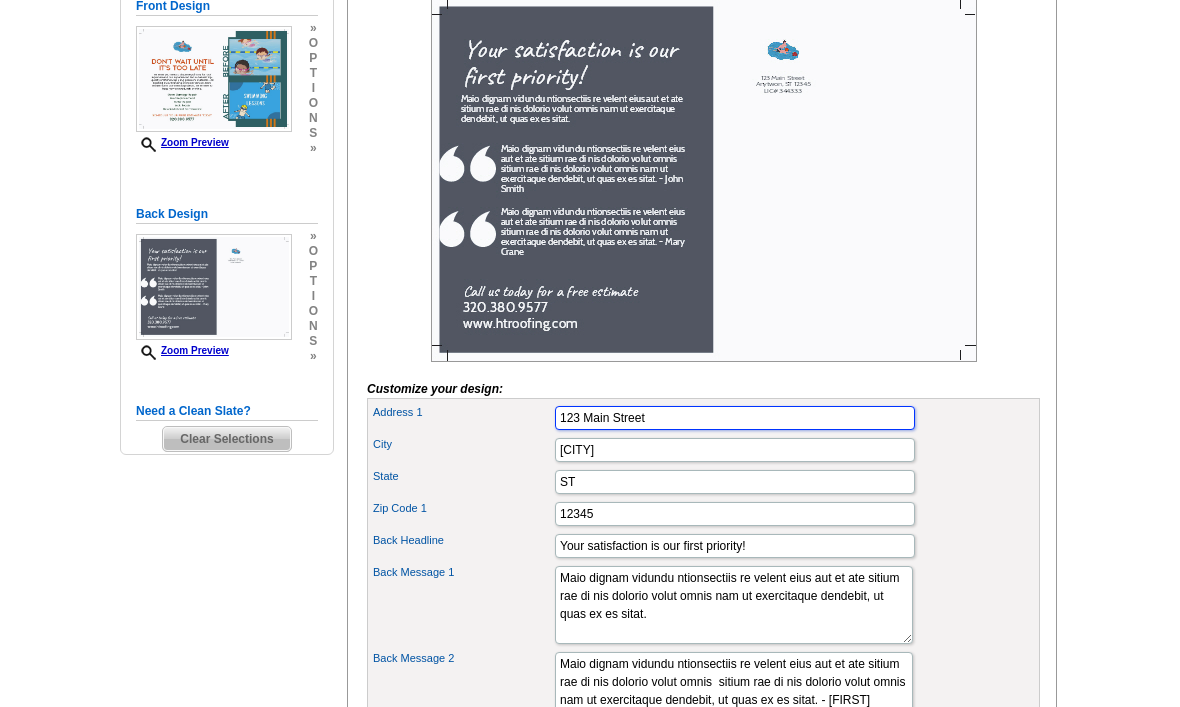 click on "123 Main Street" at bounding box center (735, 418) 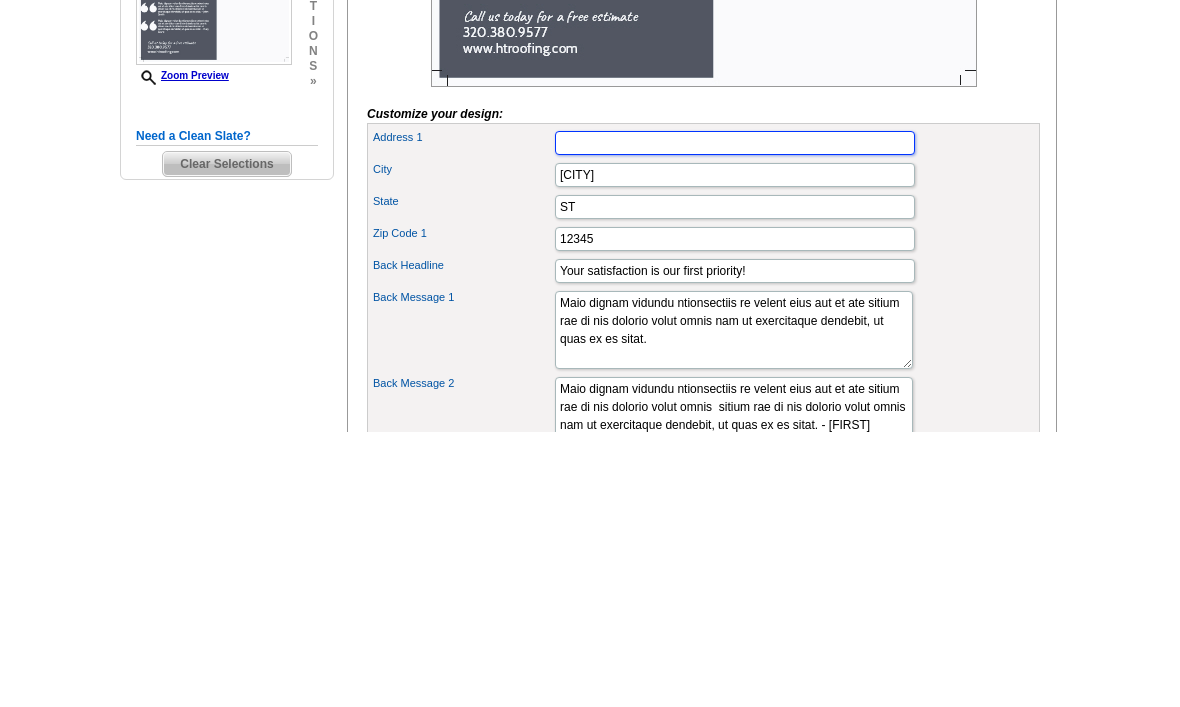 type on "4020 Clearwater Rd" 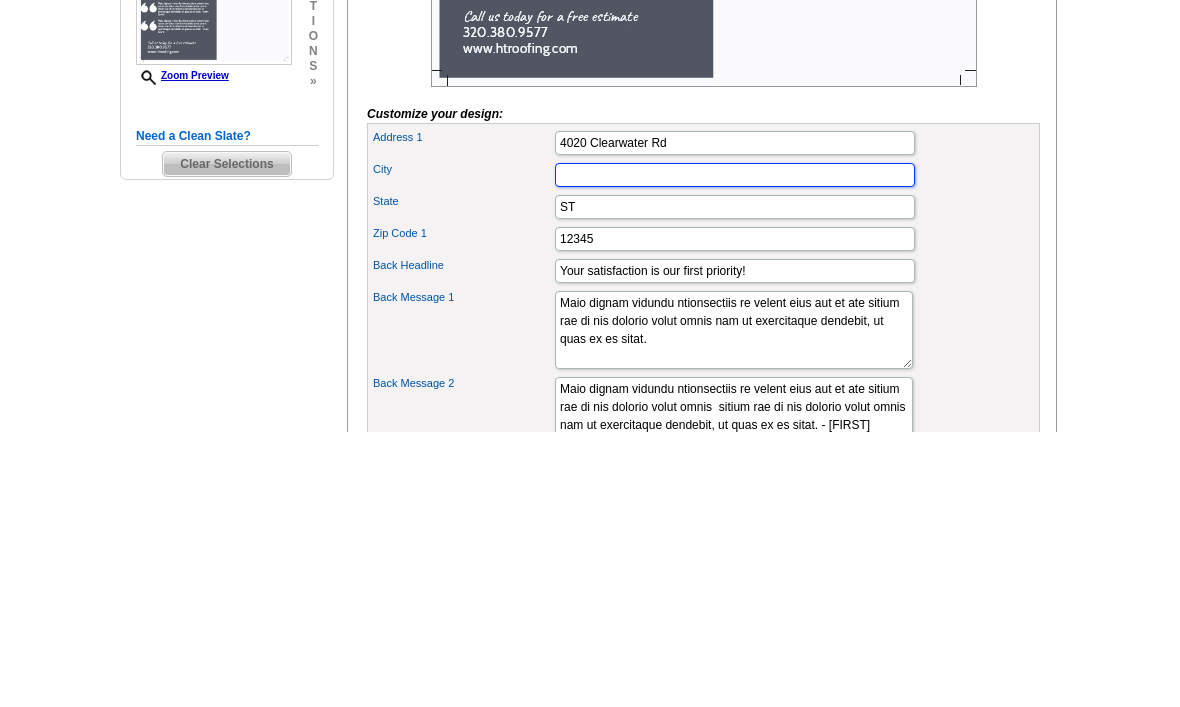 type on "Saint Cloud" 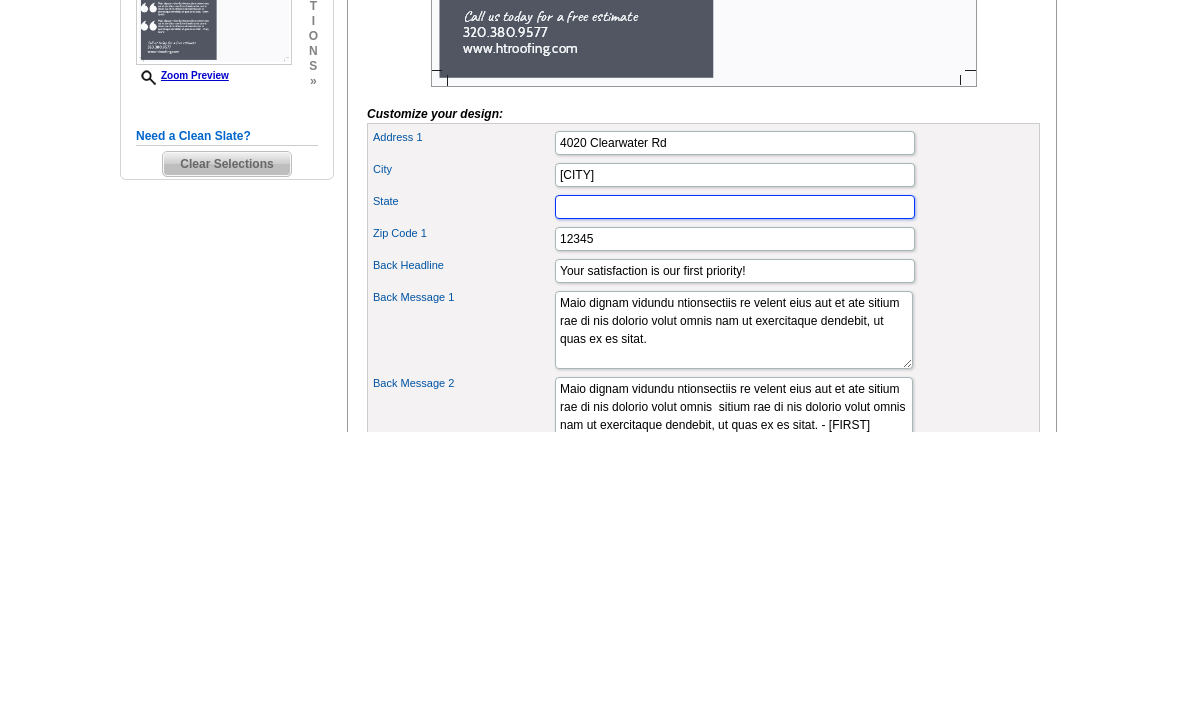 type on "MN" 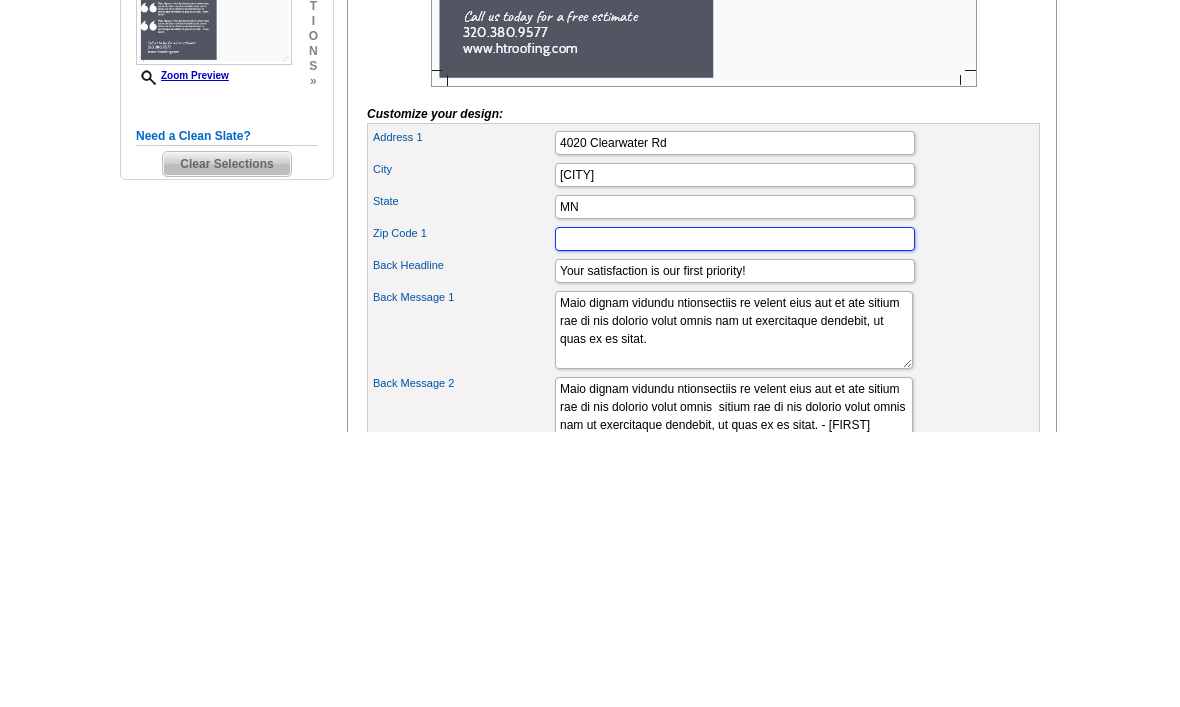 type on "56301" 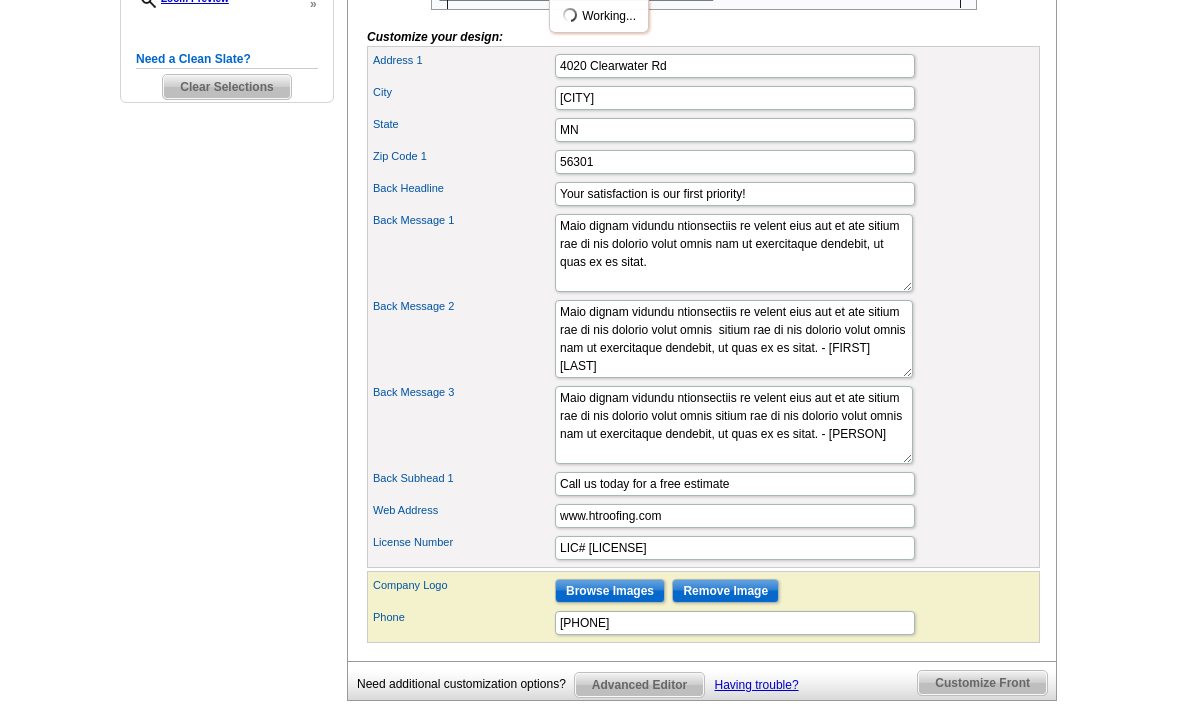 scroll, scrollTop: 695, scrollLeft: 0, axis: vertical 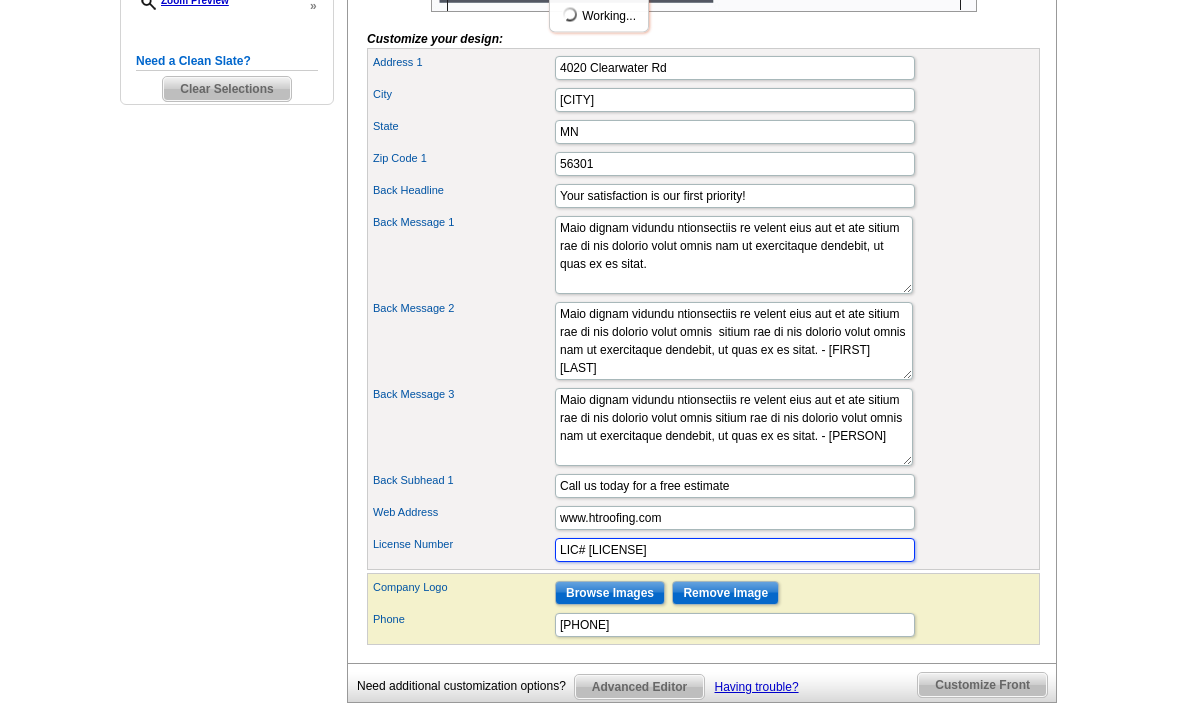 click on "LIC# 344333" at bounding box center (735, 551) 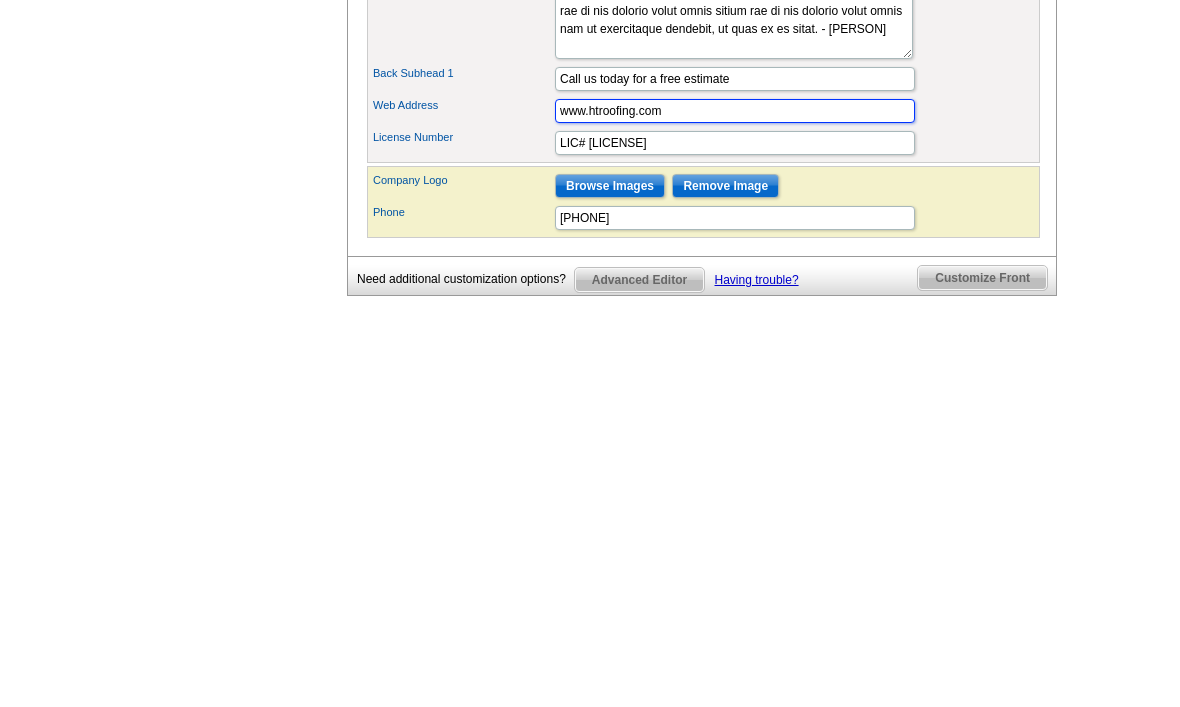 click on "www.htroofing.com" at bounding box center (735, 519) 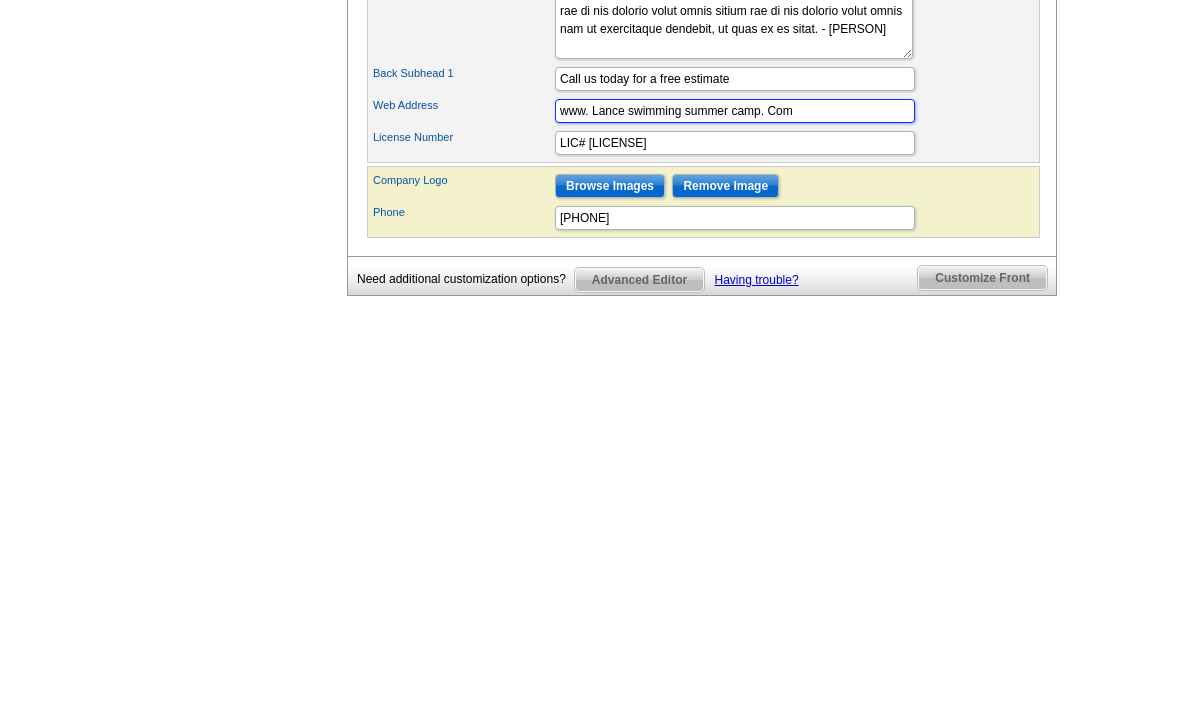 type on "www. Lance swimming summer camp. Com" 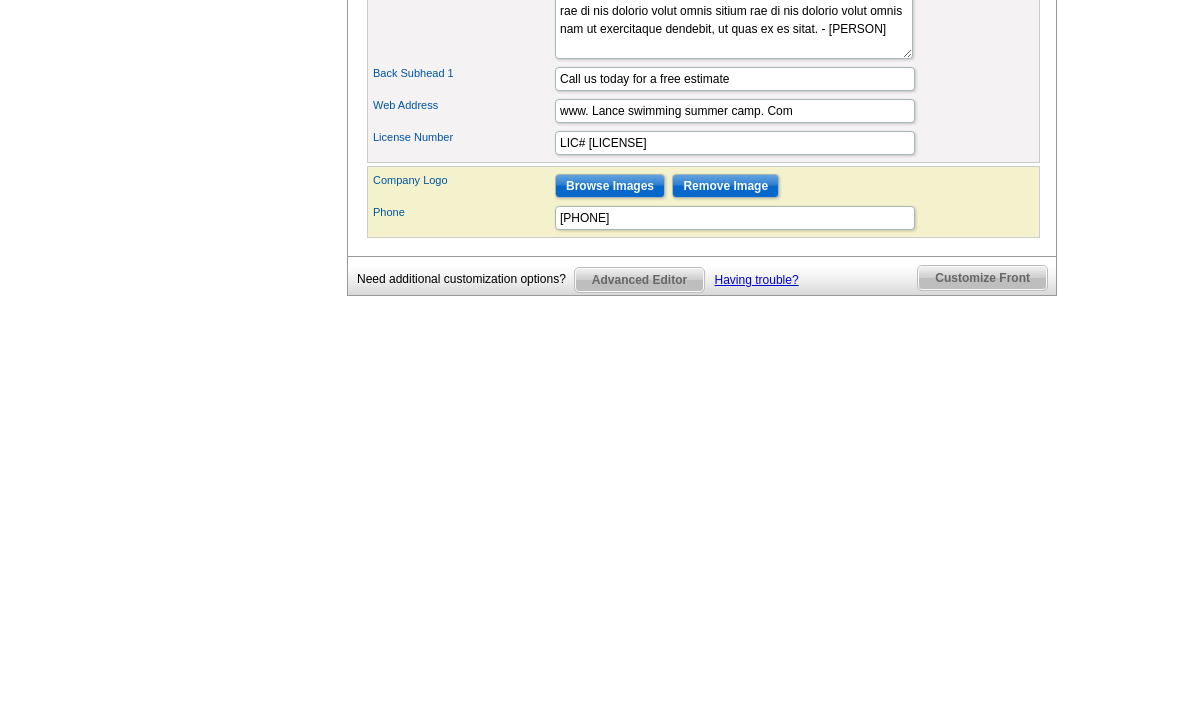 click on "Customize Front" at bounding box center (982, 686) 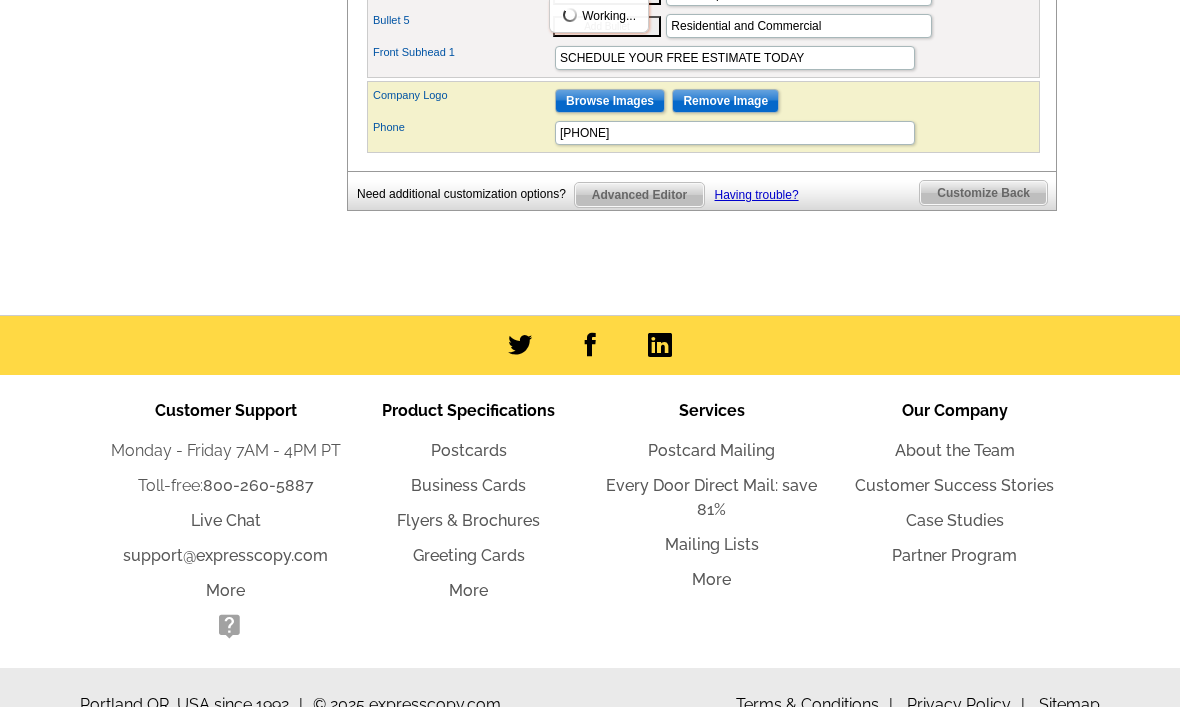 click on "Select Design
Customize
Delivery Options
Printing Options
You have selected a back.
Just a little further to go and we'll start printing your order.
Design Name:
BnA Roofing
Finished customizing?
Next   Review Print File
You are currently editing the  front .
Customize Front
Customize Back
Apply Changes" at bounding box center [701, -271] 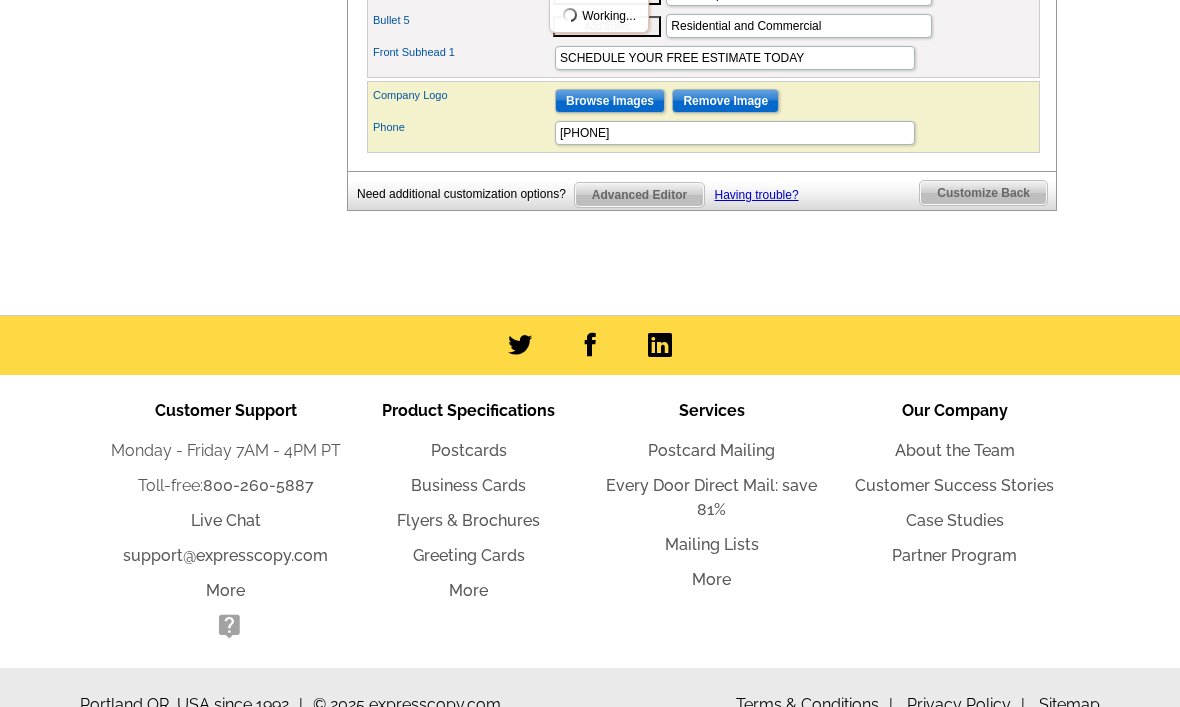 click on "Customize Back" at bounding box center [983, 193] 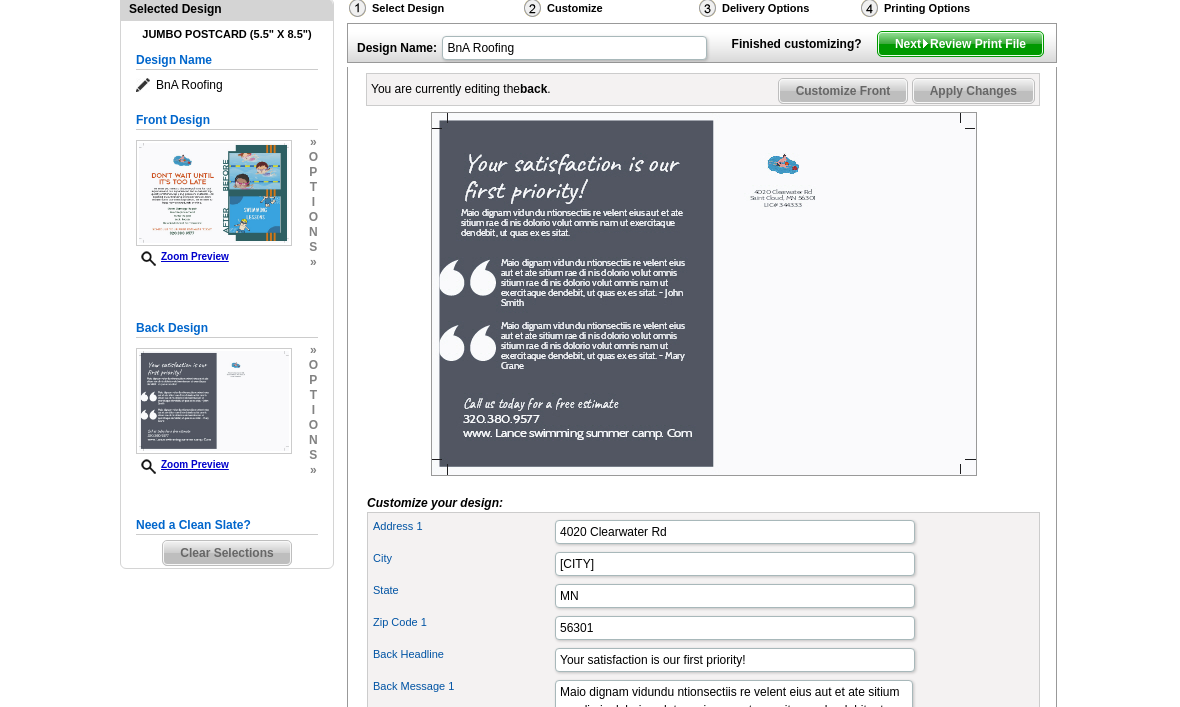 scroll, scrollTop: 223, scrollLeft: 0, axis: vertical 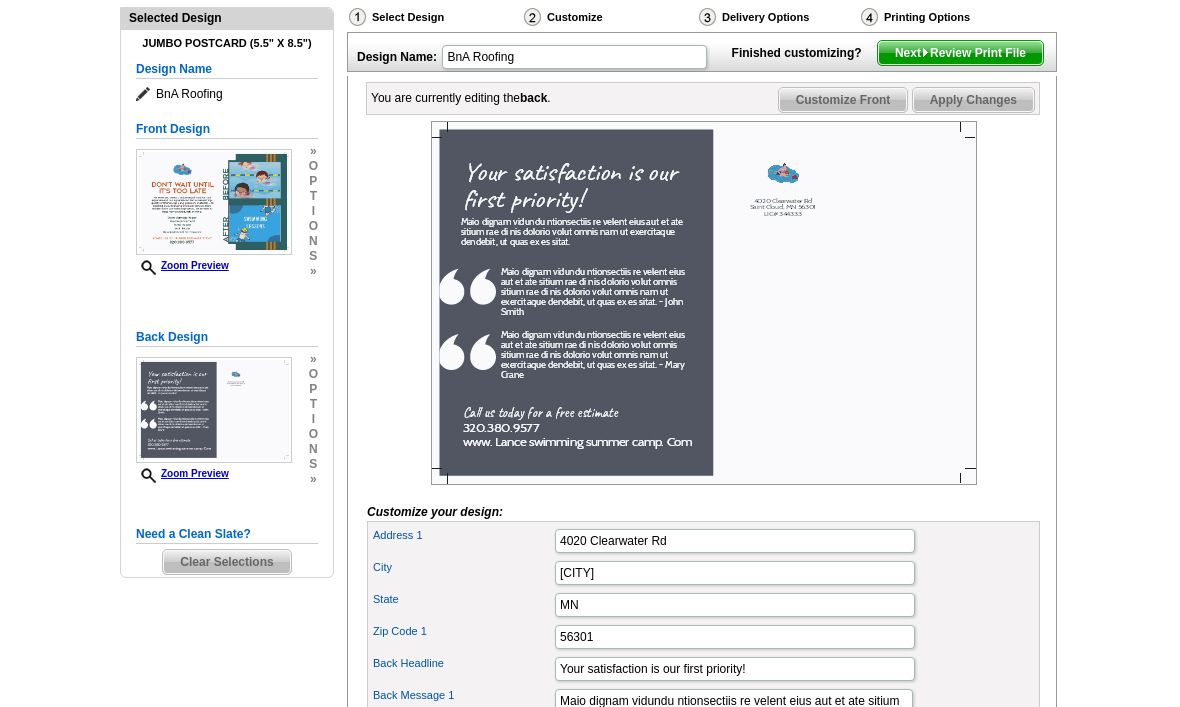 click on "Next   Review Print File" at bounding box center [960, 53] 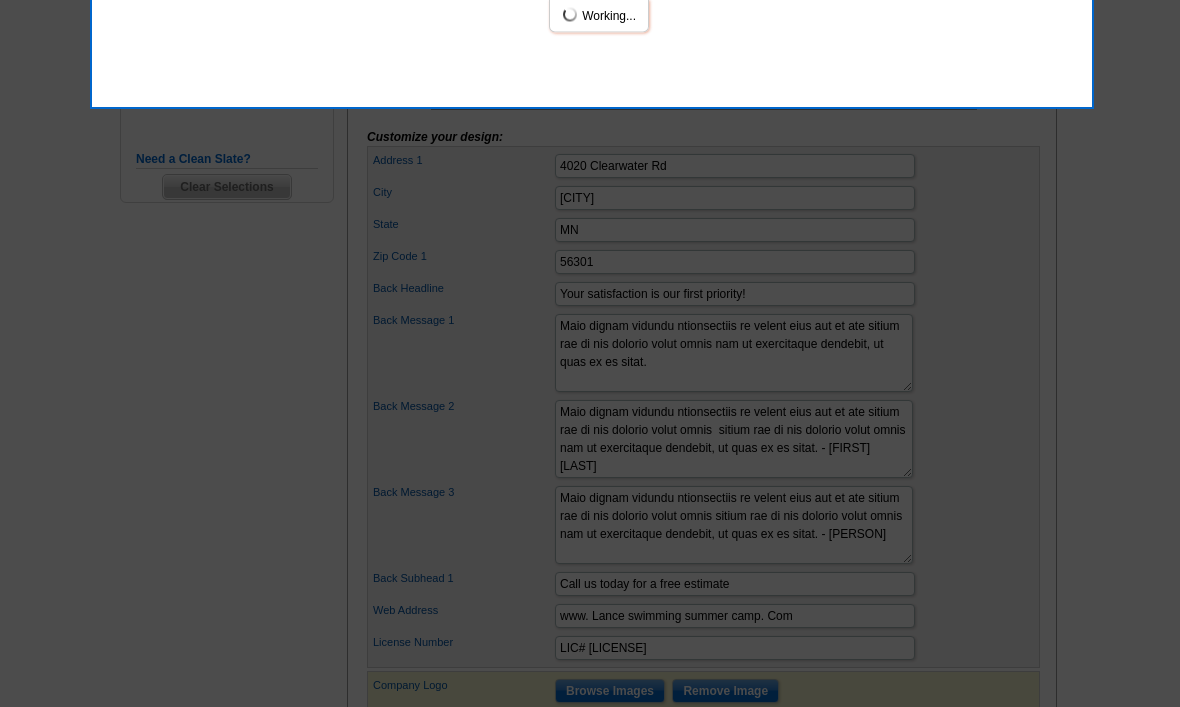 scroll, scrollTop: 599, scrollLeft: 0, axis: vertical 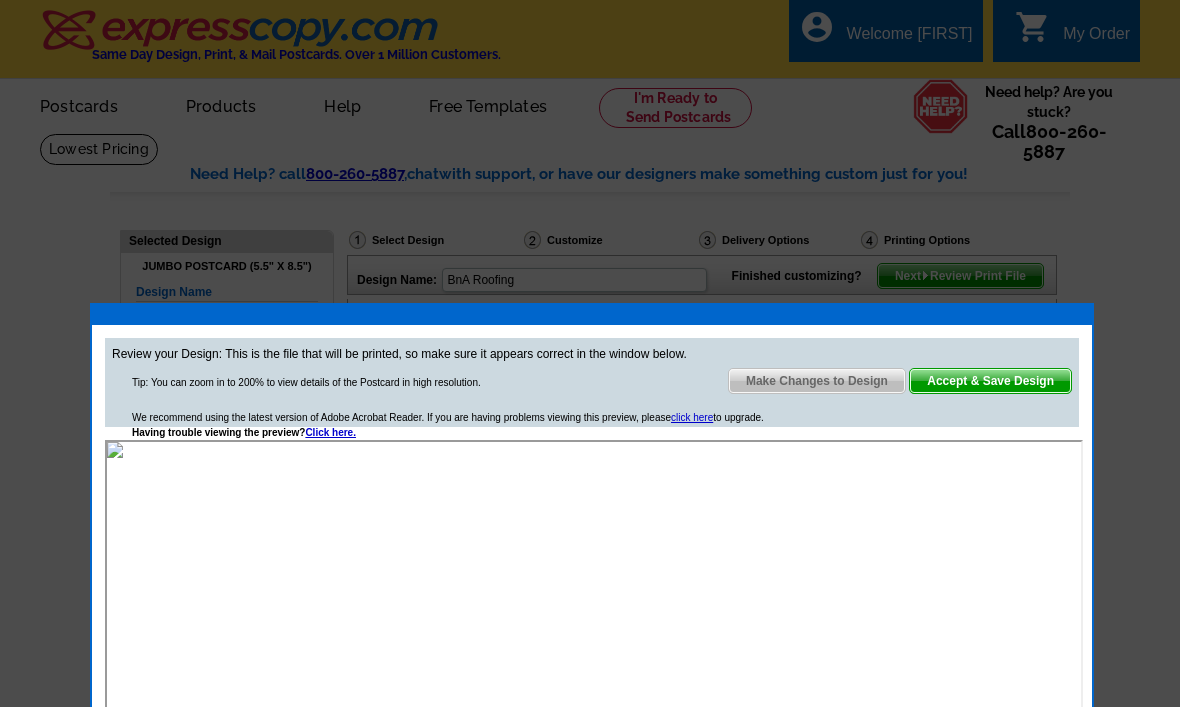 click on "Accept & Save Design" at bounding box center [990, 381] 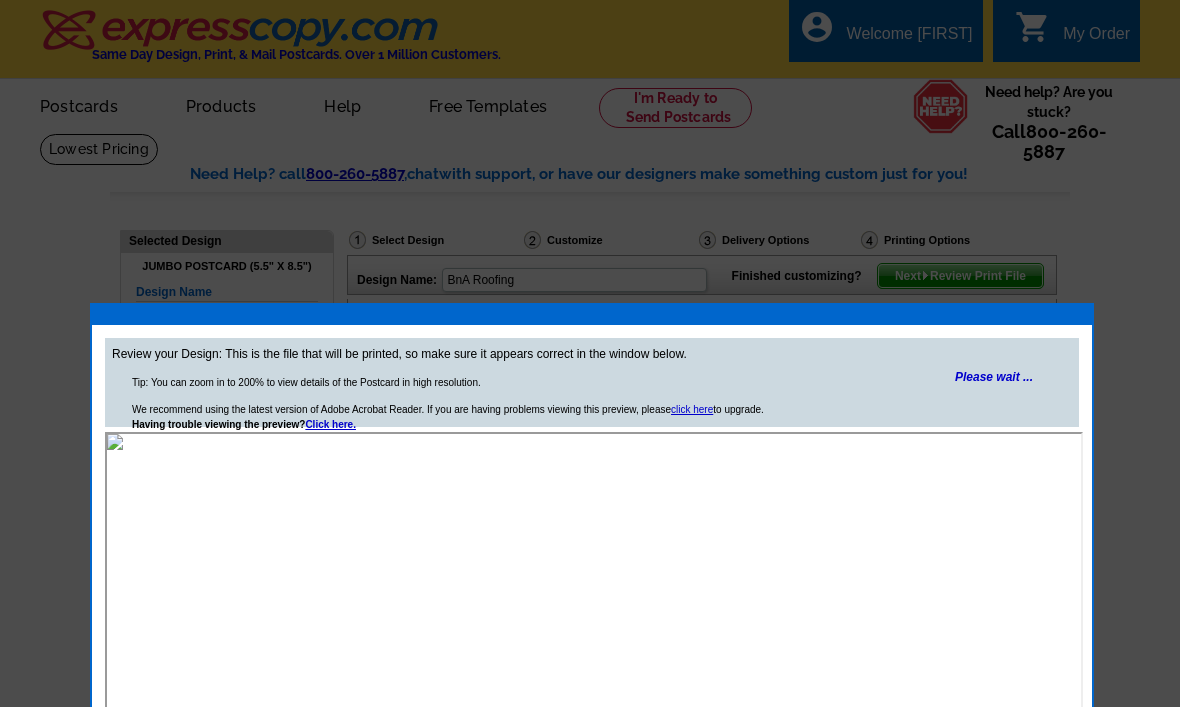 click on "Please wait ..." at bounding box center [994, 377] 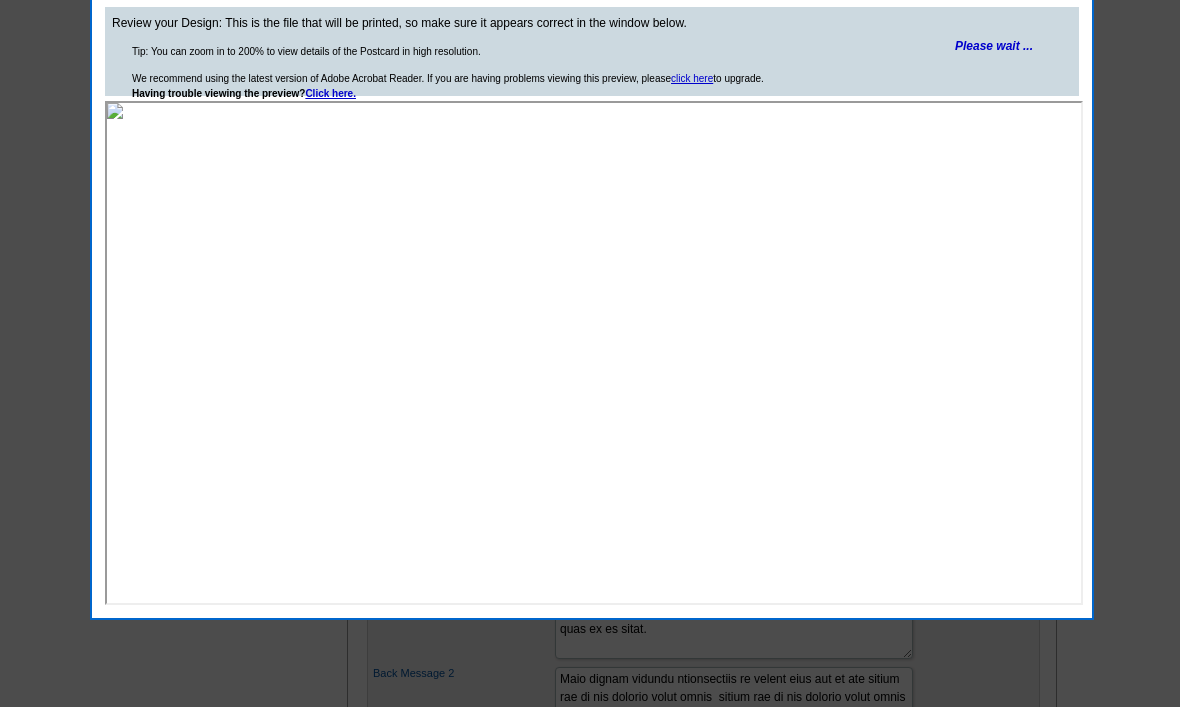scroll, scrollTop: 344, scrollLeft: 0, axis: vertical 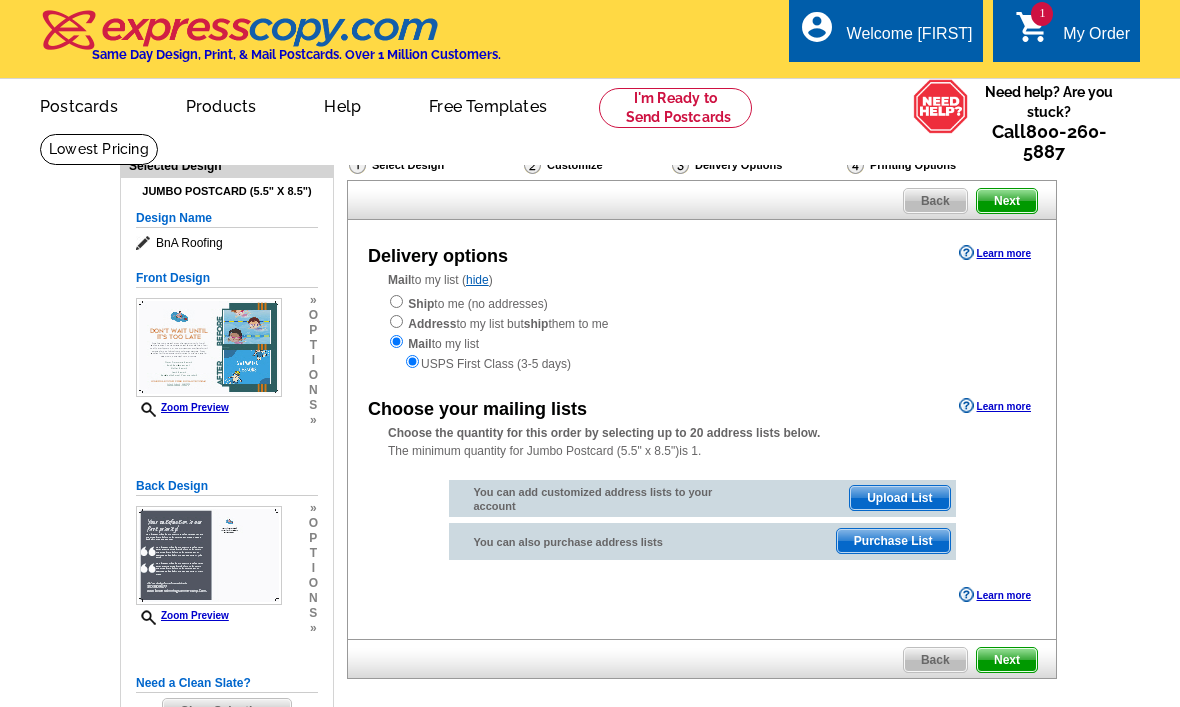 click on "Mail  to my list                            ( hide )
Ship  to me (no addresses)
Address  to my list but  ship  them to me
Mail  to my list
USPS First Class                                                    (3-5 days)" at bounding box center [702, 322] 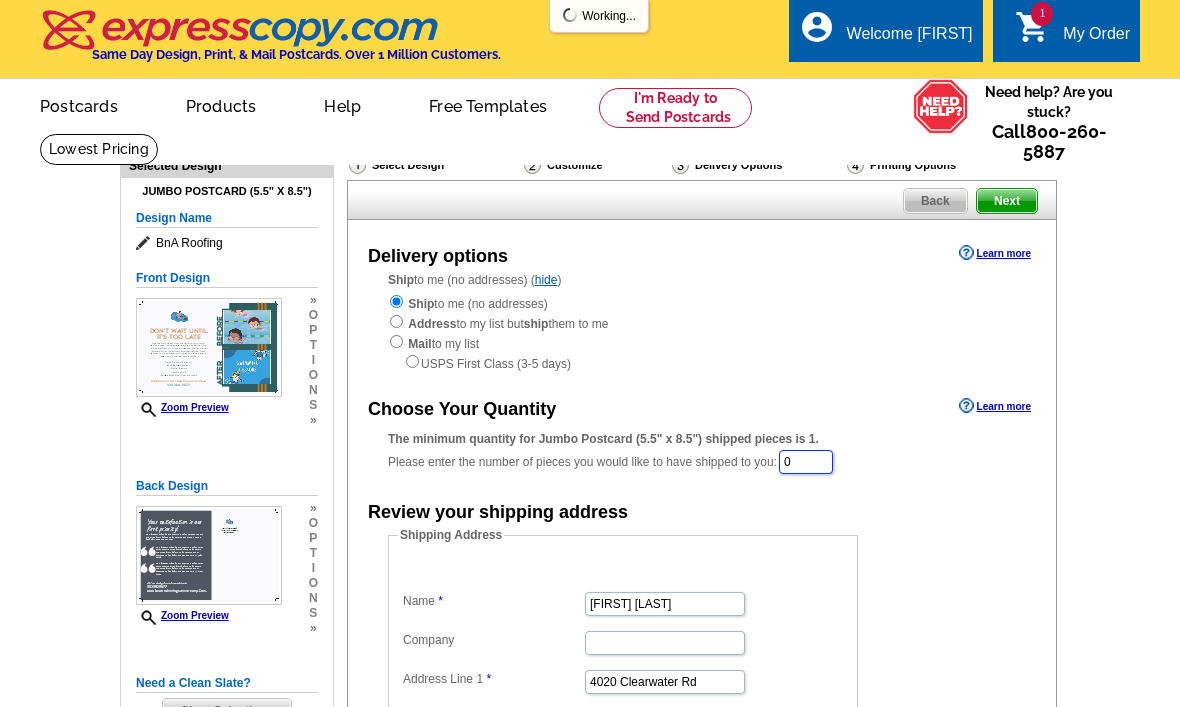 click on "0" at bounding box center (806, 462) 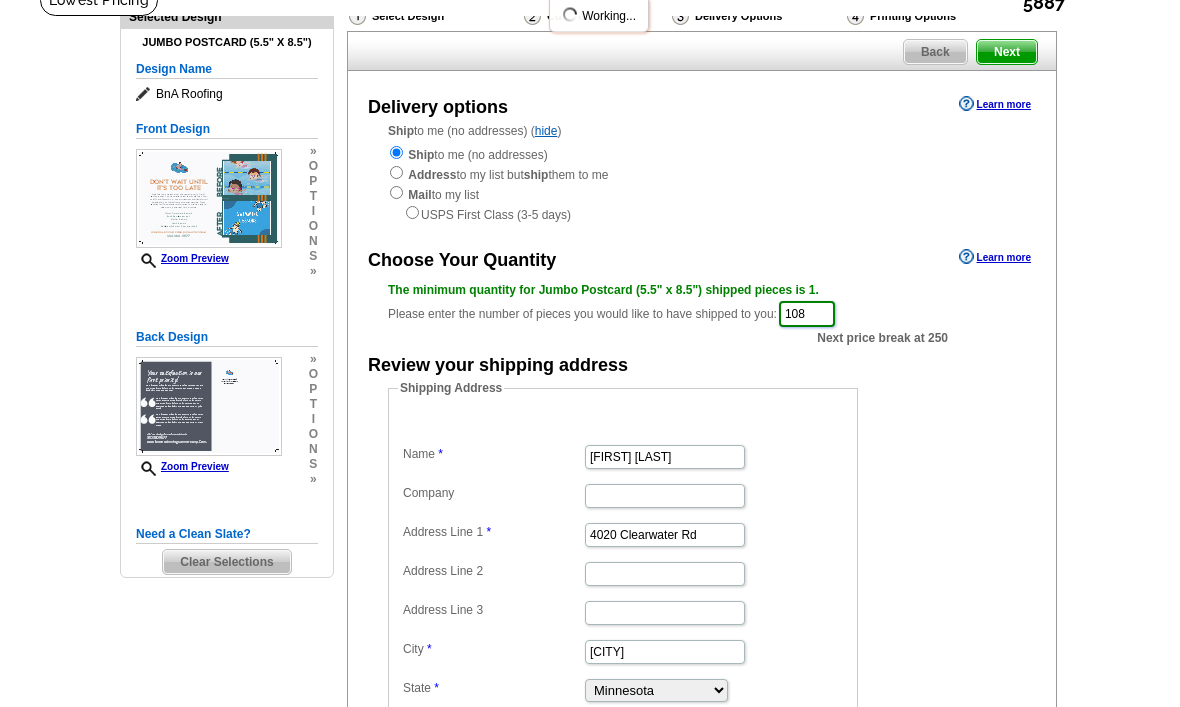 scroll, scrollTop: 149, scrollLeft: 0, axis: vertical 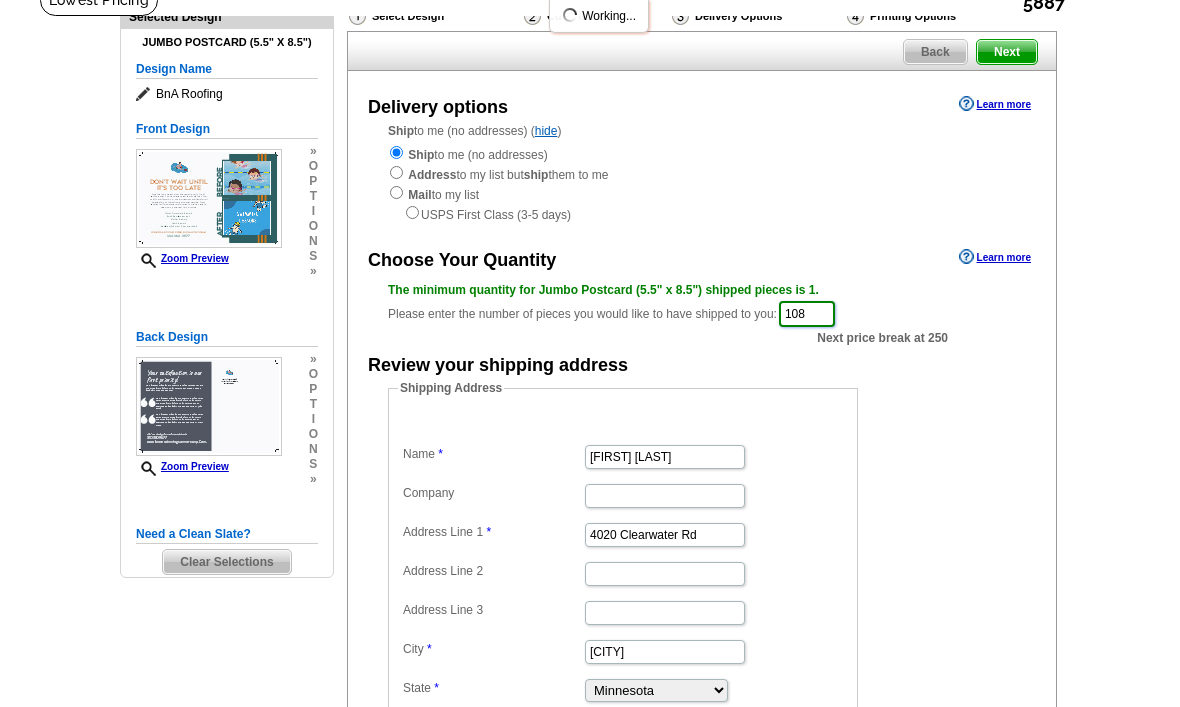 type on "108" 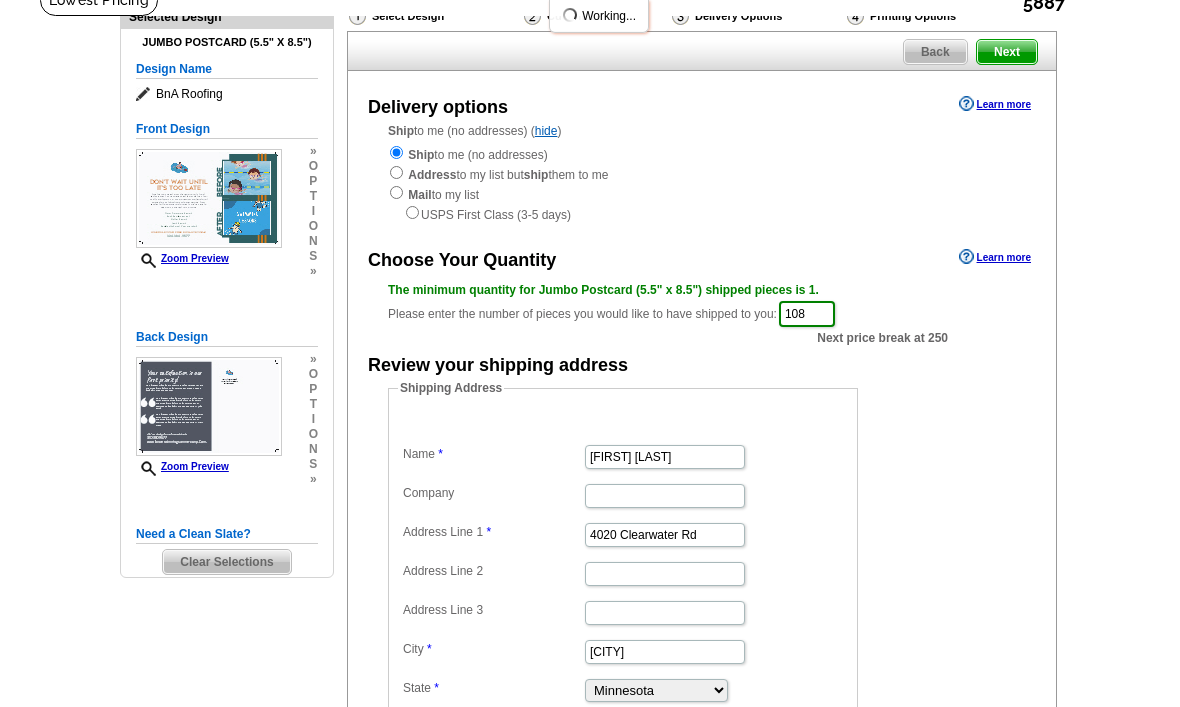 click on "Next" at bounding box center (1007, 52) 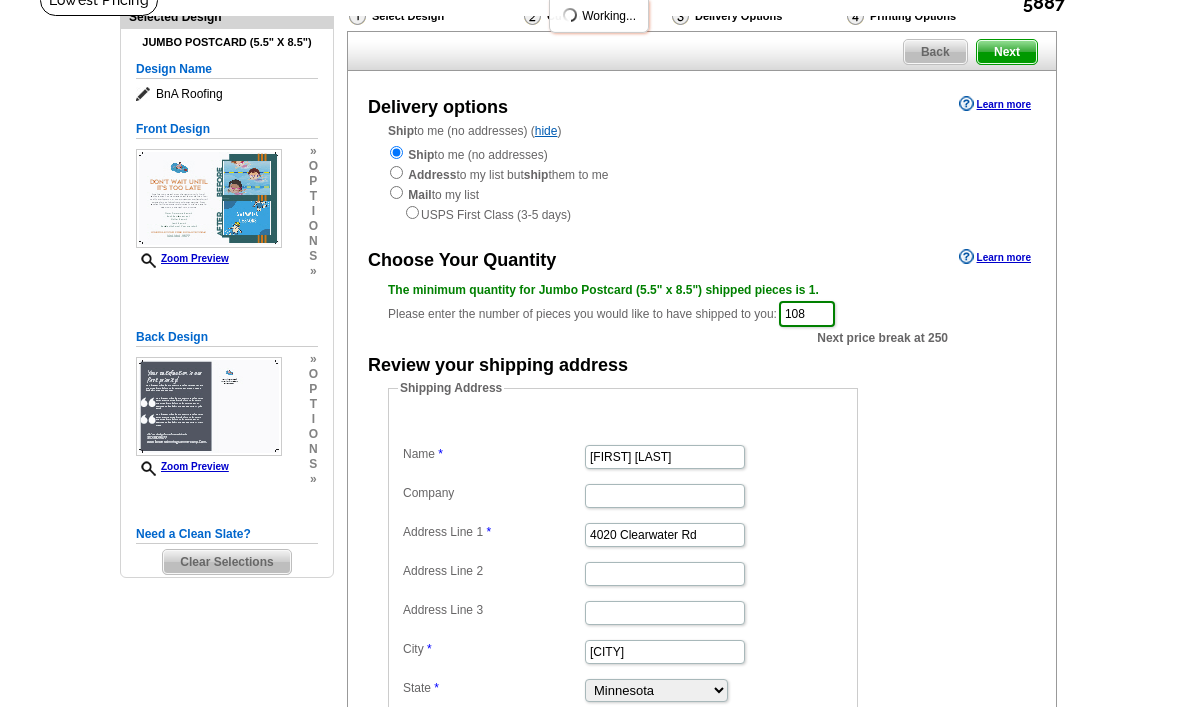click on "Next" at bounding box center [1007, 52] 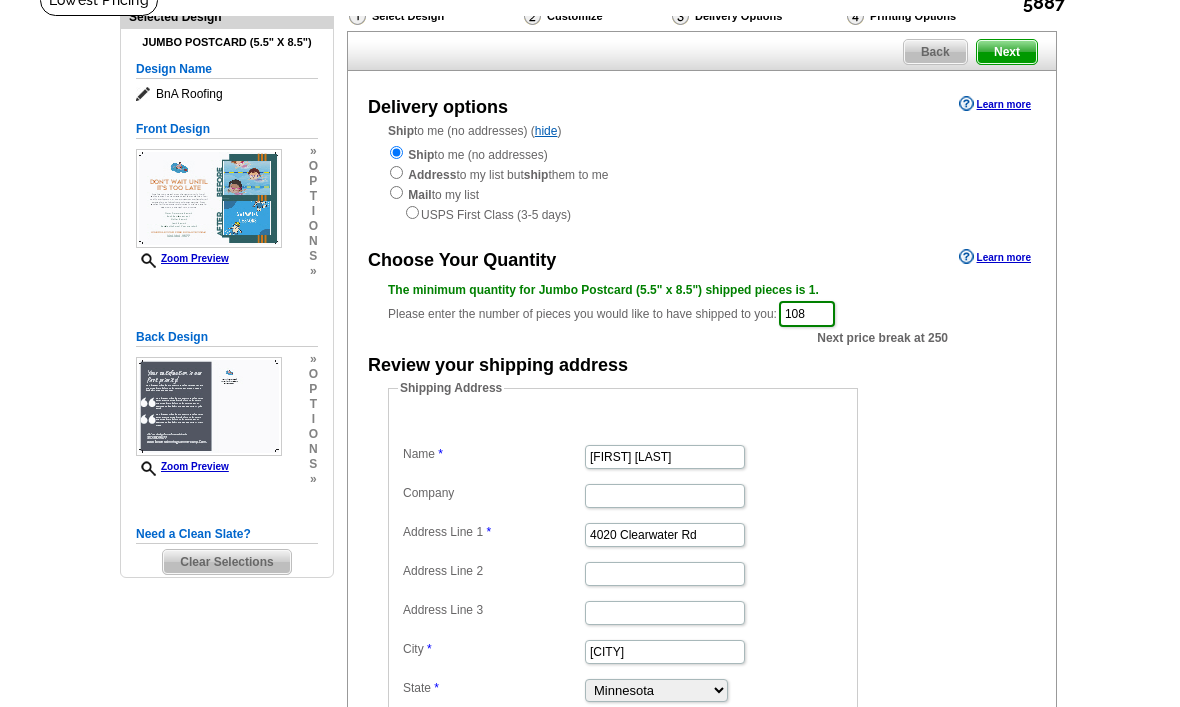 click on "Next" at bounding box center (1007, 52) 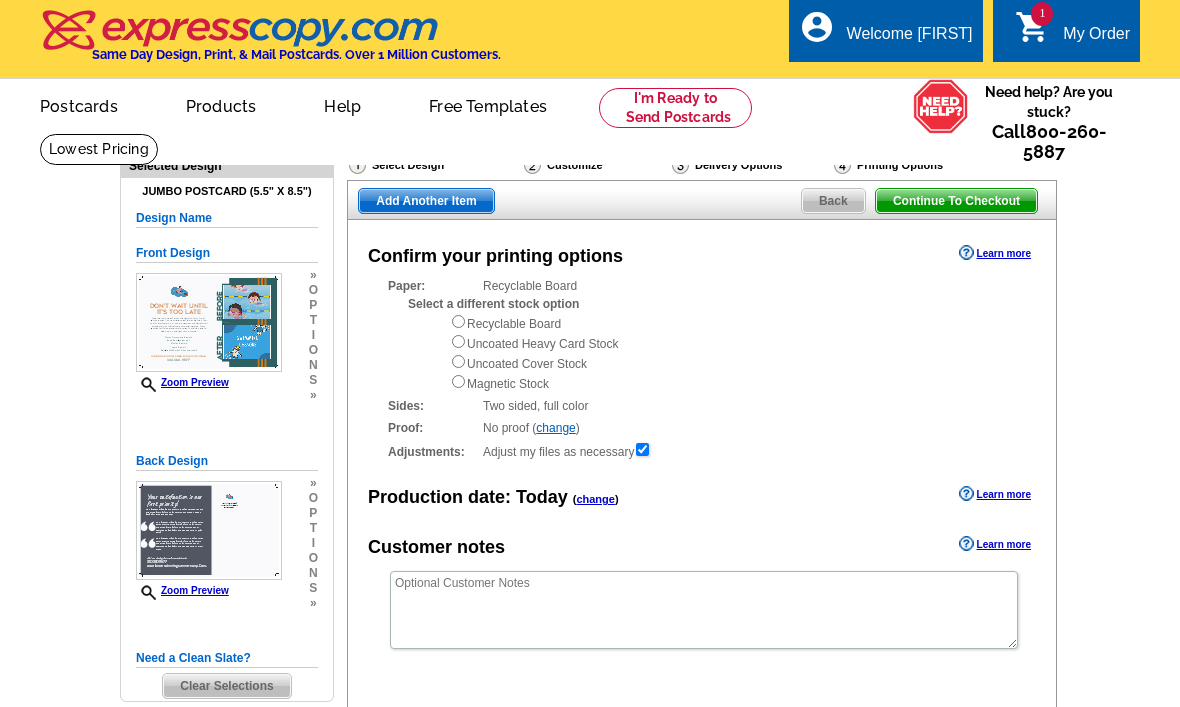 scroll, scrollTop: 0, scrollLeft: 0, axis: both 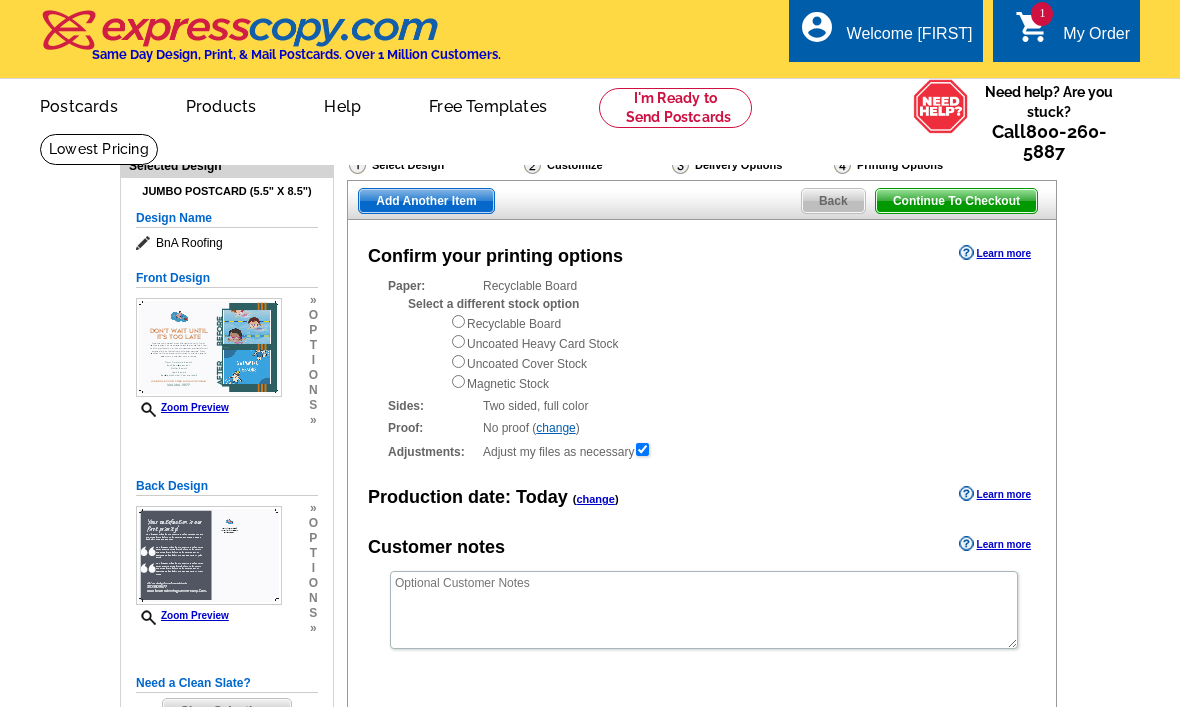 click on "Select a different stock option" at bounding box center (493, 304) 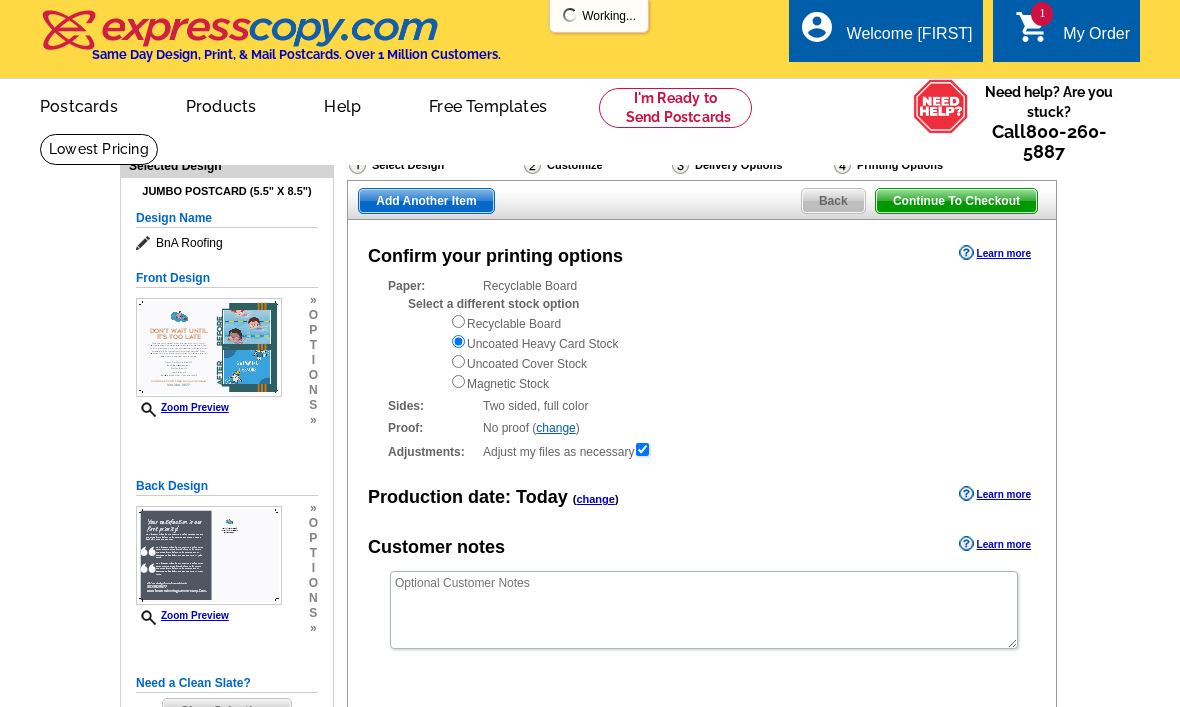 scroll, scrollTop: 0, scrollLeft: 0, axis: both 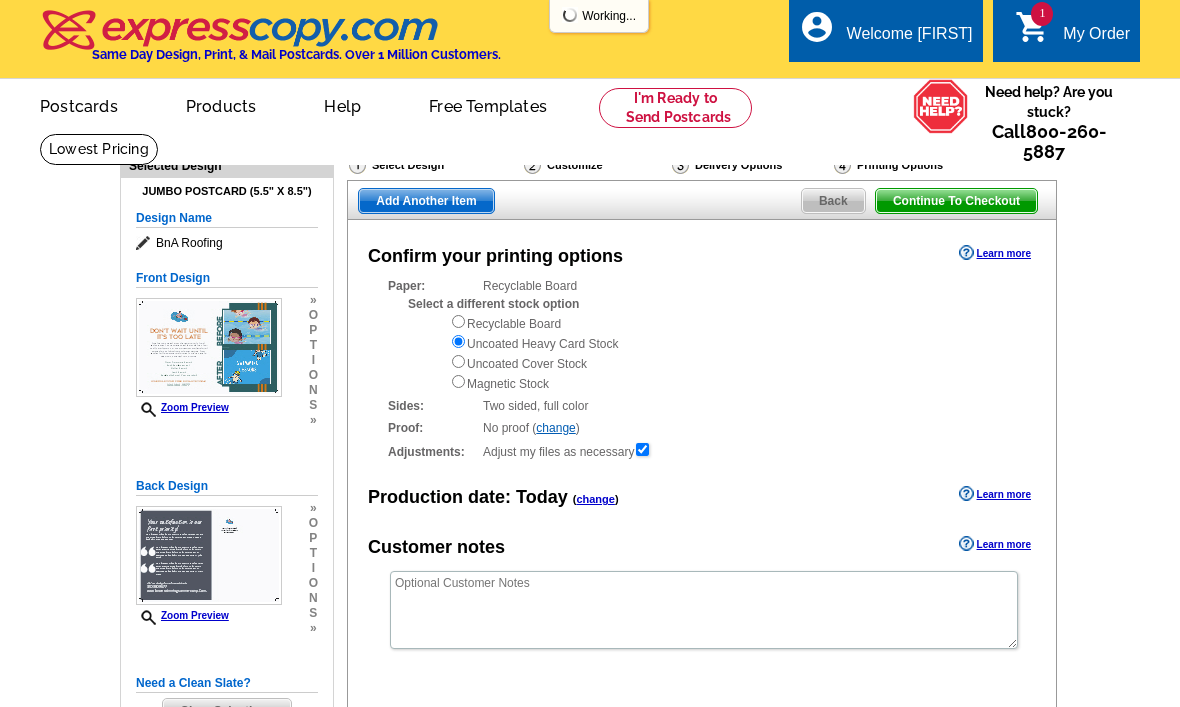 click on "Select a different stock option" at bounding box center (493, 304) 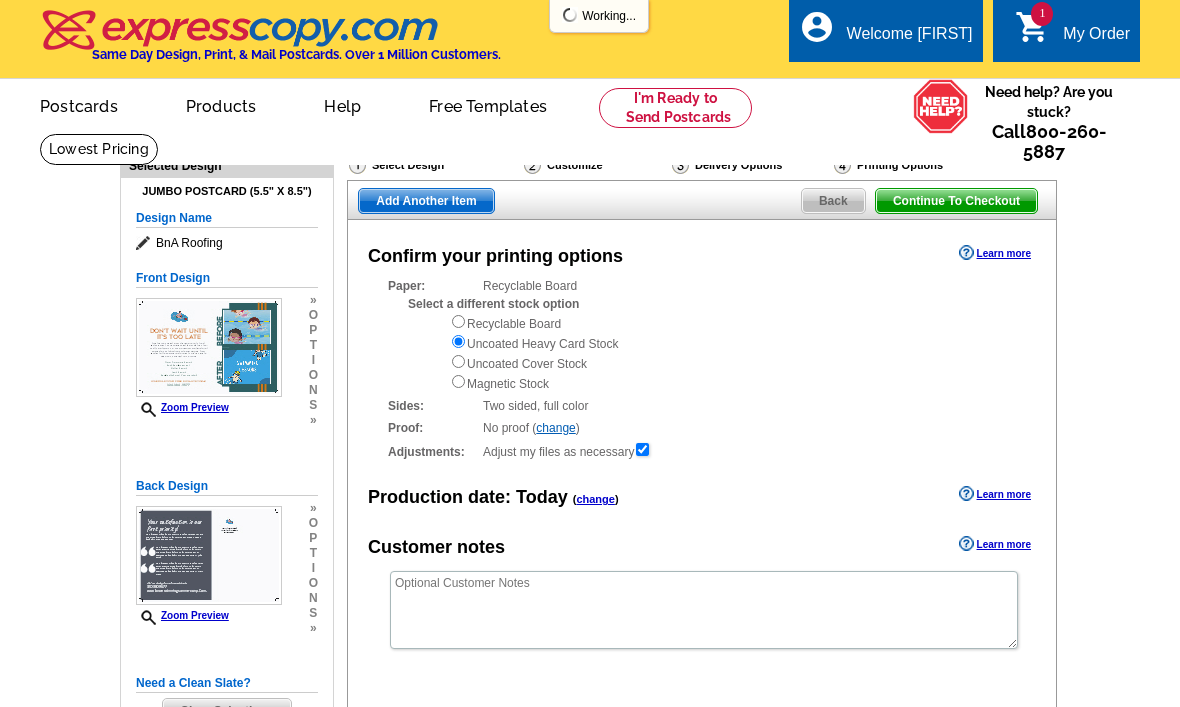 click on "Select a different stock option" at bounding box center [493, 304] 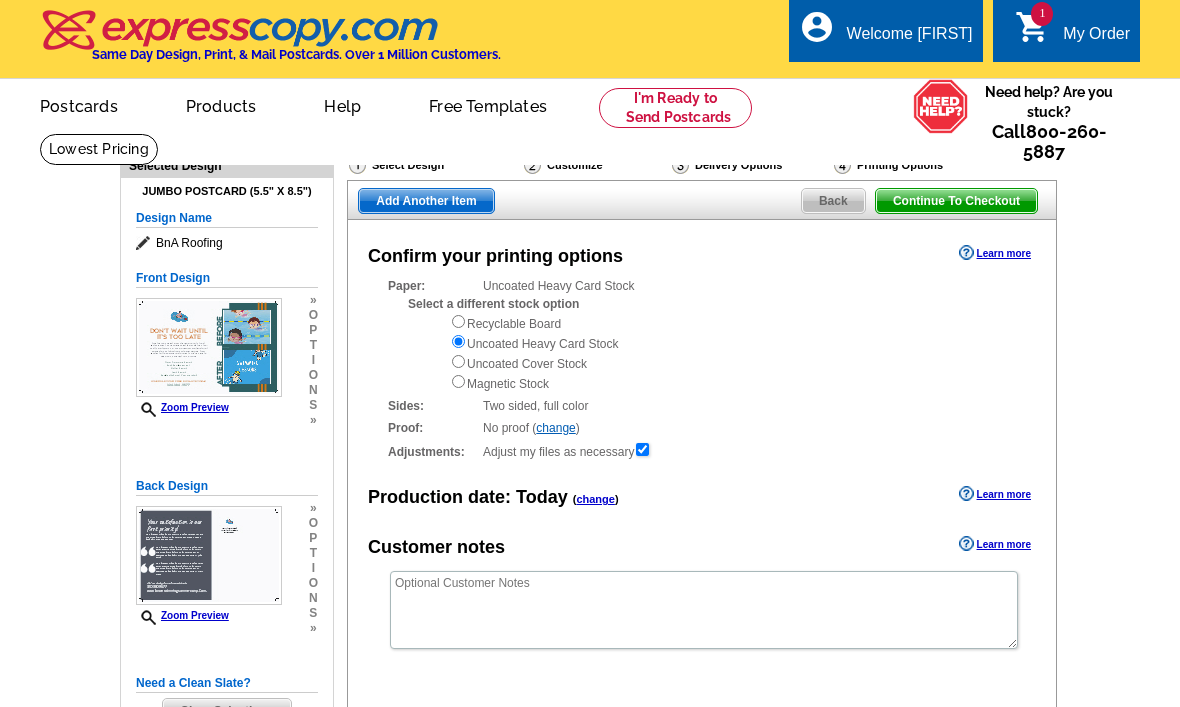 click on "Recyclable Board
Uncoated Heavy Card Stock
Uncoated Cover Stock
Magnetic Stock" at bounding box center (733, 353) 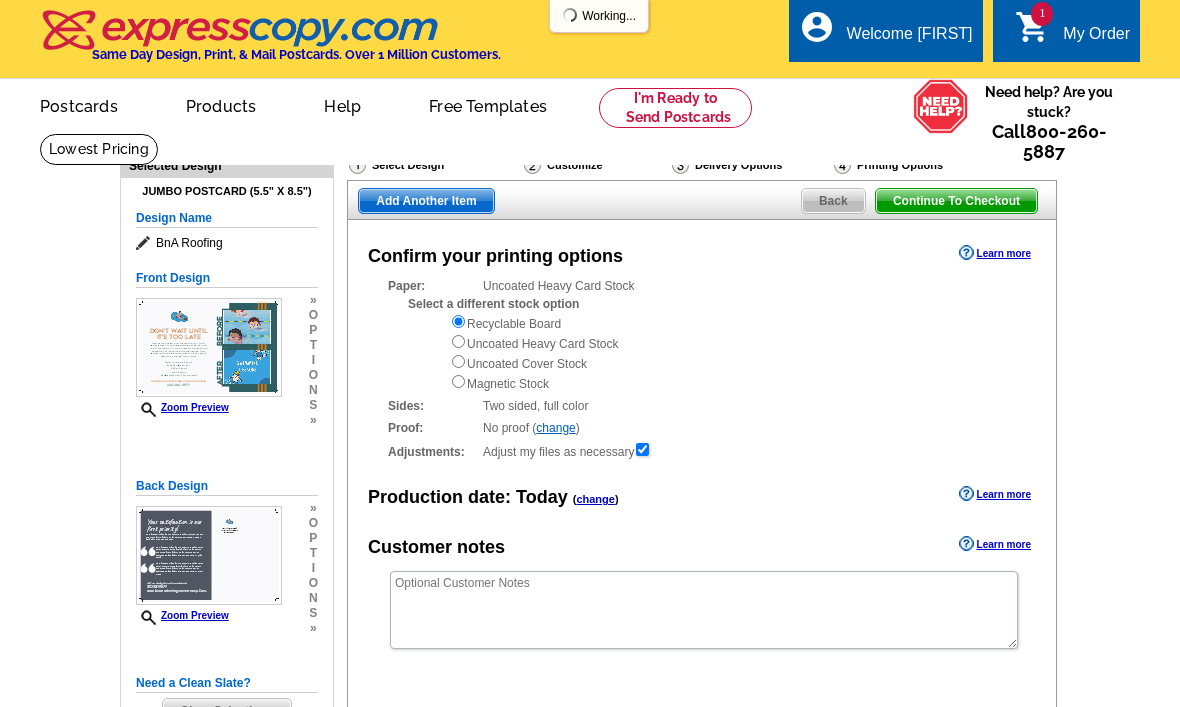 click on "Add Another Item" at bounding box center (426, 201) 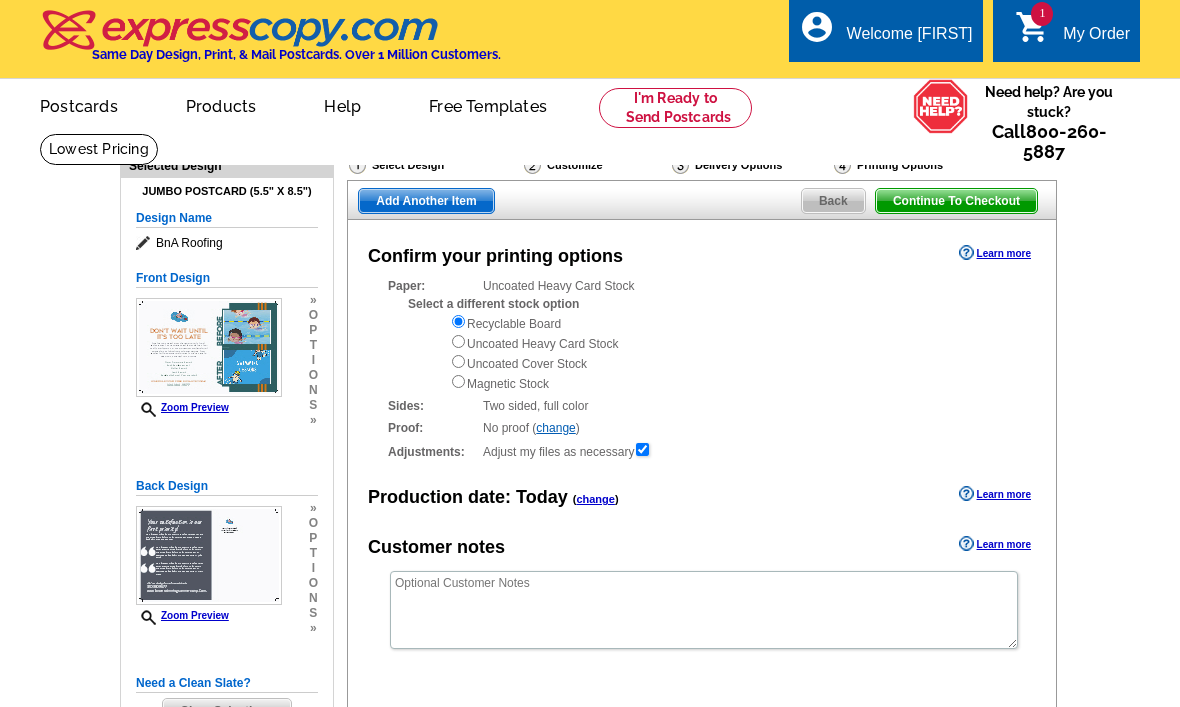 click on "1
shopping_cart
My Order" at bounding box center (1072, 34) 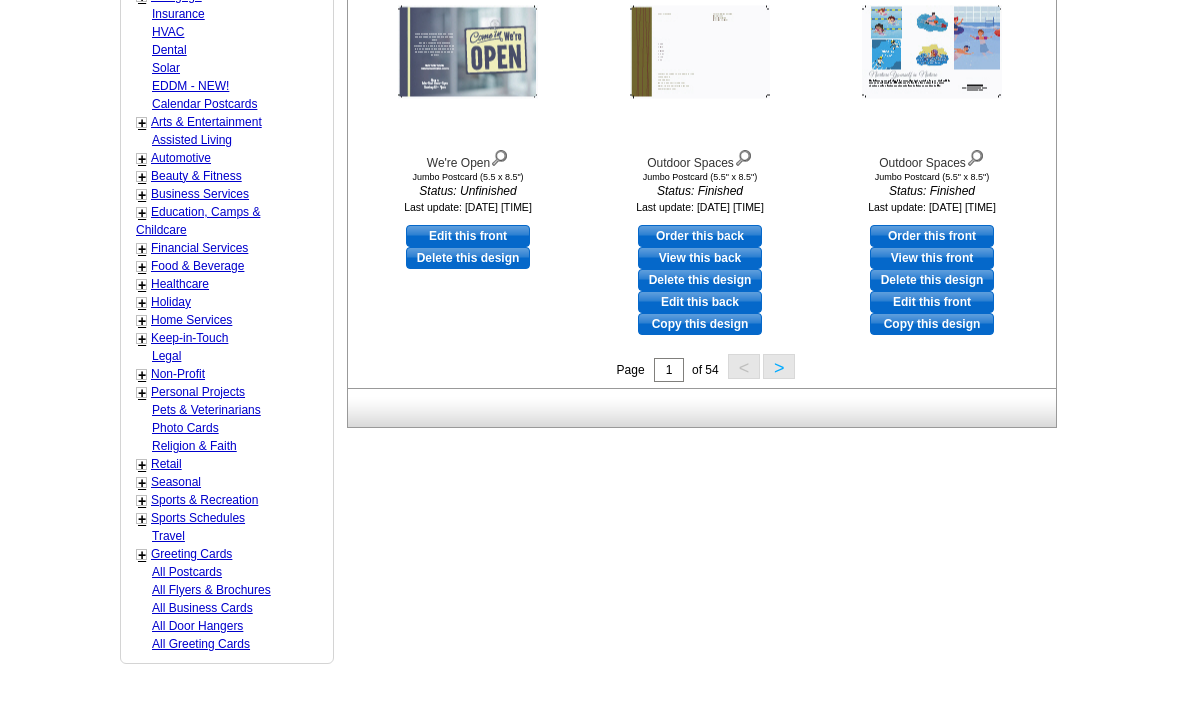 scroll, scrollTop: 836, scrollLeft: 0, axis: vertical 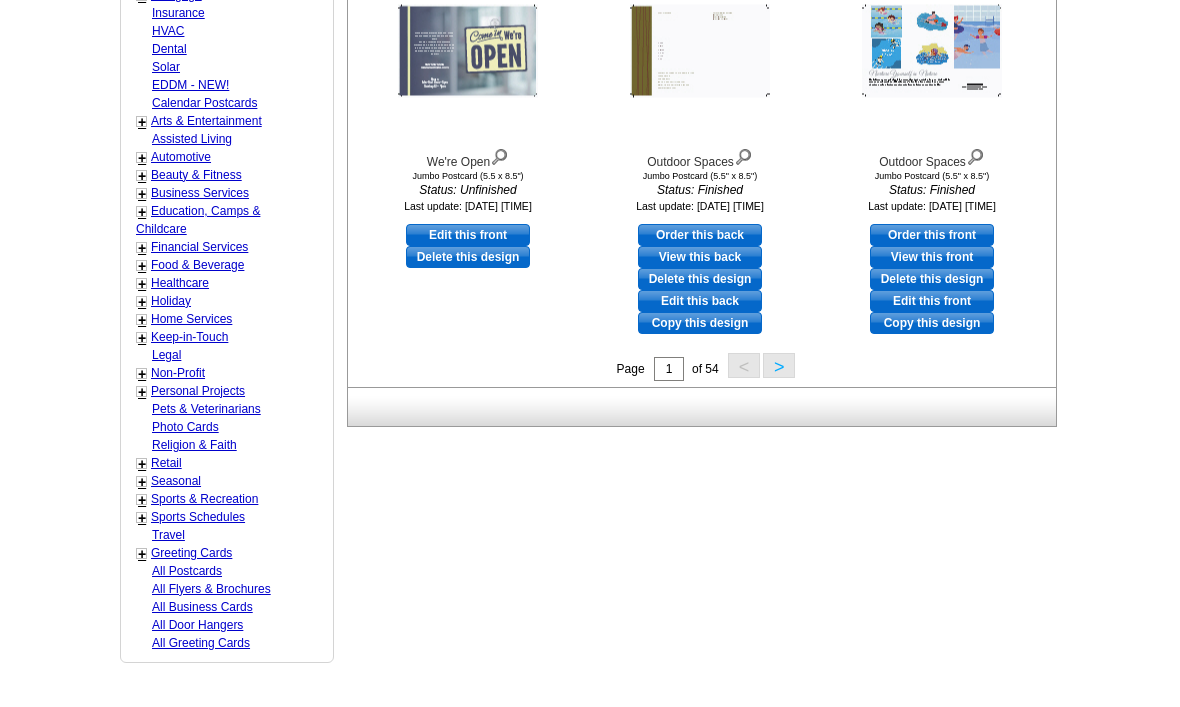 click on "Home Services" at bounding box center (191, 319) 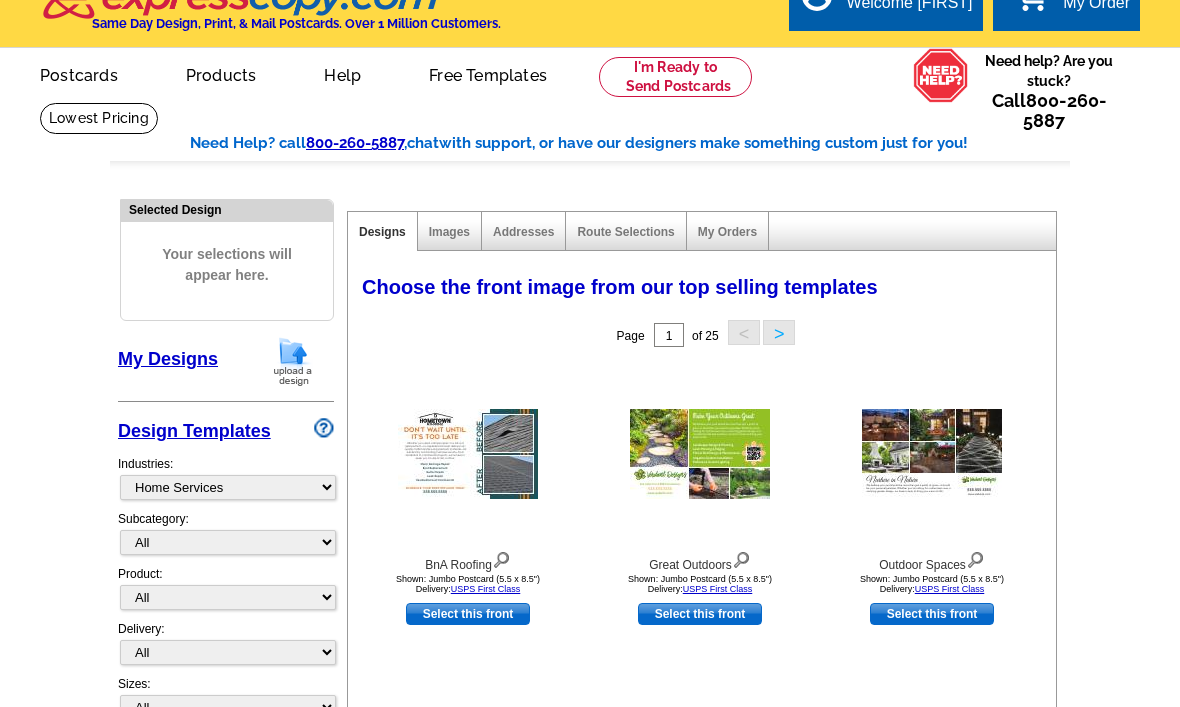 scroll, scrollTop: 0, scrollLeft: 0, axis: both 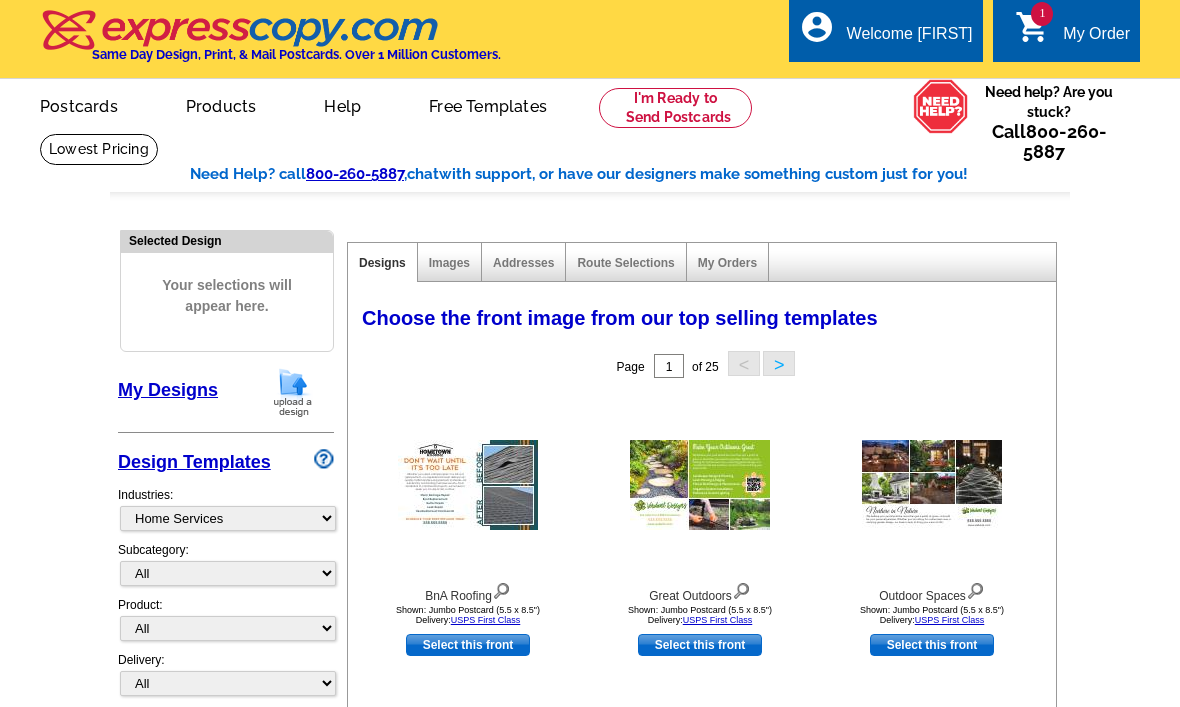click on "1
shopping_cart
My Order" at bounding box center (1072, 34) 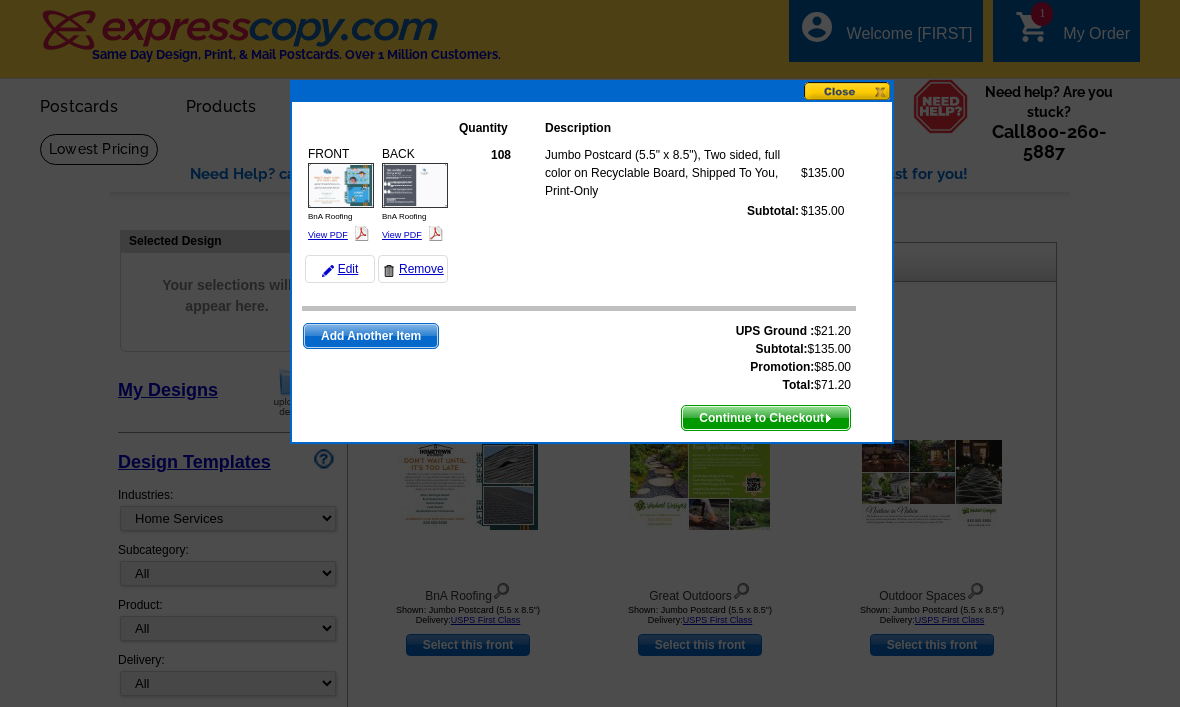 click at bounding box center [361, 233] 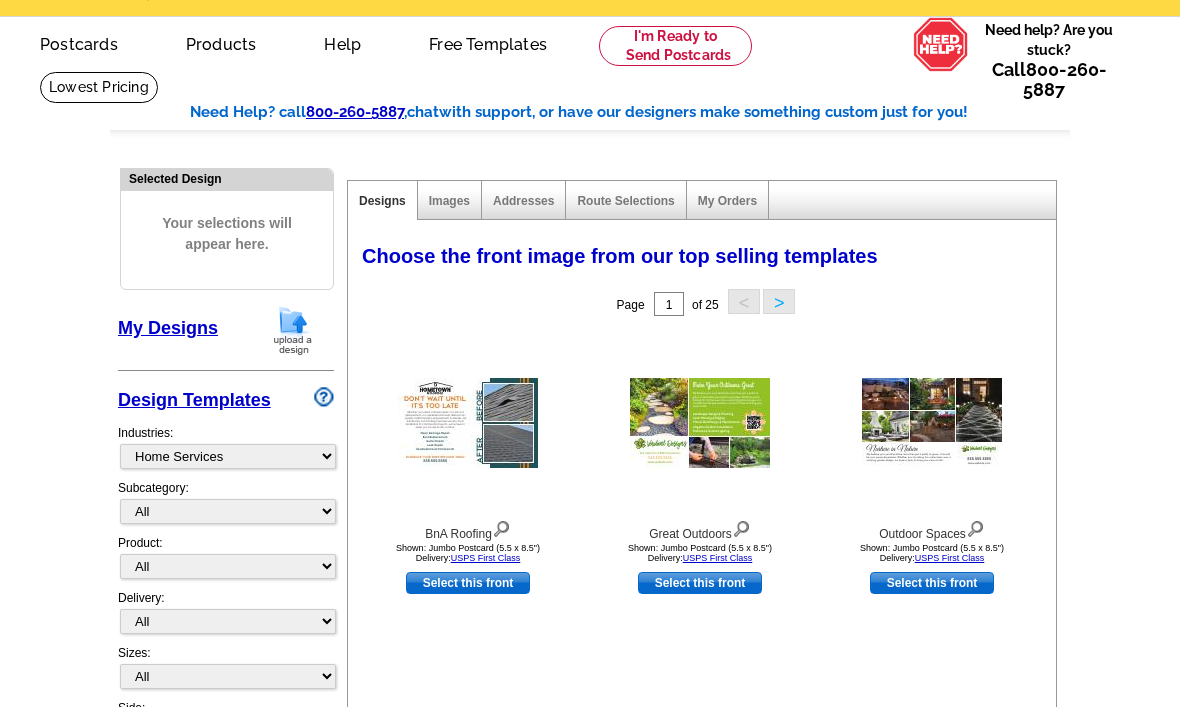 click on "Select this front" at bounding box center (700, 584) 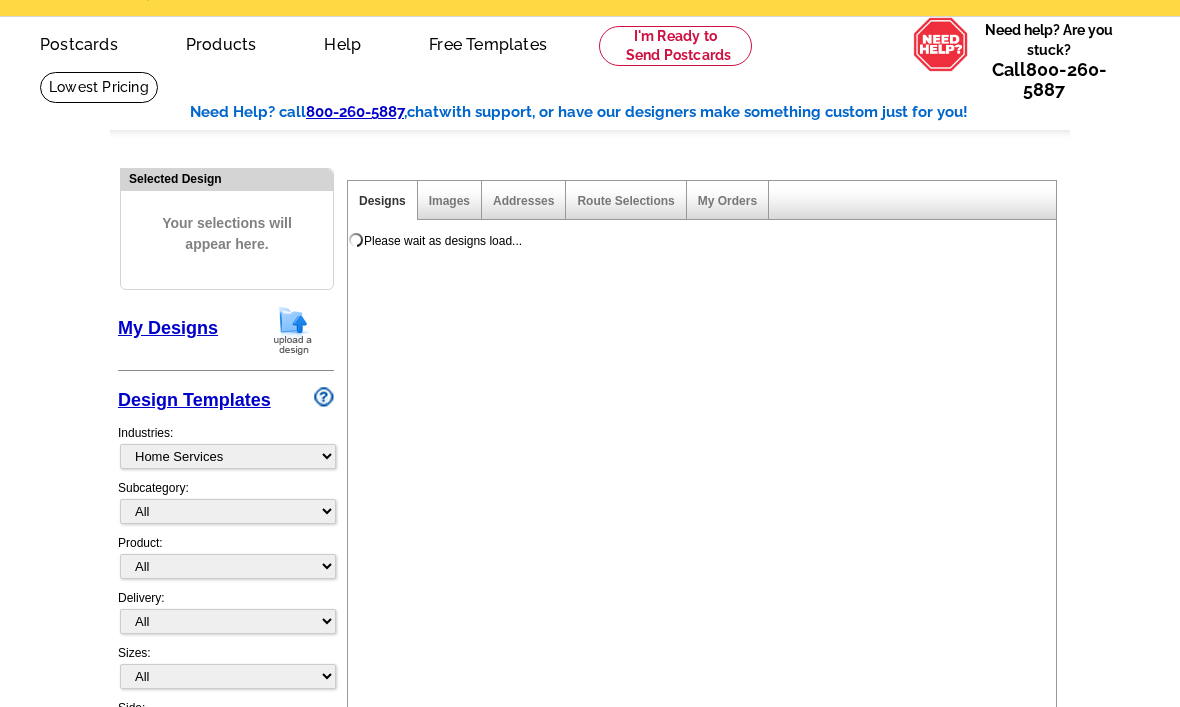 select on "2" 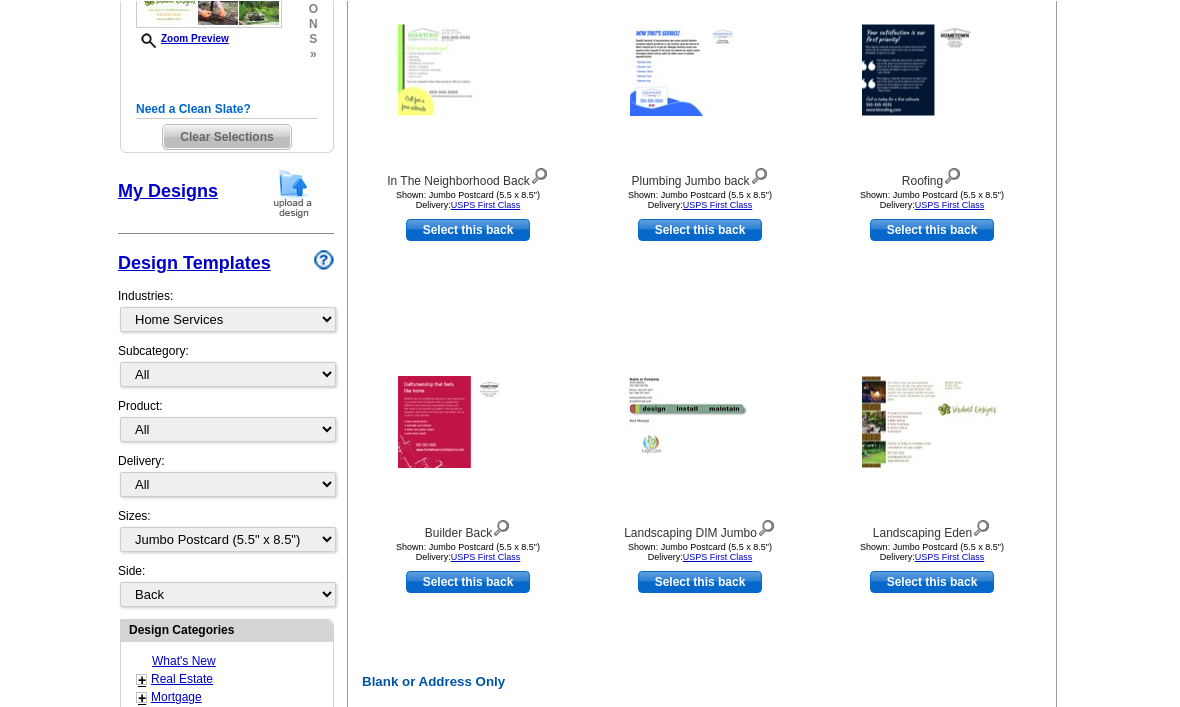 scroll, scrollTop: 415, scrollLeft: 0, axis: vertical 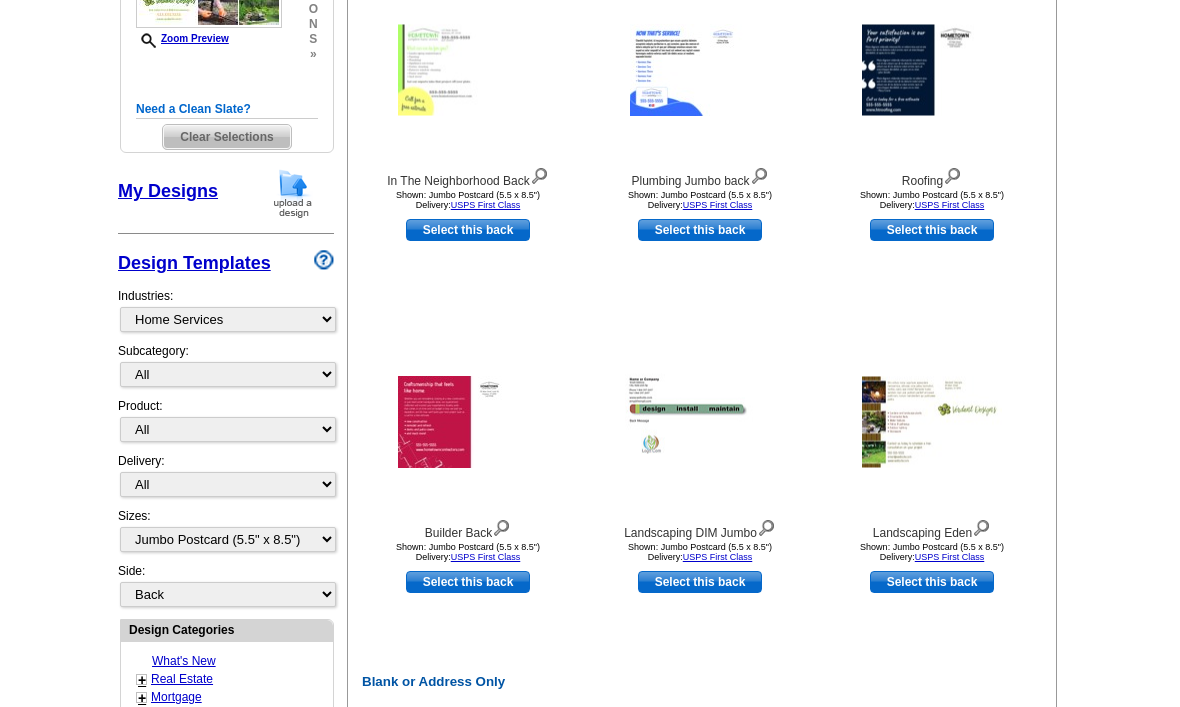 click on "Select this back" at bounding box center [700, 582] 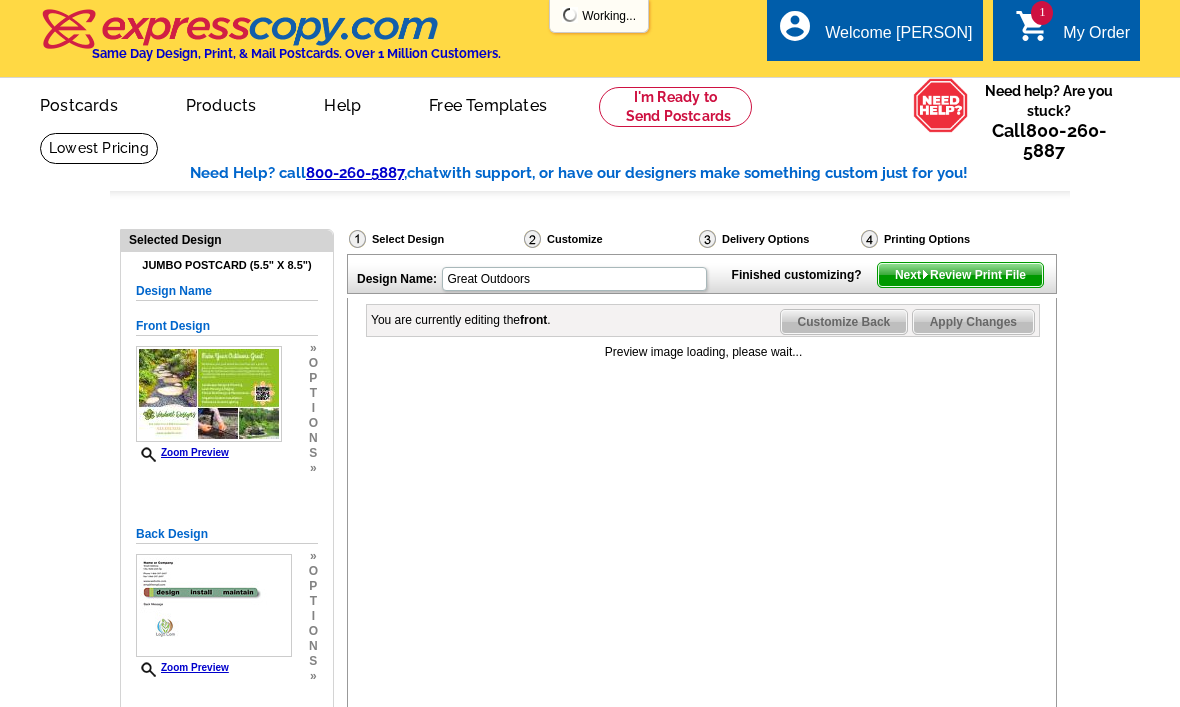 scroll, scrollTop: 0, scrollLeft: 0, axis: both 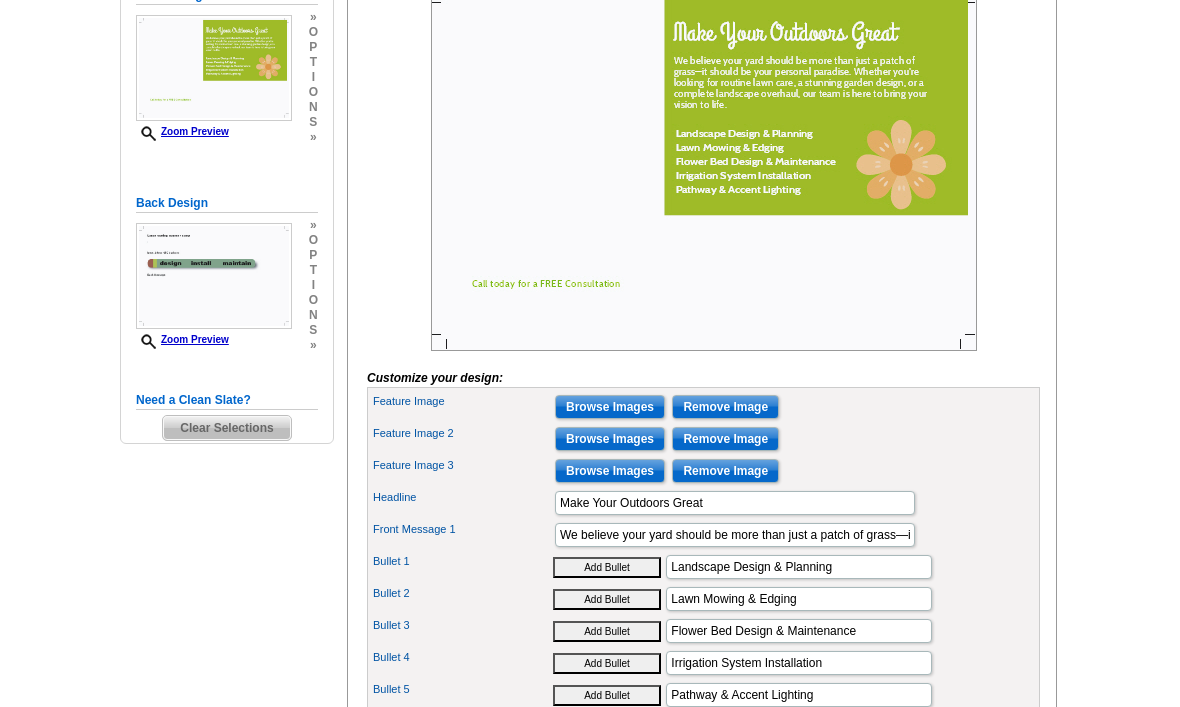 click on "Browse Images" at bounding box center (610, 408) 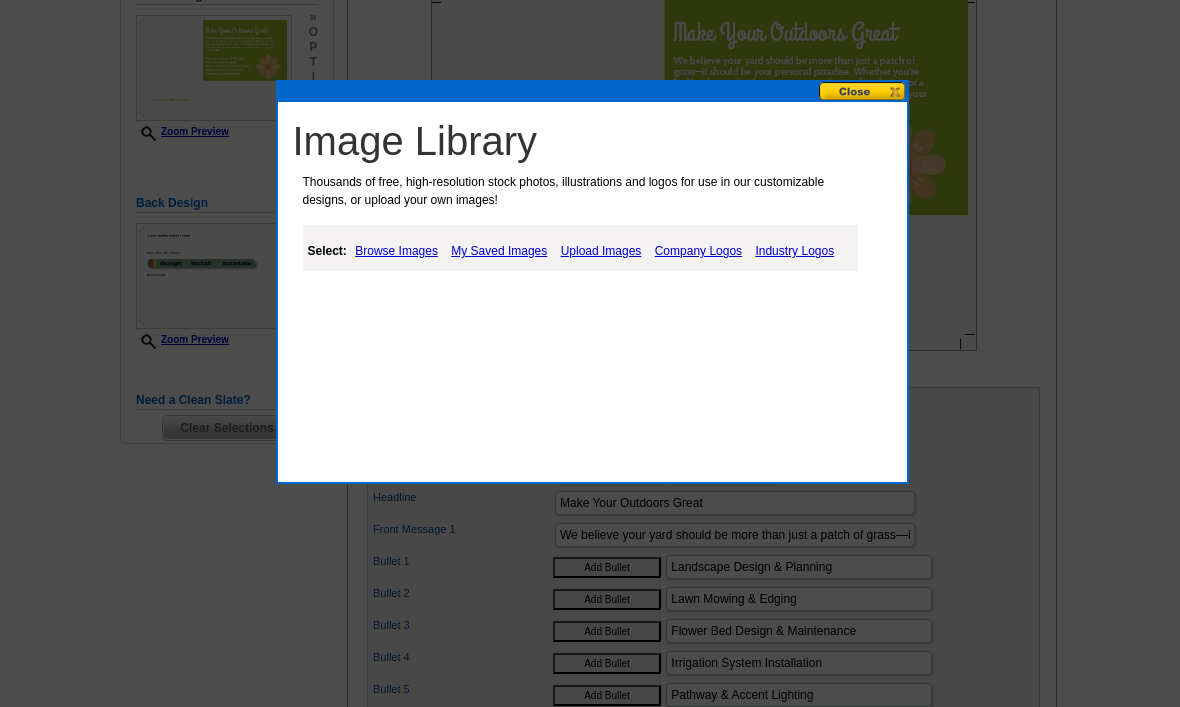 scroll, scrollTop: 358, scrollLeft: 0, axis: vertical 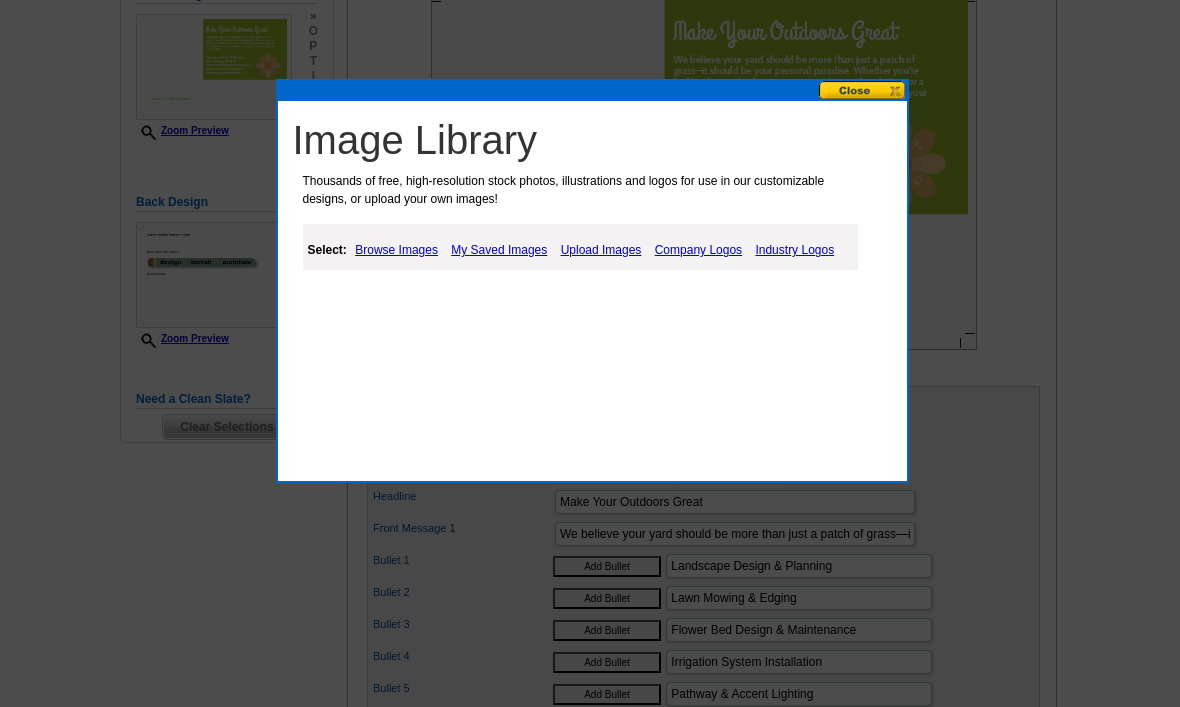 click at bounding box center [863, 90] 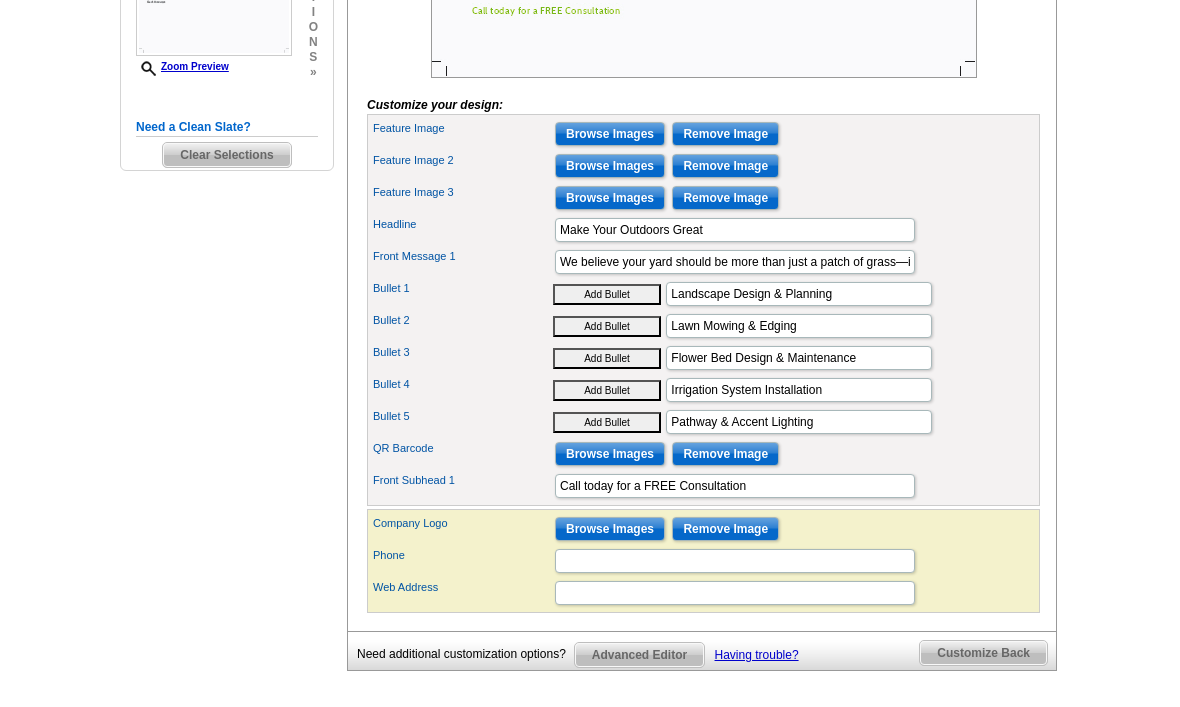 scroll, scrollTop: 640, scrollLeft: 0, axis: vertical 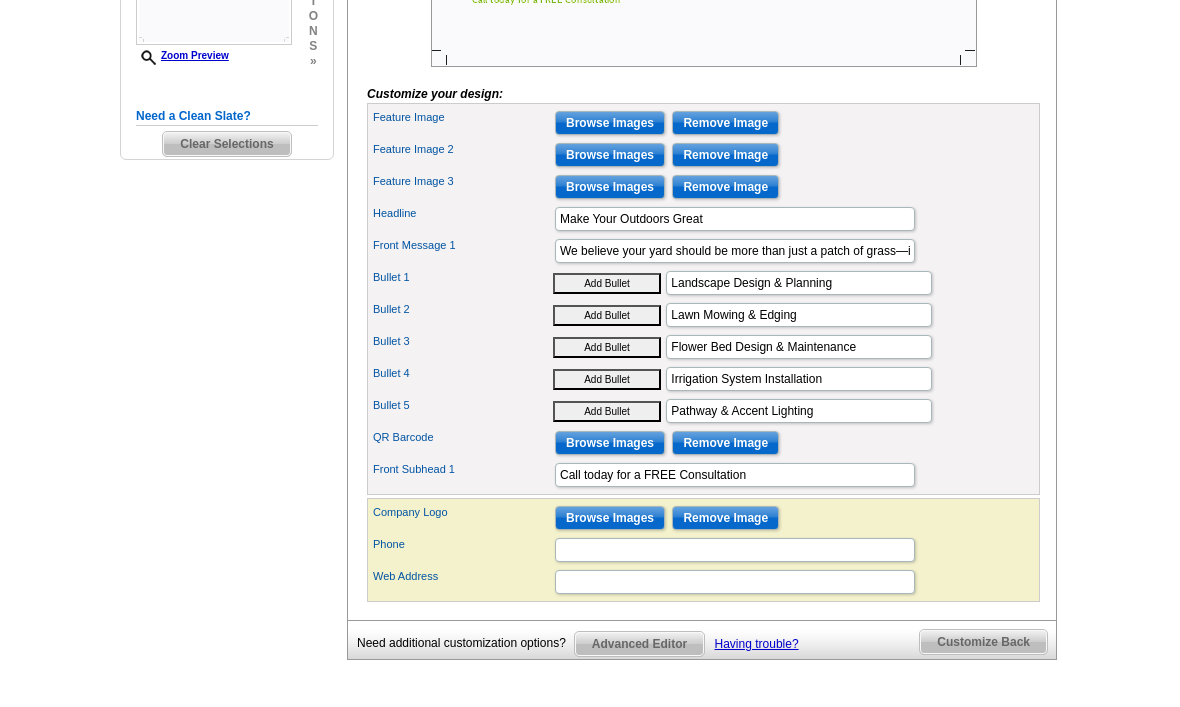 click on "Browse Images" at bounding box center [610, 519] 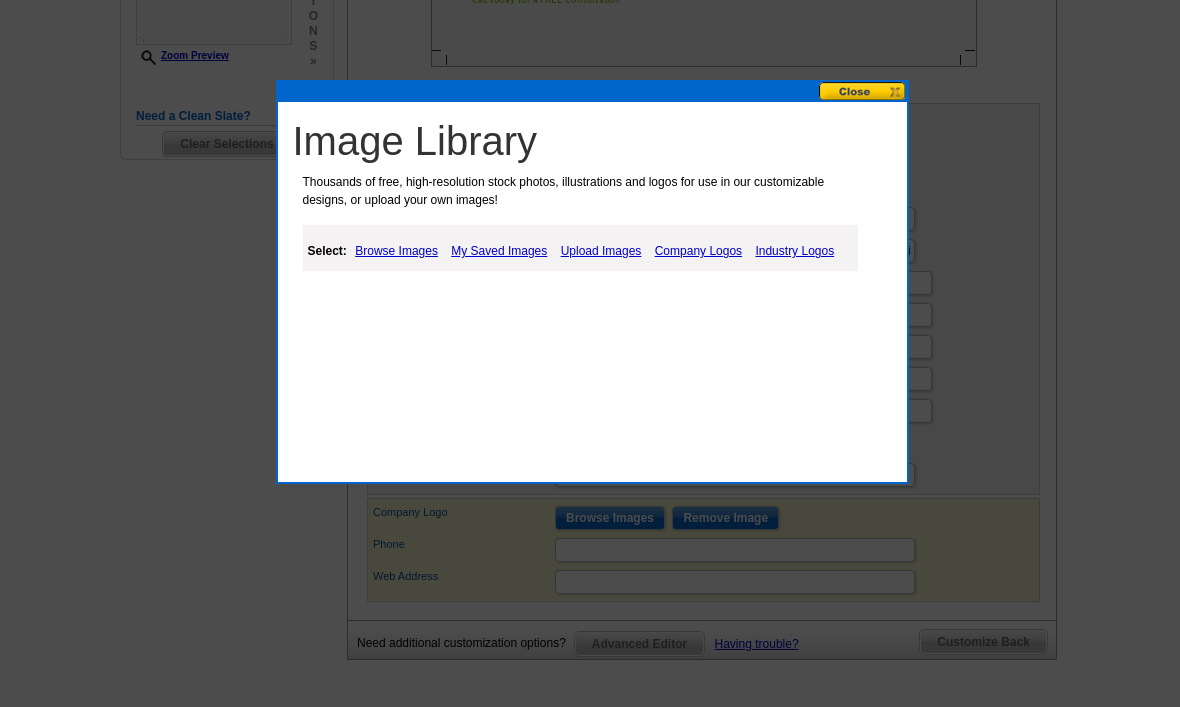 click at bounding box center [590, 33] 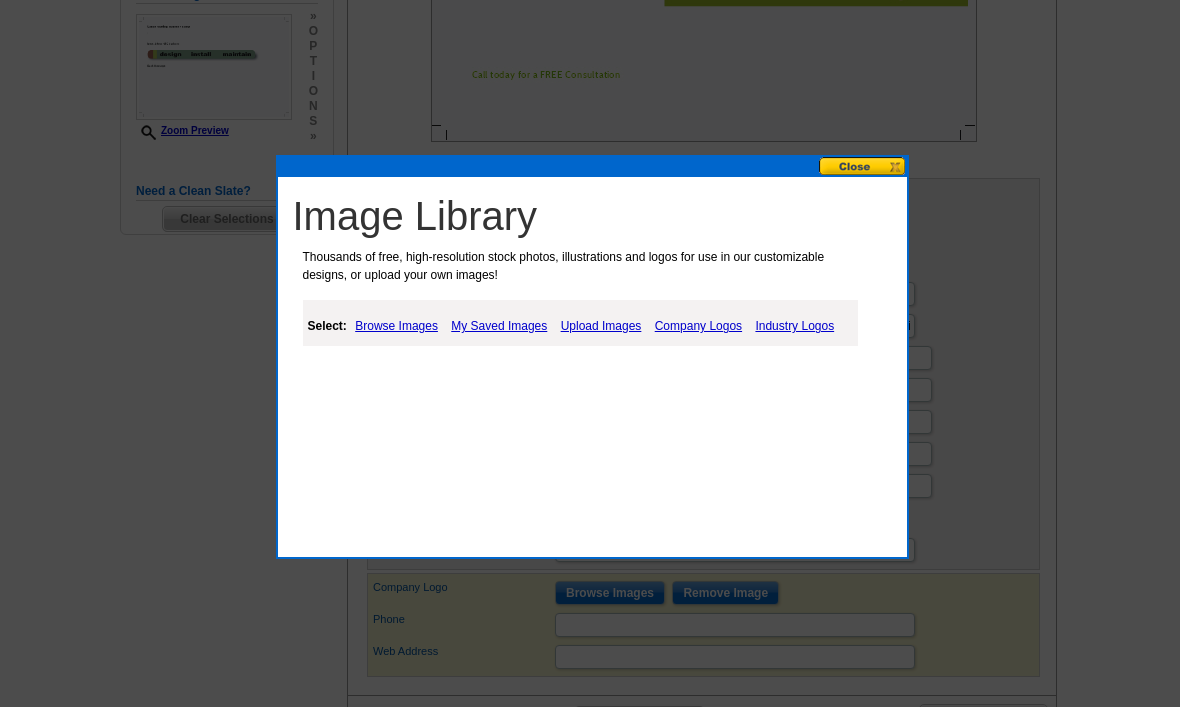 scroll, scrollTop: 565, scrollLeft: 0, axis: vertical 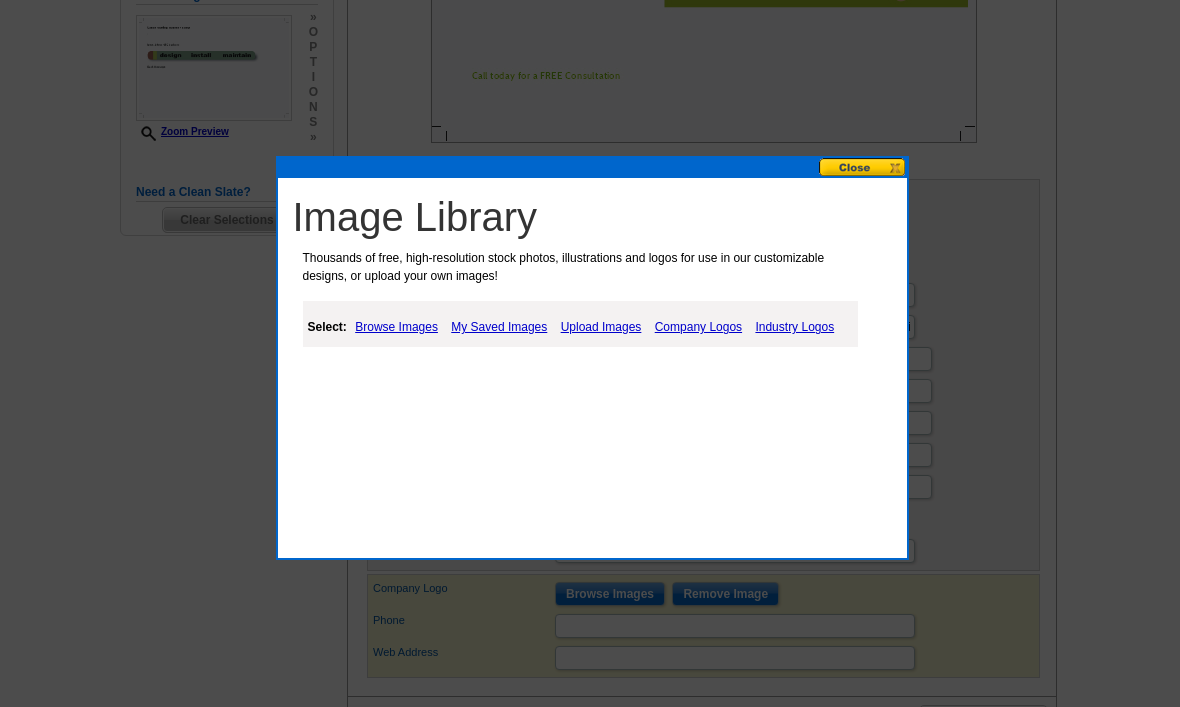 click at bounding box center (863, 167) 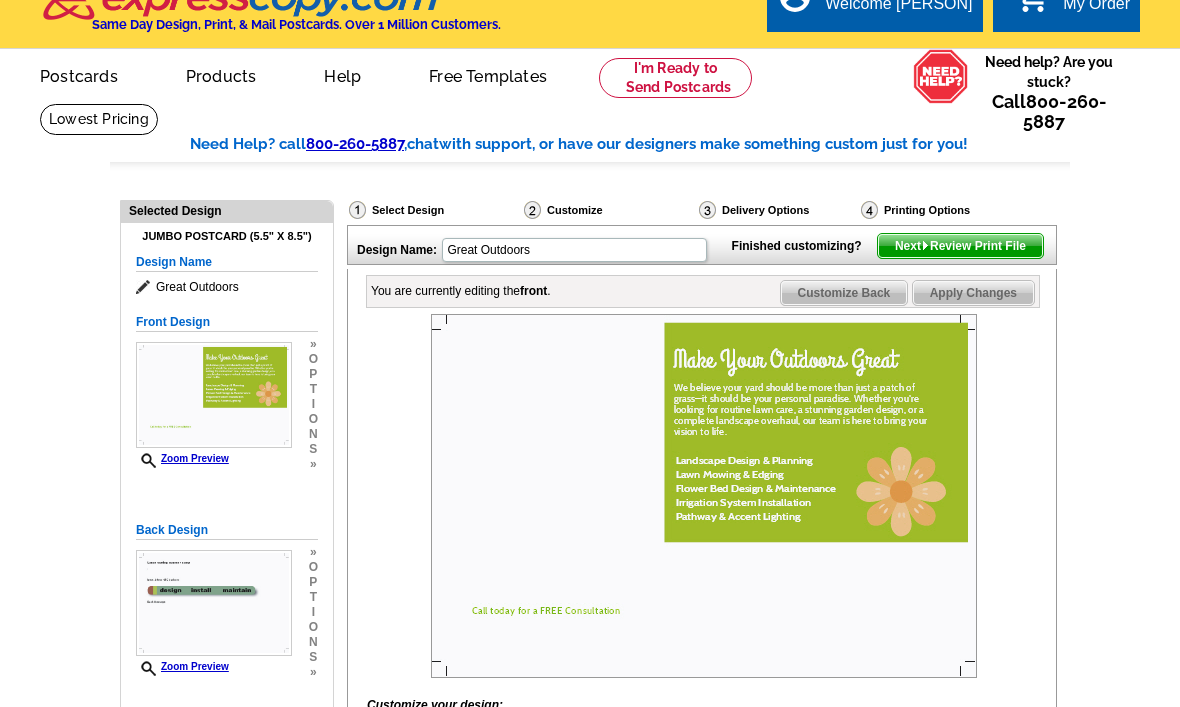 click on "Customize Back" at bounding box center (844, 294) 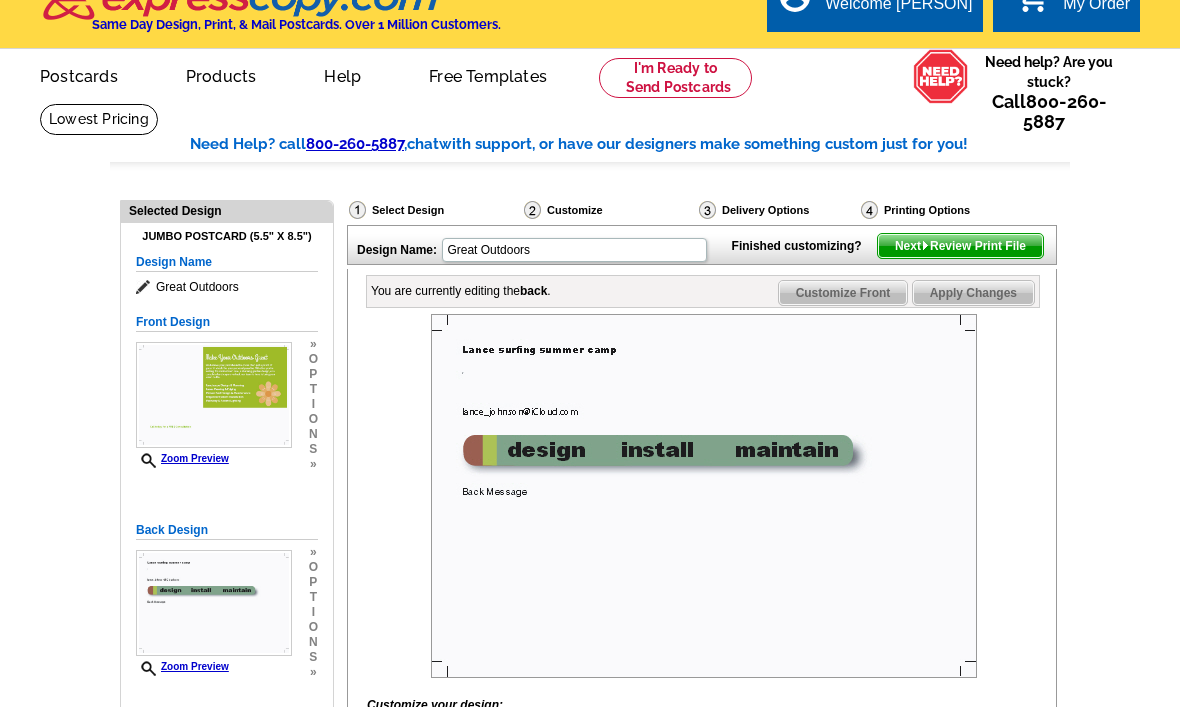 scroll, scrollTop: 30, scrollLeft: 0, axis: vertical 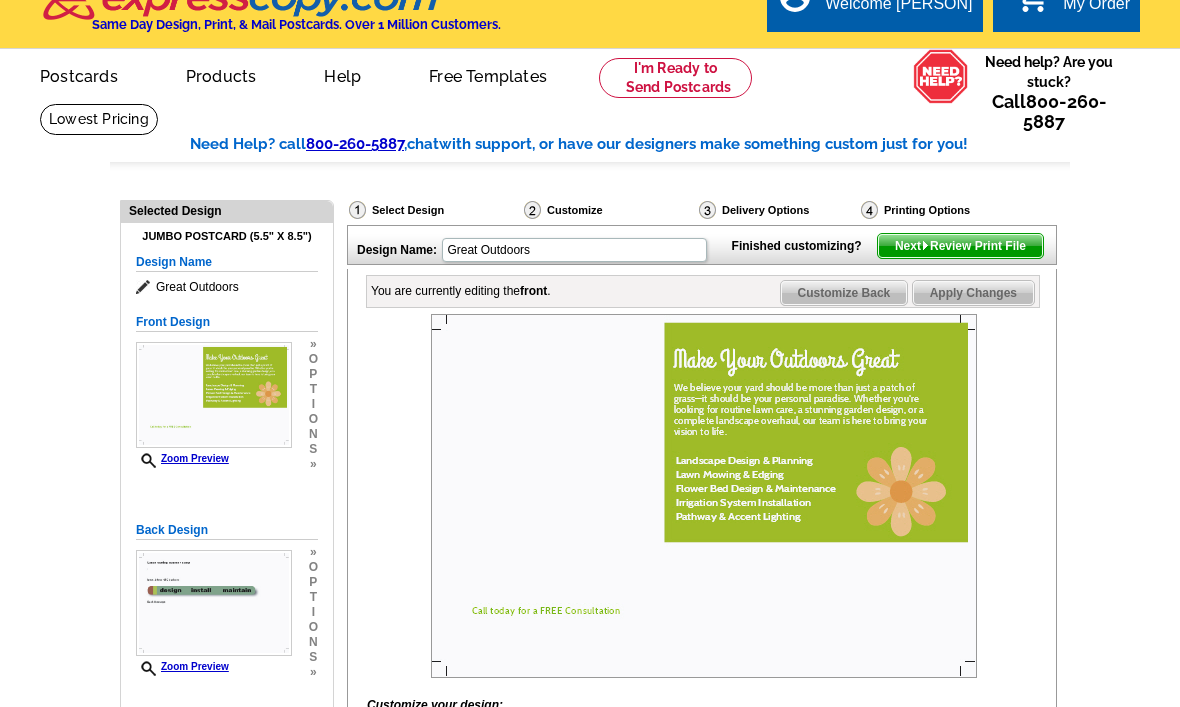 click on "Customize Back" at bounding box center [844, 293] 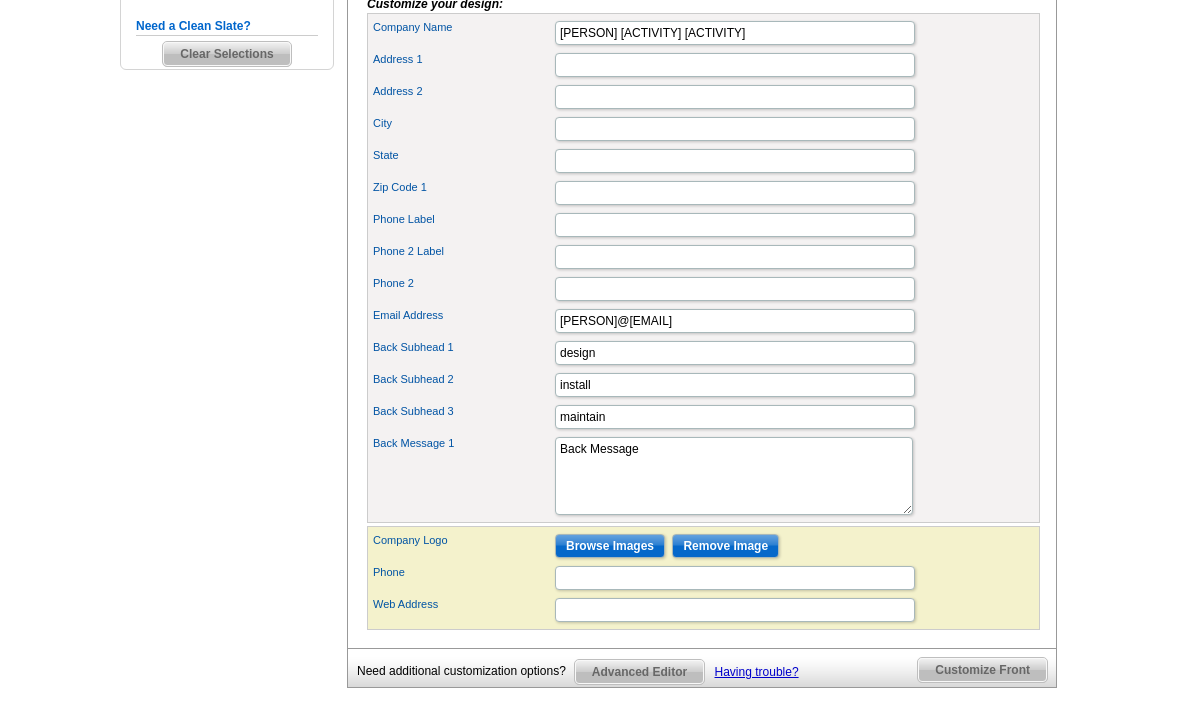 scroll, scrollTop: 741, scrollLeft: 0, axis: vertical 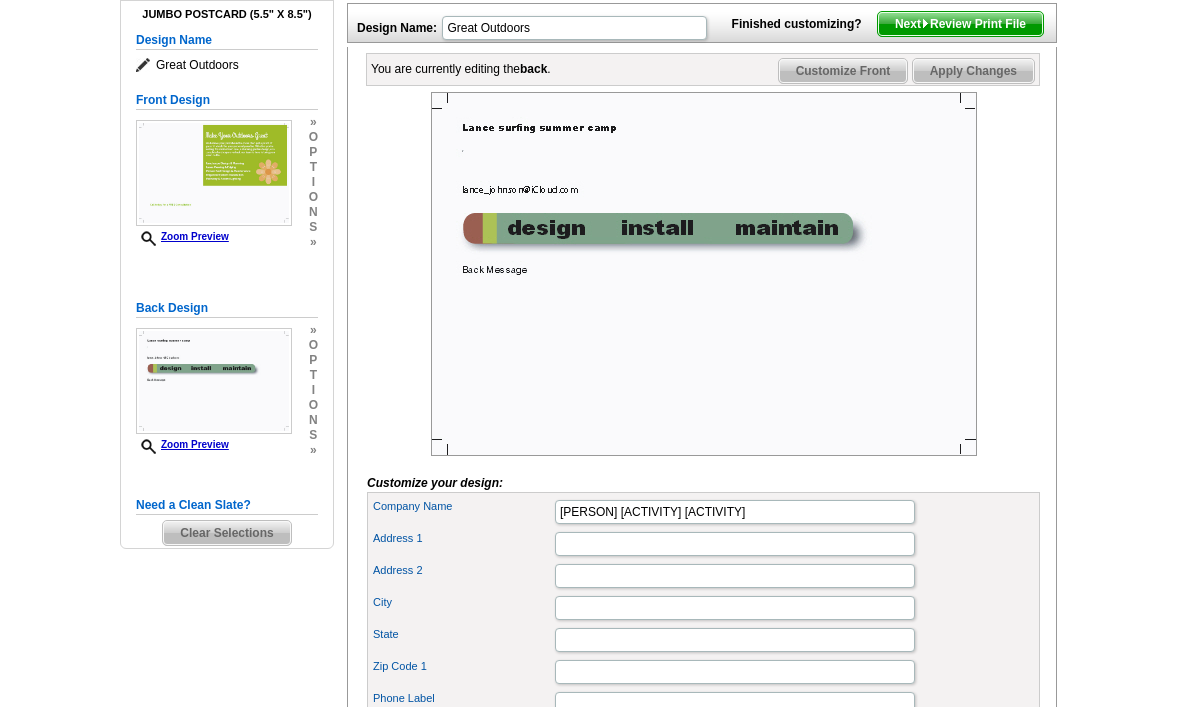click on "Customize Front" at bounding box center (843, 72) 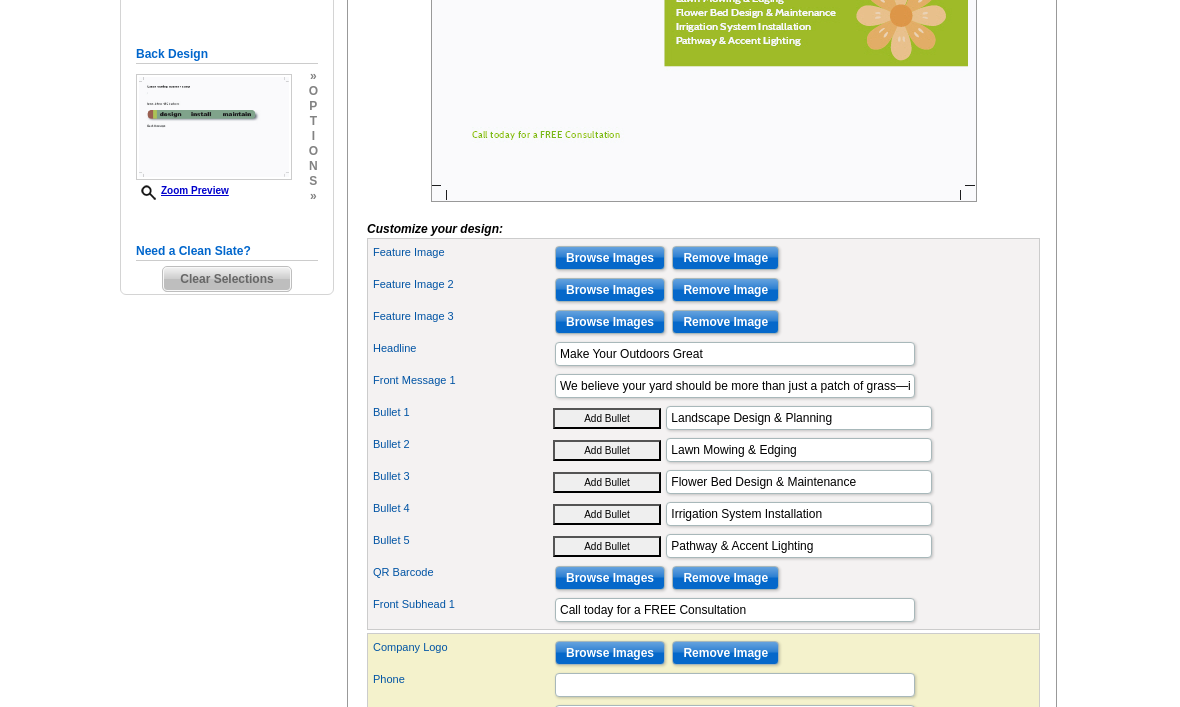 scroll, scrollTop: 509, scrollLeft: 0, axis: vertical 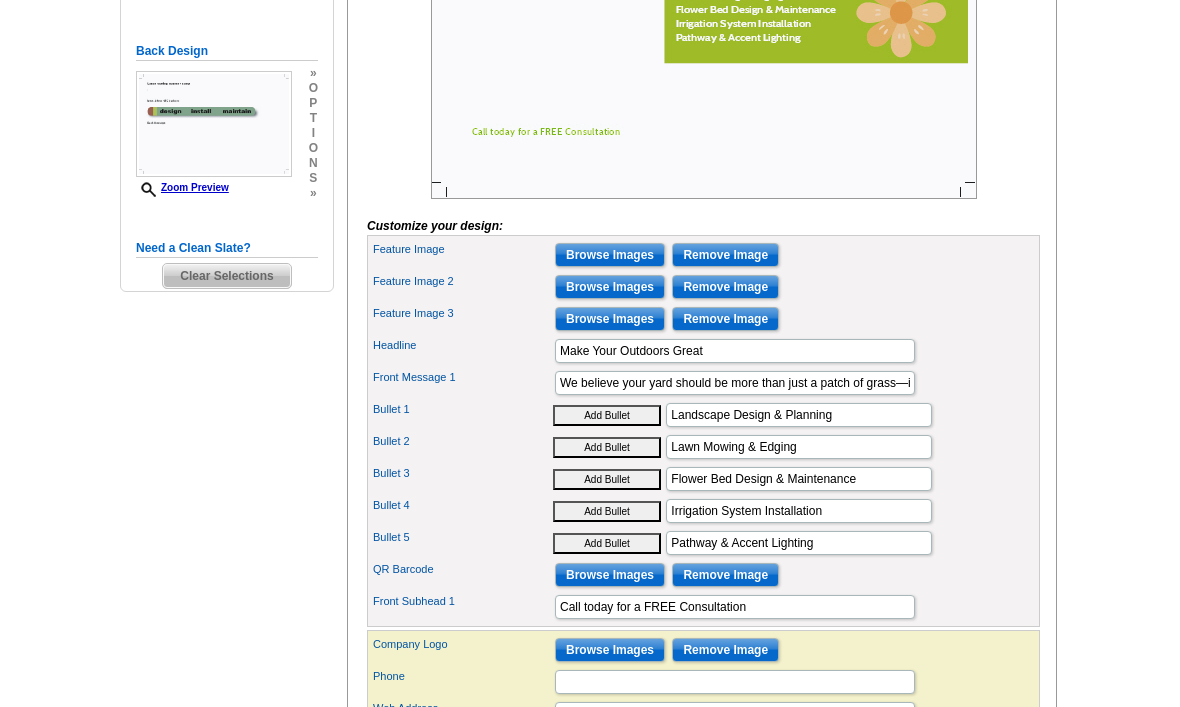 click on "Browse Images" at bounding box center [610, 255] 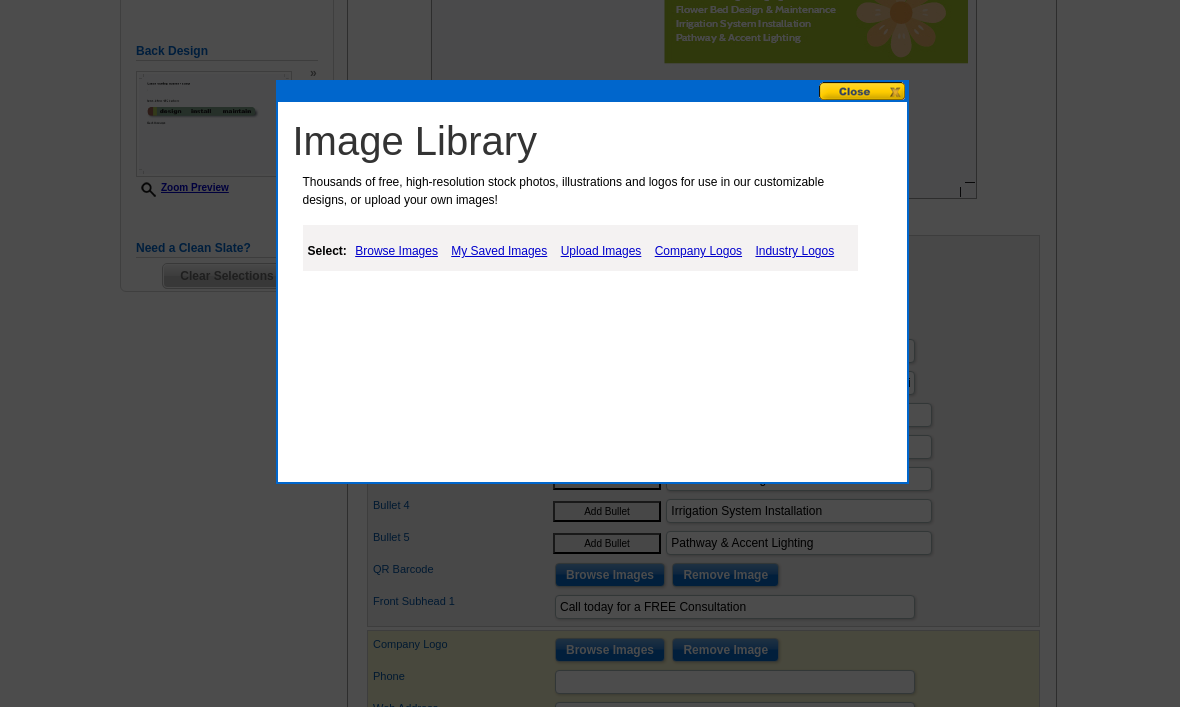click on "Select:
Browse Images
My Saved Images
Upload Images
Company Logos
Industry Logos" at bounding box center (580, 248) 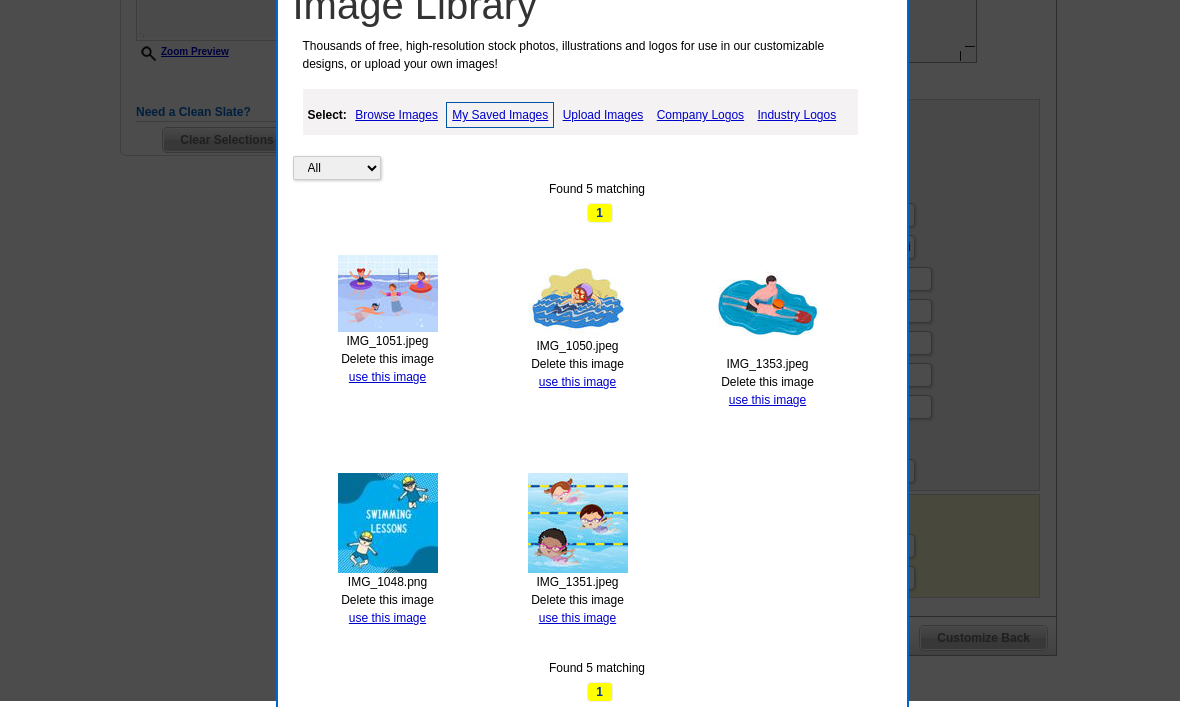 click on "use this image" at bounding box center (577, 618) 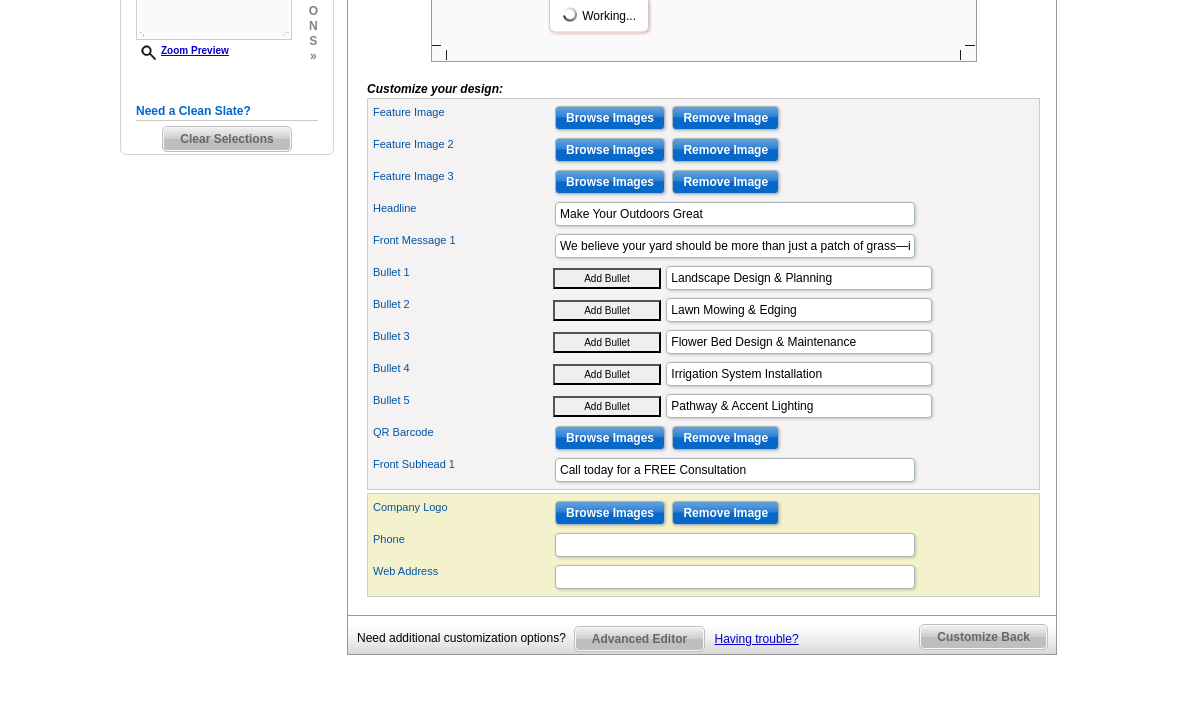 scroll, scrollTop: 1, scrollLeft: 0, axis: vertical 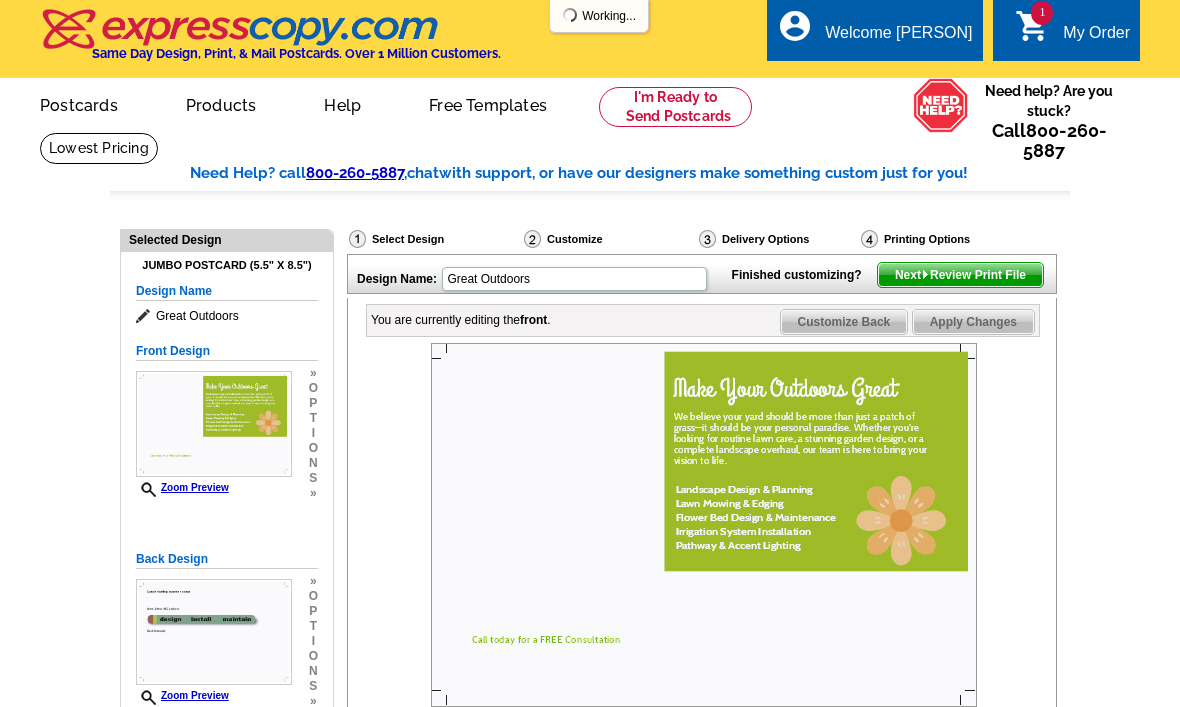 click on "Customize Back" at bounding box center (844, 322) 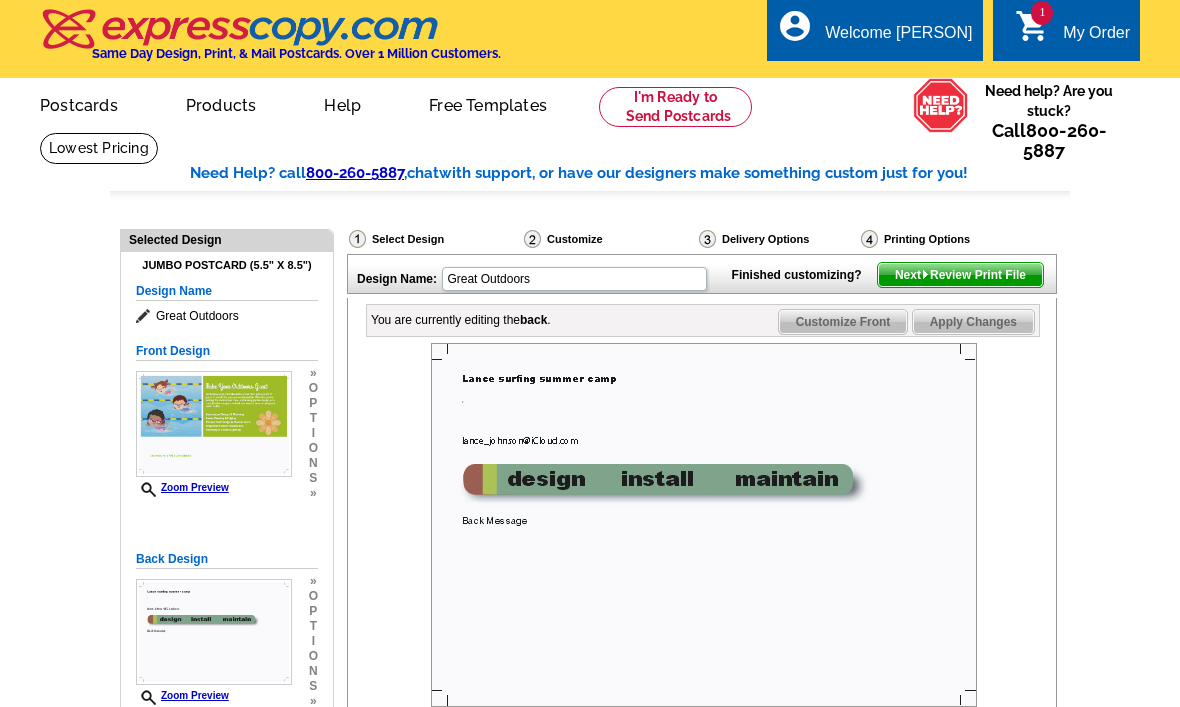 click on "Customize Front" at bounding box center [843, 322] 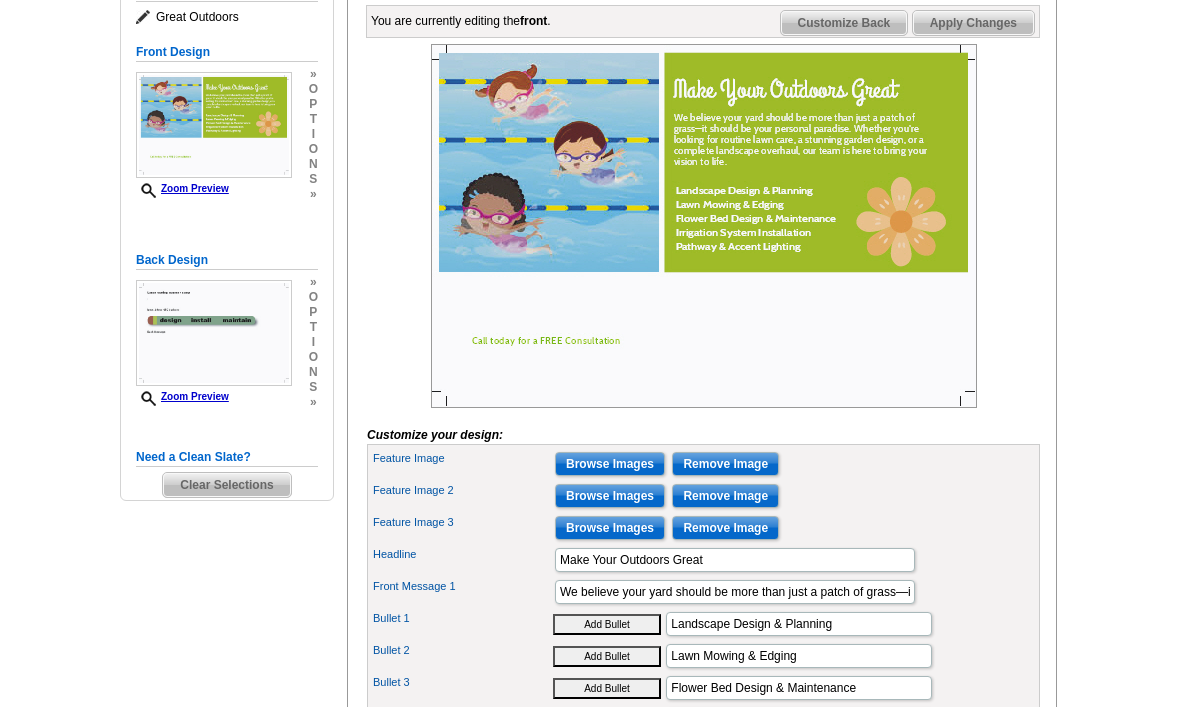 scroll, scrollTop: 305, scrollLeft: 0, axis: vertical 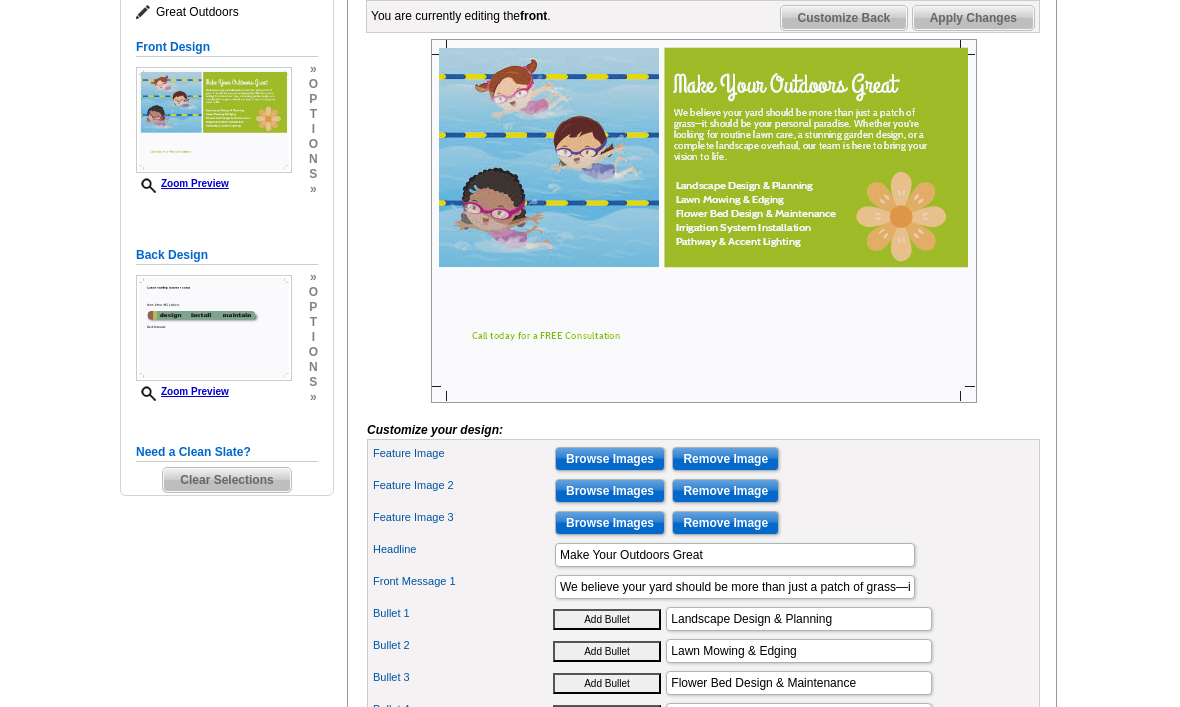 click on "Browse Images" at bounding box center (610, 491) 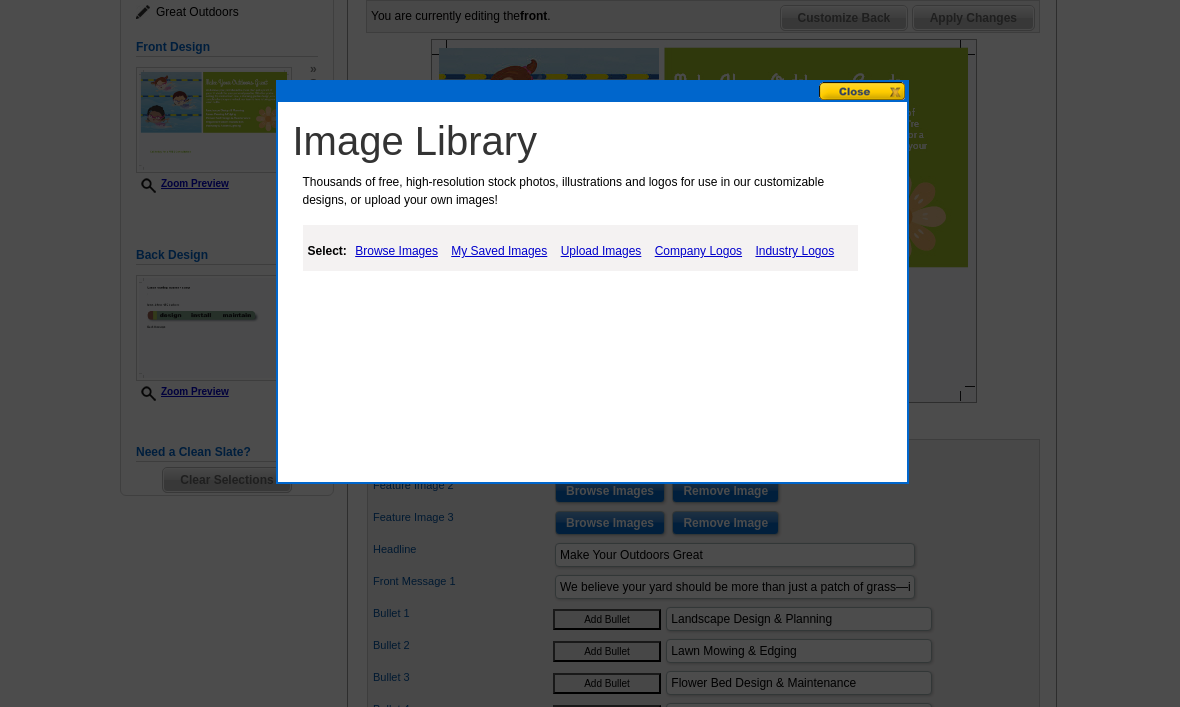 click on "Browse Images" at bounding box center [396, 251] 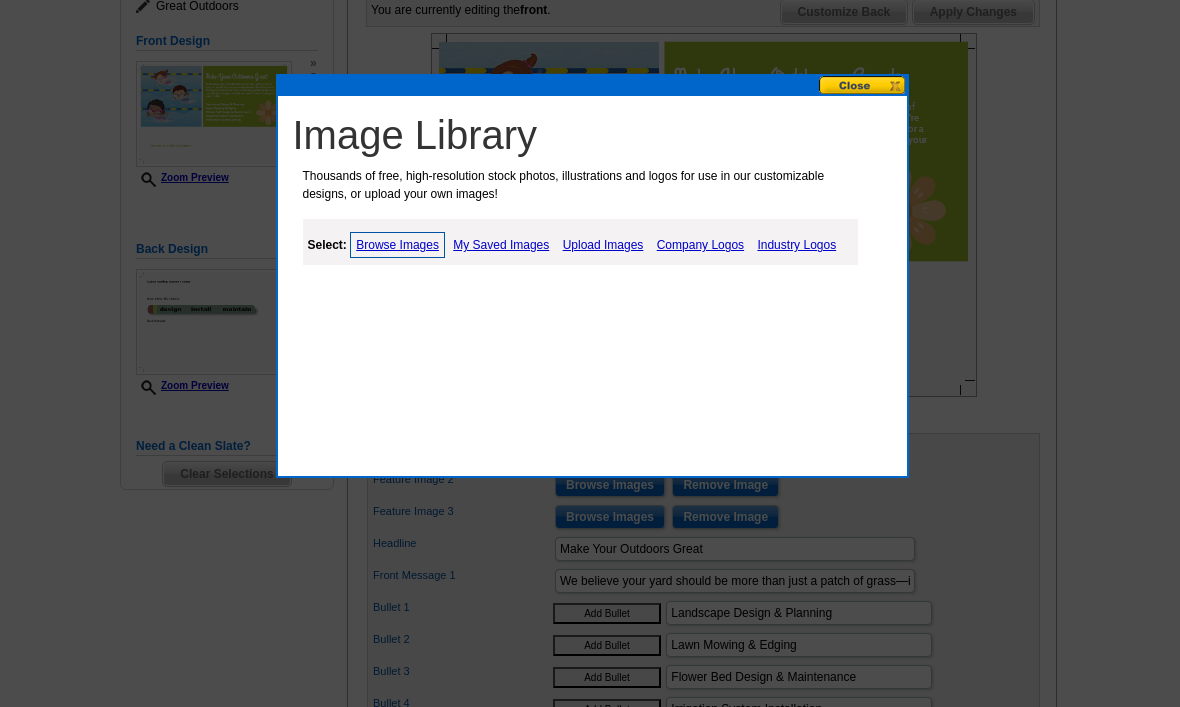 scroll, scrollTop: 315, scrollLeft: 0, axis: vertical 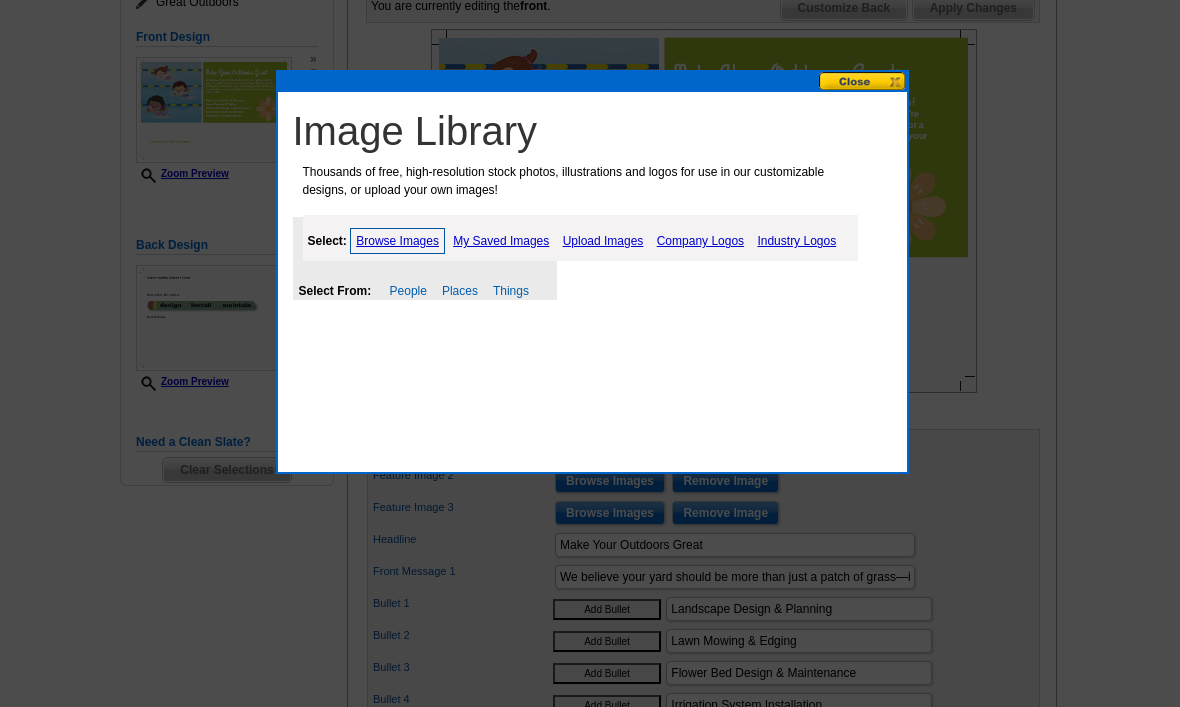 click on "My Saved Images" at bounding box center [501, 241] 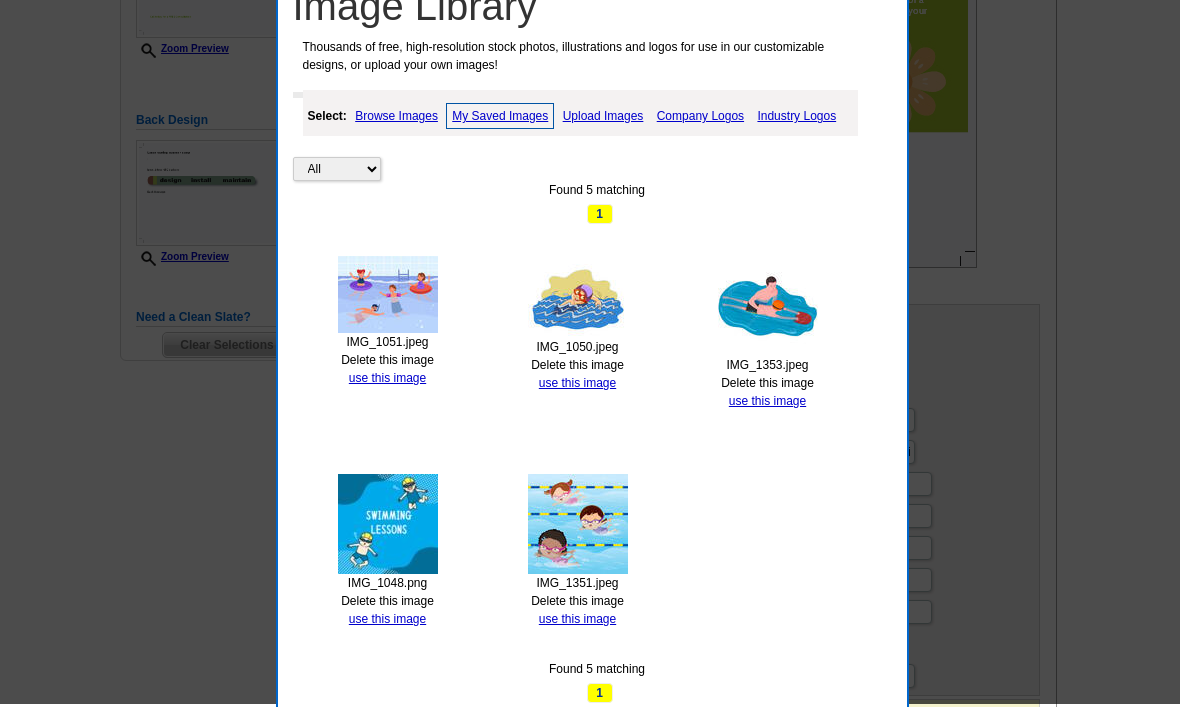 scroll, scrollTop: 437, scrollLeft: 0, axis: vertical 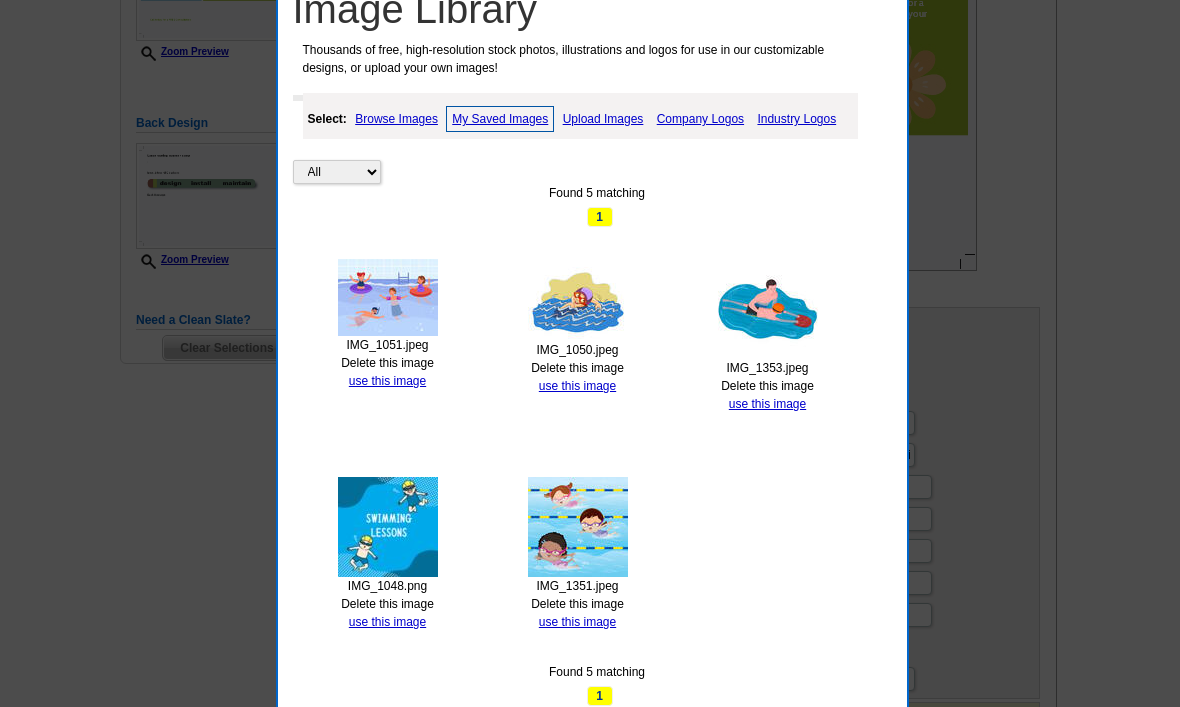 click on "use this image" at bounding box center (387, 622) 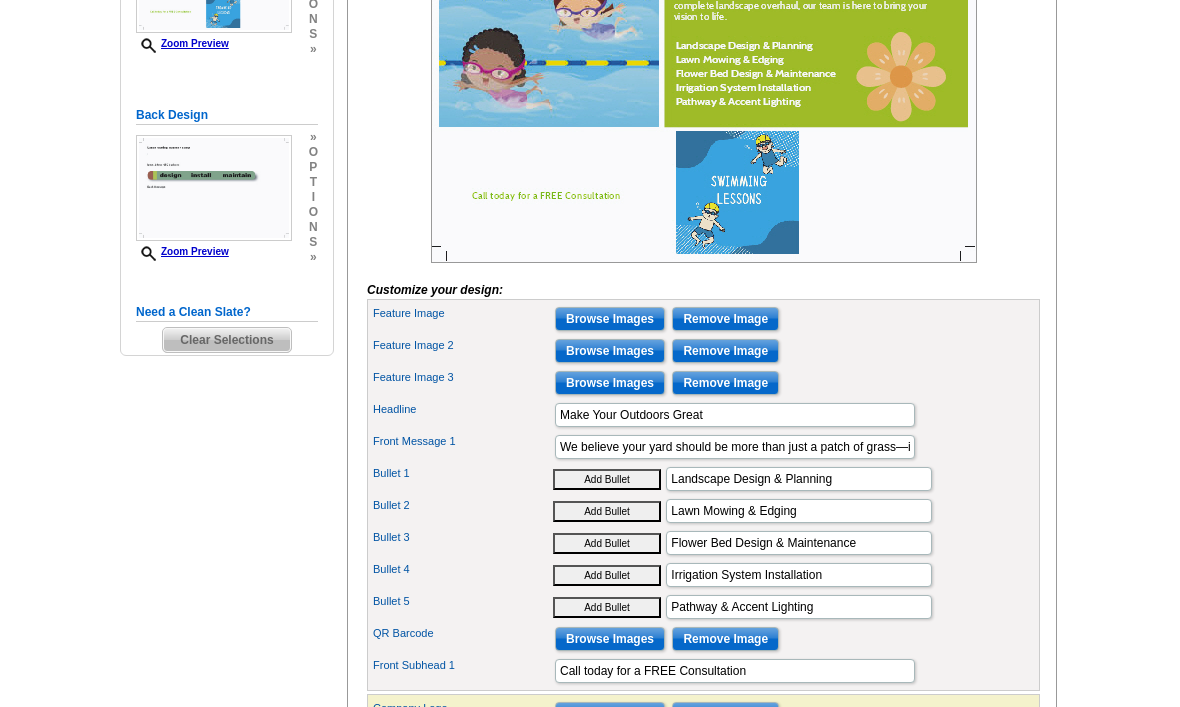 scroll, scrollTop: 445, scrollLeft: 0, axis: vertical 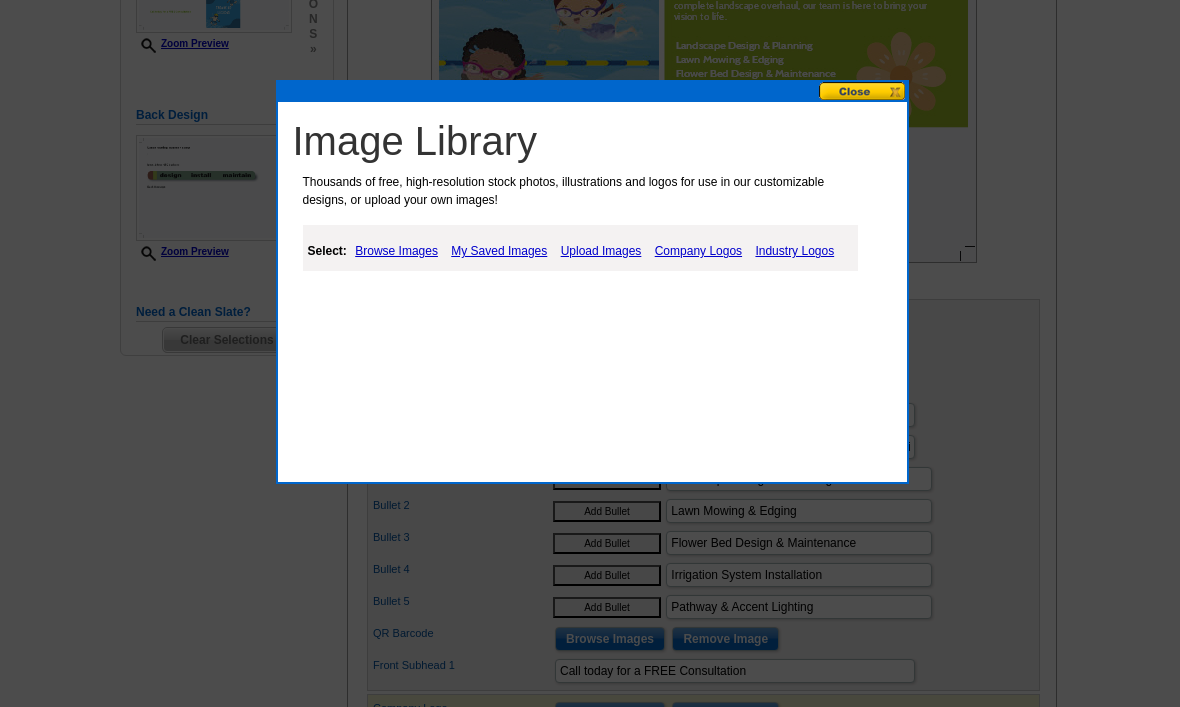click on "Browse Images" at bounding box center (396, 251) 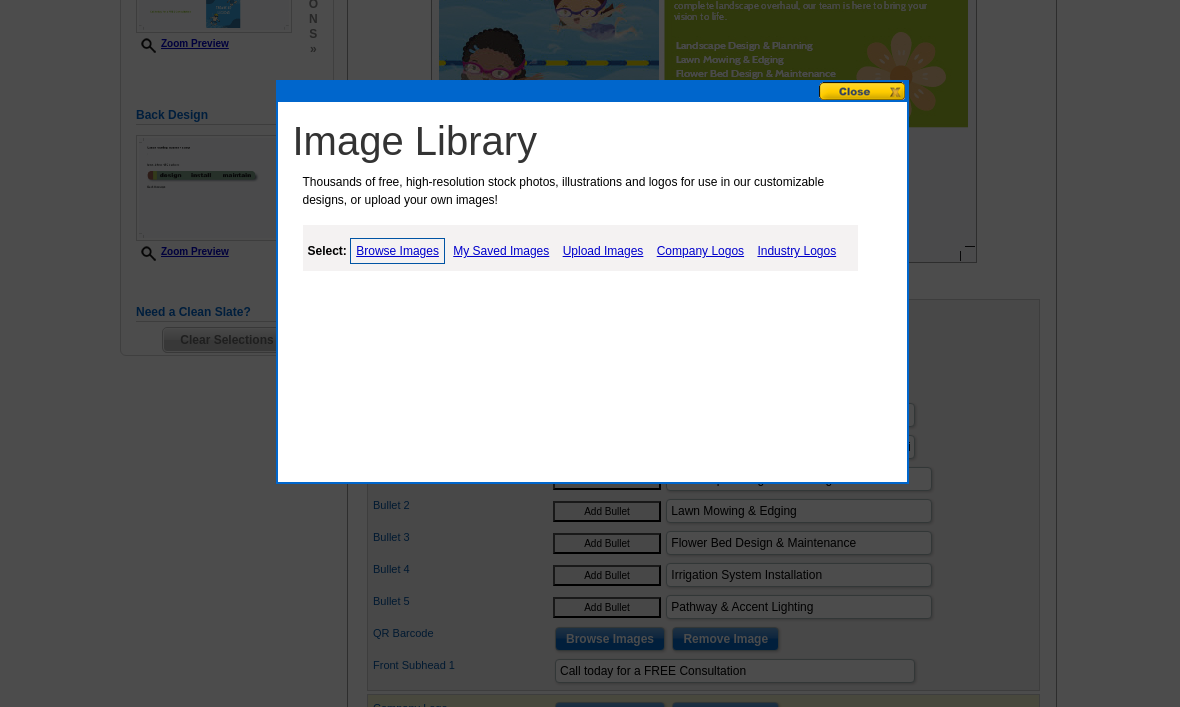 click on "Browse Images" at bounding box center (397, 251) 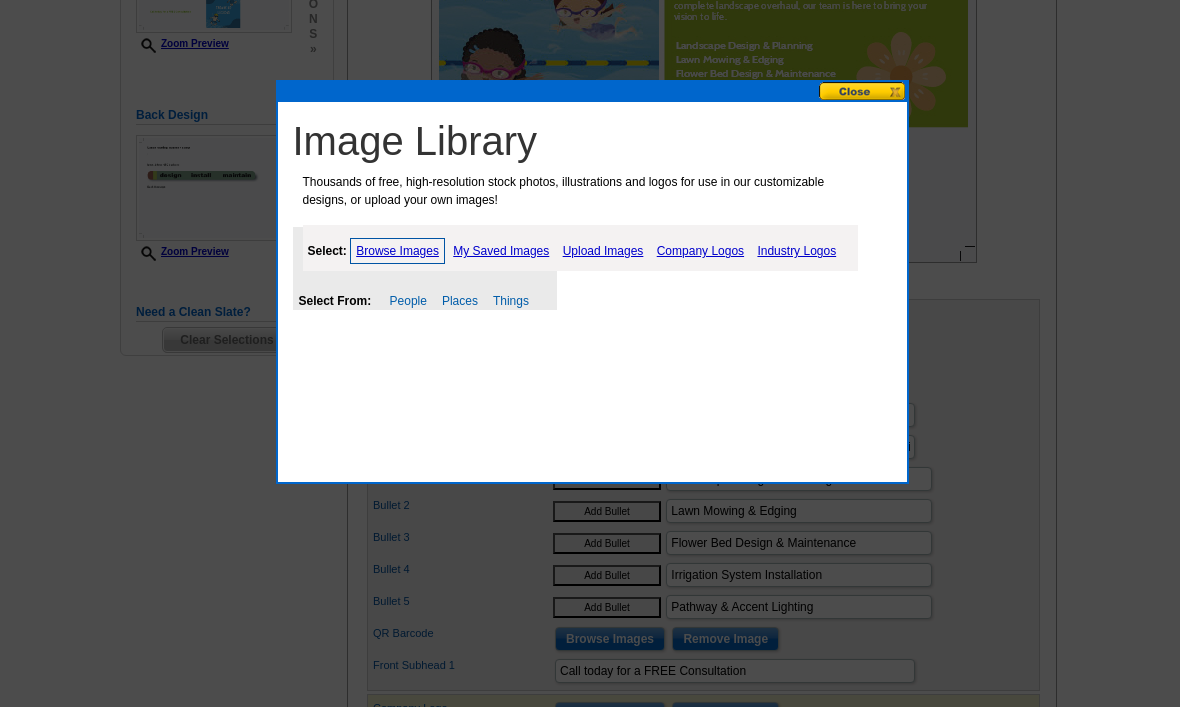 click on "My Saved Images" at bounding box center [501, 251] 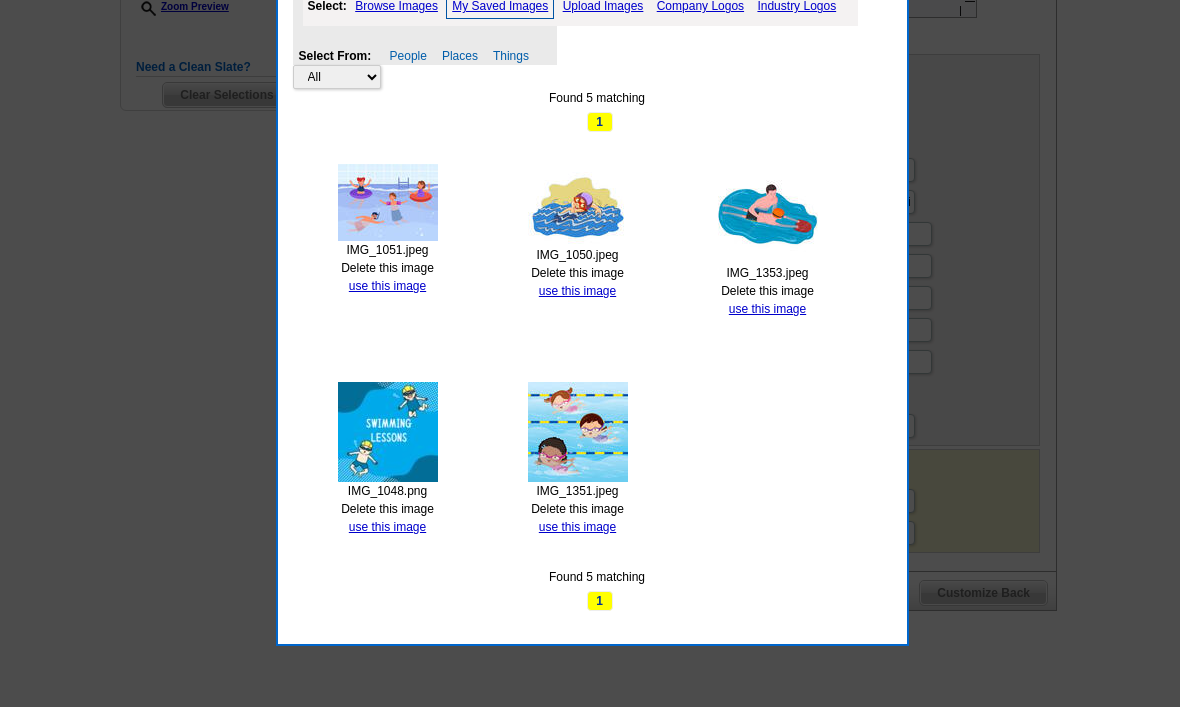 click on "use this image" at bounding box center [767, 309] 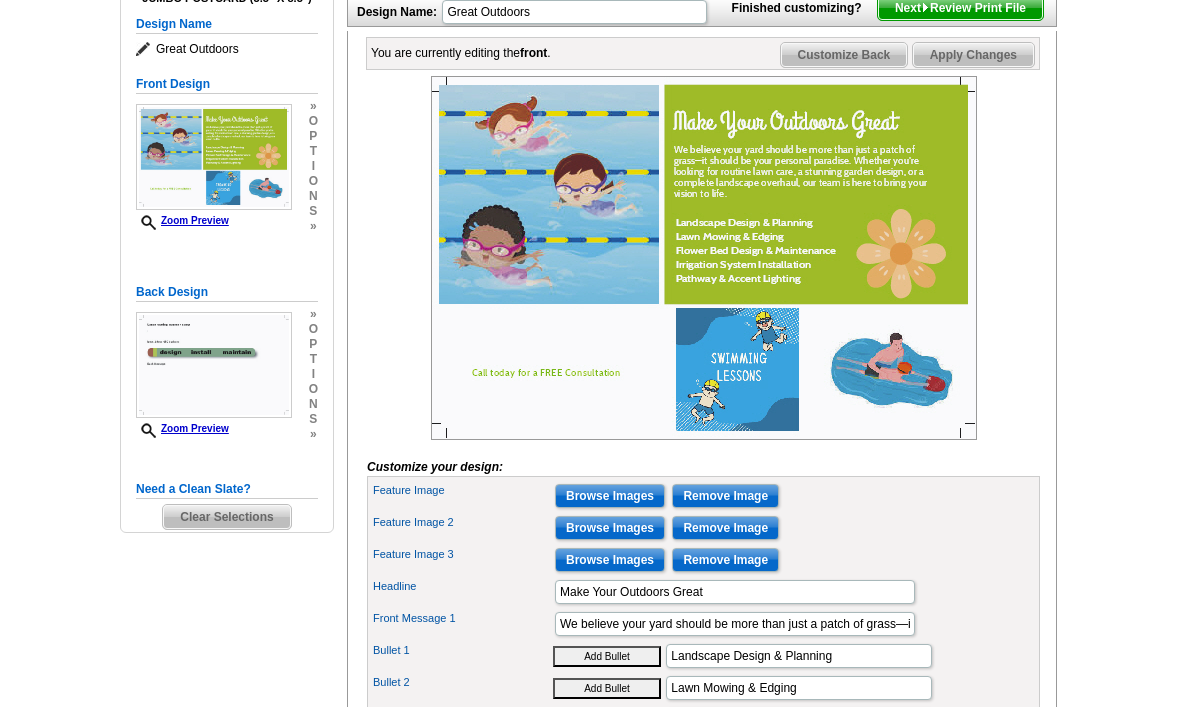 scroll, scrollTop: 265, scrollLeft: 0, axis: vertical 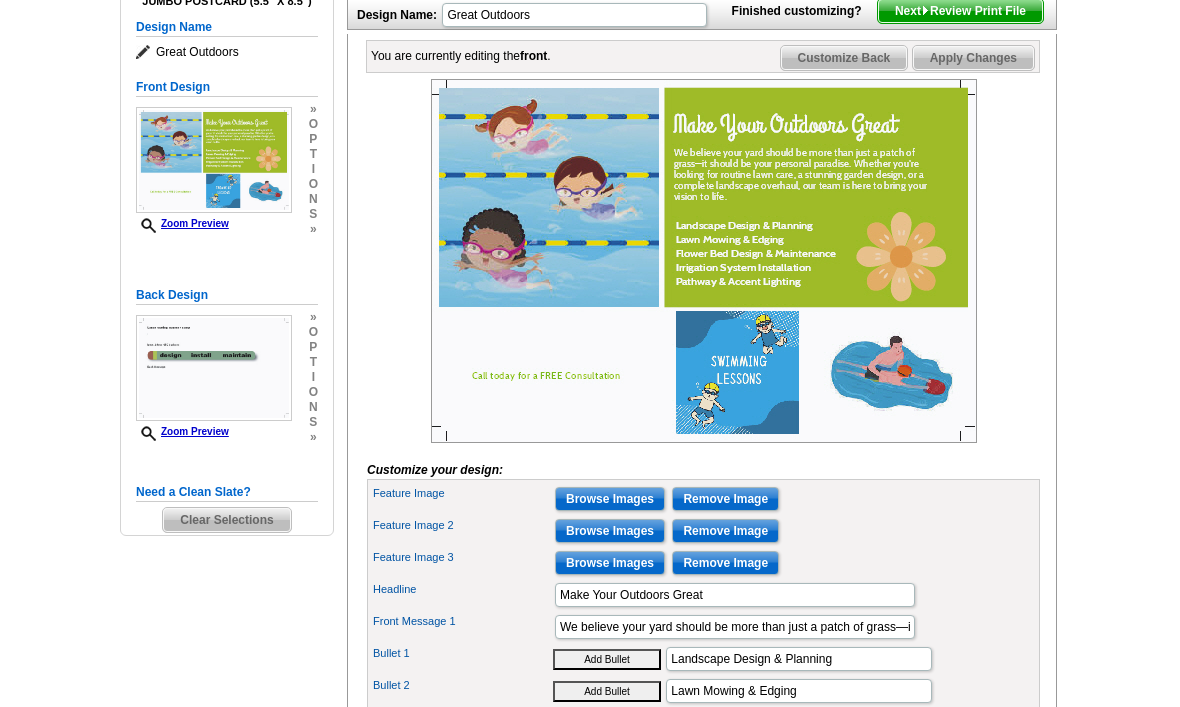 click on "Customize Back" at bounding box center [844, 58] 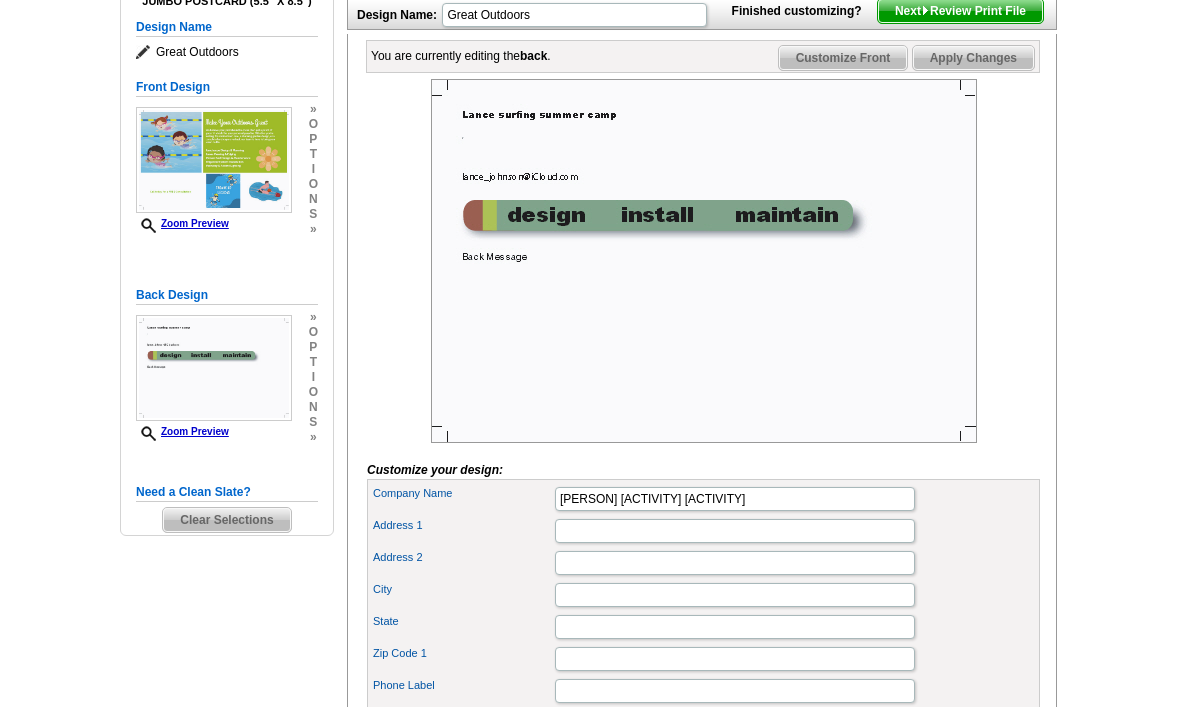 click on "Customize Front" at bounding box center (843, 58) 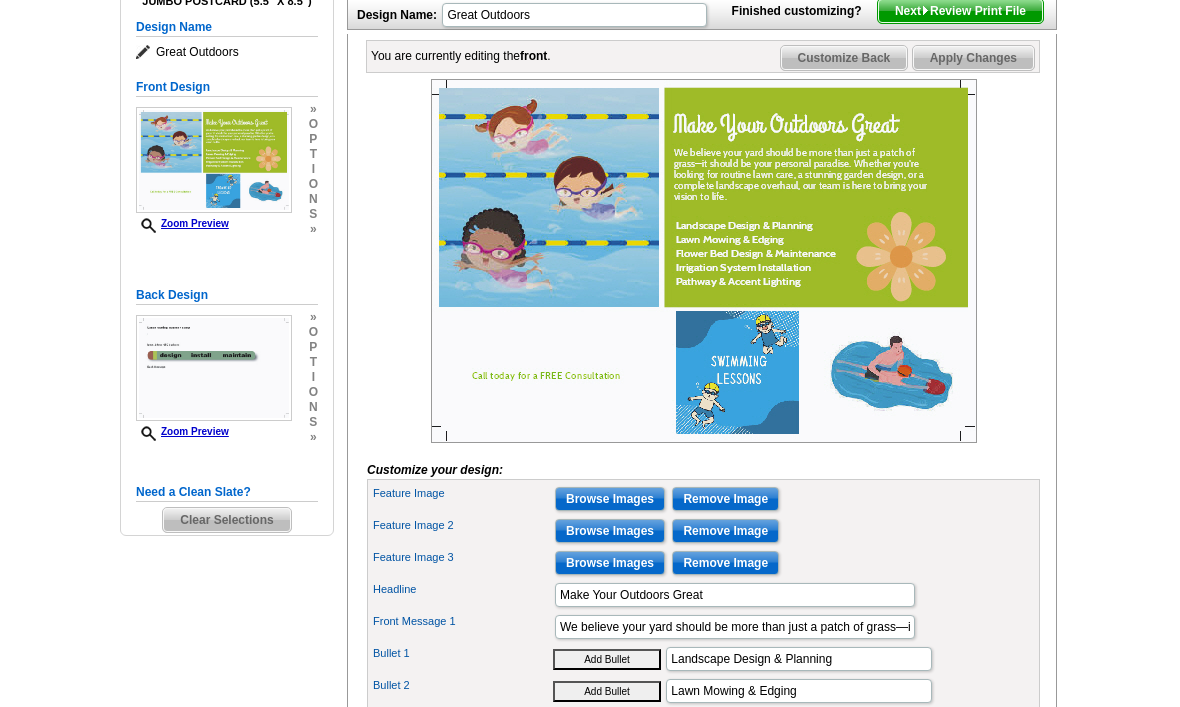 click on "Customize Back" at bounding box center (844, 58) 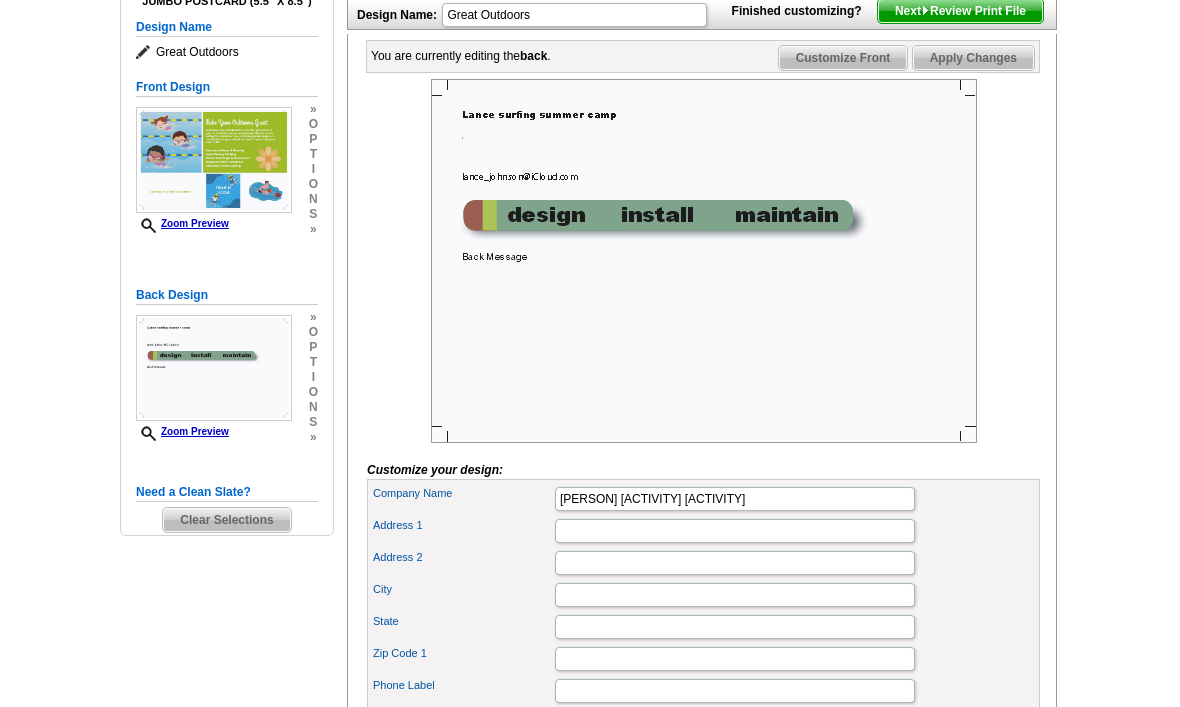 click on "Customize Front" at bounding box center (843, 58) 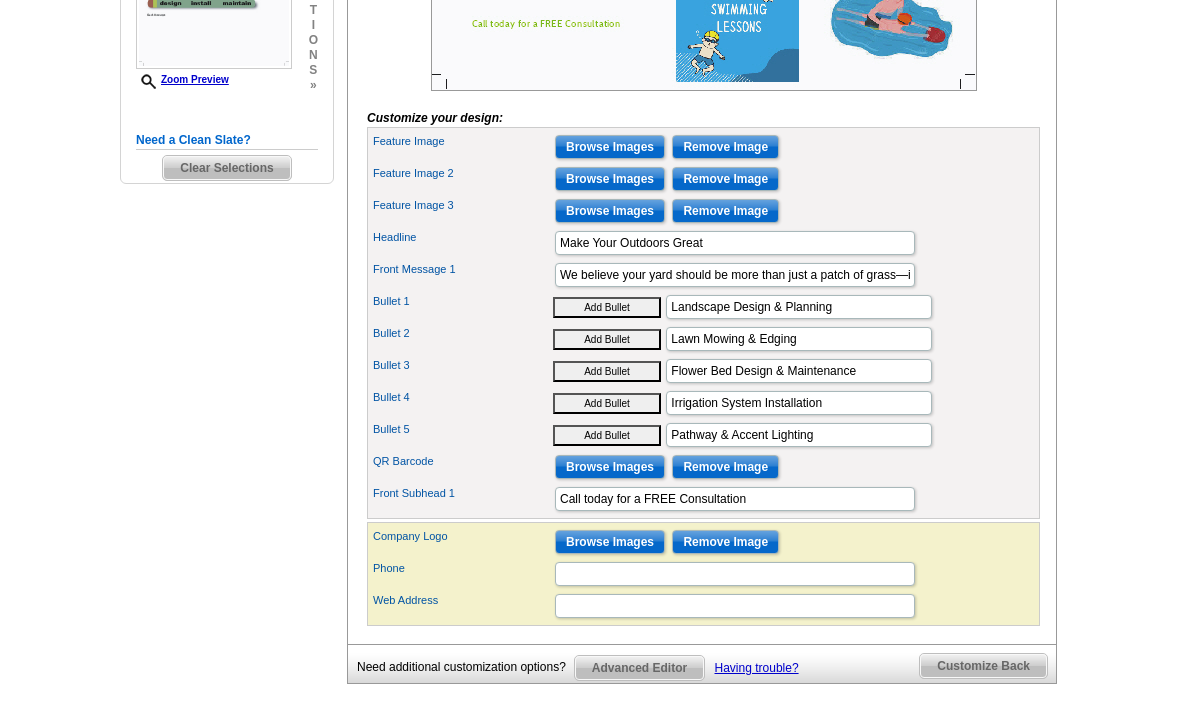 scroll, scrollTop: 642, scrollLeft: 0, axis: vertical 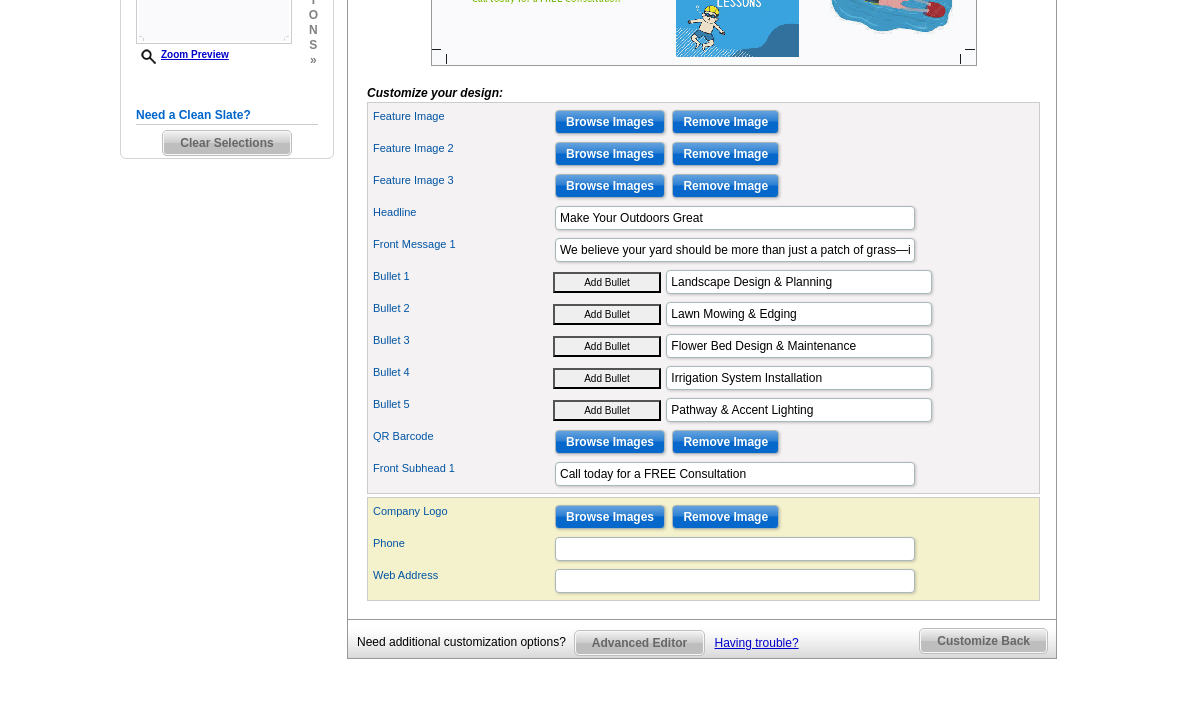 click on "Browse Images" at bounding box center (610, 442) 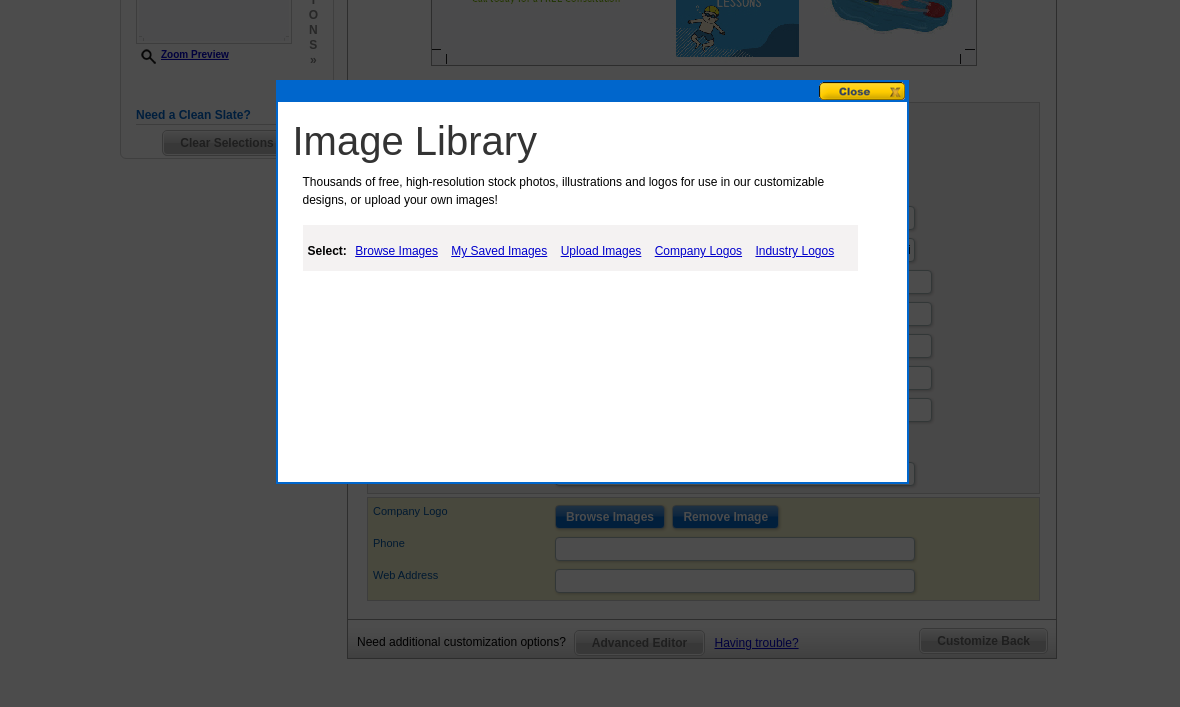 click on "Upload Images" at bounding box center [601, 251] 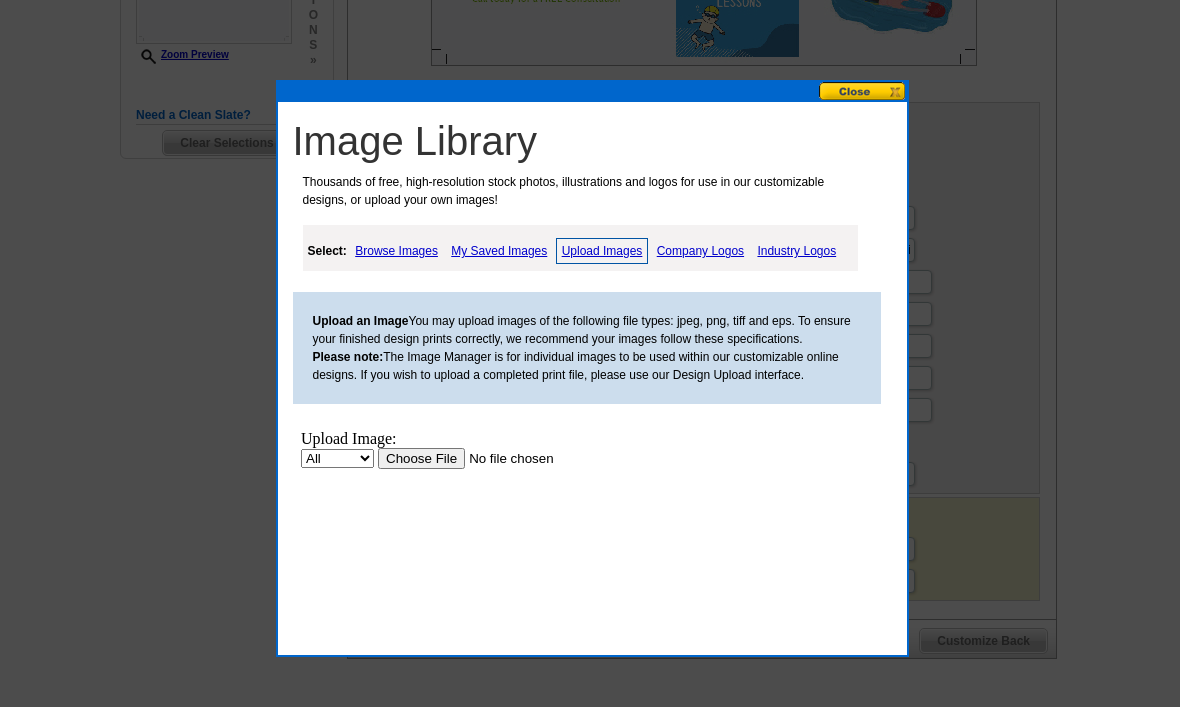 scroll, scrollTop: 0, scrollLeft: 0, axis: both 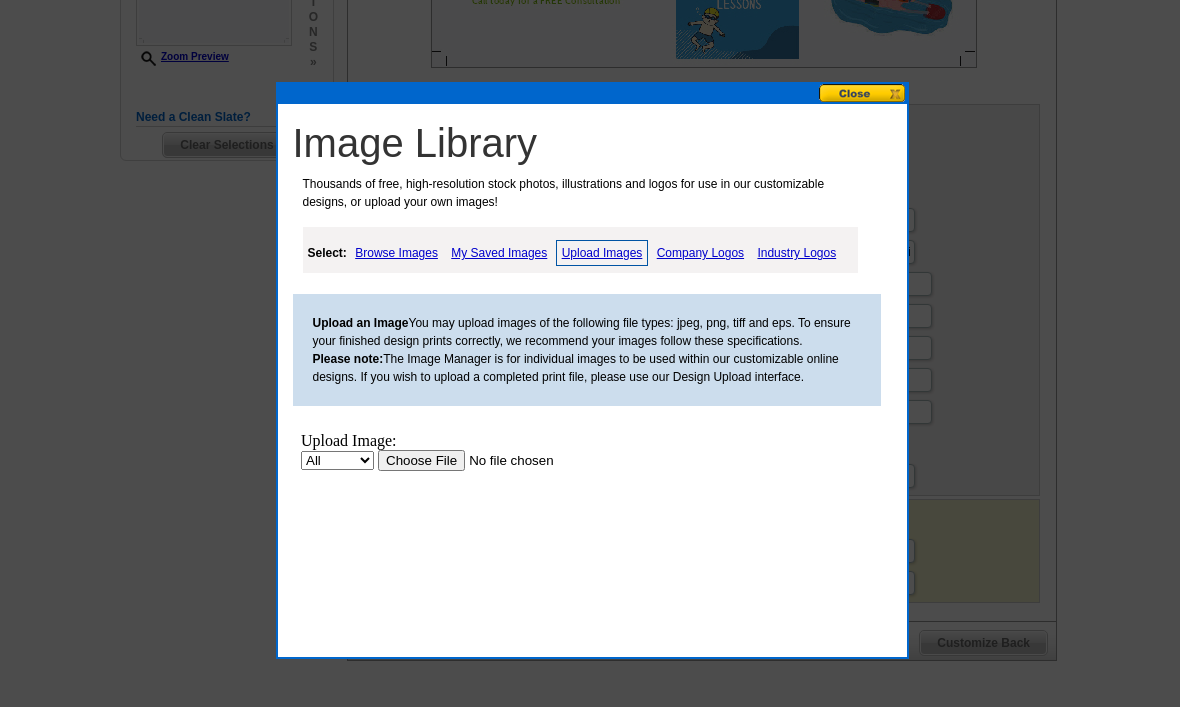 click on "My Saved Images" at bounding box center [499, 254] 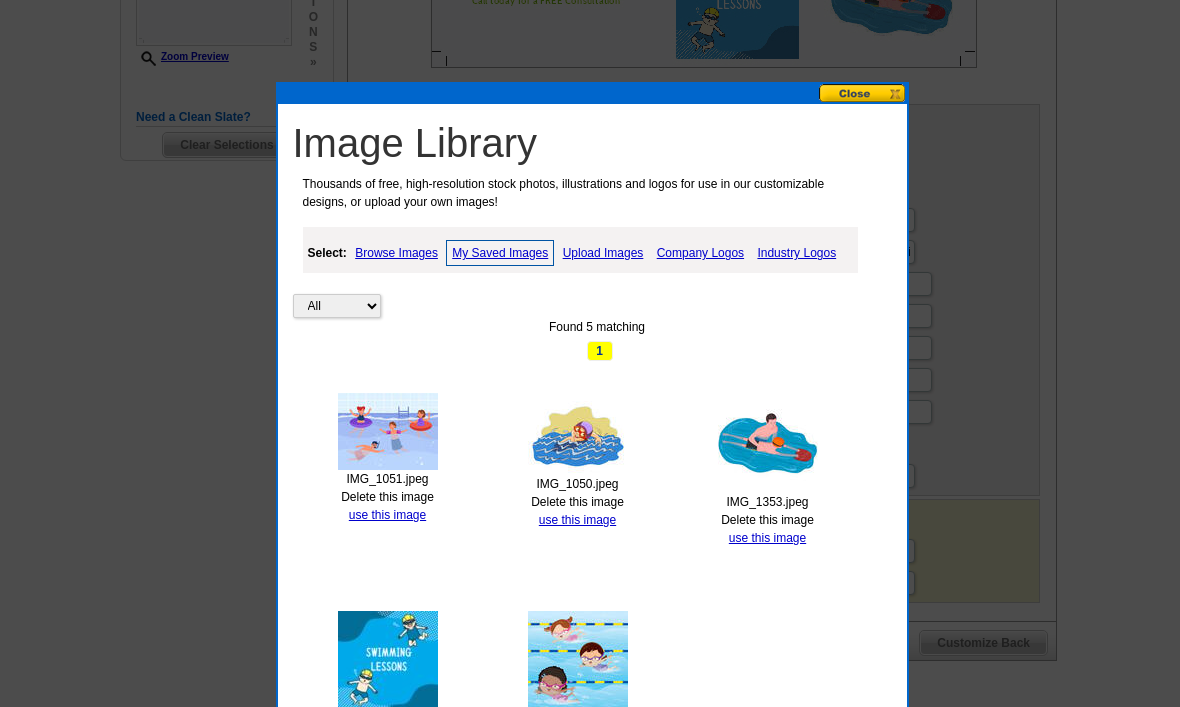 click on "use this image" at bounding box center (767, 538) 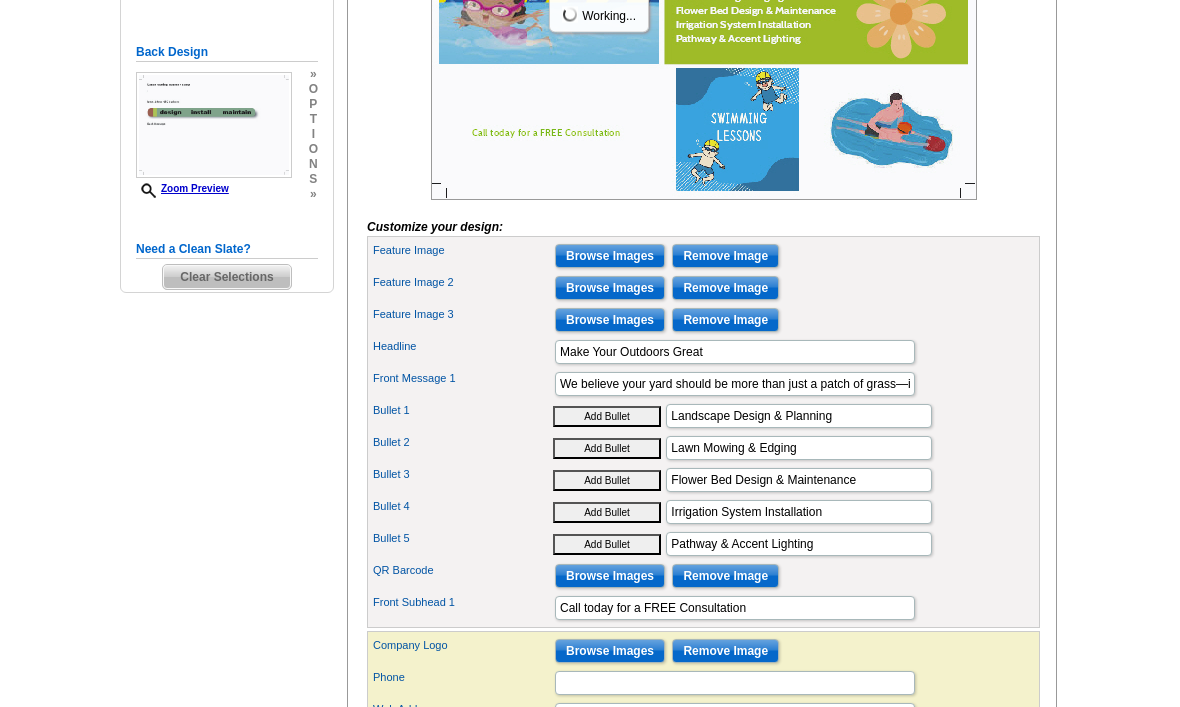 scroll, scrollTop: 507, scrollLeft: 0, axis: vertical 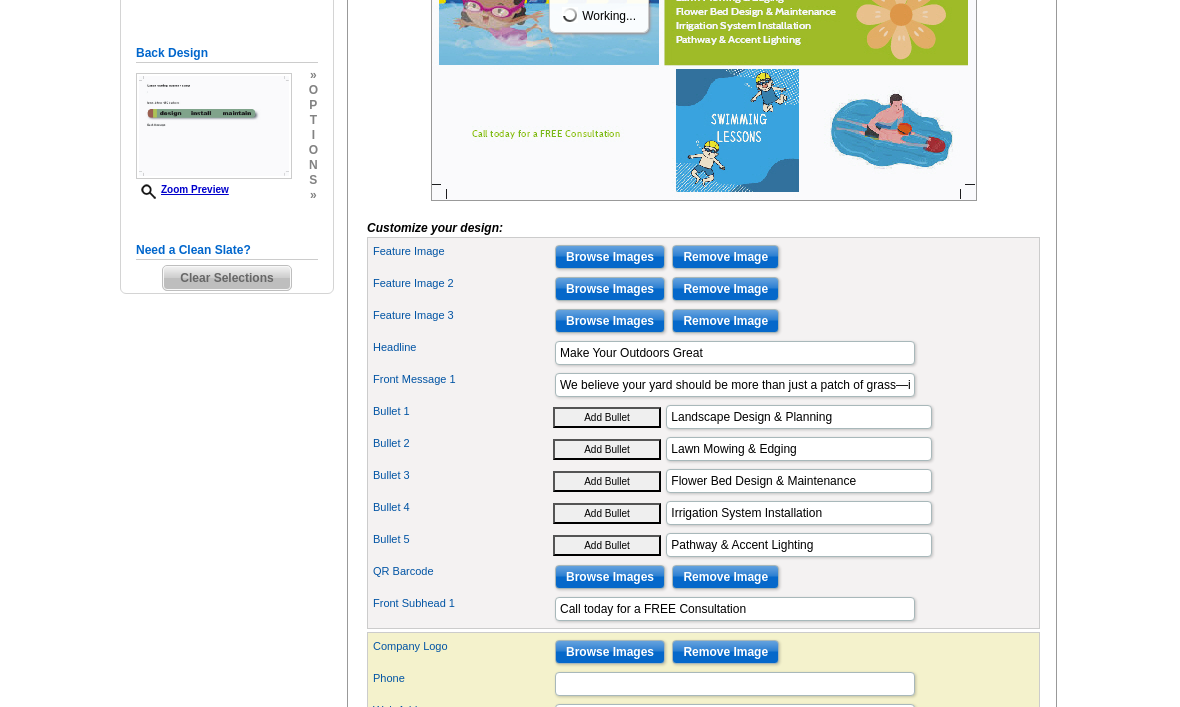 click on "Browse Images" at bounding box center (610, 652) 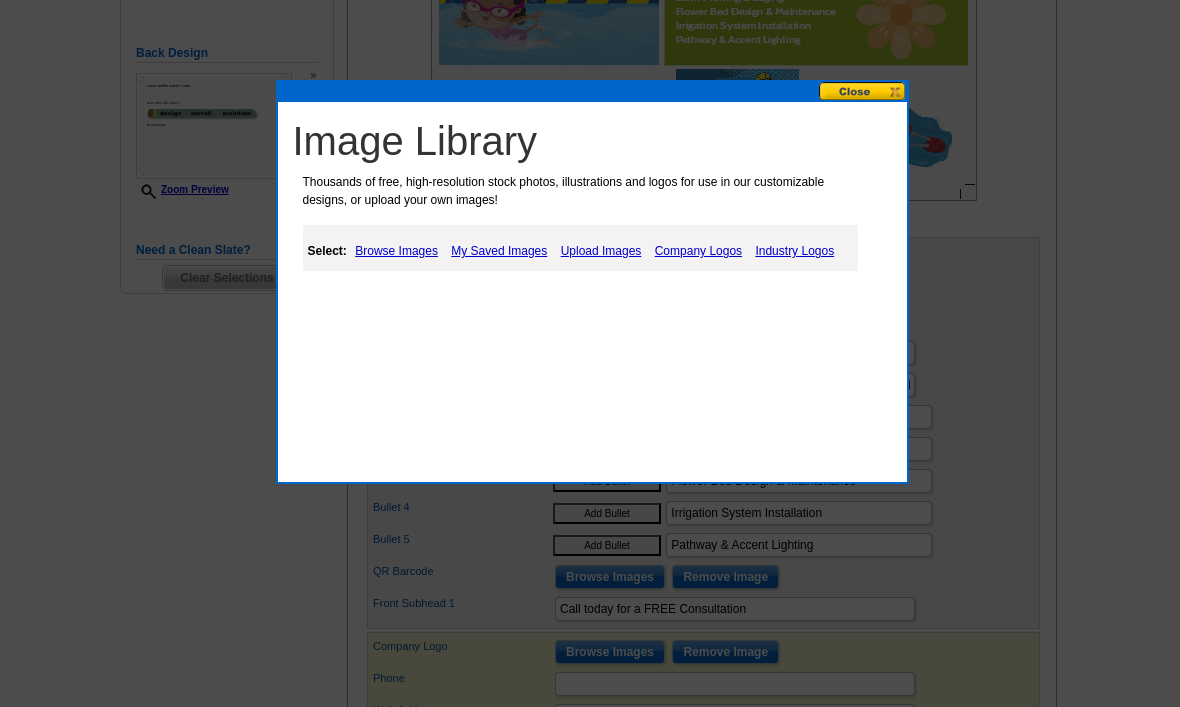 click on "My Saved Images" at bounding box center (499, 251) 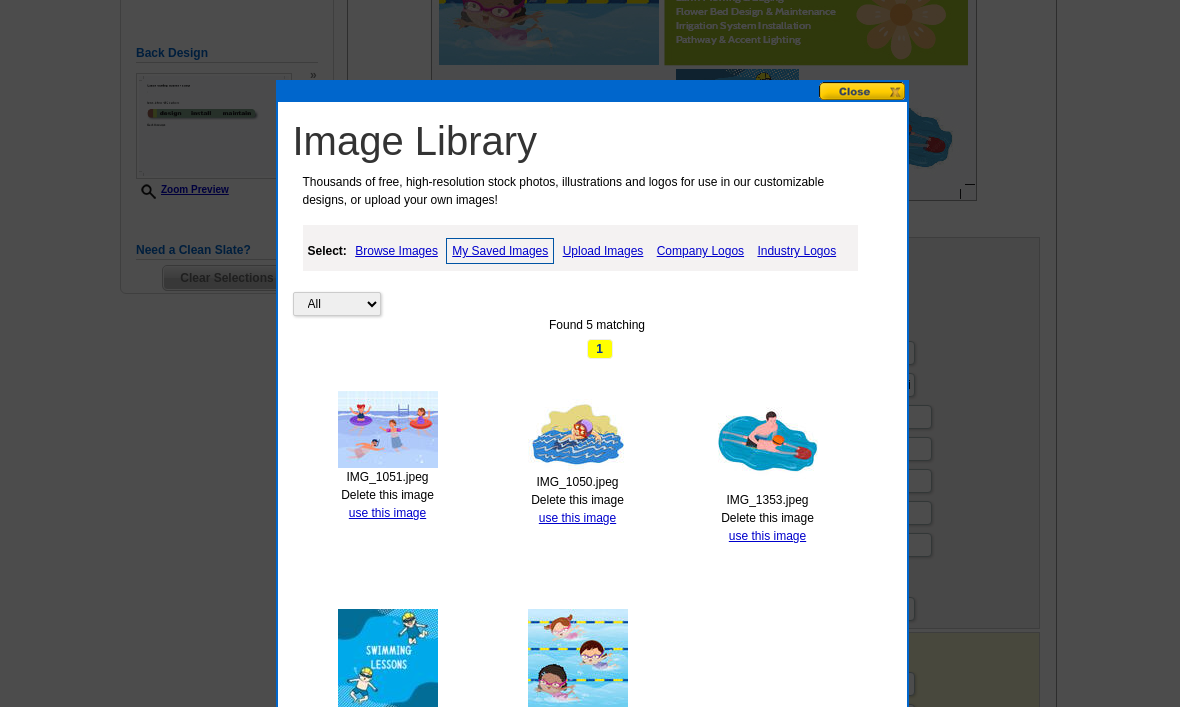 click on "use this image" at bounding box center [577, 518] 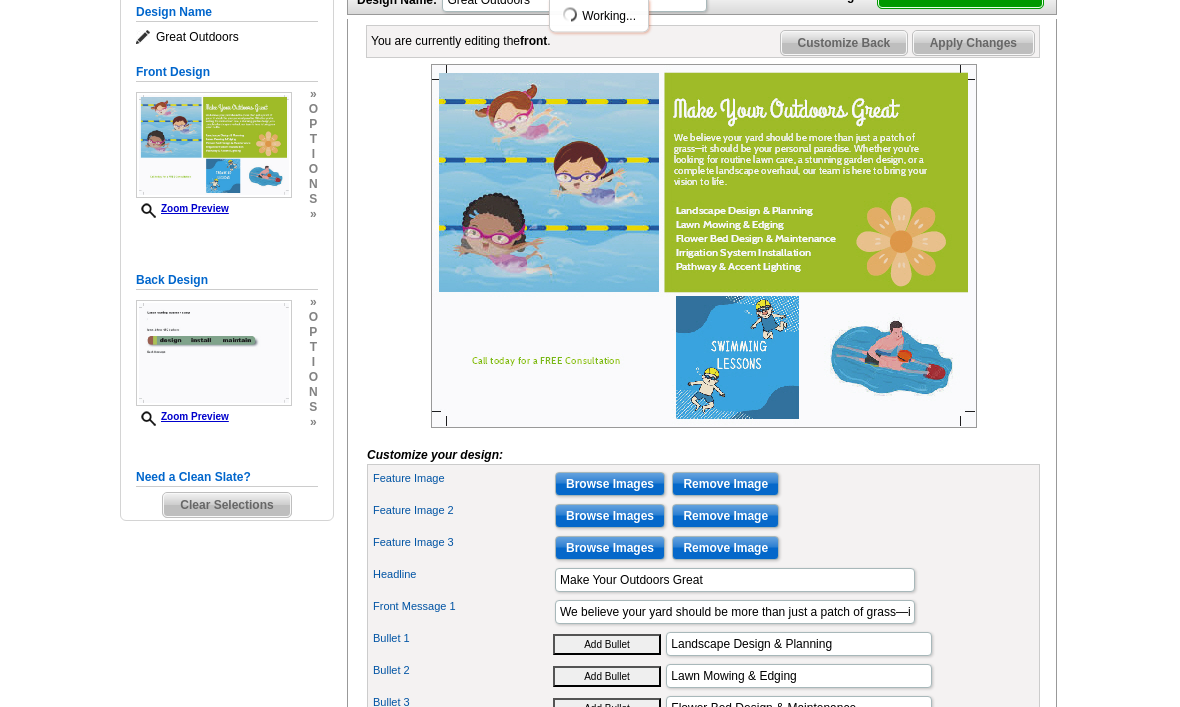 scroll, scrollTop: 280, scrollLeft: 0, axis: vertical 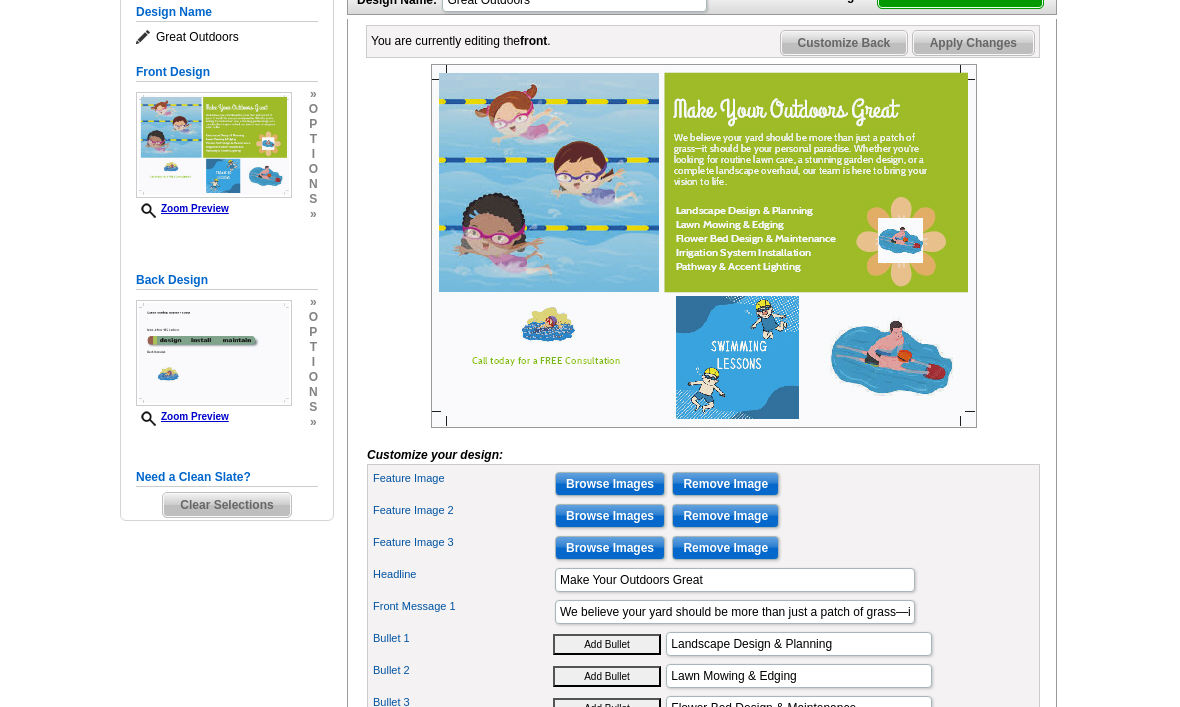 click on "Customize Back" at bounding box center [844, 43] 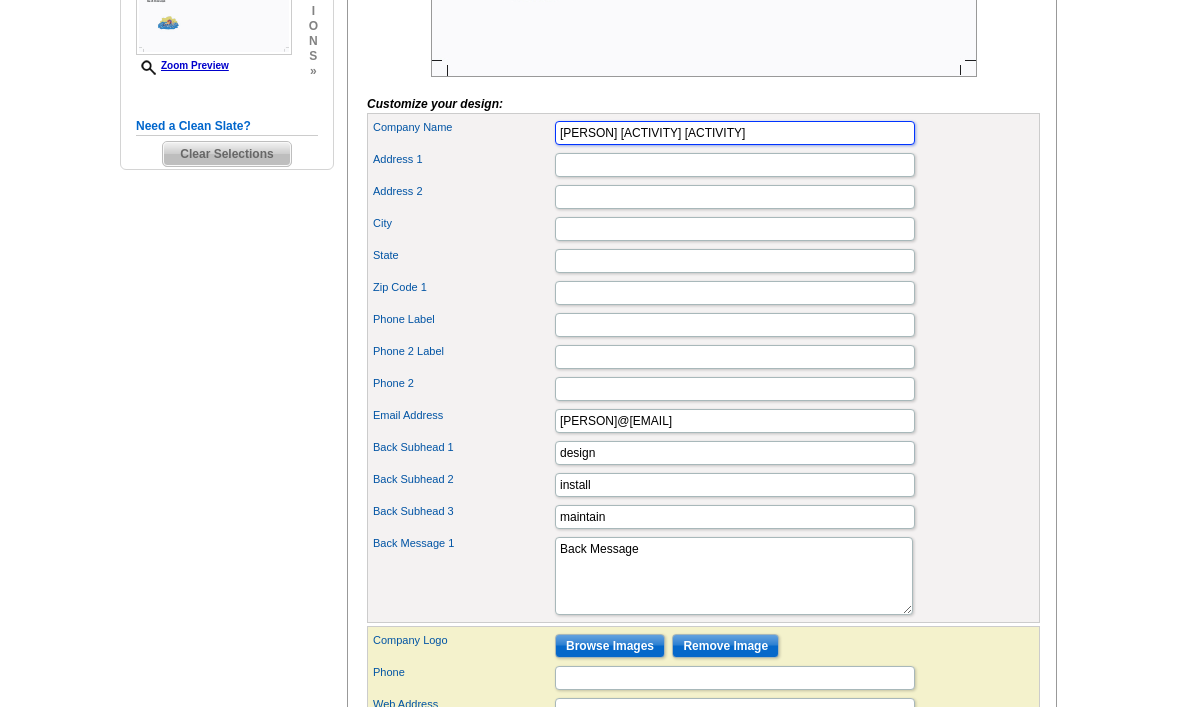 click on "[FIRST] surfing summer camp" at bounding box center [735, 134] 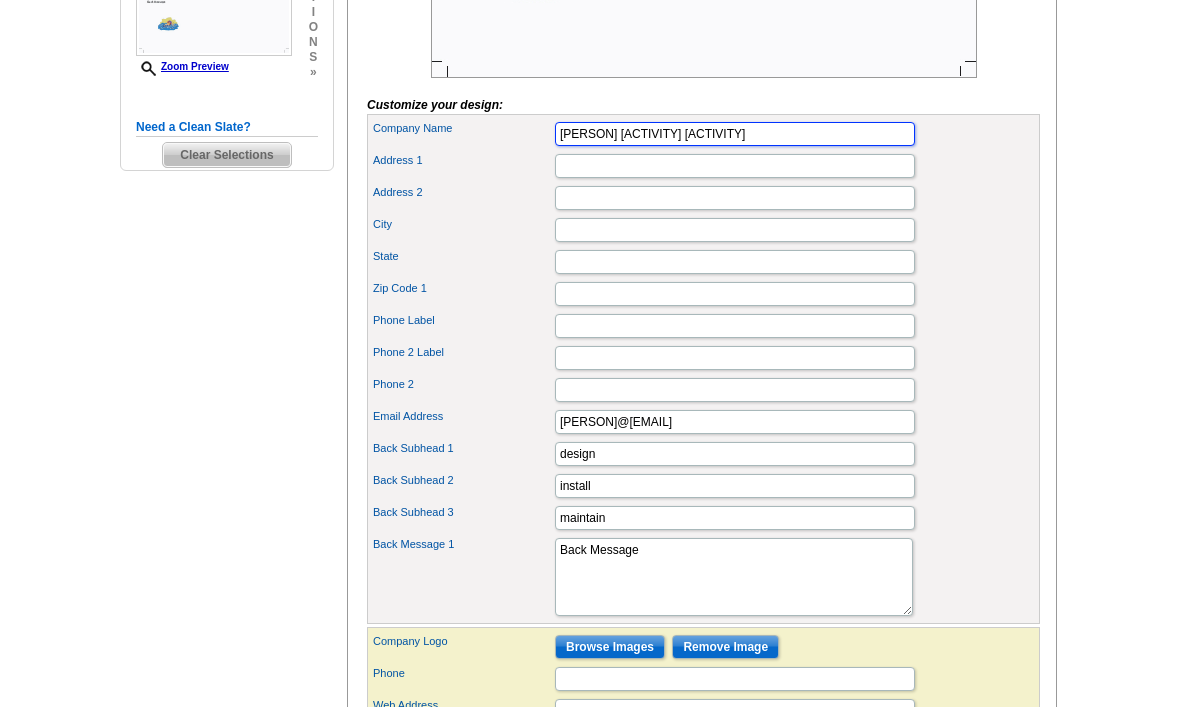 click on "[FIRST] surfing summer camp" at bounding box center [735, 134] 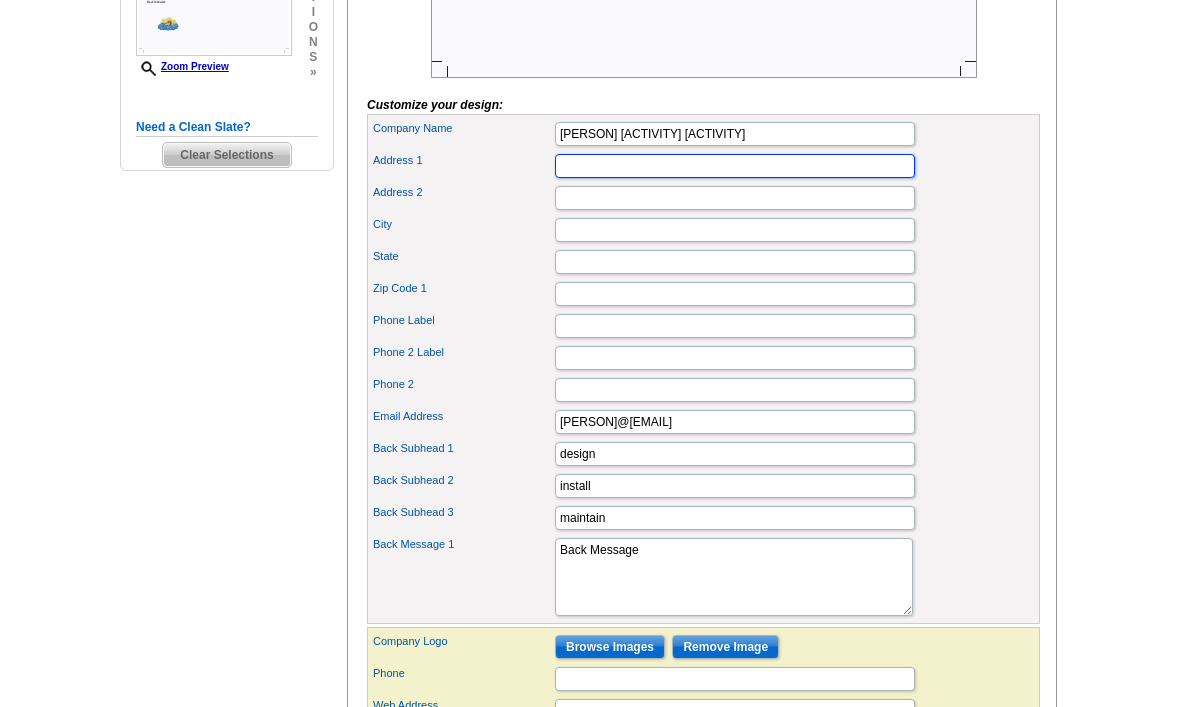 click on "Address 1" at bounding box center [735, 166] 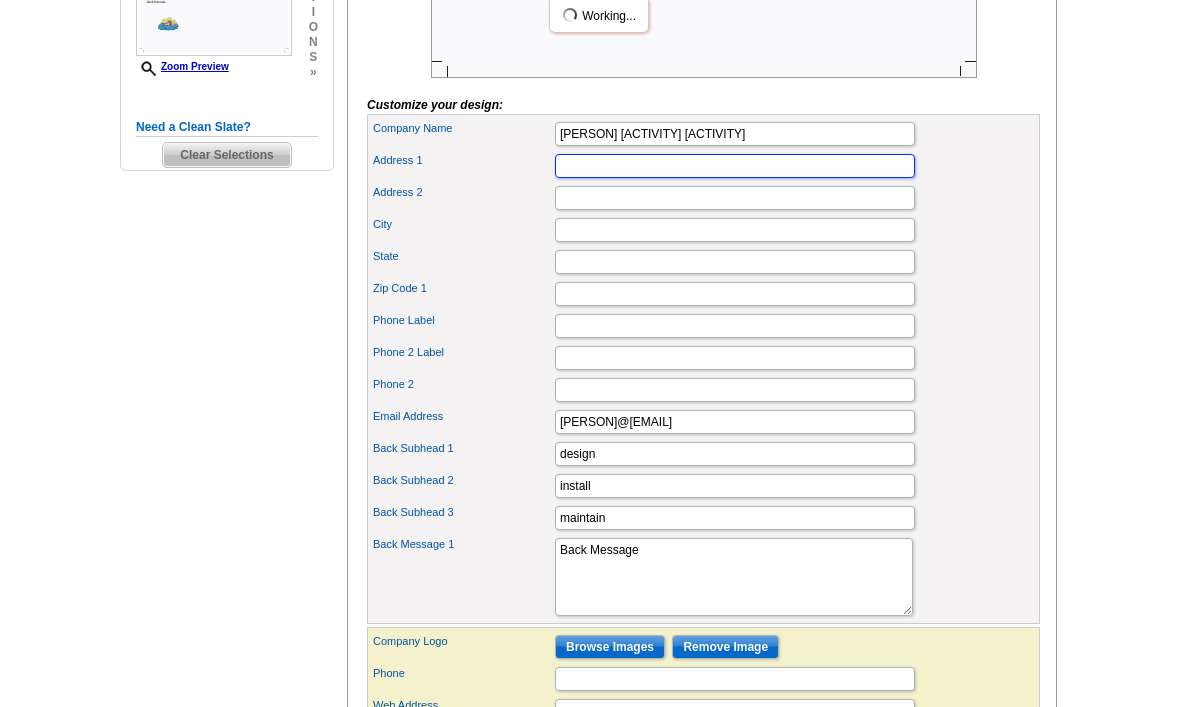 click on "Address 1" at bounding box center [735, 166] 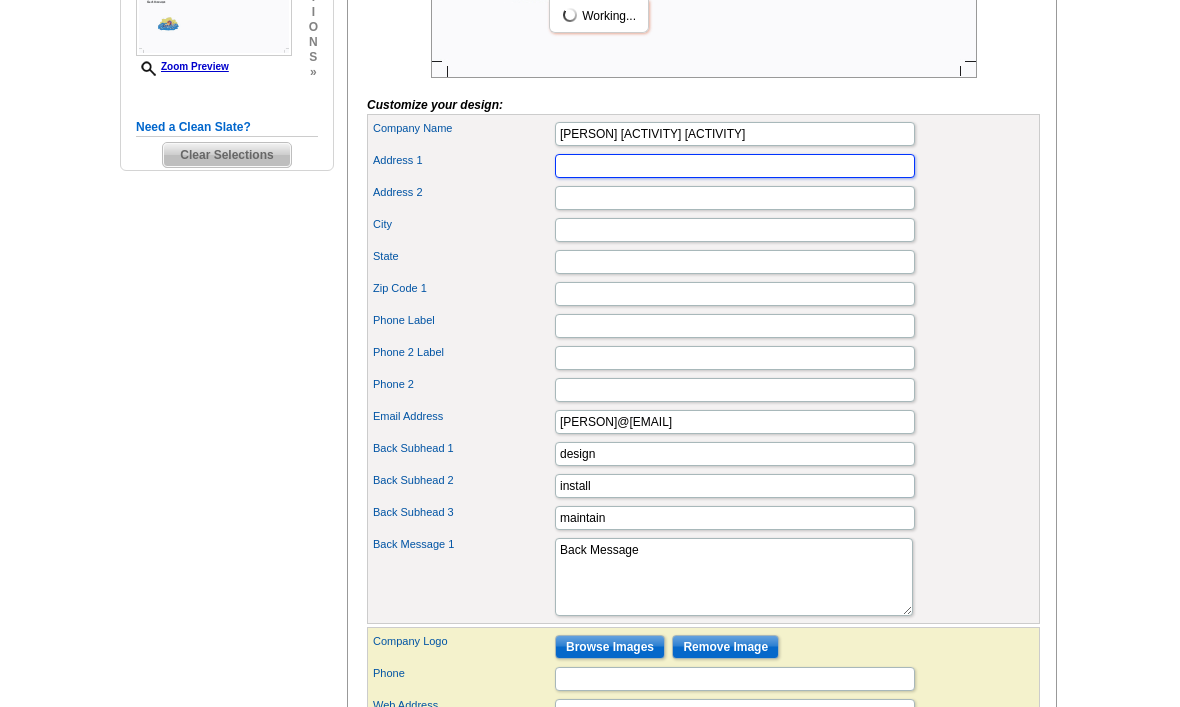 scroll, scrollTop: 0, scrollLeft: 0, axis: both 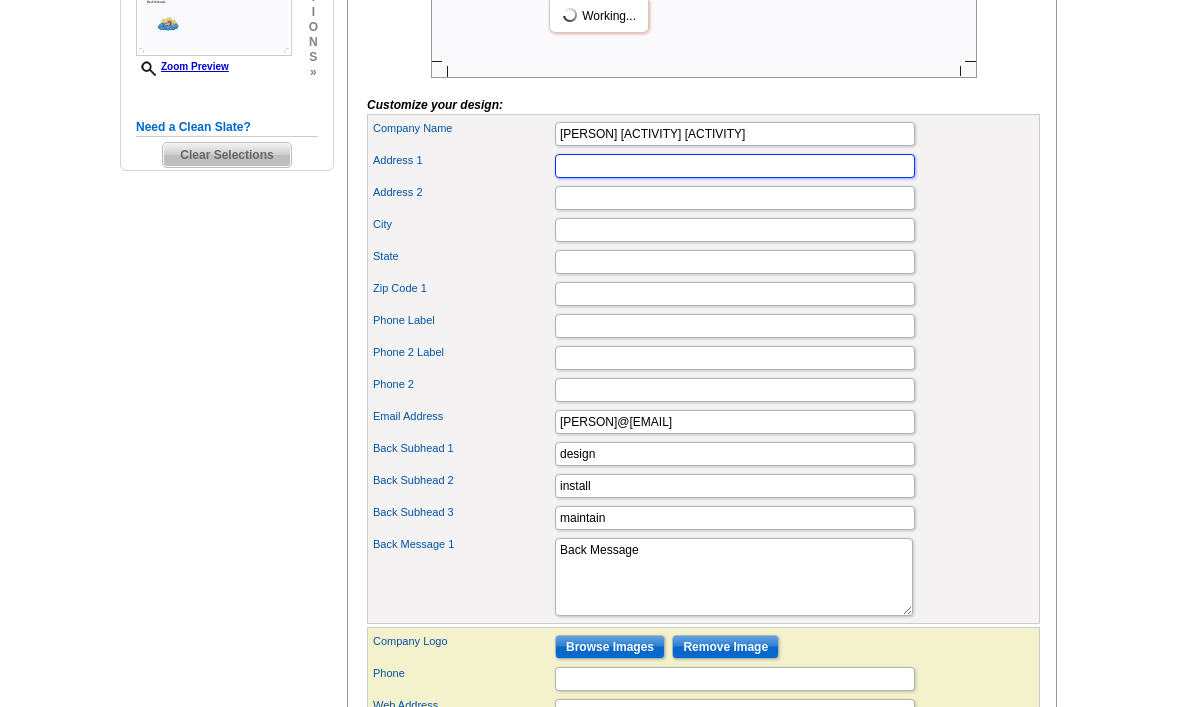 type on "4020 Clearwater Rd" 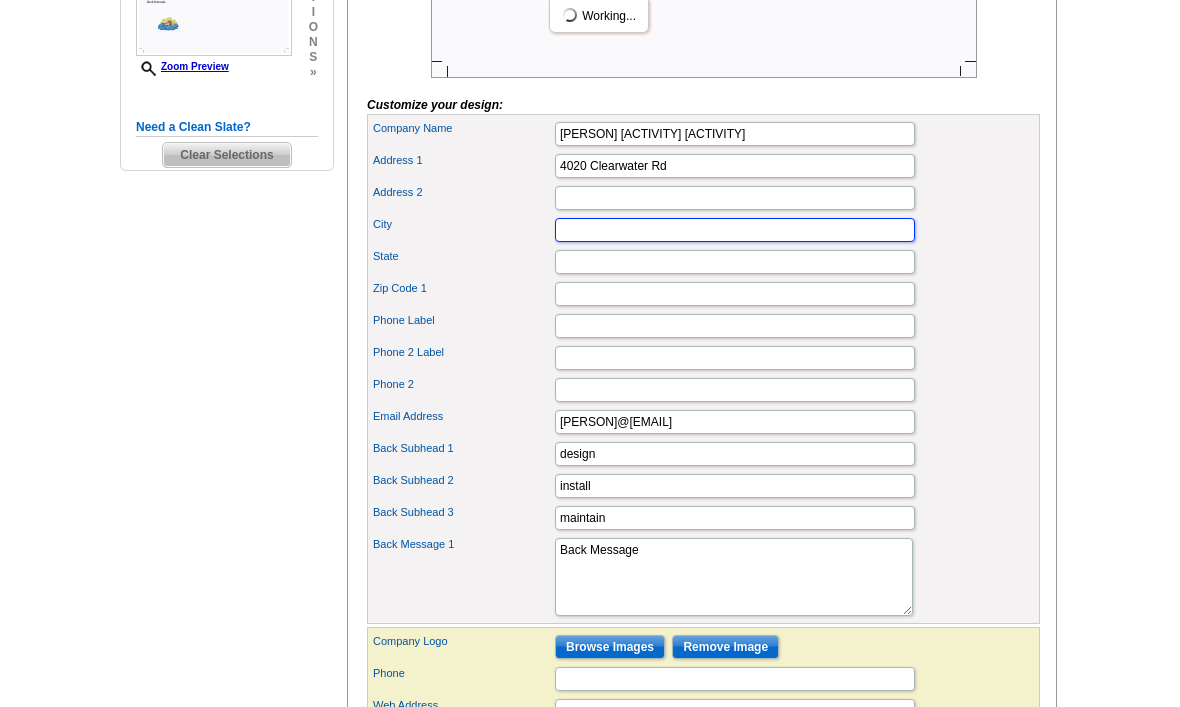 type on "[CITY]" 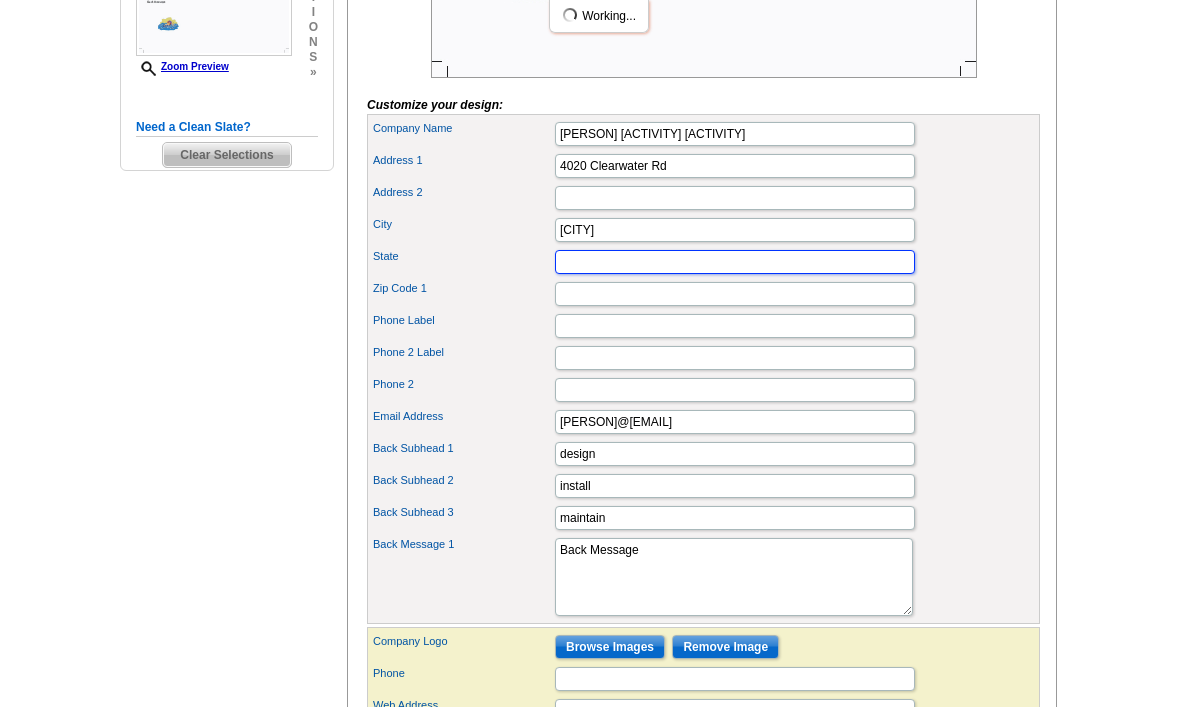 type on "MN" 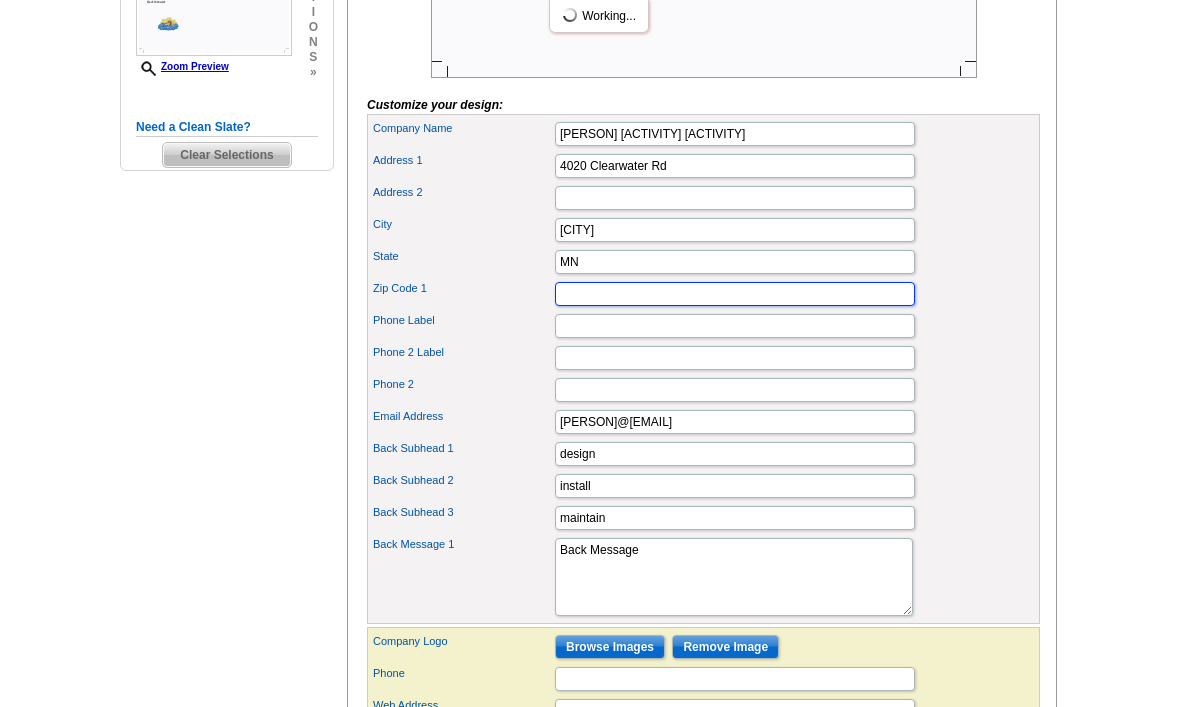type on "56301" 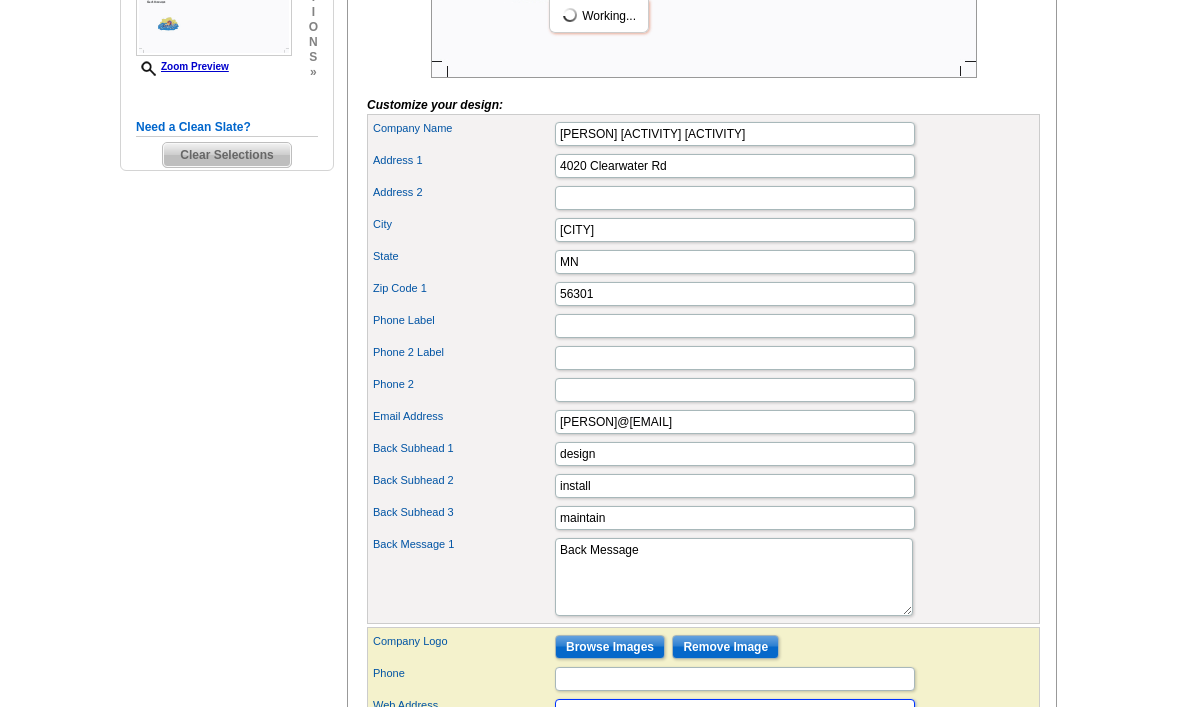 type on "4020 Clearwater Rd" 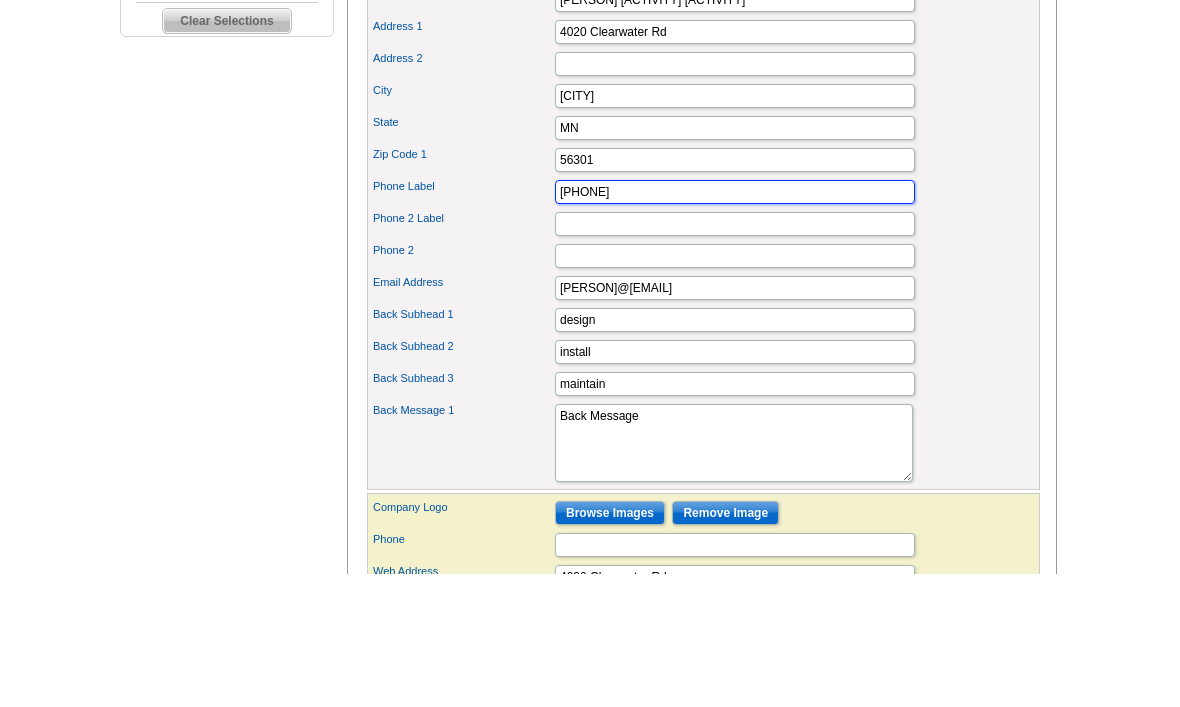 type on "320.380.9577" 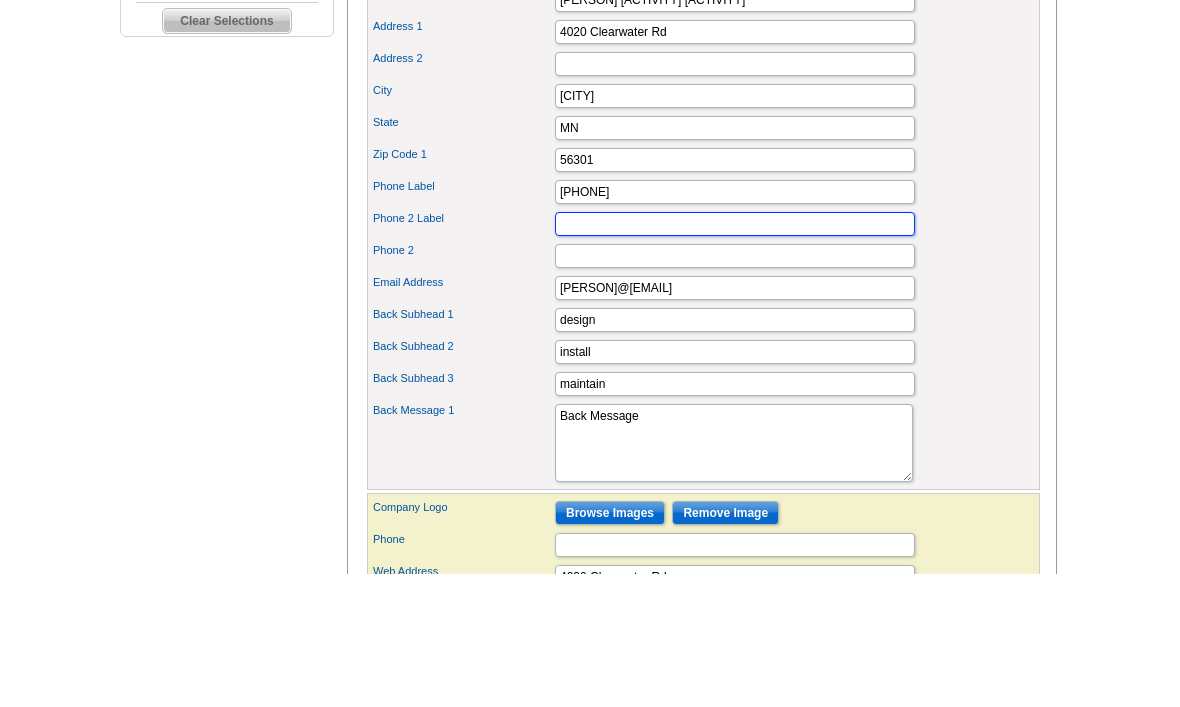 click on "Phone 2 Label" at bounding box center (735, 358) 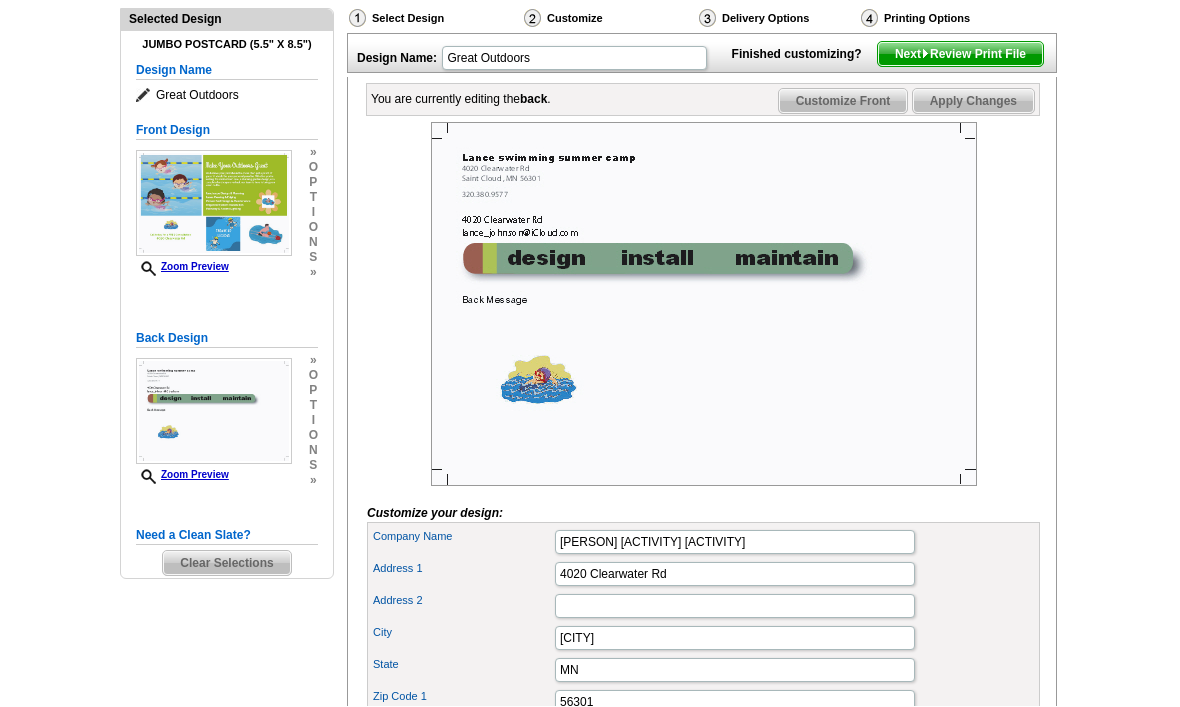scroll, scrollTop: 423, scrollLeft: 0, axis: vertical 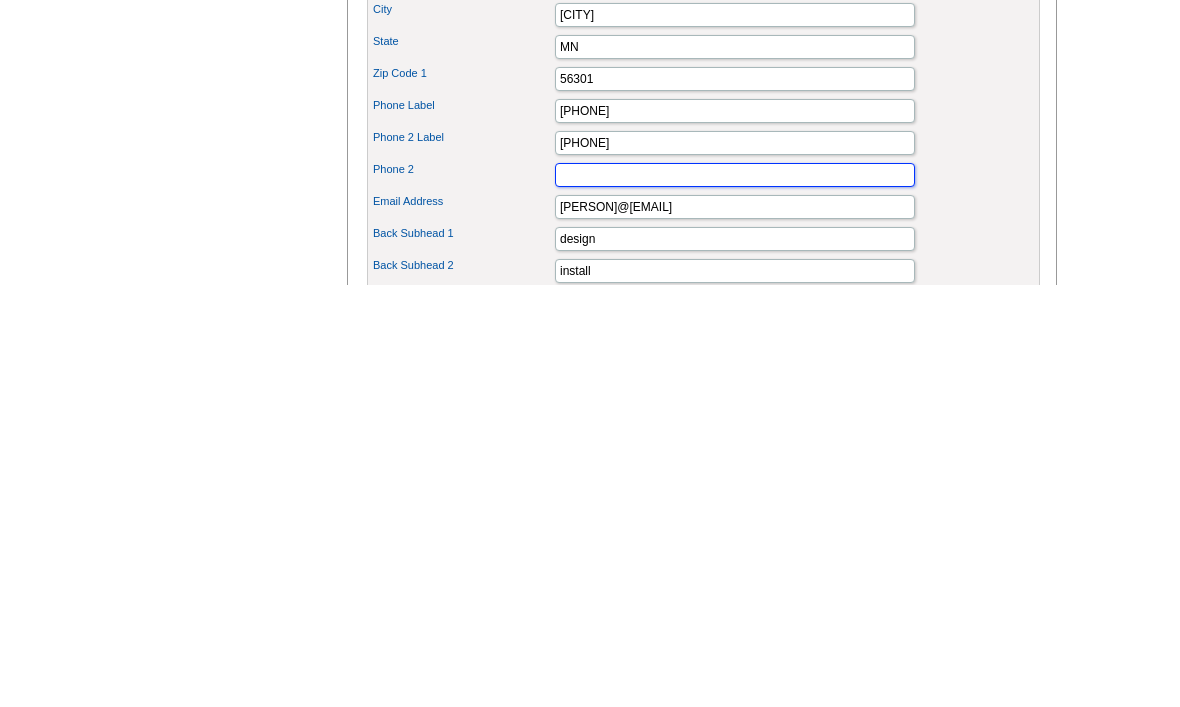 click on "Phone 2" at bounding box center (735, 597) 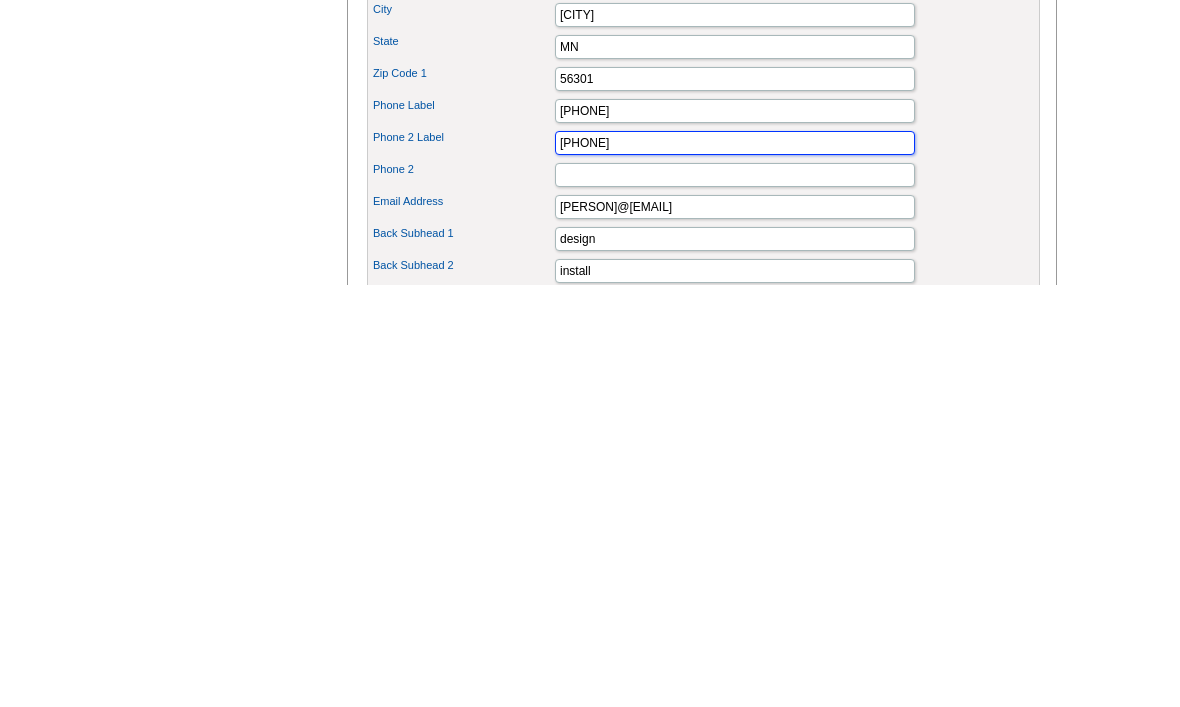 click on "320.380.95777" at bounding box center (735, 565) 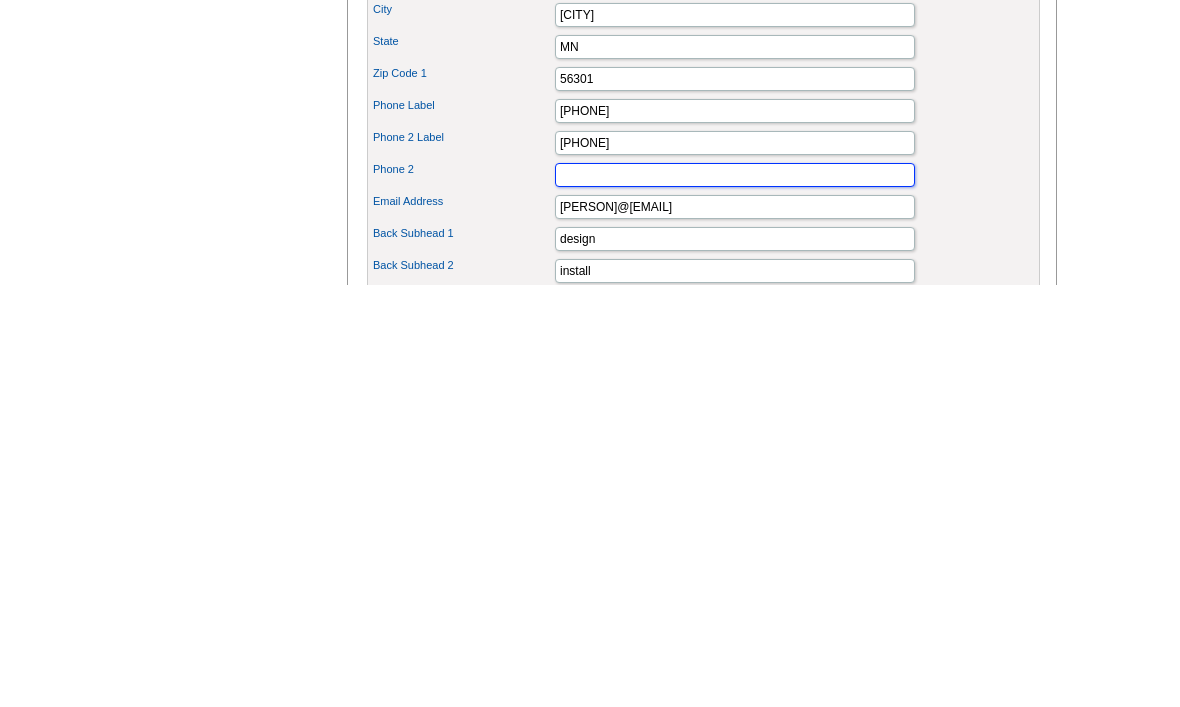 click on "Phone 2" at bounding box center [735, 597] 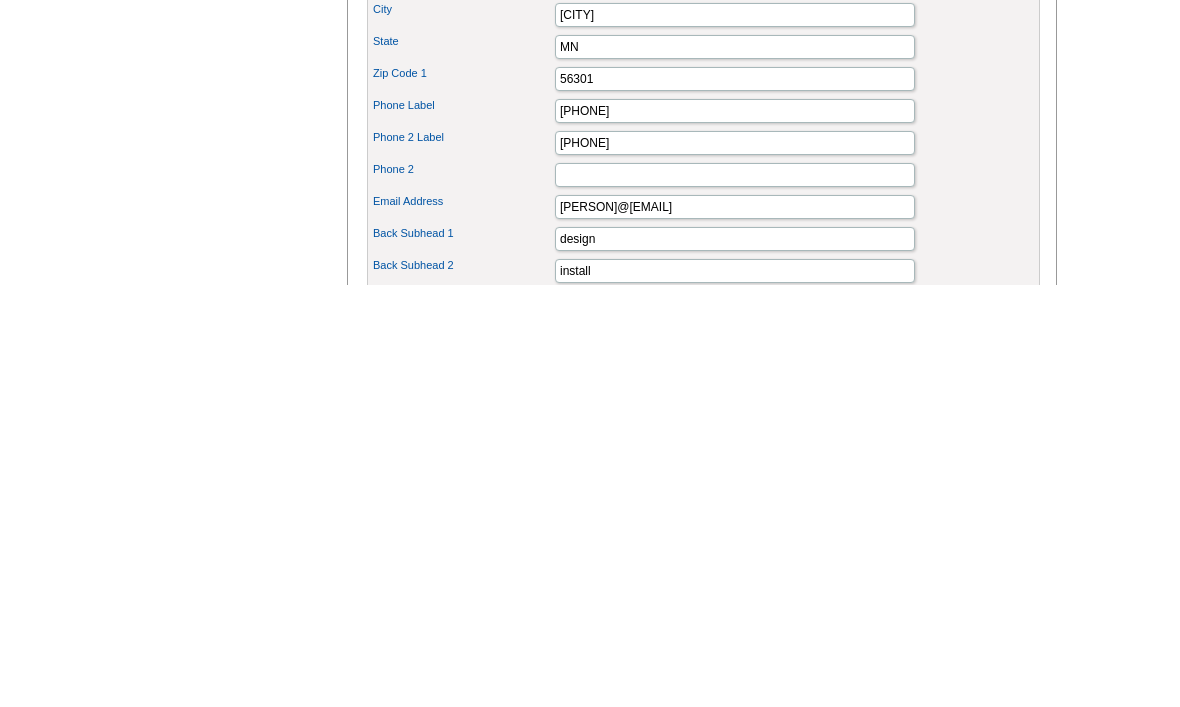 click on "Phone 2" at bounding box center [703, 597] 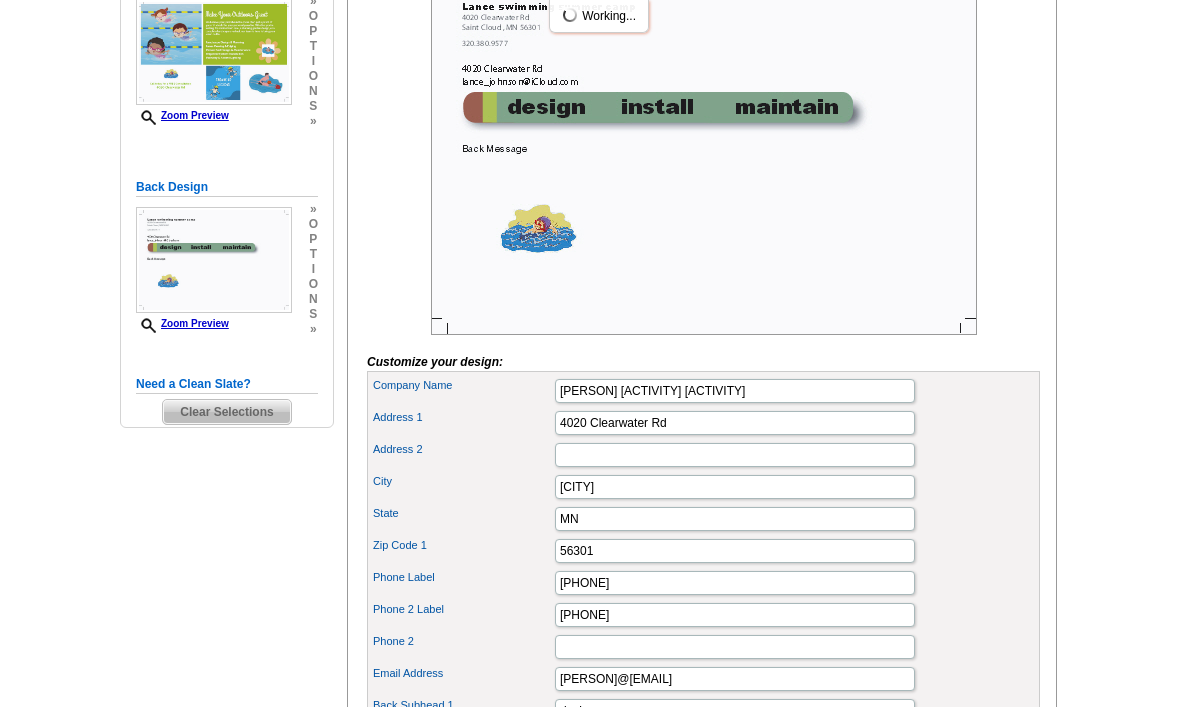 scroll, scrollTop: 373, scrollLeft: 0, axis: vertical 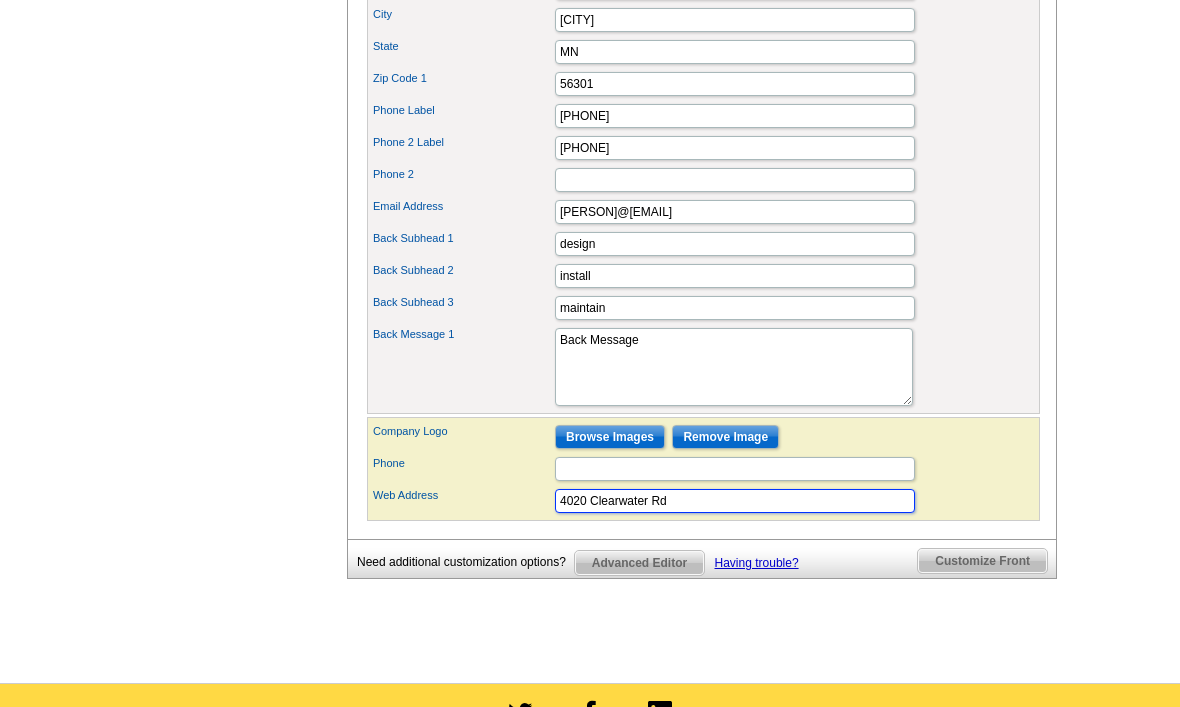 click on "4020 Clearwater Rd" at bounding box center [735, 502] 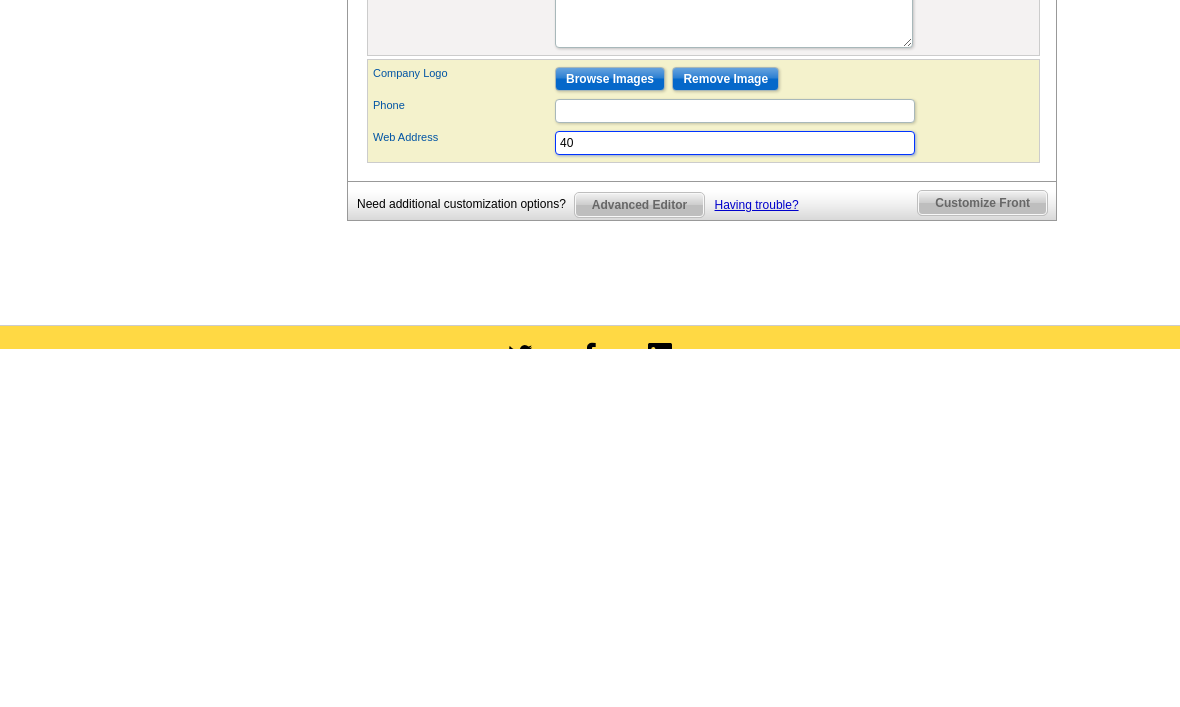 type on "4" 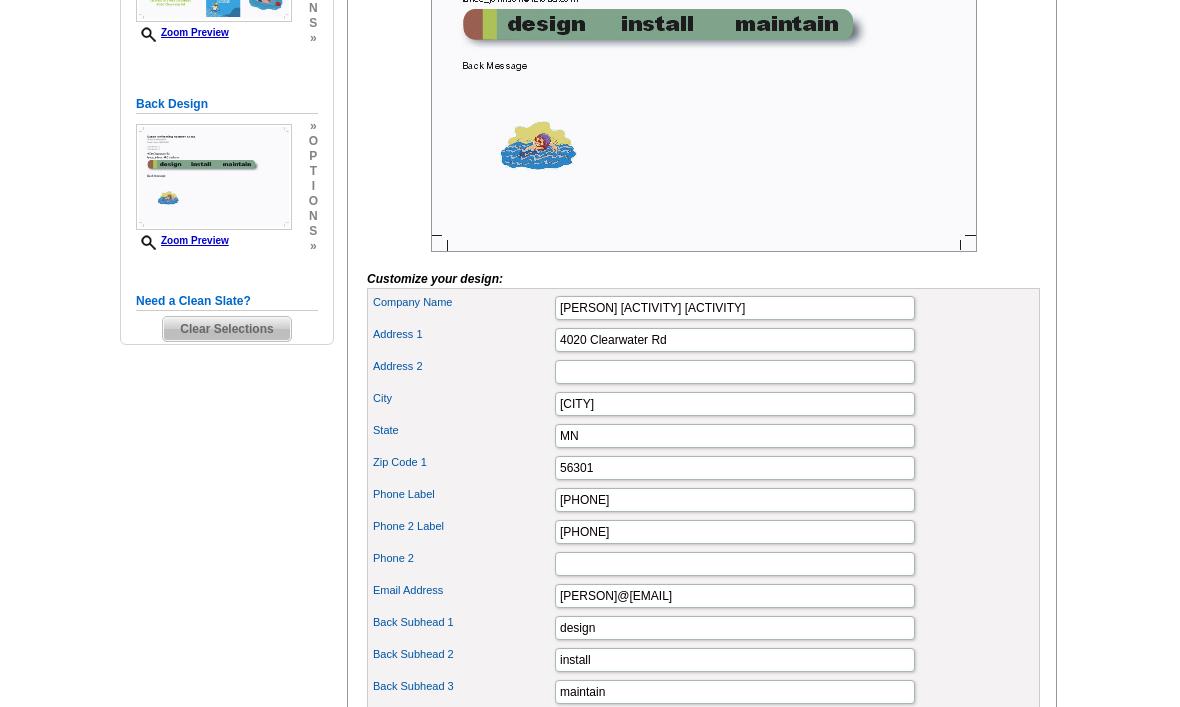 scroll, scrollTop: 455, scrollLeft: 0, axis: vertical 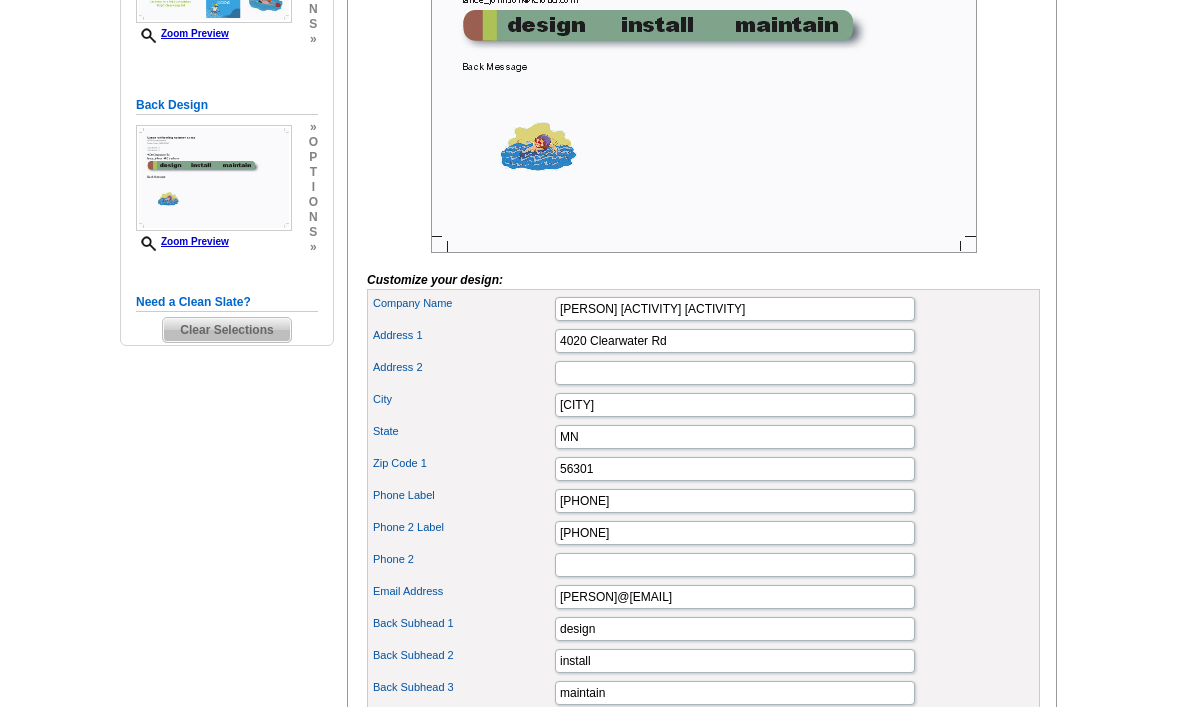 type on "Www. Lance swimming summercamp.com" 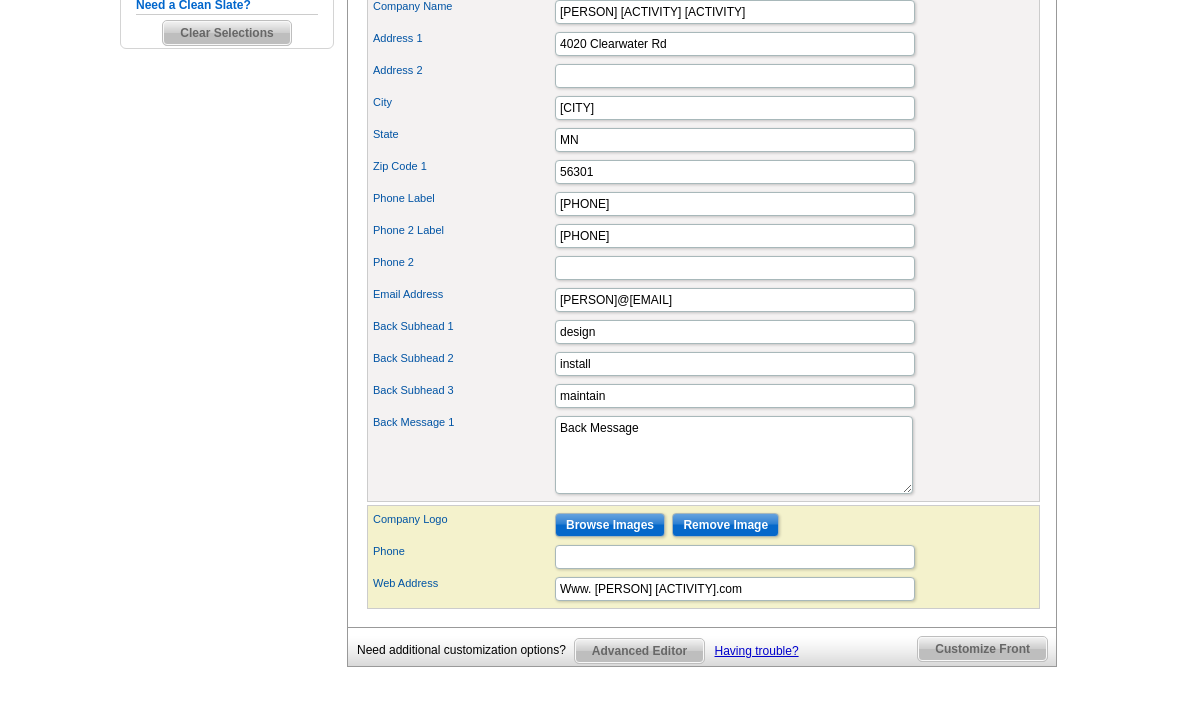 scroll, scrollTop: 851, scrollLeft: 0, axis: vertical 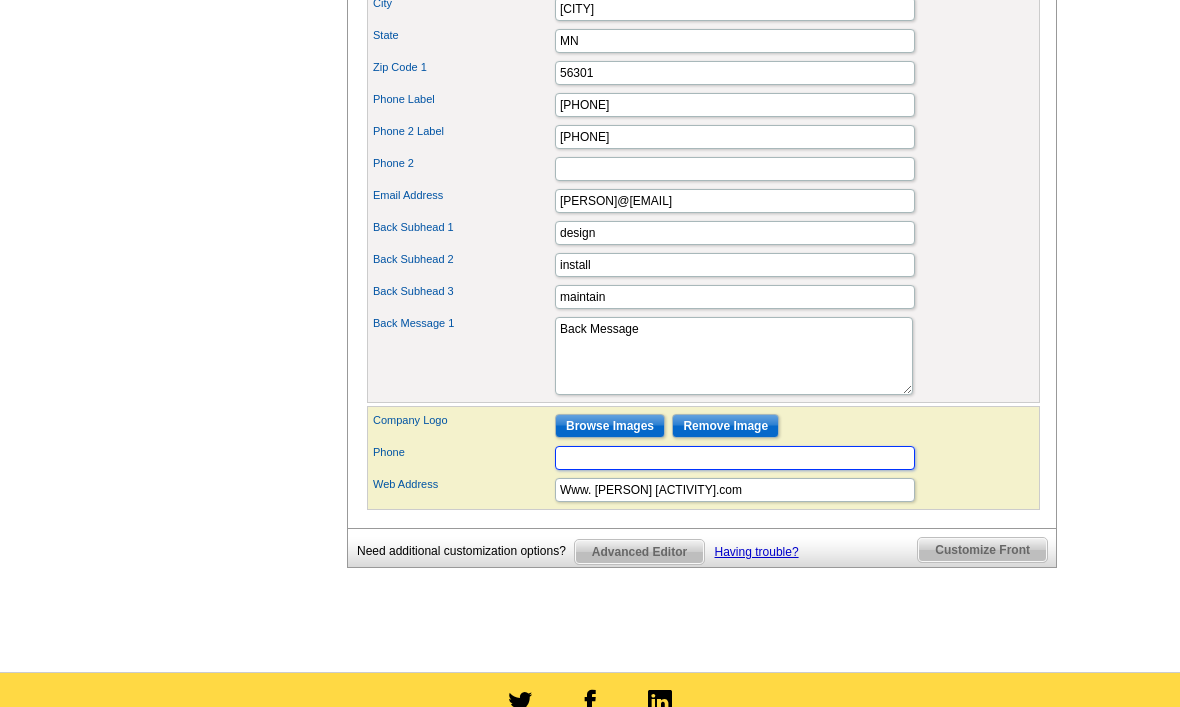click on "Phone" at bounding box center (735, 458) 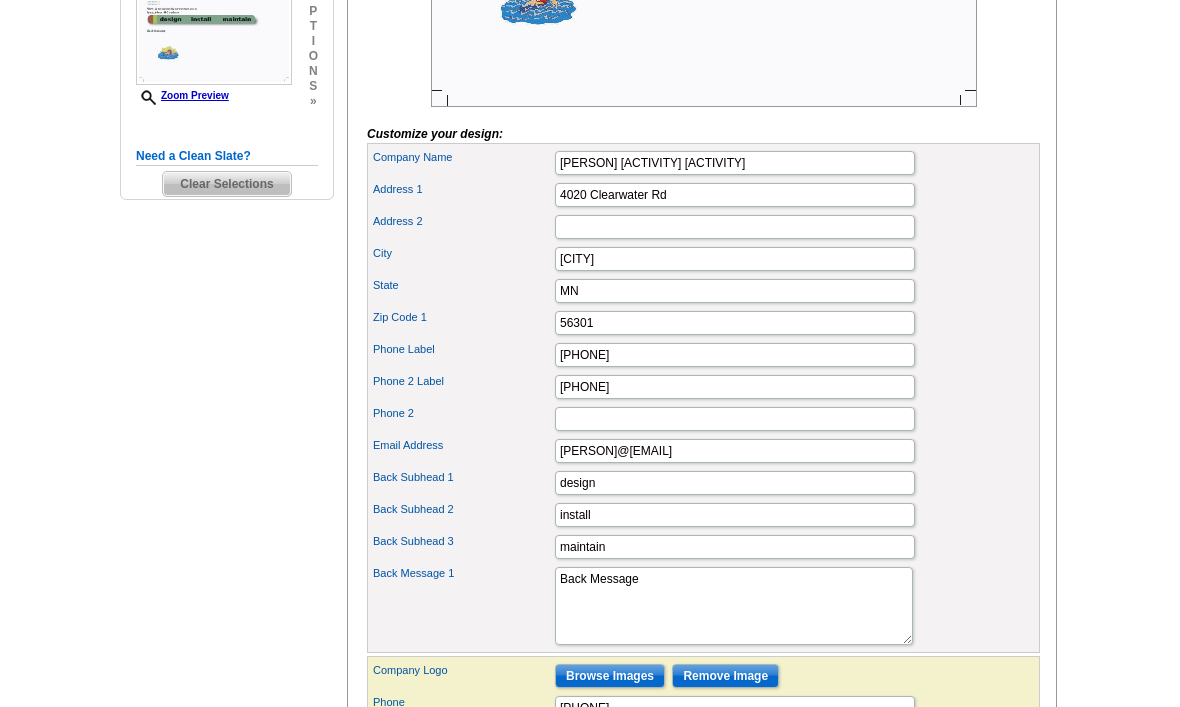 scroll, scrollTop: 707, scrollLeft: 0, axis: vertical 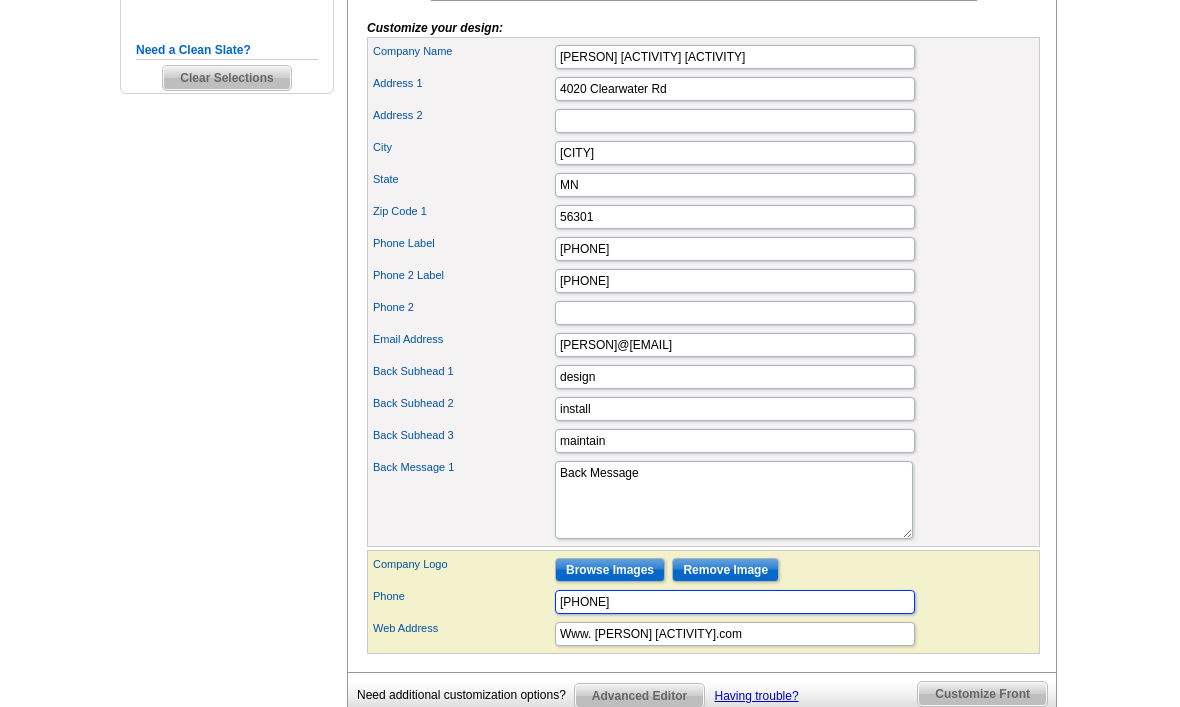 type on "320.380.9577" 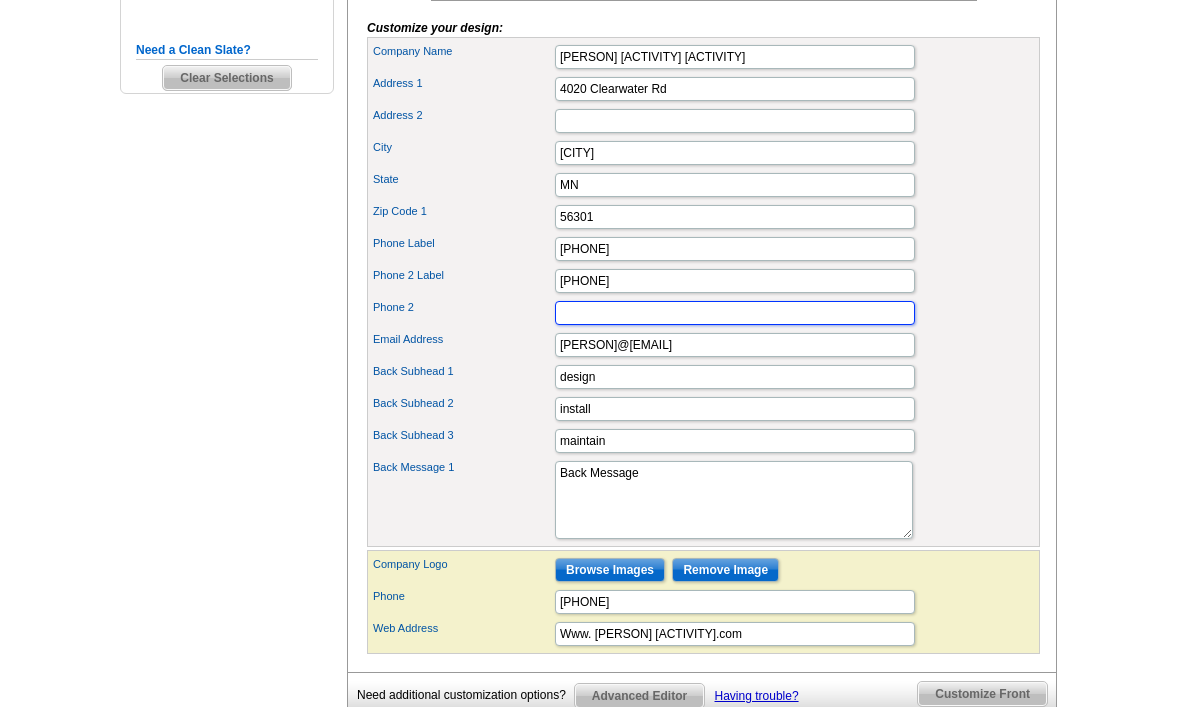 click on "Phone 2" at bounding box center [735, 313] 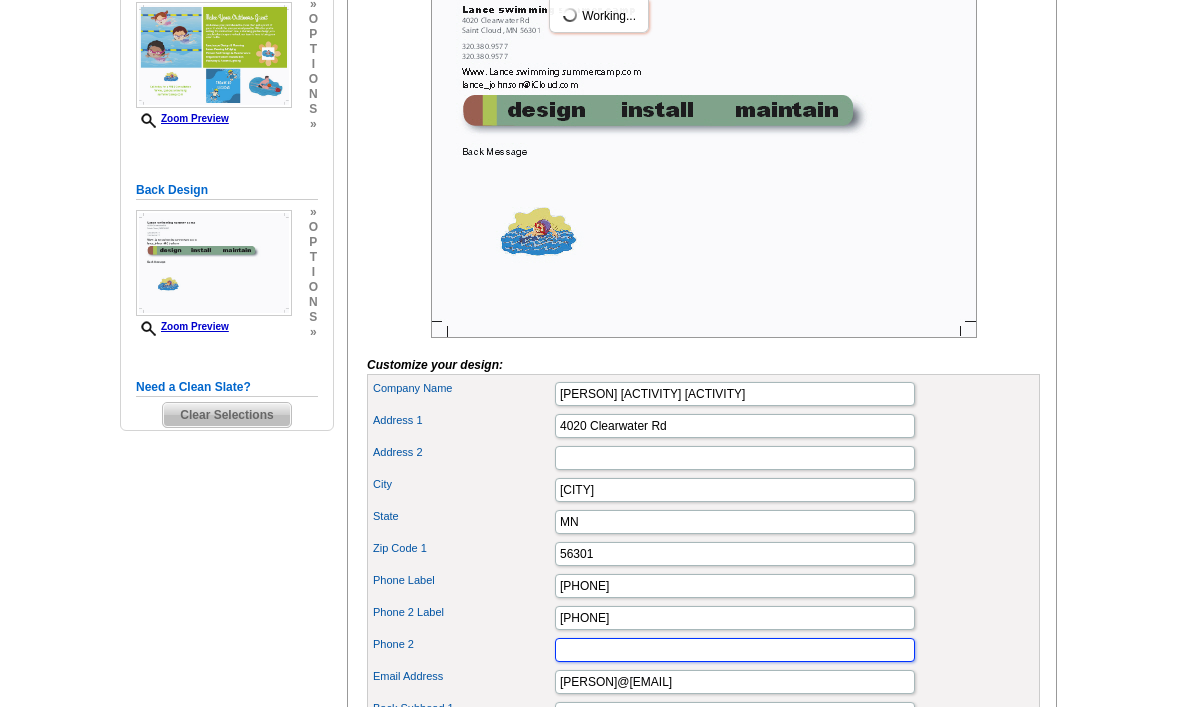 scroll, scrollTop: 364, scrollLeft: 0, axis: vertical 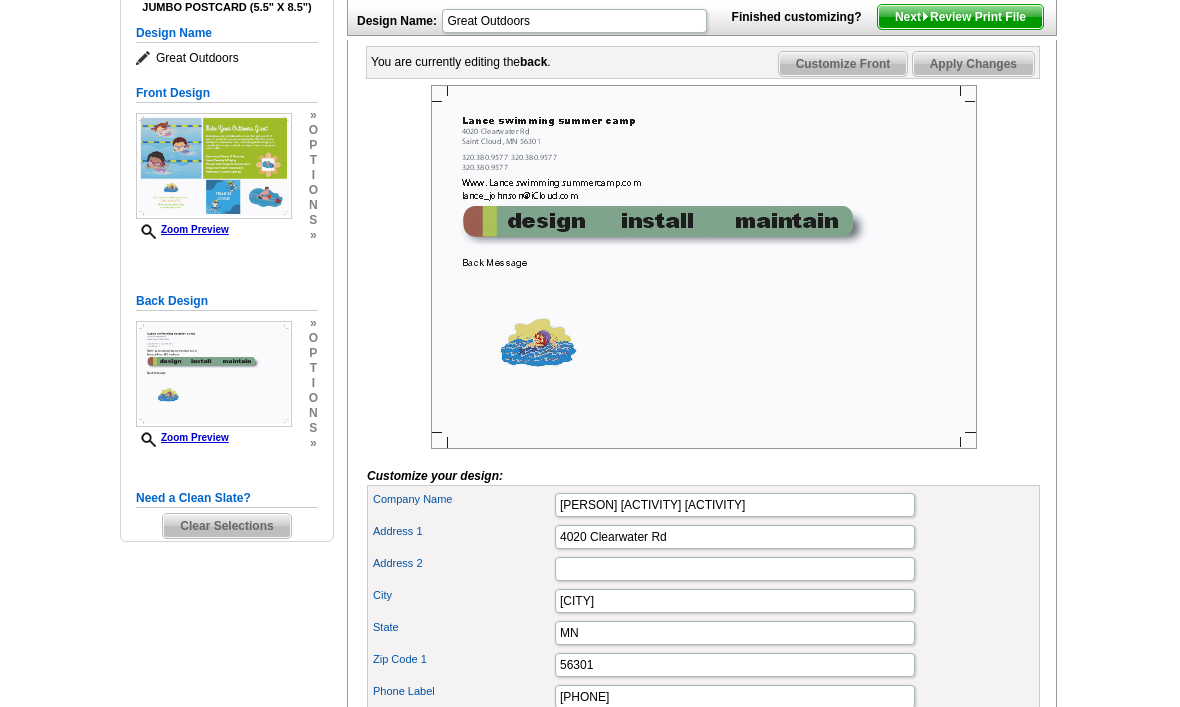click on "Next   Review Print File" at bounding box center [960, 17] 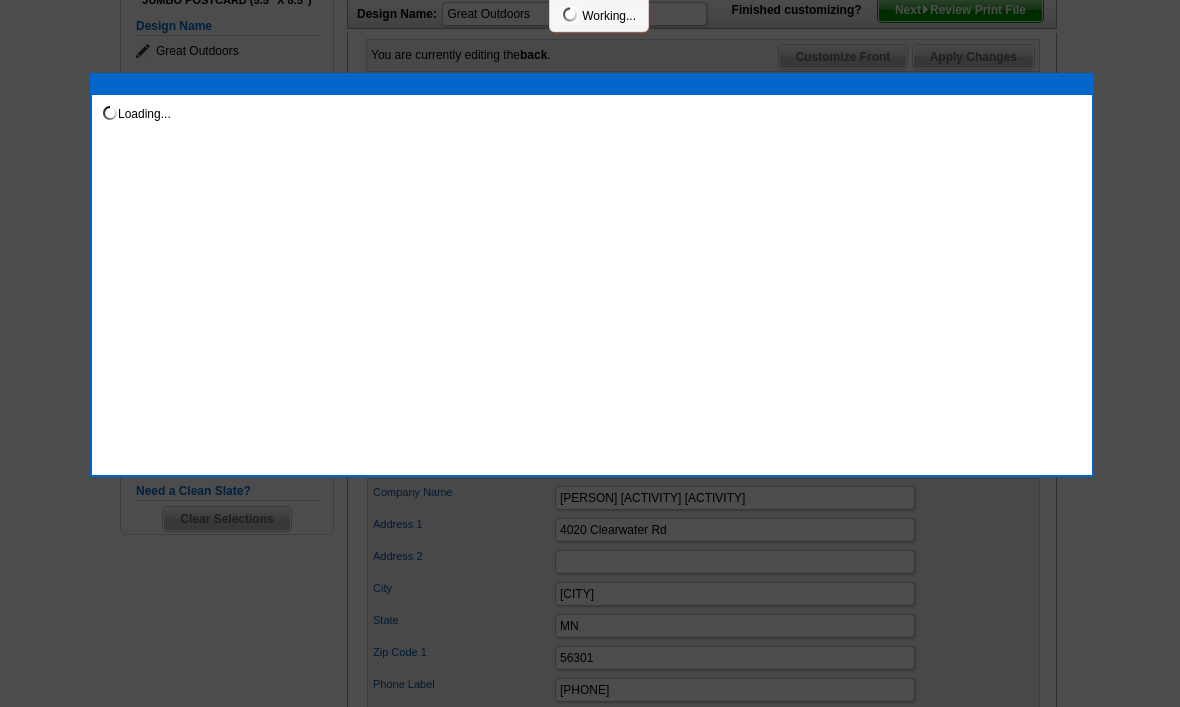 scroll, scrollTop: 263, scrollLeft: 0, axis: vertical 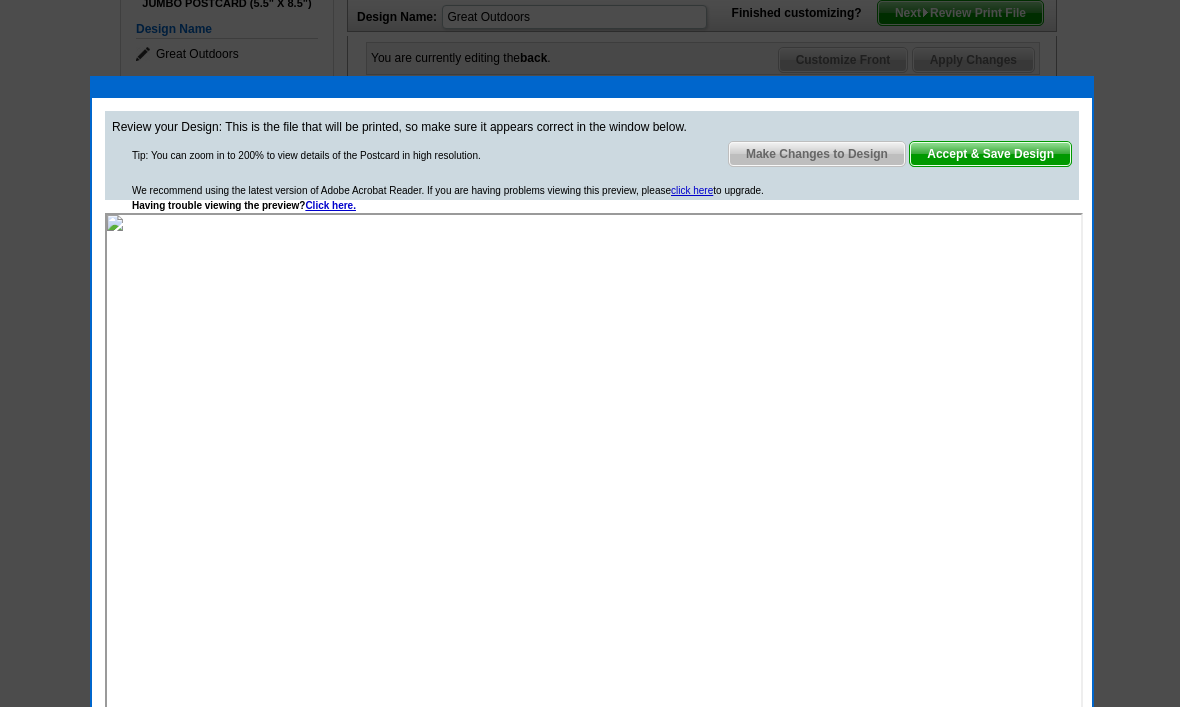 click on "Accept & Save Design" at bounding box center [990, 154] 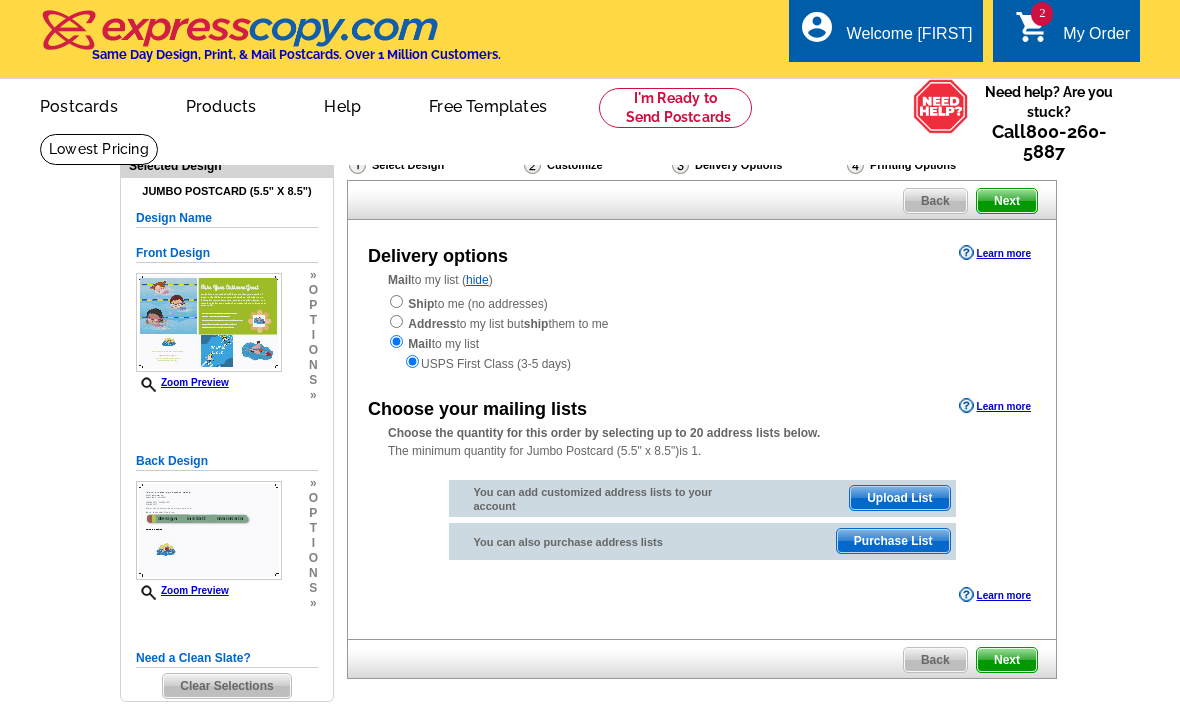 scroll, scrollTop: 0, scrollLeft: 0, axis: both 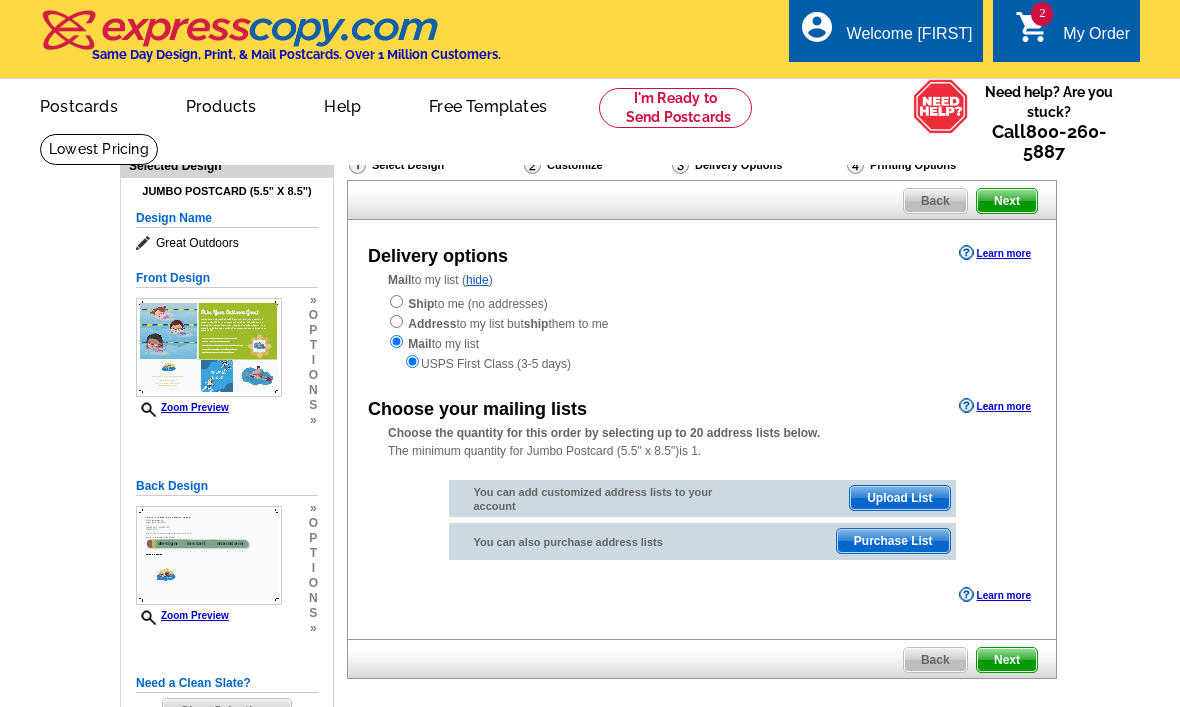 click at bounding box center (396, 301) 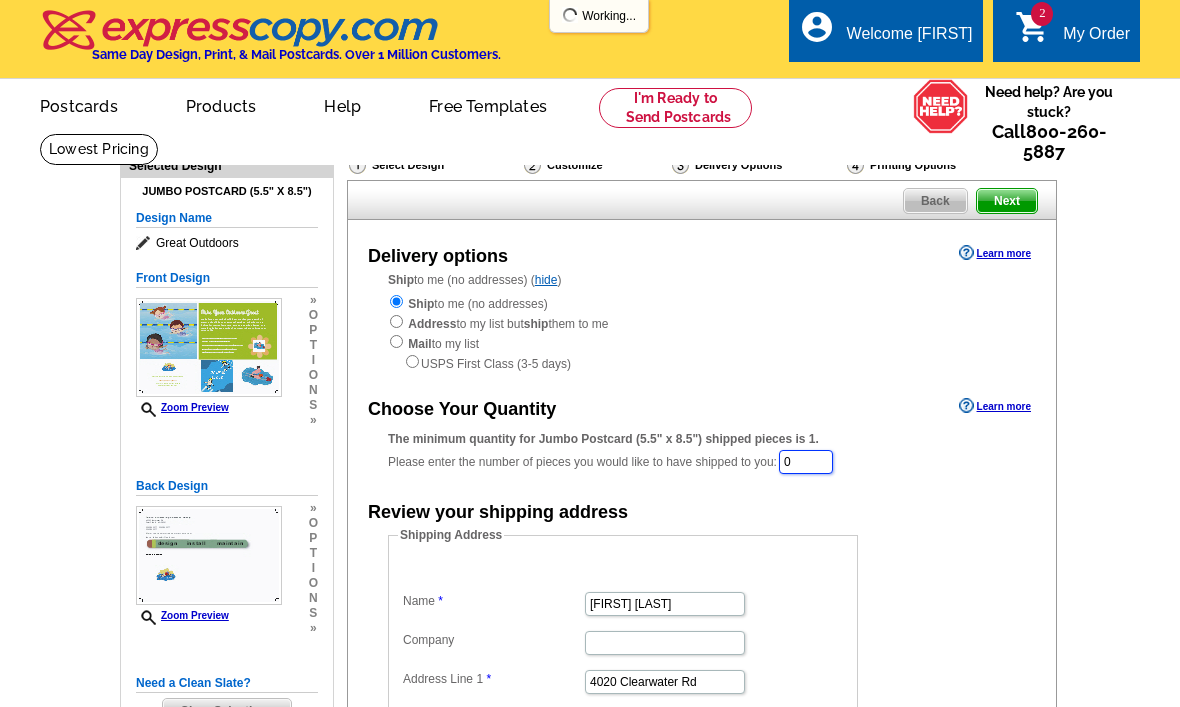 click on "0" at bounding box center (806, 462) 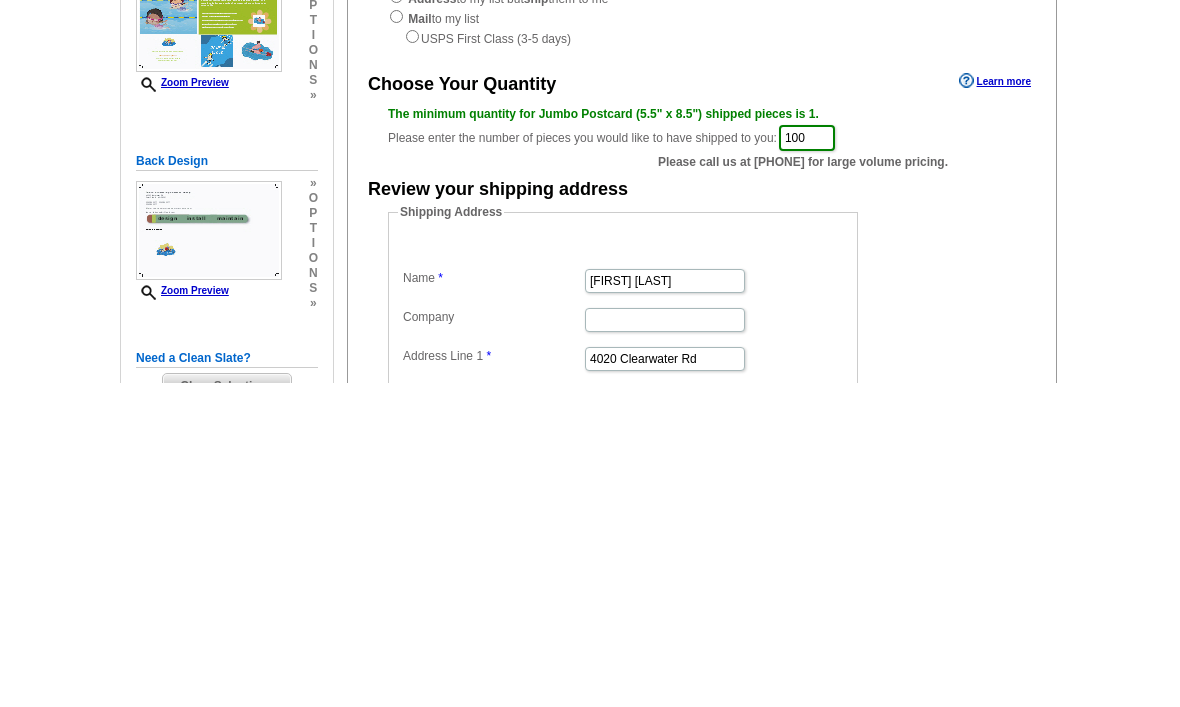 scroll, scrollTop: 325, scrollLeft: 0, axis: vertical 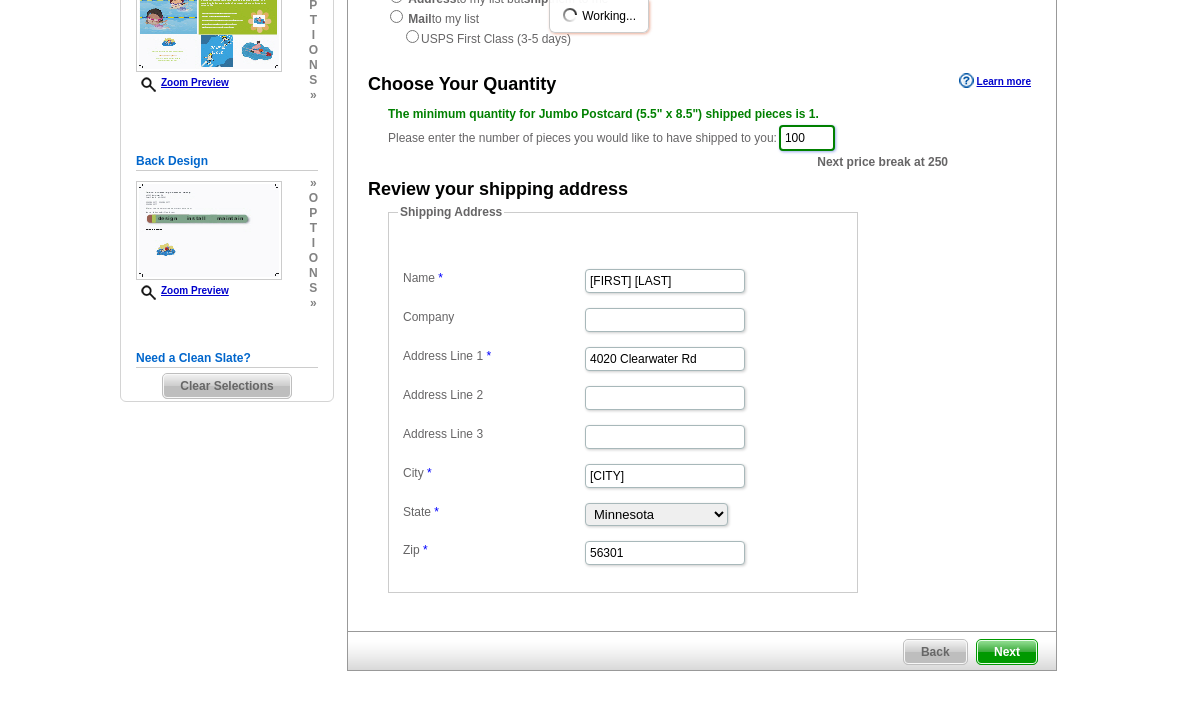 click on "100" at bounding box center (807, 138) 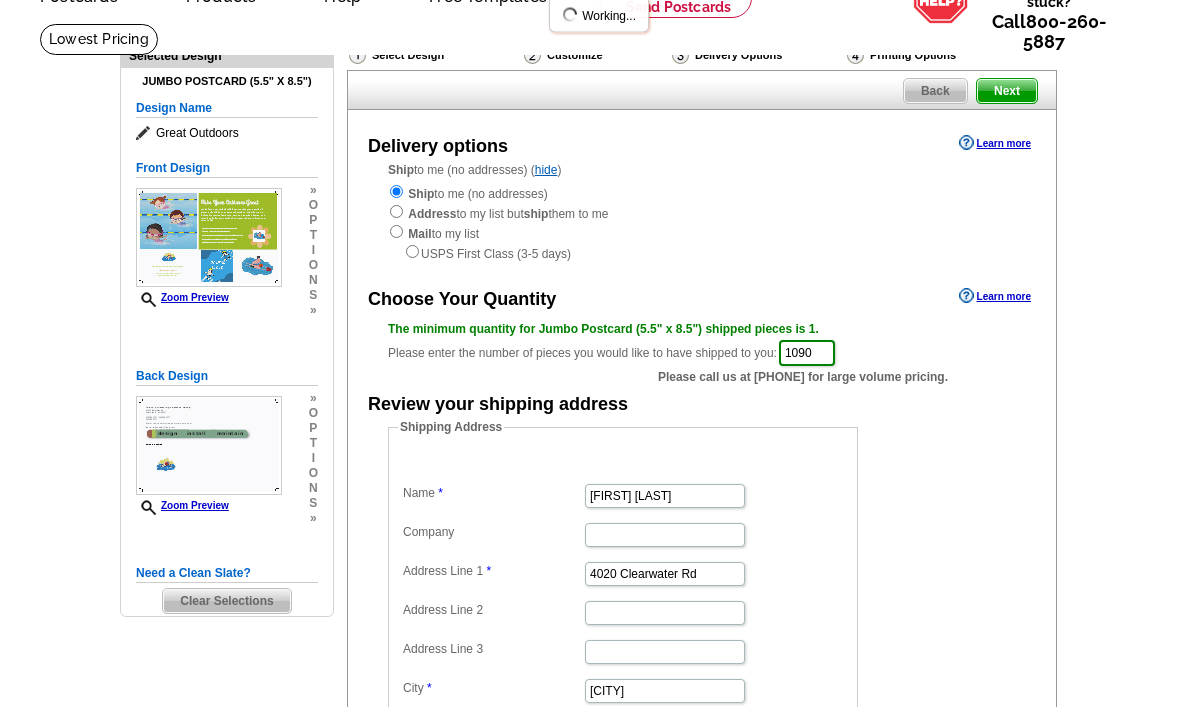 scroll, scrollTop: 108, scrollLeft: 0, axis: vertical 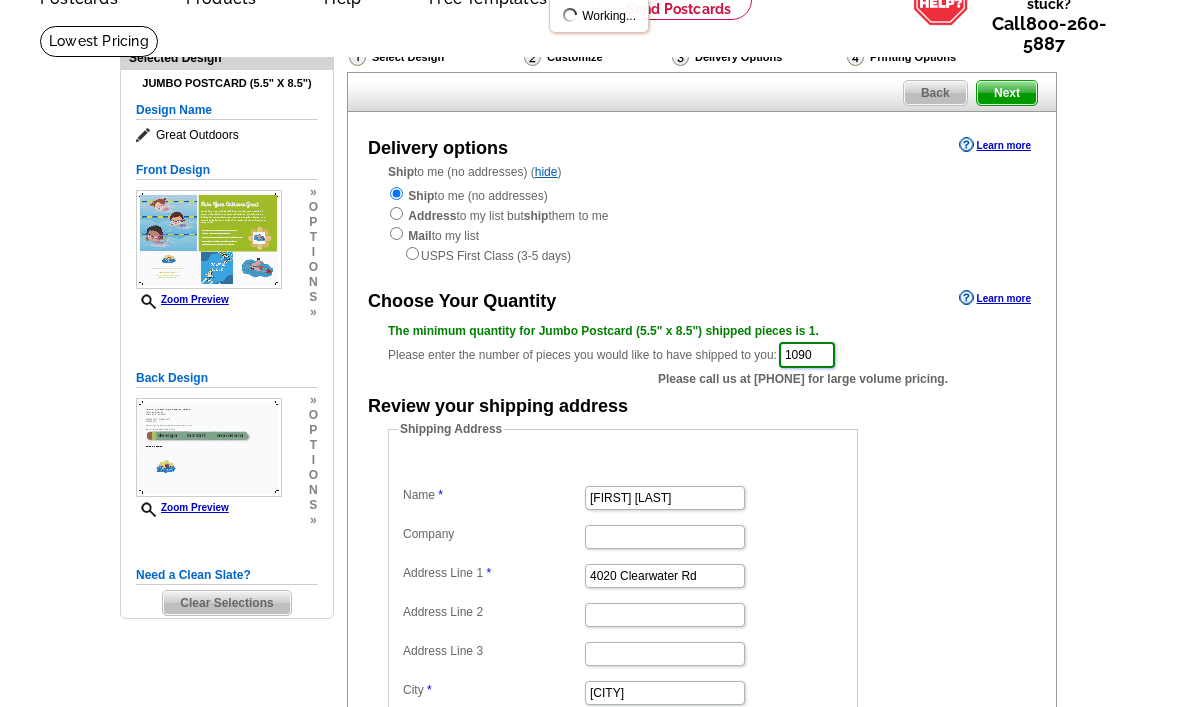 type on "1090" 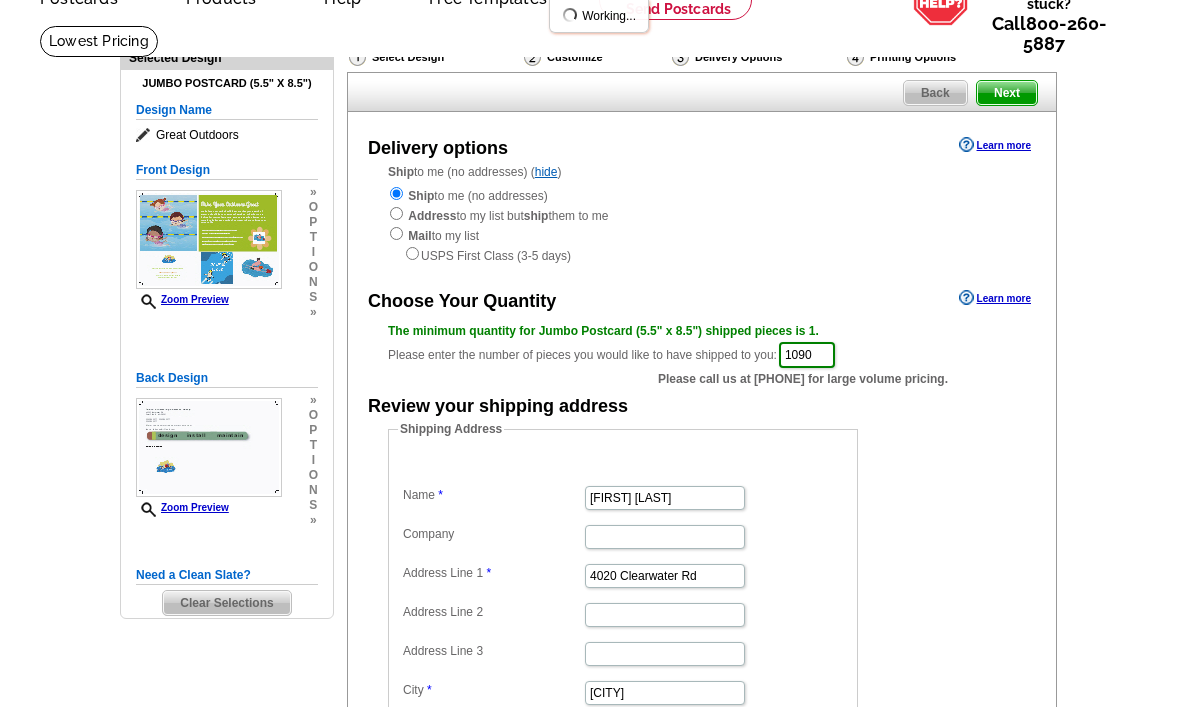 click on "Next" at bounding box center [1007, 93] 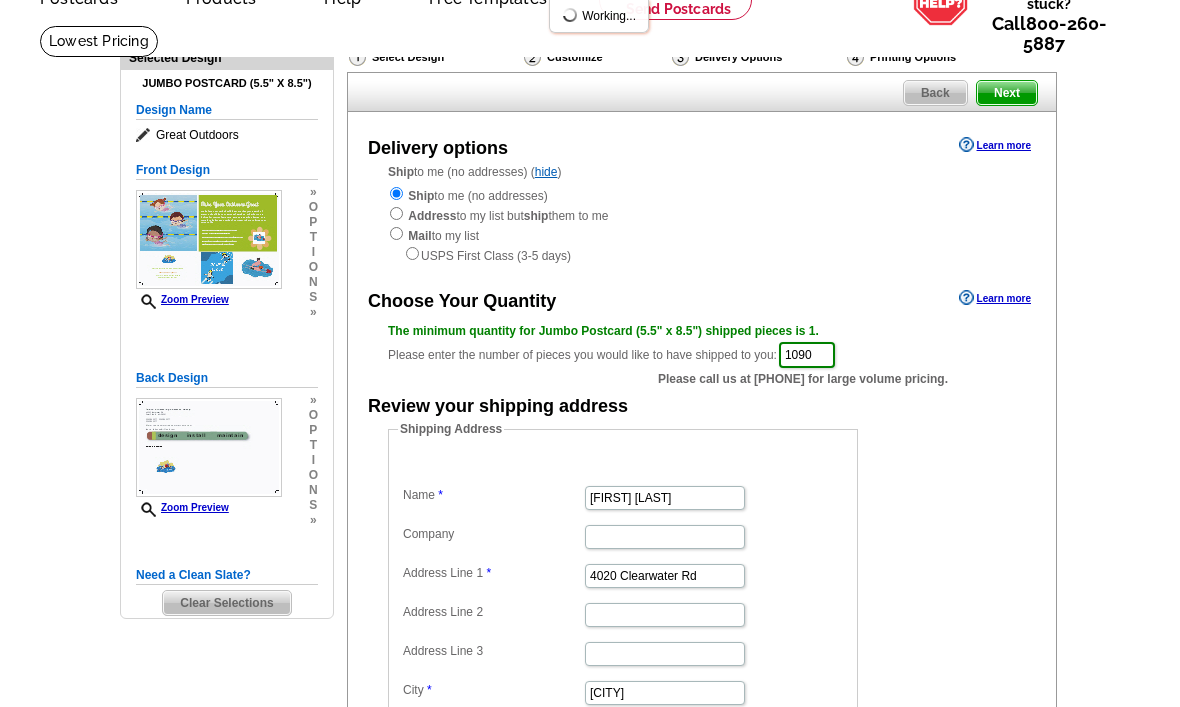 click on "Next" at bounding box center (1007, 93) 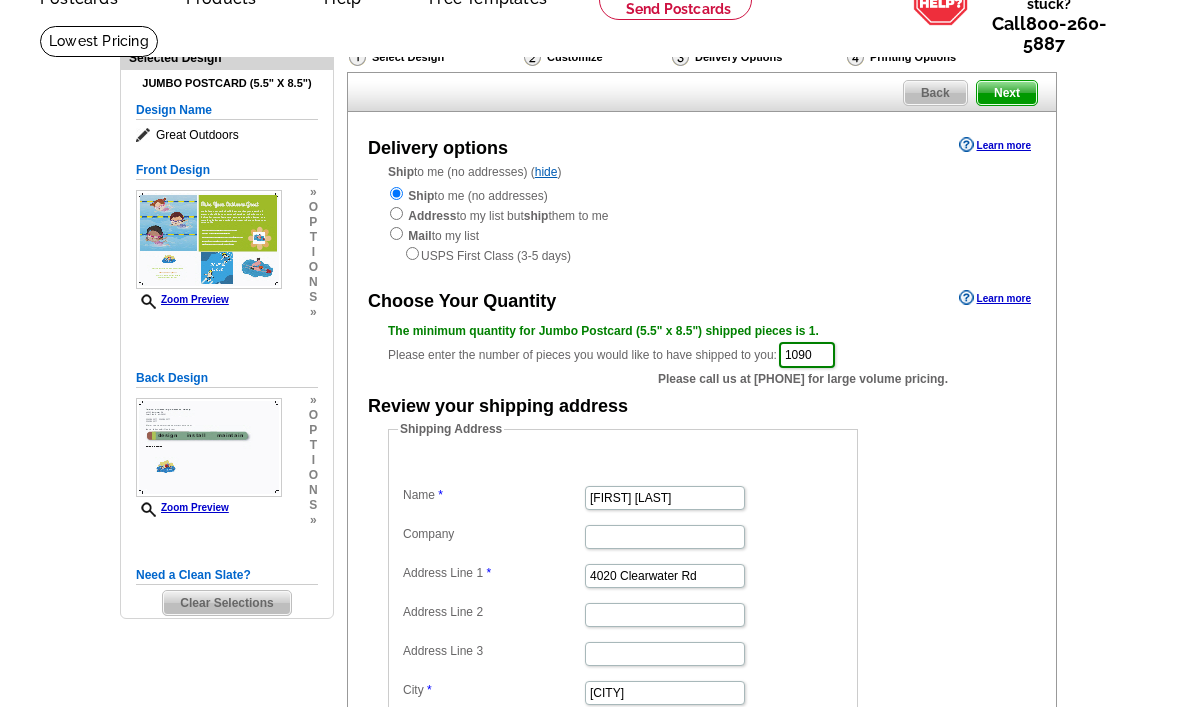 click on "Next" at bounding box center (1007, 93) 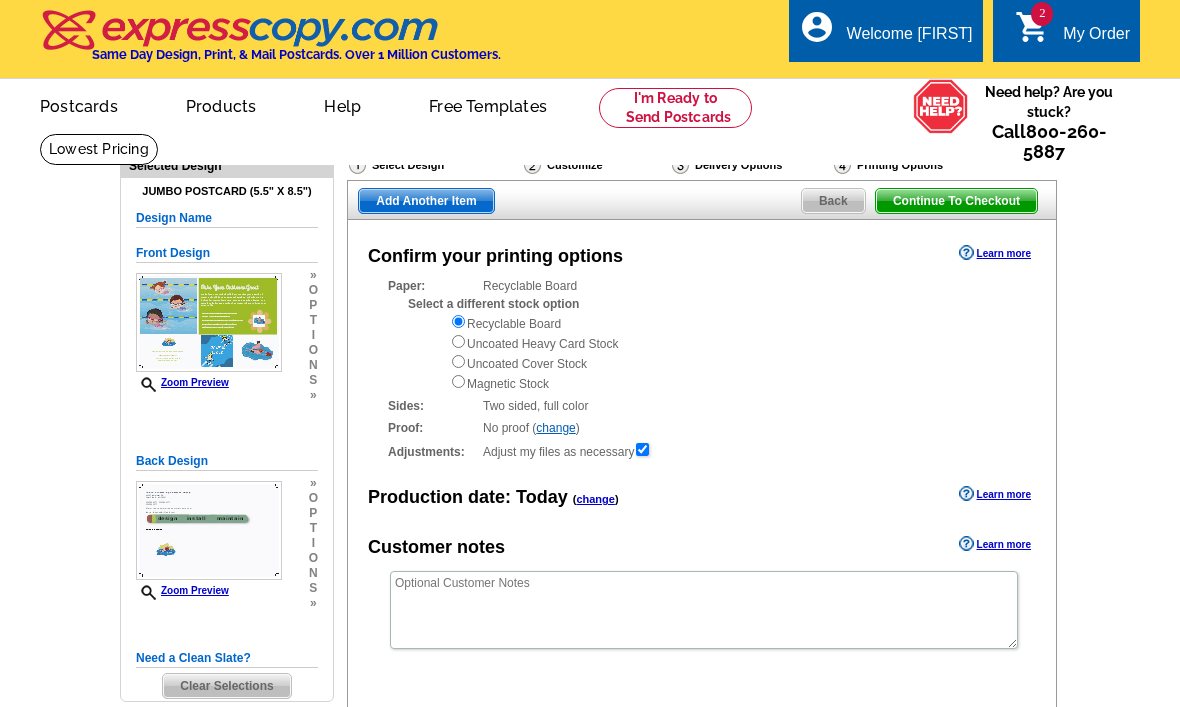 scroll, scrollTop: 0, scrollLeft: 0, axis: both 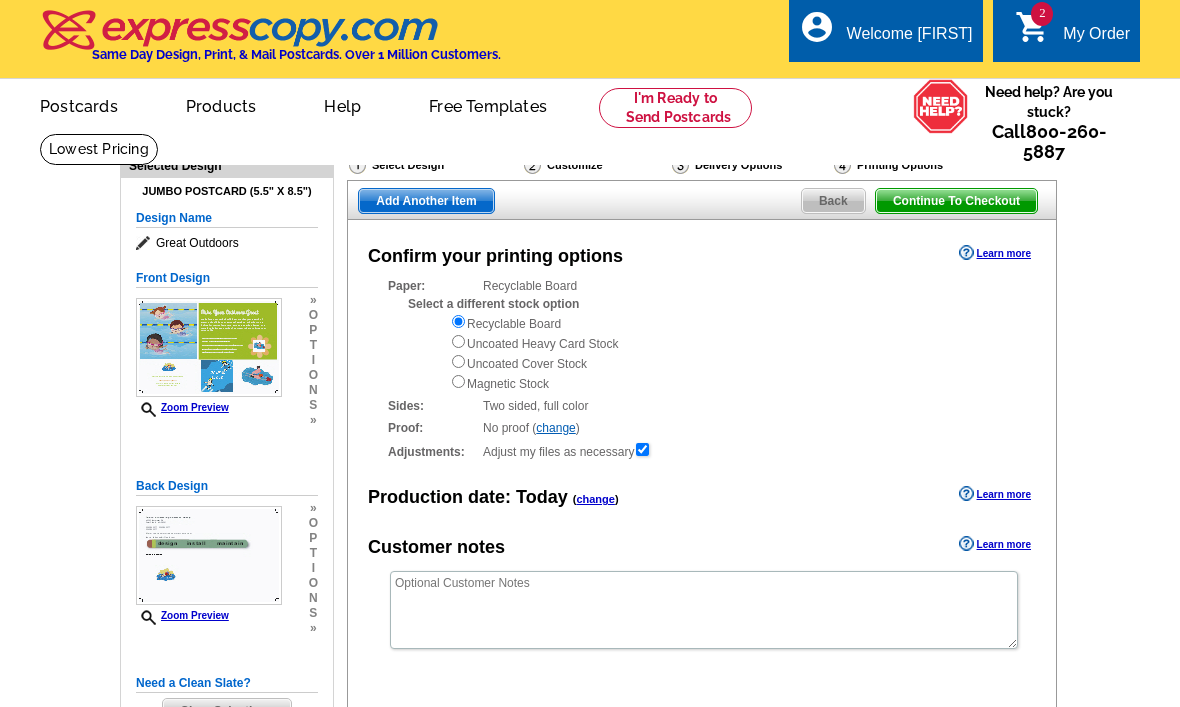 click on "Add Another Item" at bounding box center (426, 201) 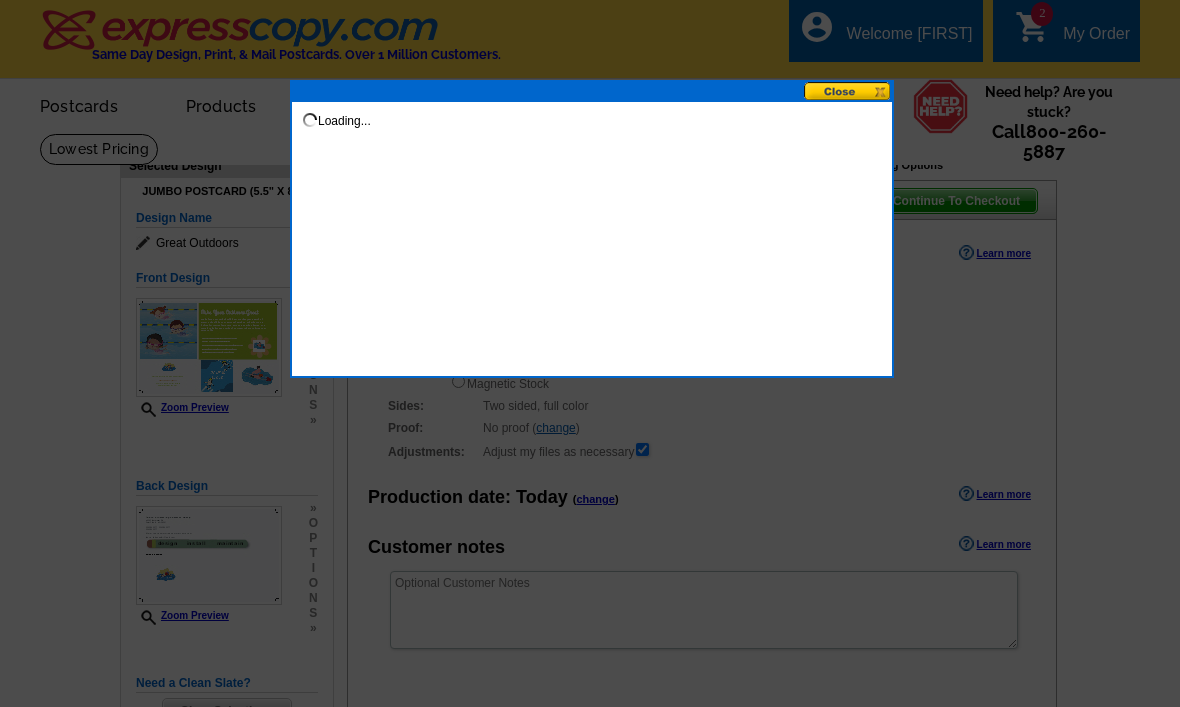 click at bounding box center [590, 353] 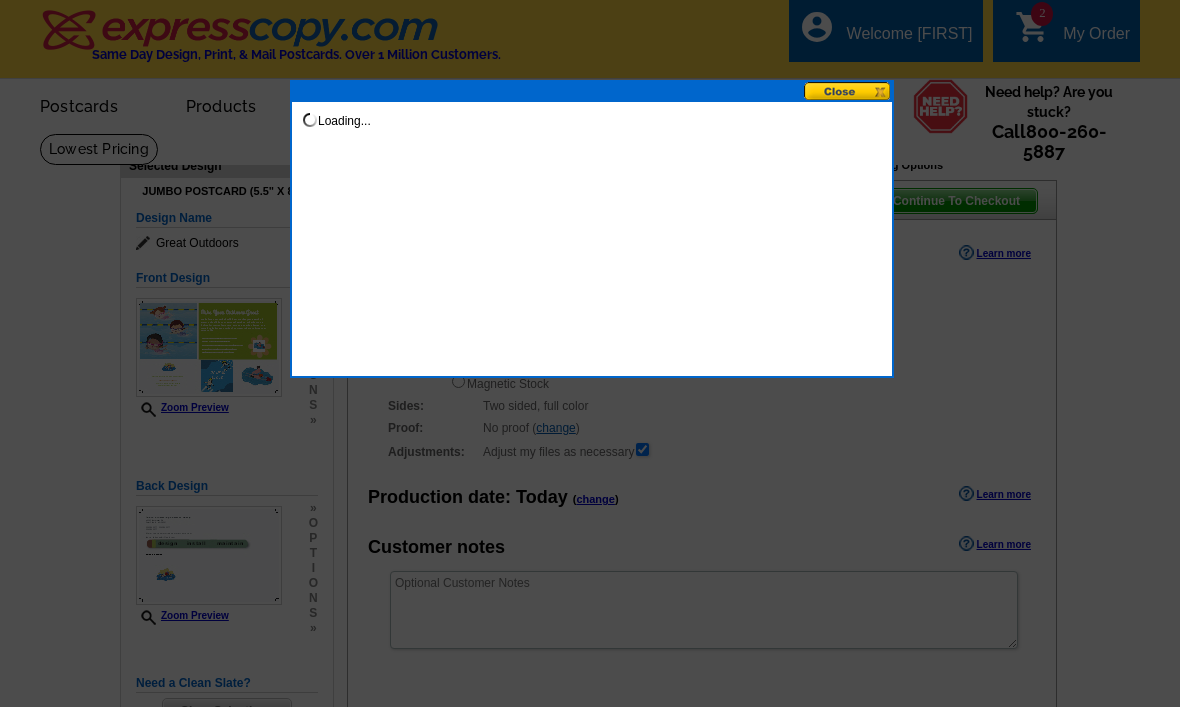click at bounding box center (590, 353) 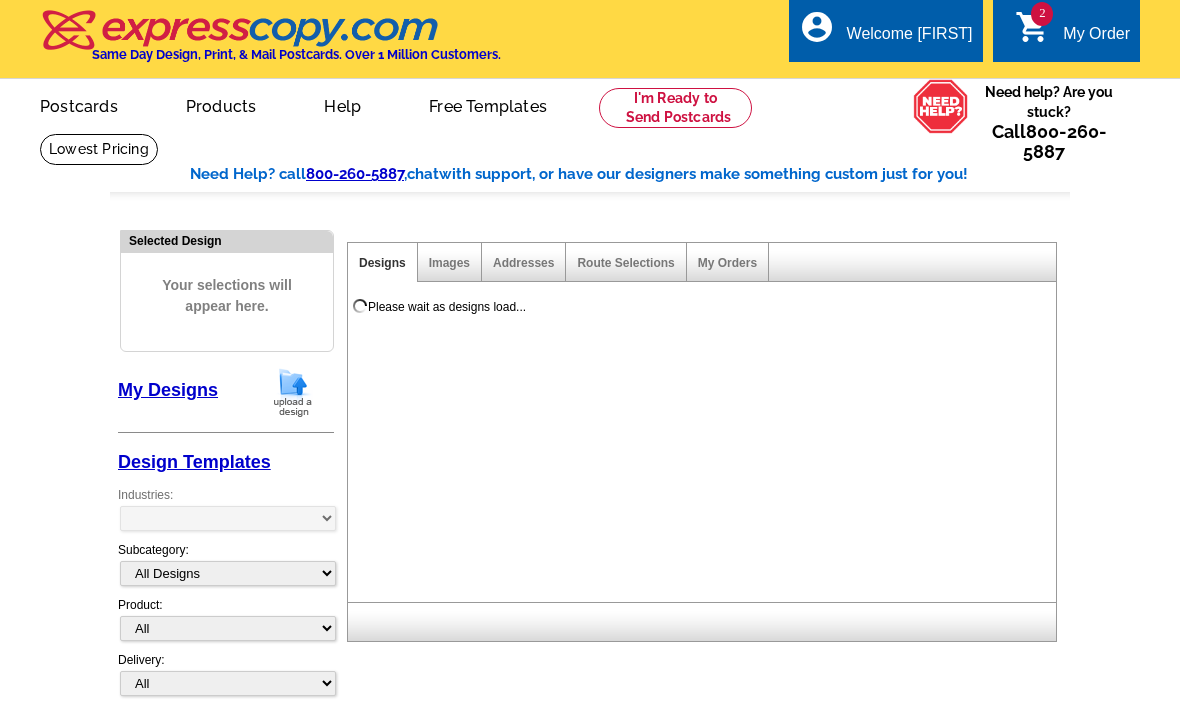 scroll, scrollTop: 0, scrollLeft: 0, axis: both 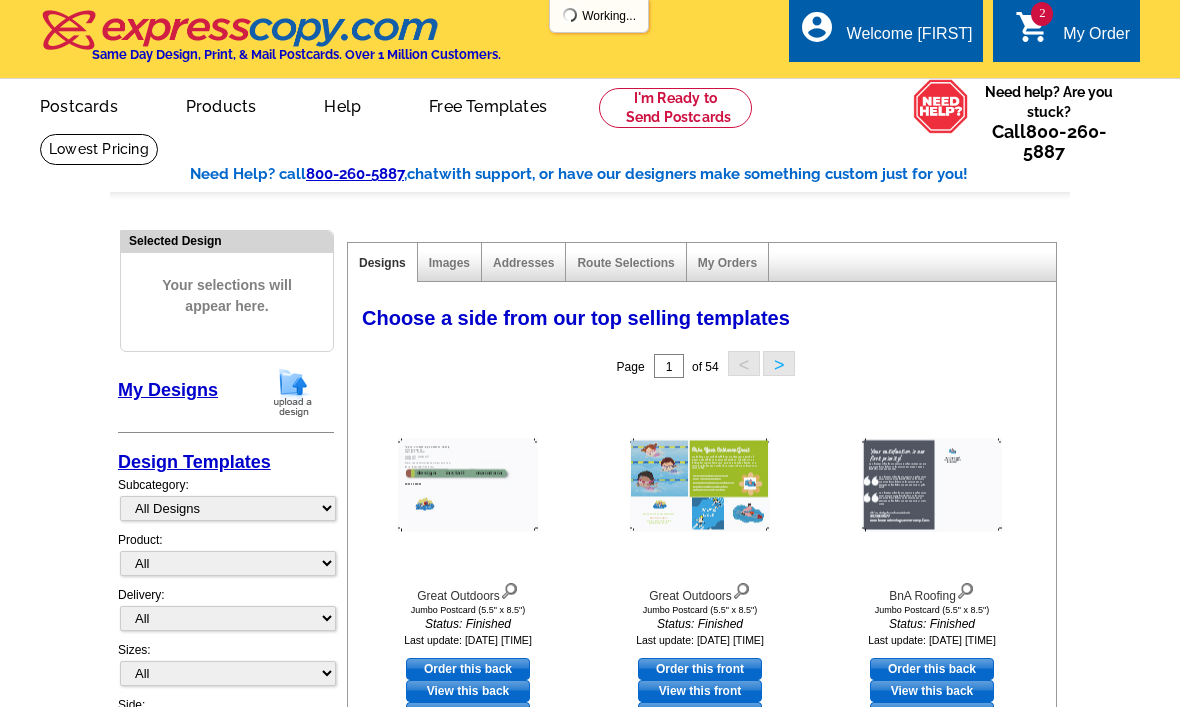 click on "2
shopping_cart
My Order" at bounding box center [1072, 34] 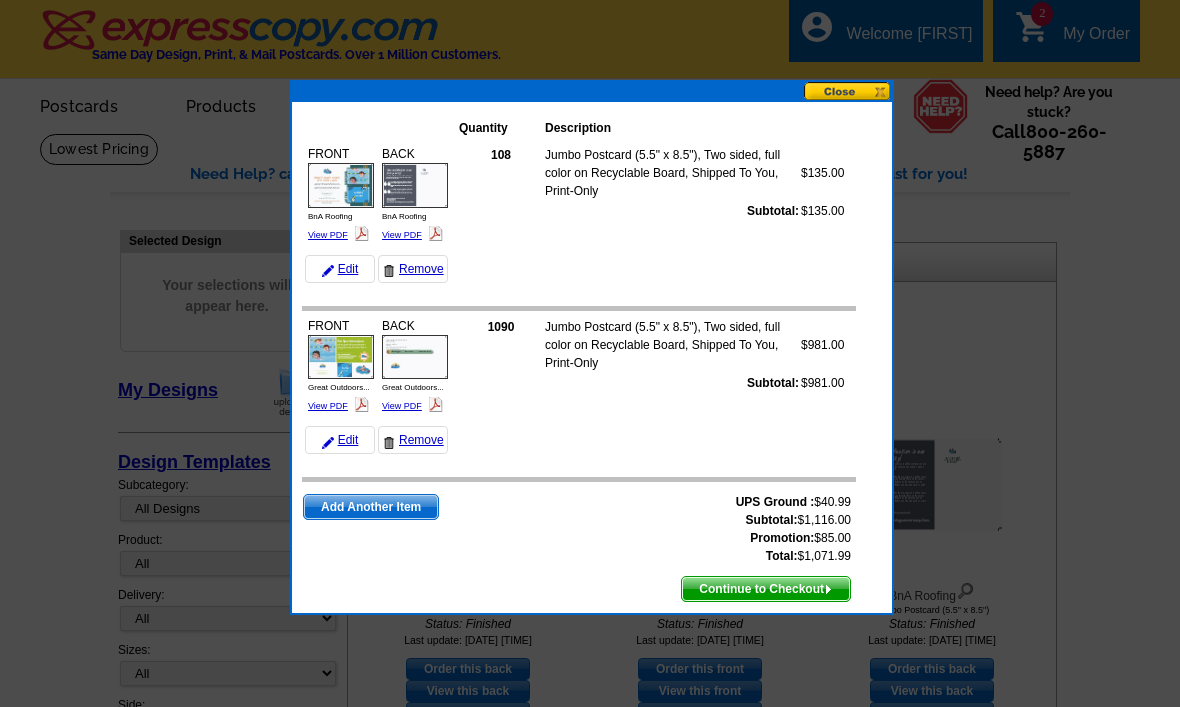 click on "View PDF" at bounding box center [328, 406] 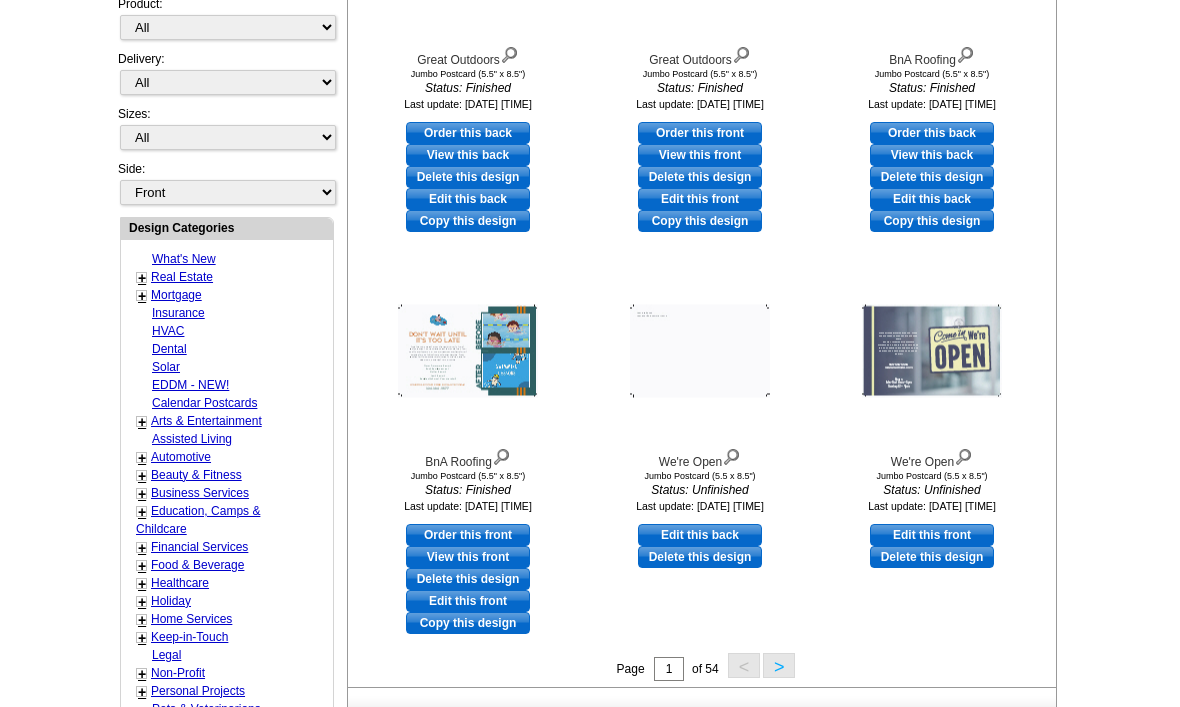 scroll, scrollTop: 537, scrollLeft: 0, axis: vertical 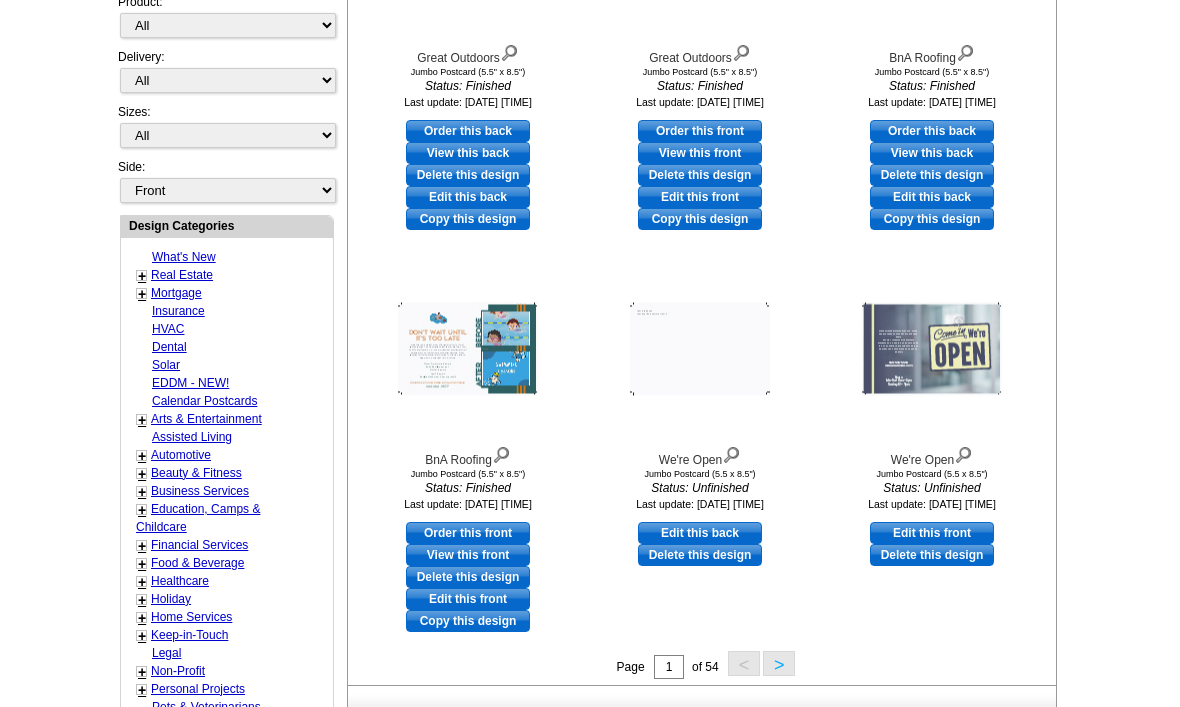 click on "Home Services" at bounding box center [191, 618] 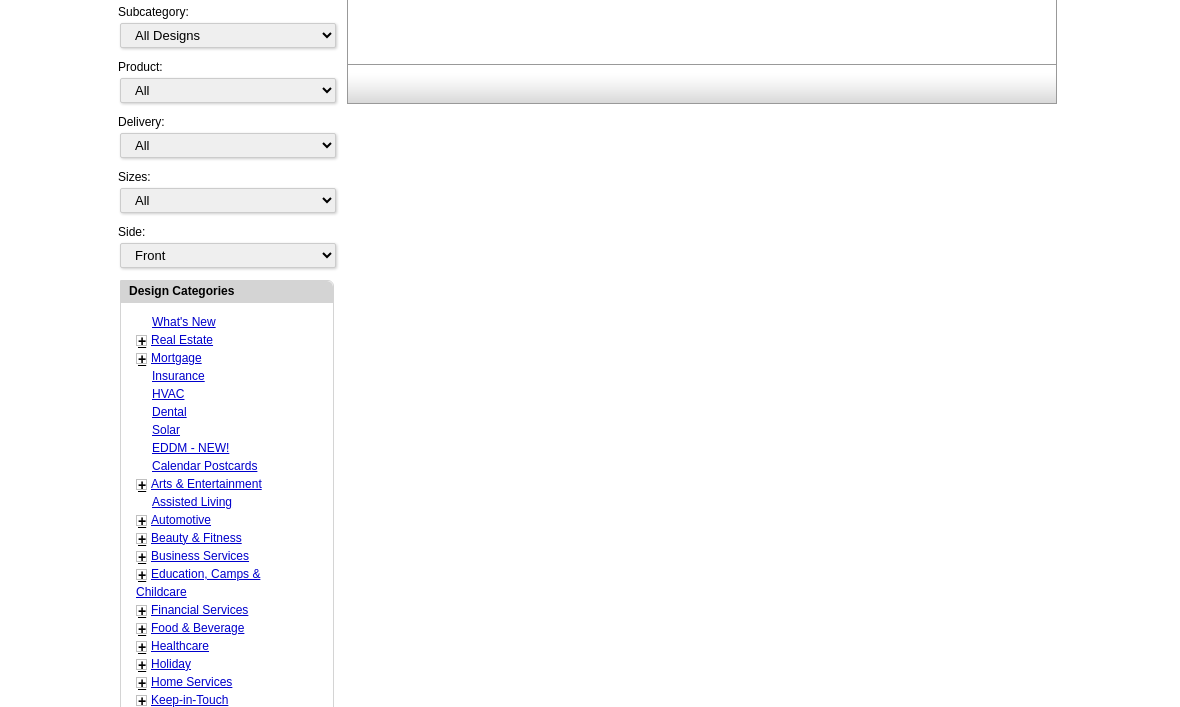scroll, scrollTop: 538, scrollLeft: 0, axis: vertical 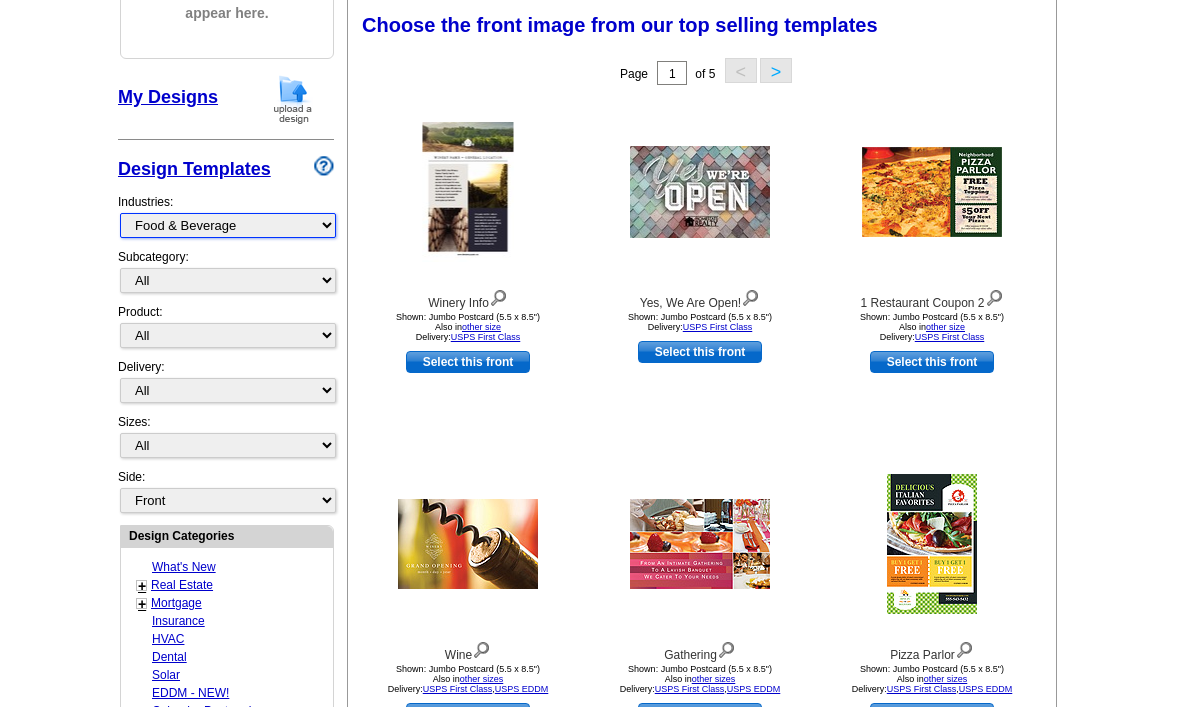 click on "What's New Real Estate Mortgage Insurance HVAC Dental Solar EDDM - NEW! Calendar Postcards Arts & Entertainment Assisted Living Automotive Beauty & Fitness Business Services Education, Camps & Childcare Financial Services Food & Beverage Healthcare Holiday Home Services Keep-in-Touch Legal Non-Profit Personal Projects Pets & Veterinarians Photo Cards Religion & Faith Retail Seasonal Sports & Recreation Sports Schedules Travel Greeting Cards All Postcards All Flyers & Brochures All Business Cards All Door Hangers All Greeting Cards" at bounding box center (228, 225) 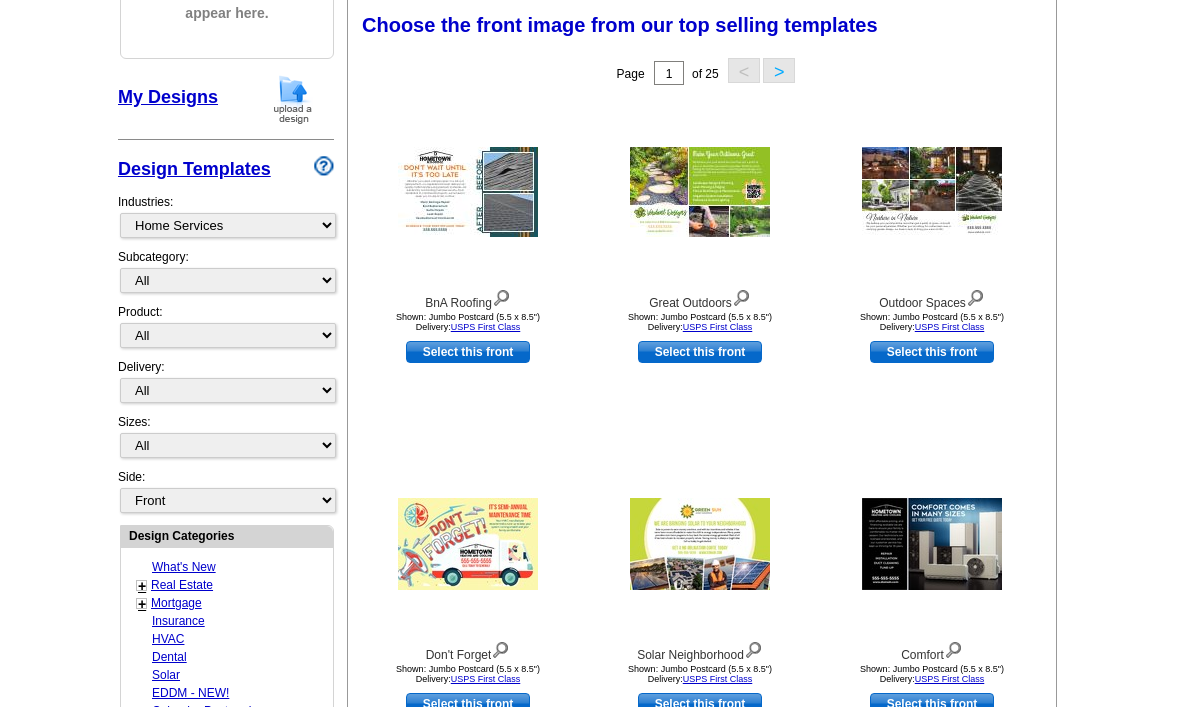 click on "Select this front" at bounding box center (932, 352) 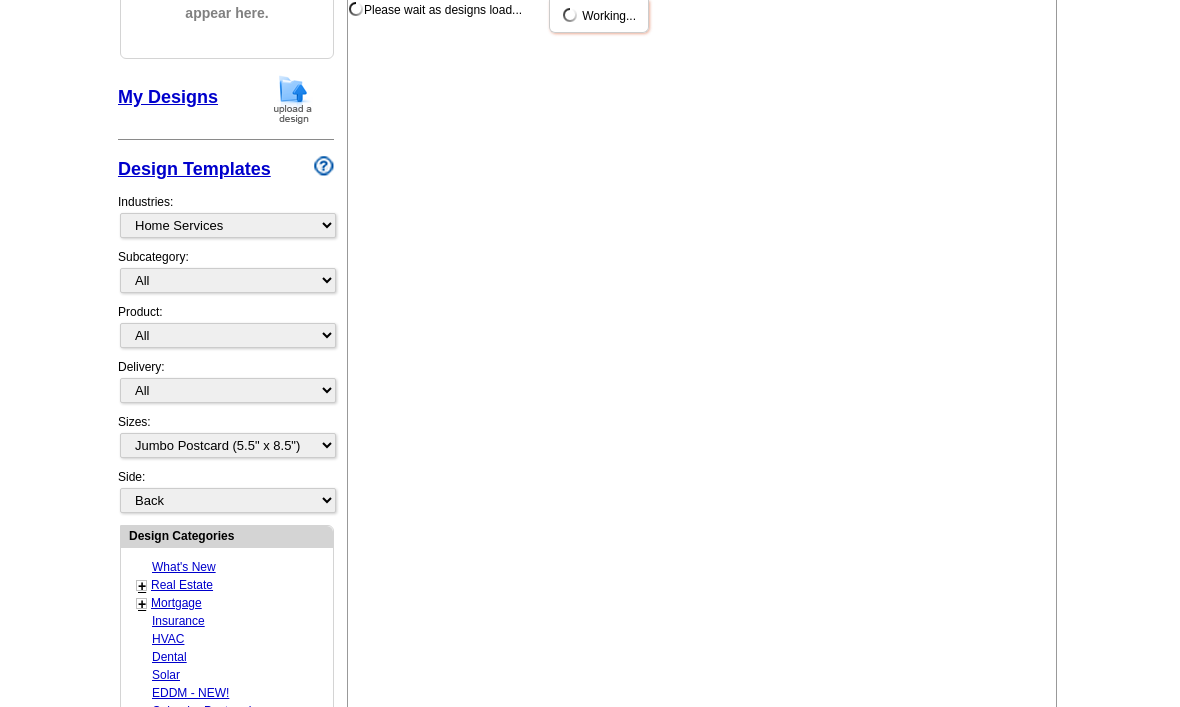 scroll, scrollTop: 0, scrollLeft: 0, axis: both 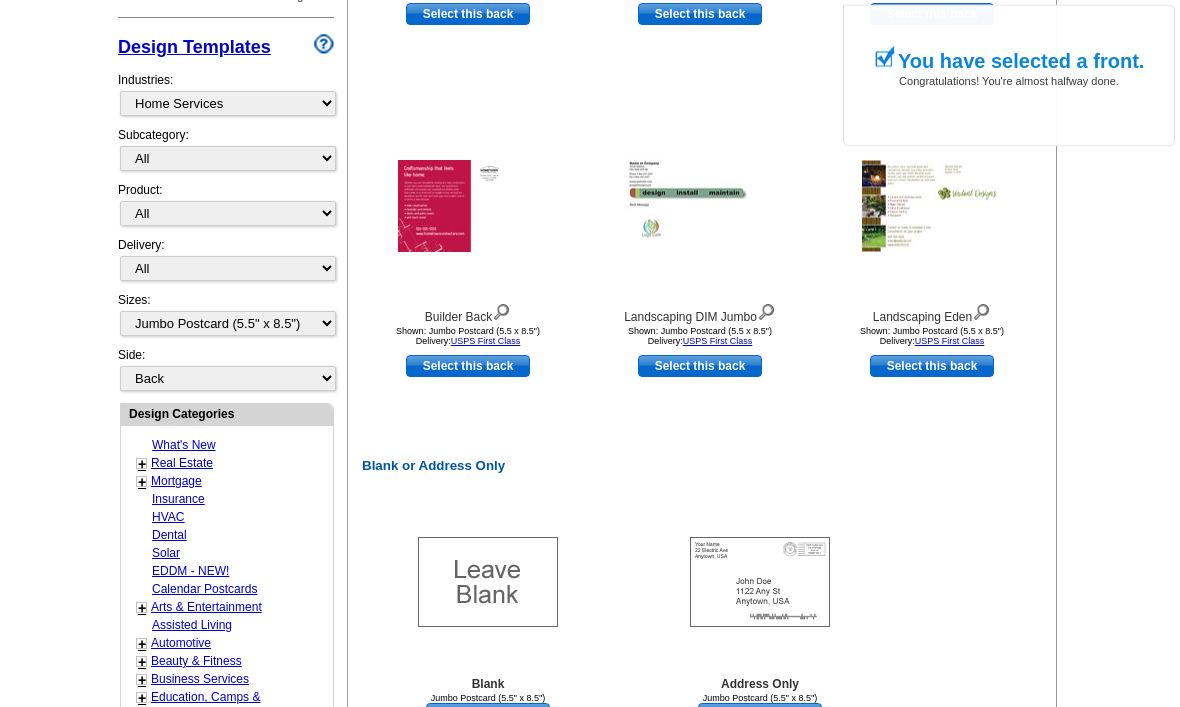 click on "Select this back" at bounding box center [932, 367] 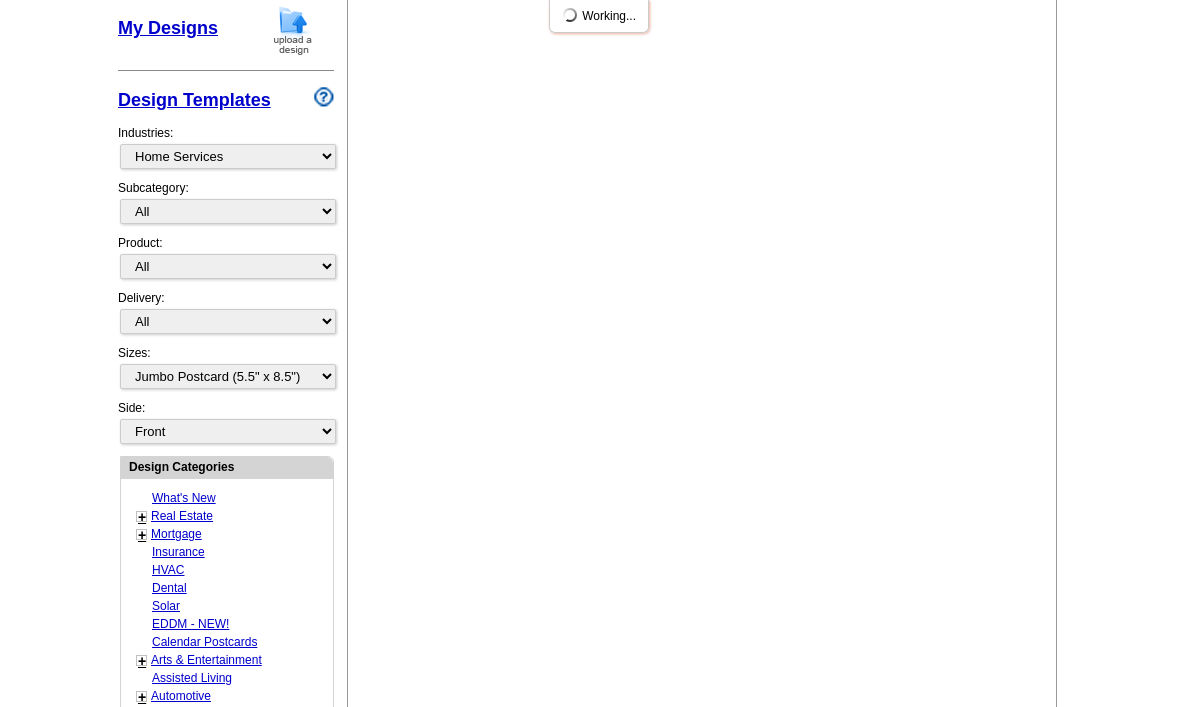 scroll, scrollTop: 485, scrollLeft: 0, axis: vertical 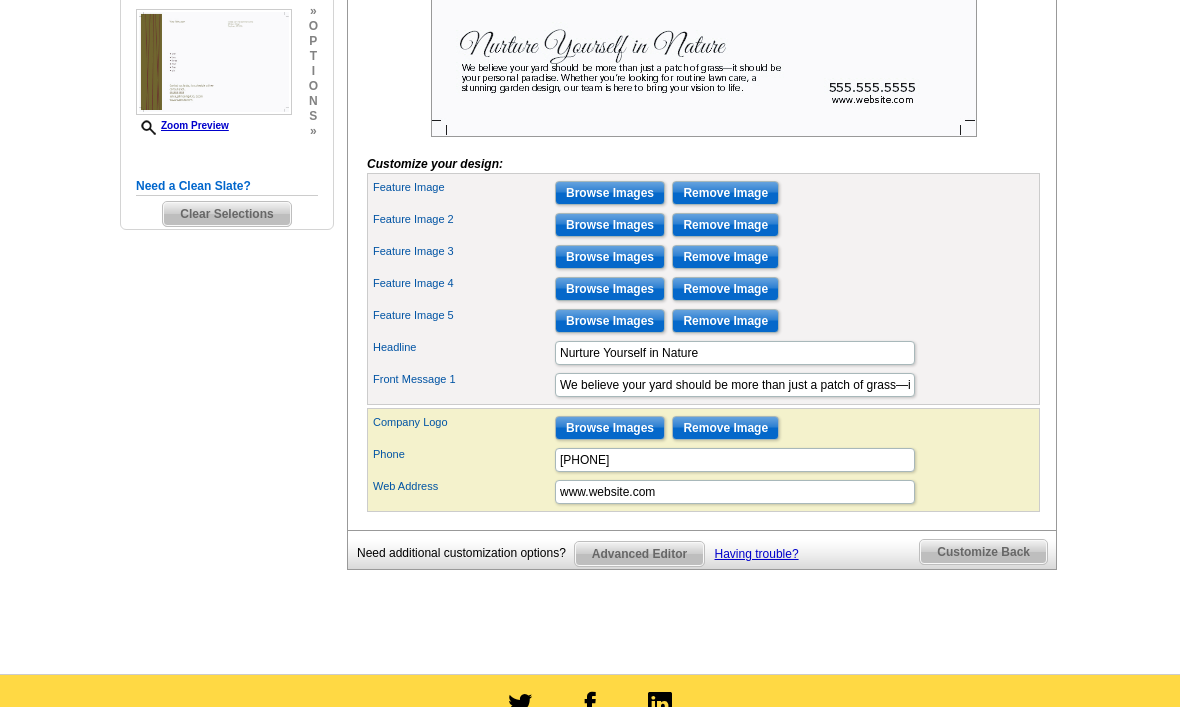 click on "Browse Images" at bounding box center [610, 193] 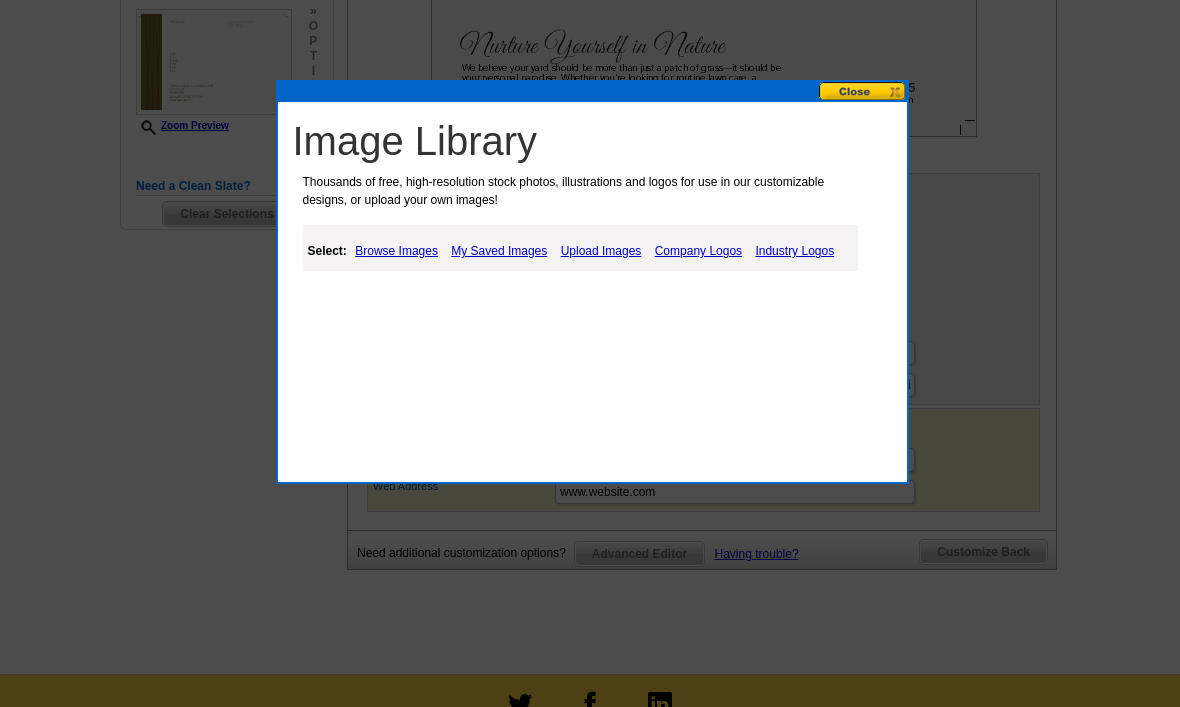 click on "My Saved Images" at bounding box center (499, 251) 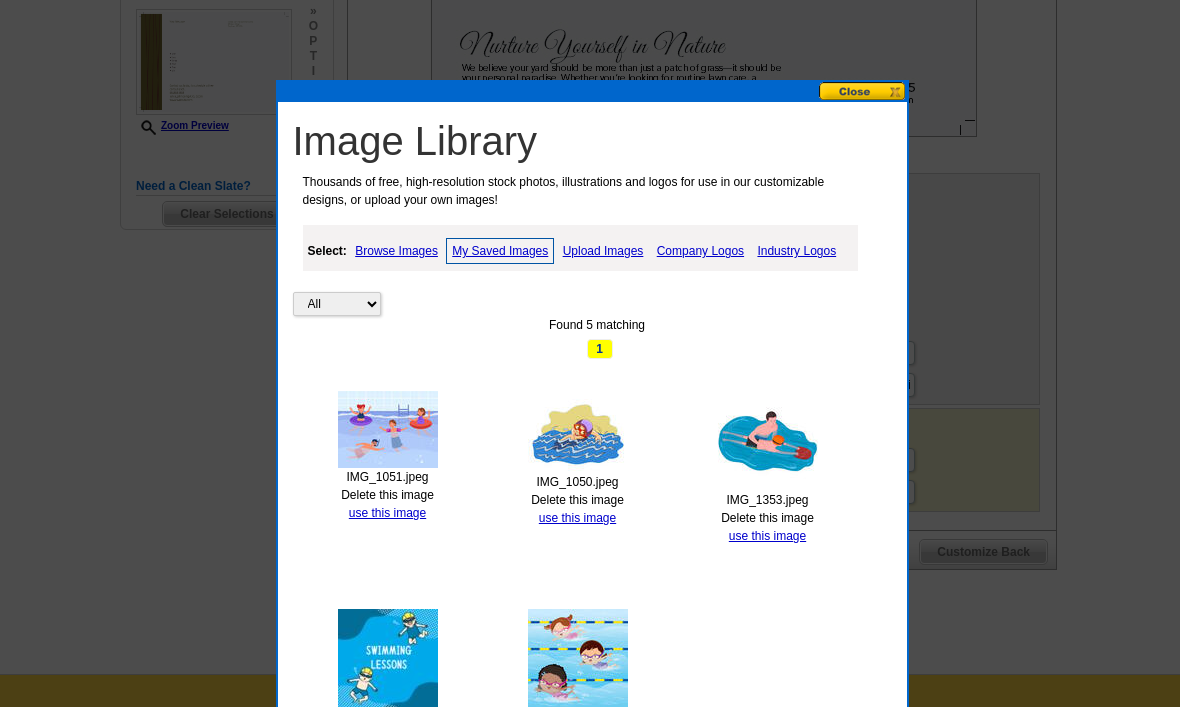 click on "Delete this image" at bounding box center [577, 736] 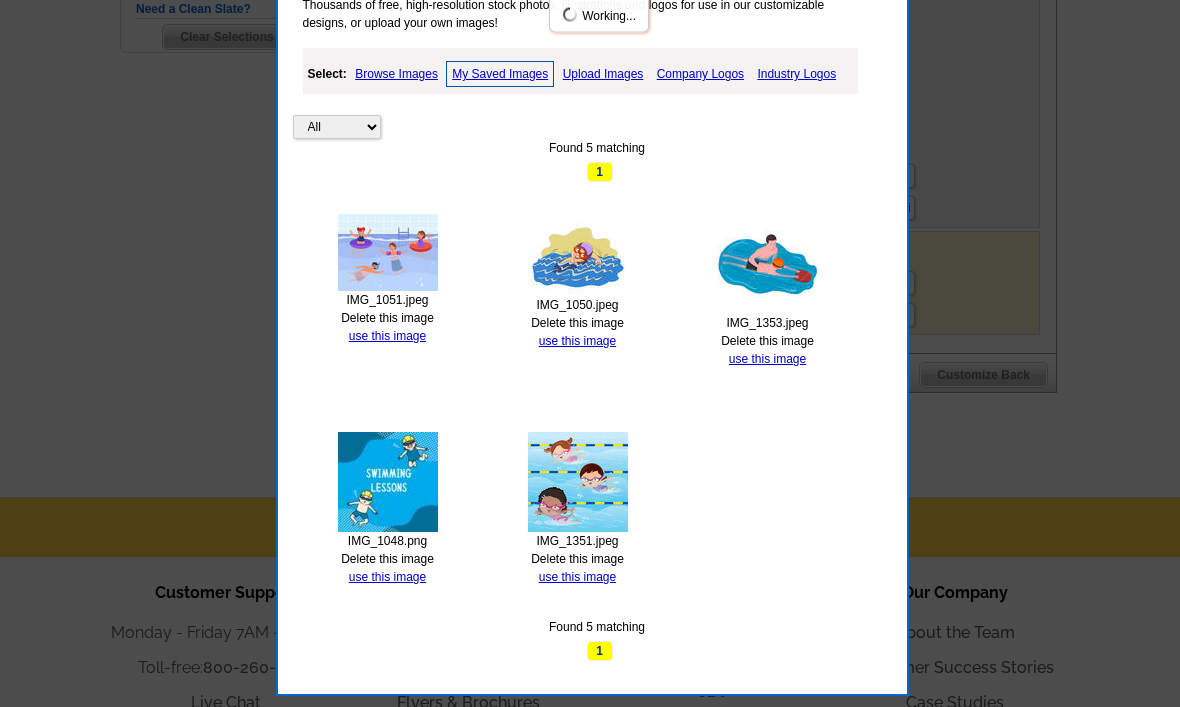 scroll, scrollTop: 748, scrollLeft: 0, axis: vertical 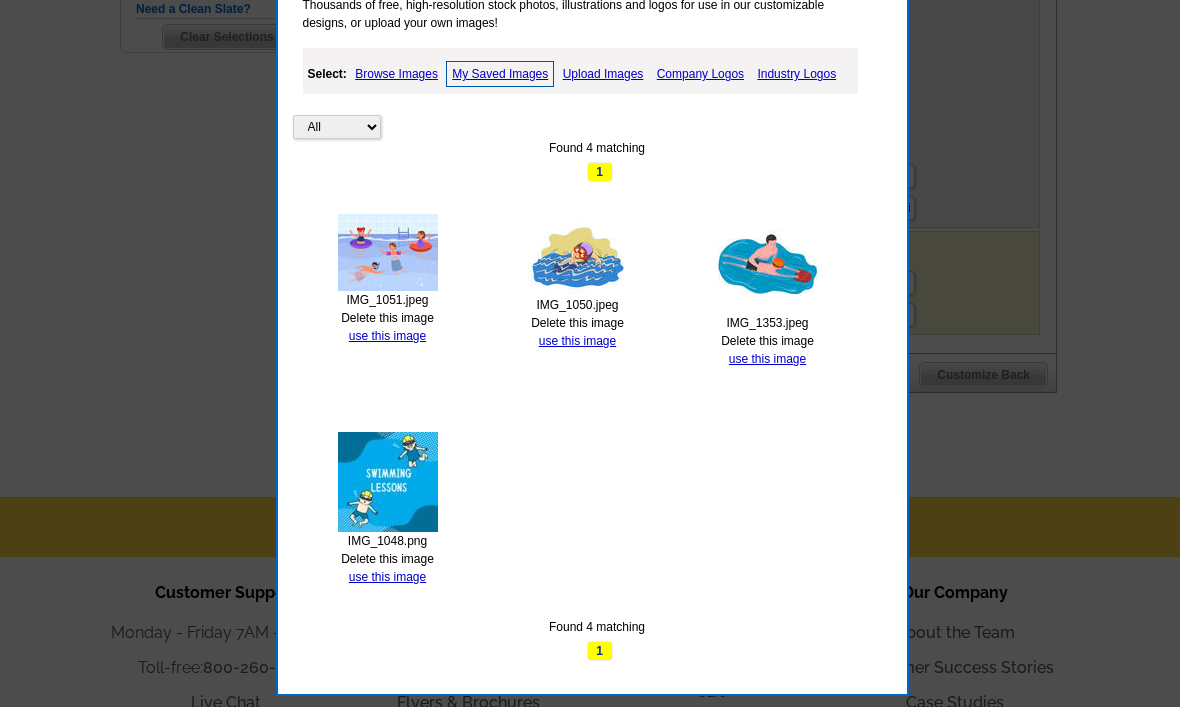 click on "use this image" at bounding box center (387, 577) 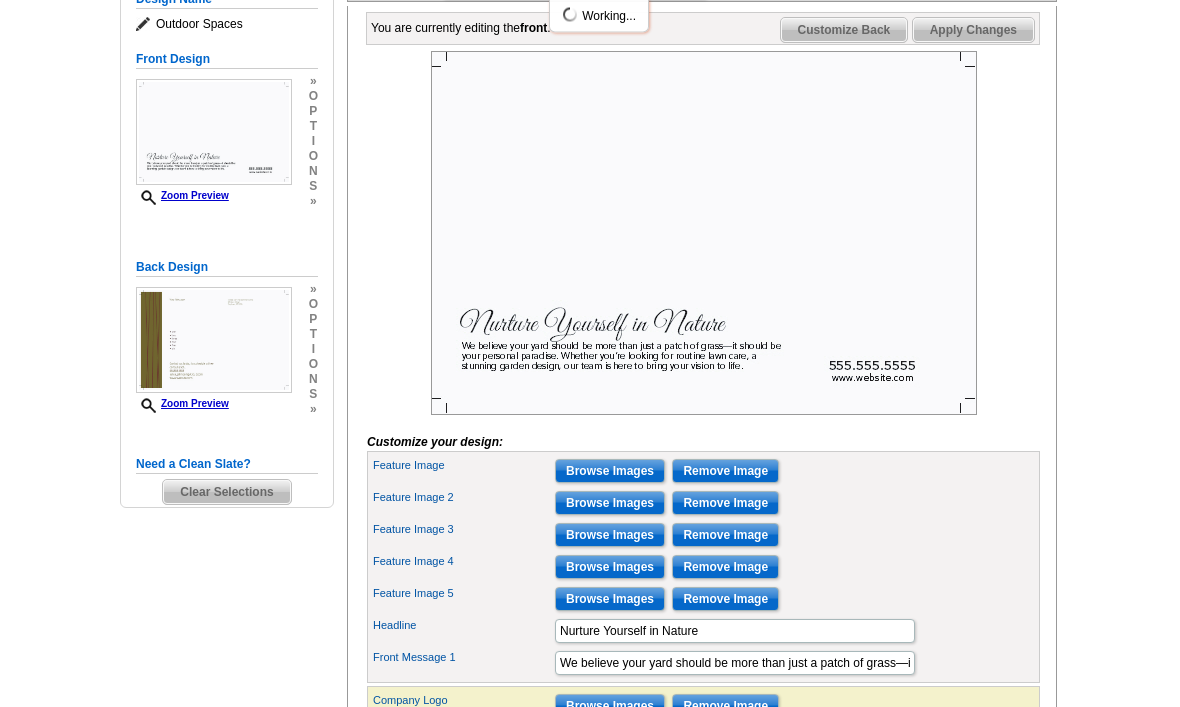 scroll, scrollTop: 299, scrollLeft: 0, axis: vertical 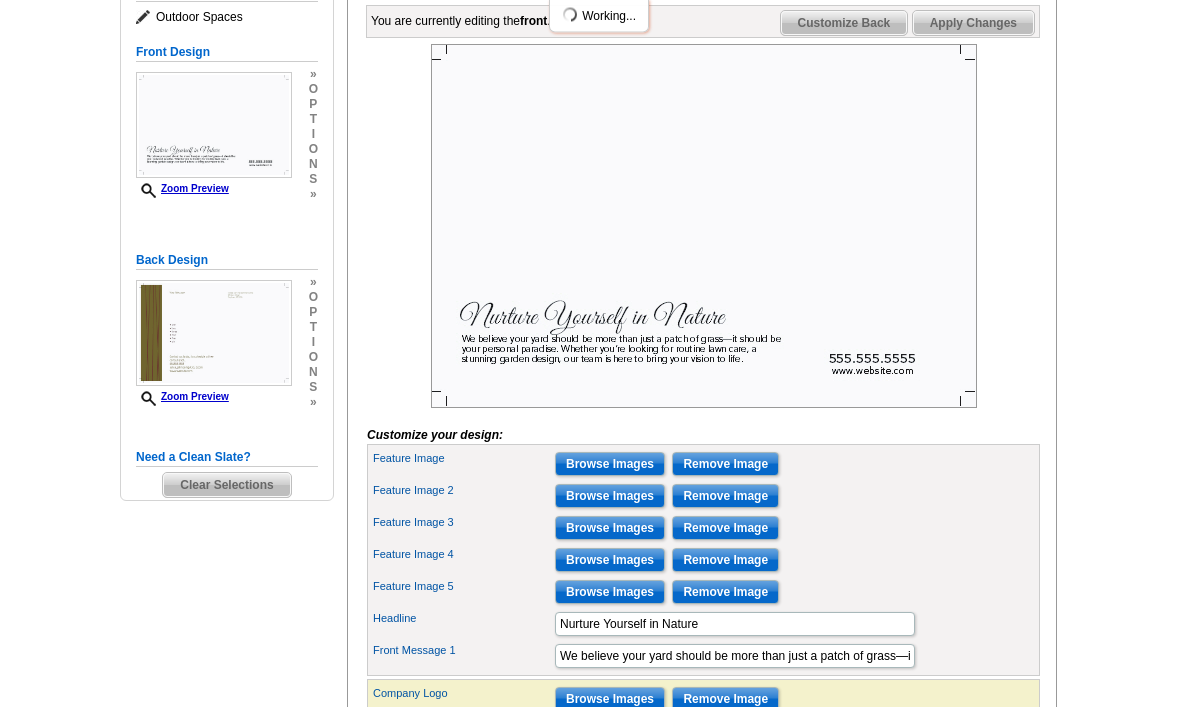 click on "Remove Image" at bounding box center [725, 465] 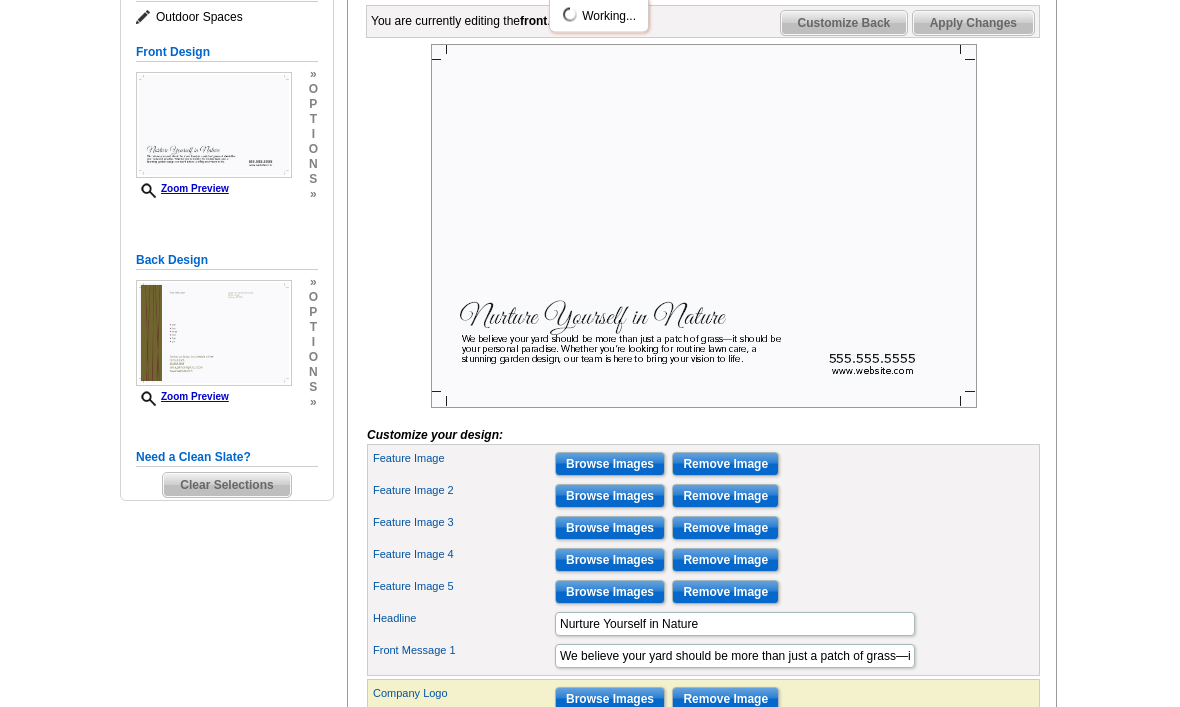 click on "Browse Images" at bounding box center [610, 465] 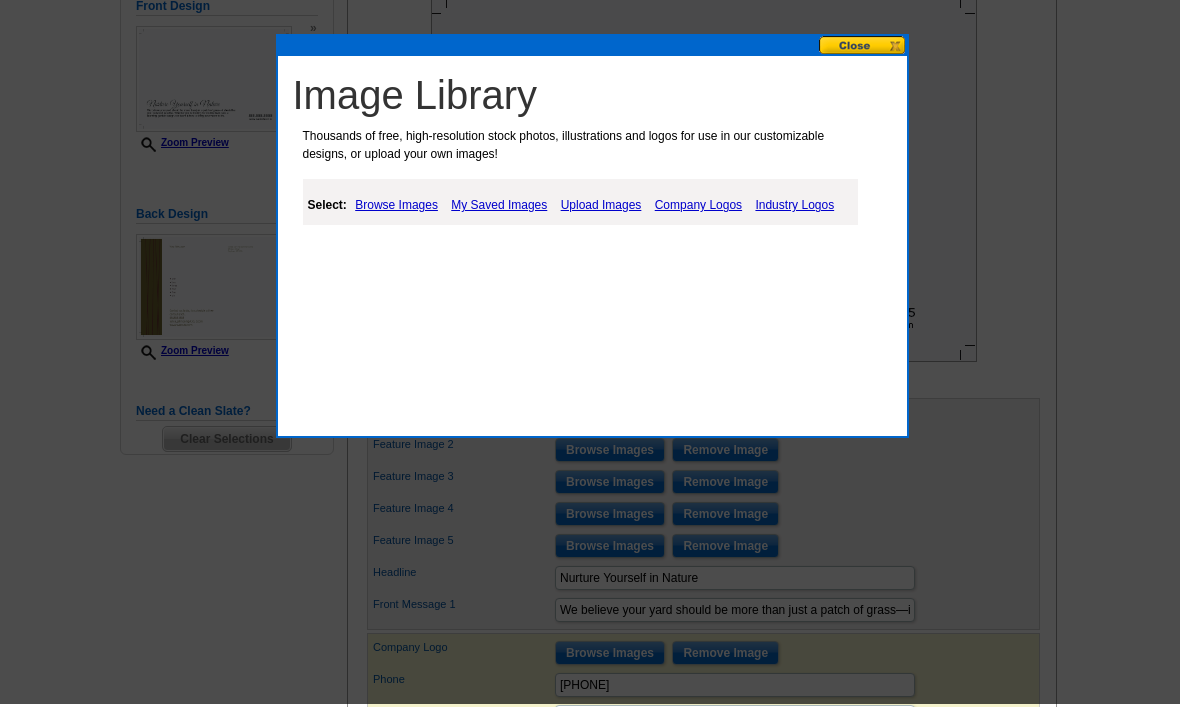scroll, scrollTop: 342, scrollLeft: 0, axis: vertical 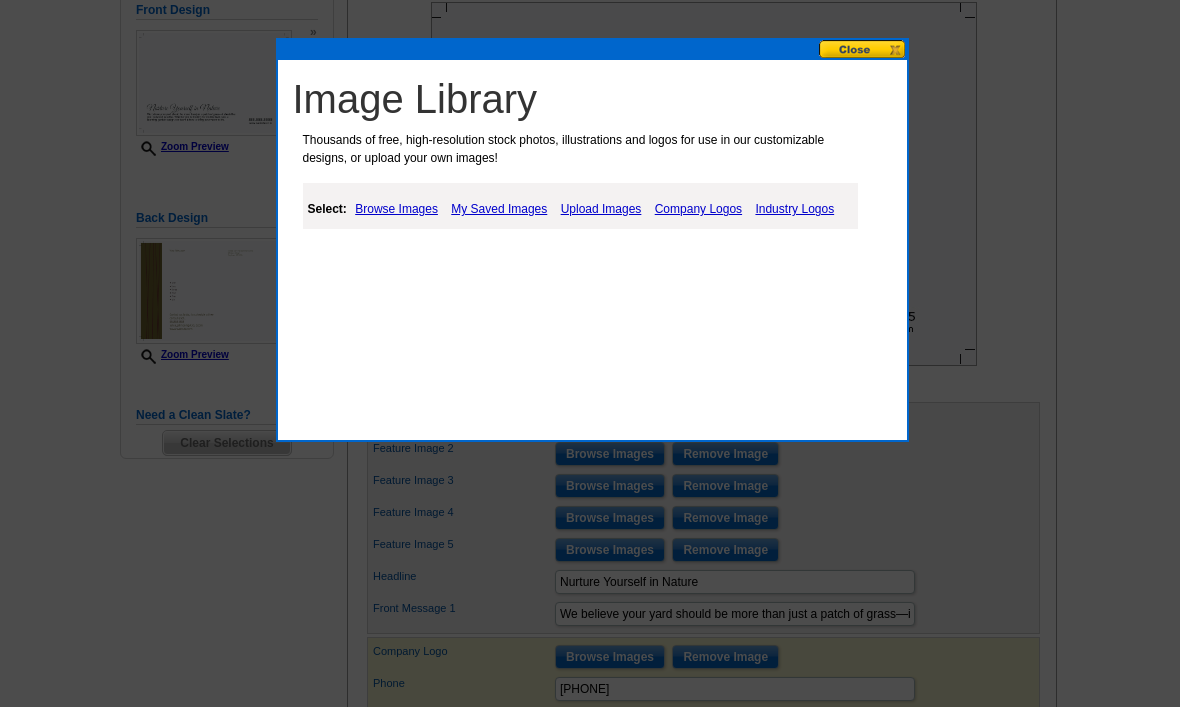 click on "My Saved Images" at bounding box center (499, 209) 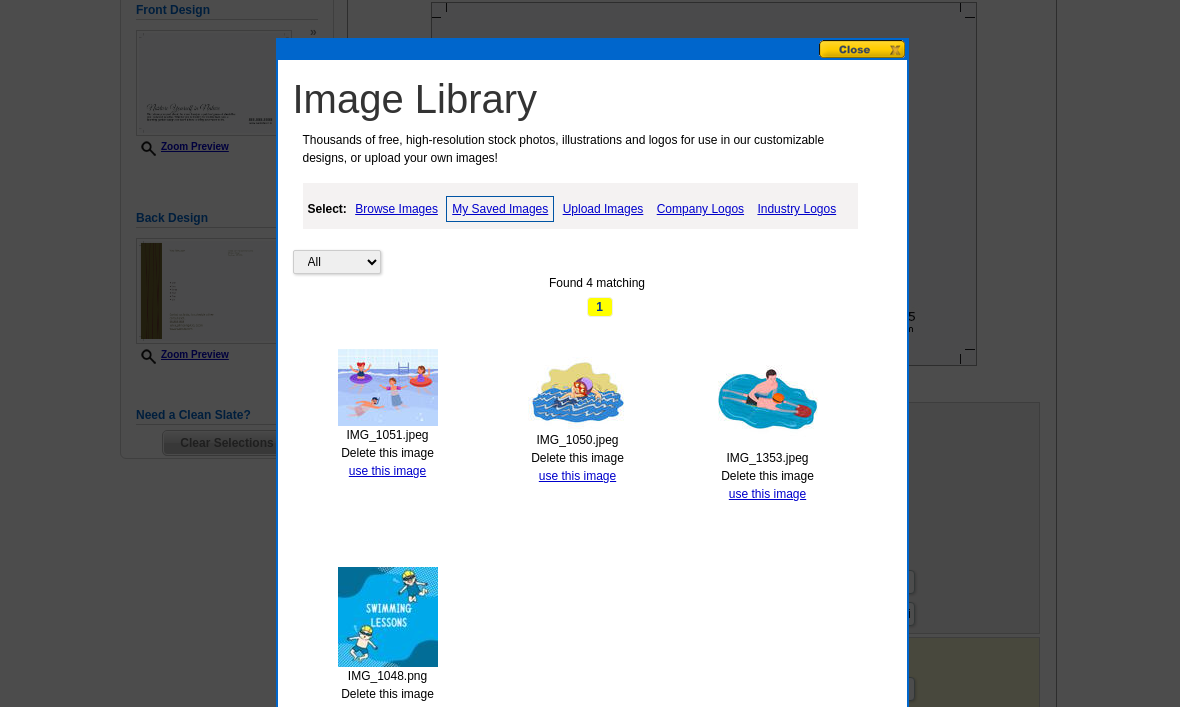 click on "use this image" at bounding box center [387, 712] 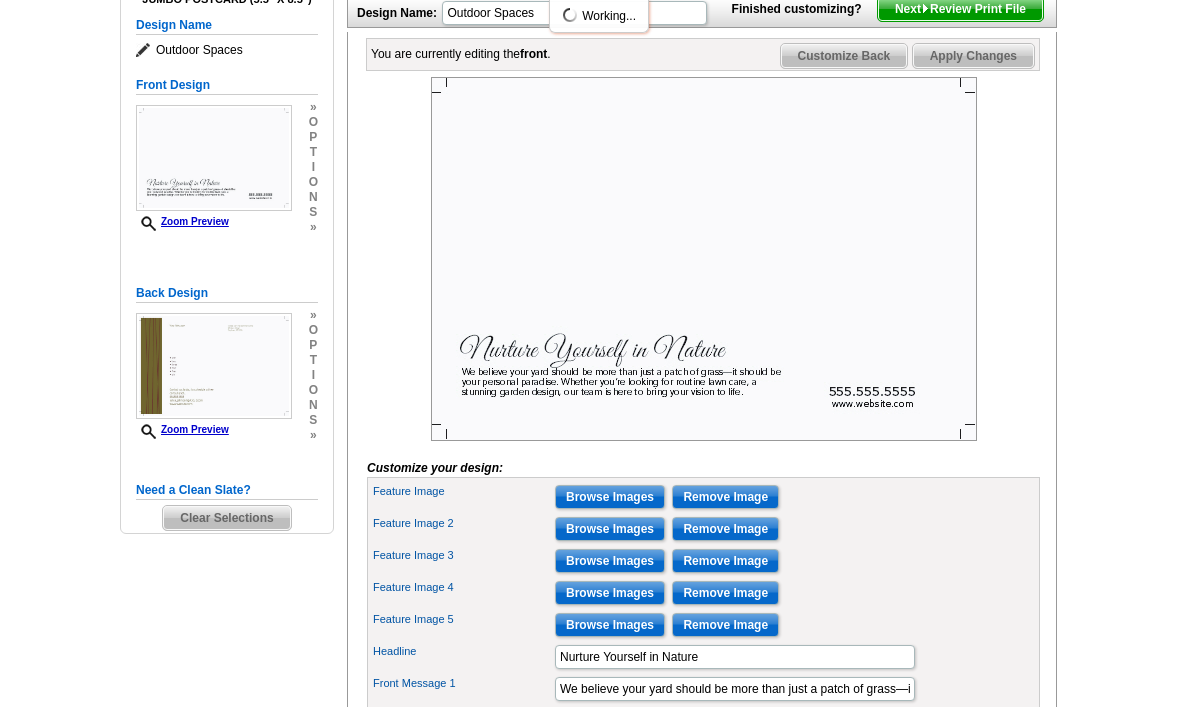 scroll, scrollTop: 268, scrollLeft: 0, axis: vertical 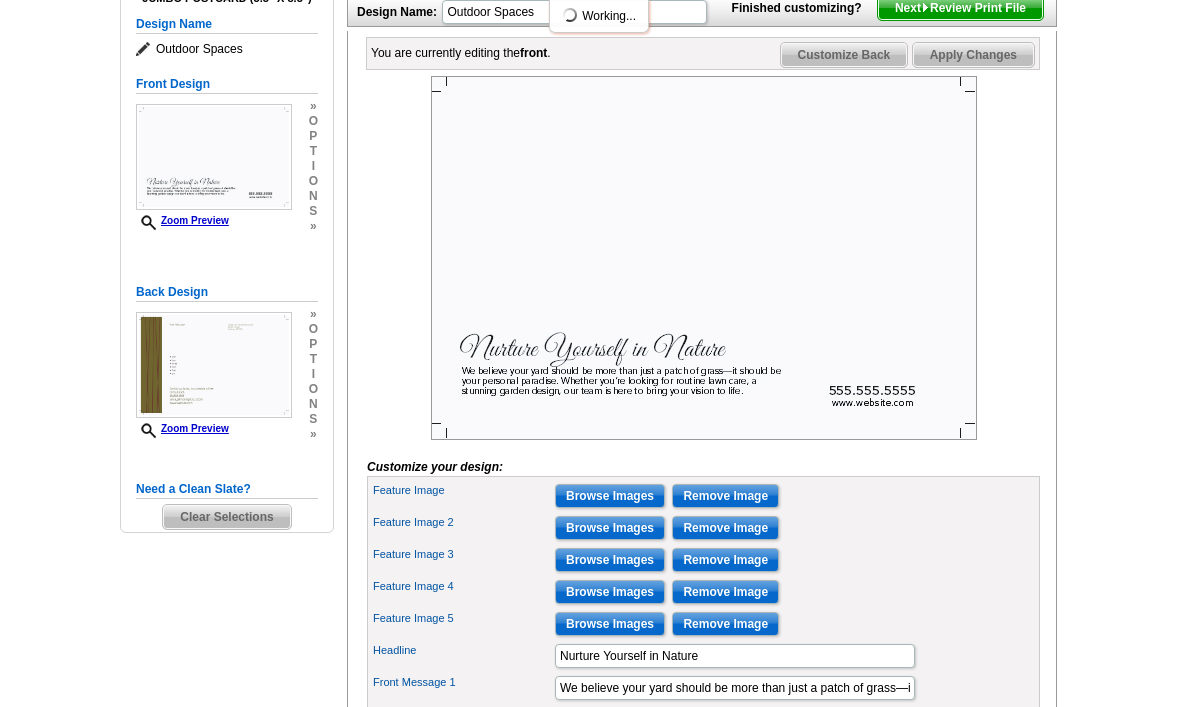 click on "Remove Image" at bounding box center (725, 496) 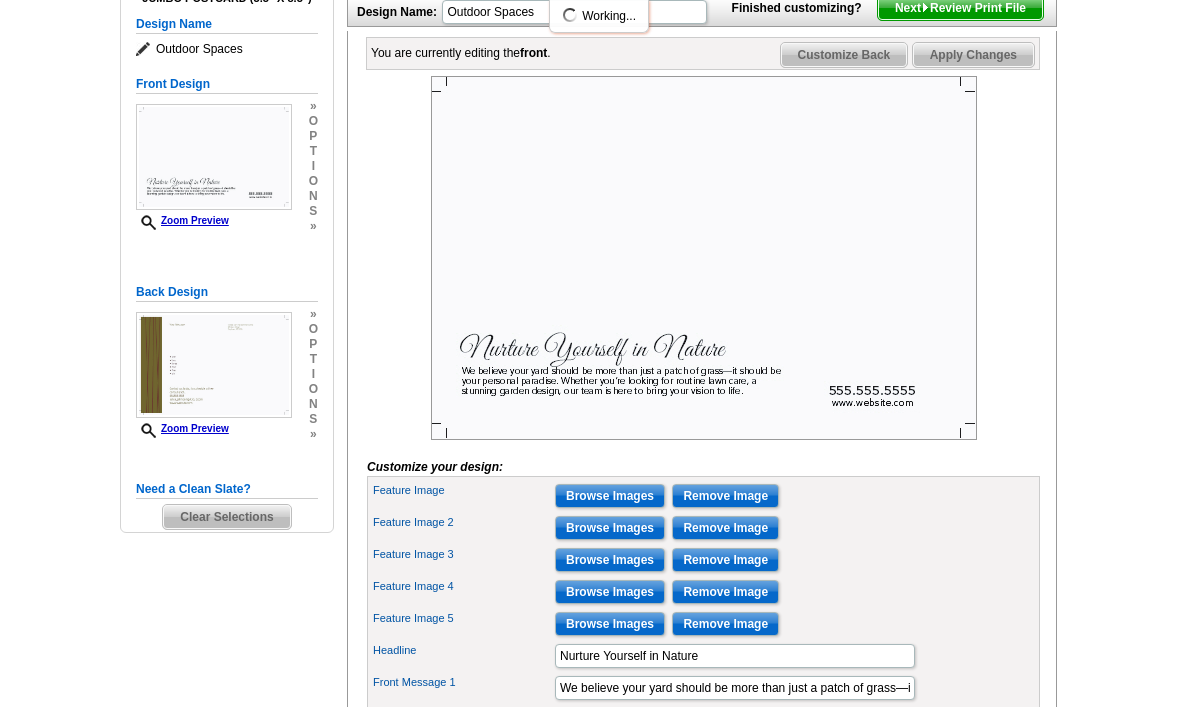 click on "Remove Image" at bounding box center (725, 496) 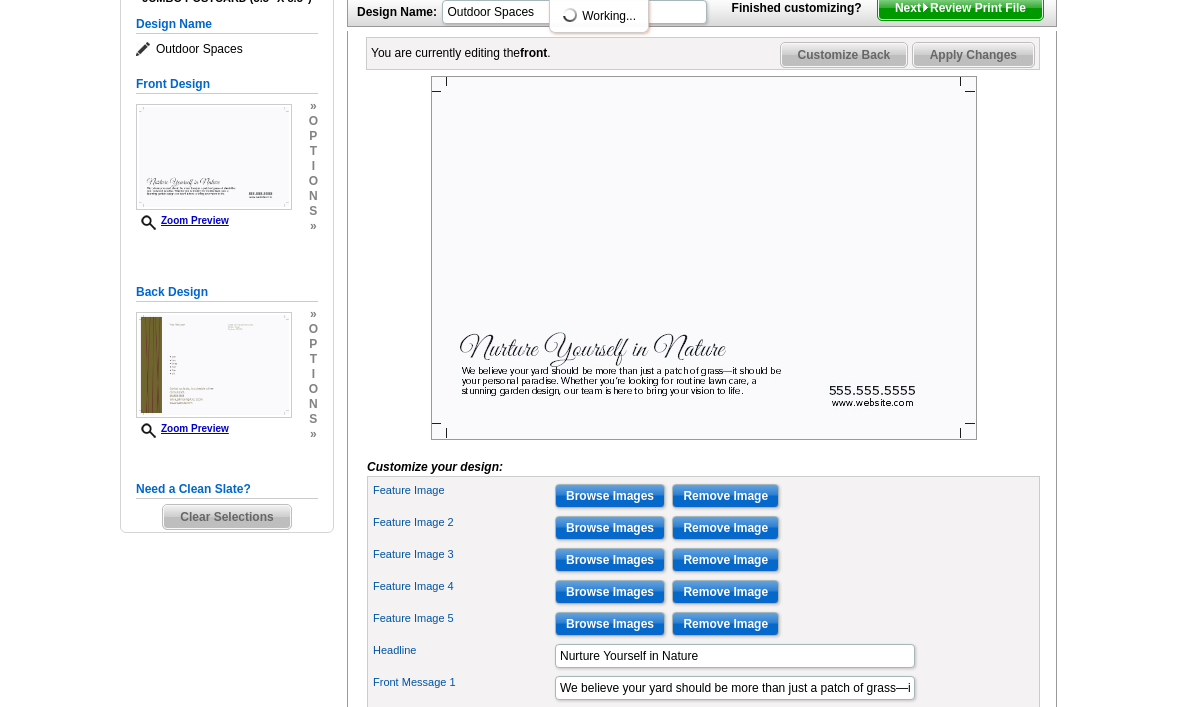 click on "Remove Image" at bounding box center [725, 496] 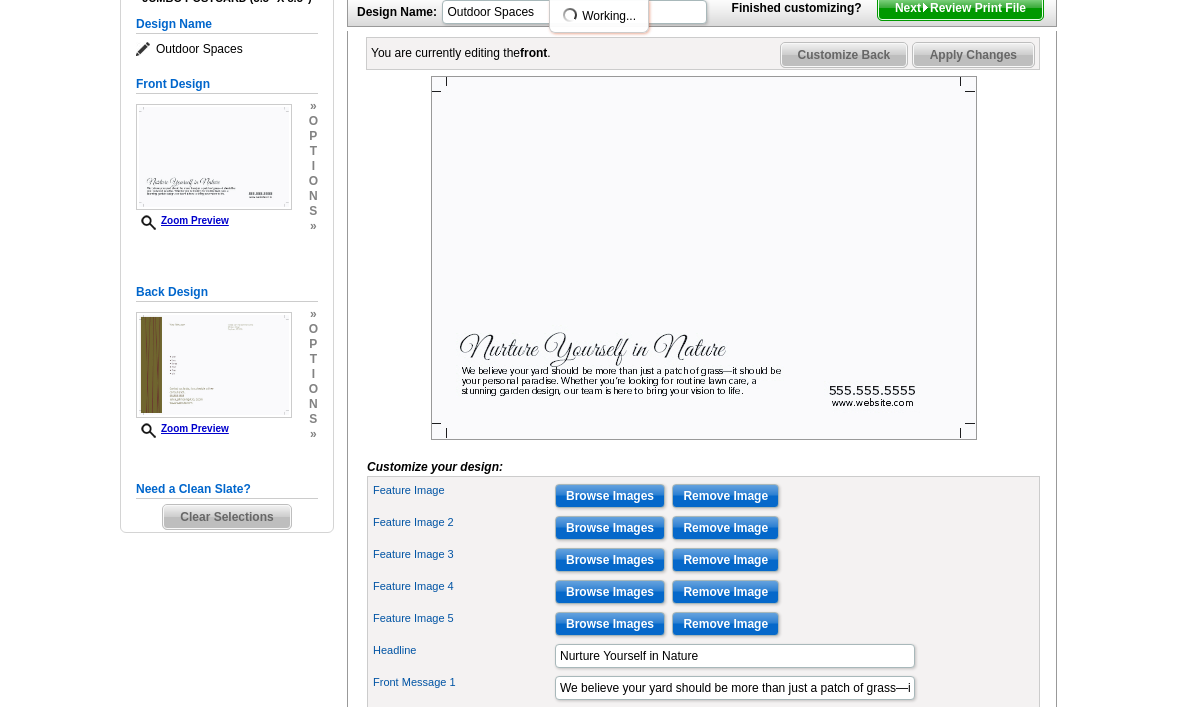 click on "Remove Image" at bounding box center (725, 496) 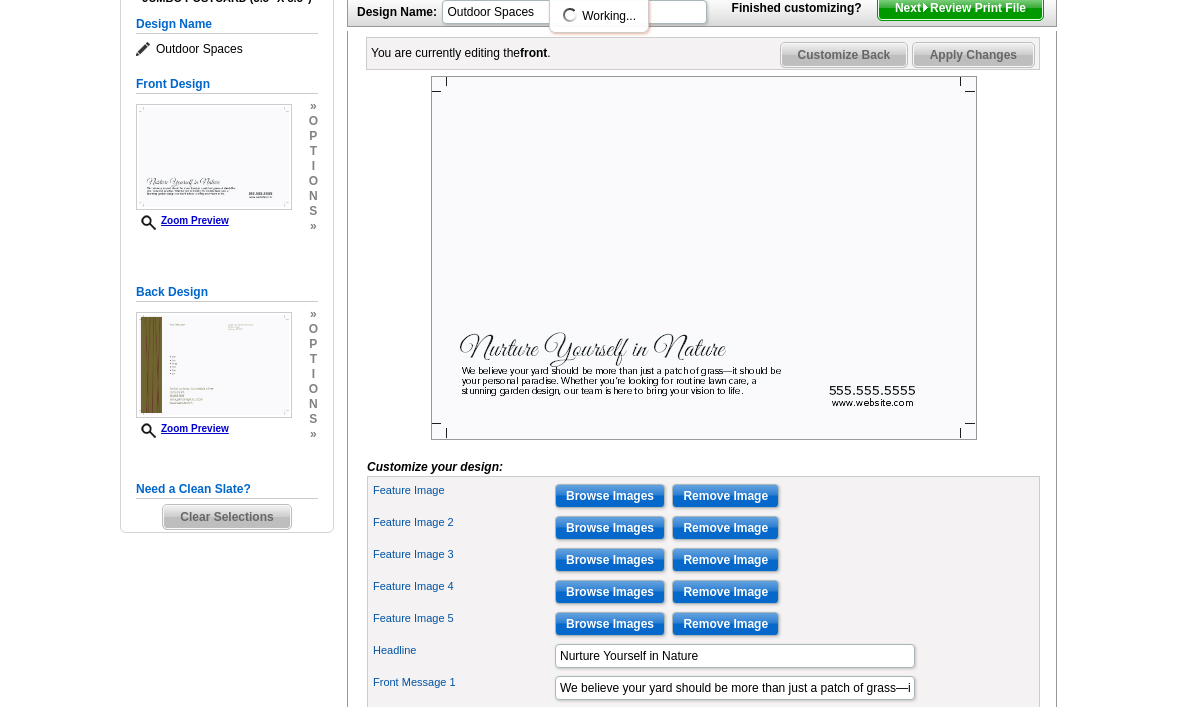 click on "Remove Image" at bounding box center (725, 496) 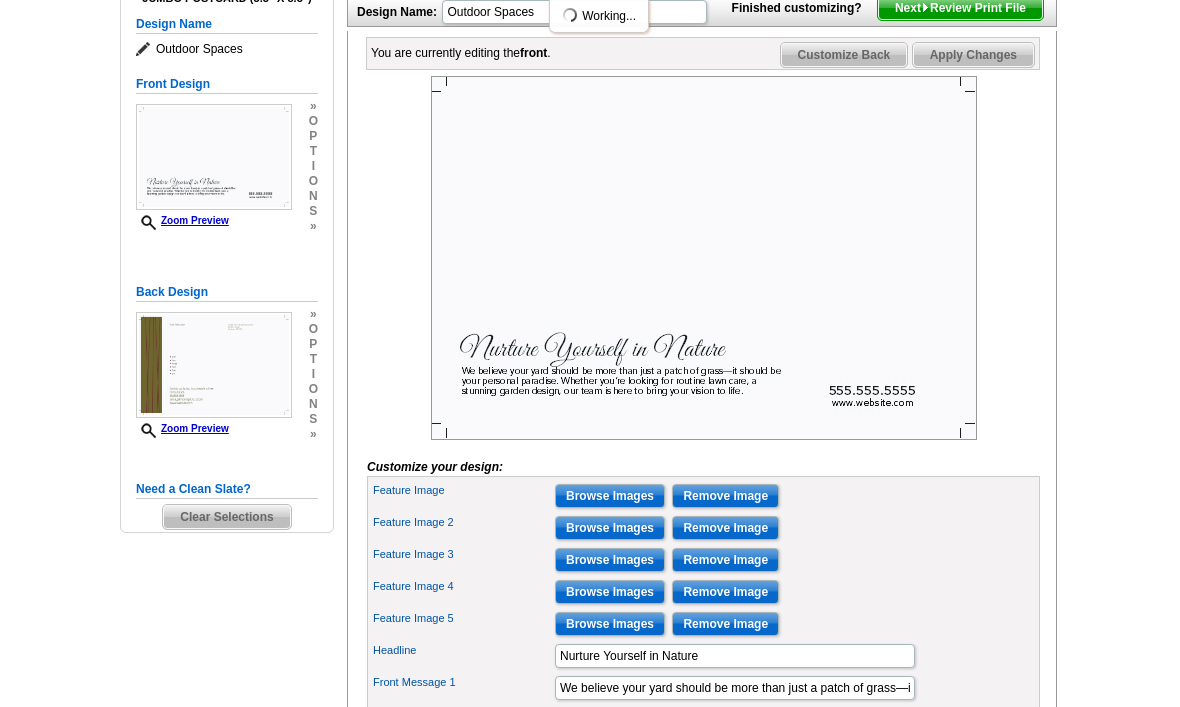 scroll, scrollTop: 331, scrollLeft: 0, axis: vertical 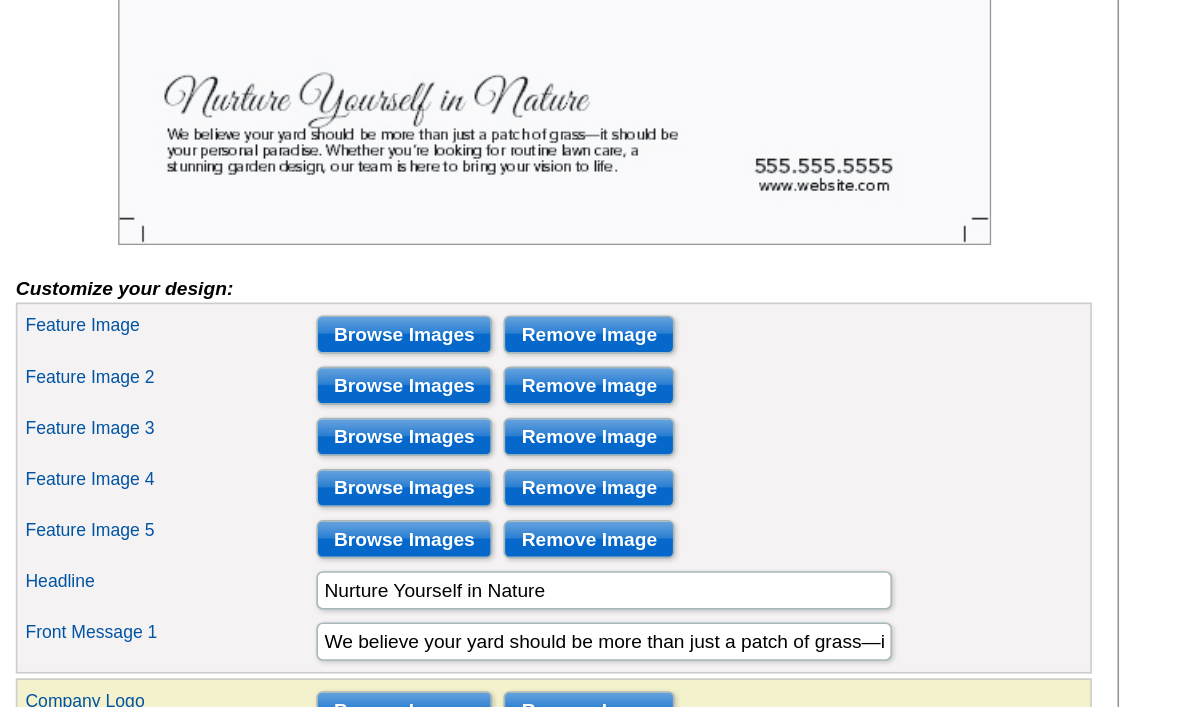 click on "Remove Image" at bounding box center (725, 433) 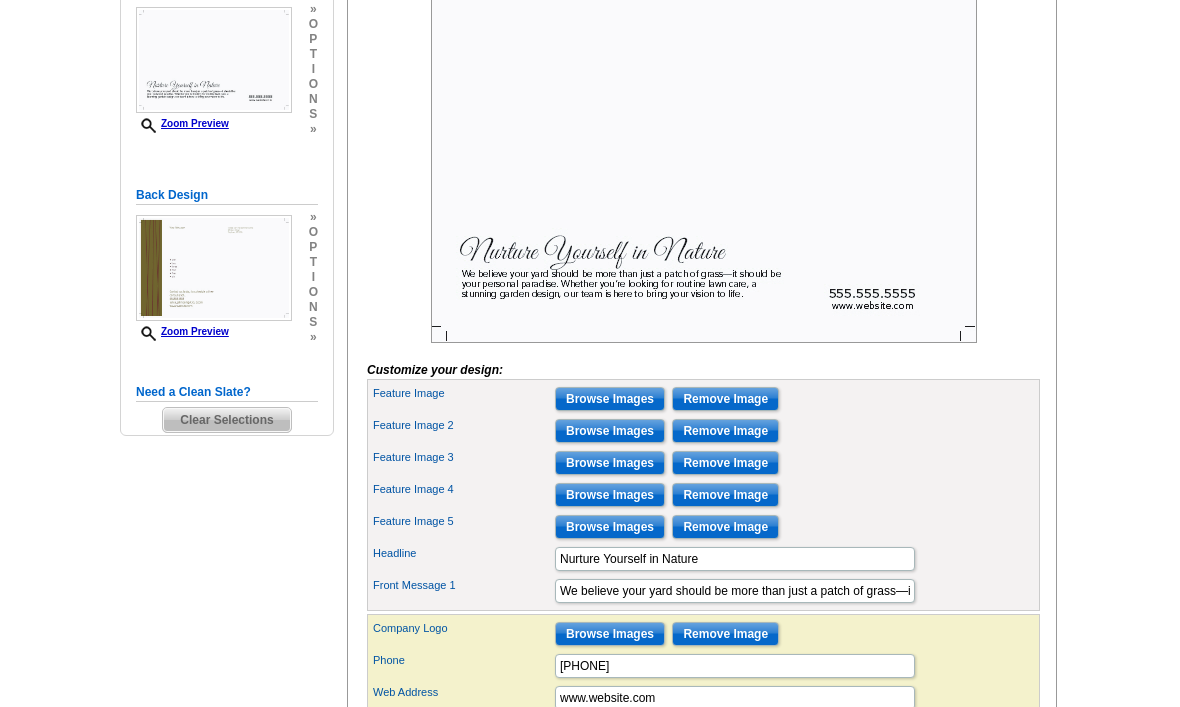 scroll, scrollTop: 274, scrollLeft: 0, axis: vertical 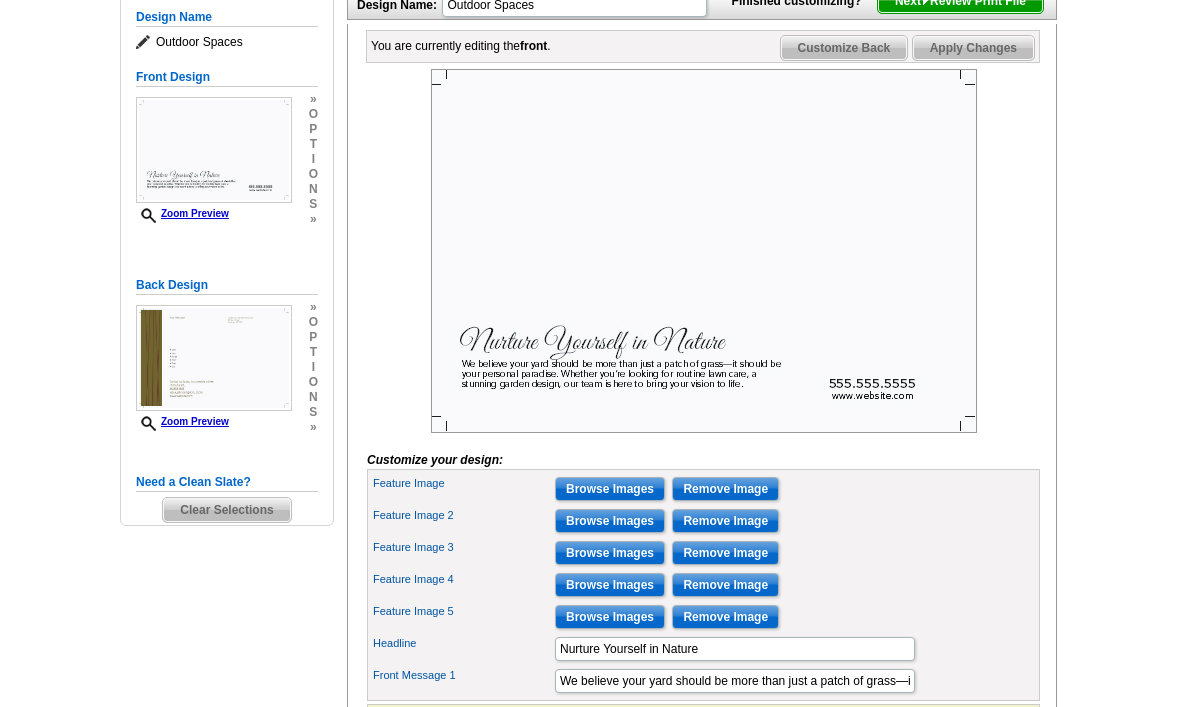 click on "Browse Images" at bounding box center [610, 490] 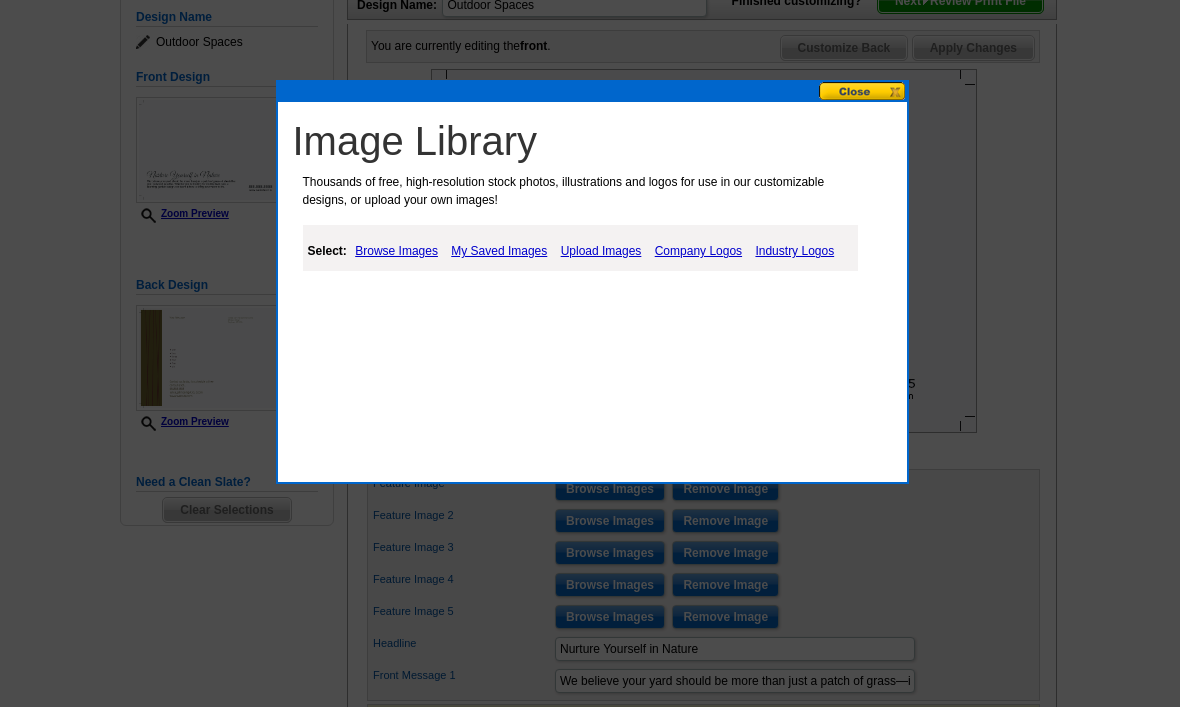 click on "Upload Images" at bounding box center (601, 251) 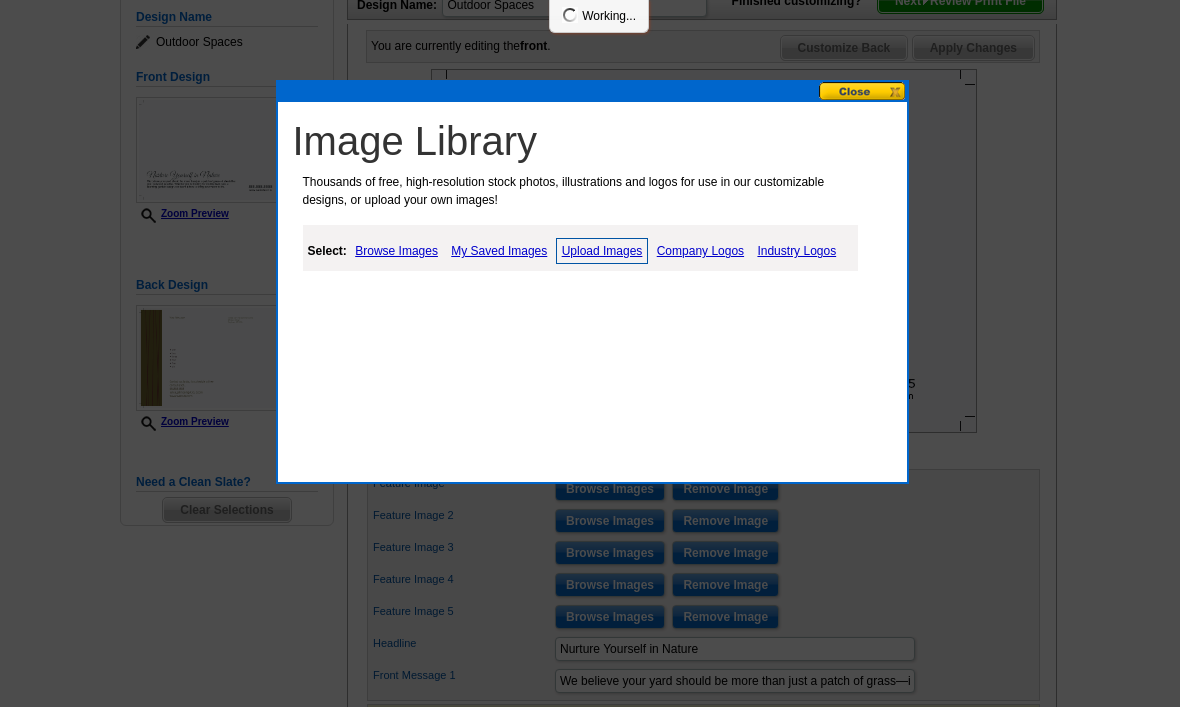 click on "My Saved Images" at bounding box center (499, 251) 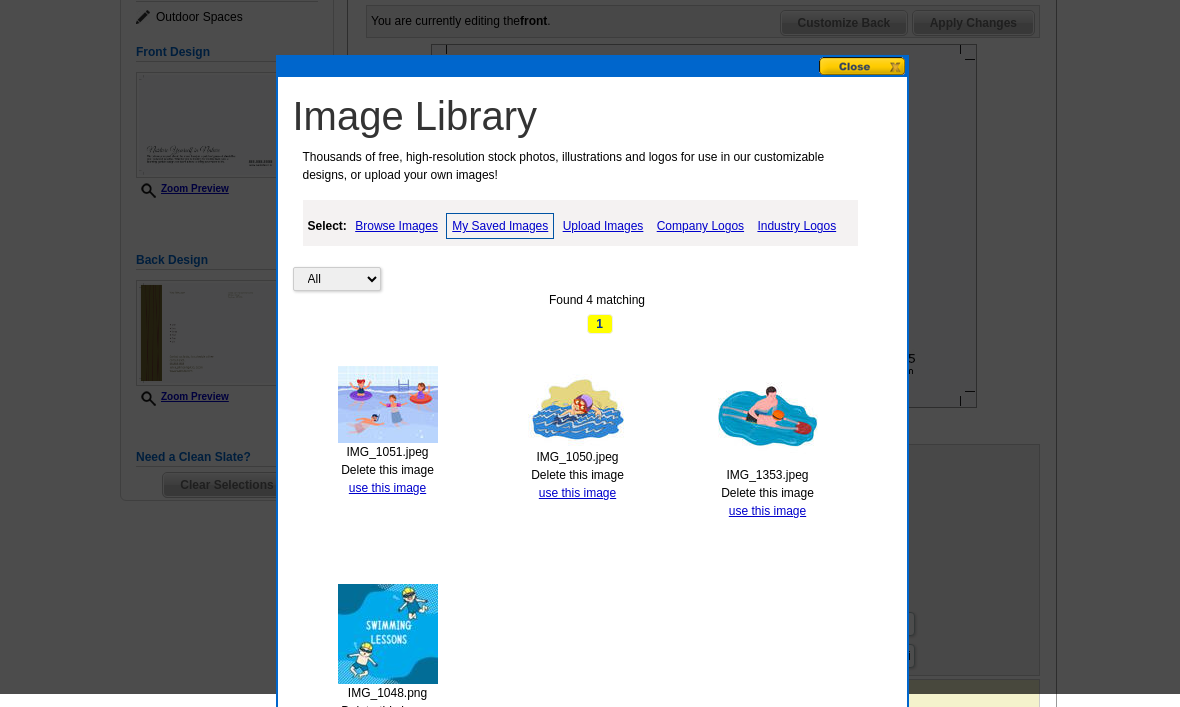 scroll, scrollTop: 381, scrollLeft: 0, axis: vertical 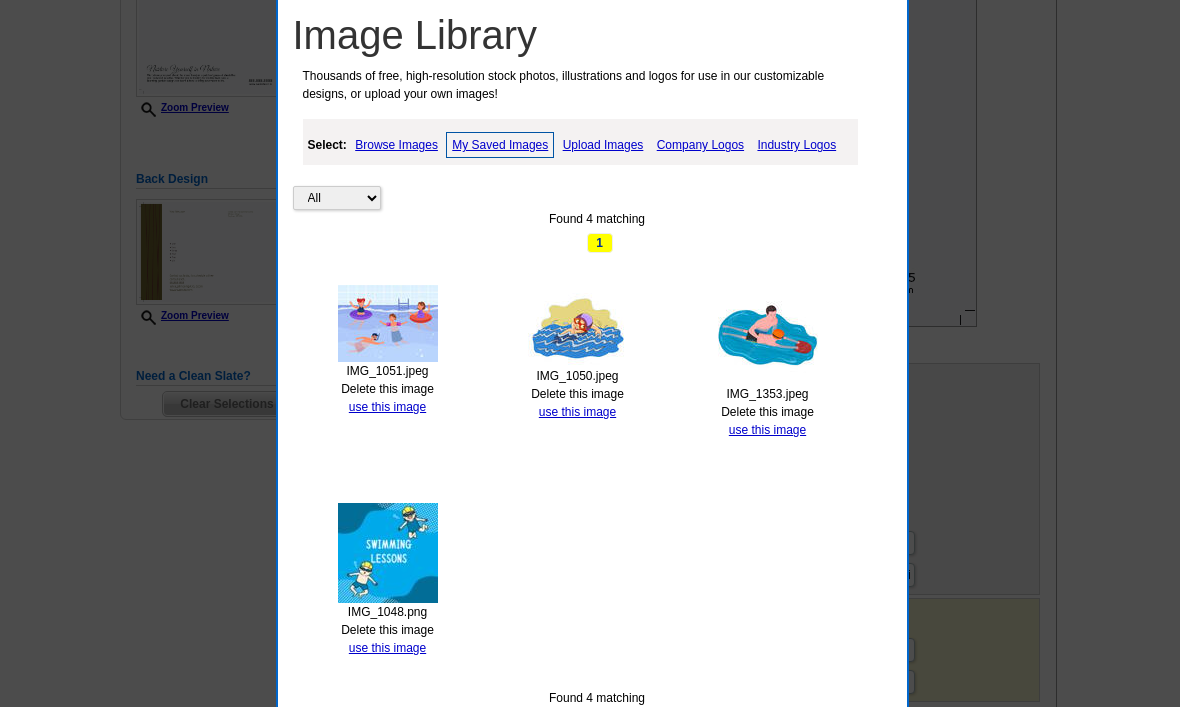 click on "Delete this image" at bounding box center [387, 630] 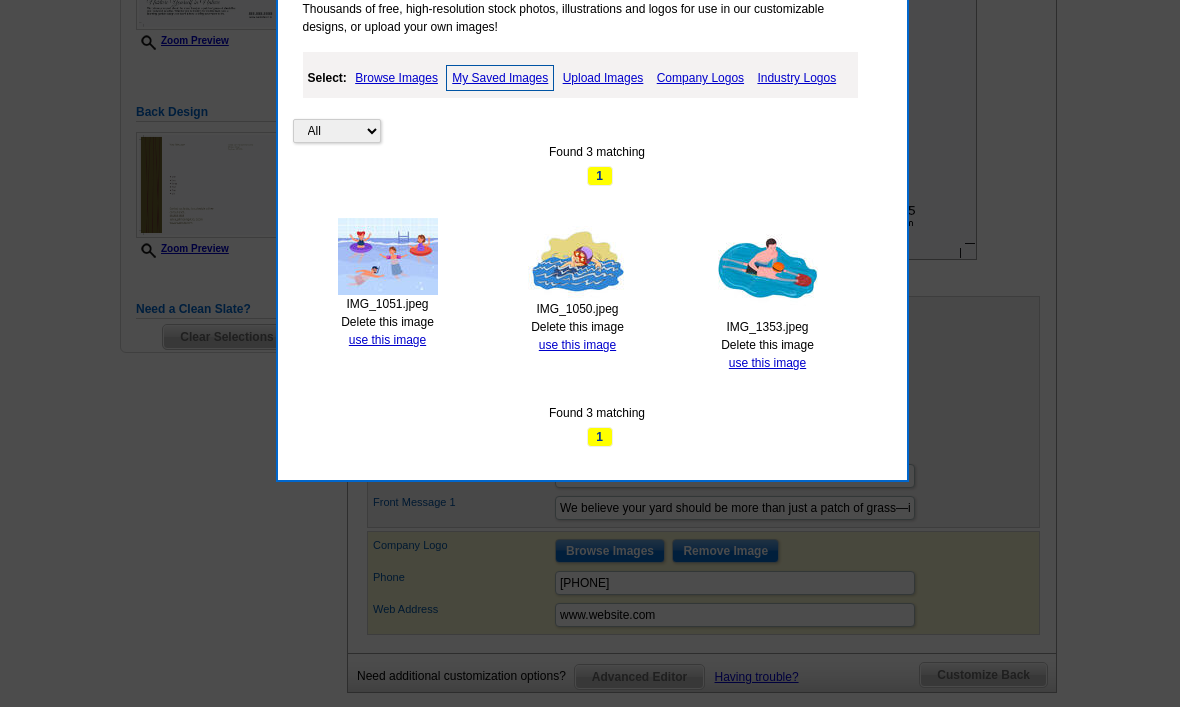click on "use this image" at bounding box center (387, 340) 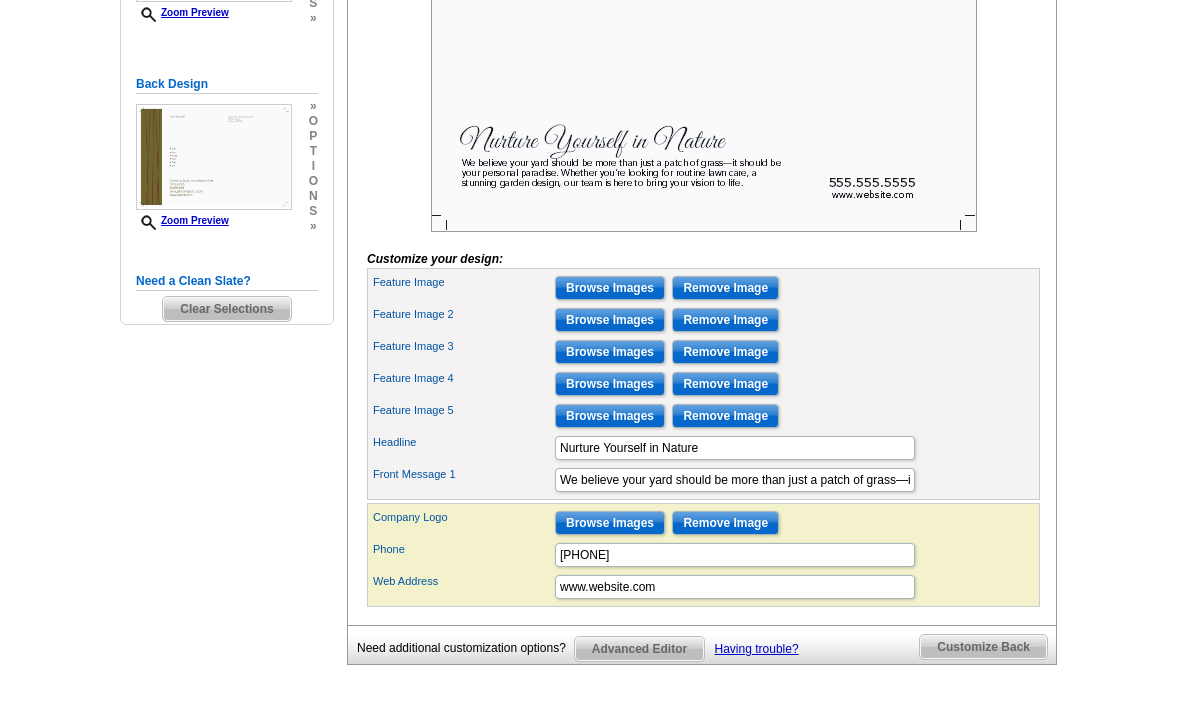 scroll, scrollTop: 521, scrollLeft: 0, axis: vertical 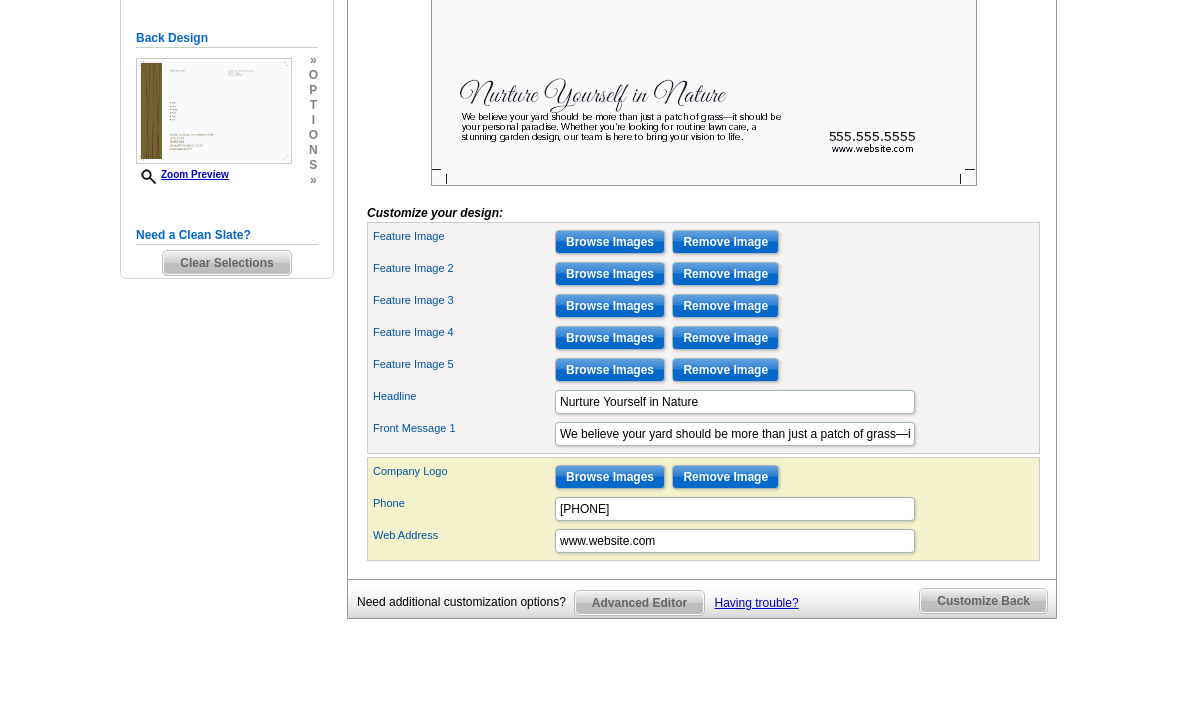 click on "Remove Image" at bounding box center [725, 243] 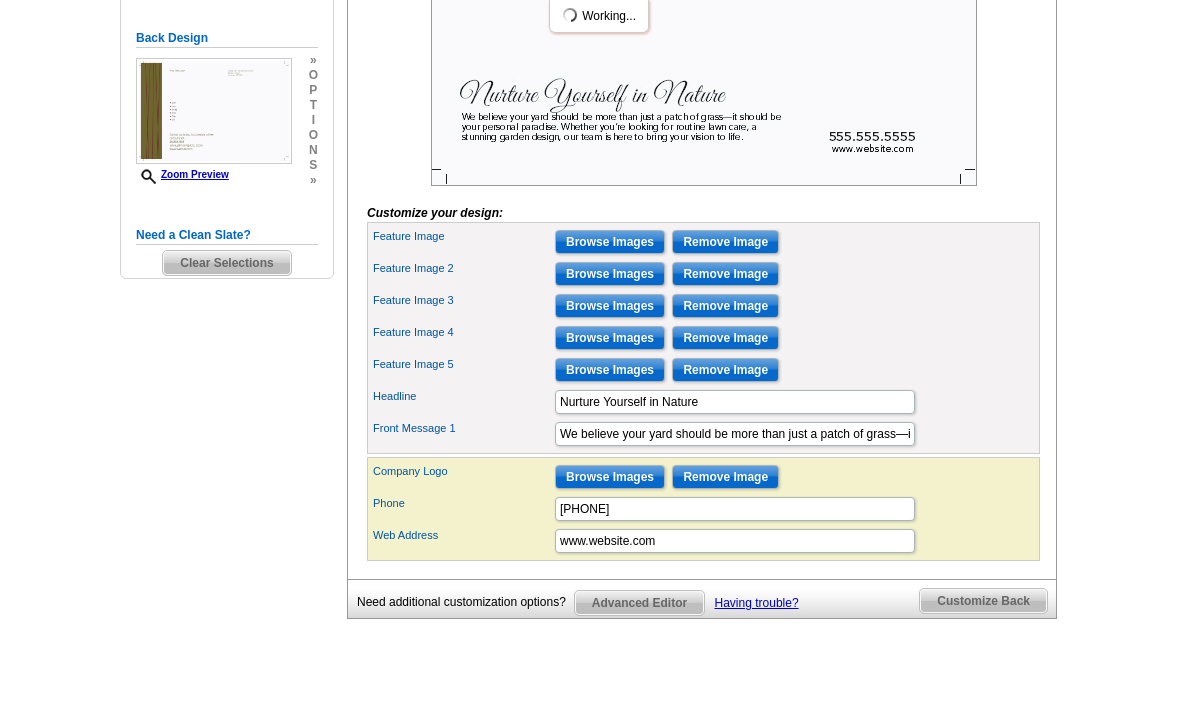 click on "Browse Images" at bounding box center (610, 242) 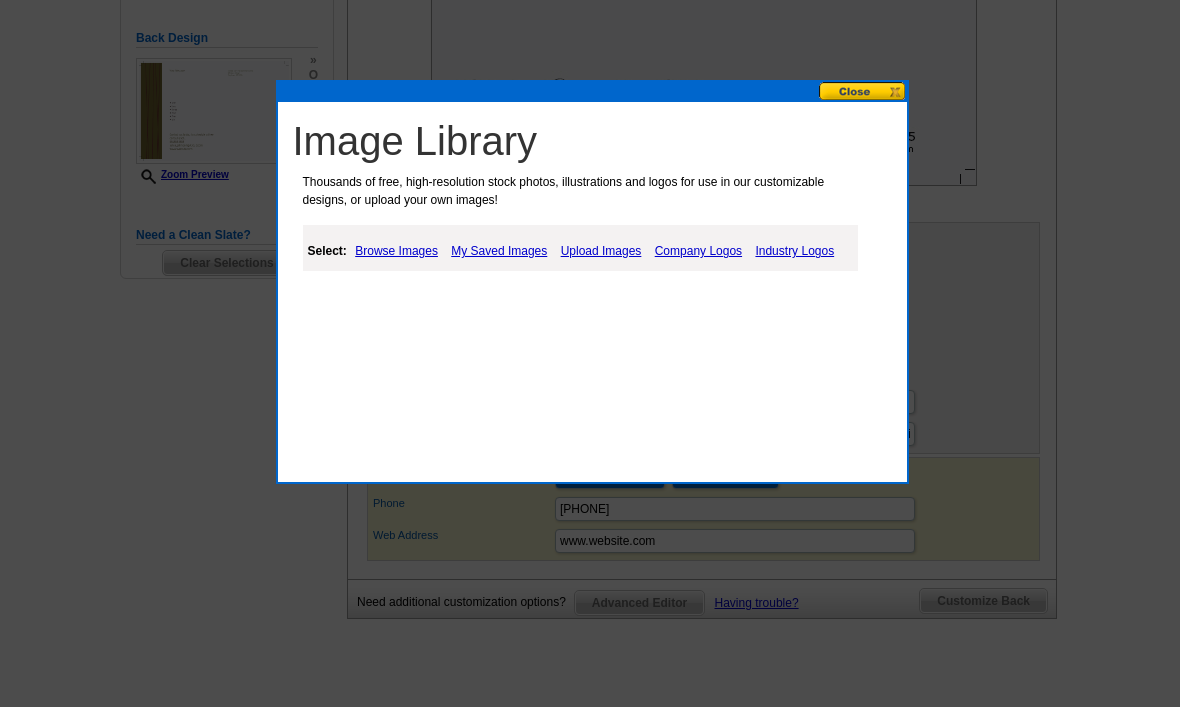 click on "My Saved Images" at bounding box center (499, 251) 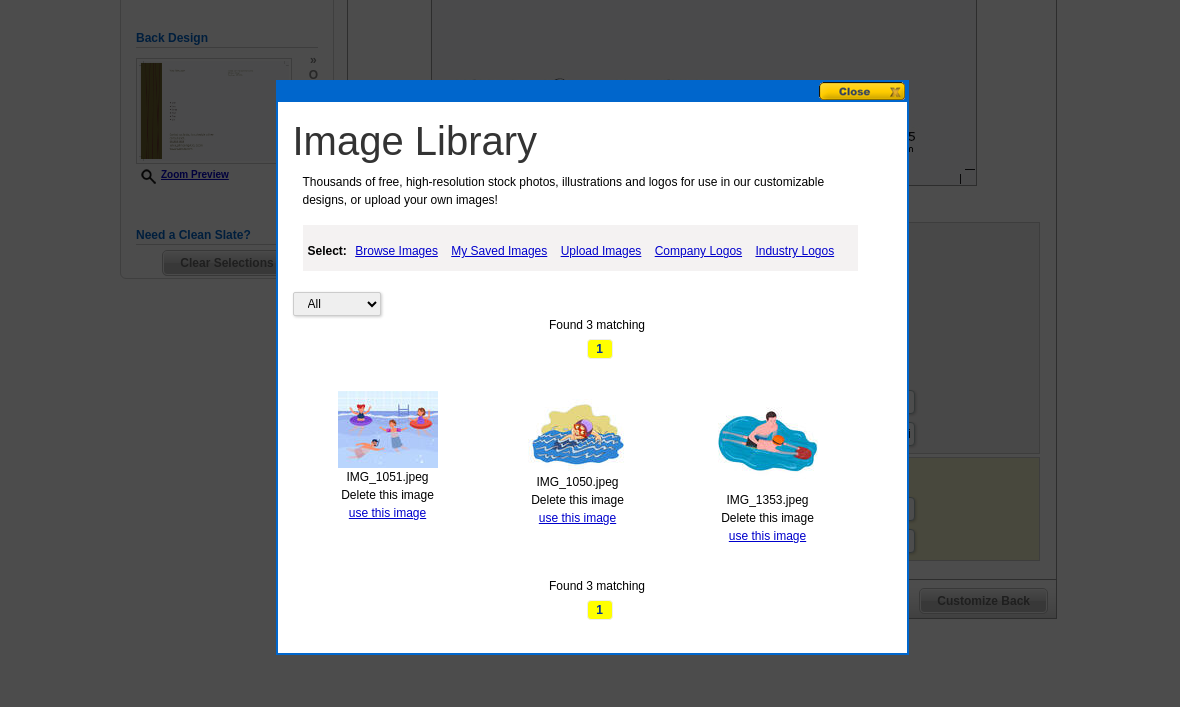 click on "IMG_1051.jpeg" at bounding box center (388, 477) 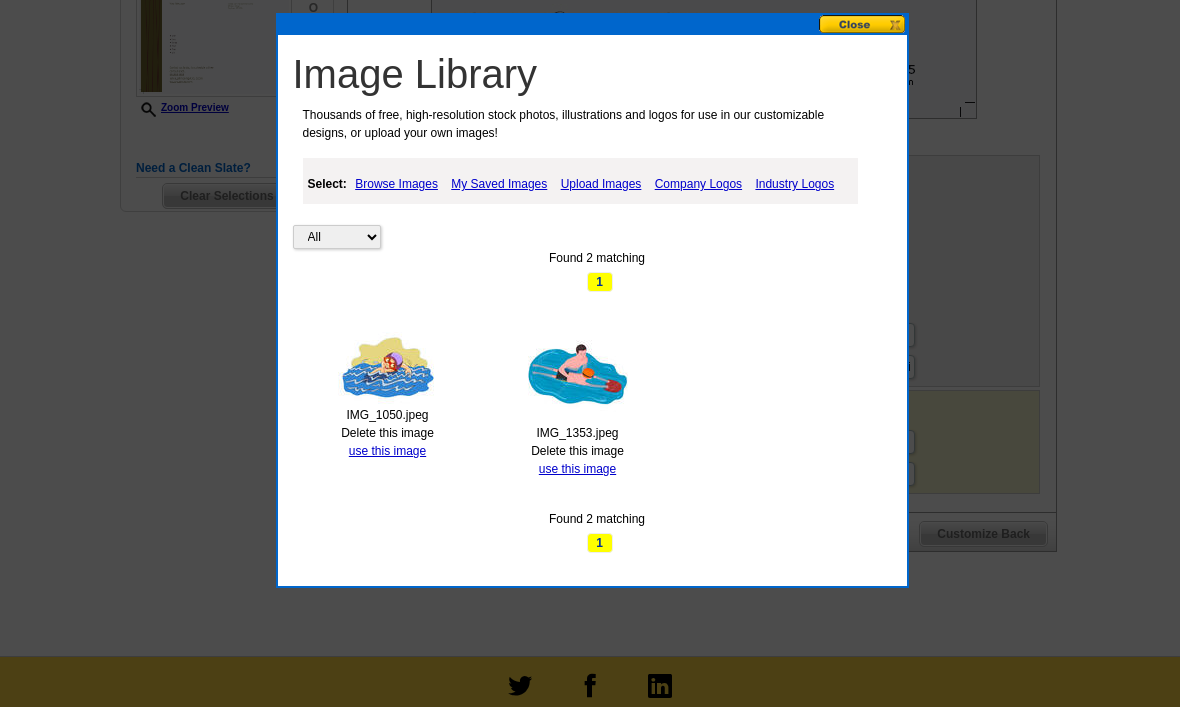 click on "Delete this image" at bounding box center [387, 433] 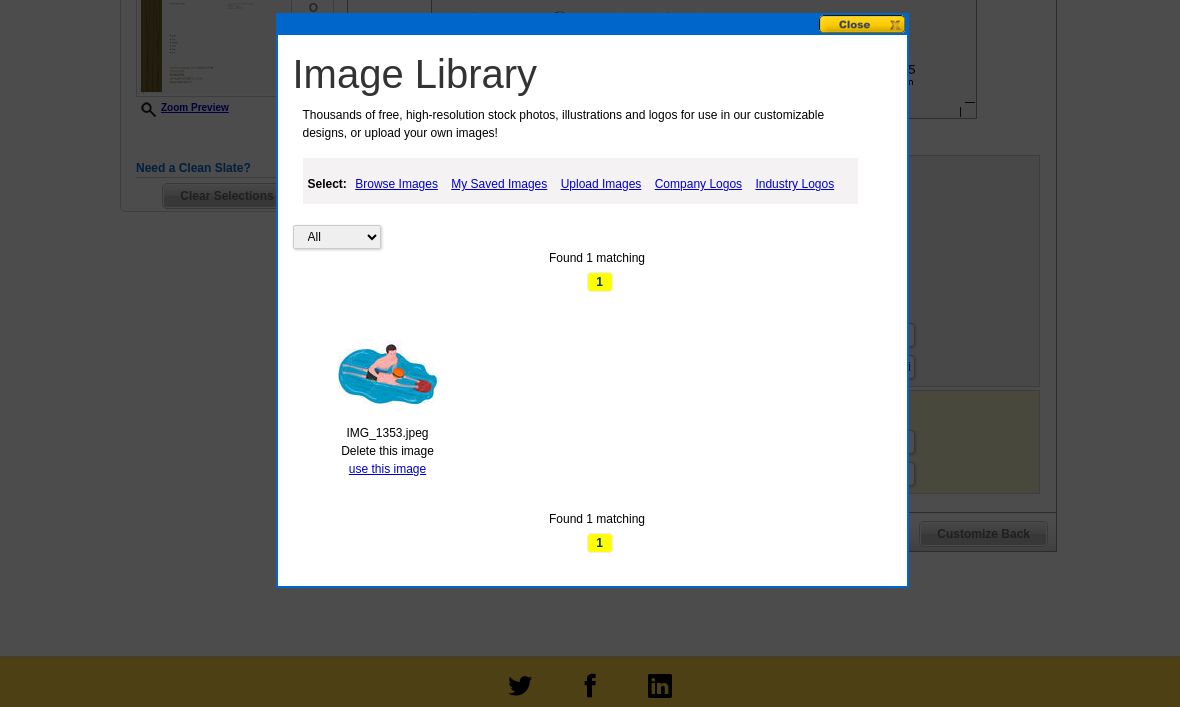 click on "Delete this image" at bounding box center [387, 451] 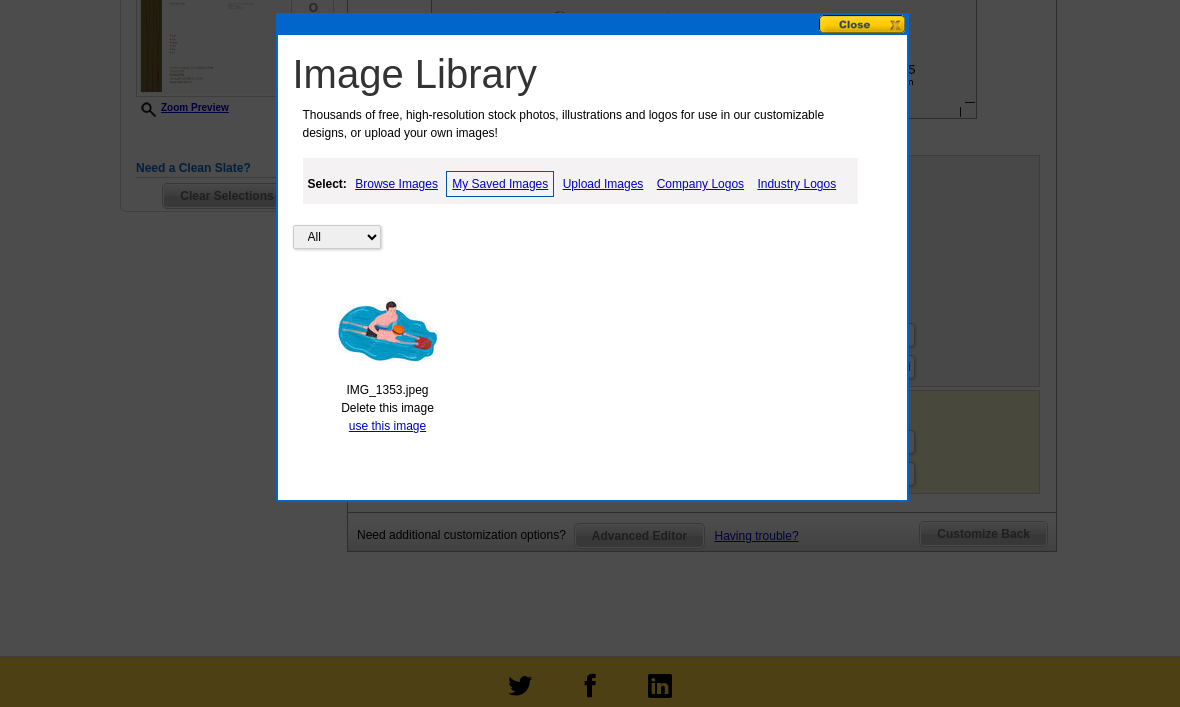 click on "Upload Images" at bounding box center [603, 184] 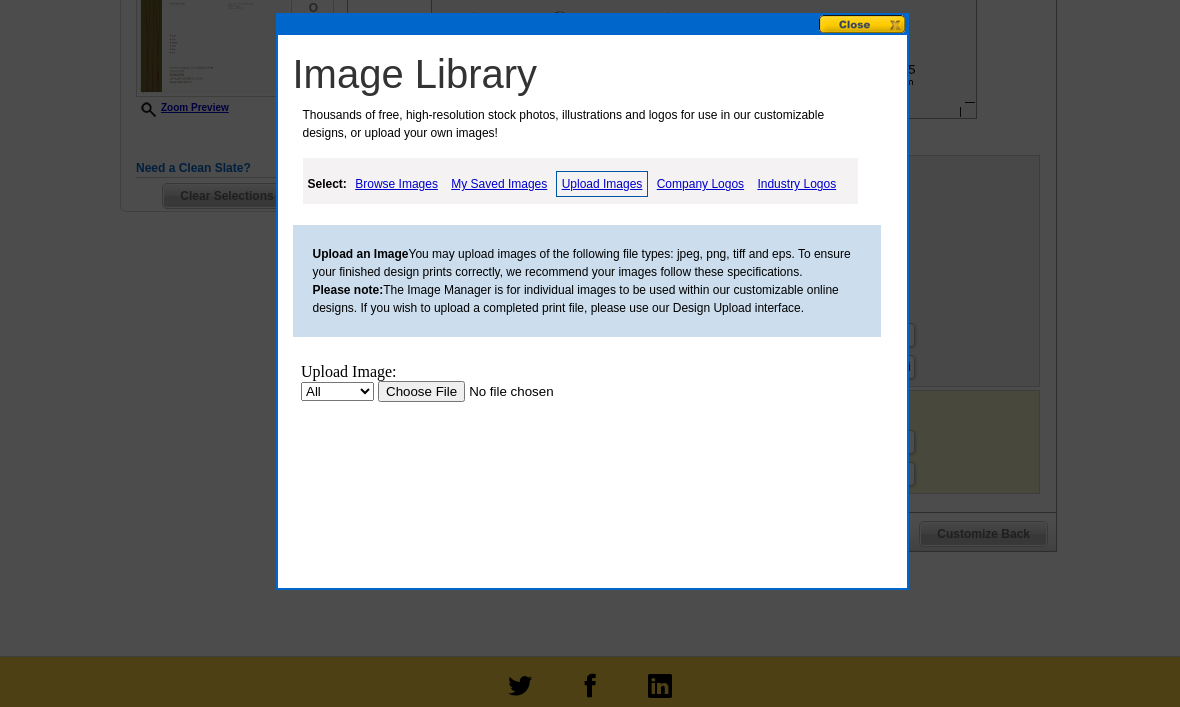 scroll, scrollTop: 0, scrollLeft: 0, axis: both 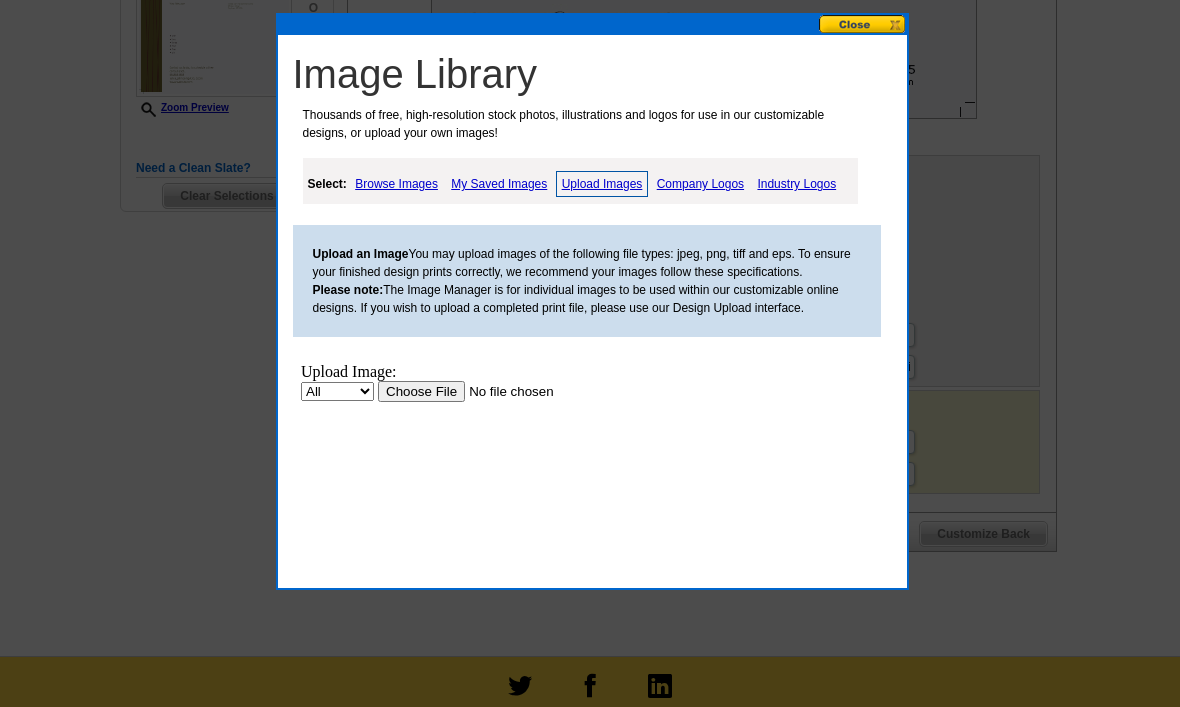 click at bounding box center (503, 391) 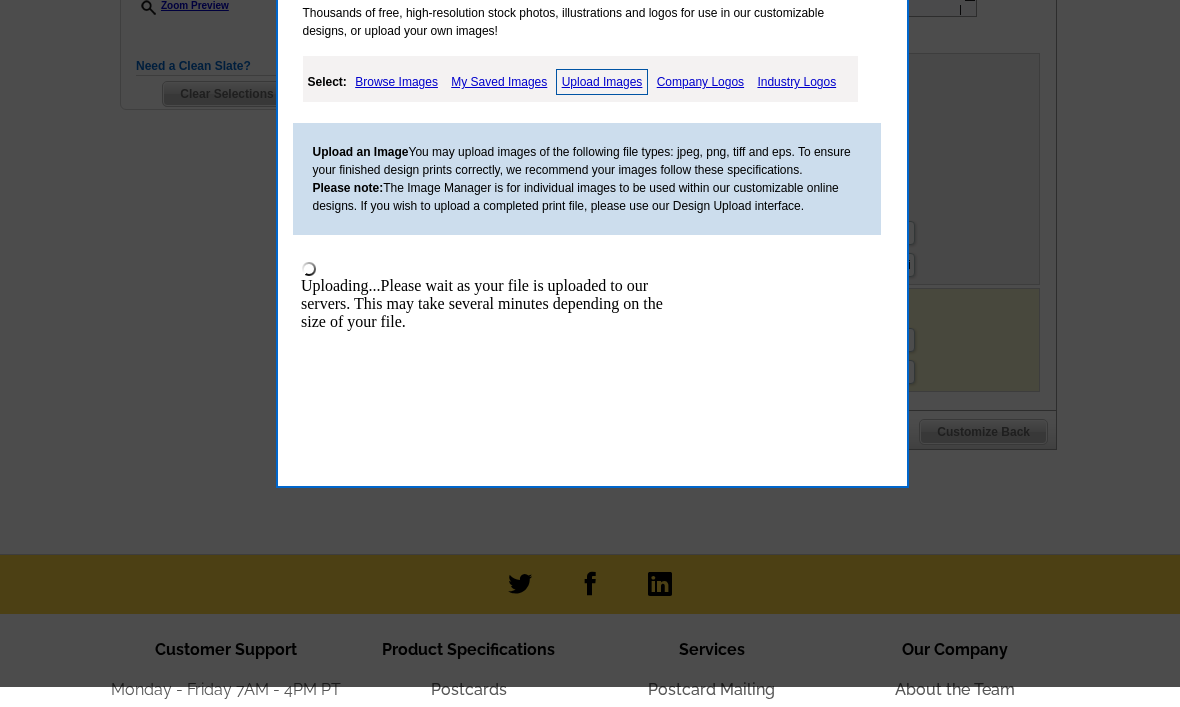 scroll, scrollTop: 691, scrollLeft: 0, axis: vertical 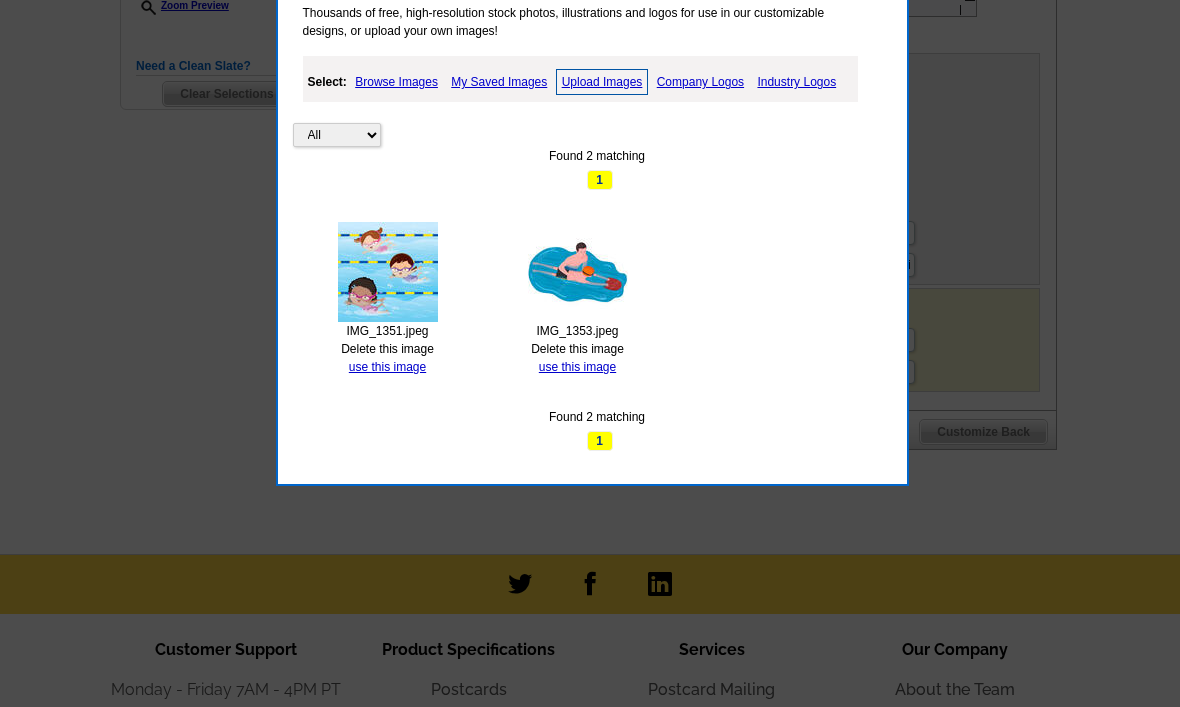 click on "Delete this image" at bounding box center [577, 349] 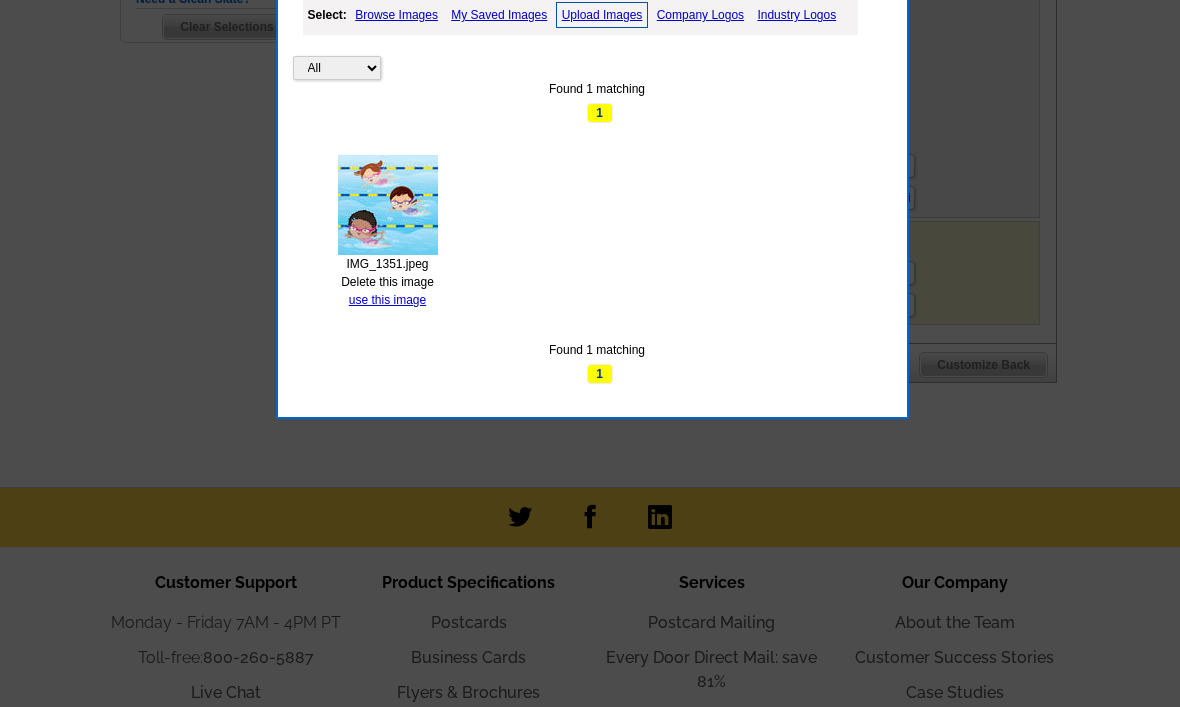 click on "use this image" at bounding box center [387, 300] 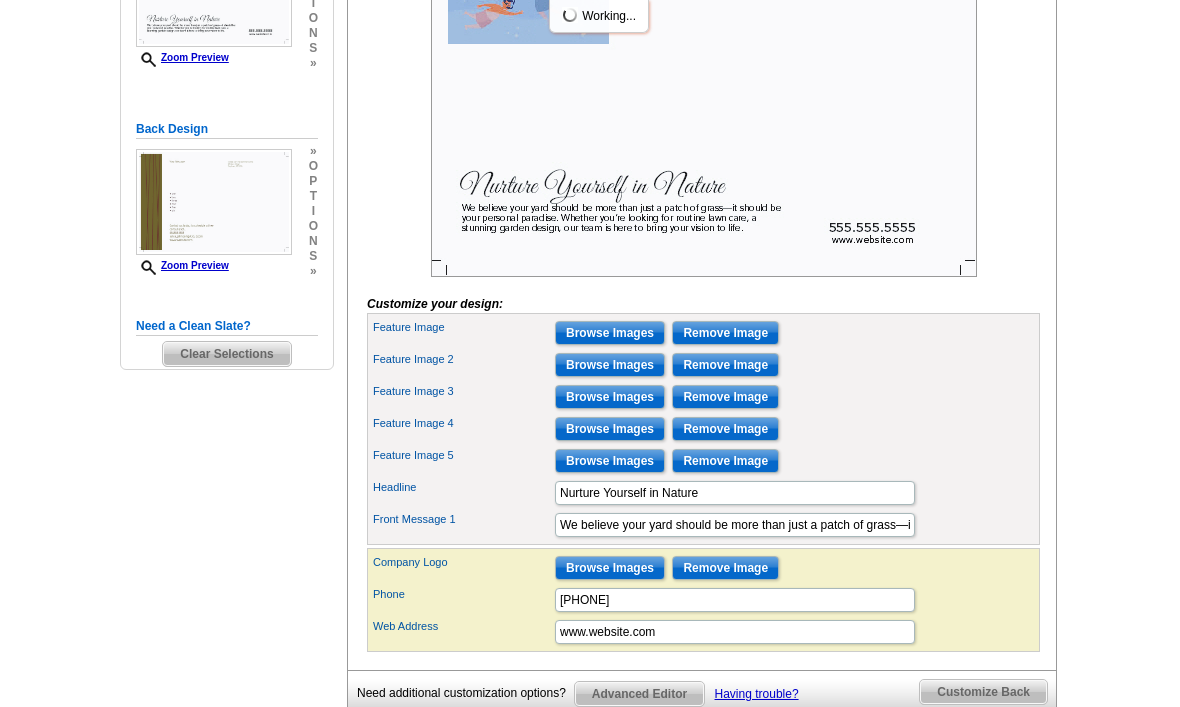scroll, scrollTop: 446, scrollLeft: 0, axis: vertical 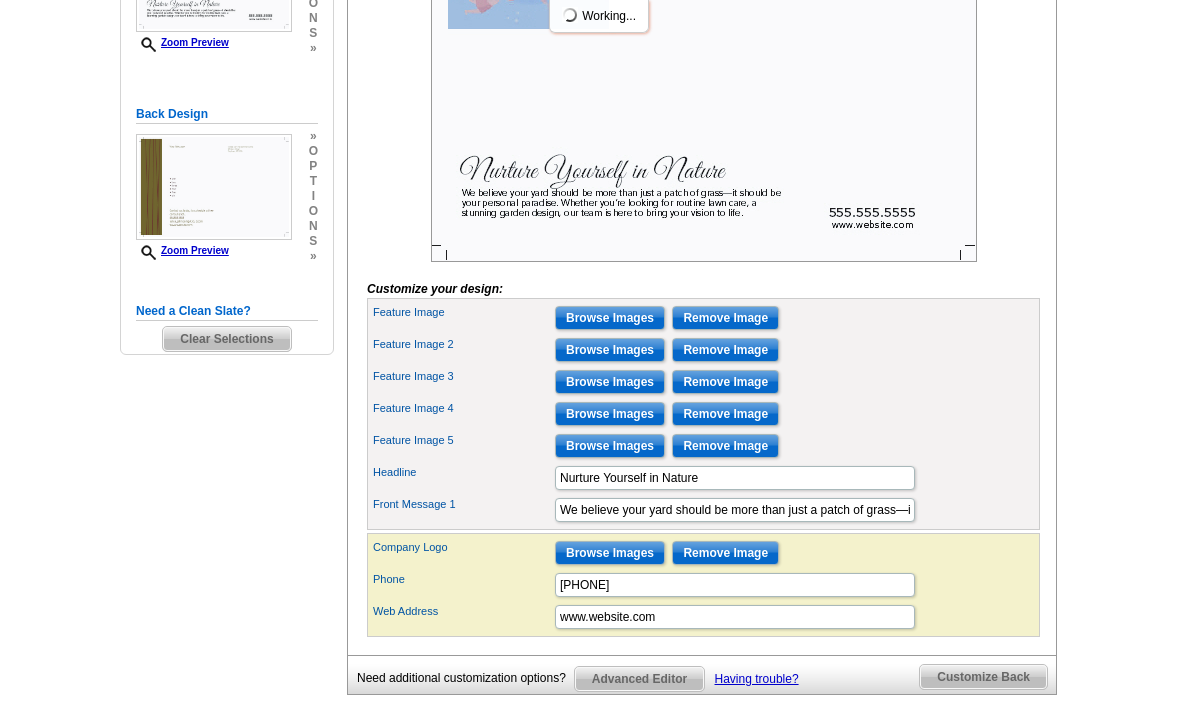 click on "Browse Images" at bounding box center [610, 350] 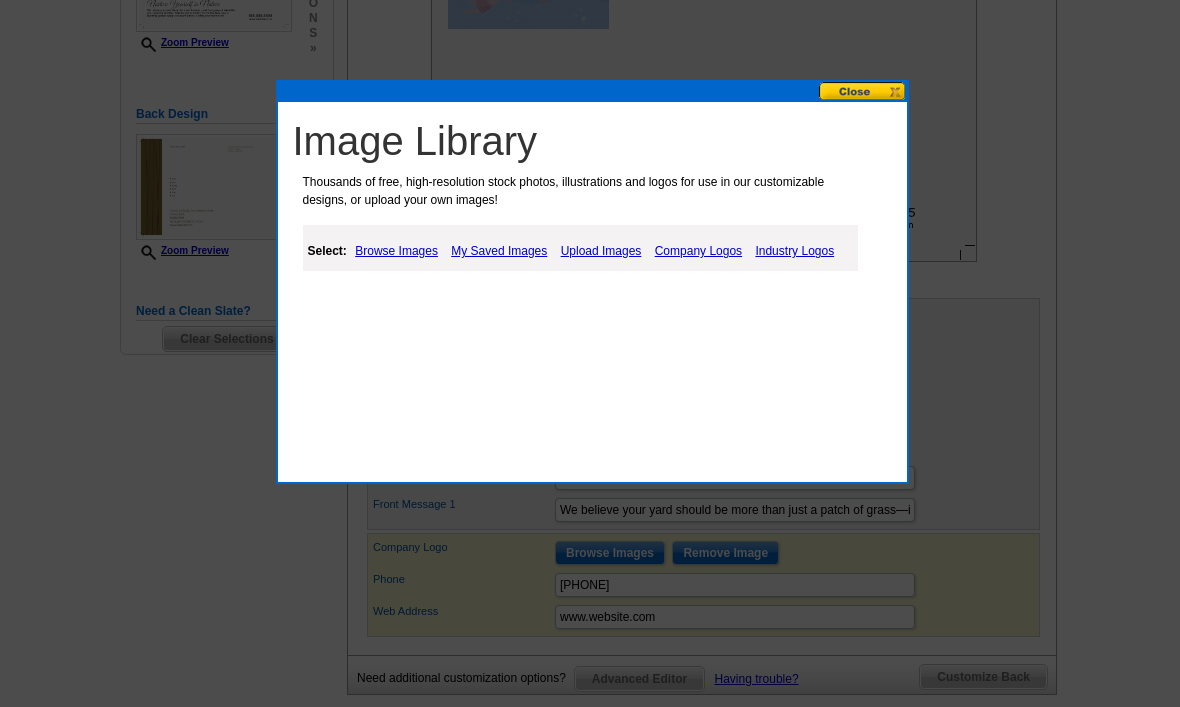 click on "My Saved Images" at bounding box center (499, 251) 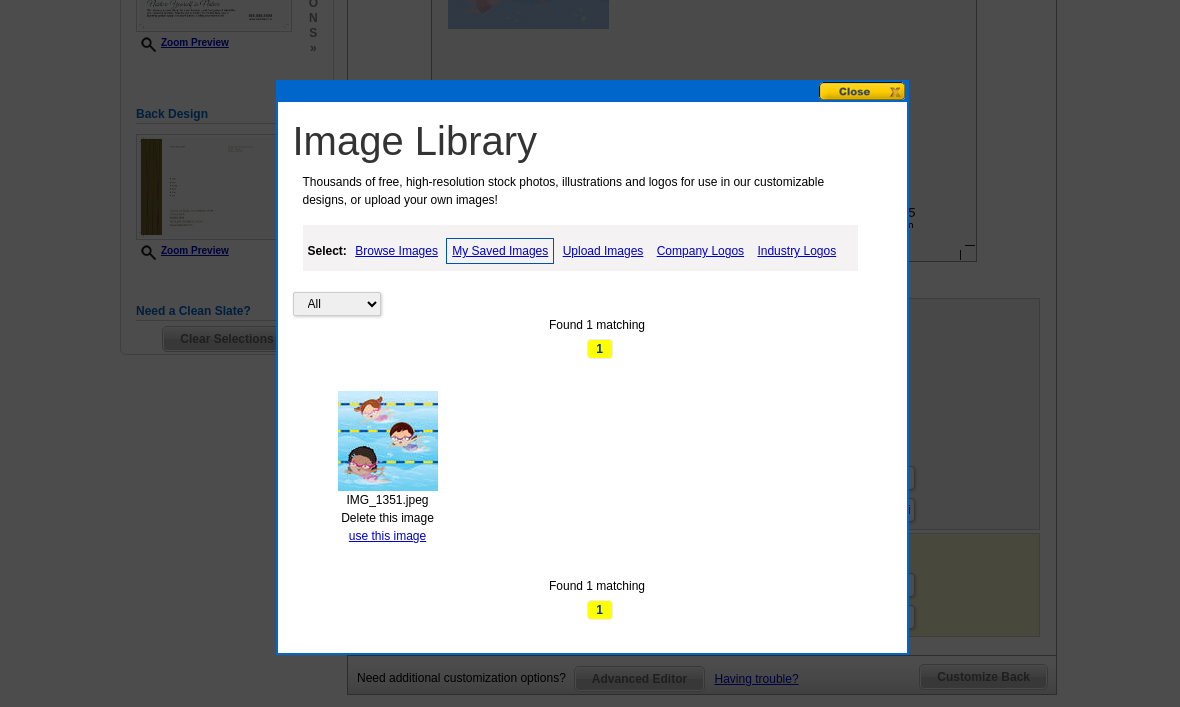 click on "Upload Images" at bounding box center [603, 251] 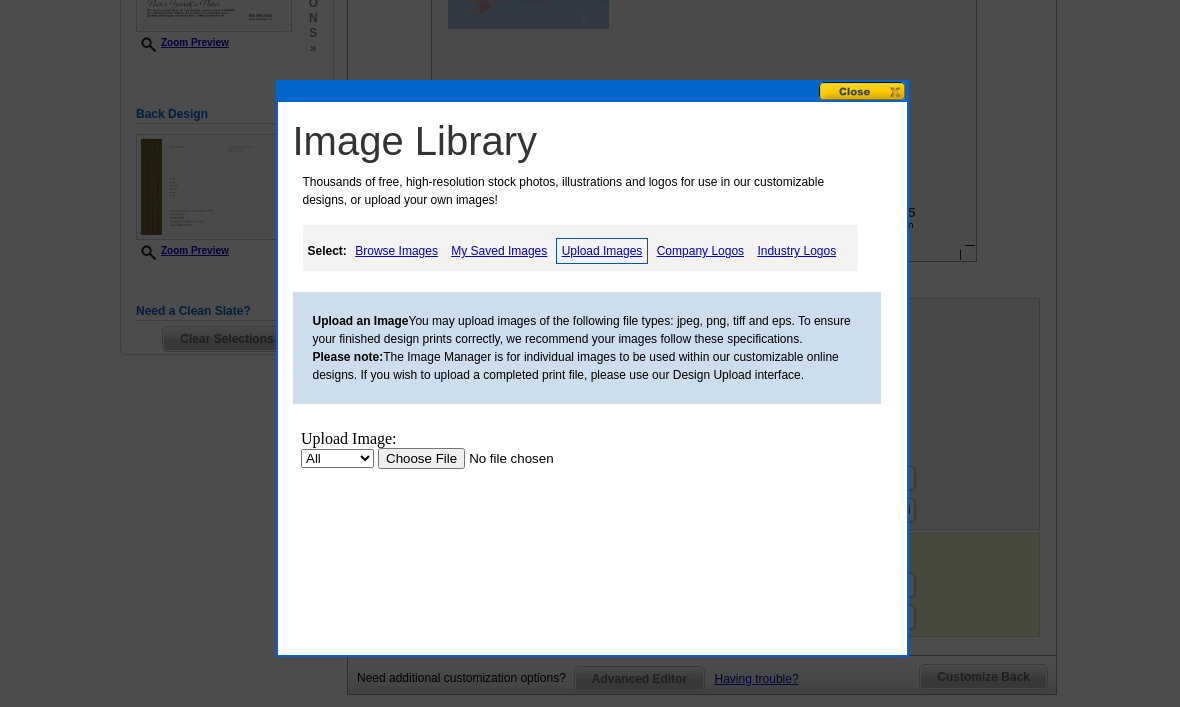 scroll, scrollTop: 0, scrollLeft: 0, axis: both 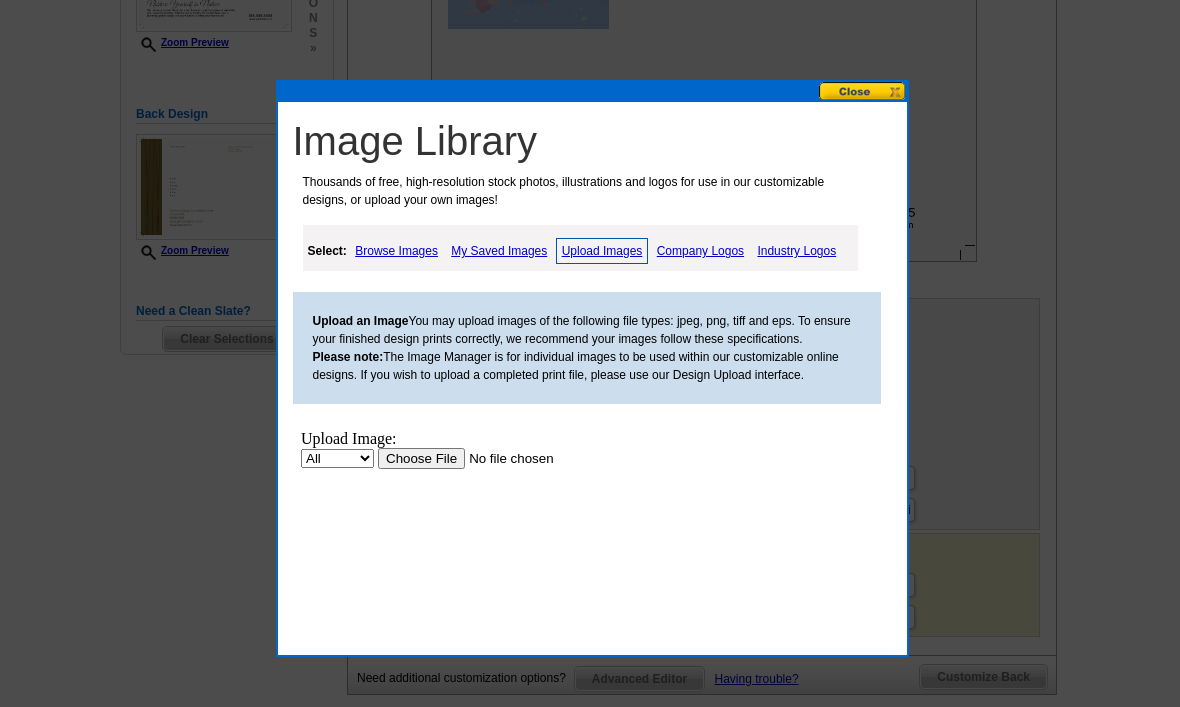 click at bounding box center (503, 458) 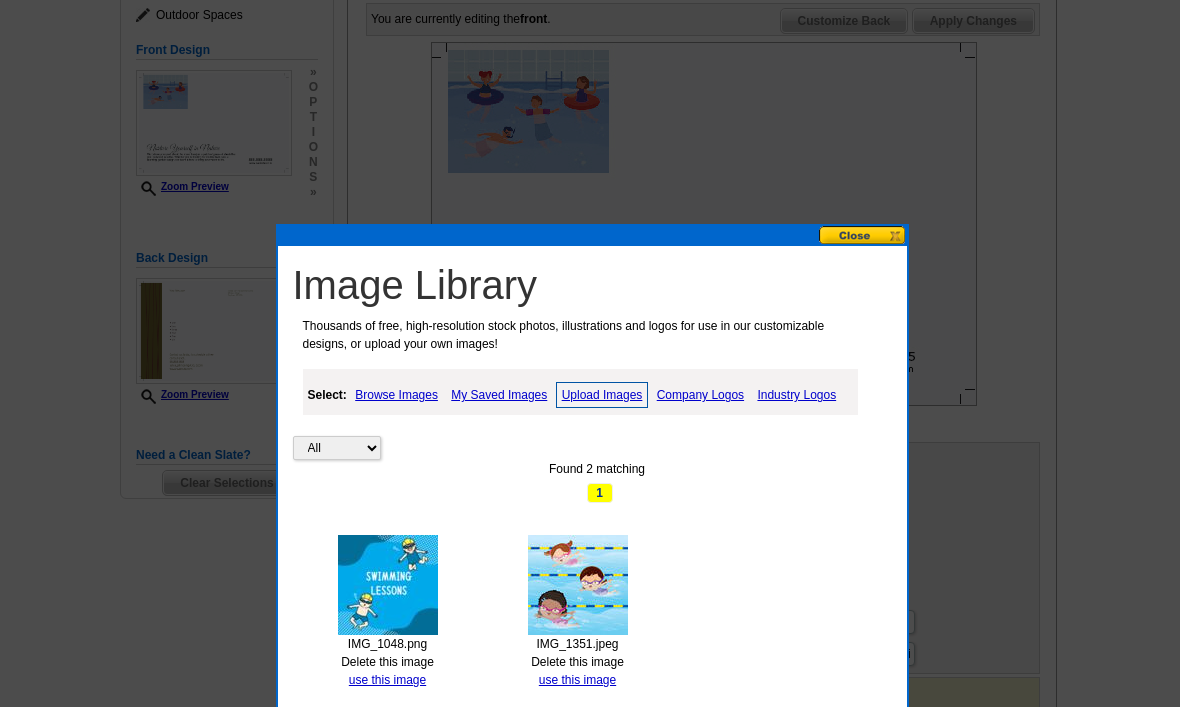 scroll, scrollTop: 313, scrollLeft: 0, axis: vertical 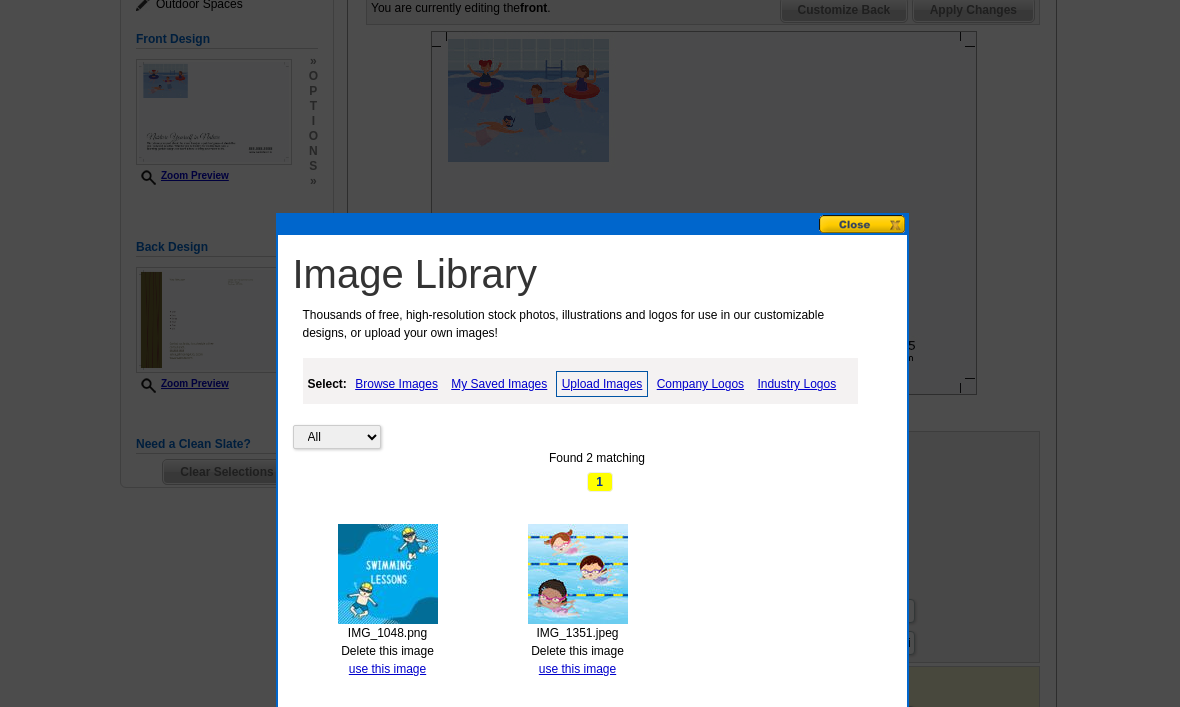 click on "All Property Found 2 matching 1 IMG_1048.png  Delete this image  use this image IMG_1351.jpeg  Delete this image  use this image Found 2 matching 1" at bounding box center [597, 555] 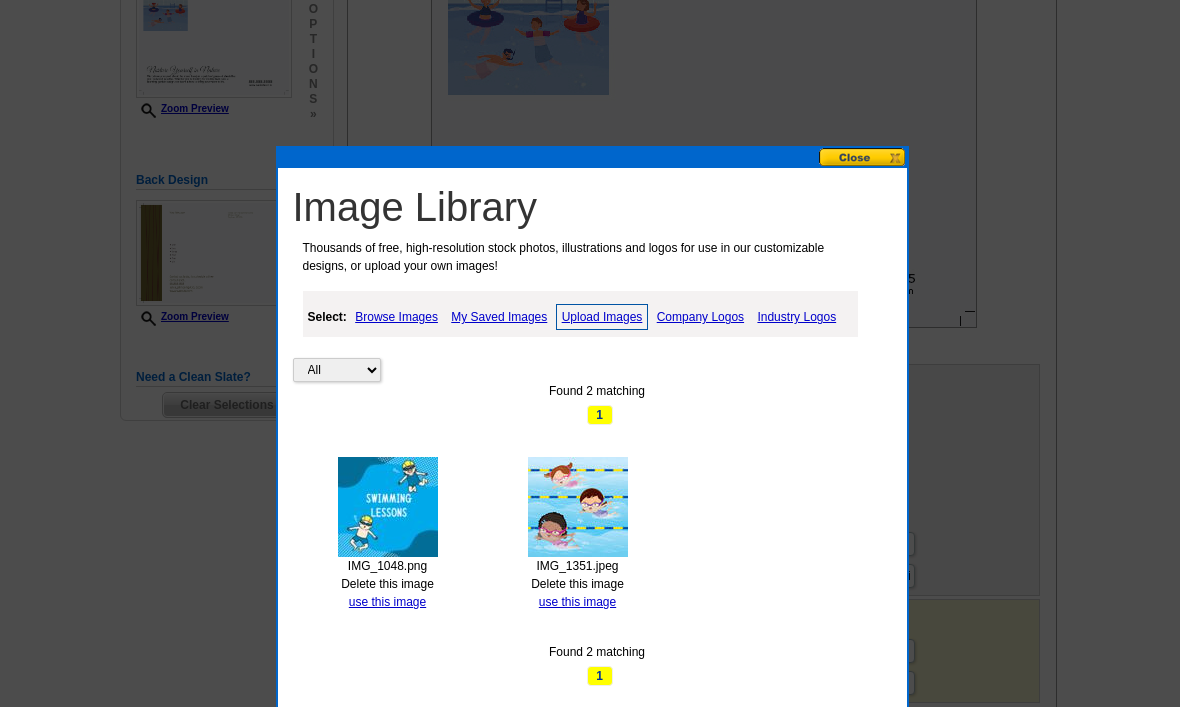 click on "use this image" at bounding box center [387, 602] 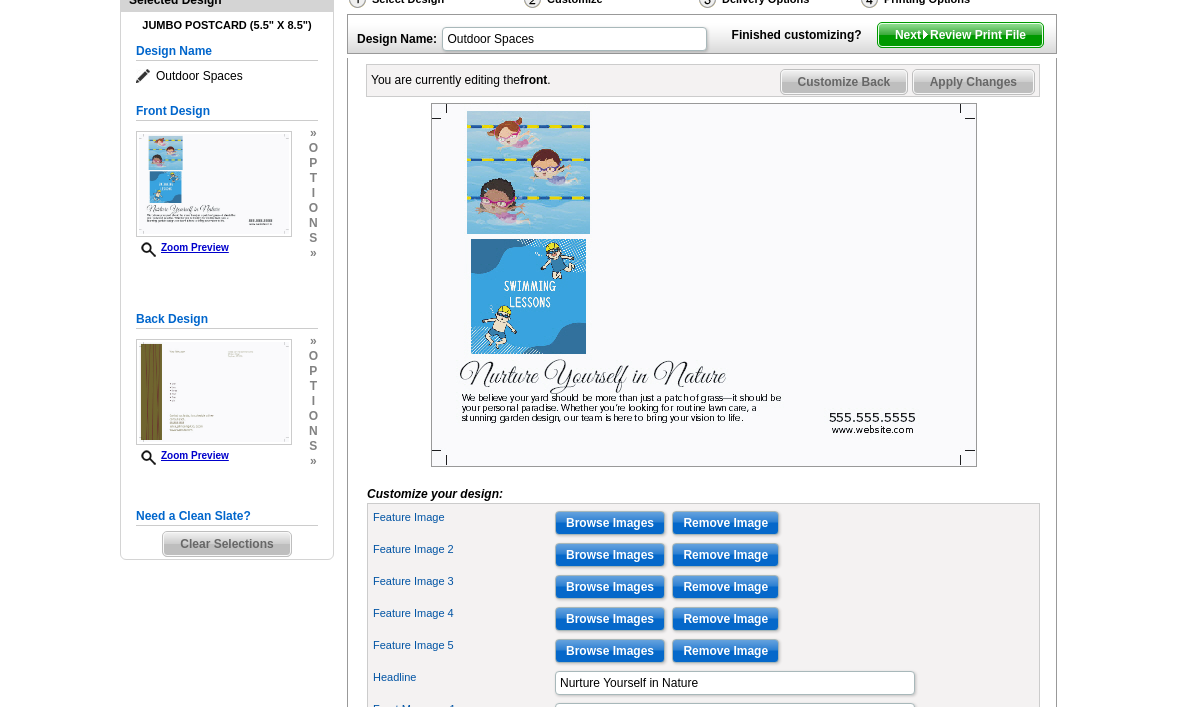 scroll, scrollTop: 243, scrollLeft: 0, axis: vertical 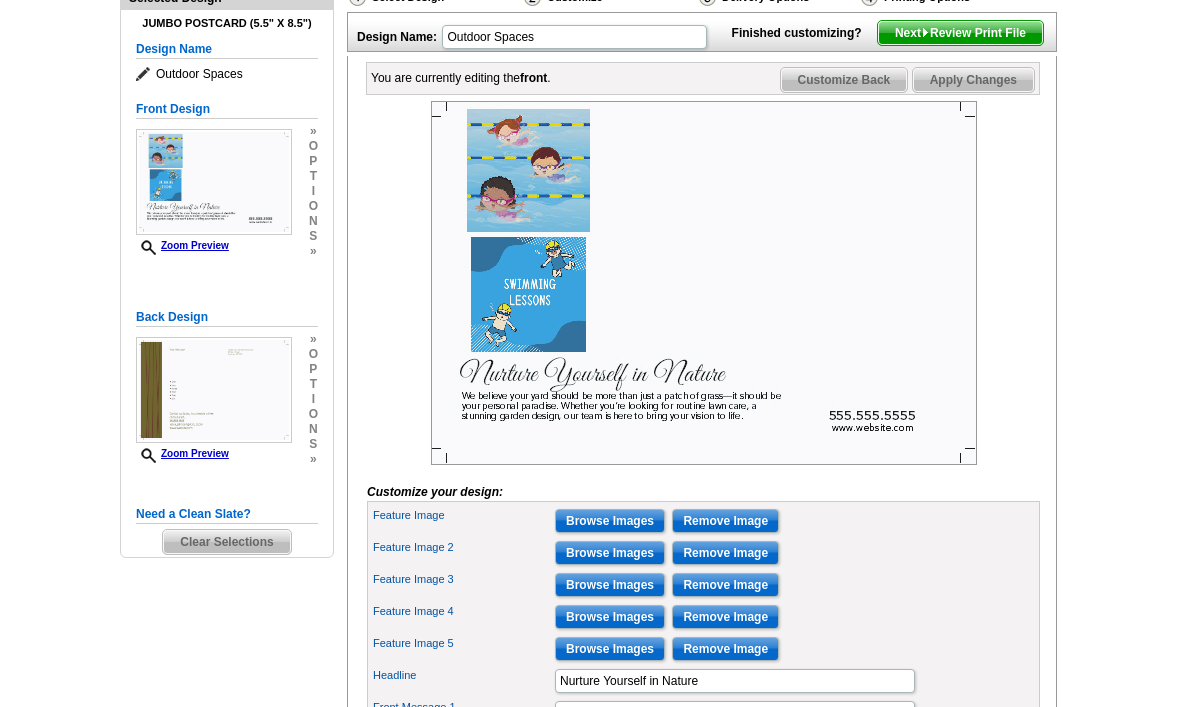 click on "Browse Images" at bounding box center (610, 585) 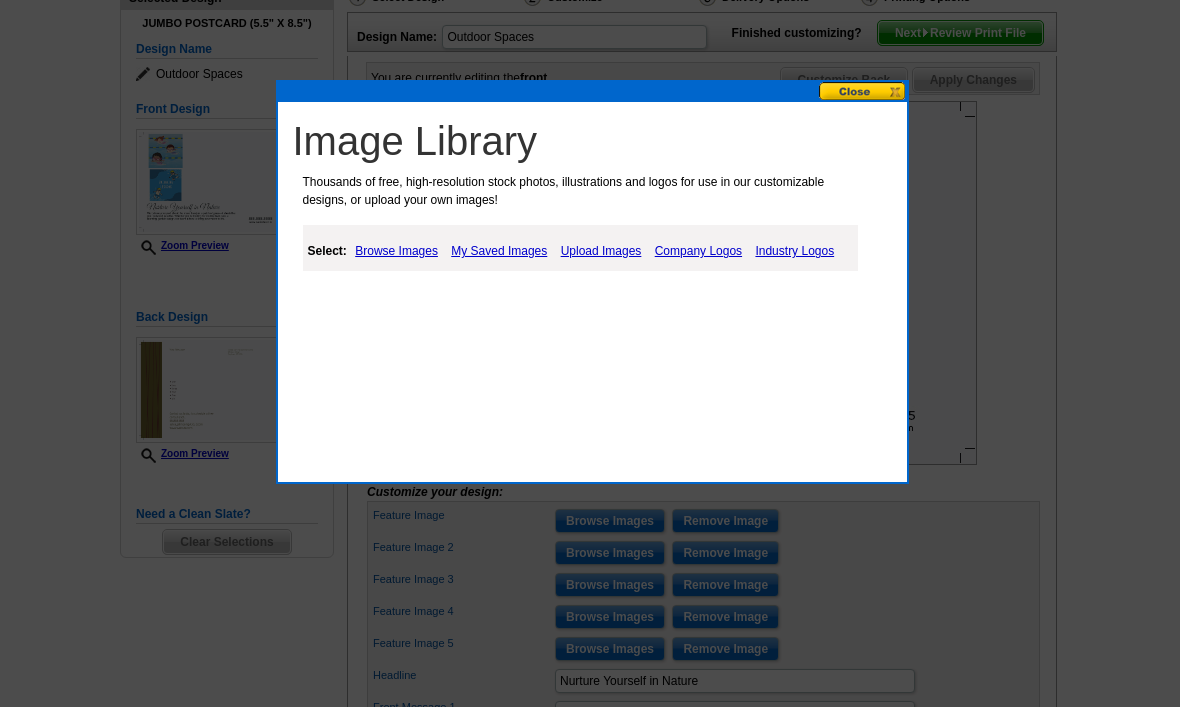 click on "My Saved Images" at bounding box center (499, 251) 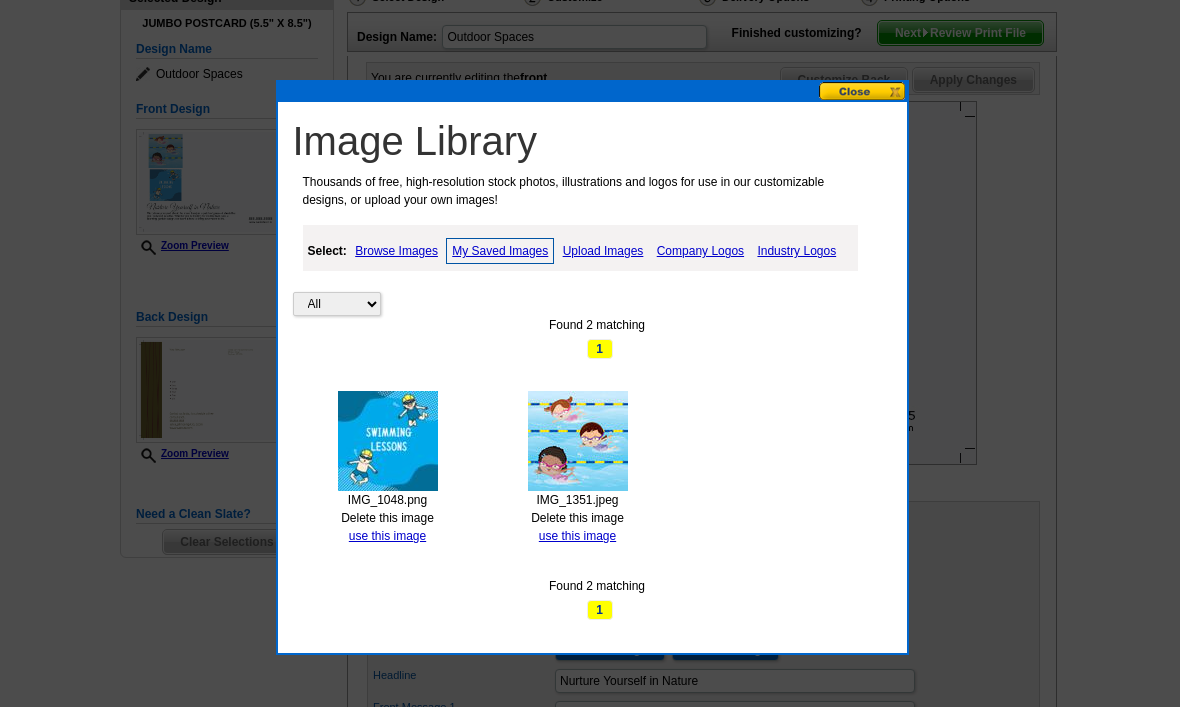 click on "All Property Found 2 matching 1 IMG_1048.png  Delete this image  use this image IMG_1351.jpeg  Delete this image  use this image Found 2 matching 1" at bounding box center [597, 422] 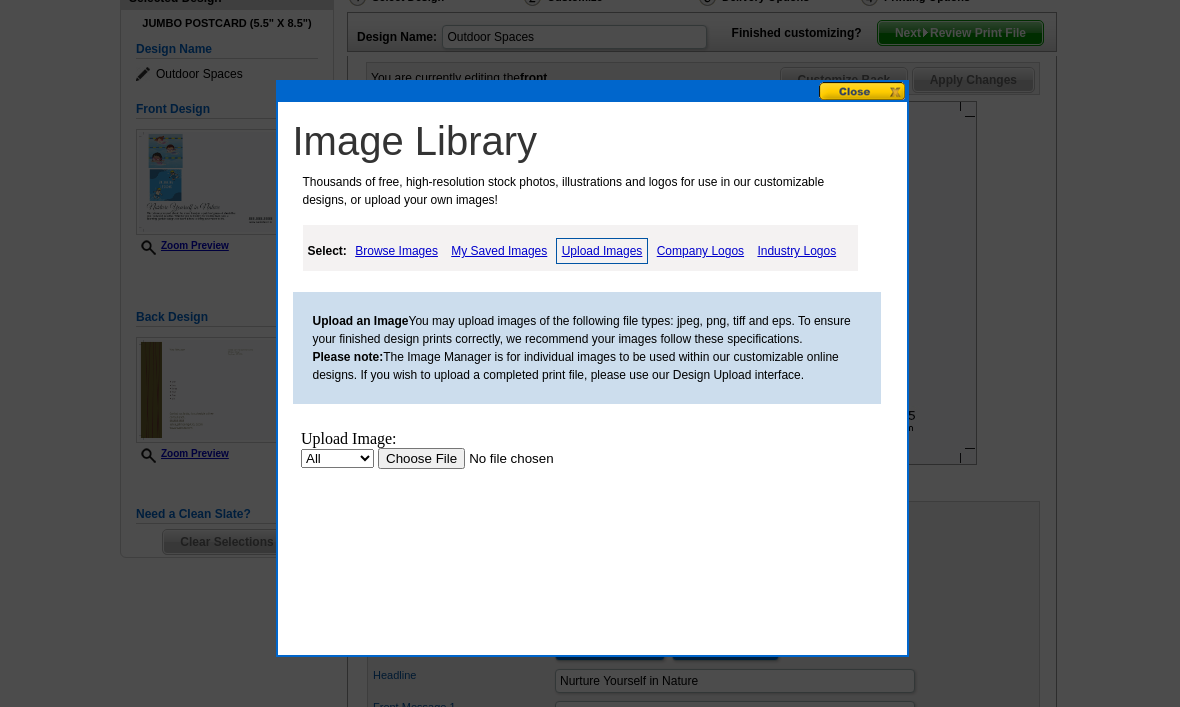 scroll, scrollTop: 0, scrollLeft: 0, axis: both 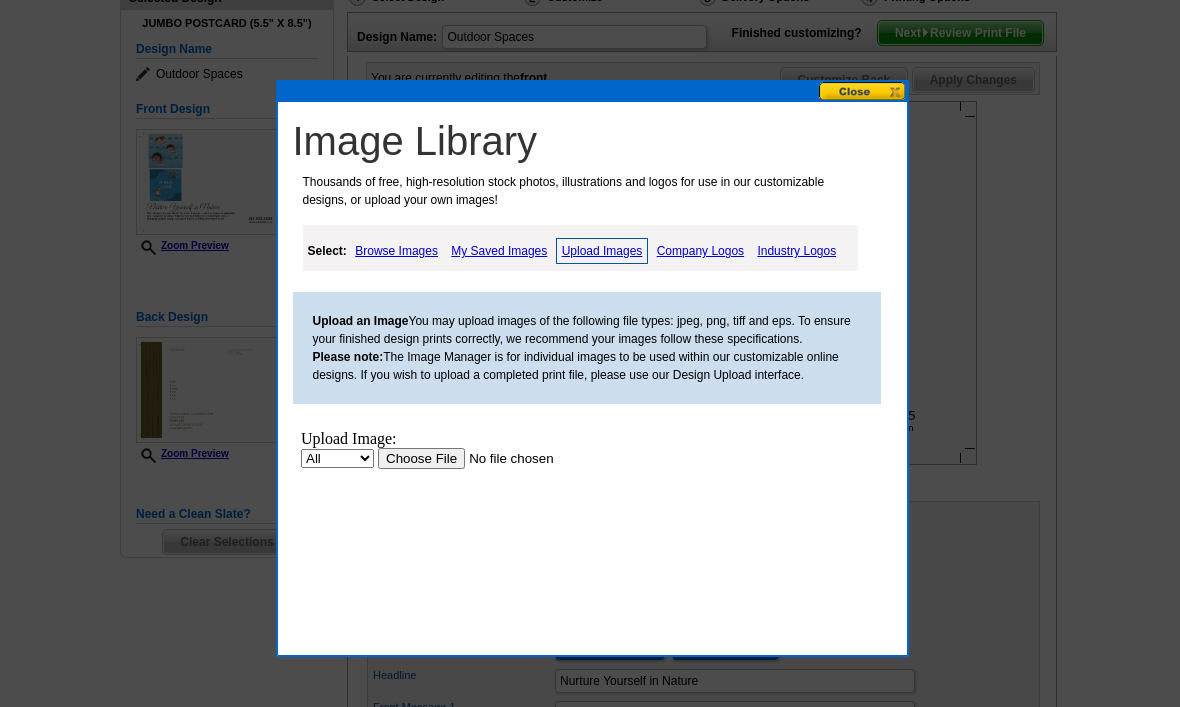 click at bounding box center (503, 458) 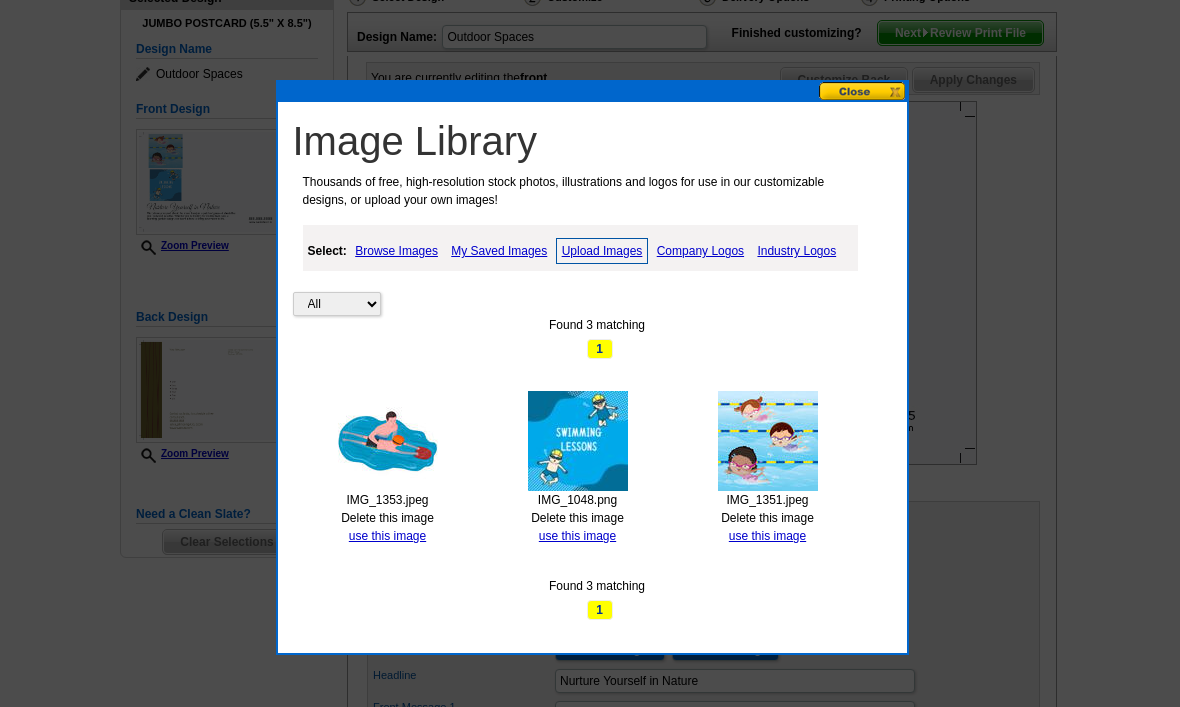 click on "use this image" at bounding box center (387, 536) 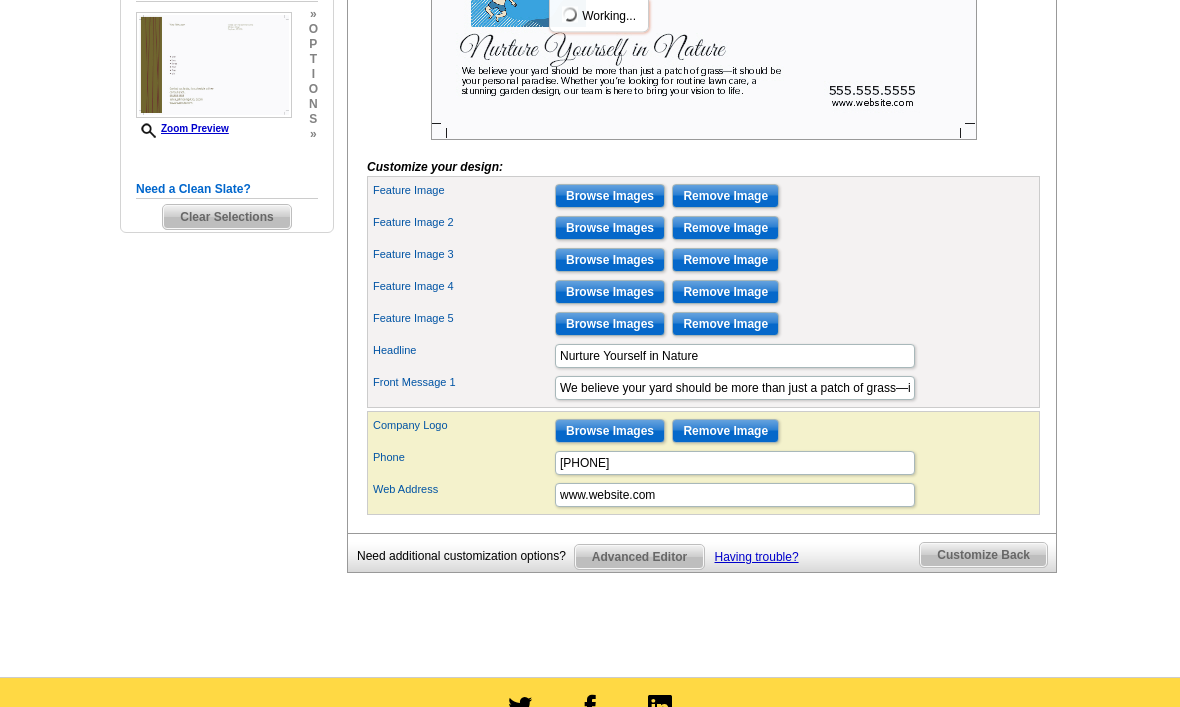 click on "Browse Images" at bounding box center [610, 293] 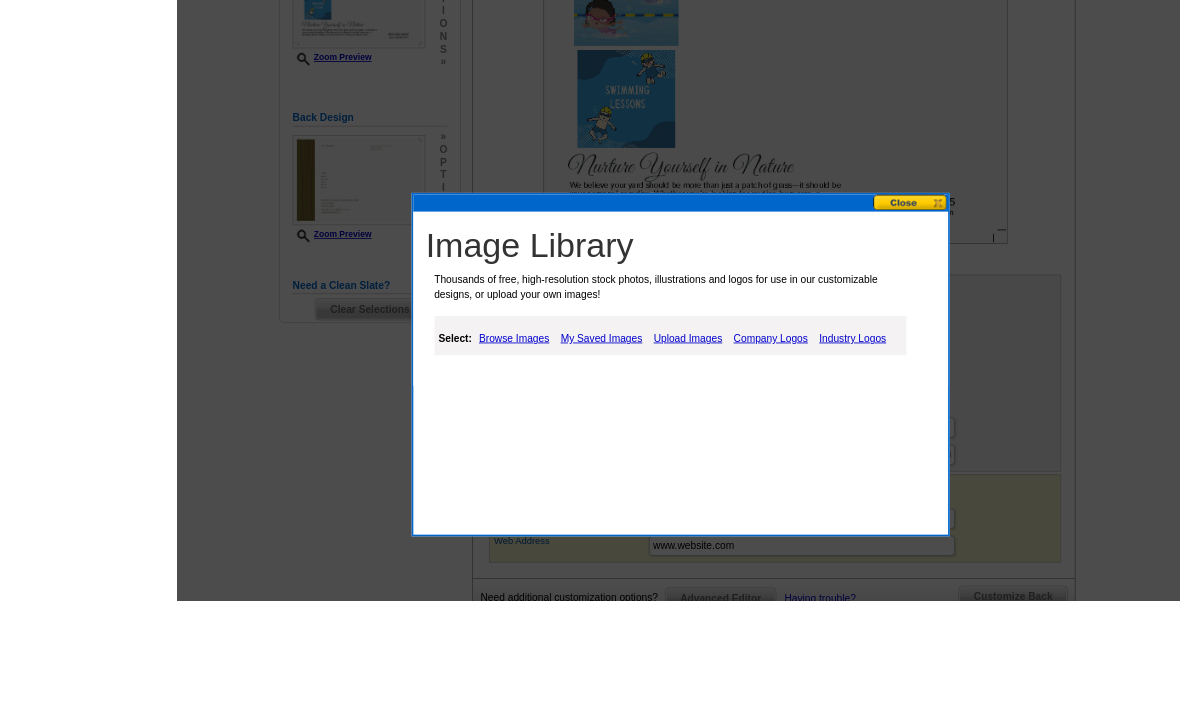 scroll, scrollTop: 555, scrollLeft: 0, axis: vertical 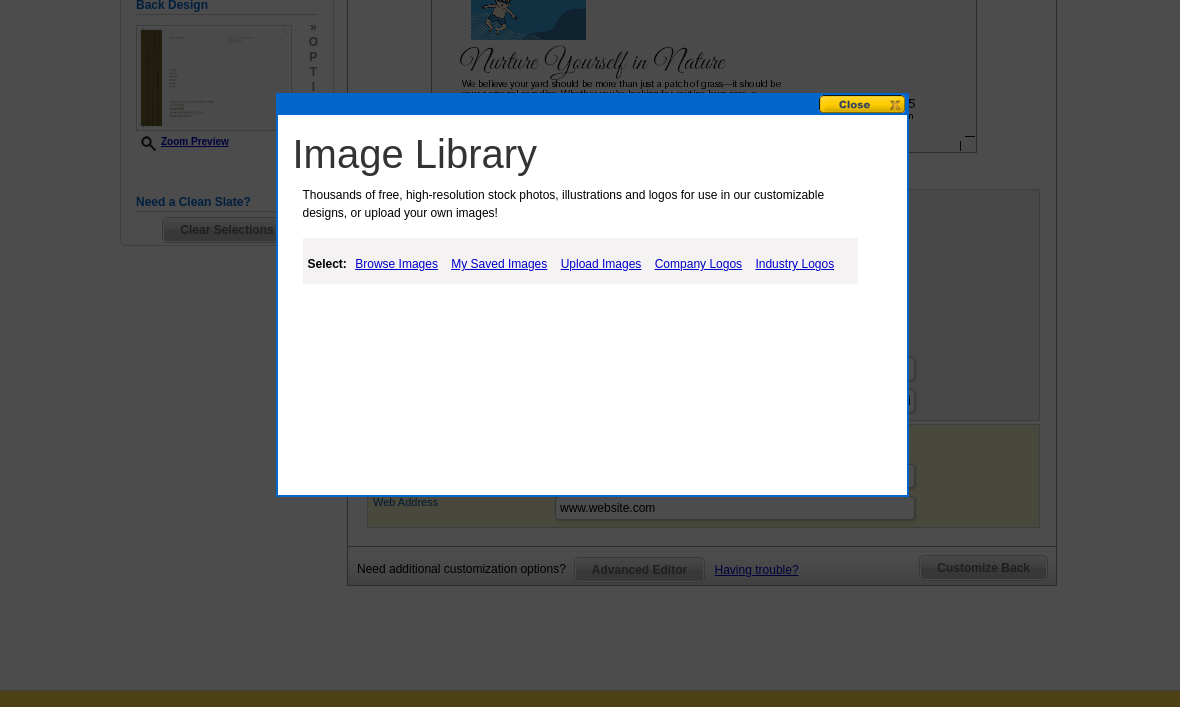 click at bounding box center [863, 104] 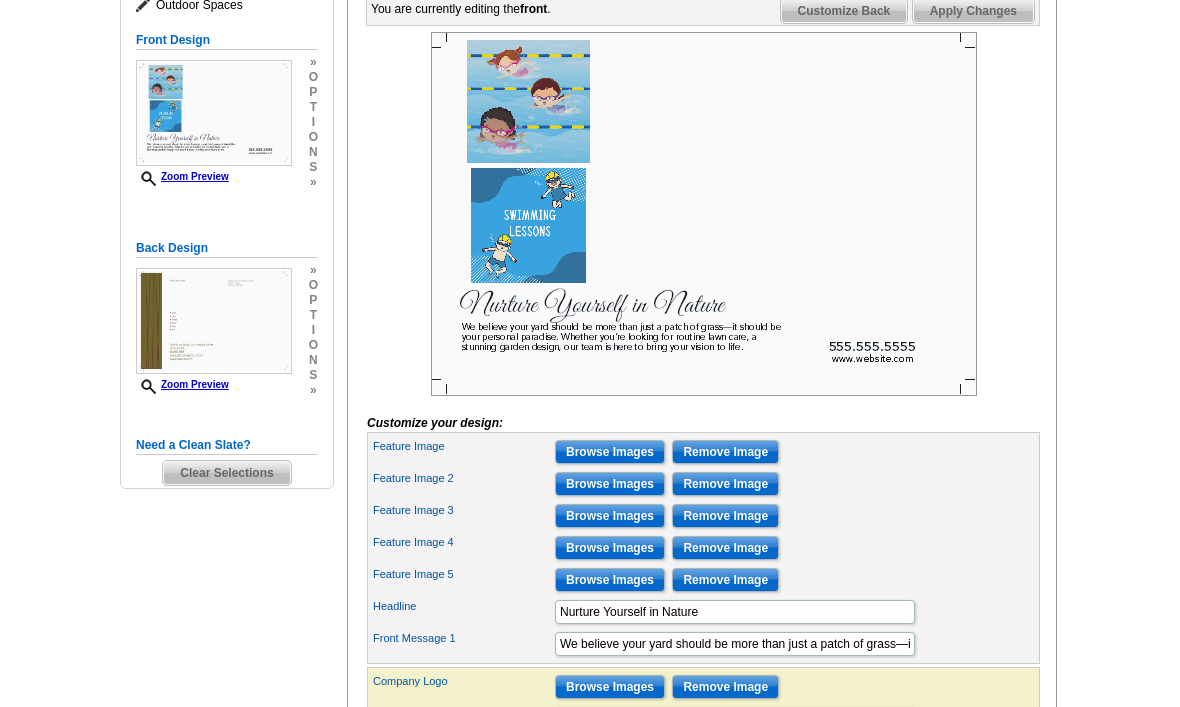 scroll, scrollTop: 310, scrollLeft: 0, axis: vertical 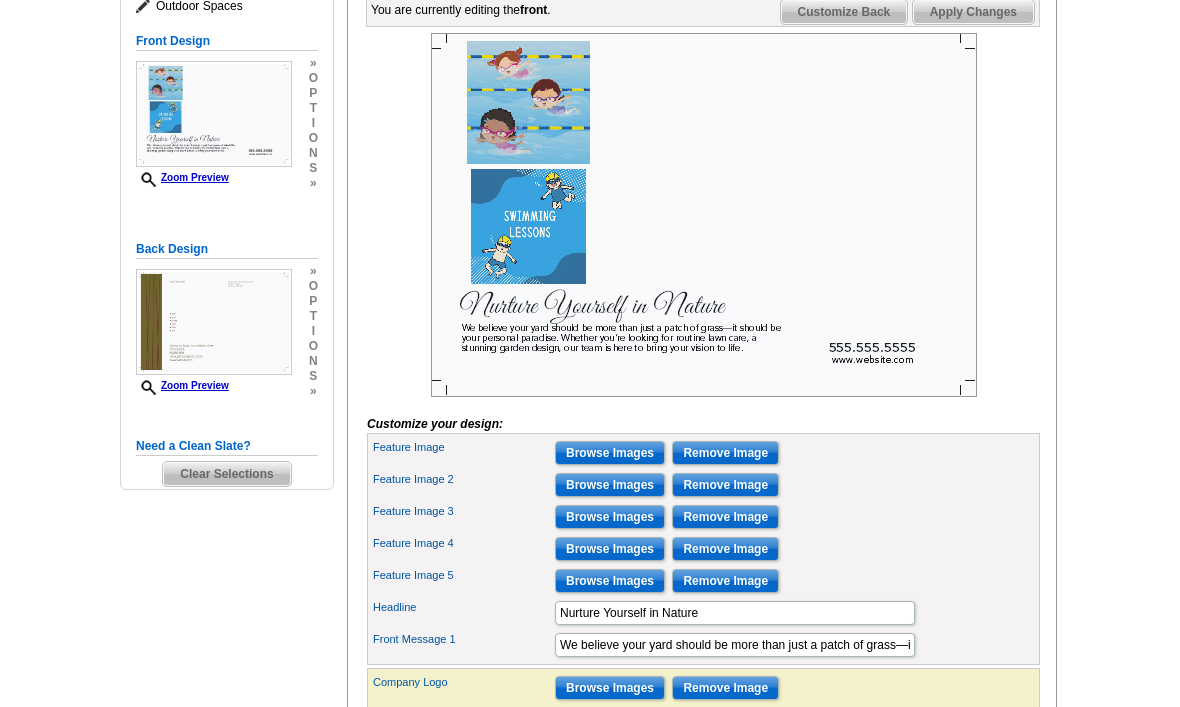 click on "Browse Images" at bounding box center [610, 518] 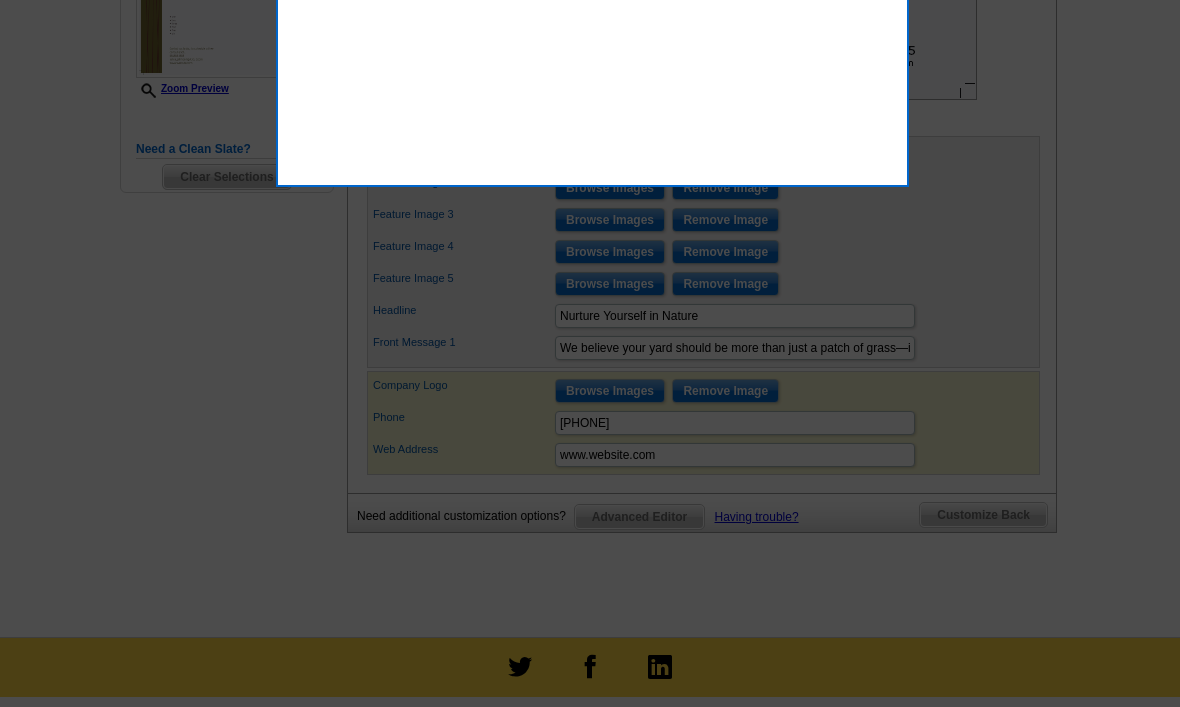 scroll, scrollTop: 286, scrollLeft: 0, axis: vertical 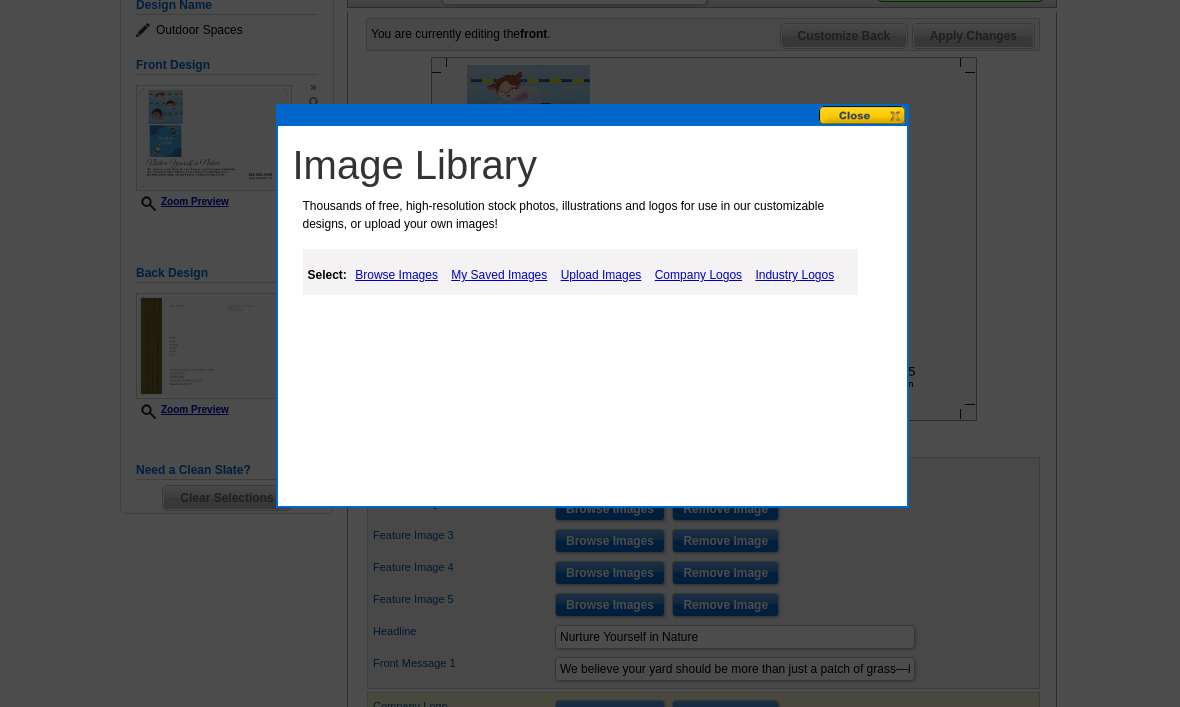 click on "Image Library
Thousands of free, high-resolution stock photos,
illustrations and logos for use in our customizable designs, or upload your own images!
Select:
Browse Images
My Saved Images
Upload Images
Company Logos
Industry Logos" at bounding box center (592, 229) 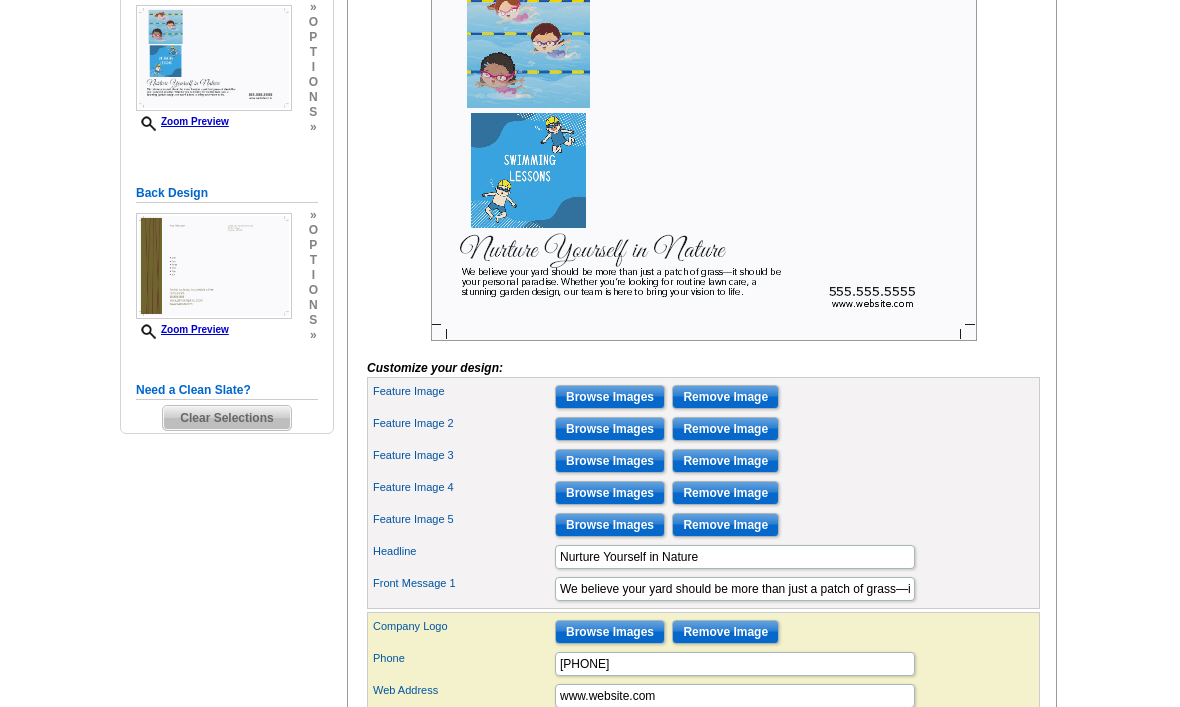 scroll, scrollTop: 391, scrollLeft: 0, axis: vertical 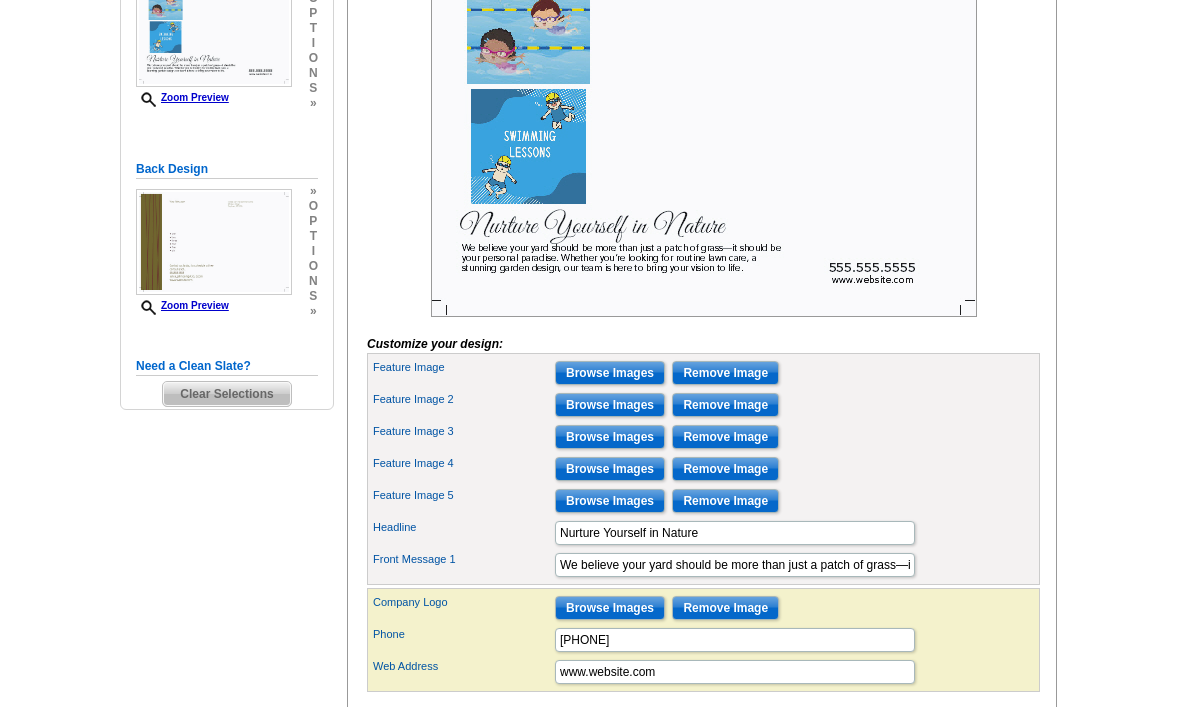 click on "Browse Images" at bounding box center (610, 437) 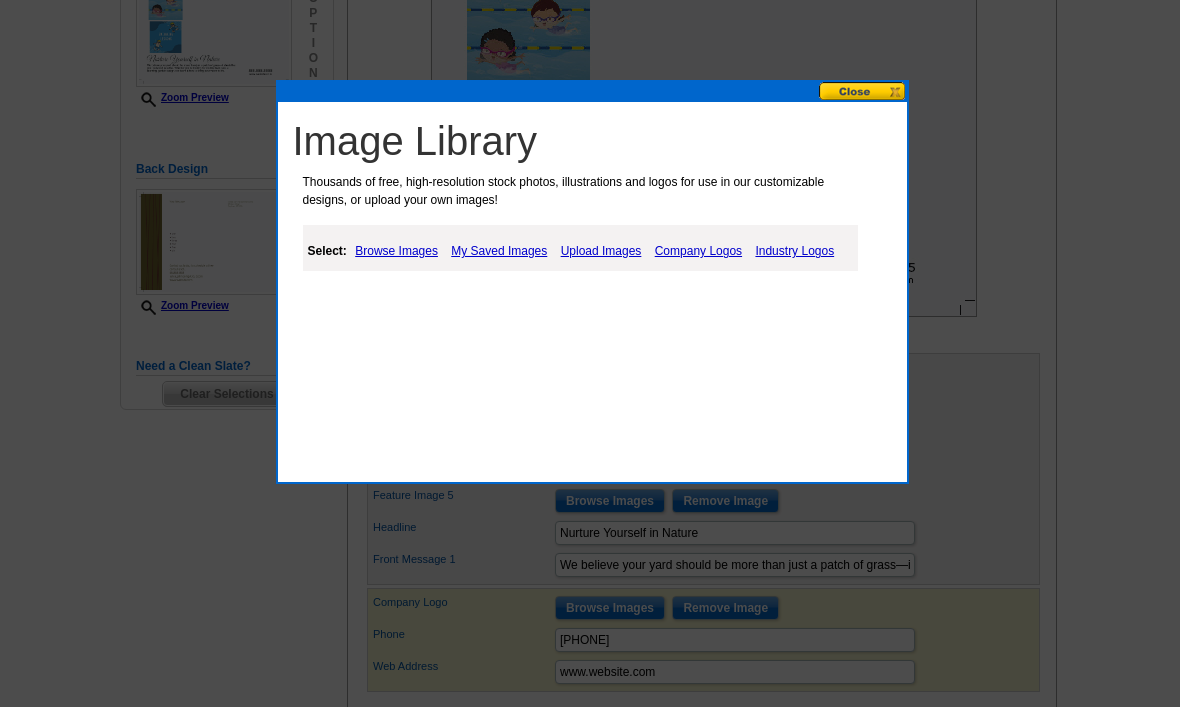 click on "Upload Images" at bounding box center [601, 251] 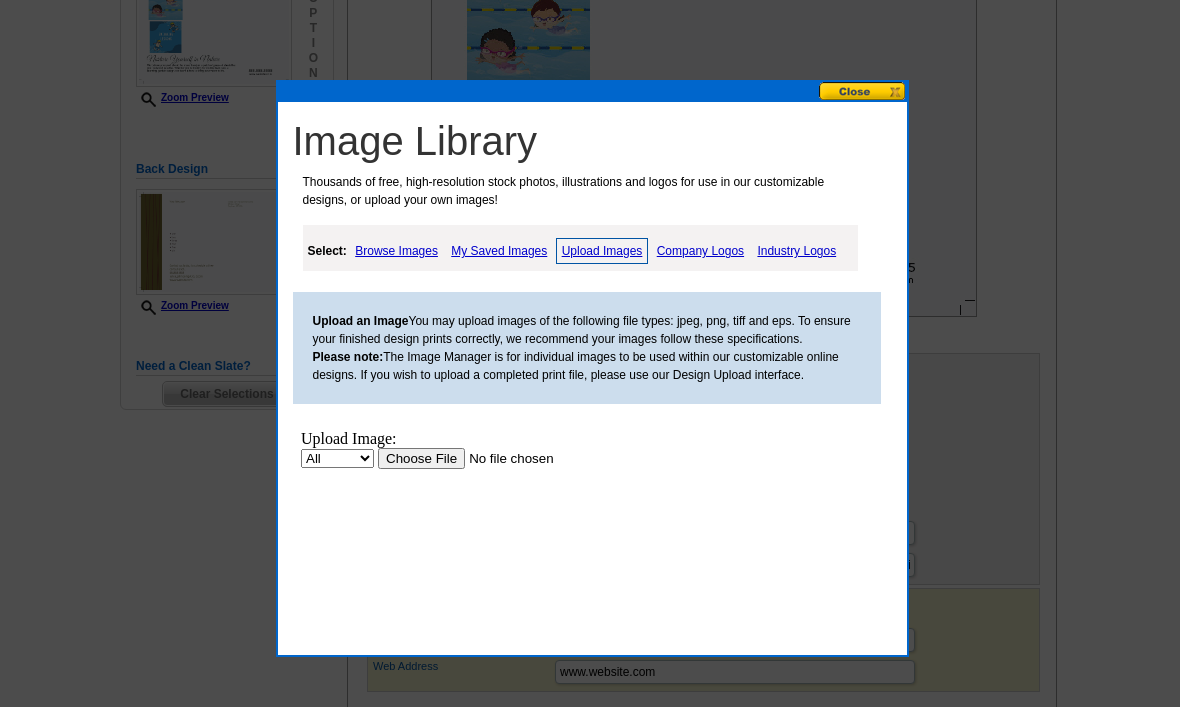 scroll, scrollTop: 0, scrollLeft: 0, axis: both 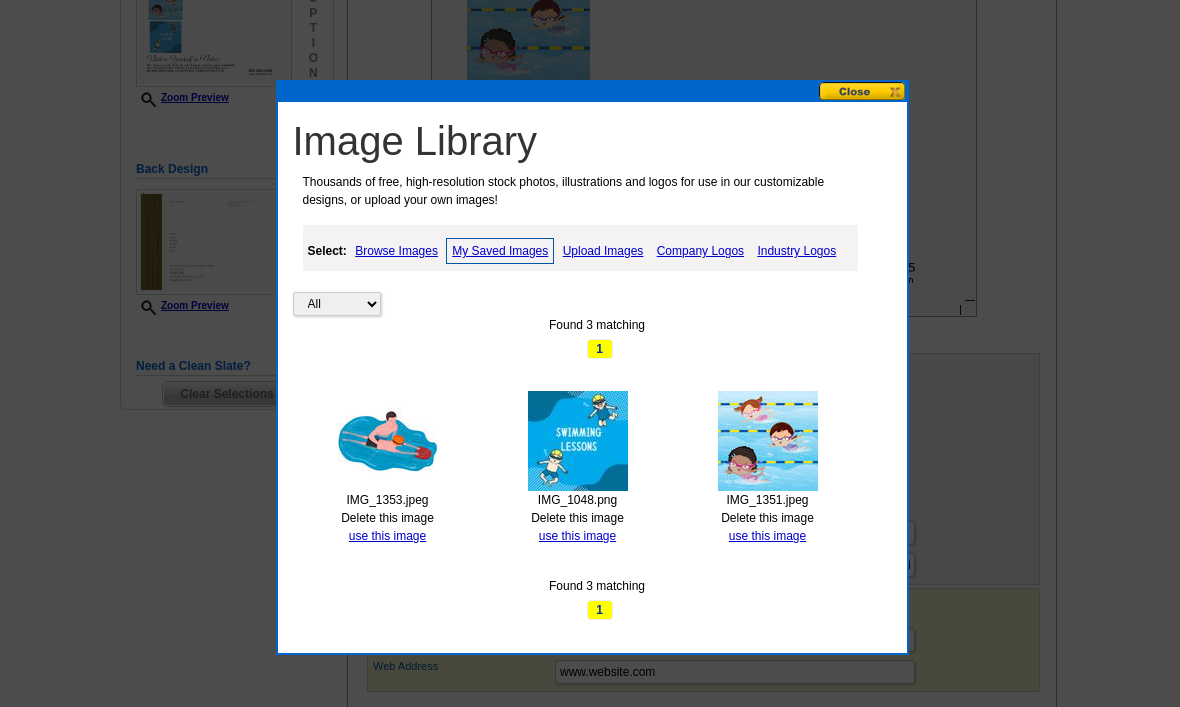 click on "use this image" at bounding box center (387, 536) 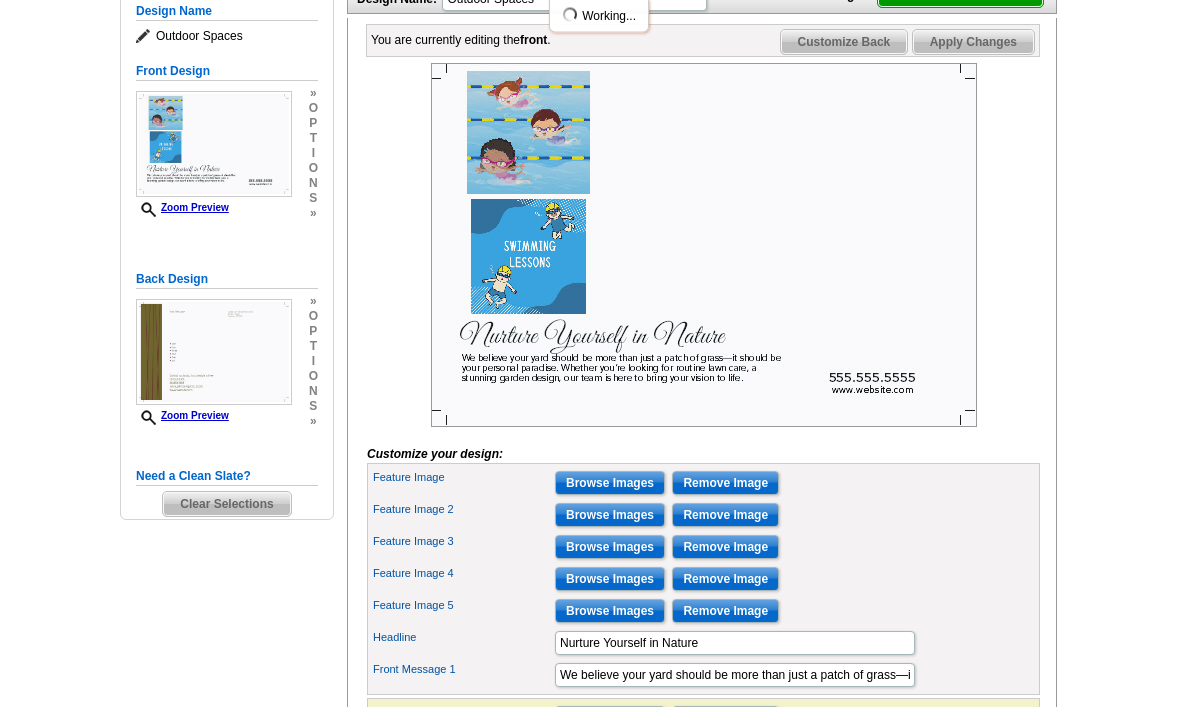 scroll, scrollTop: 285, scrollLeft: 0, axis: vertical 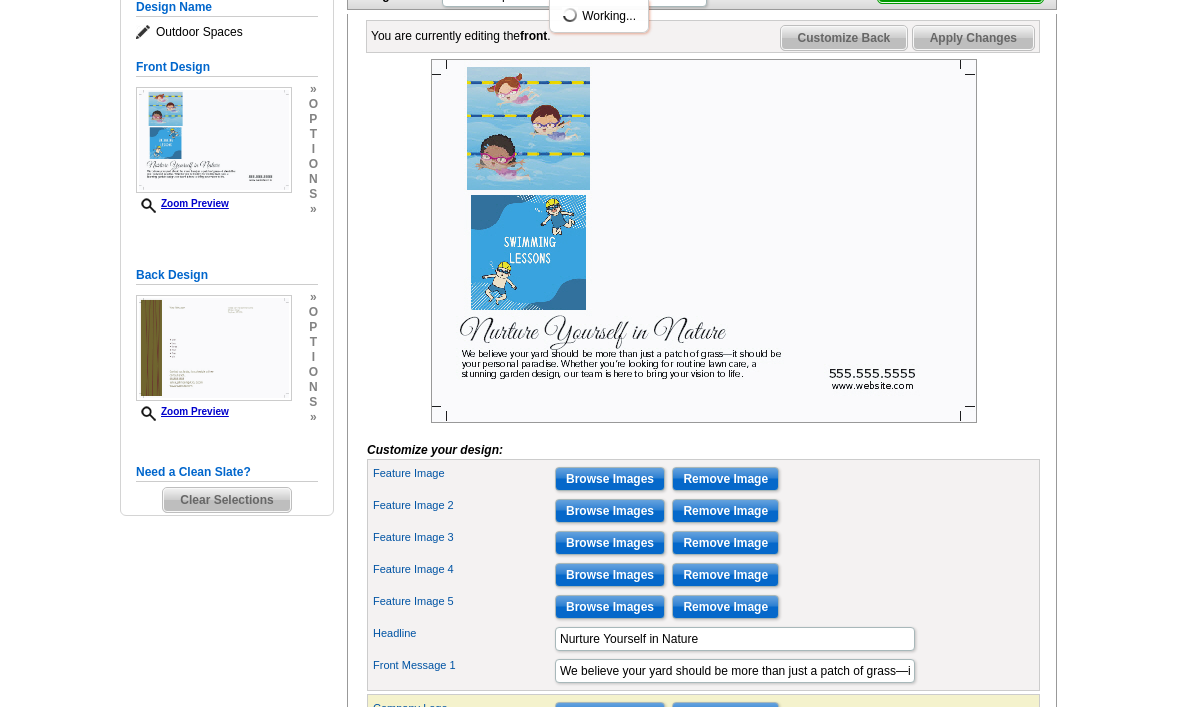 click on "Browse Images" at bounding box center (610, 575) 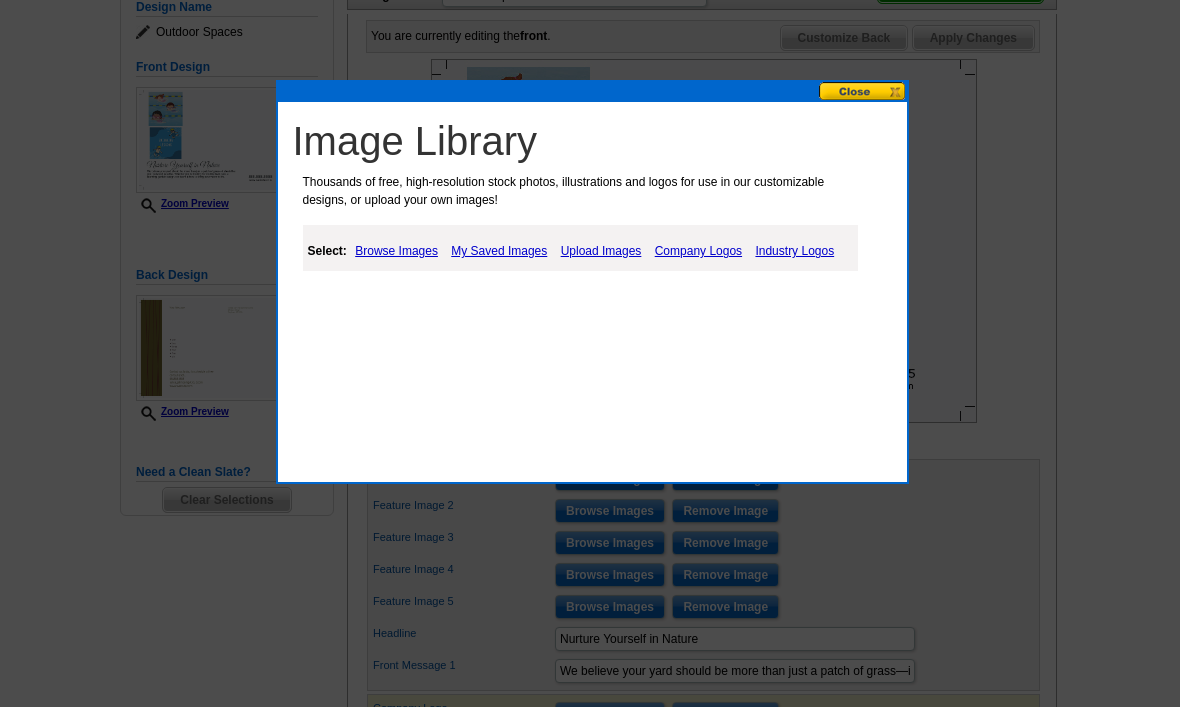 click on "Upload Images" at bounding box center (601, 251) 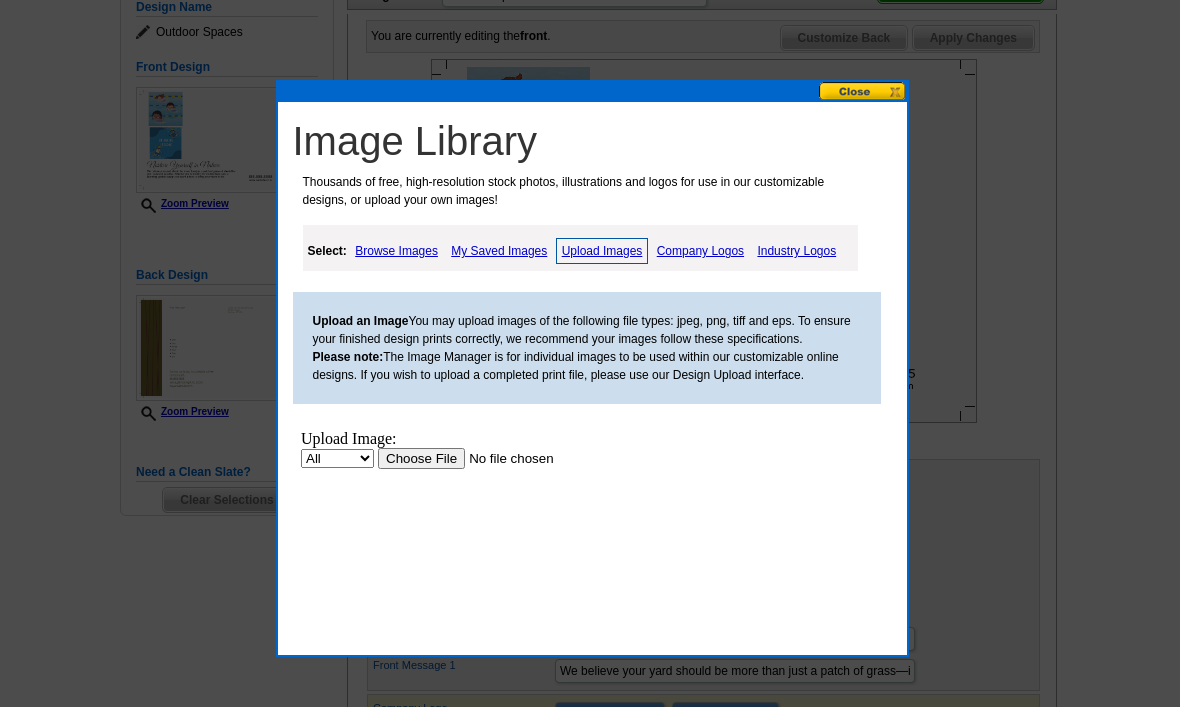scroll, scrollTop: 0, scrollLeft: 0, axis: both 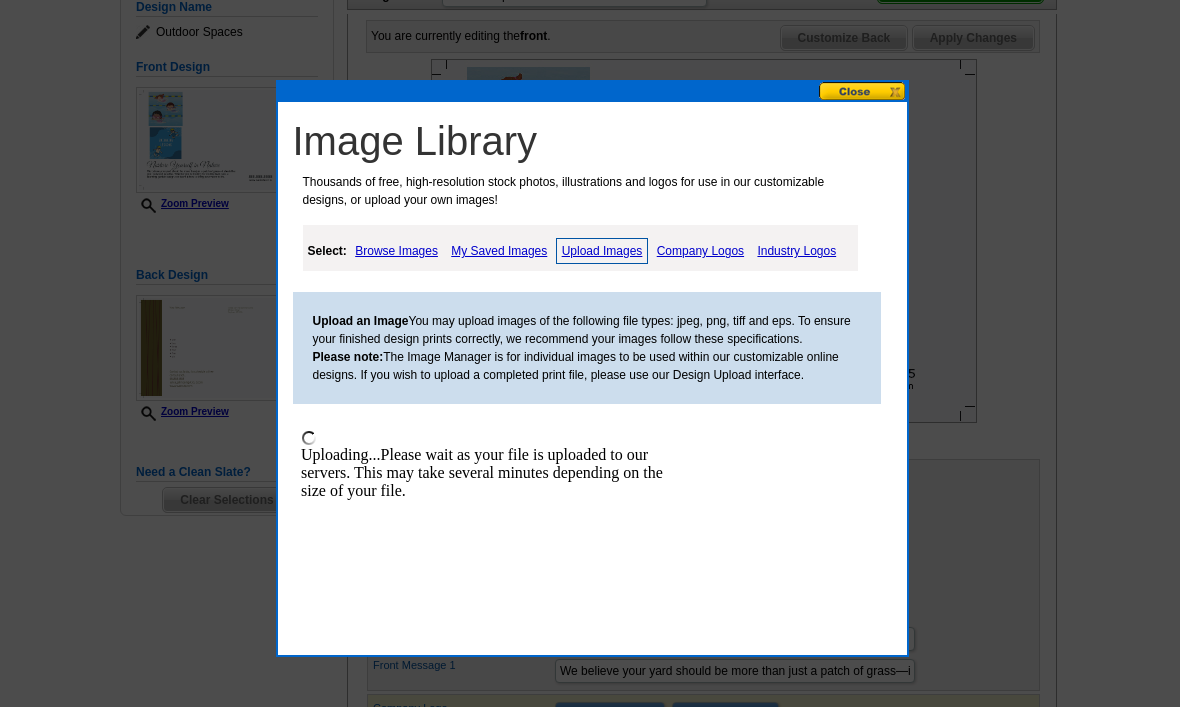 click on "My Saved Images" at bounding box center (499, 251) 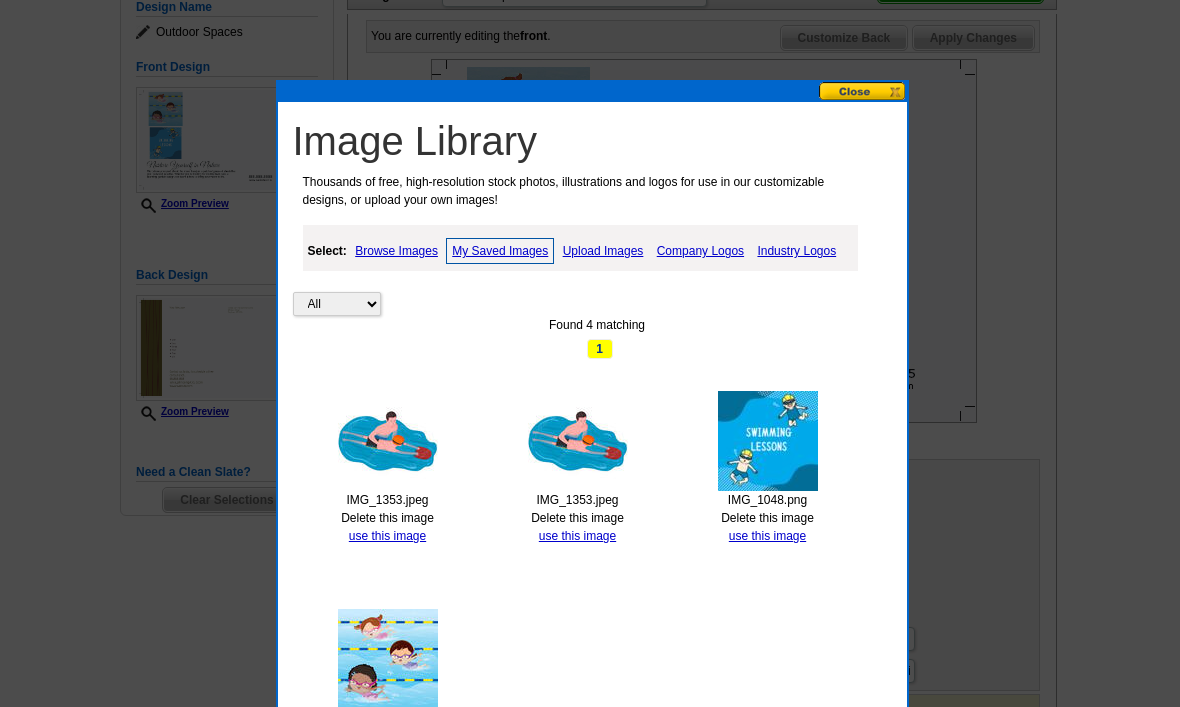 click on "IMG_1353.jpeg" at bounding box center [388, 500] 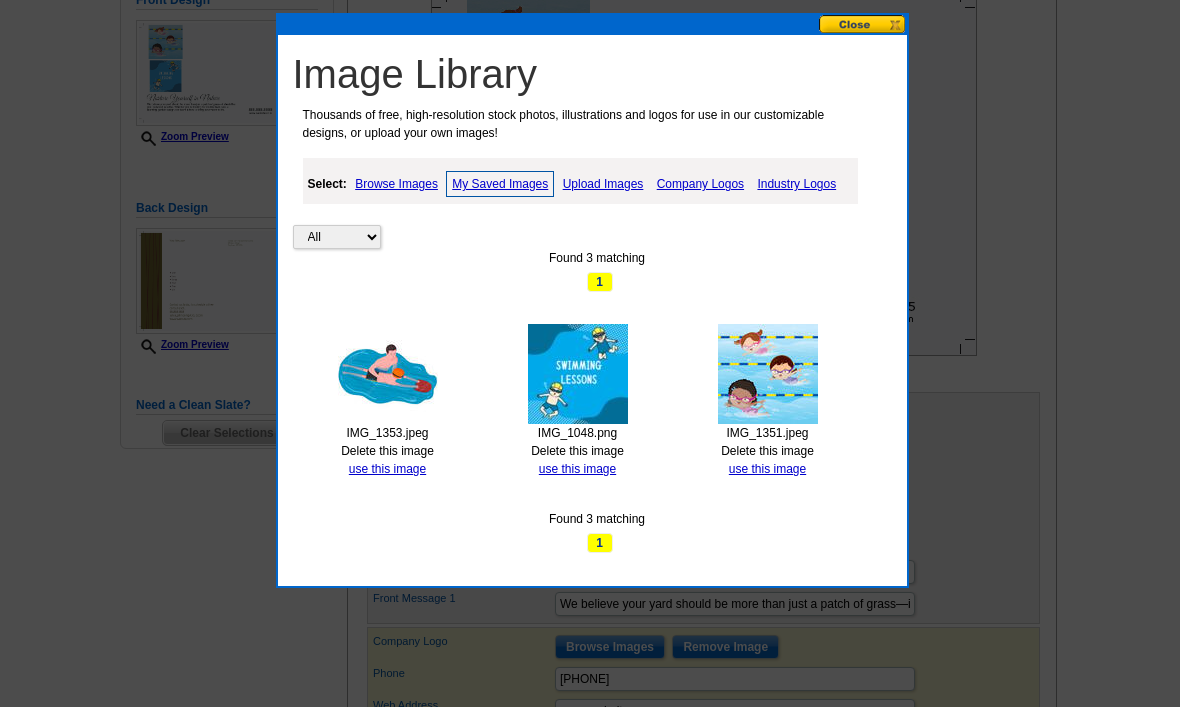 click at bounding box center (863, 24) 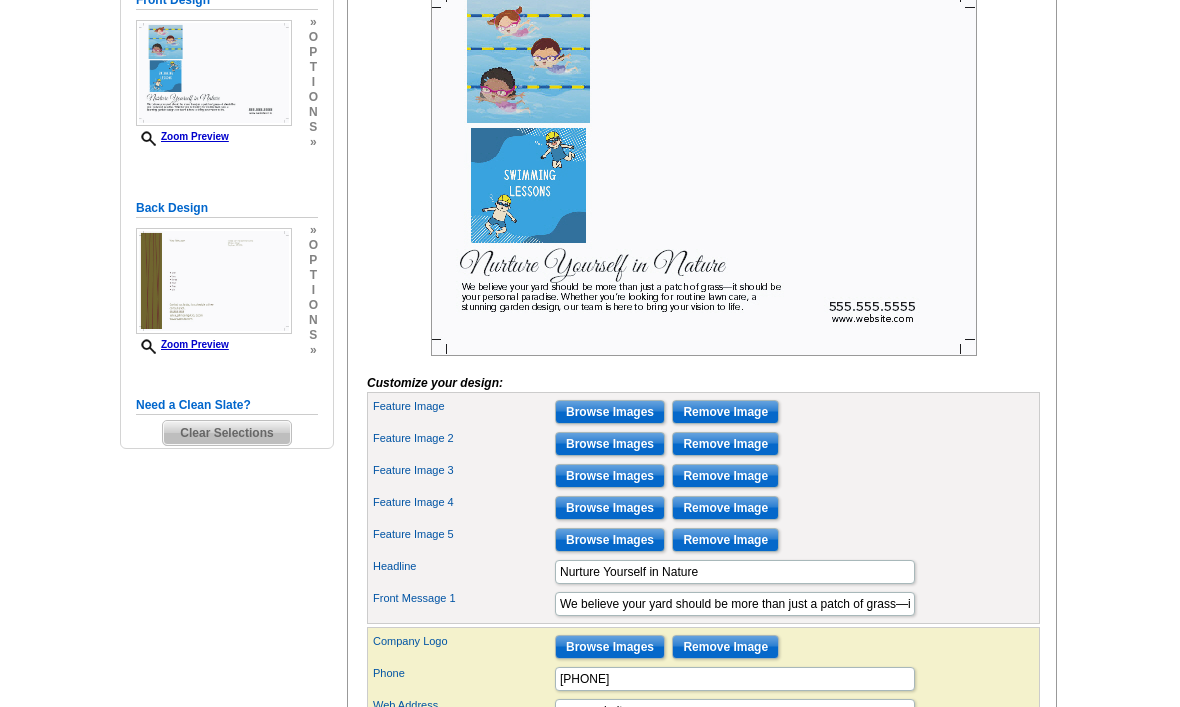 click on "Browse Images" at bounding box center [610, 476] 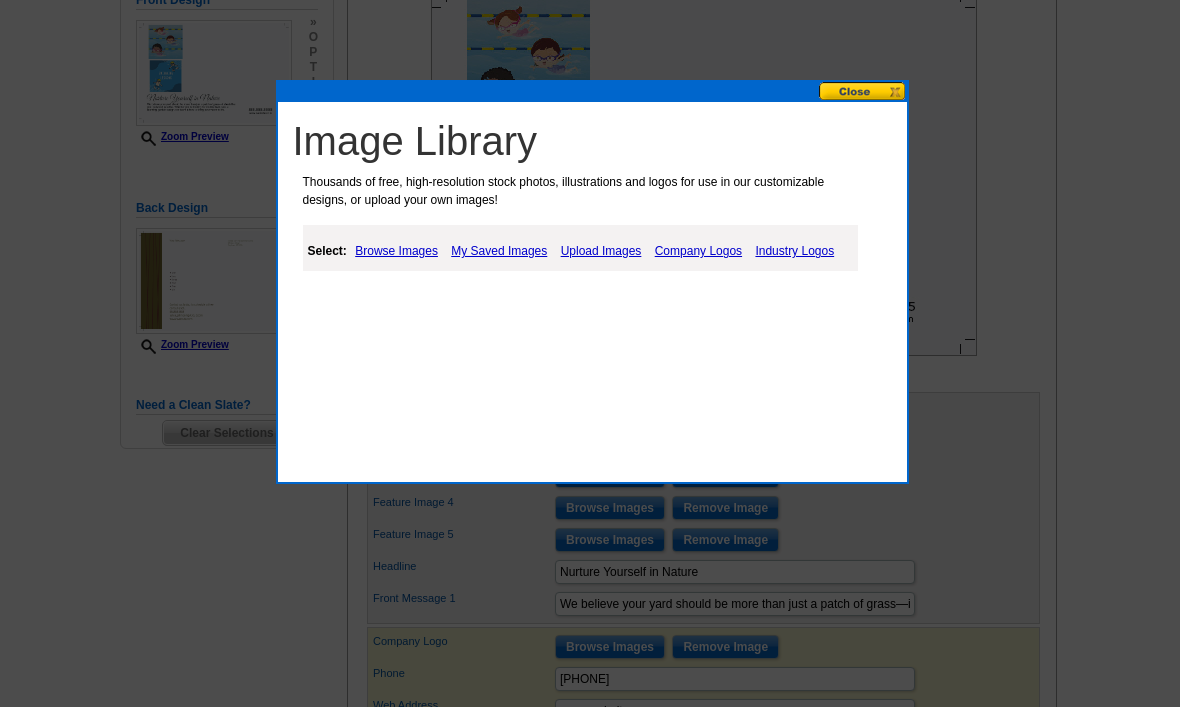 click on "Upload Images" at bounding box center (601, 251) 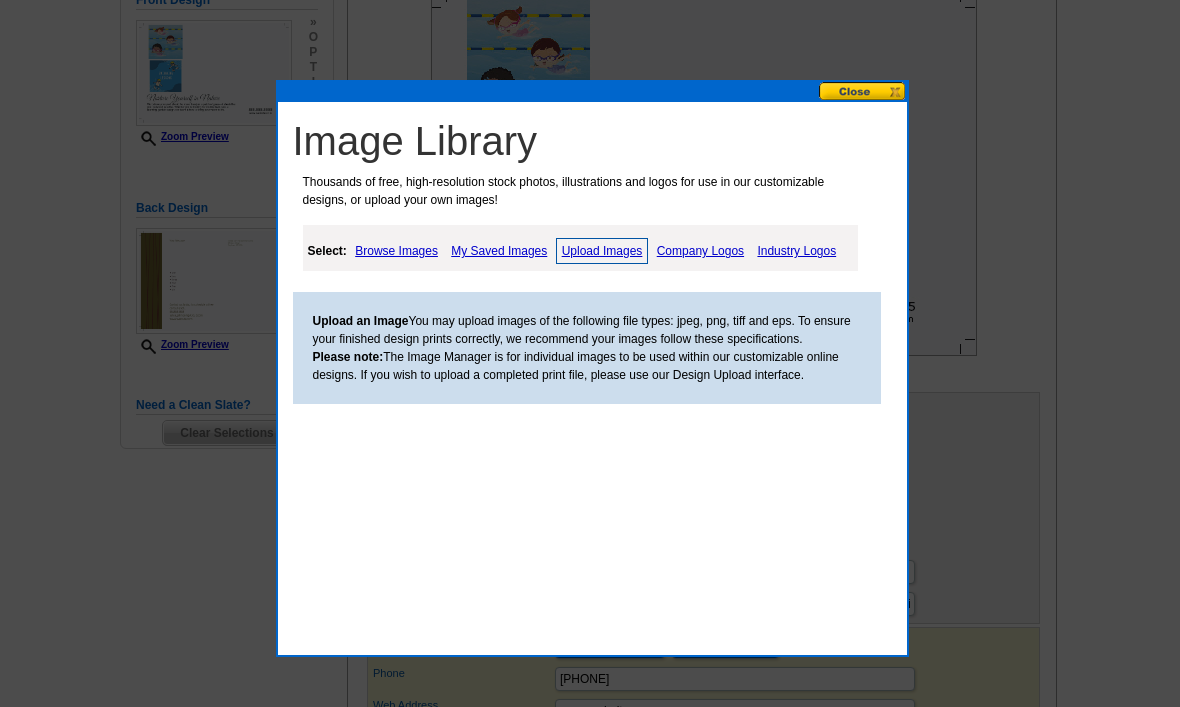 click on "My Saved Images" at bounding box center [499, 251] 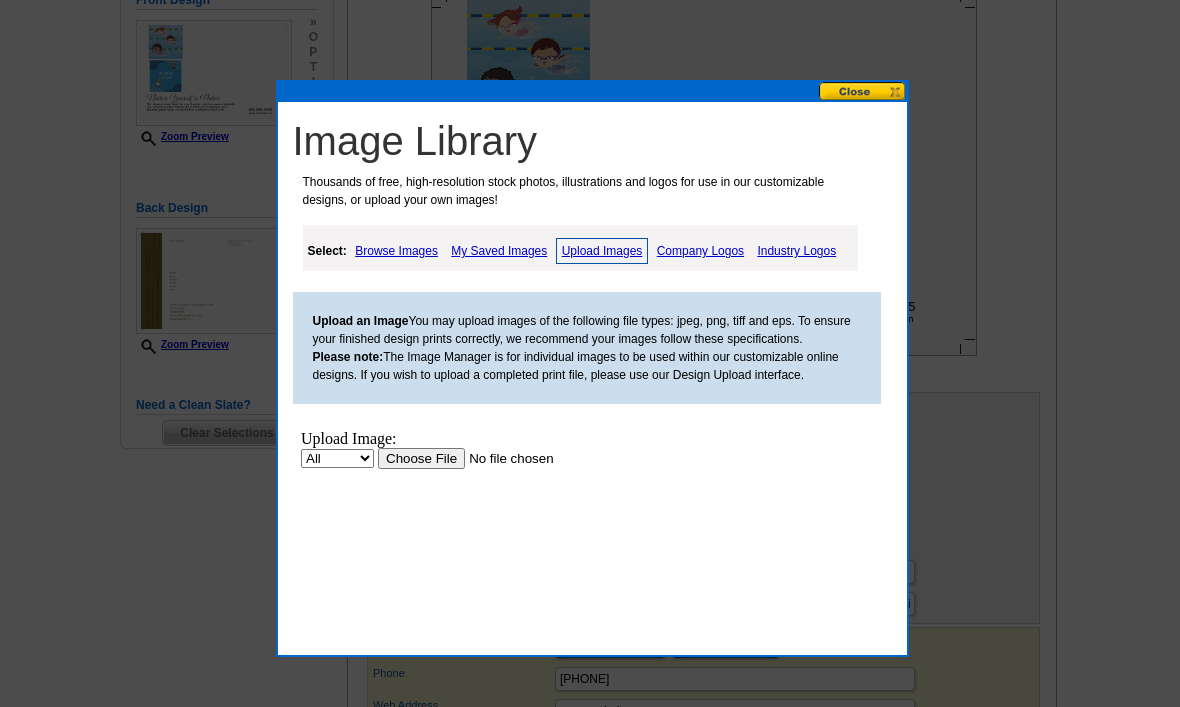 scroll, scrollTop: 0, scrollLeft: 0, axis: both 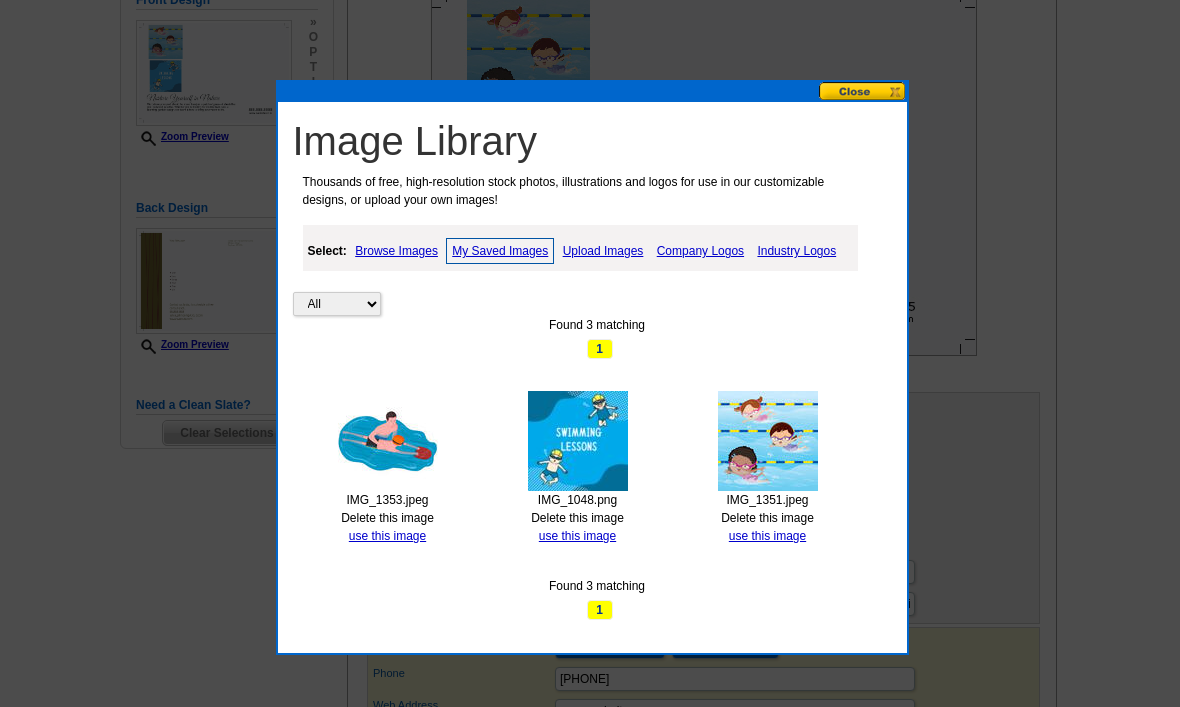 click on "use this image" at bounding box center (387, 536) 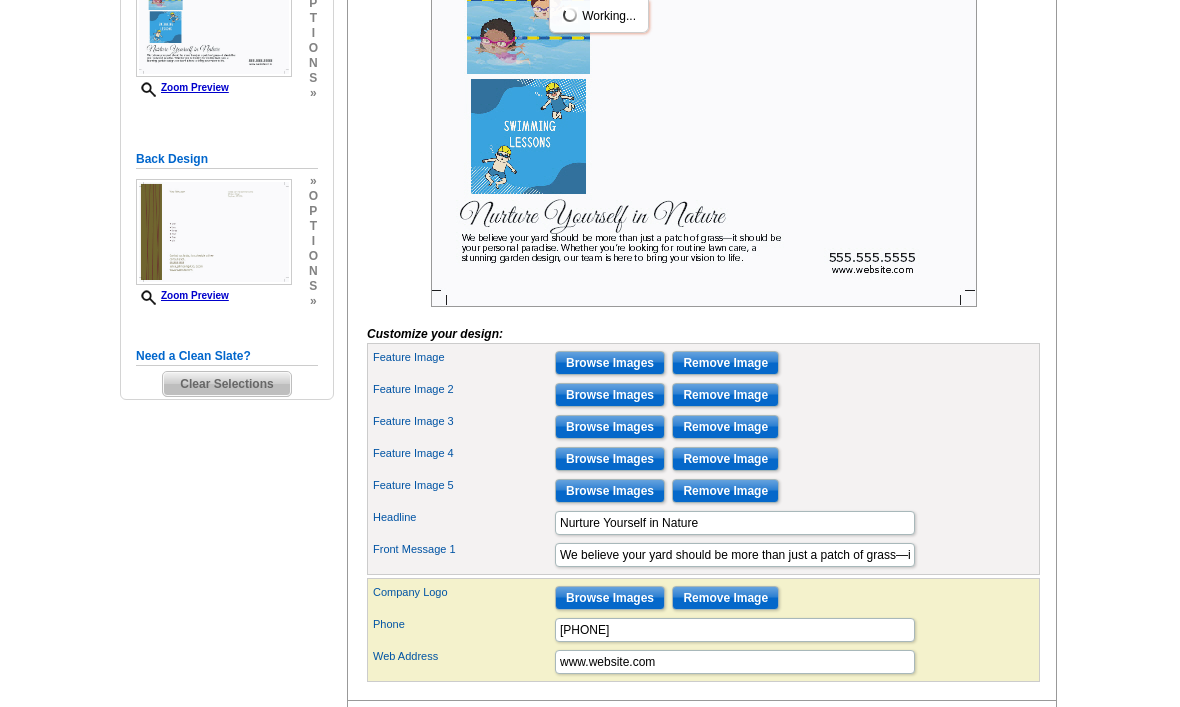 scroll, scrollTop: 403, scrollLeft: 0, axis: vertical 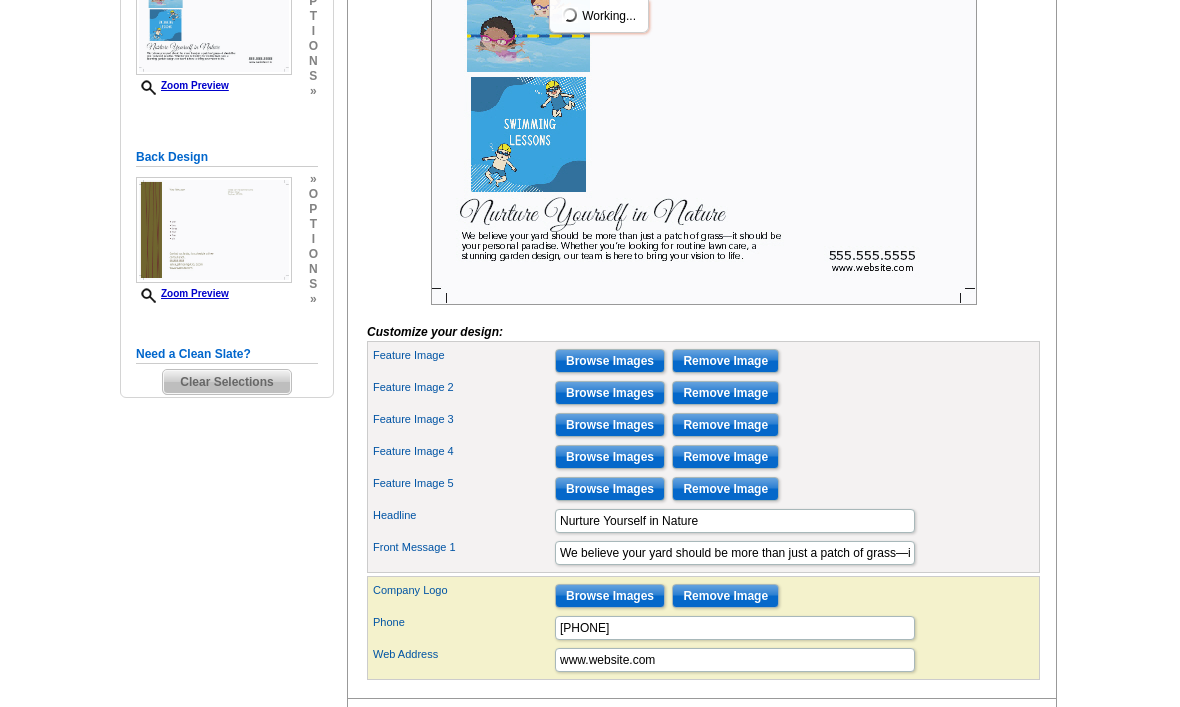 click on "Browse Images" at bounding box center (610, 457) 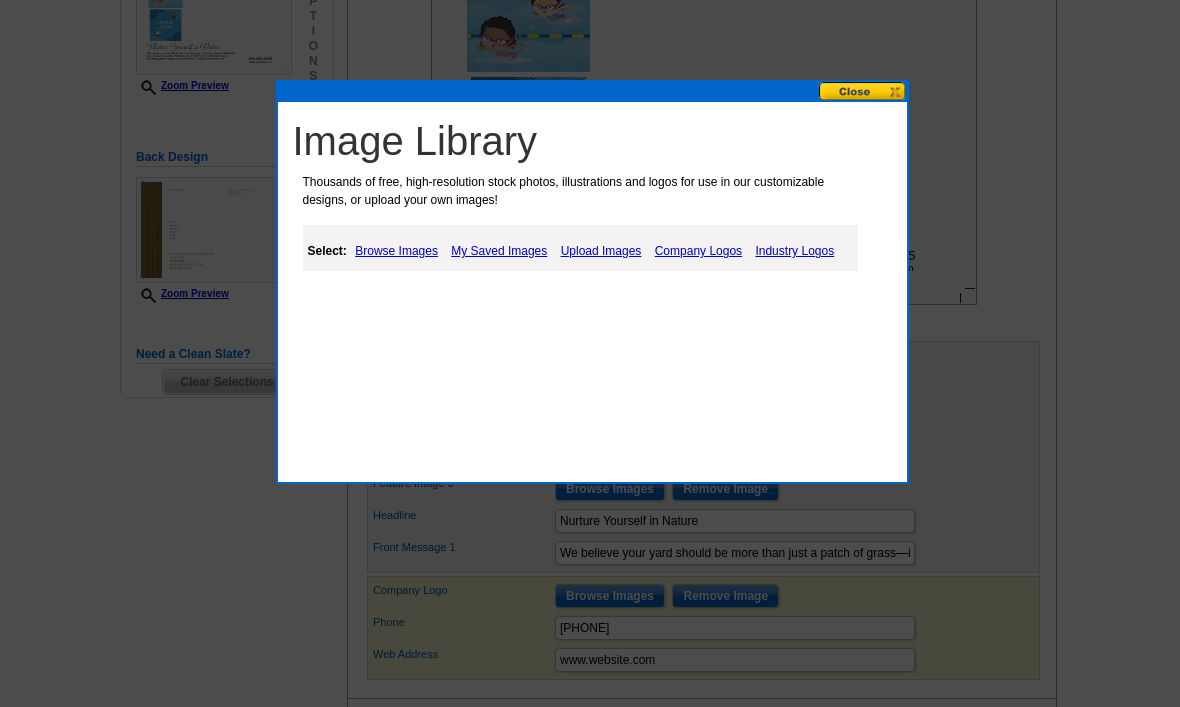click on "Upload Images" at bounding box center (601, 251) 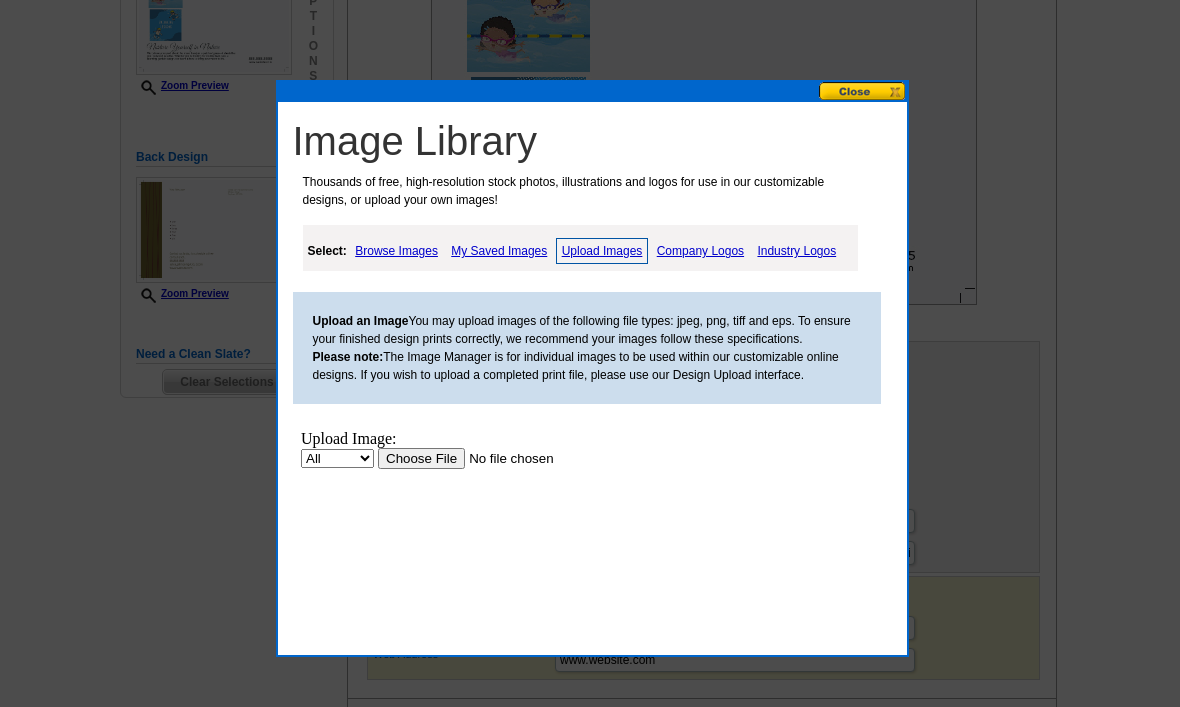 scroll, scrollTop: 0, scrollLeft: 0, axis: both 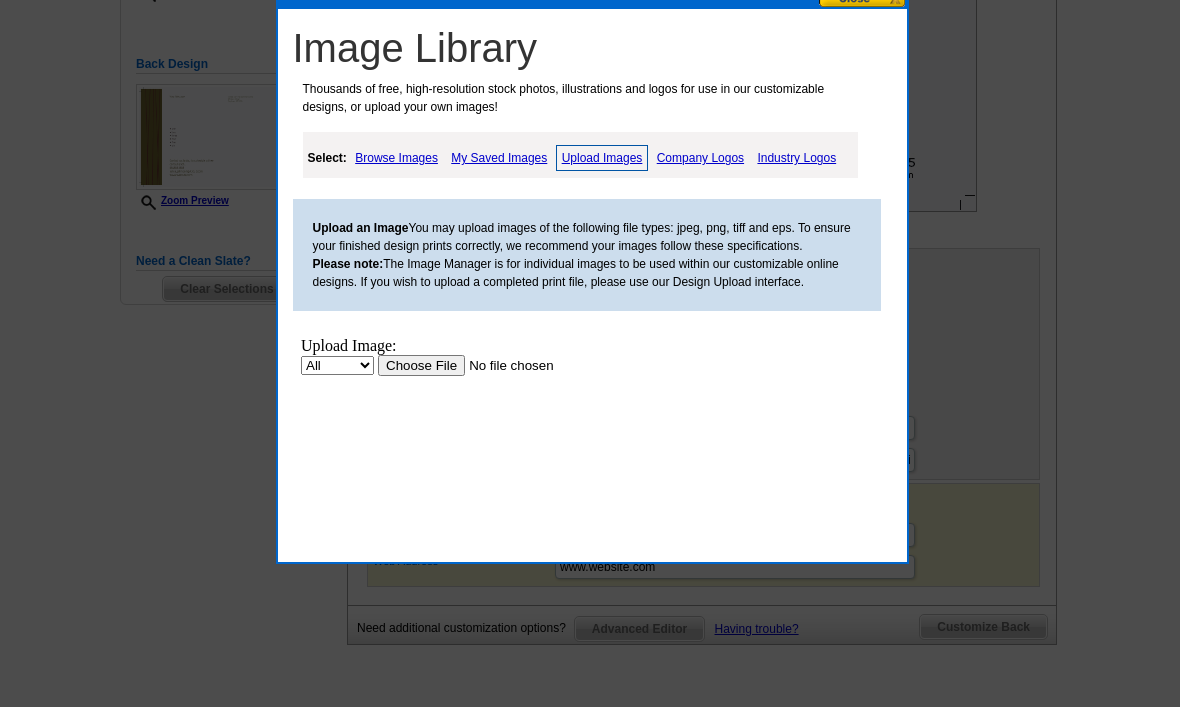 click at bounding box center (503, 365) 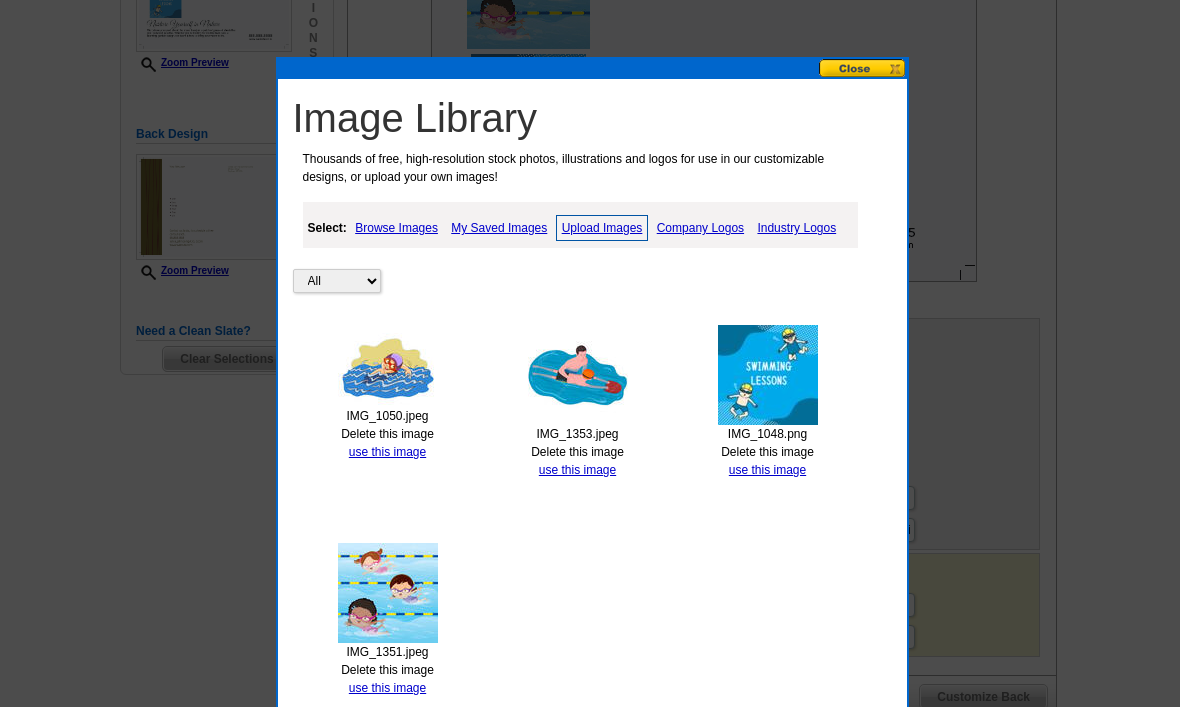 scroll, scrollTop: 427, scrollLeft: 0, axis: vertical 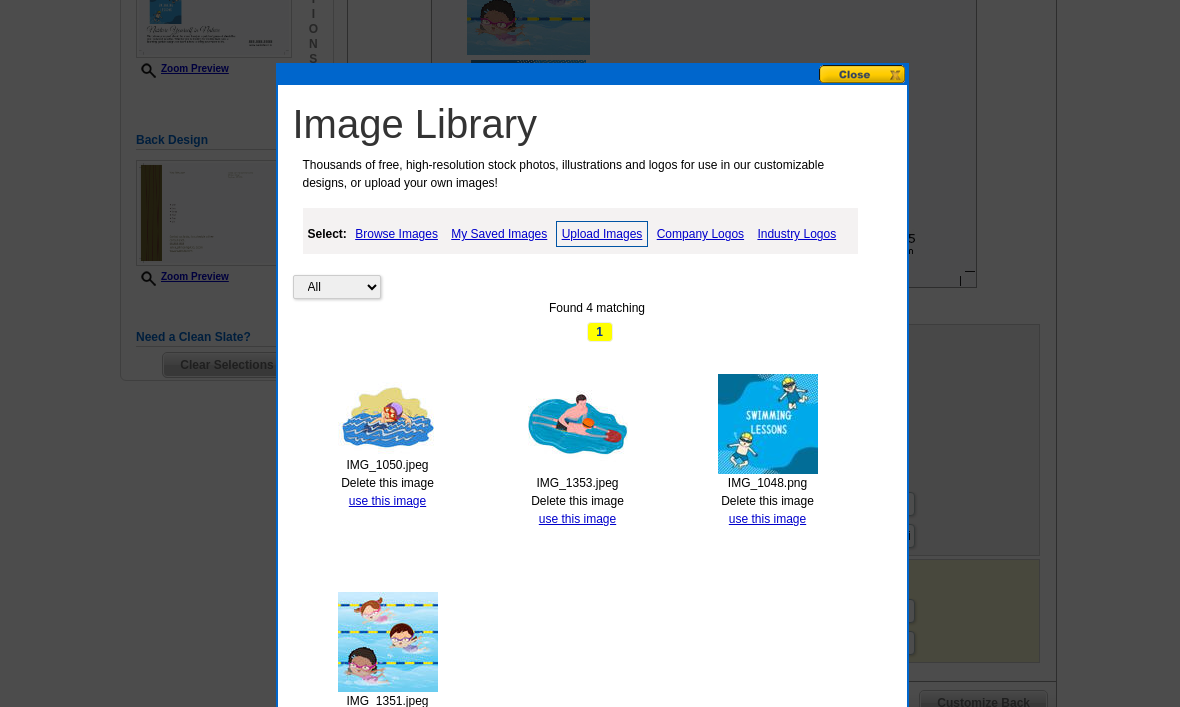 click on "use this image" at bounding box center (387, 501) 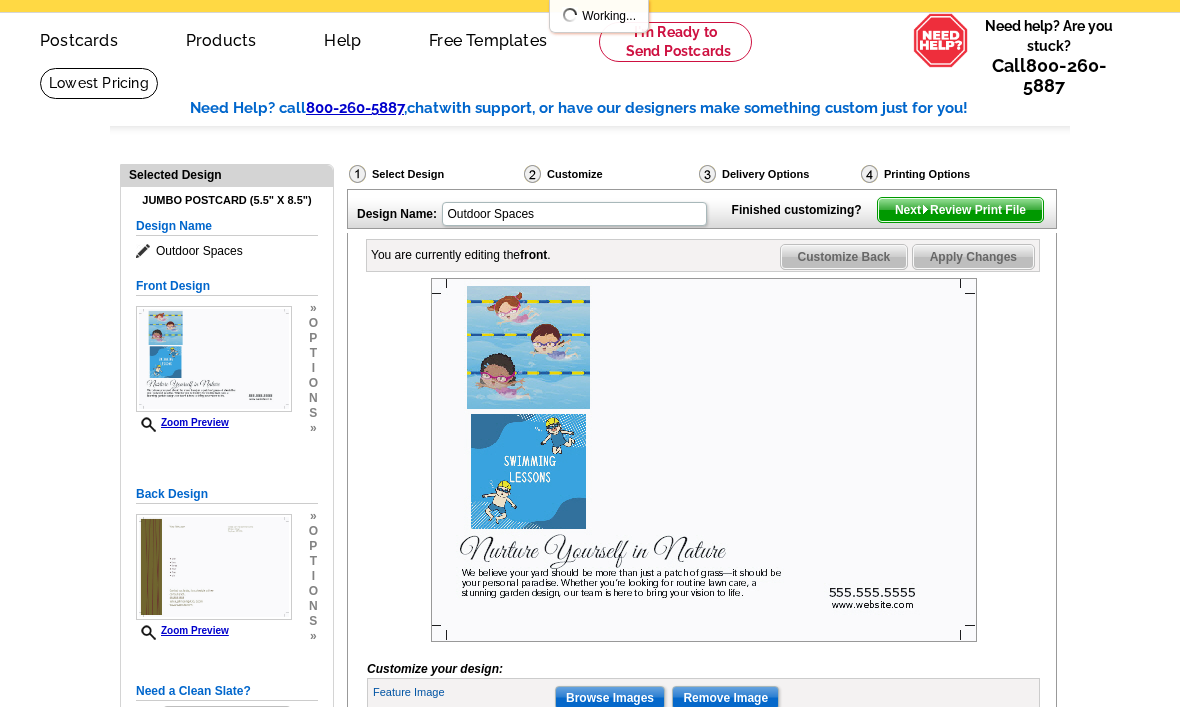 scroll, scrollTop: 67, scrollLeft: 0, axis: vertical 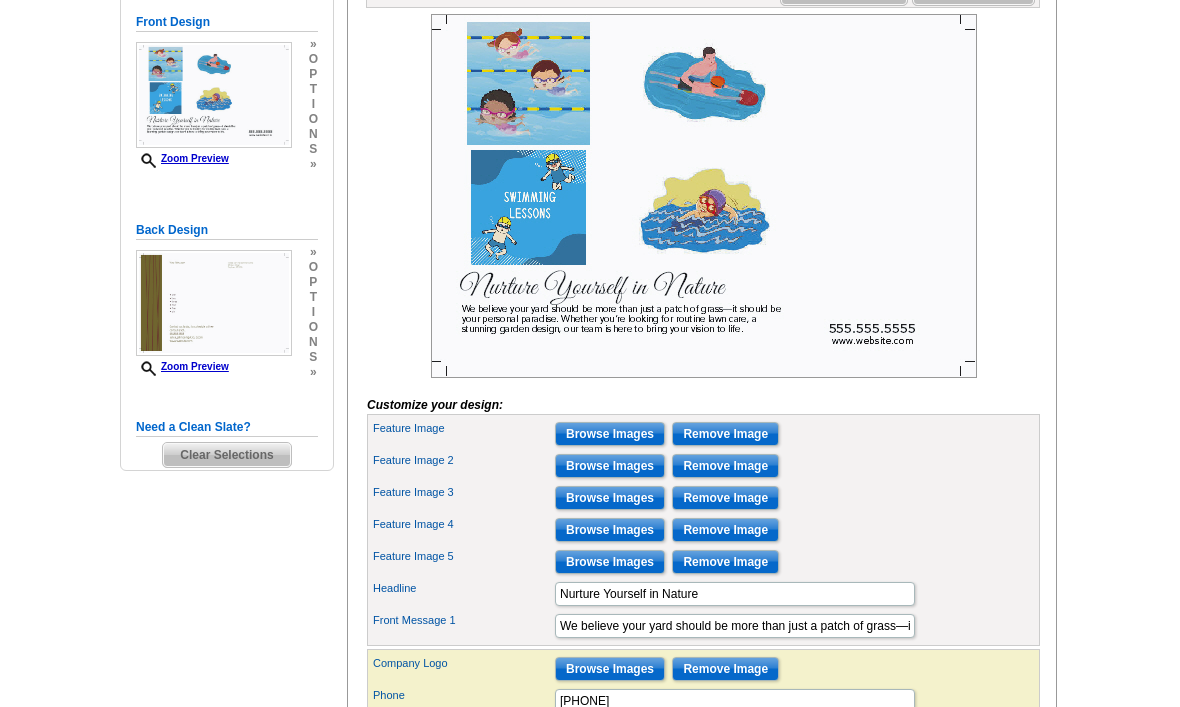 click on "Browse Images" at bounding box center (610, 531) 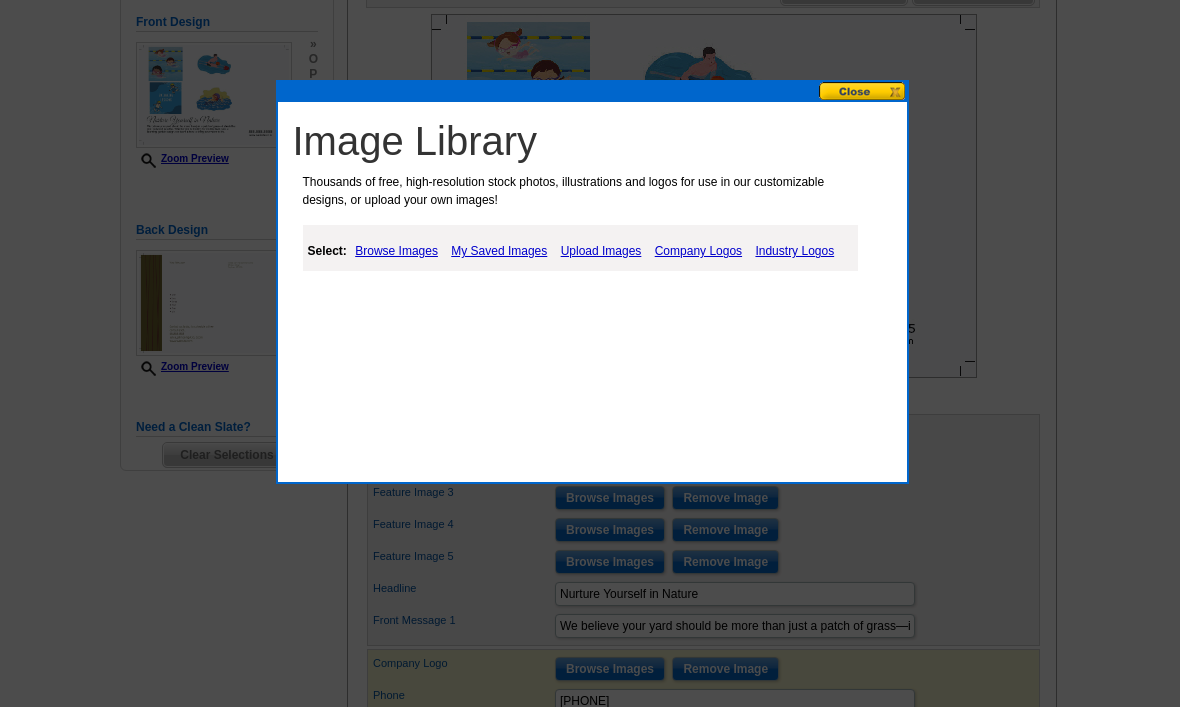 click on "Image Library
Thousands of free, high-resolution stock photos,
illustrations and logos for use in our customizable designs, or upload your own images!
Select:
Browse Images
My Saved Images
Upload Images
Company Logos
Industry Logos" at bounding box center [592, 204] 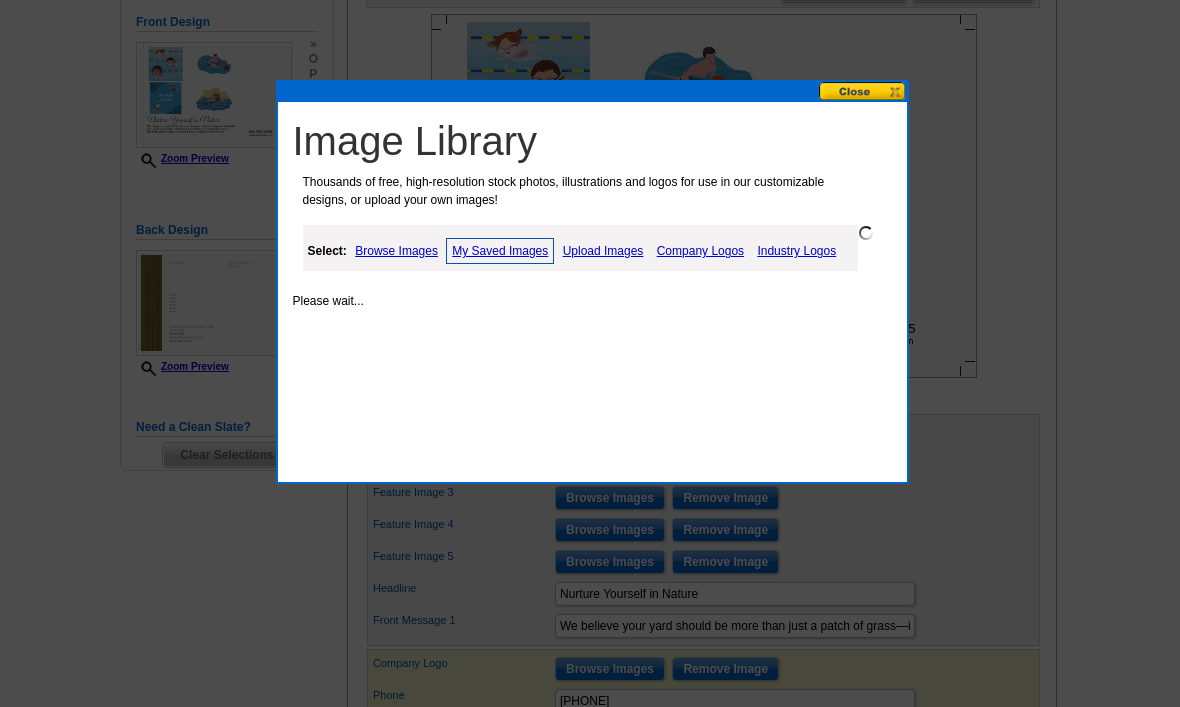 click on "Upload Images" at bounding box center [603, 251] 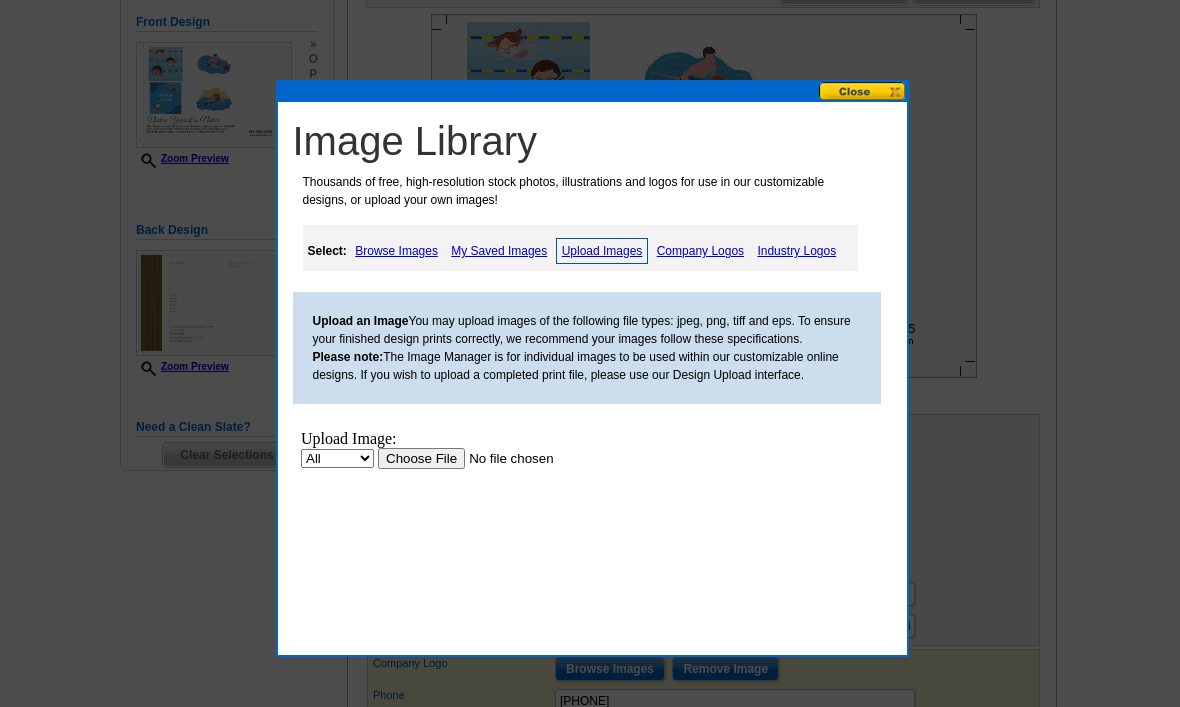 scroll, scrollTop: 0, scrollLeft: 0, axis: both 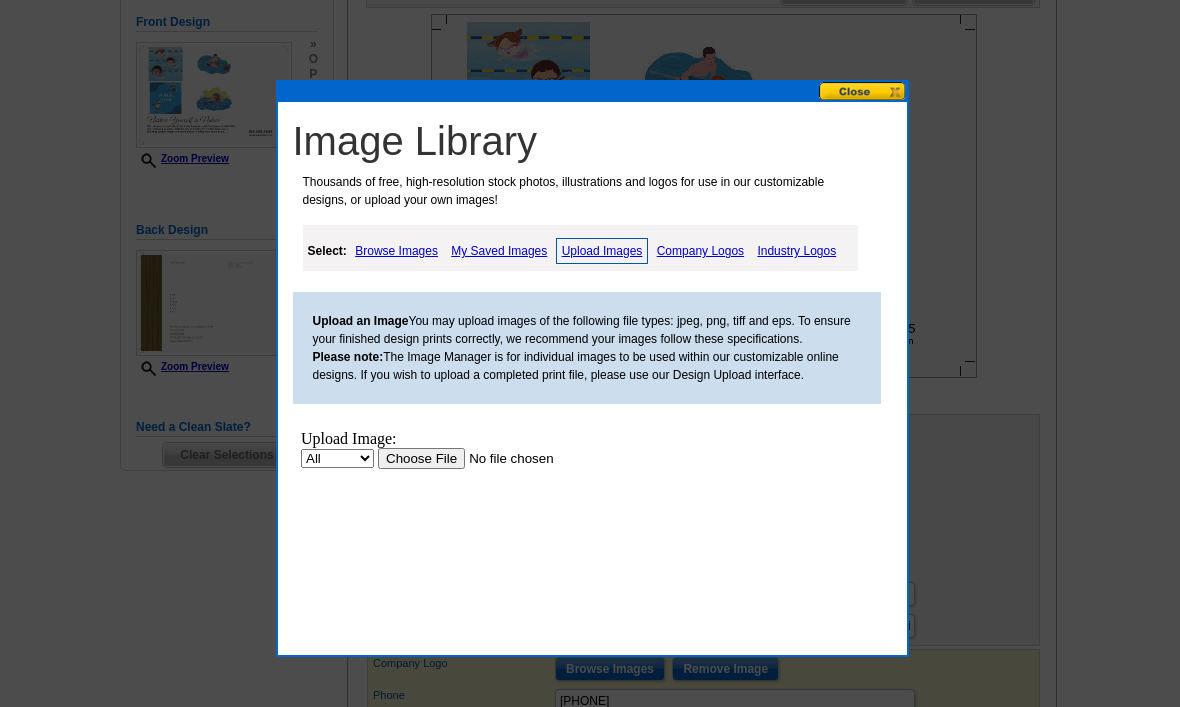 click at bounding box center [503, 458] 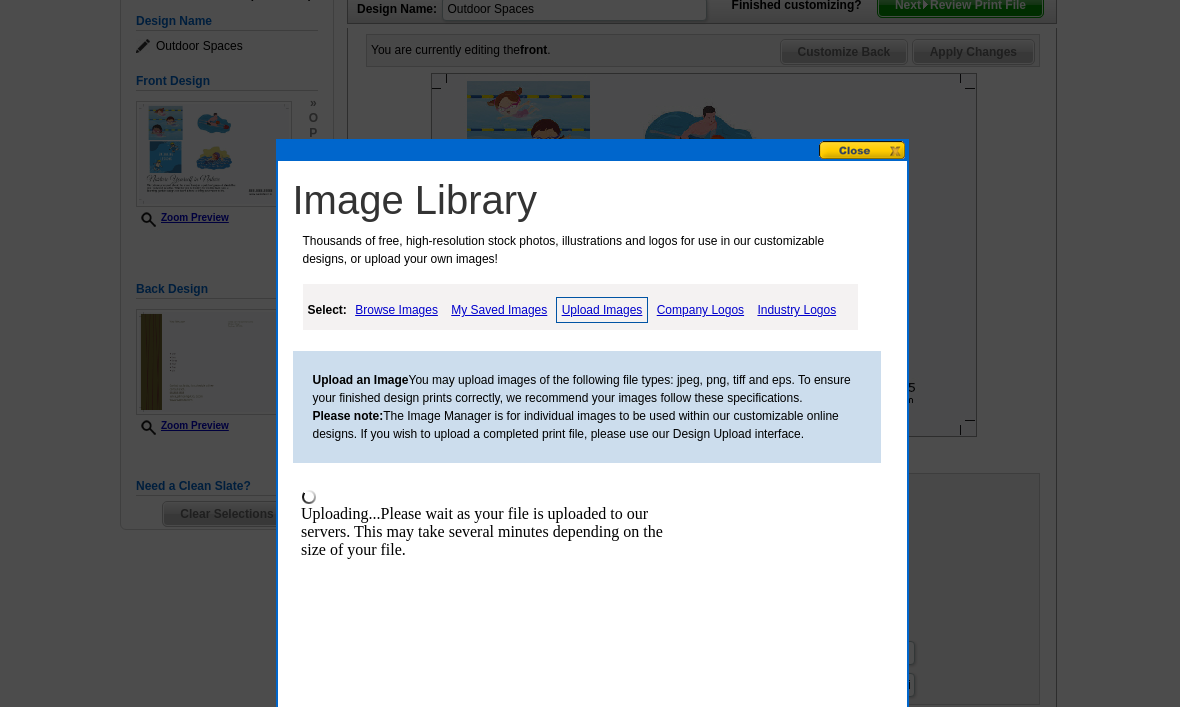 scroll, scrollTop: 271, scrollLeft: 0, axis: vertical 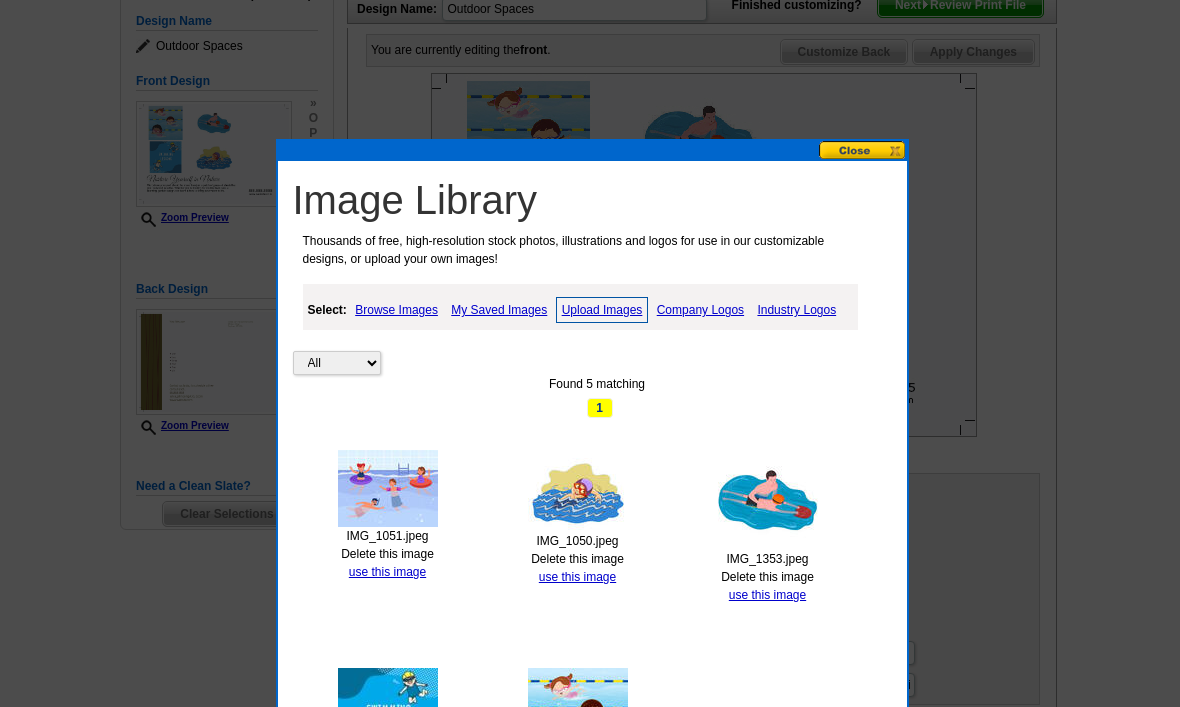 click on "use this image" at bounding box center (387, 572) 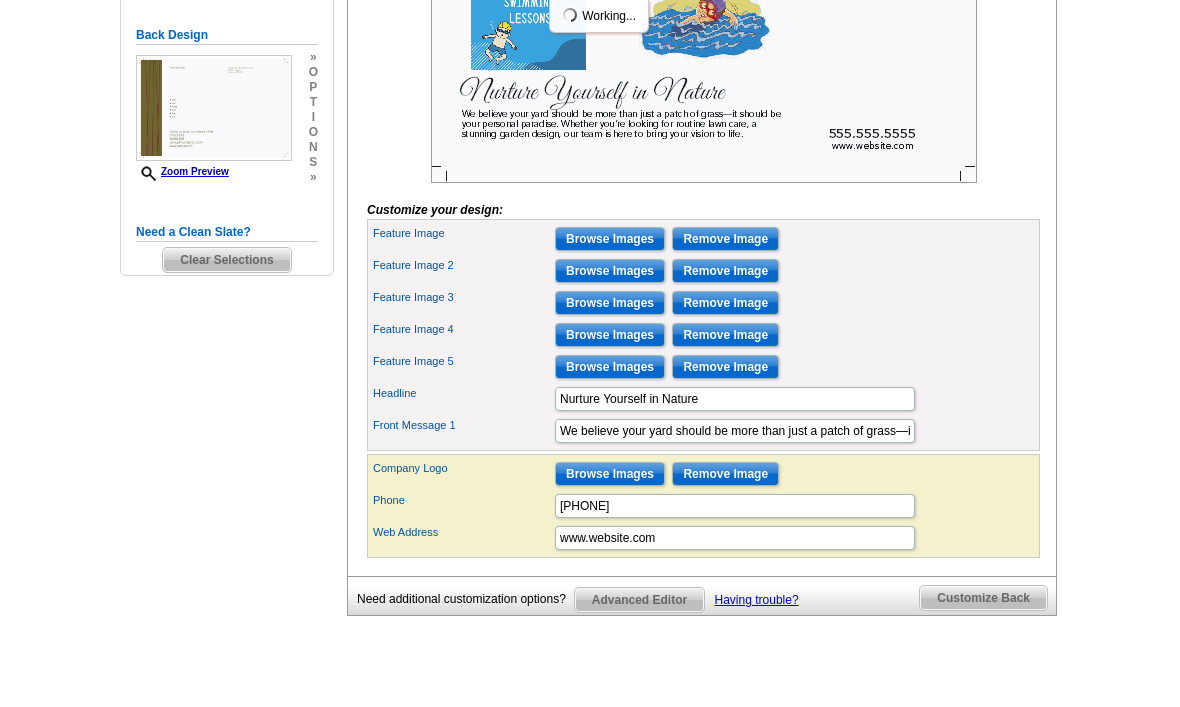 scroll, scrollTop: 556, scrollLeft: 0, axis: vertical 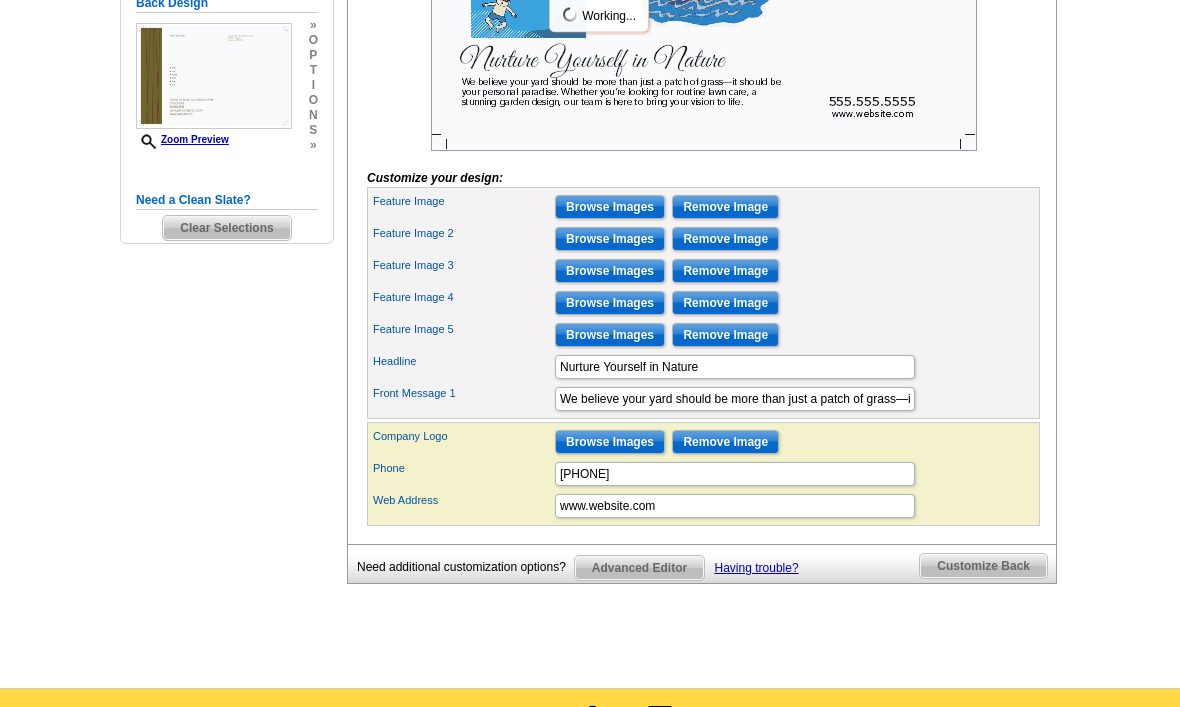 click on "Browse Images" at bounding box center (610, 443) 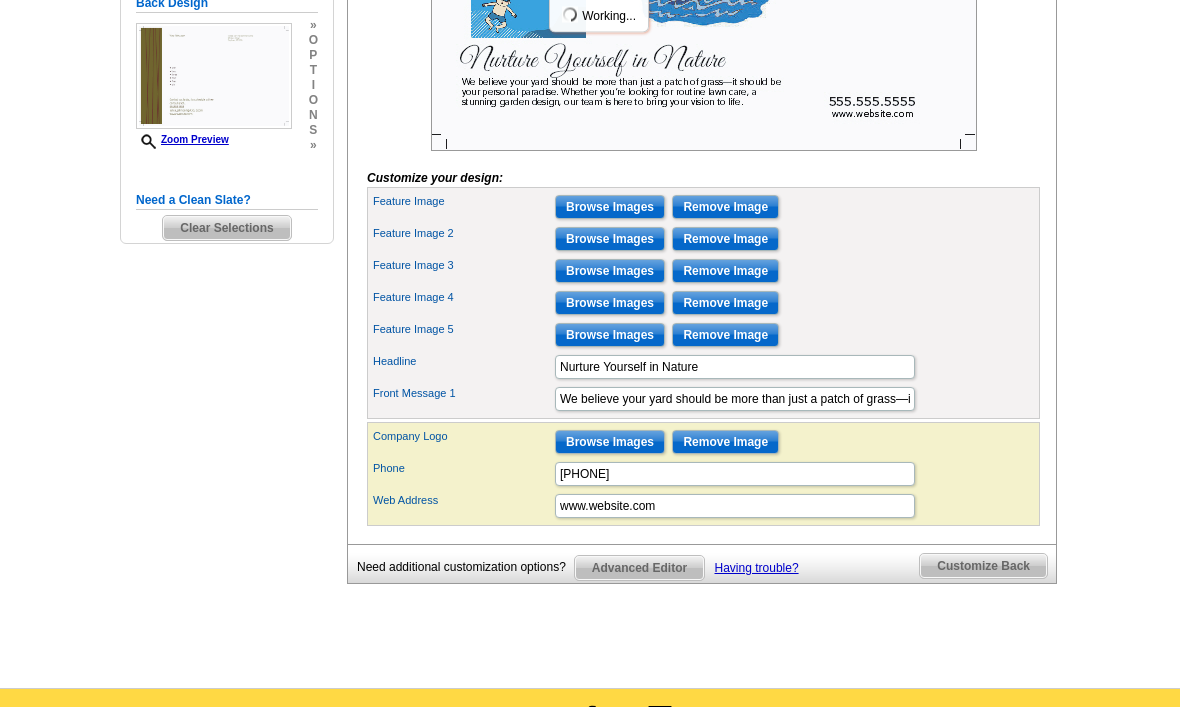 scroll, scrollTop: 557, scrollLeft: 0, axis: vertical 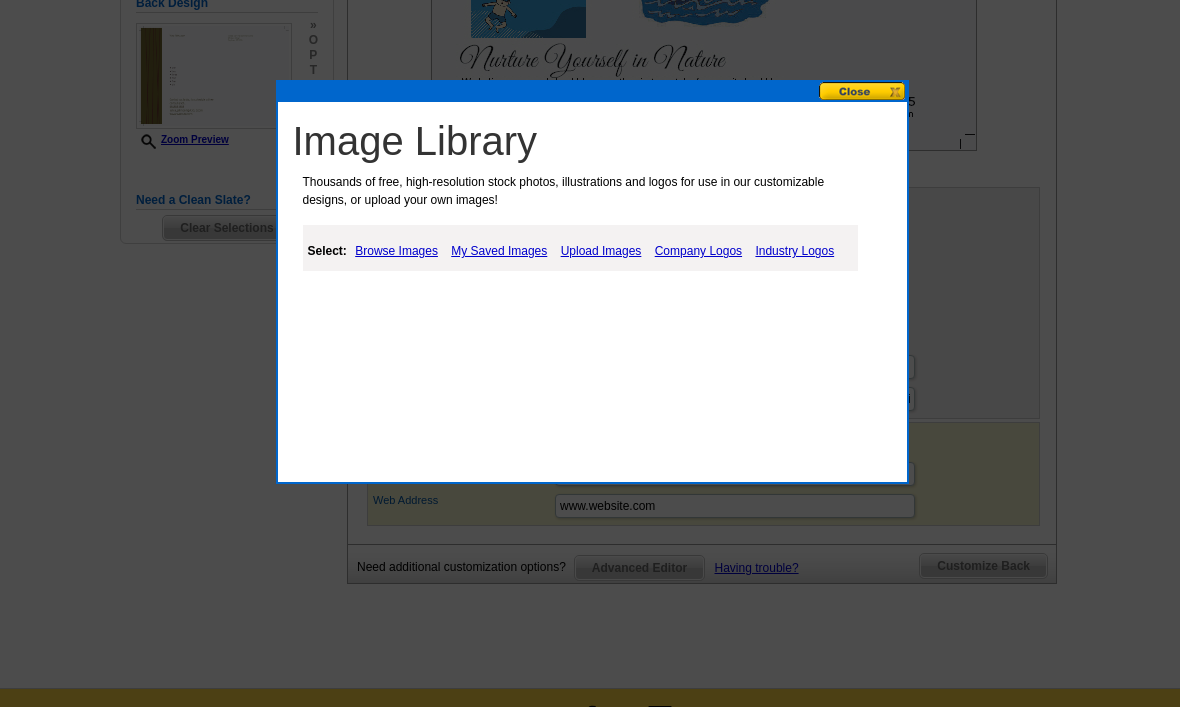 click at bounding box center (863, 91) 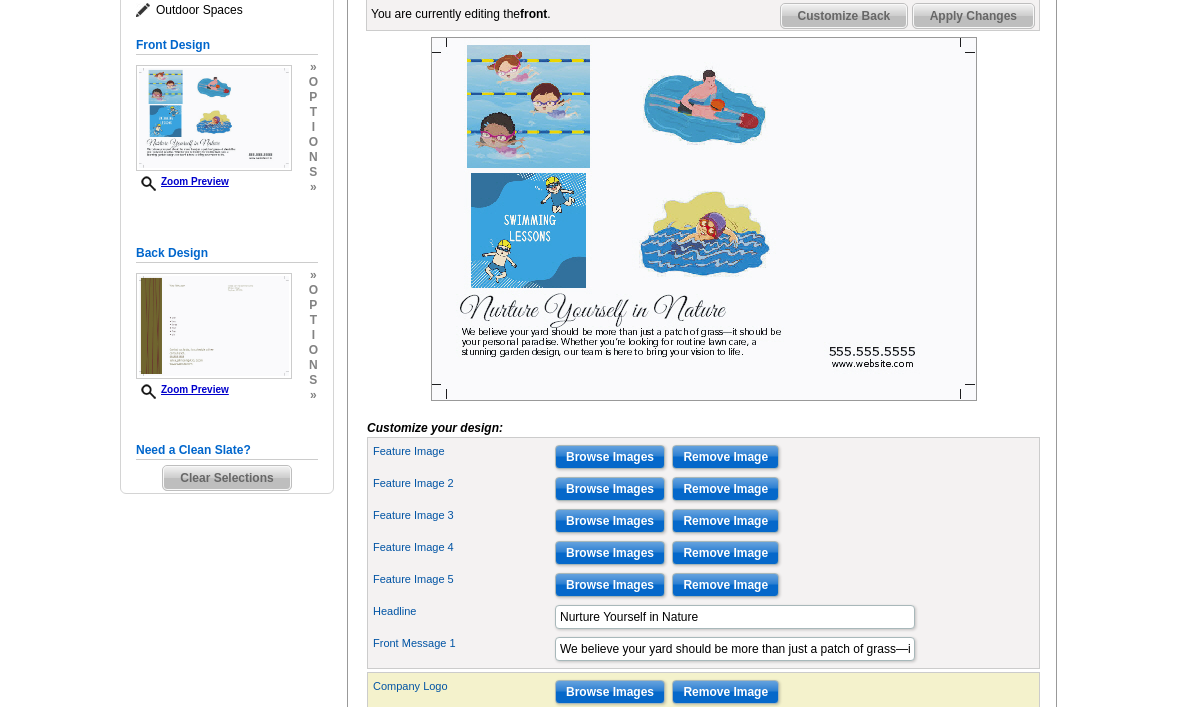 scroll, scrollTop: 297, scrollLeft: 0, axis: vertical 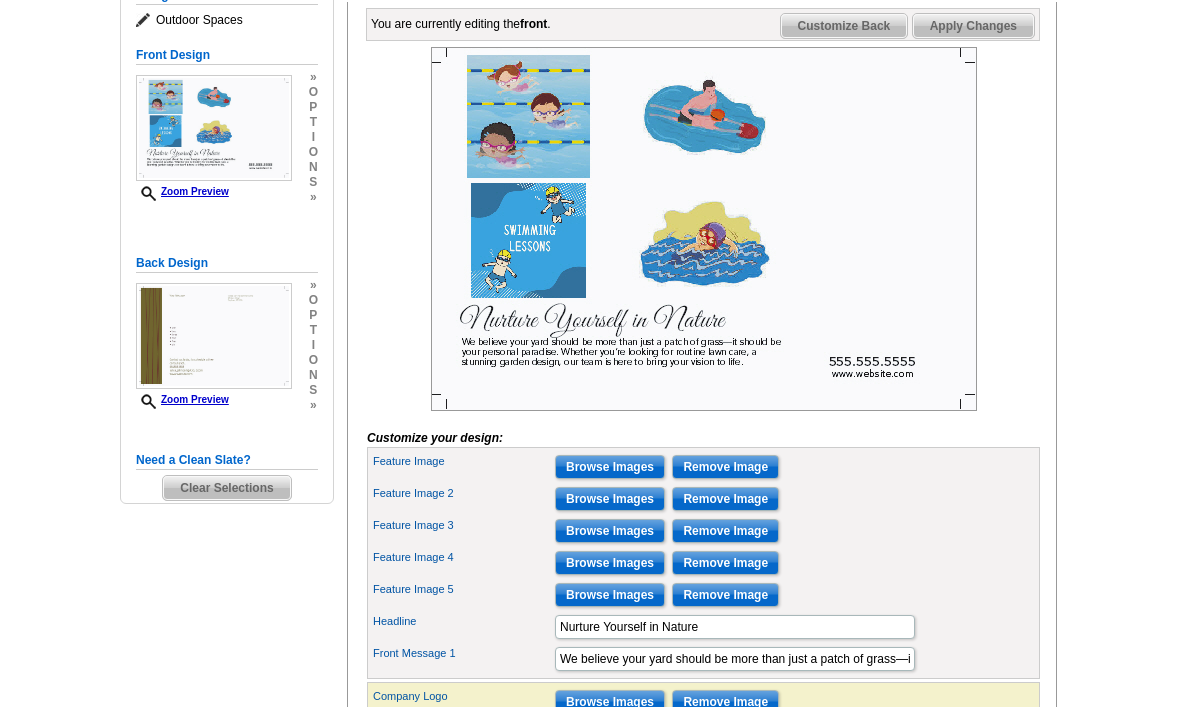 click at bounding box center (704, 229) 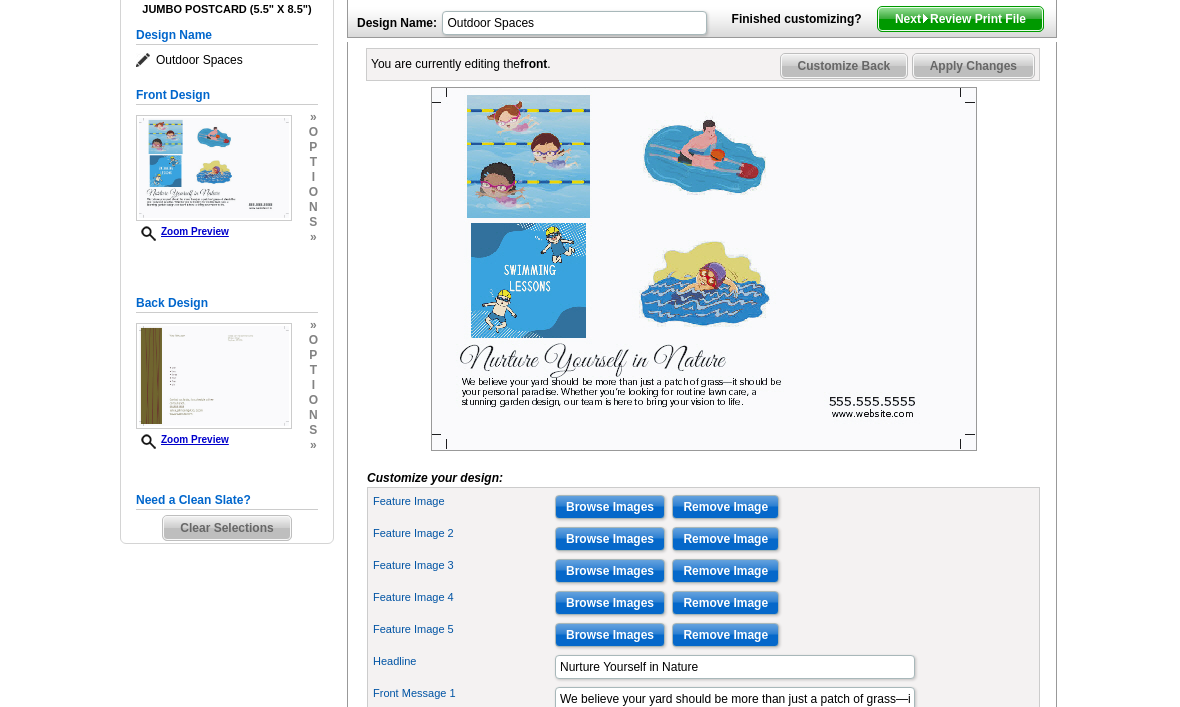 scroll, scrollTop: 256, scrollLeft: 0, axis: vertical 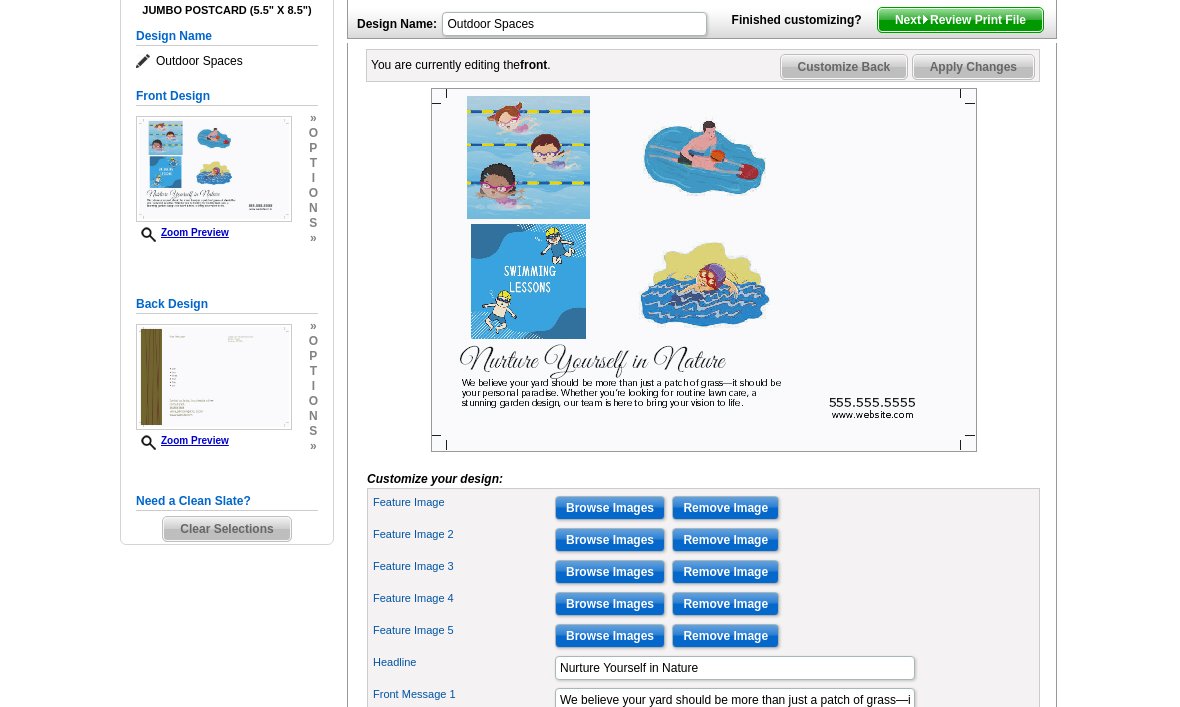 click on "Customize Back" at bounding box center [844, 67] 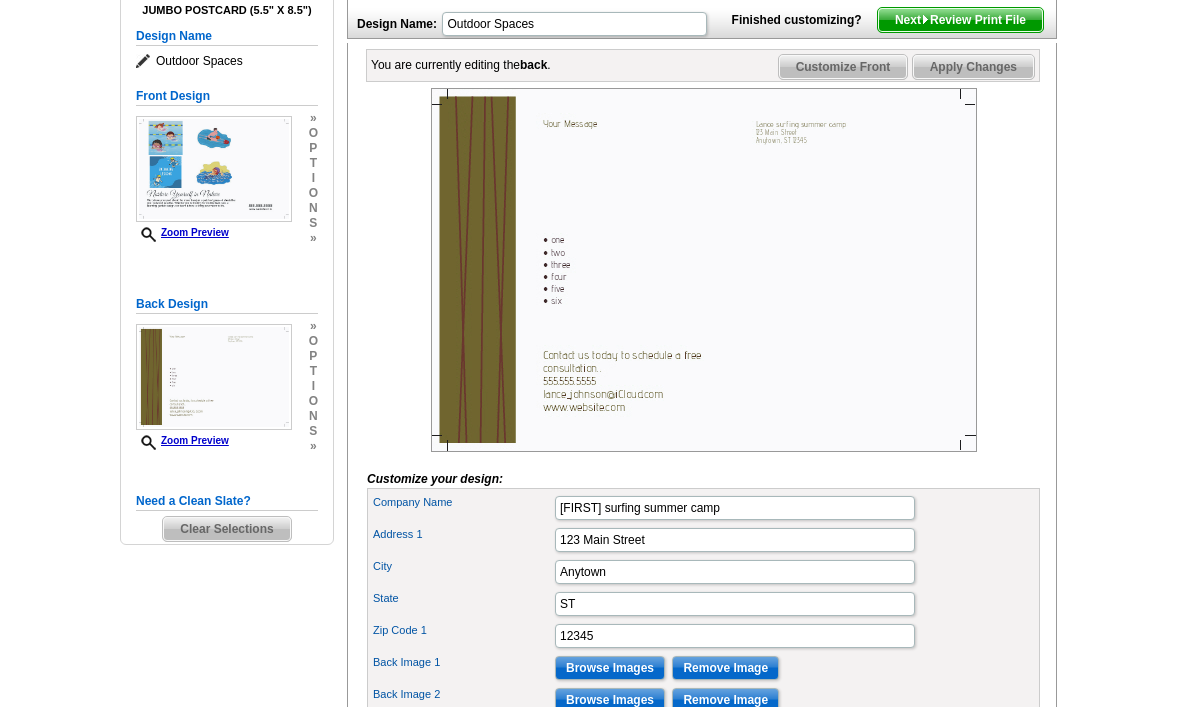 click on "Customize Front" at bounding box center (843, 67) 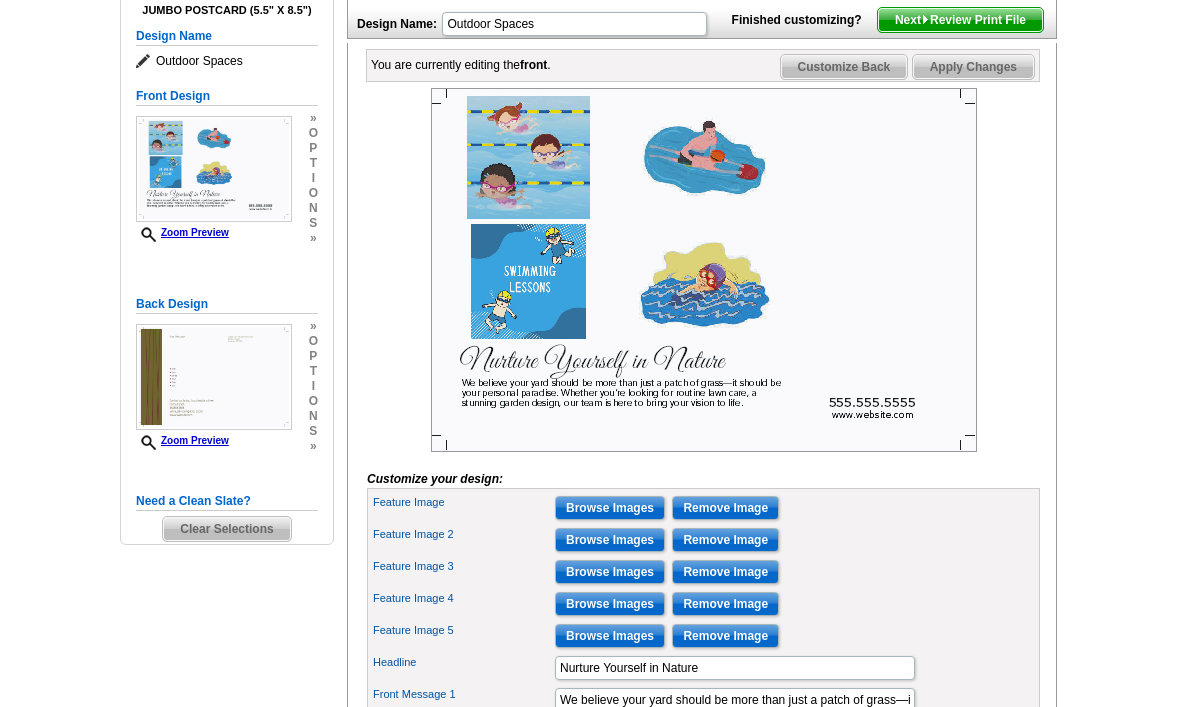 click on "Browse Images" at bounding box center (610, 636) 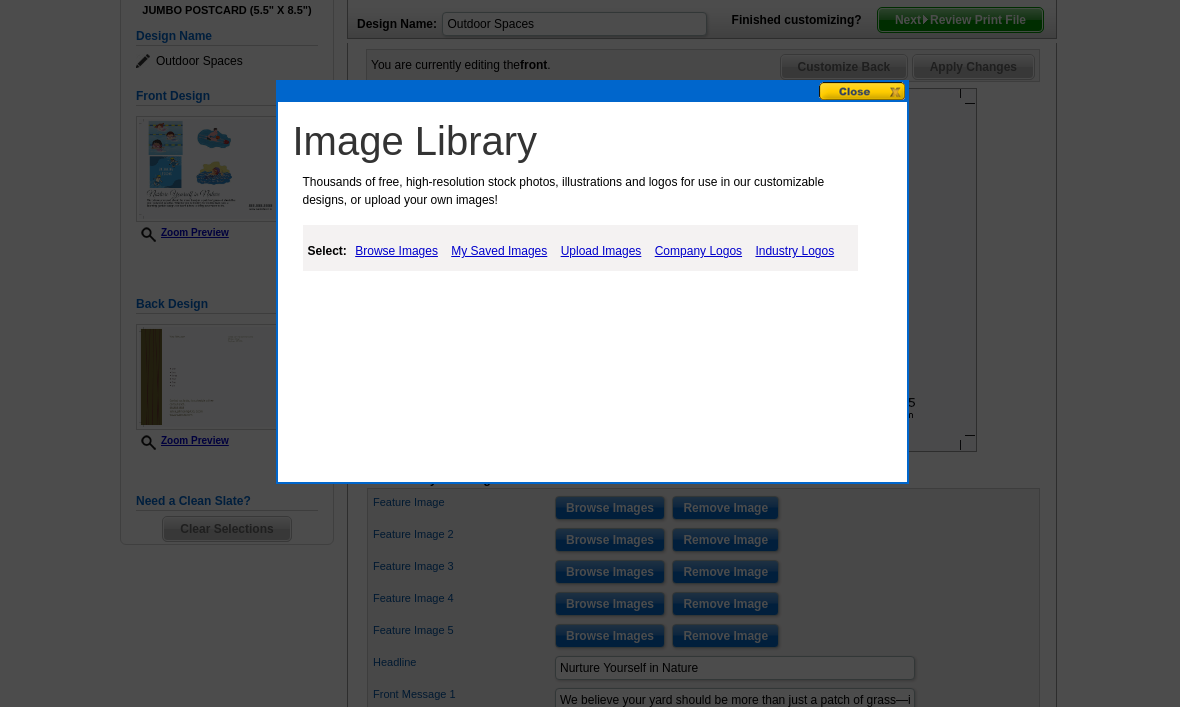 click on "Upload Images" at bounding box center (601, 251) 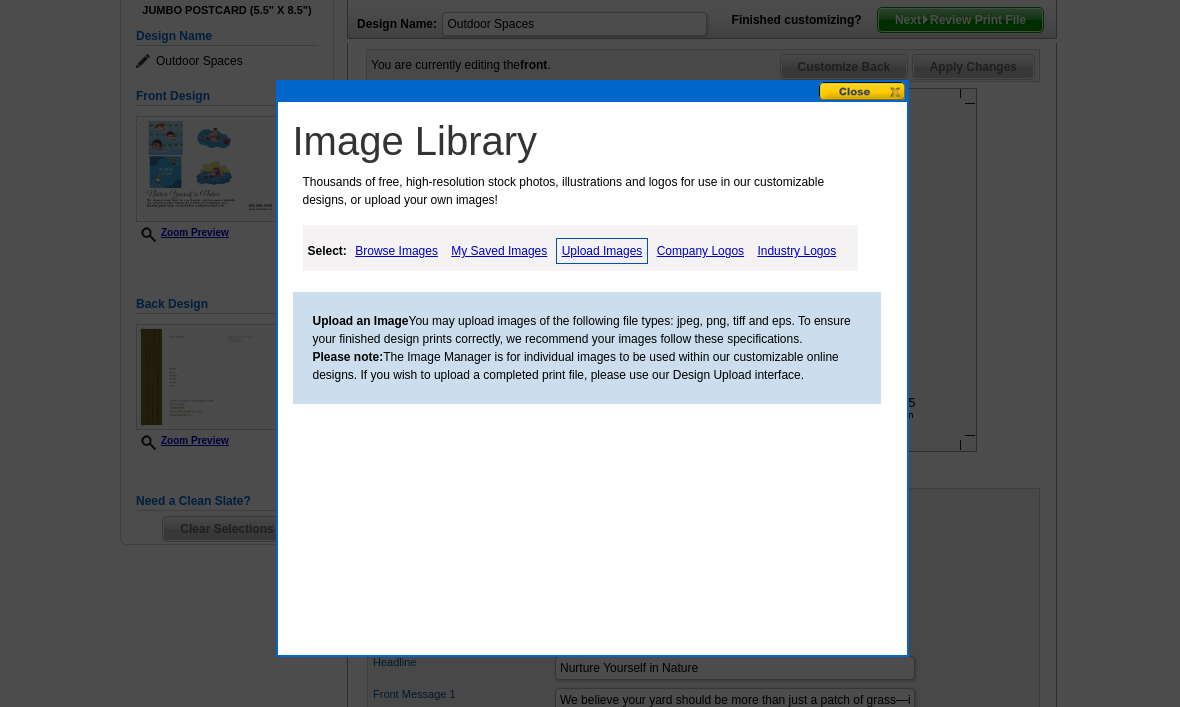 click on "My Saved Images" at bounding box center (499, 251) 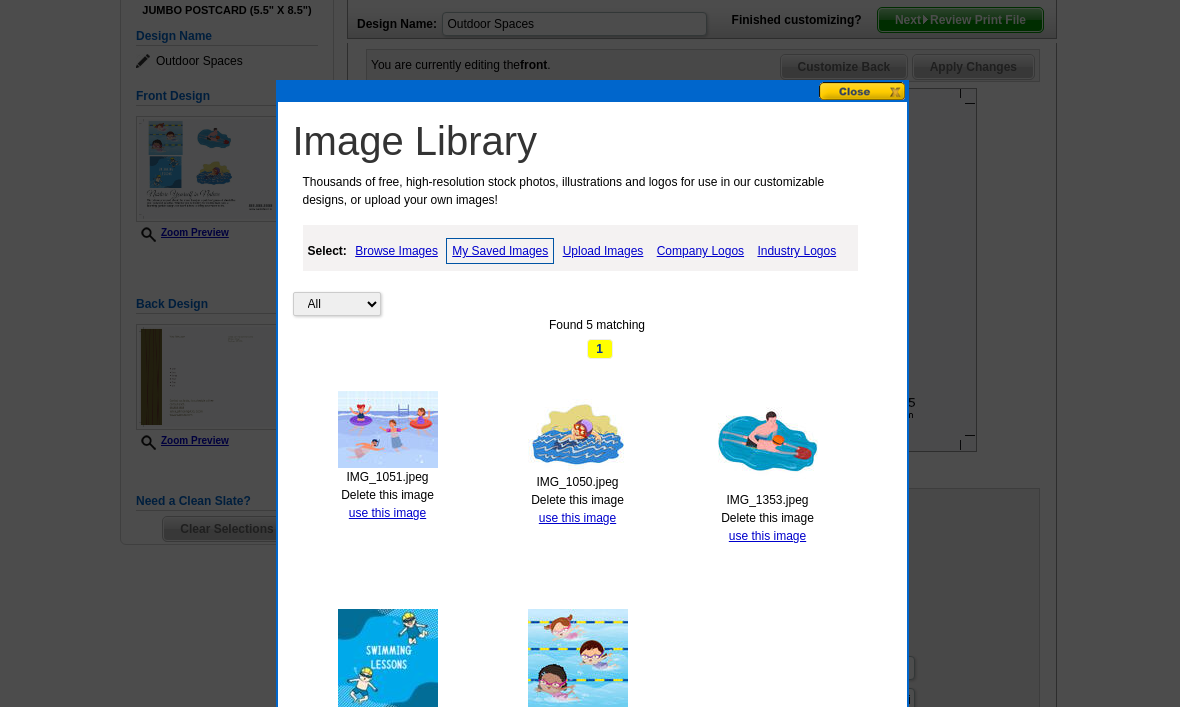 click on "use this image" at bounding box center [387, 513] 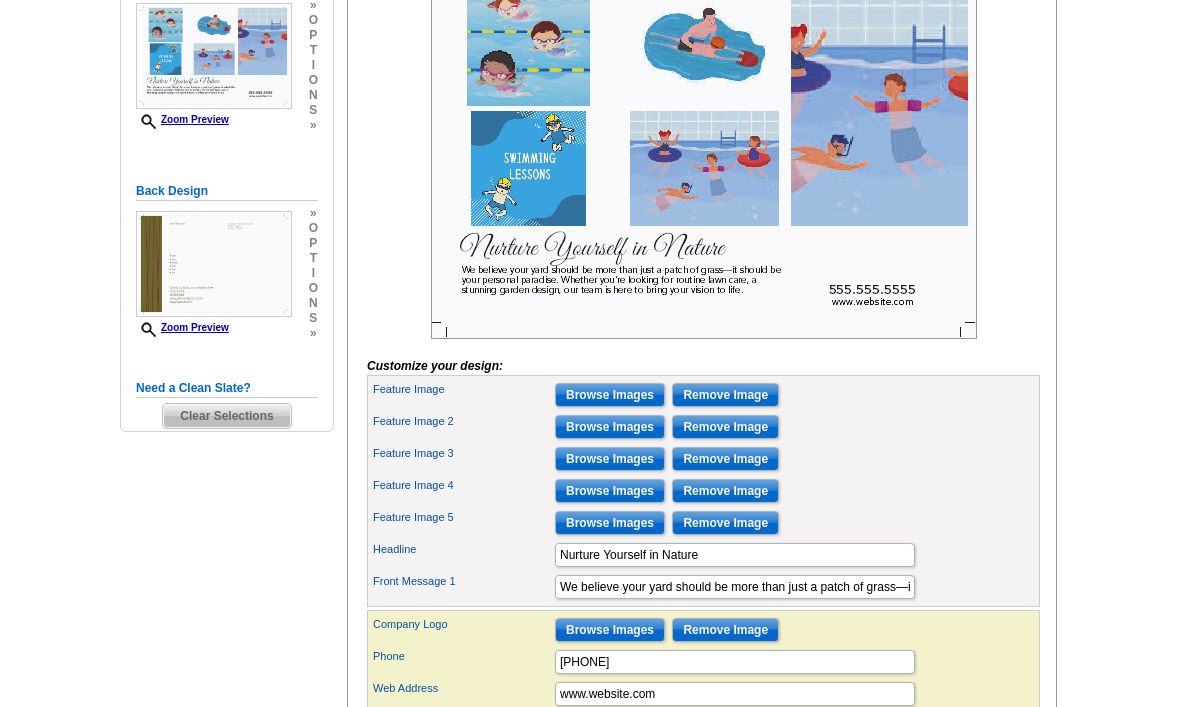 scroll, scrollTop: 394, scrollLeft: 0, axis: vertical 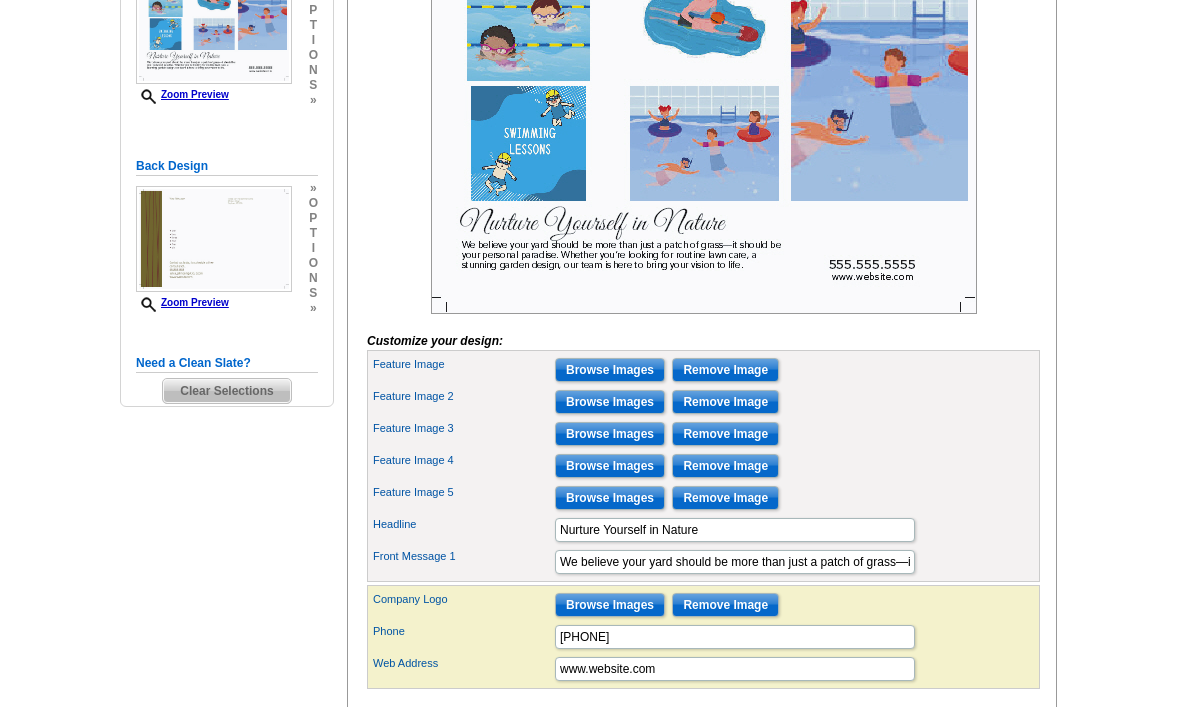 click on "Browse Images" at bounding box center (610, 466) 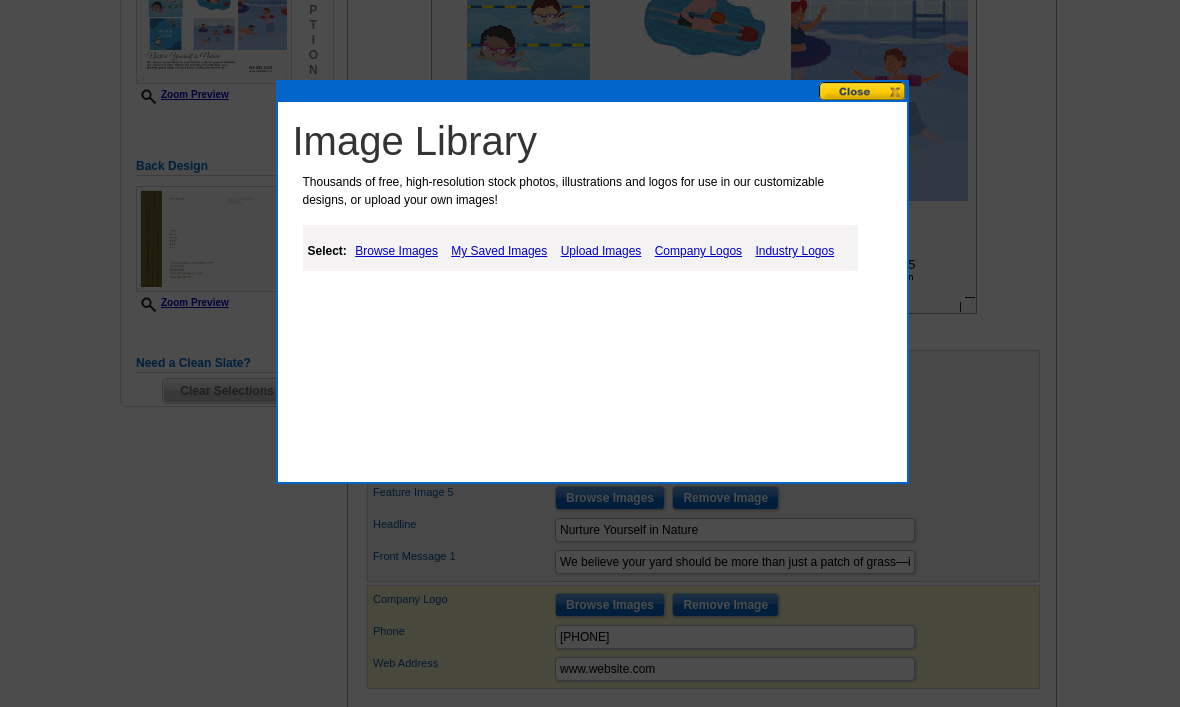 click on "Upload Images" at bounding box center (601, 251) 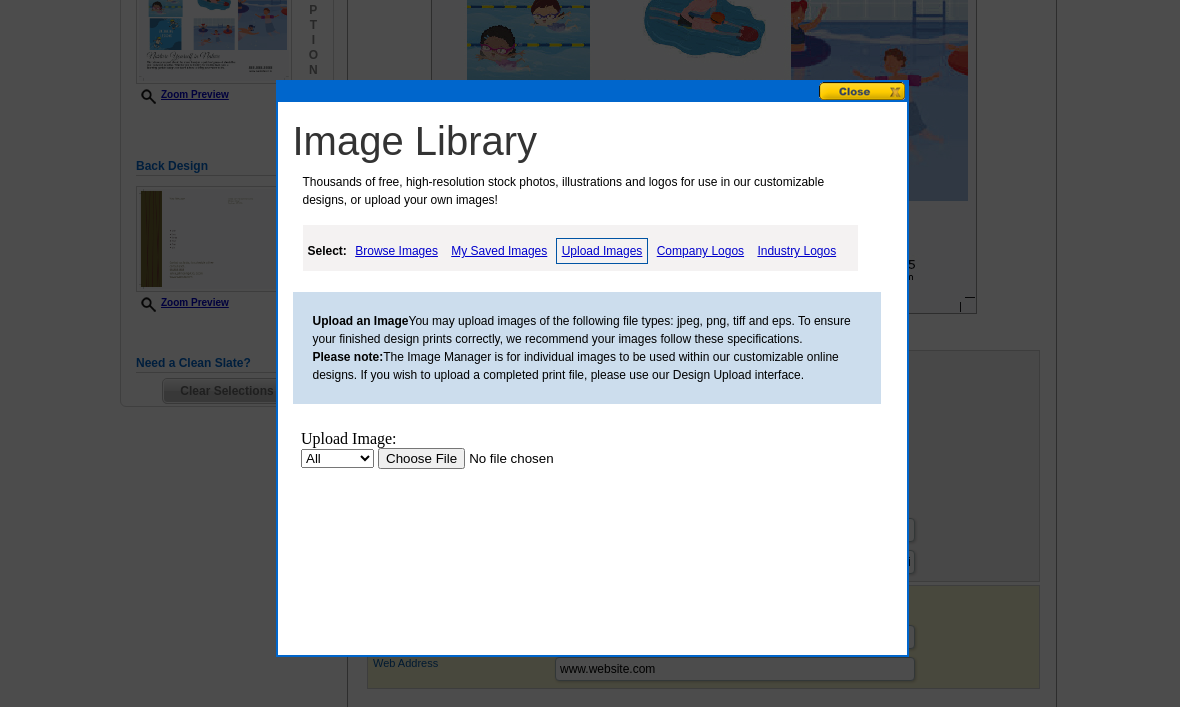 scroll, scrollTop: 0, scrollLeft: 0, axis: both 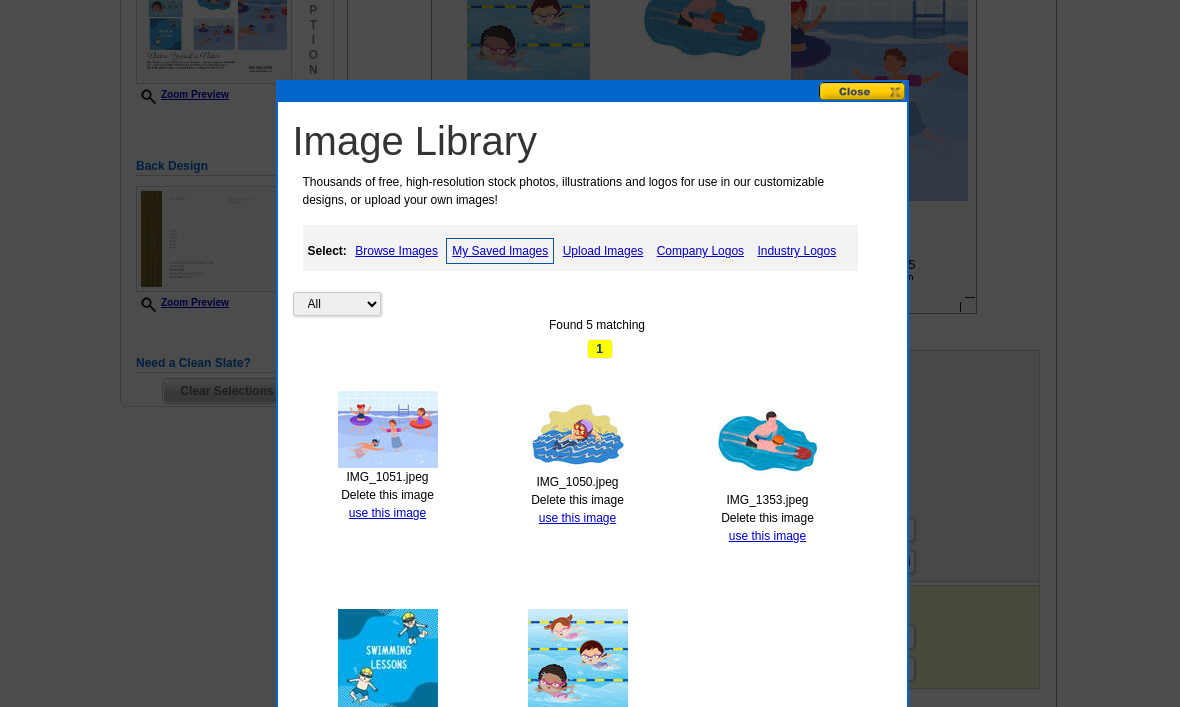 click on "Delete this image" at bounding box center [577, 500] 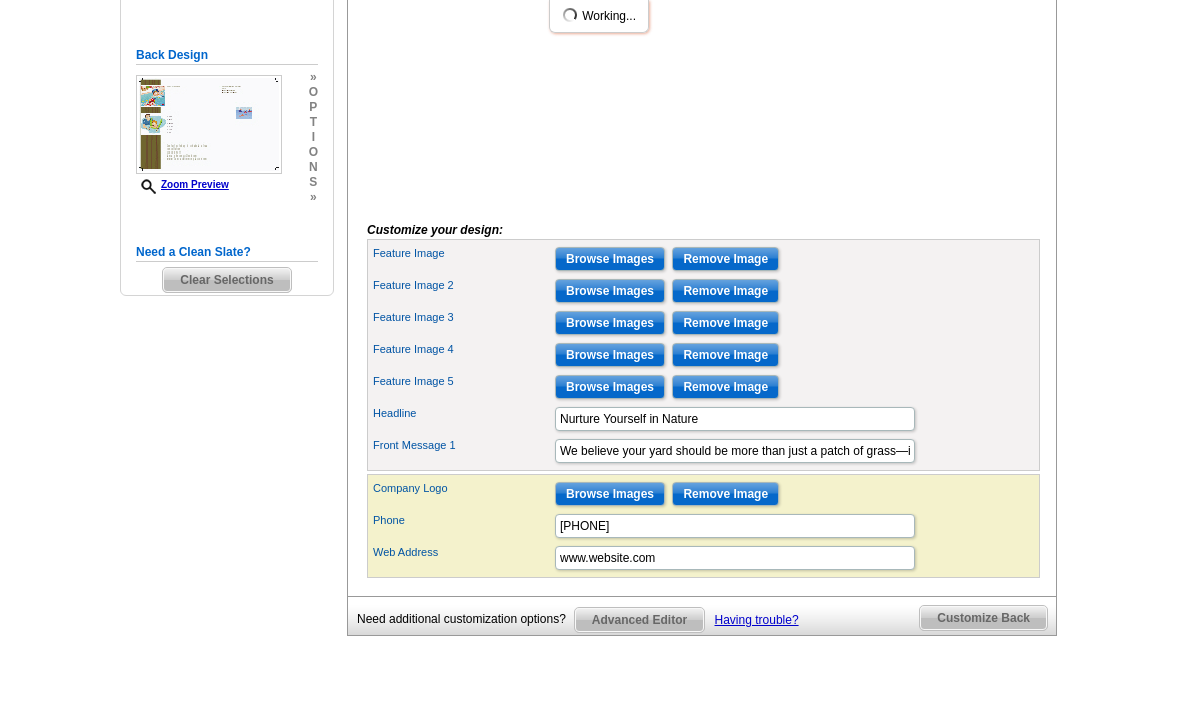 scroll, scrollTop: 516, scrollLeft: 0, axis: vertical 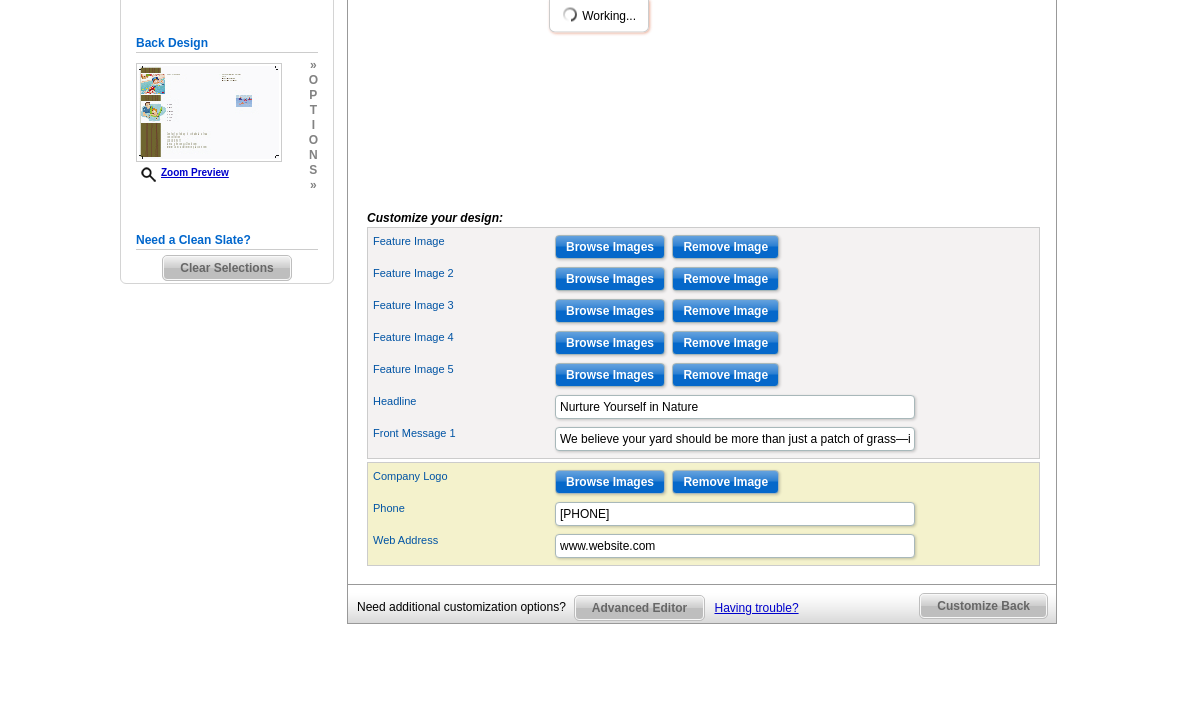 click on "Browse Images" at bounding box center (610, 344) 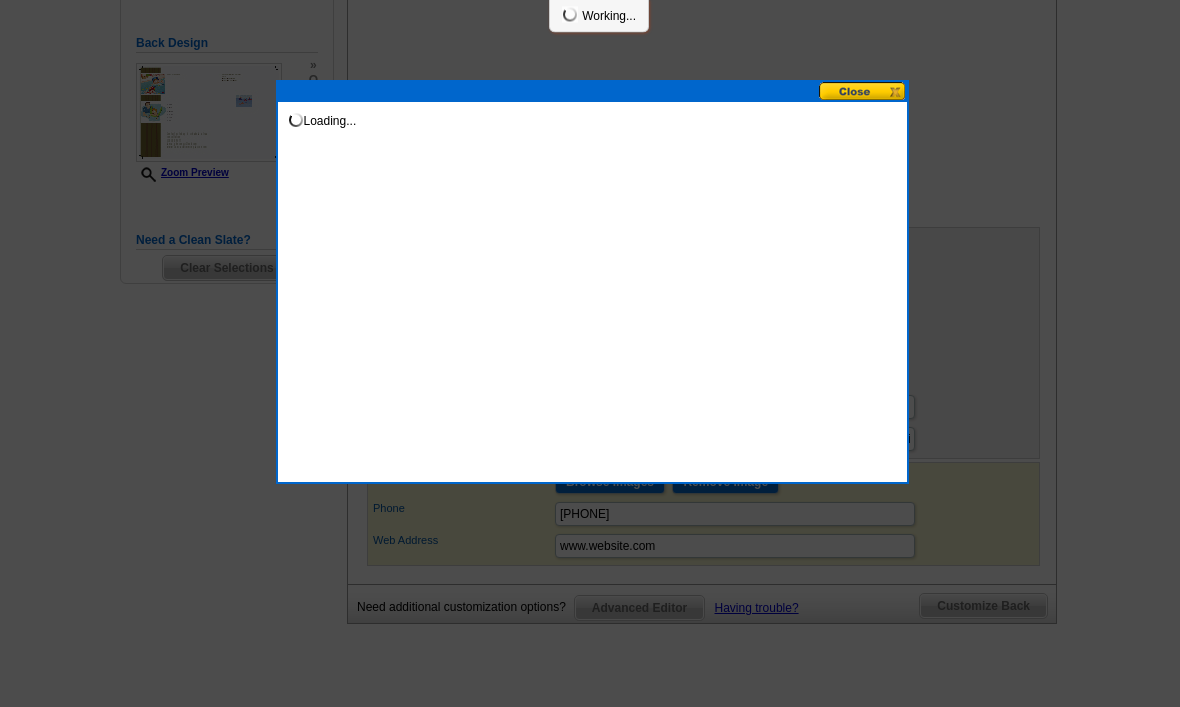 scroll, scrollTop: 517, scrollLeft: 0, axis: vertical 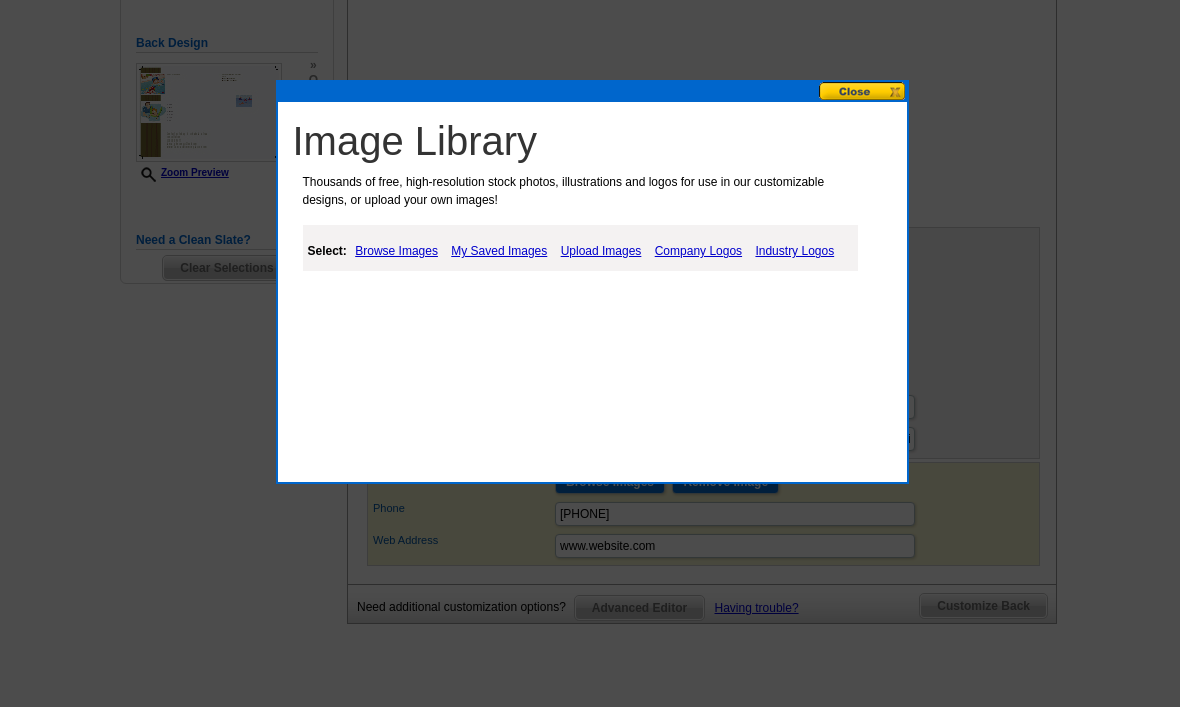 click on "My Saved Images" at bounding box center (499, 251) 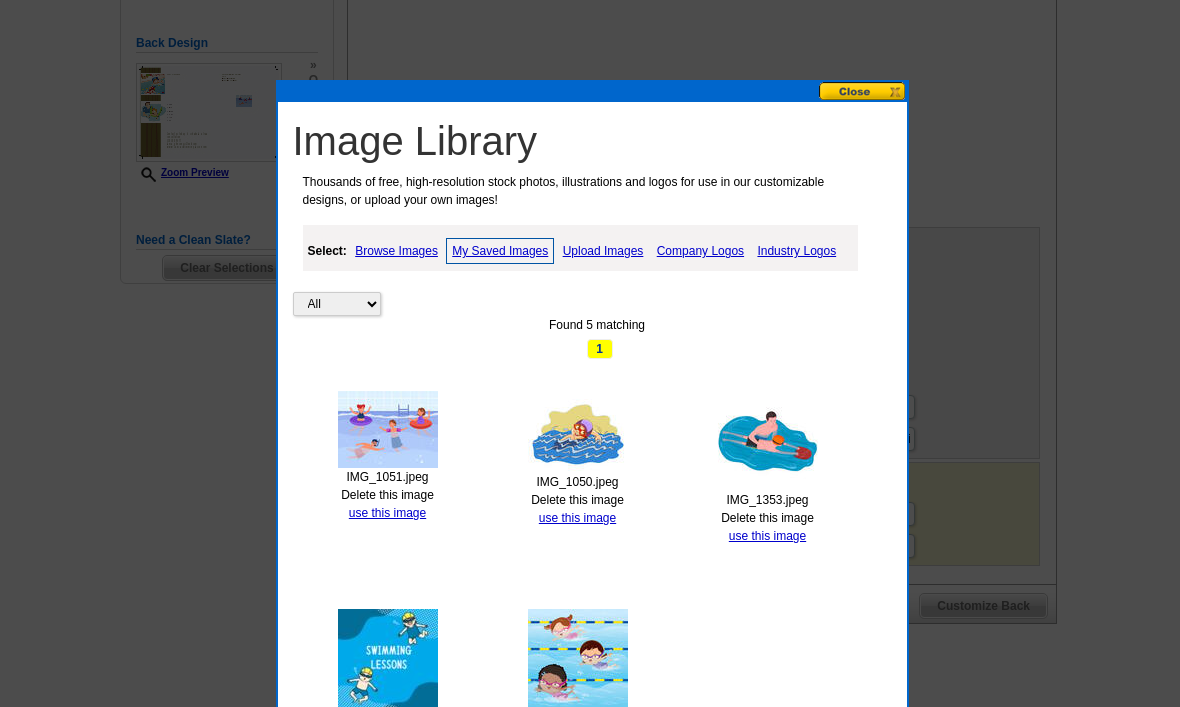 click on "Delete this image" at bounding box center (577, 500) 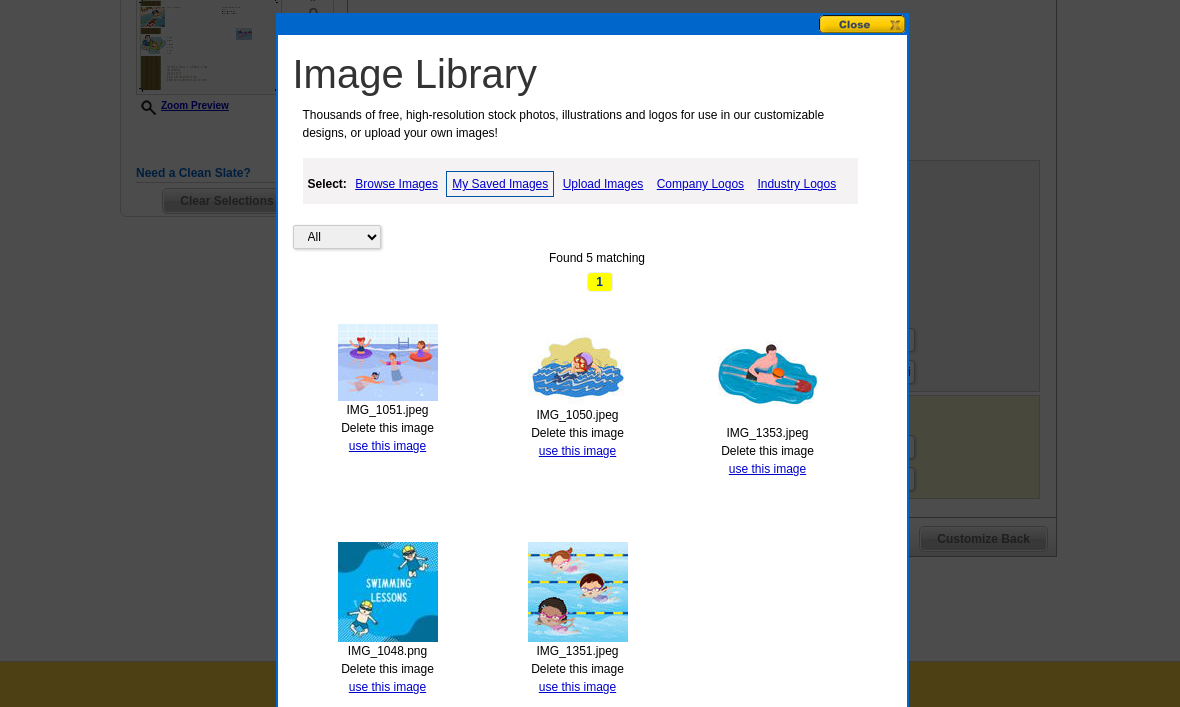 click on "use this image" at bounding box center (577, 451) 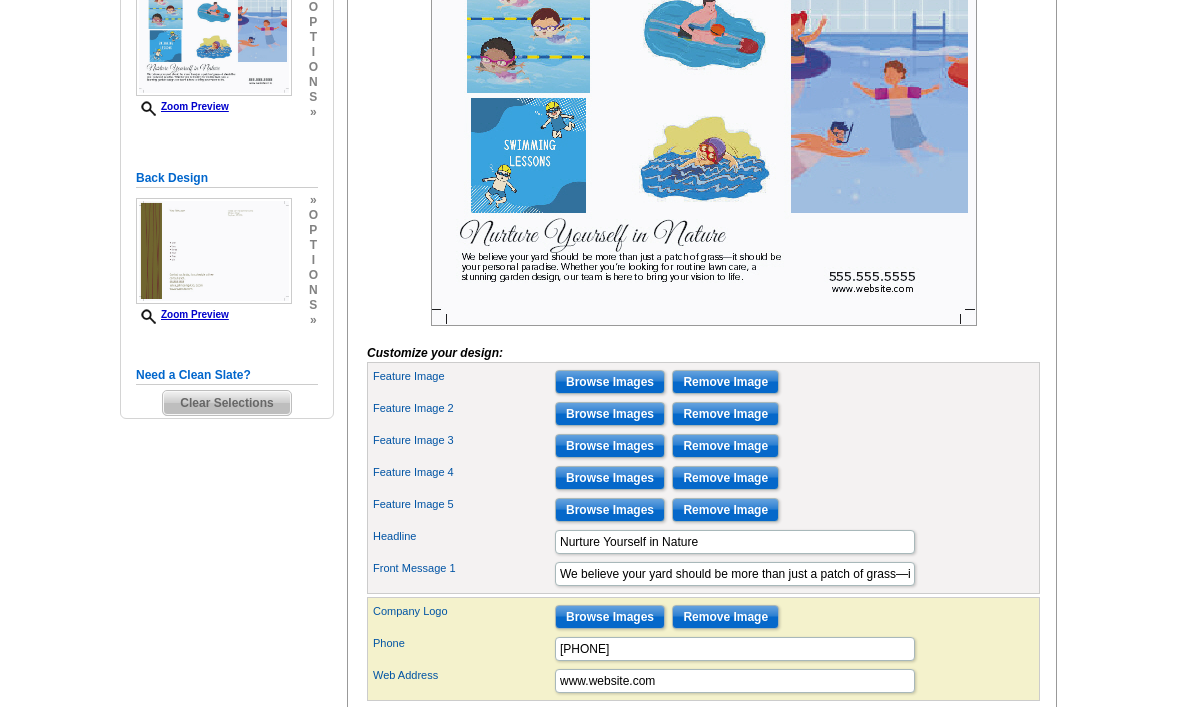scroll, scrollTop: 388, scrollLeft: 0, axis: vertical 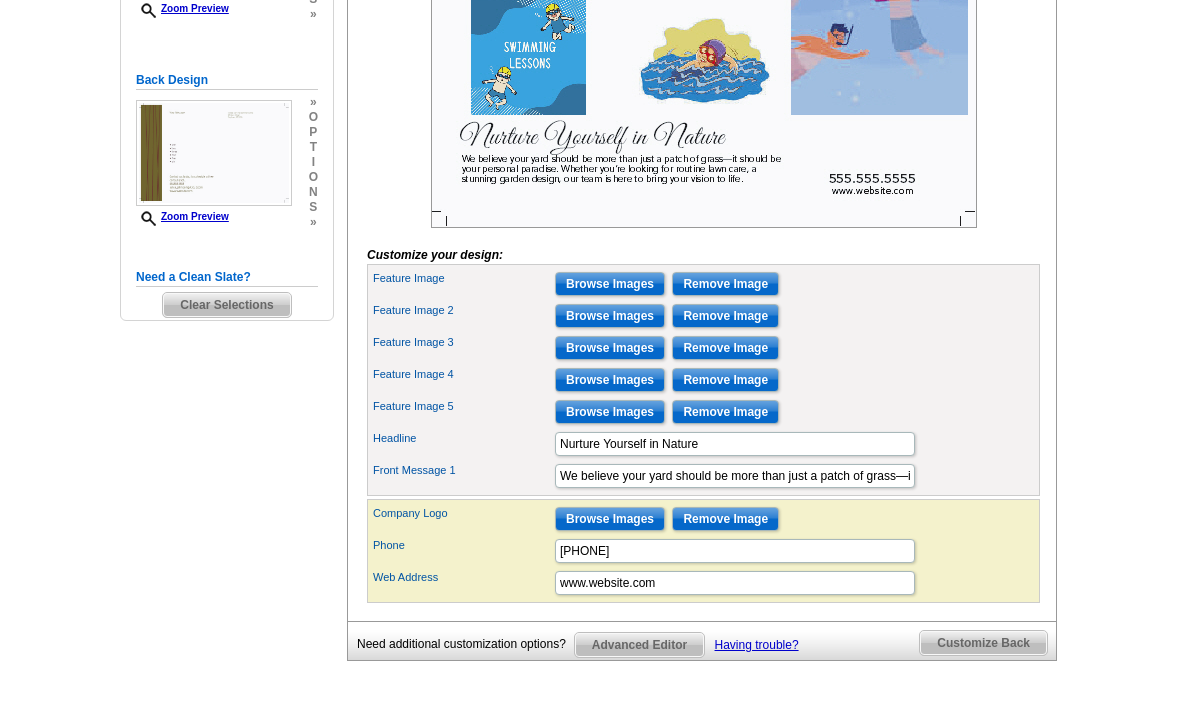 click on "Browse Images" at bounding box center [610, 520] 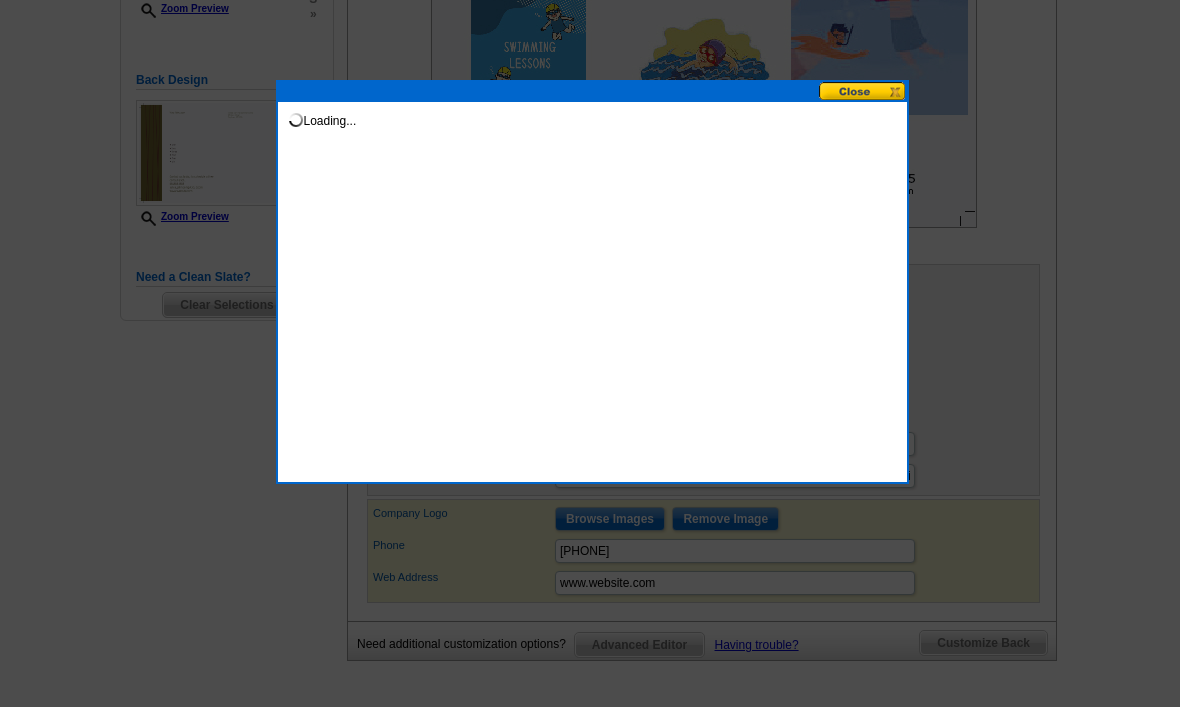 scroll, scrollTop: 480, scrollLeft: 0, axis: vertical 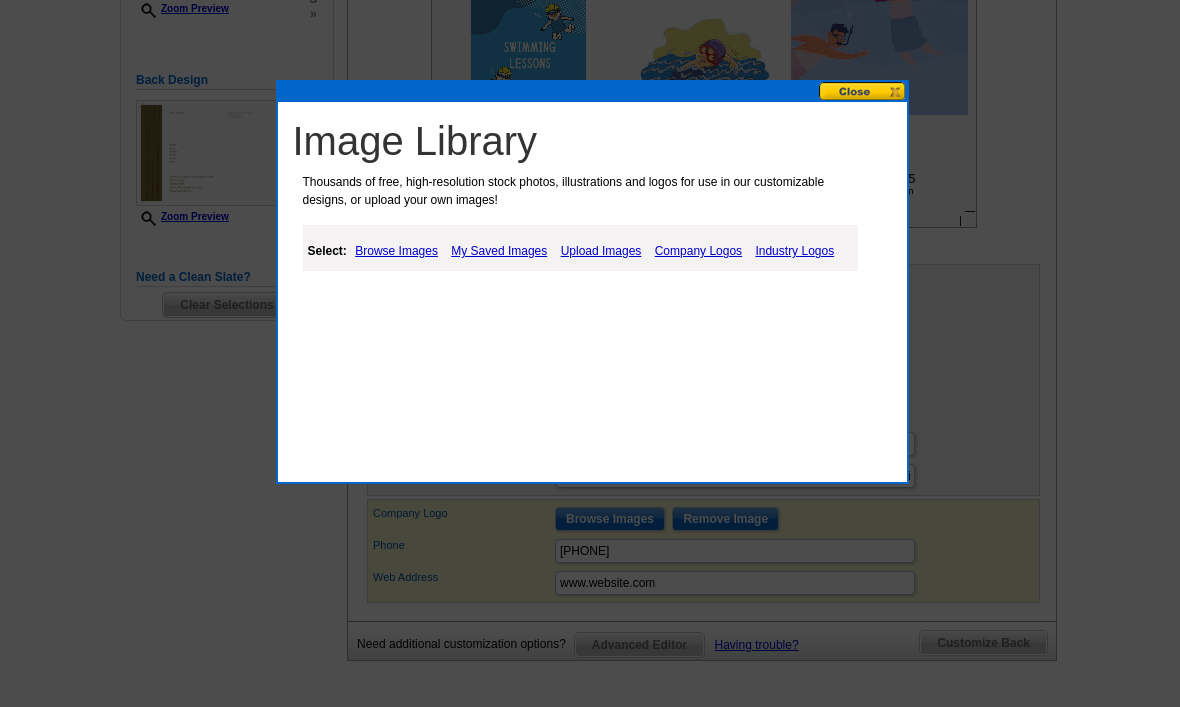 click on "My Saved Images" at bounding box center (499, 251) 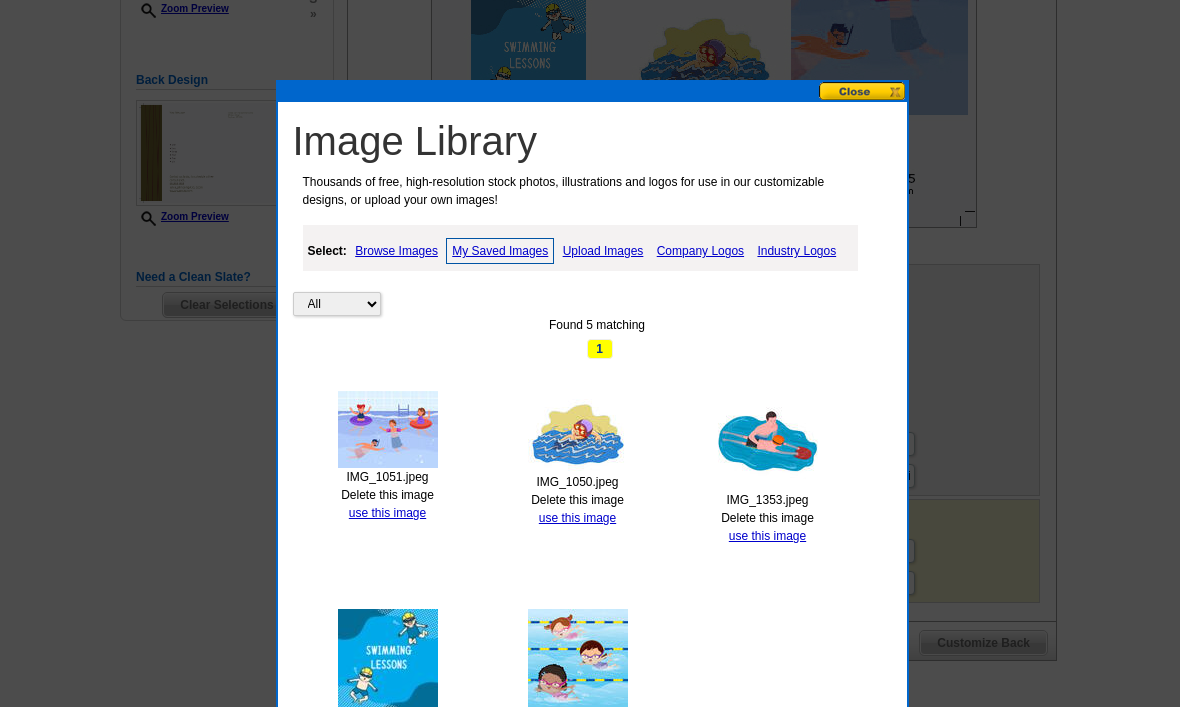 click on "use this image" at bounding box center (387, 513) 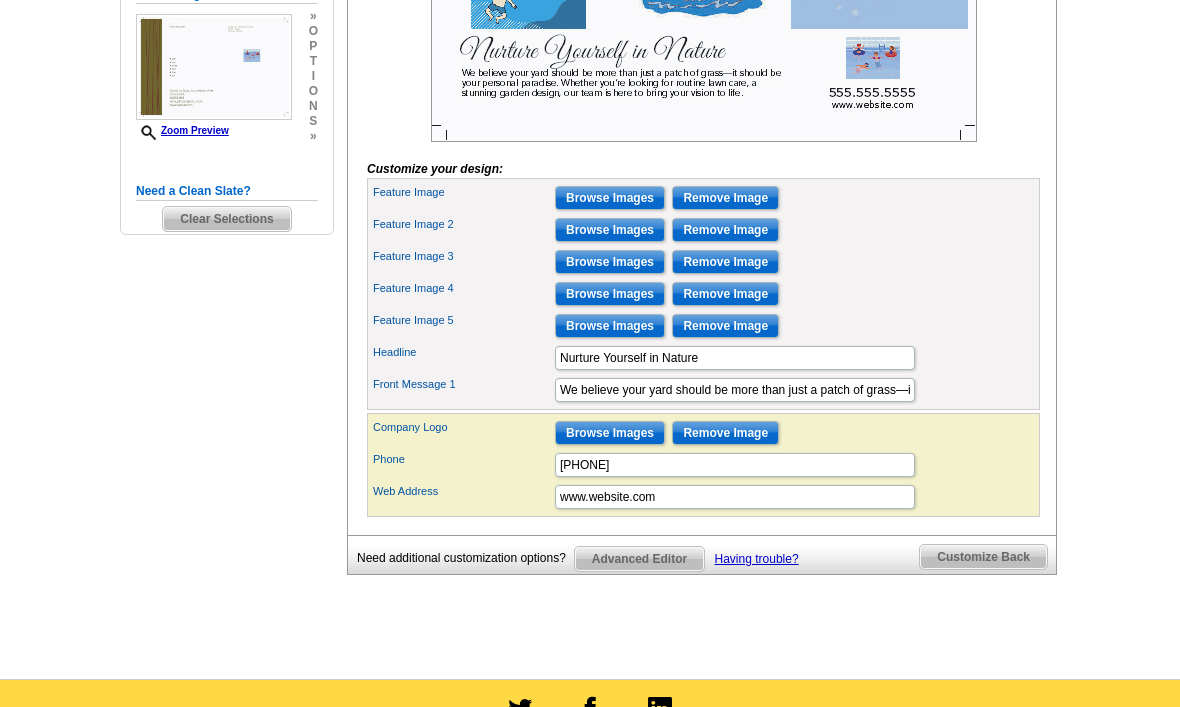 scroll, scrollTop: 581, scrollLeft: 0, axis: vertical 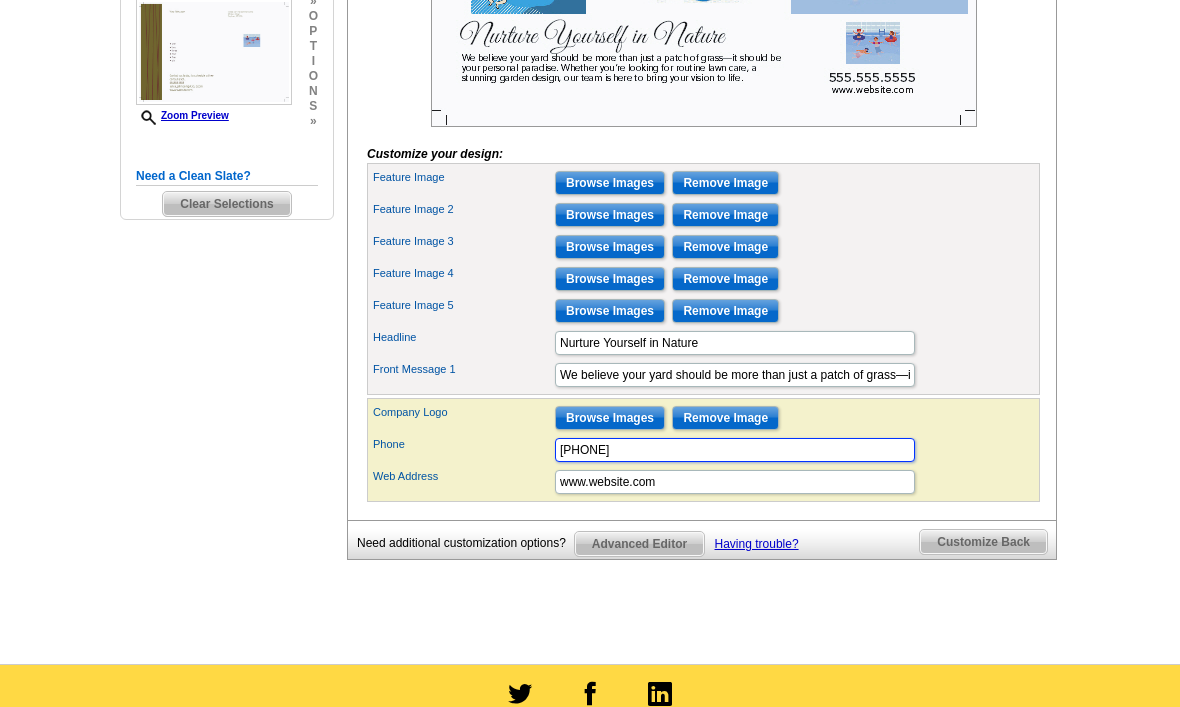click on "[PHONE]" at bounding box center (735, 450) 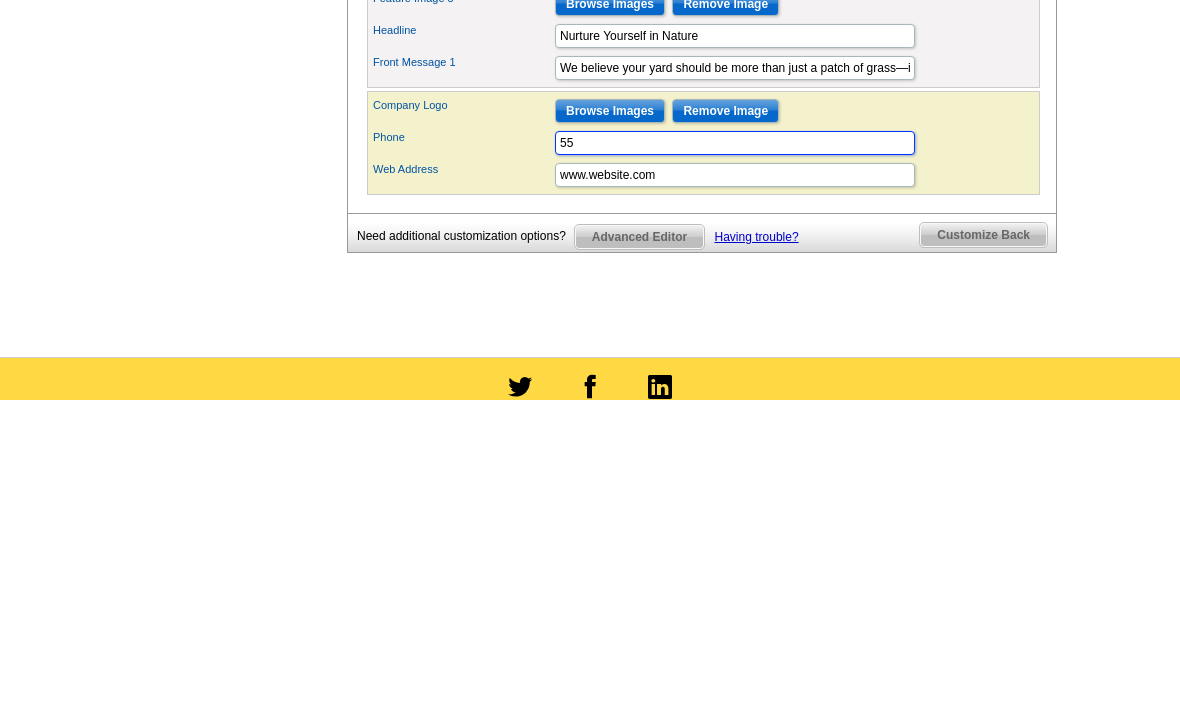 type on "5" 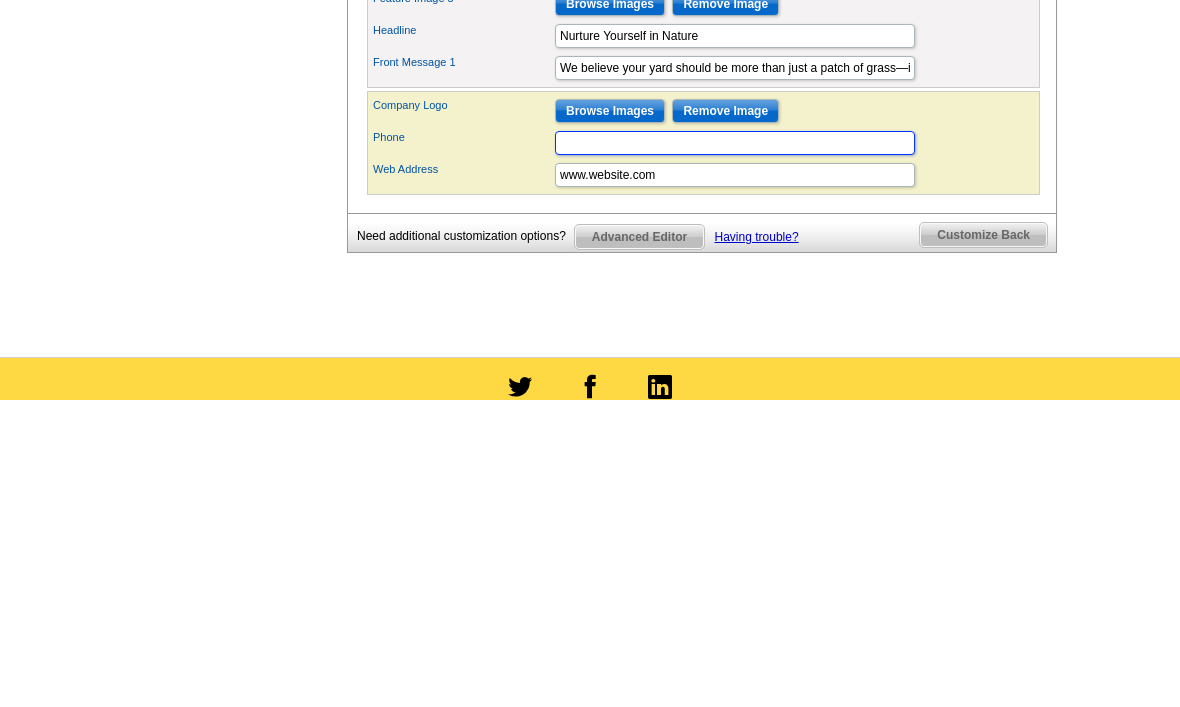 type on "1" 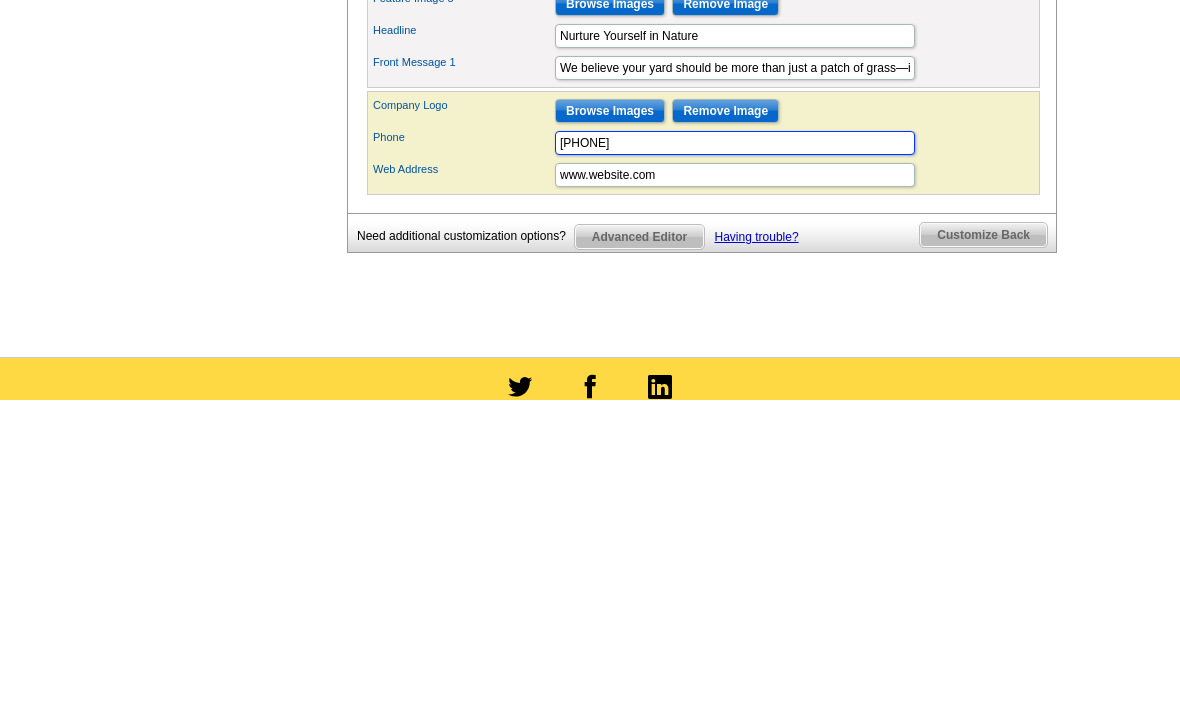 click on "[PHONE]" at bounding box center [735, 450] 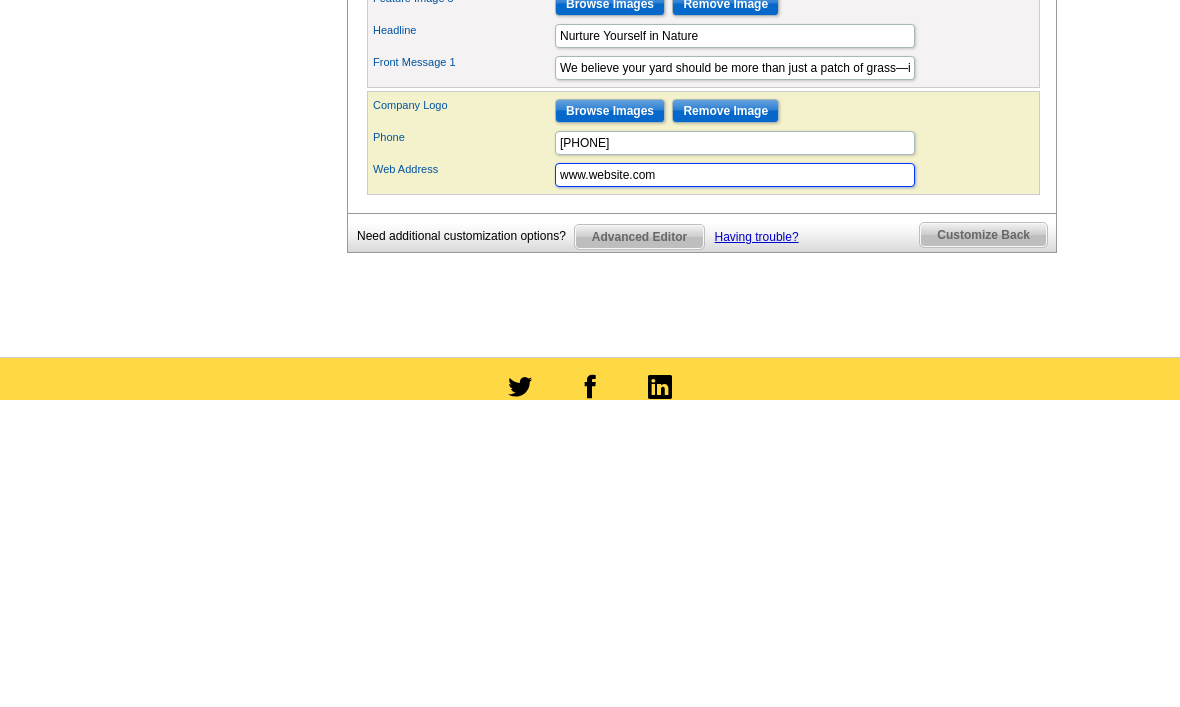 click on "www.website.com" at bounding box center (735, 482) 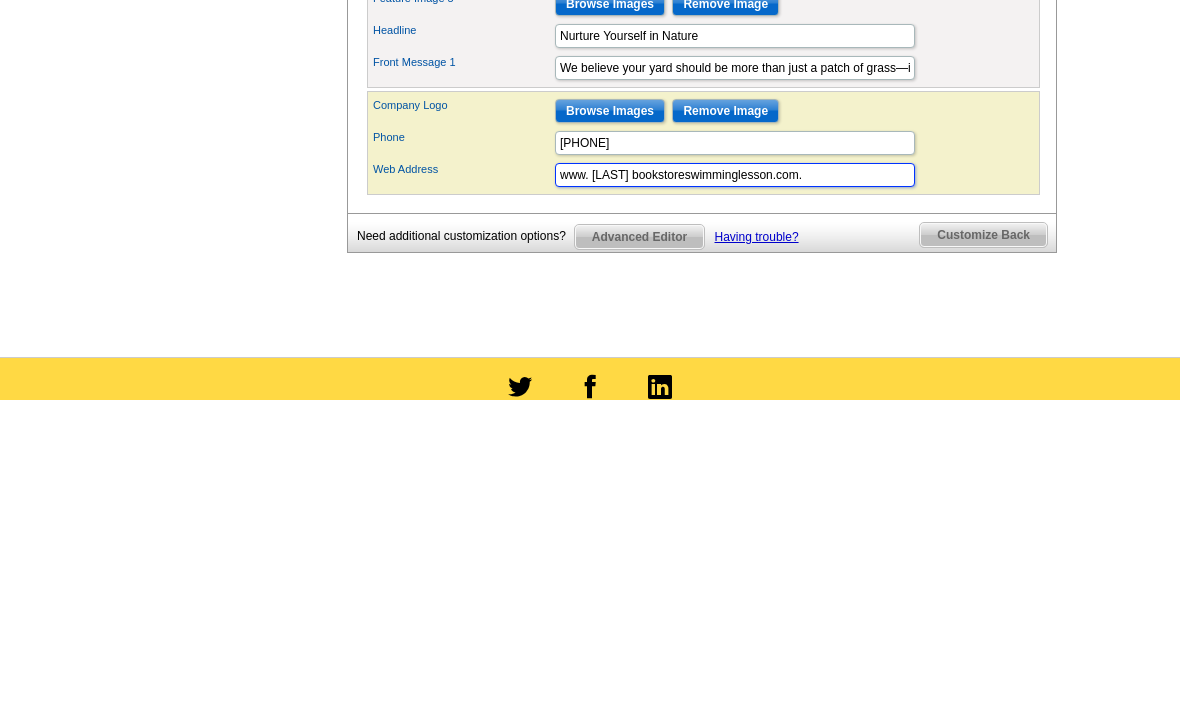 click on "www. [LAST] bookstoreswimminglesson.com." at bounding box center [735, 482] 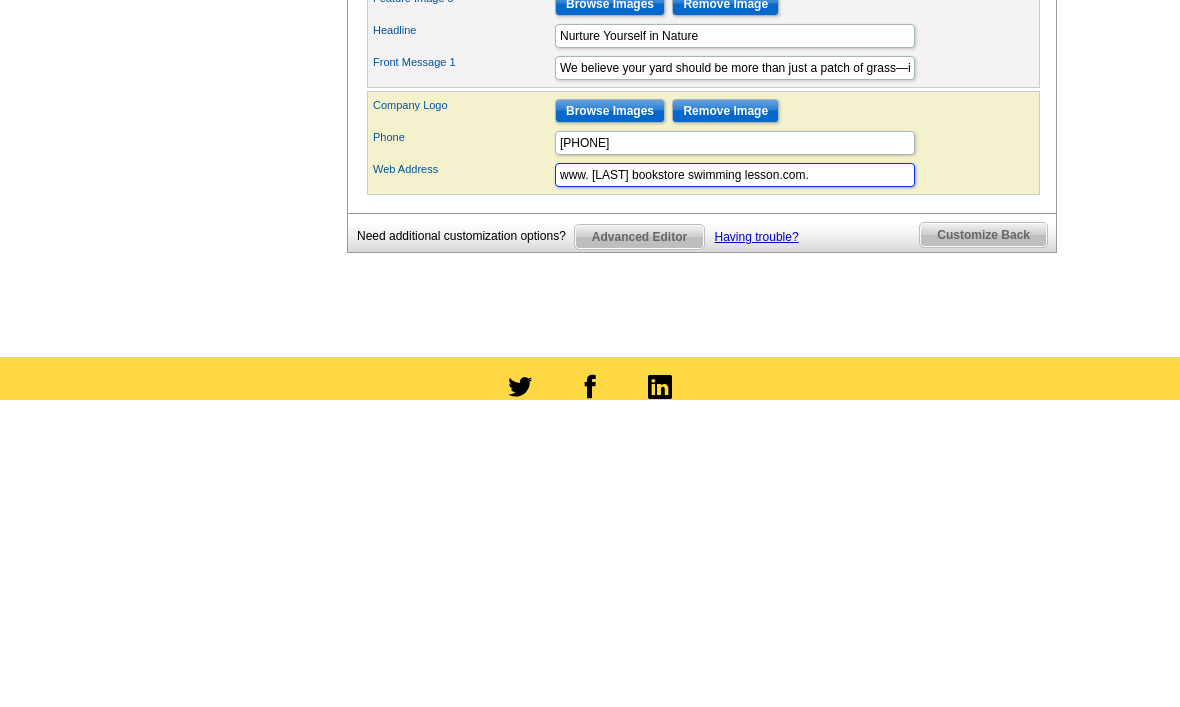 click on "www. [LAST] bookstore swimming lesson.com." at bounding box center [735, 482] 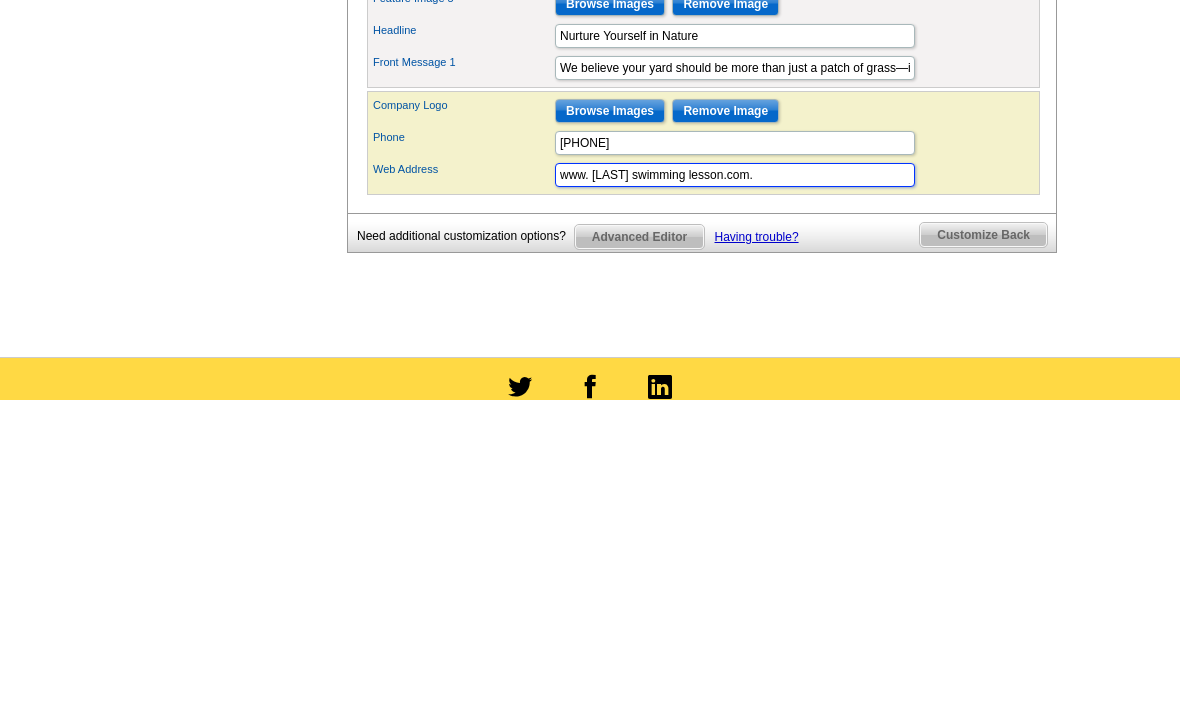 type on "www. [LAST] swimming lesson.com." 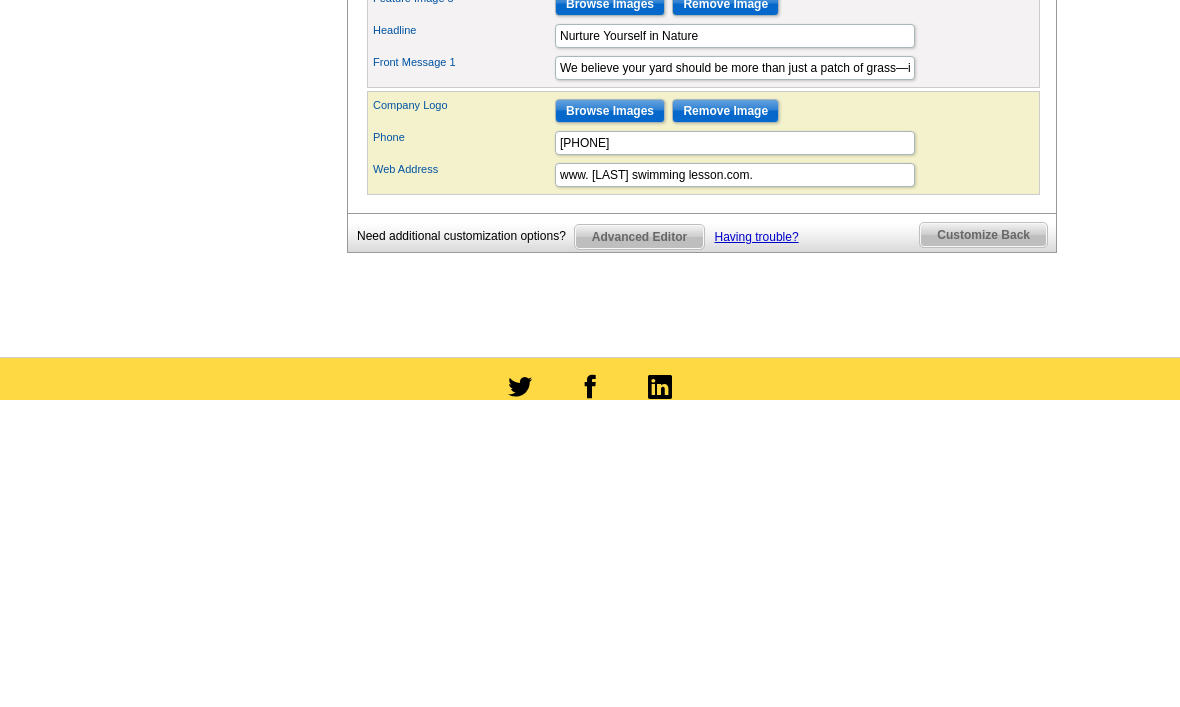 click on "Customize Back" at bounding box center [983, 542] 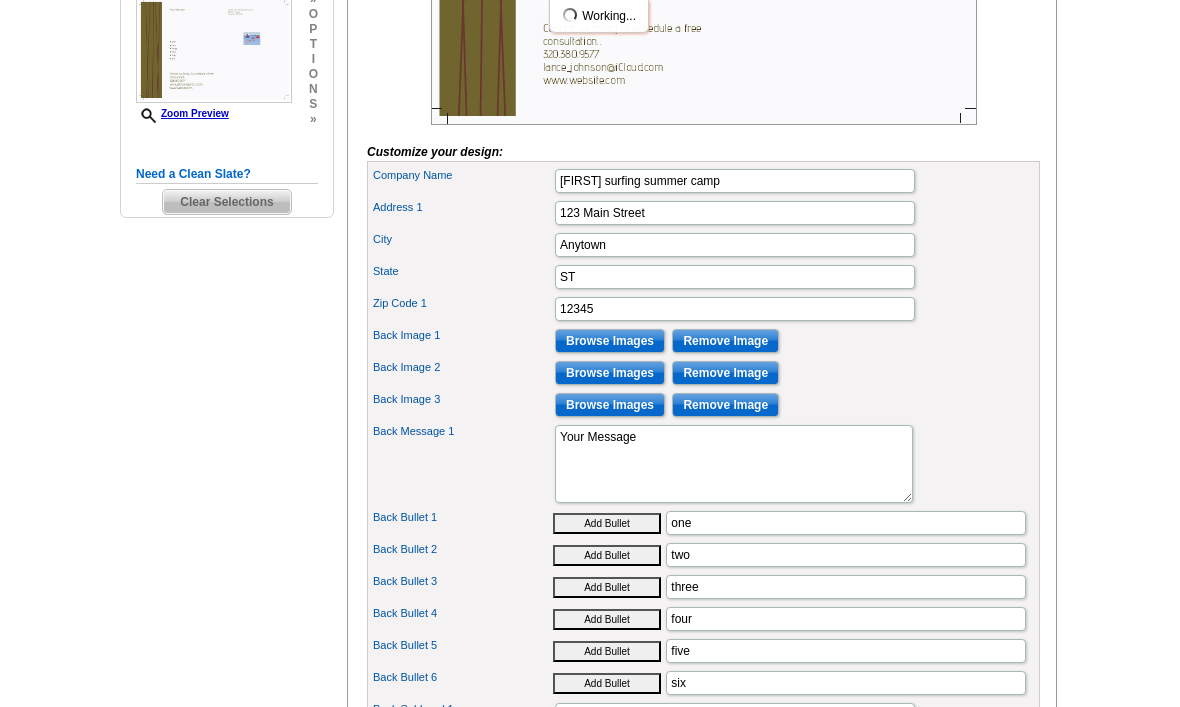 scroll, scrollTop: 578, scrollLeft: 0, axis: vertical 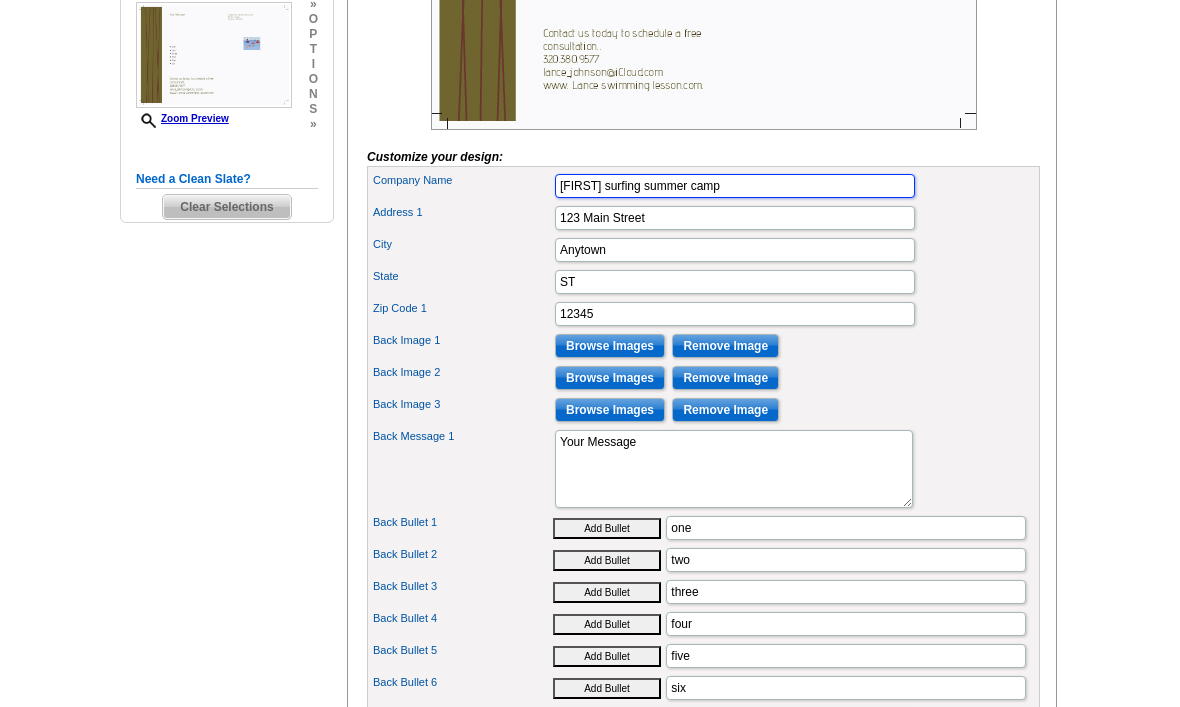 click on "[FIRST] surfing summer camp" at bounding box center [735, 186] 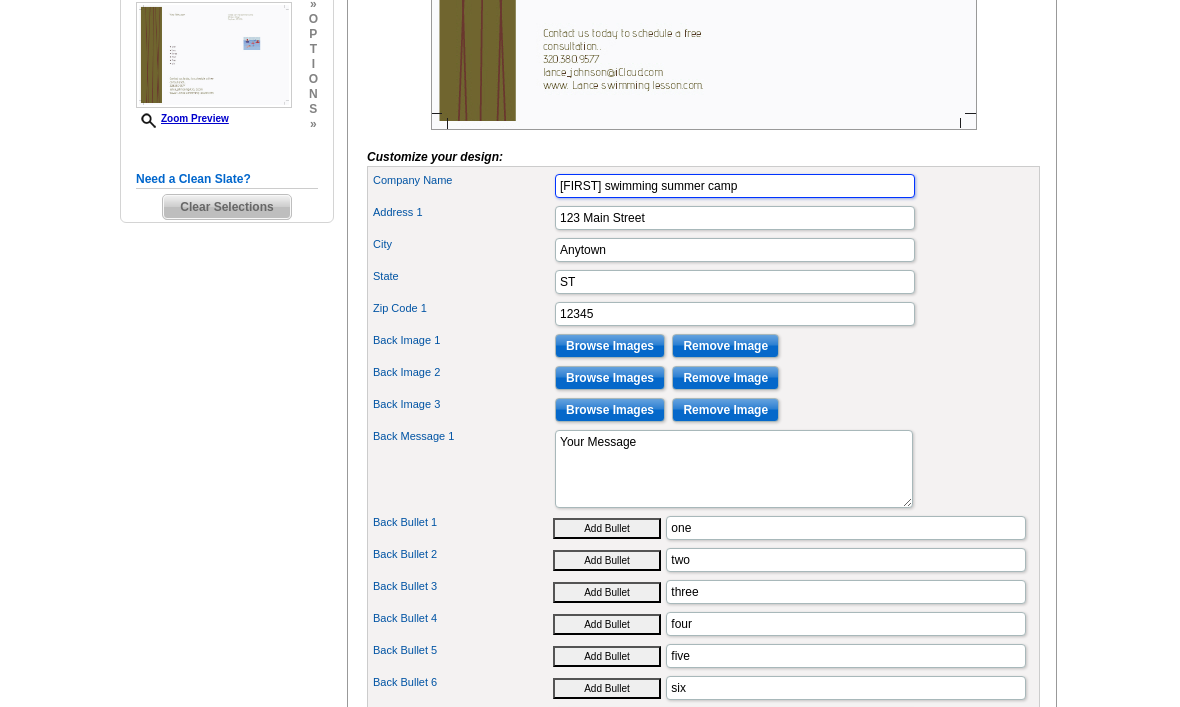 type on "[FIRST] swimming summer camp" 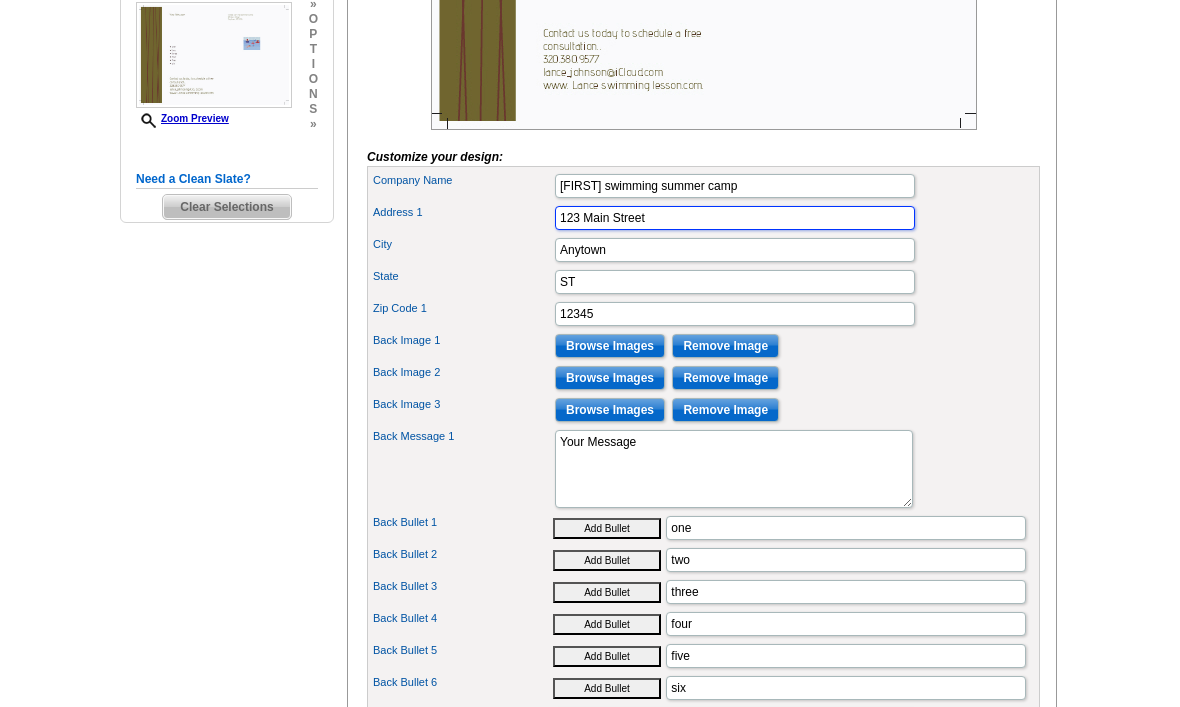 click on "123 Main Street" at bounding box center (735, 218) 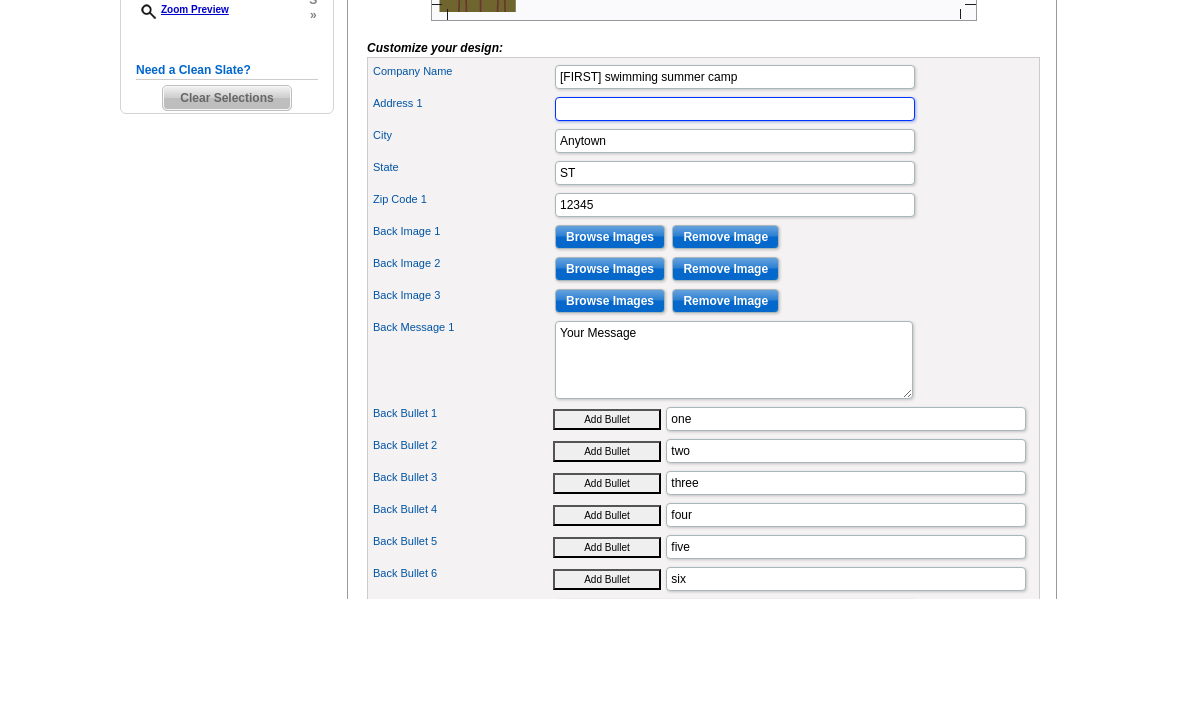 type on "4020 Clearwater Rd" 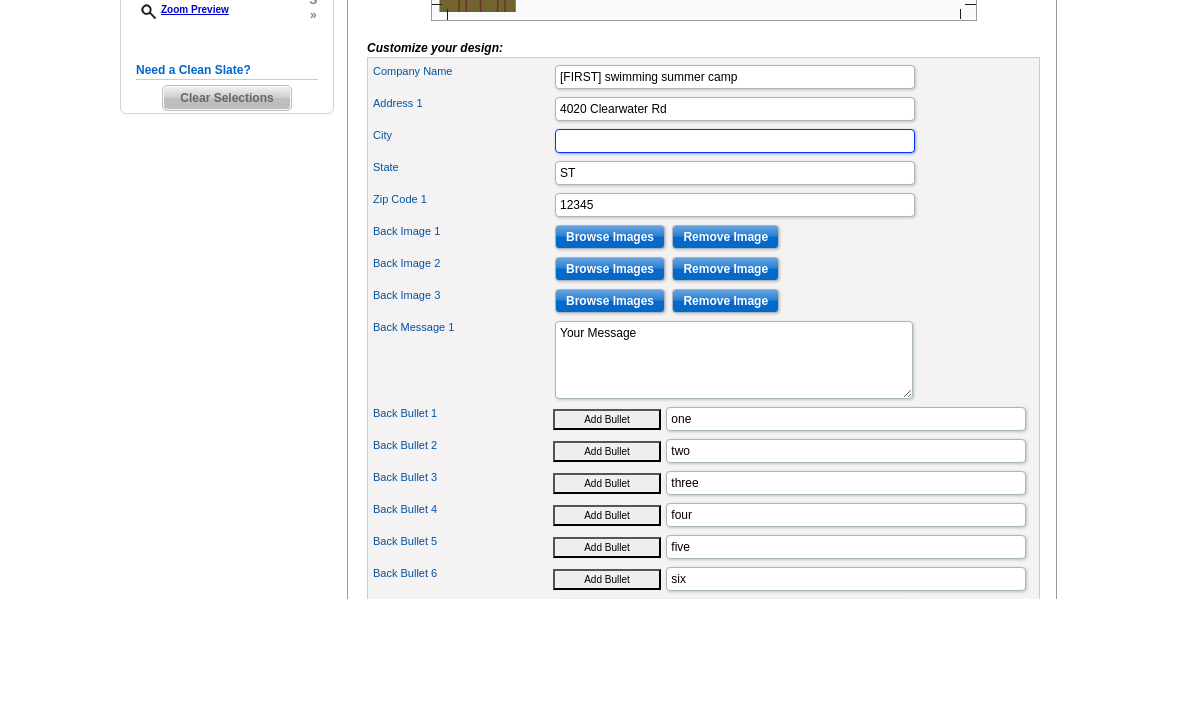 type on "[CITY]" 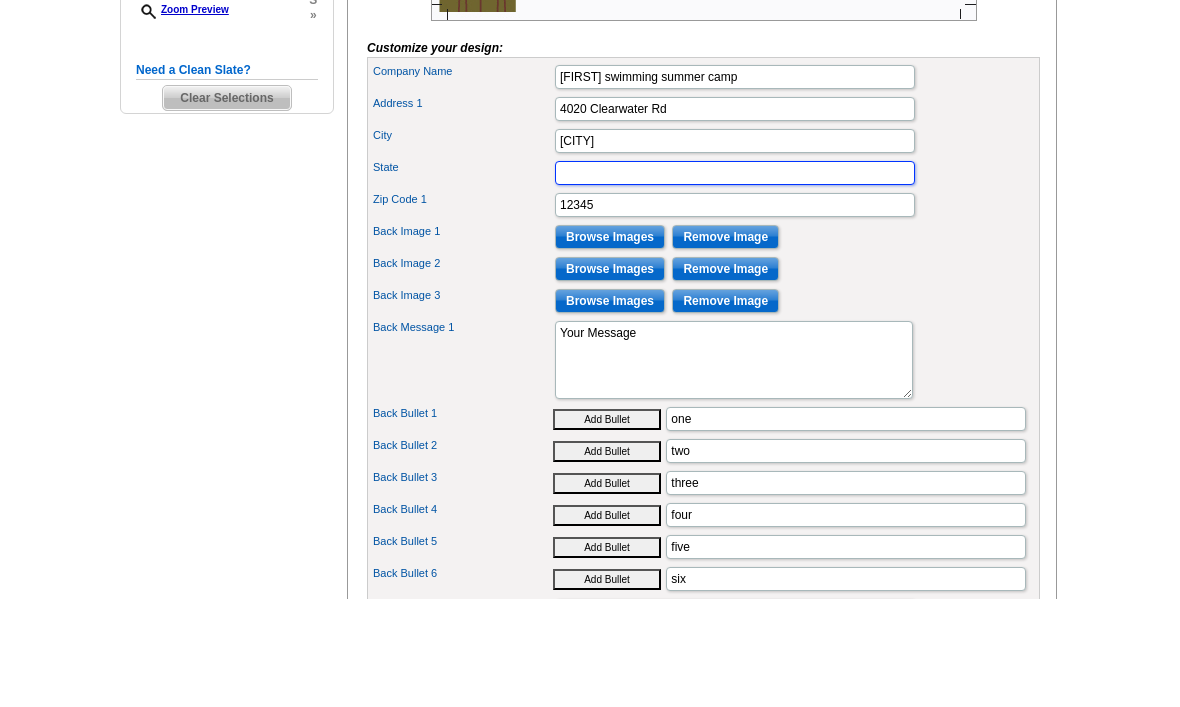 type on "MN" 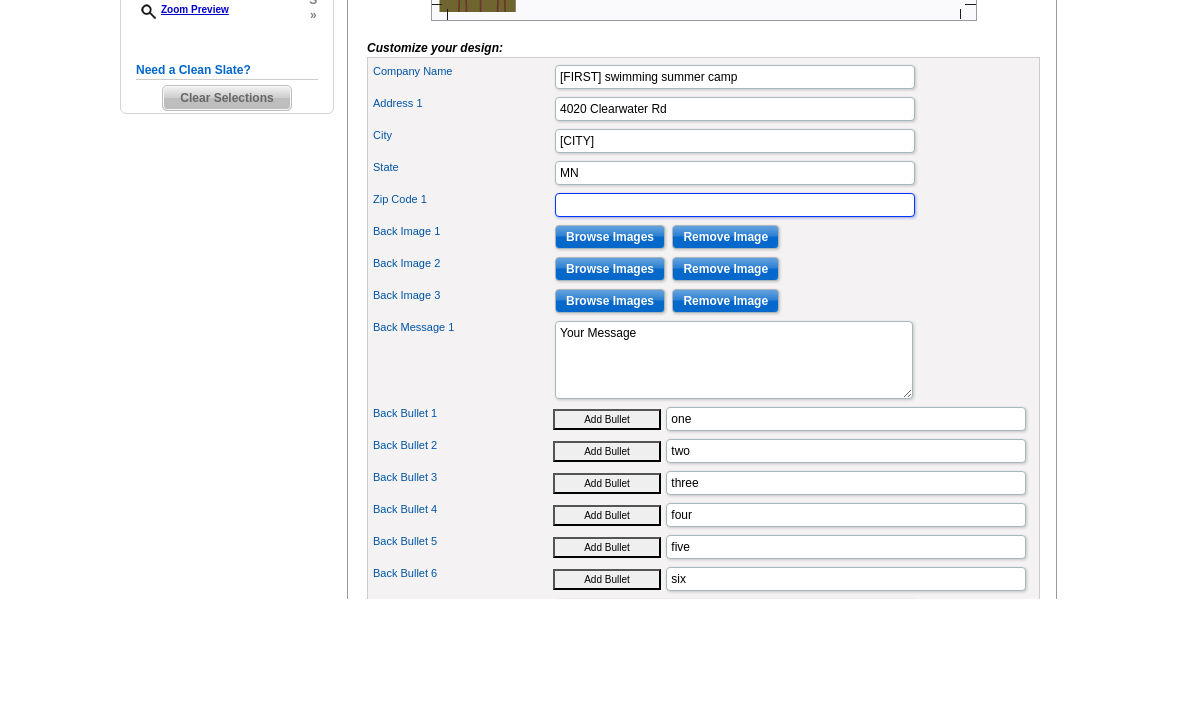 type on "56301" 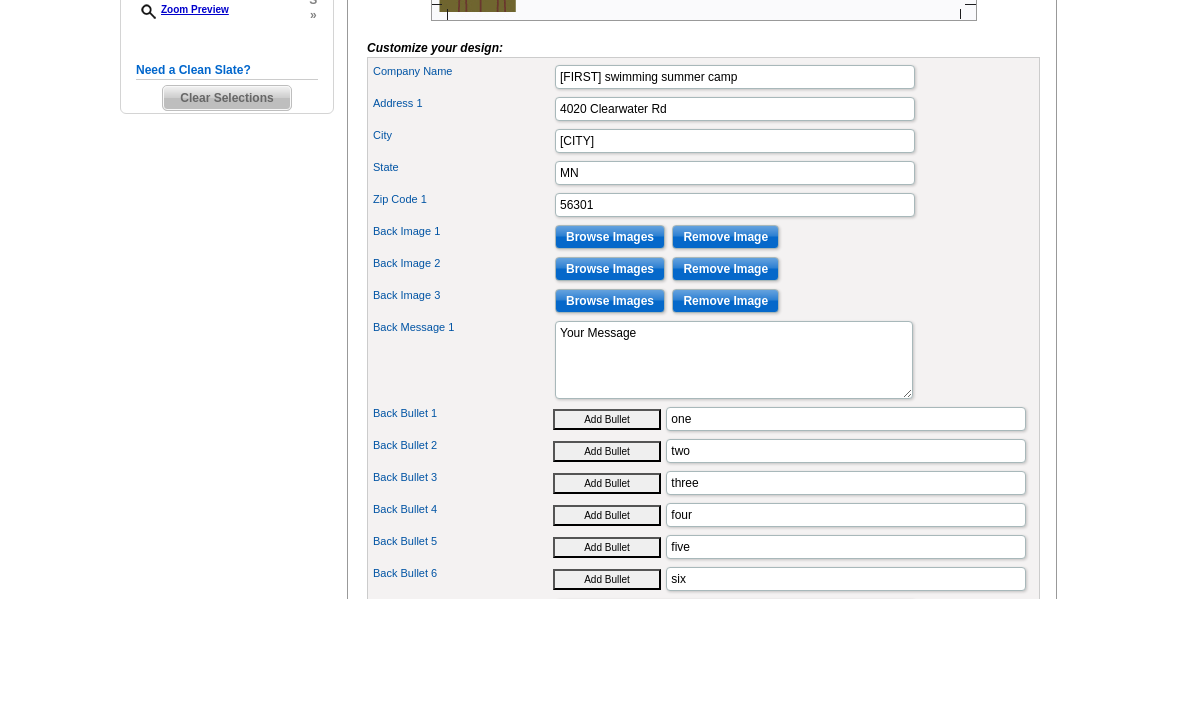 scroll, scrollTop: 687, scrollLeft: 0, axis: vertical 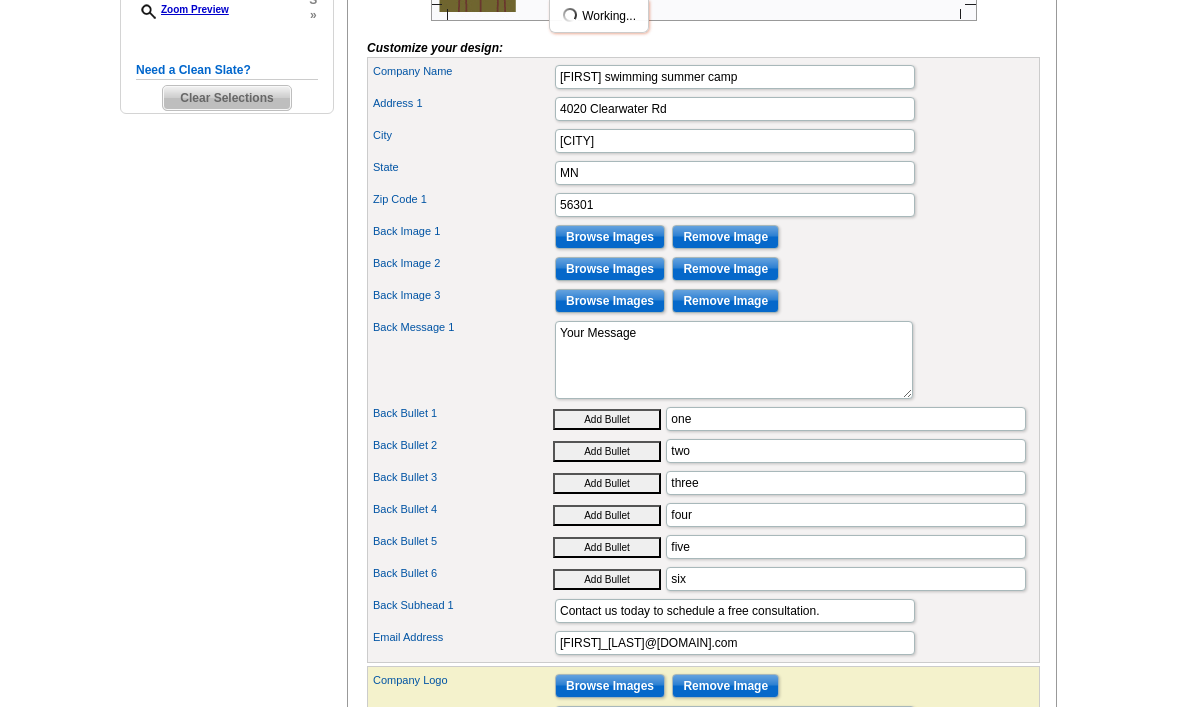 click on "Browse Images" at bounding box center [610, 237] 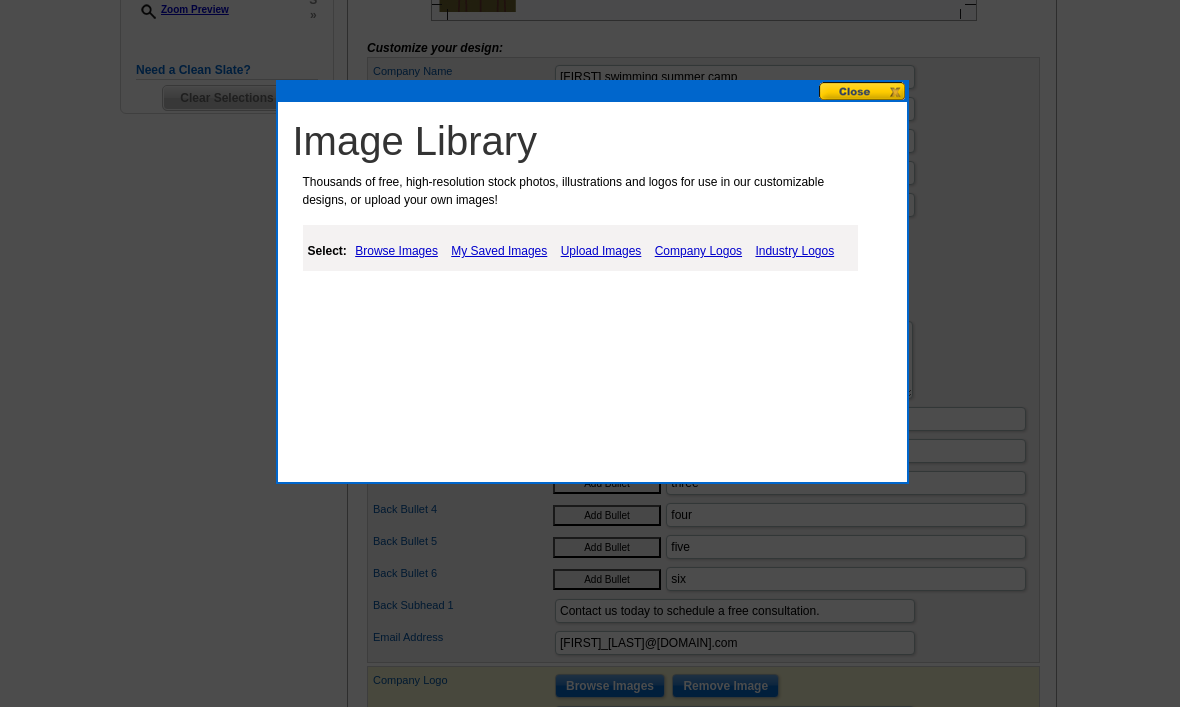 click at bounding box center (863, 91) 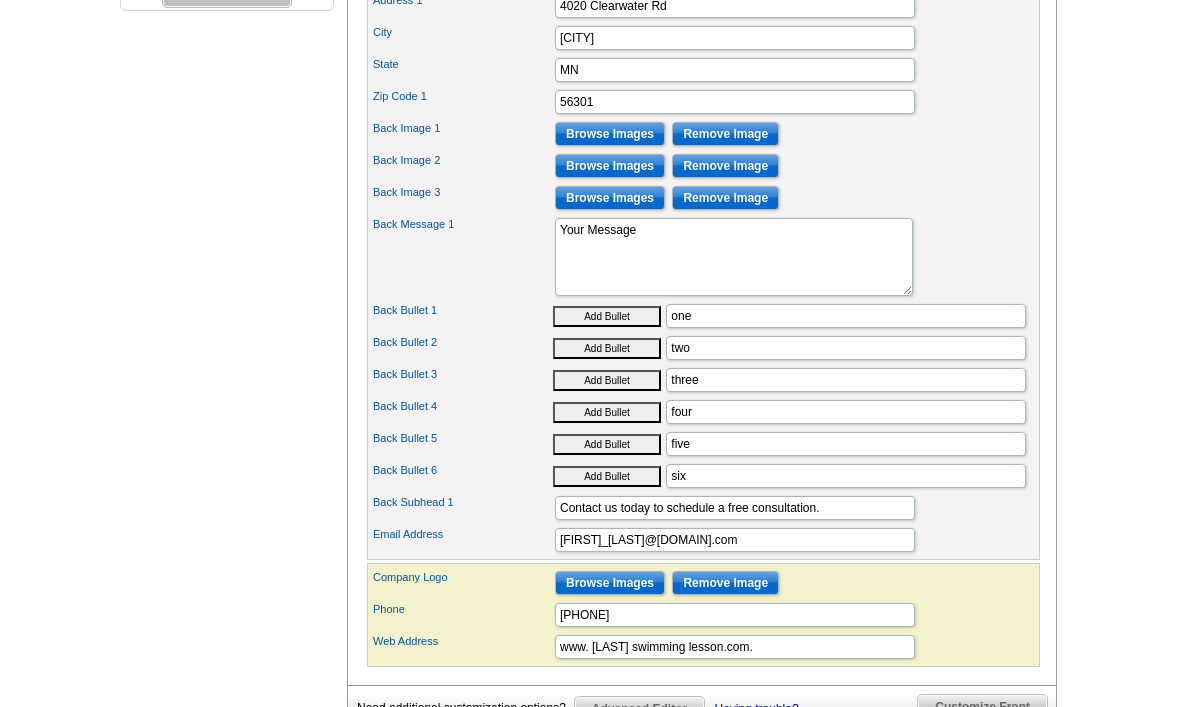 scroll, scrollTop: 795, scrollLeft: 0, axis: vertical 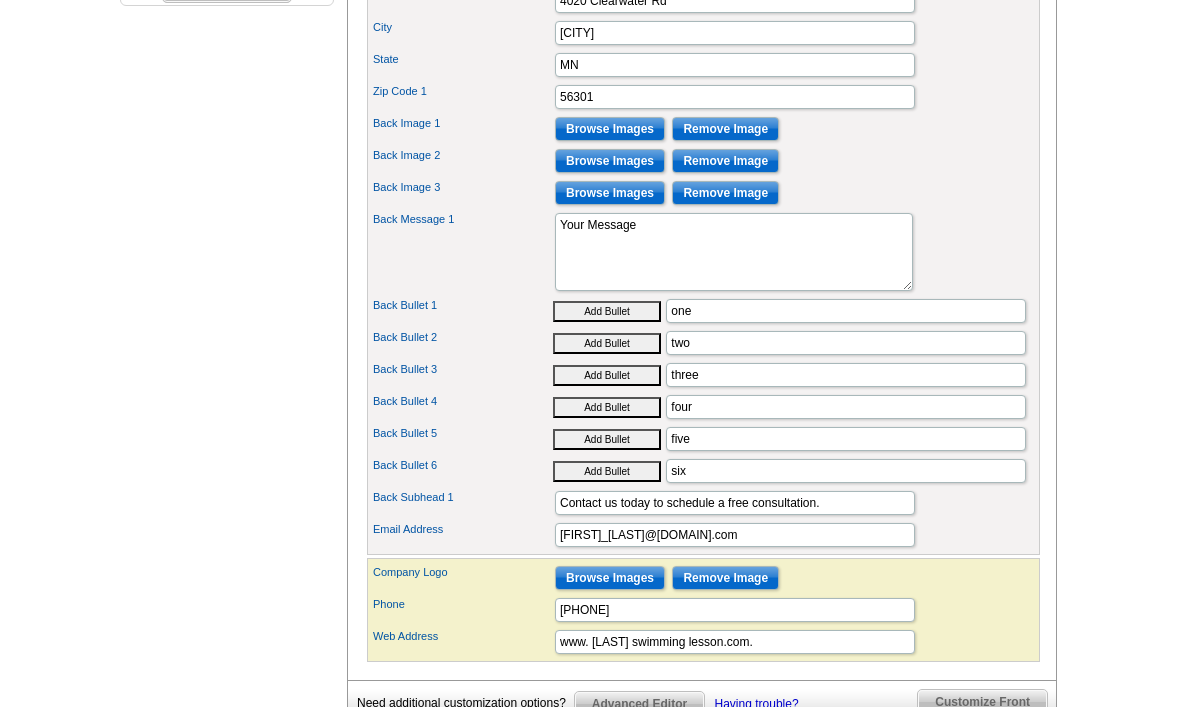 click on "Browse Images" at bounding box center (610, 129) 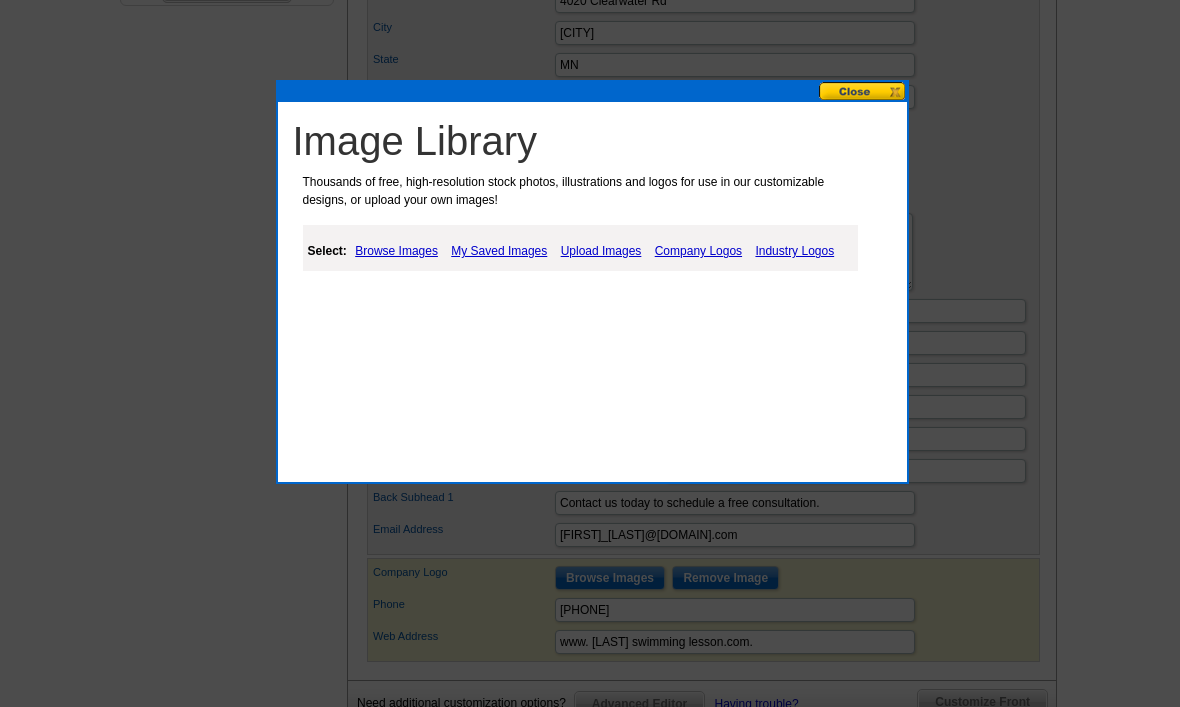 click on "My Saved Images" at bounding box center (499, 251) 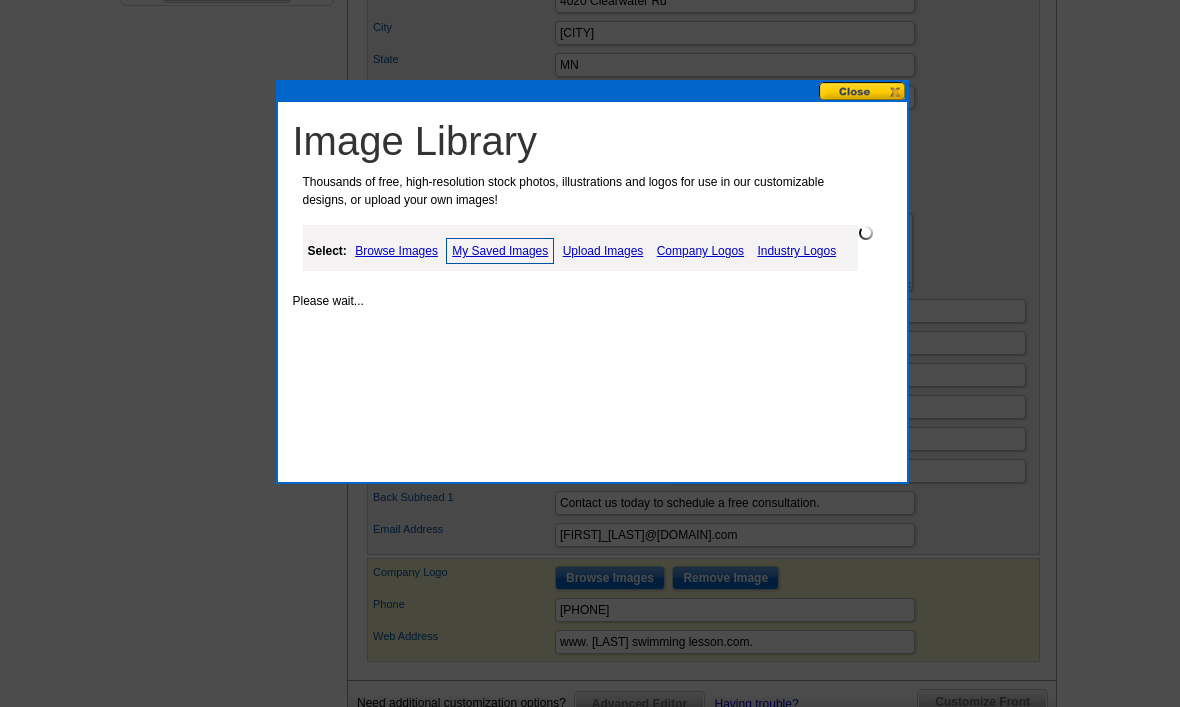 click on "Upload Images" at bounding box center (603, 251) 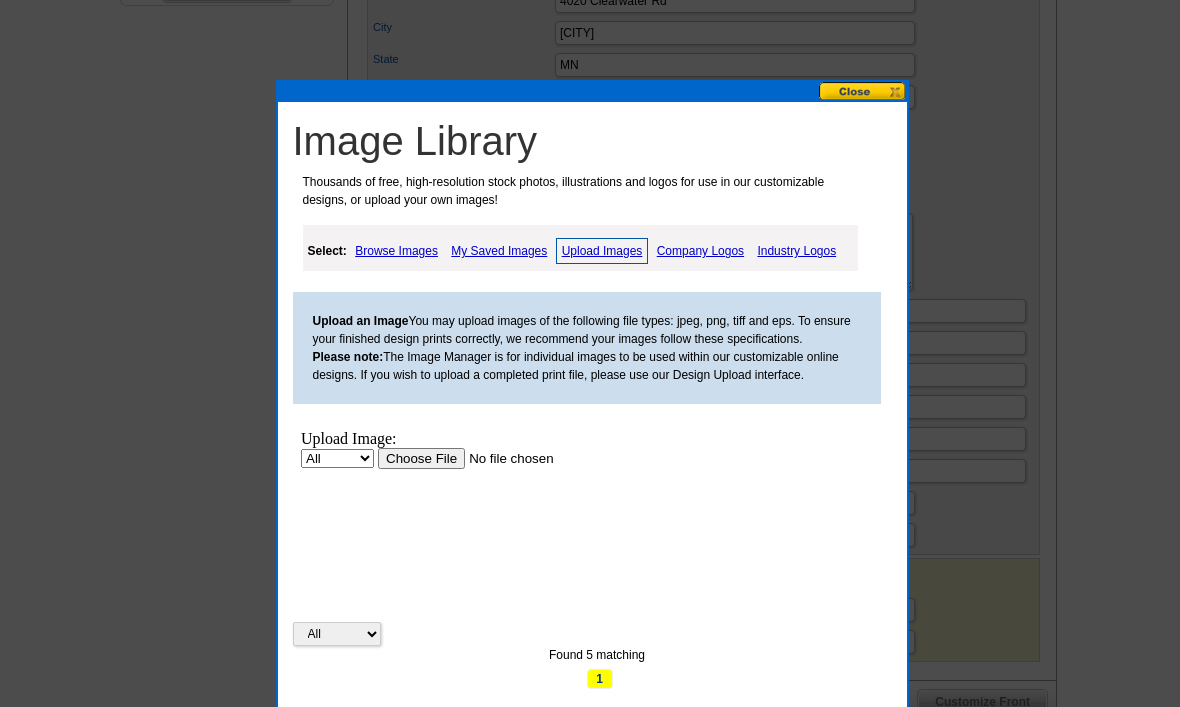 scroll, scrollTop: 0, scrollLeft: 0, axis: both 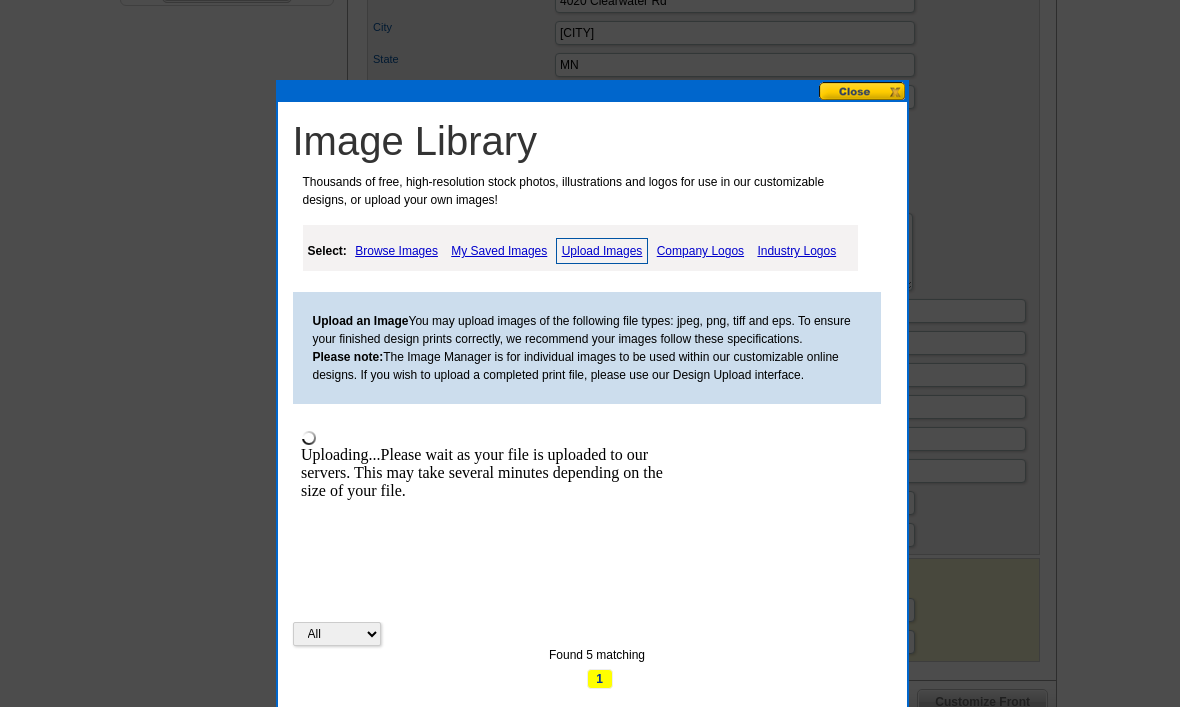 click on "Upload Images" at bounding box center (602, 251) 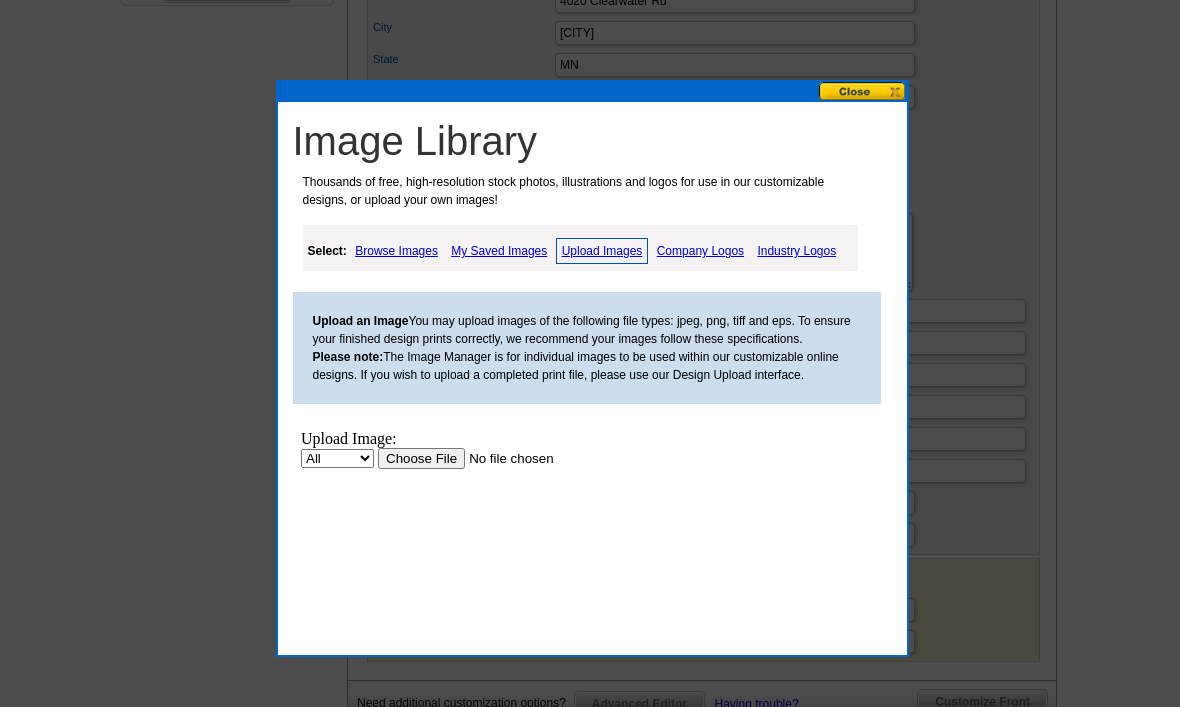 scroll, scrollTop: 0, scrollLeft: 0, axis: both 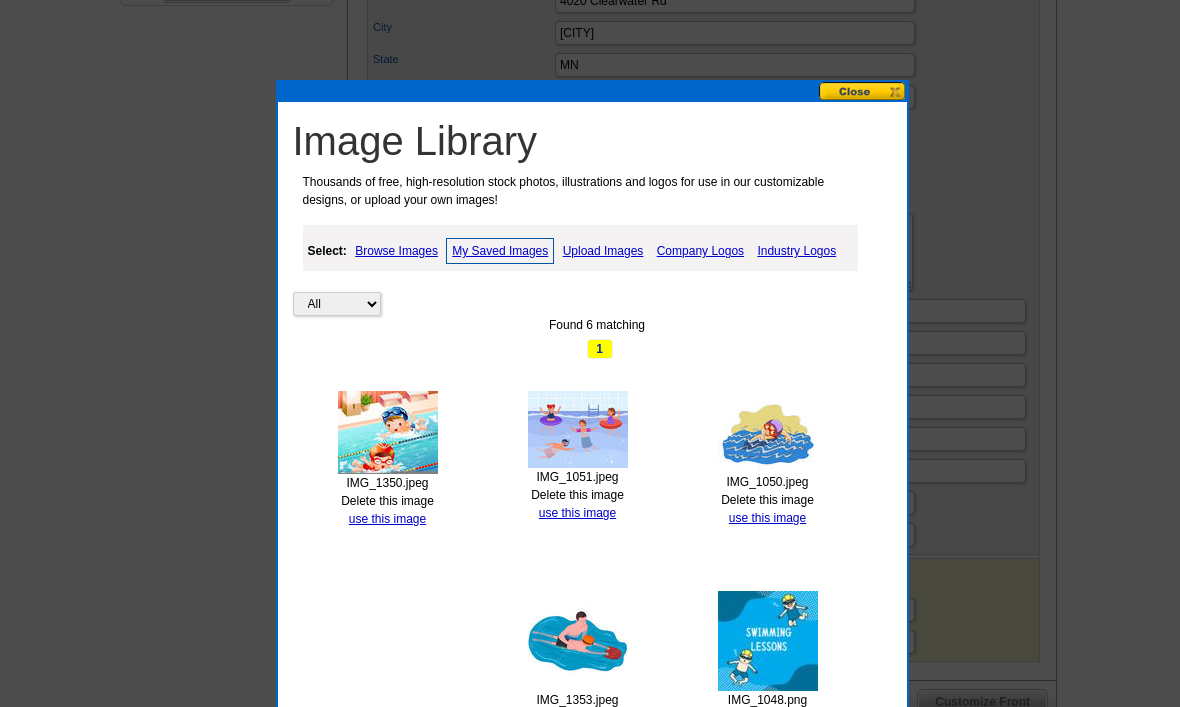 click on "use this image" at bounding box center (387, 519) 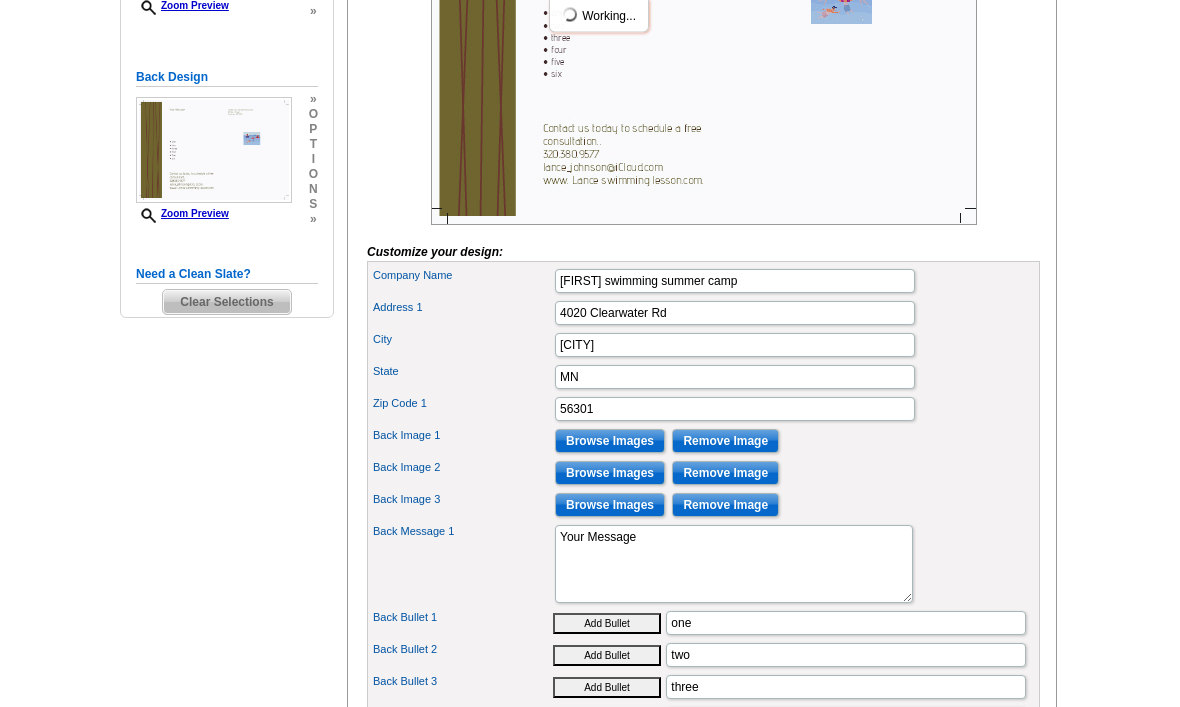 click on "Browse Images" at bounding box center [610, 474] 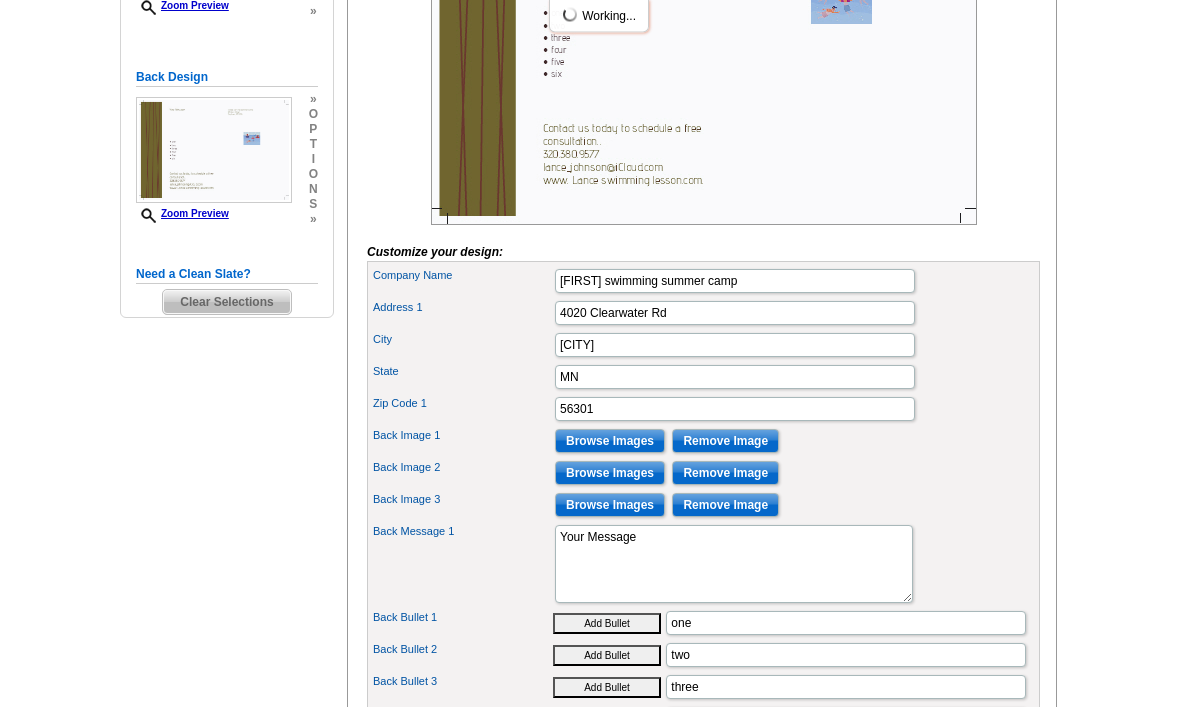 scroll, scrollTop: 483, scrollLeft: 0, axis: vertical 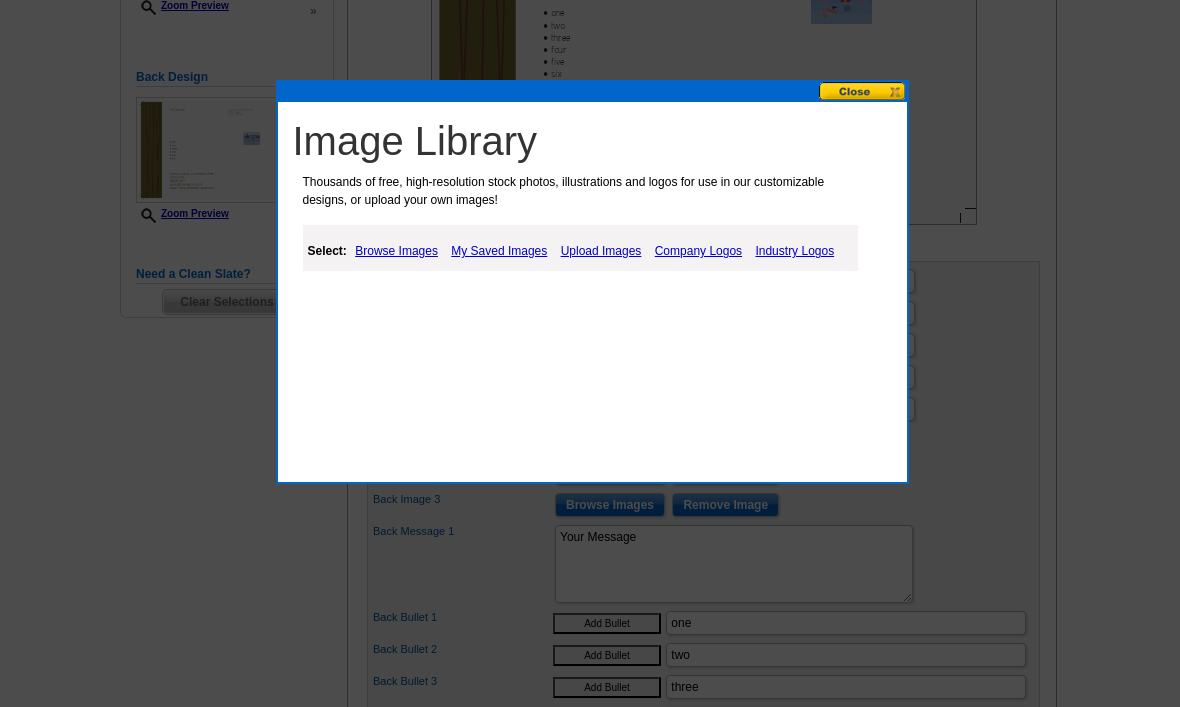 click on "Upload Images" at bounding box center [601, 251] 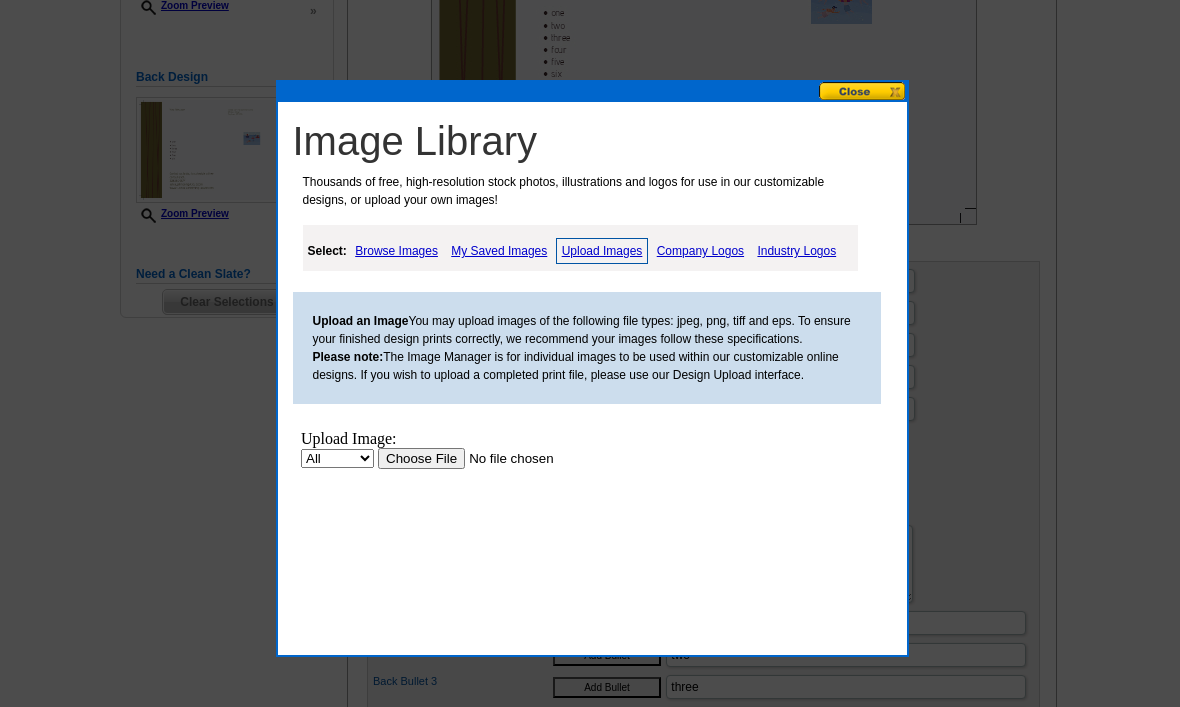 scroll, scrollTop: 0, scrollLeft: 0, axis: both 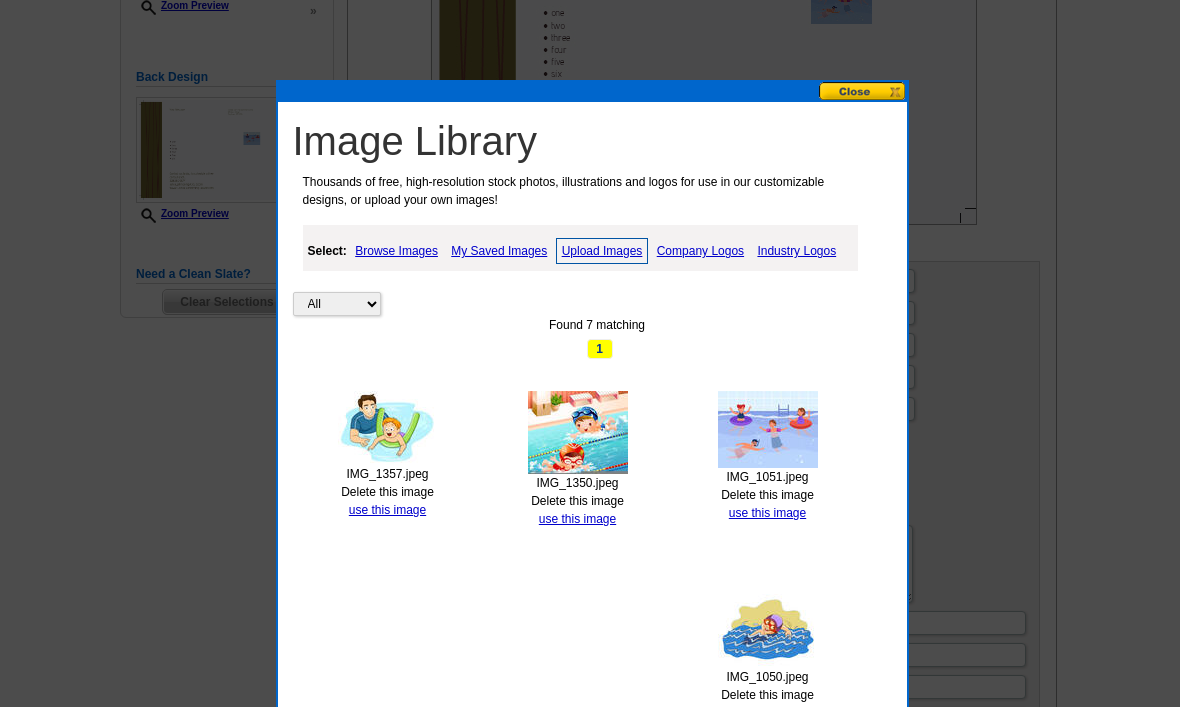 click on "Delete this image" at bounding box center [577, 501] 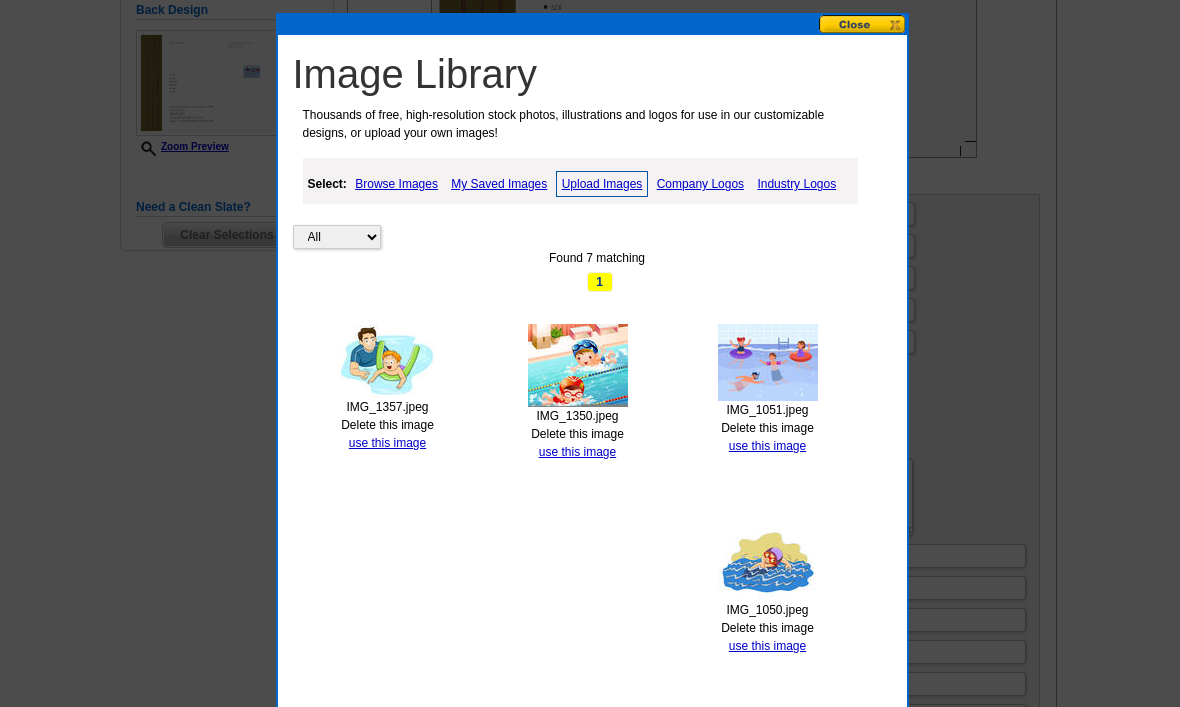 click on "use this image" at bounding box center [577, 452] 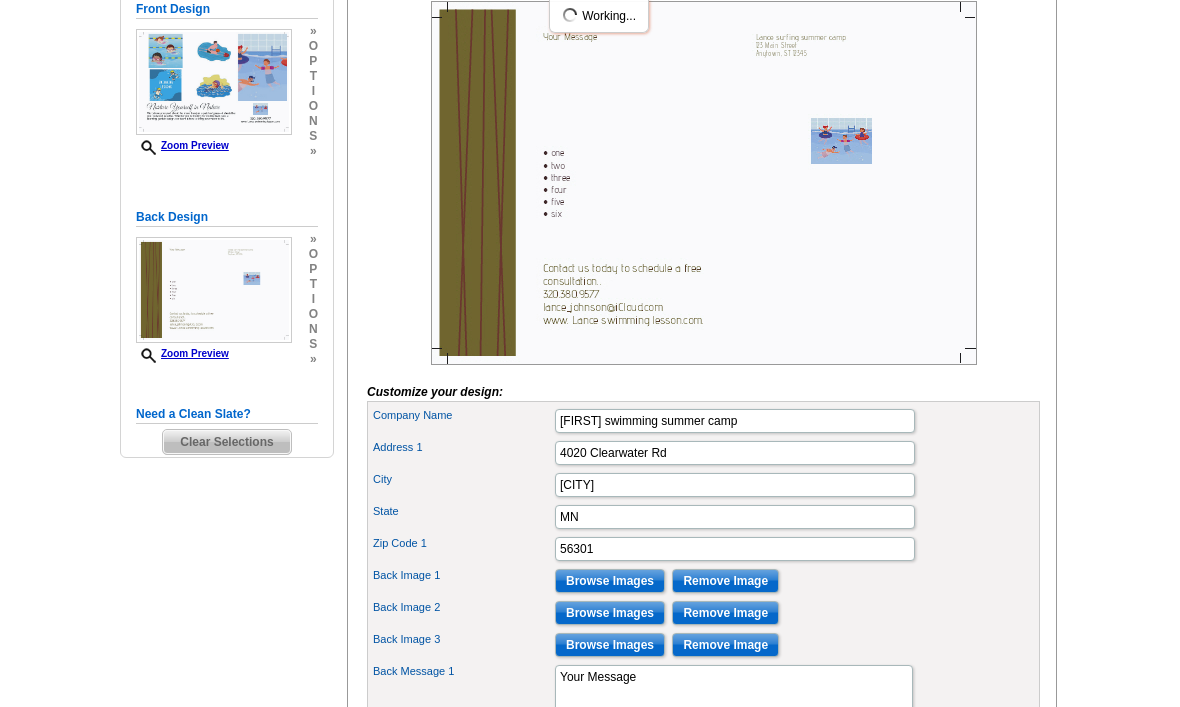 scroll, scrollTop: 339, scrollLeft: 0, axis: vertical 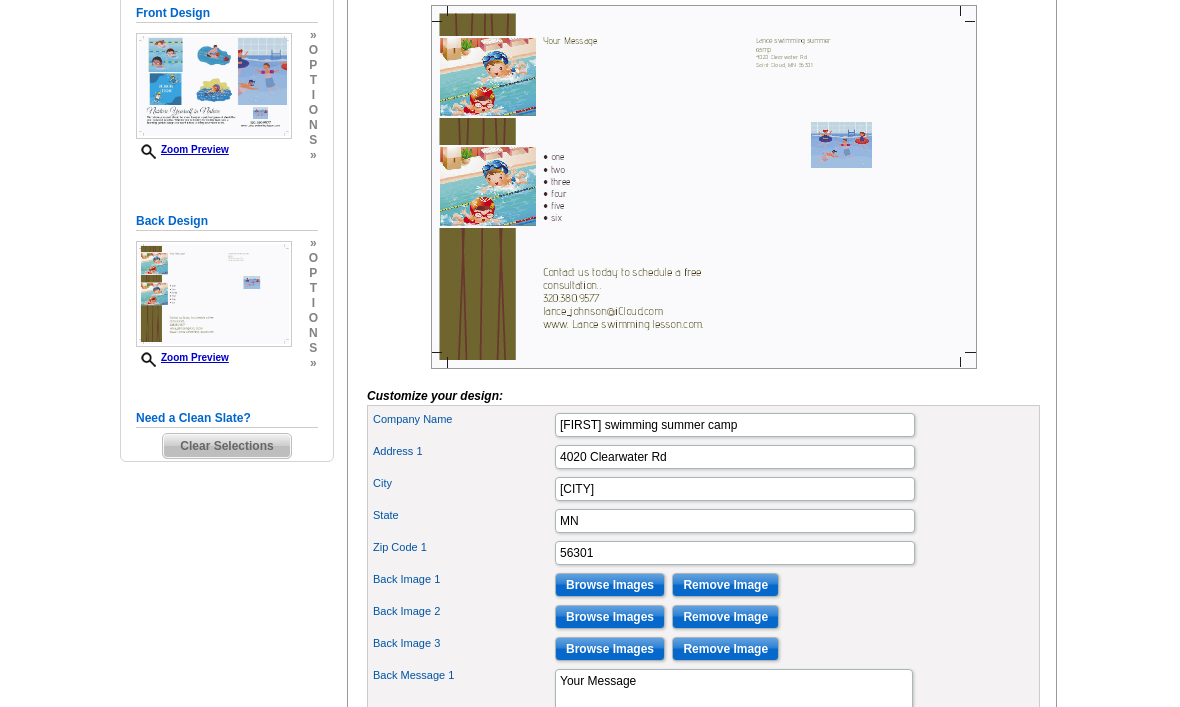 click on "Browse Images" at bounding box center (610, 617) 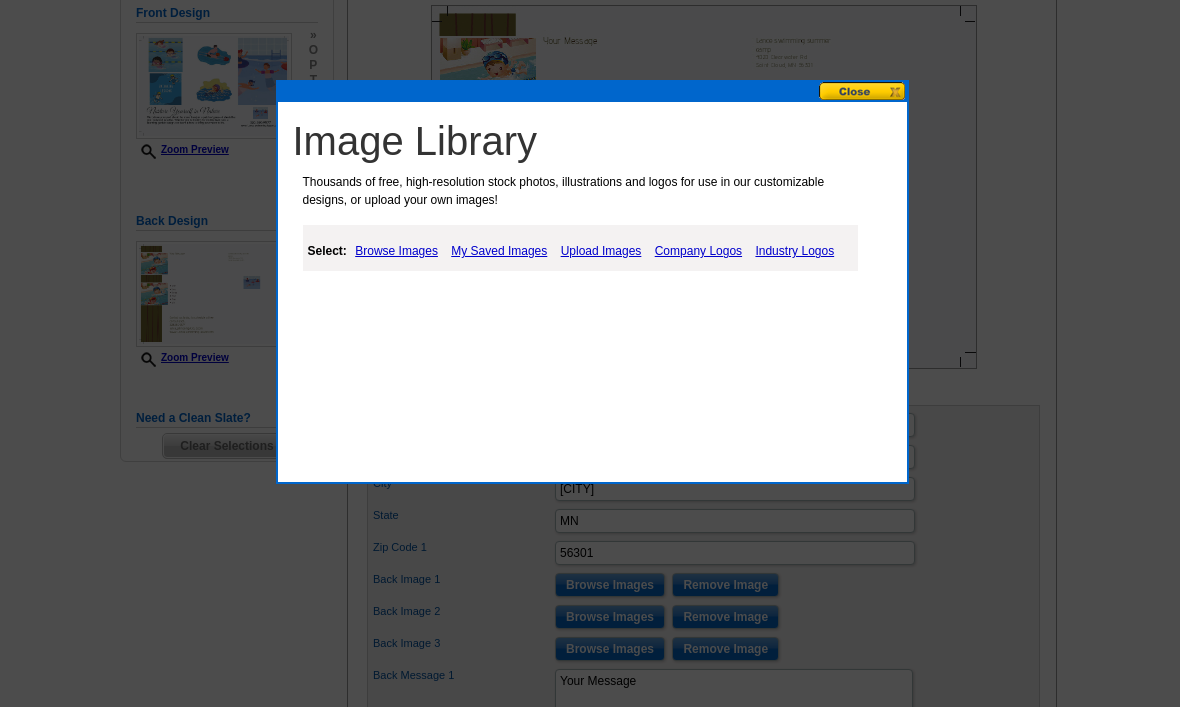 click on "My Saved Images" at bounding box center (499, 251) 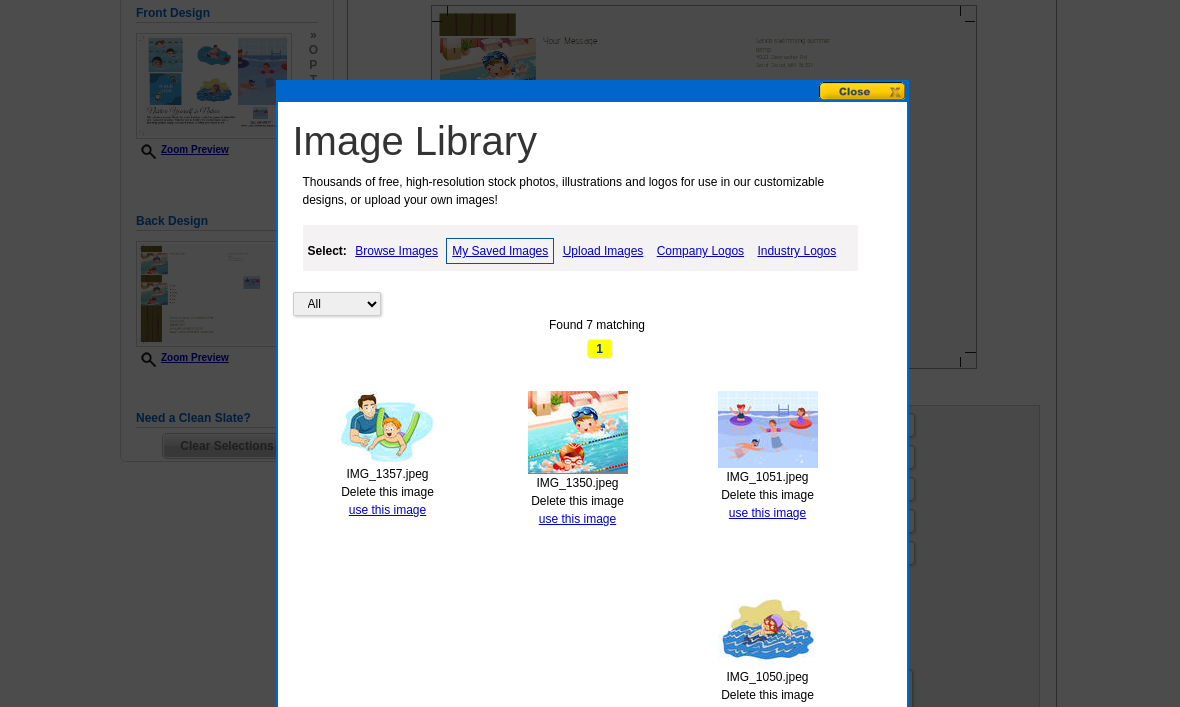 click on "Delete this image" at bounding box center [387, 492] 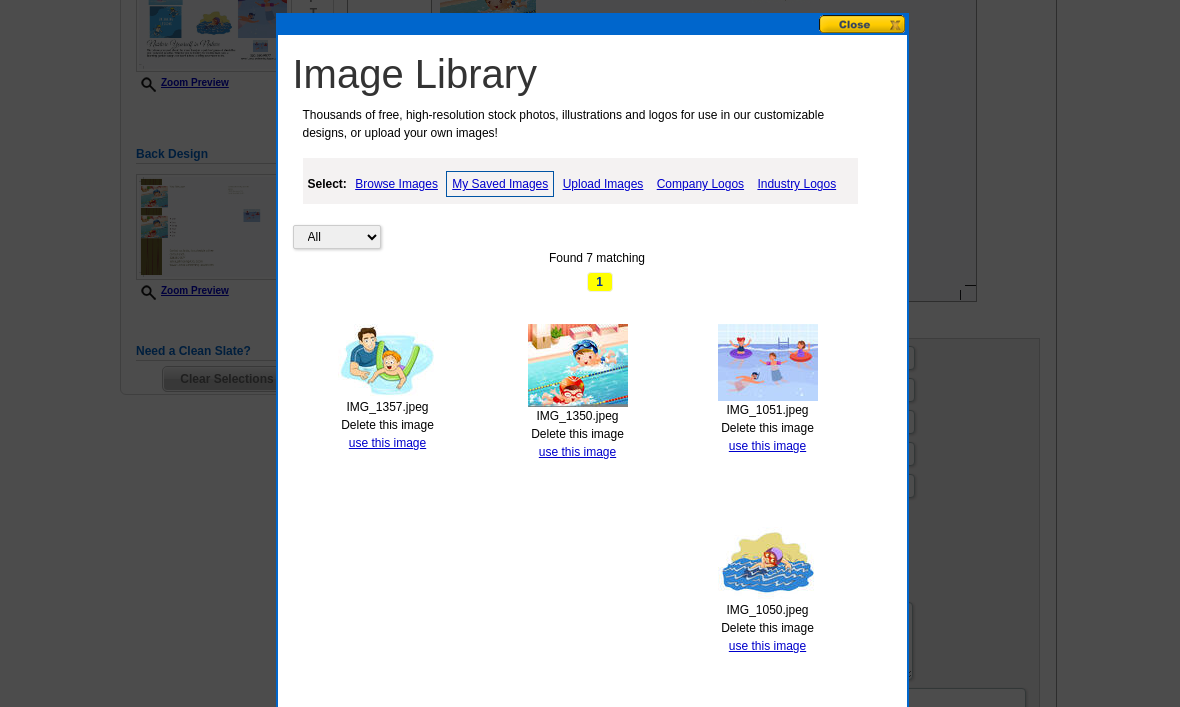click on "use this image" at bounding box center (387, 443) 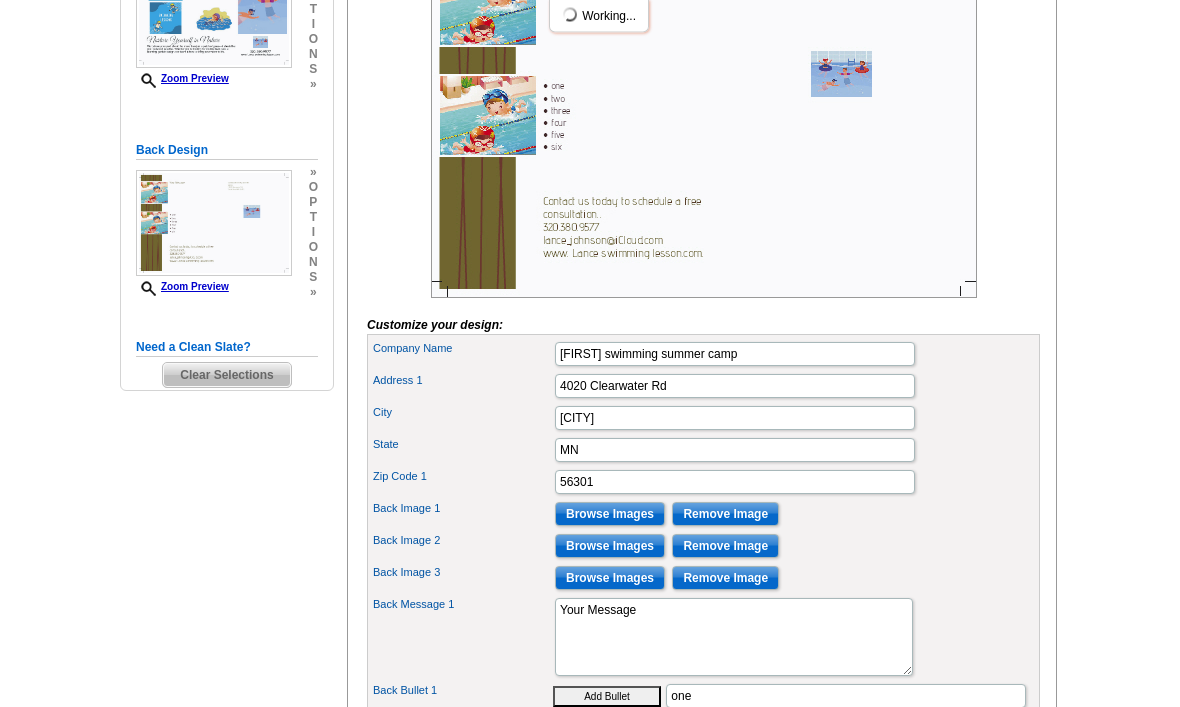 scroll, scrollTop: 447, scrollLeft: 0, axis: vertical 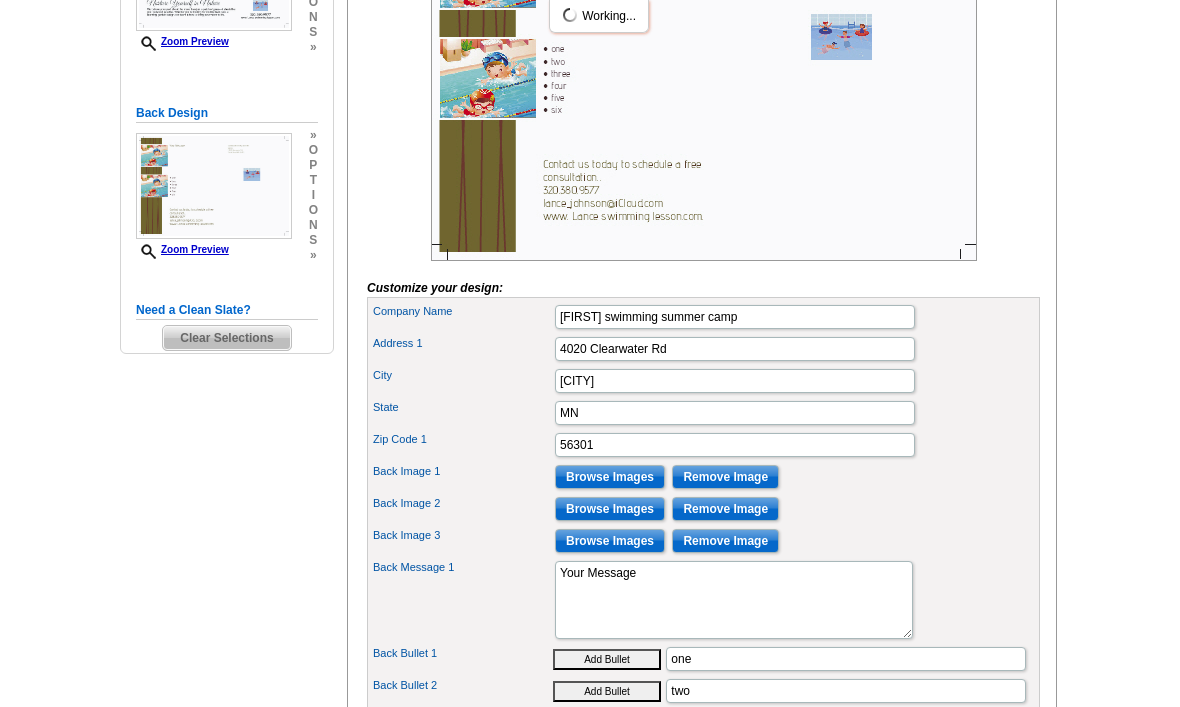 click on "Browse Images" at bounding box center (610, 541) 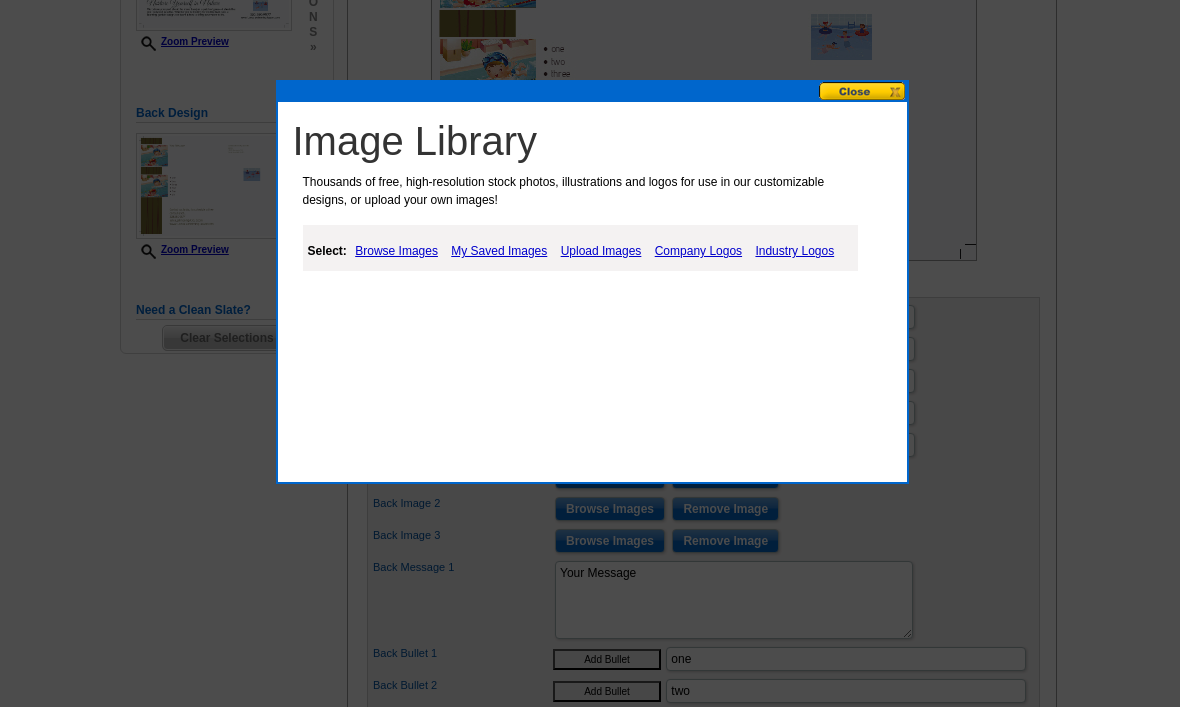 click on "Upload Images" at bounding box center (601, 251) 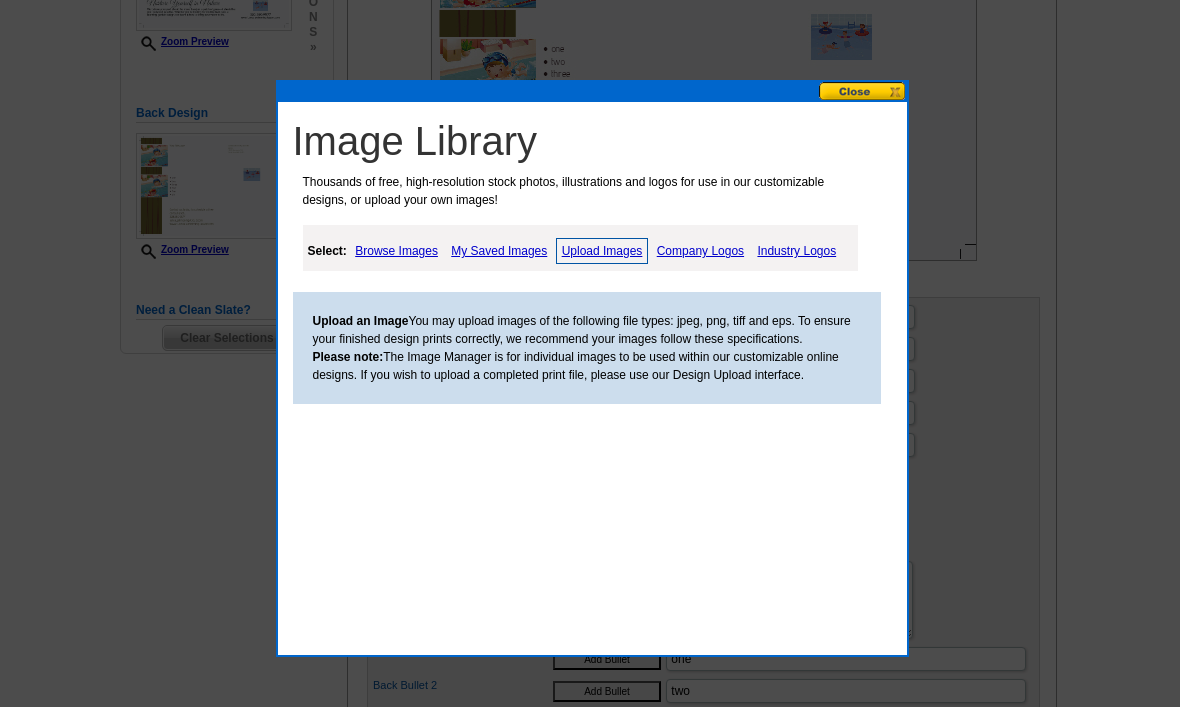 click at bounding box center [863, 91] 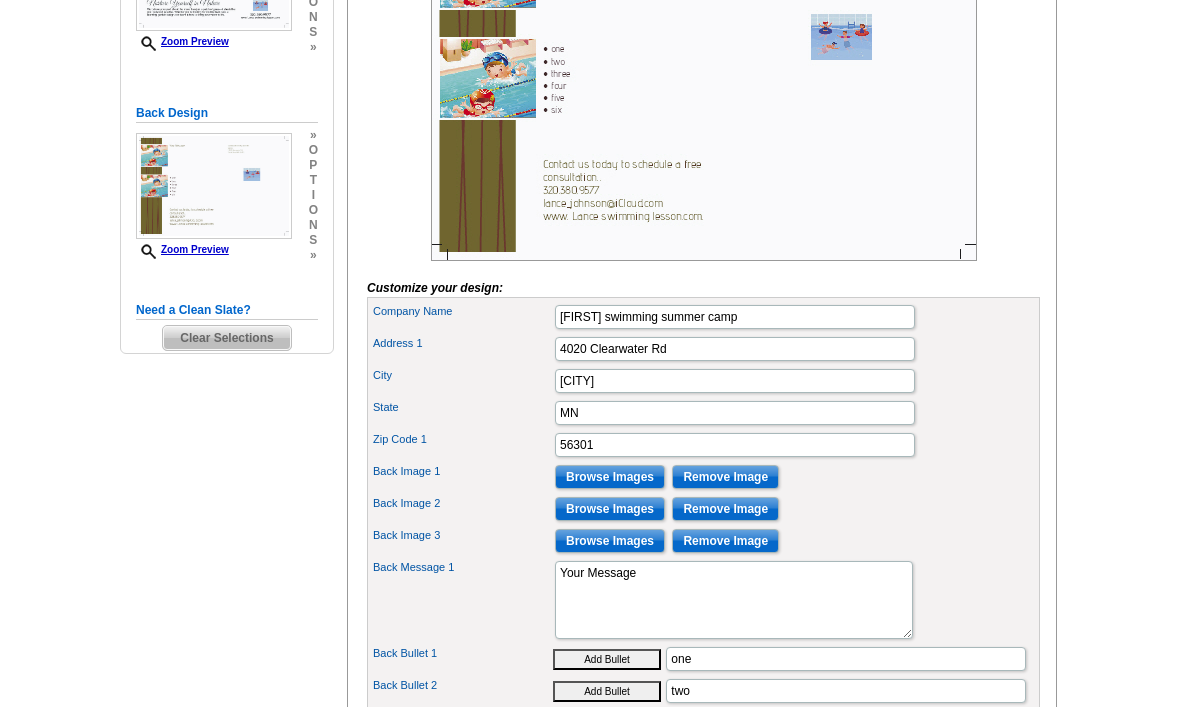 click on "Browse Images" at bounding box center [610, 509] 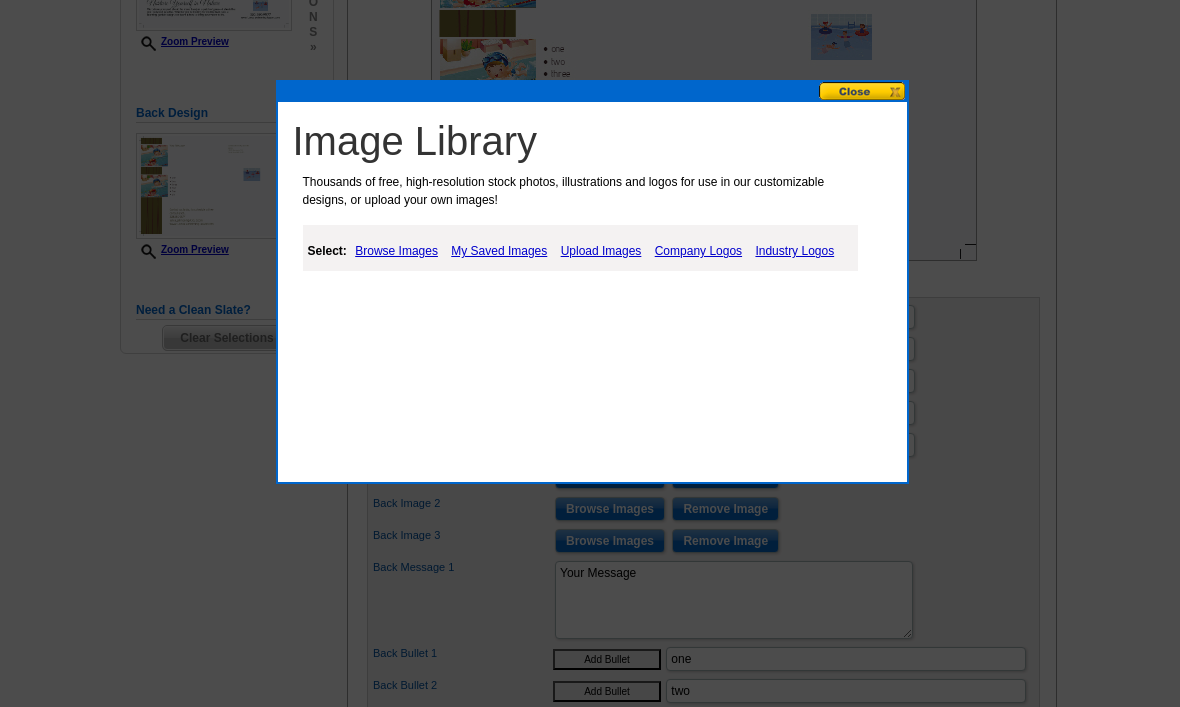 click on "My Saved Images" at bounding box center [499, 251] 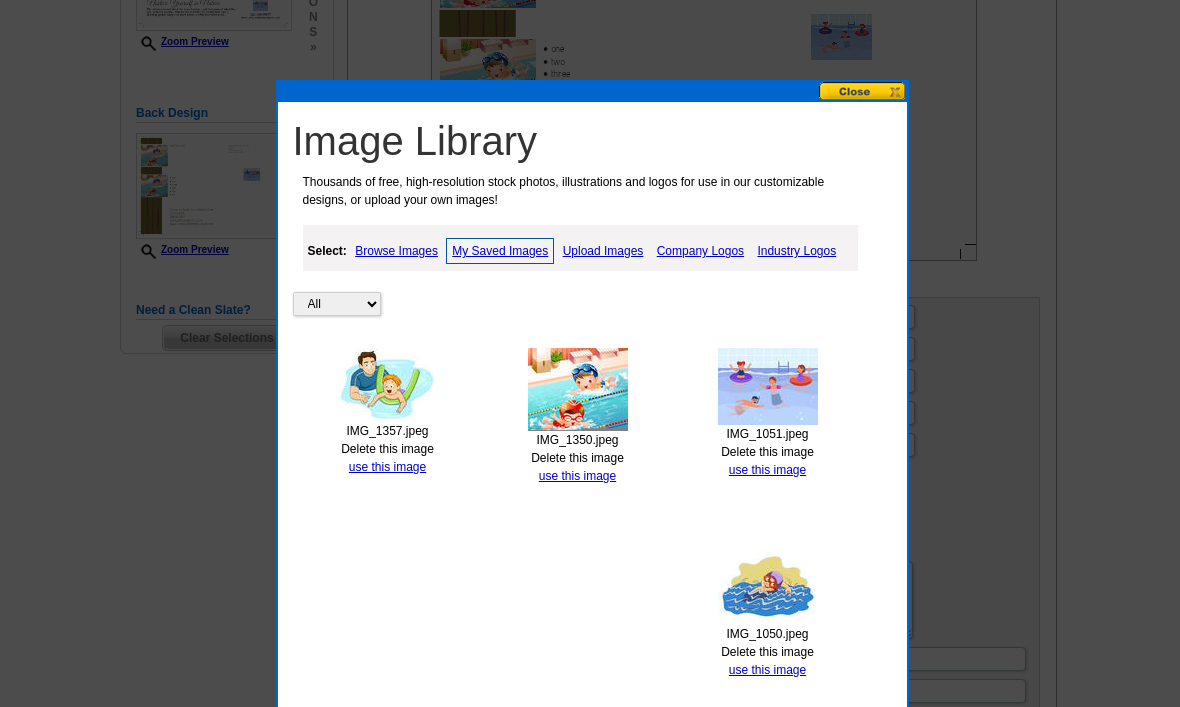 click on "Upload Images" at bounding box center [603, 251] 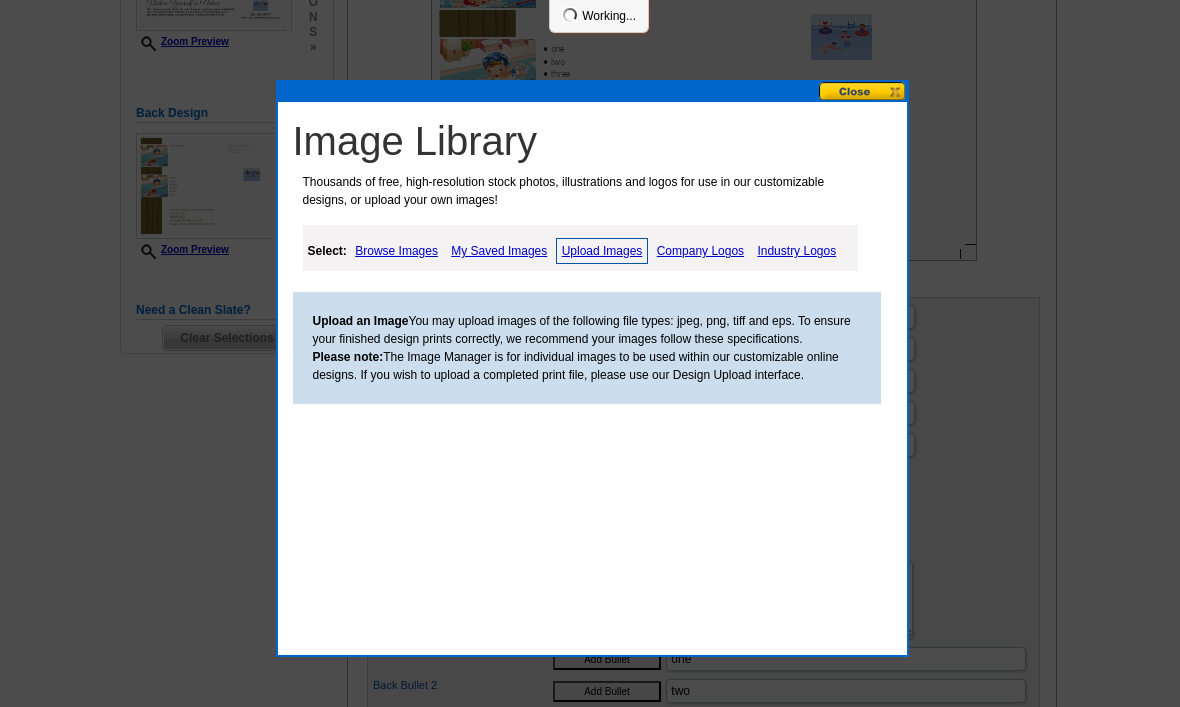 click on "My Saved Images" at bounding box center (499, 251) 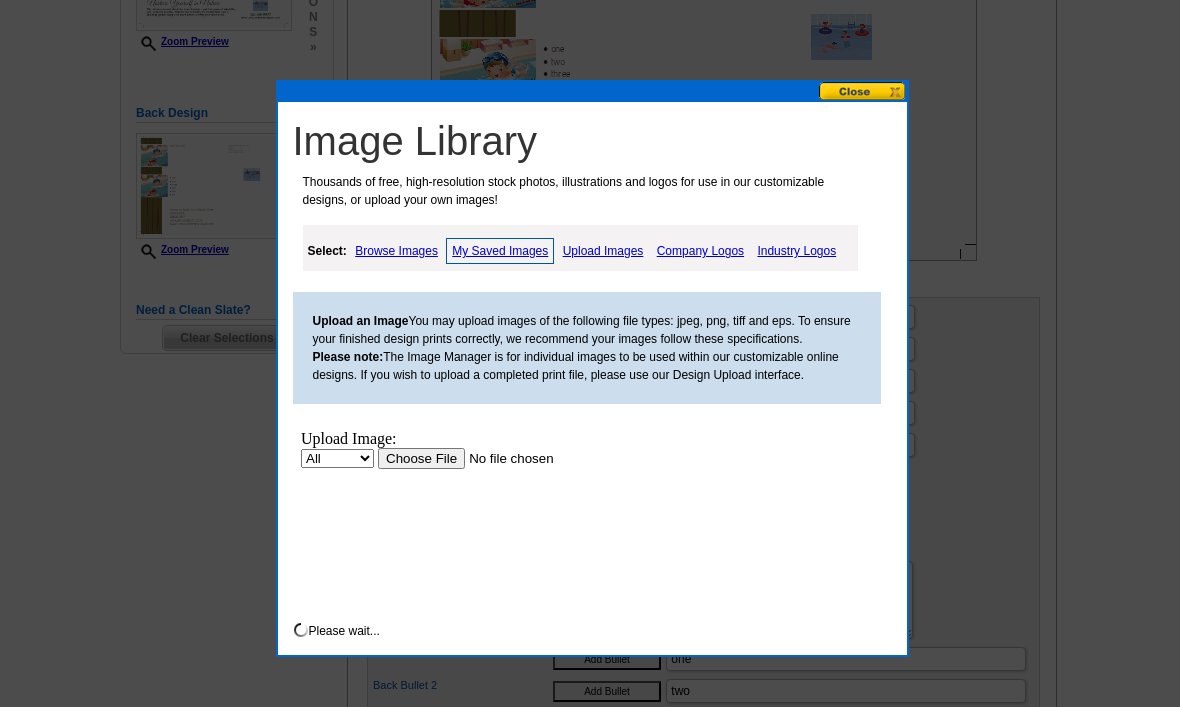scroll, scrollTop: 0, scrollLeft: 0, axis: both 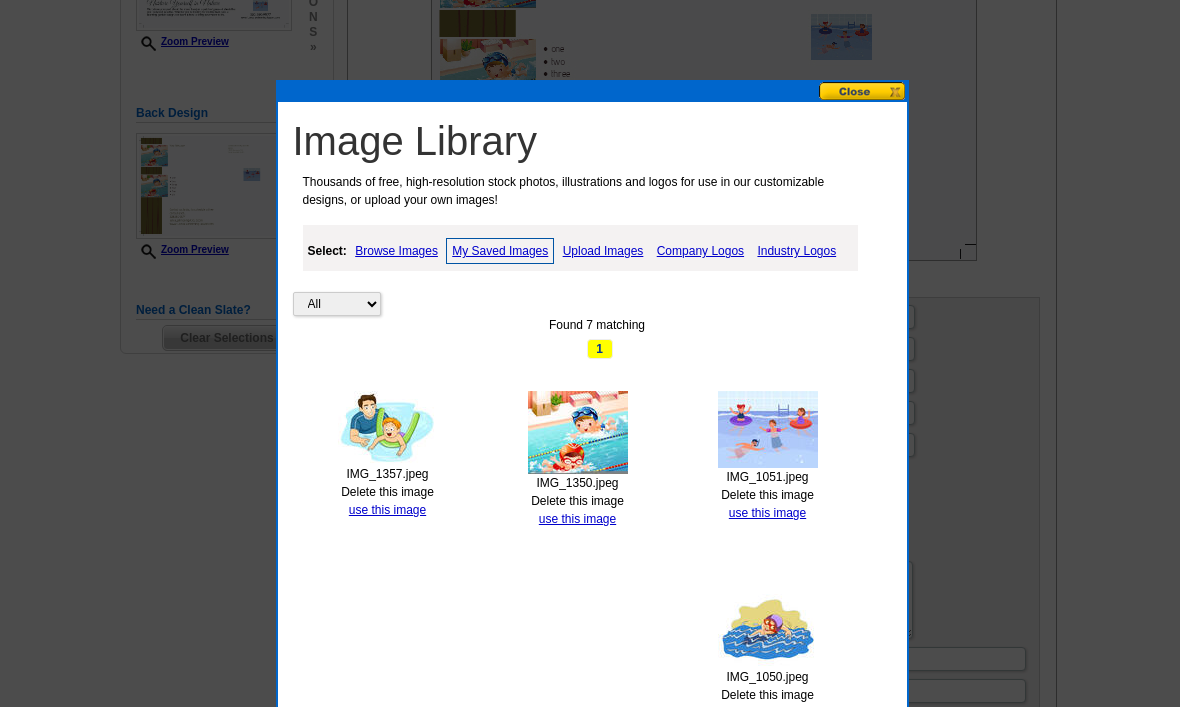 click at bounding box center (863, 91) 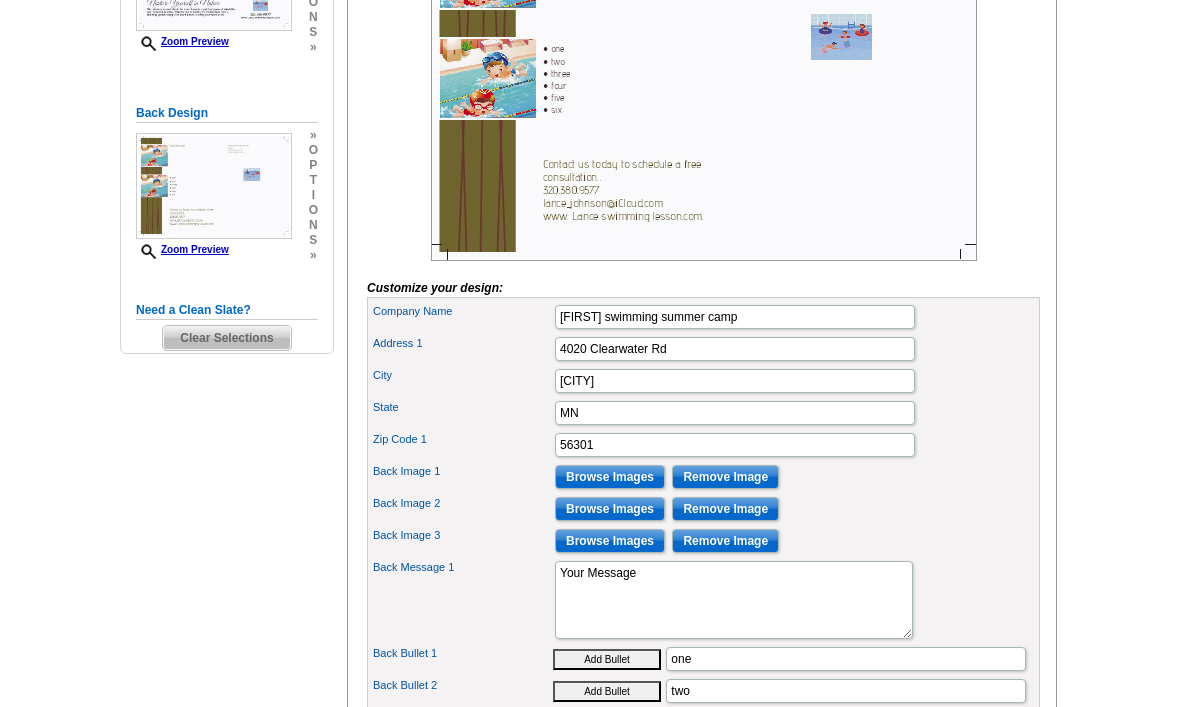 click on "Browse Images" at bounding box center [610, 509] 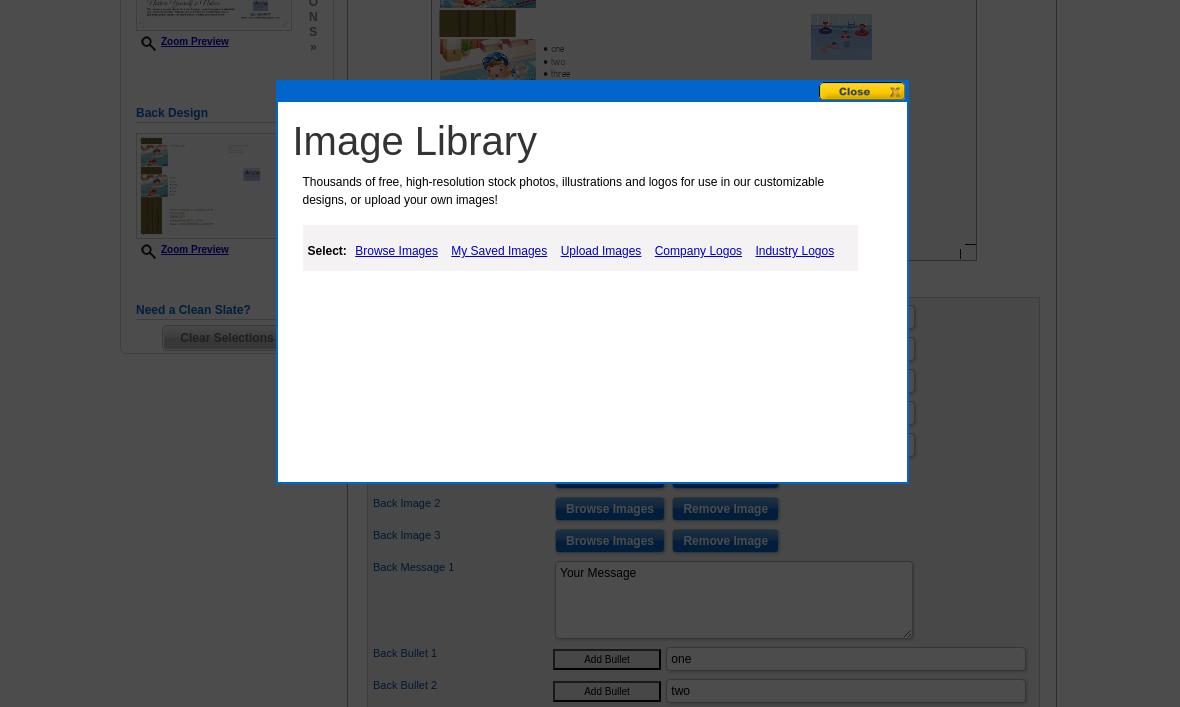 click on "My Saved Images" at bounding box center (499, 251) 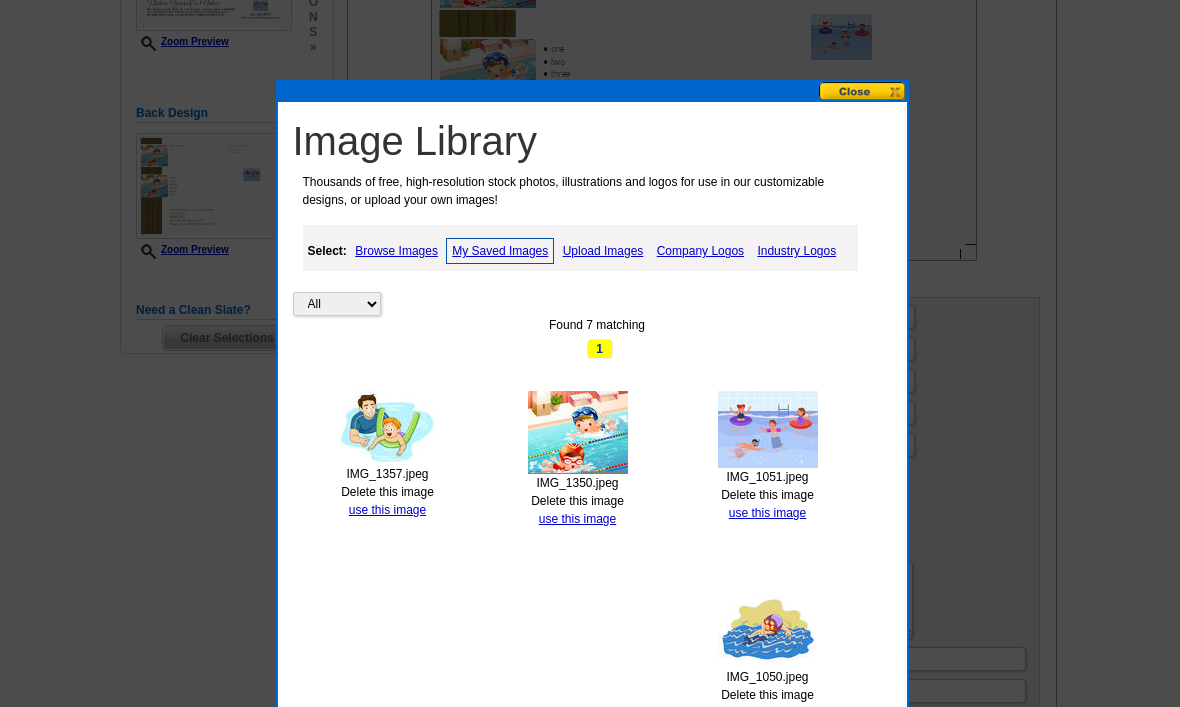 click on "IMG_1357.jpeg" at bounding box center (388, 474) 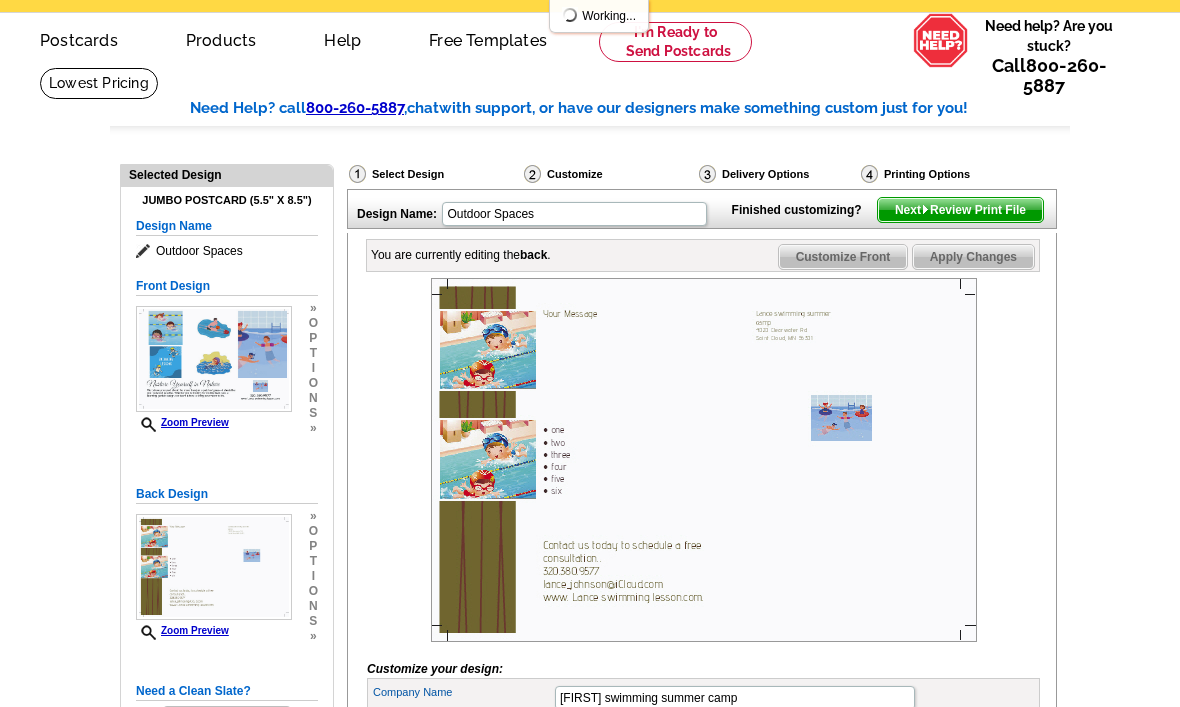 scroll, scrollTop: 67, scrollLeft: 0, axis: vertical 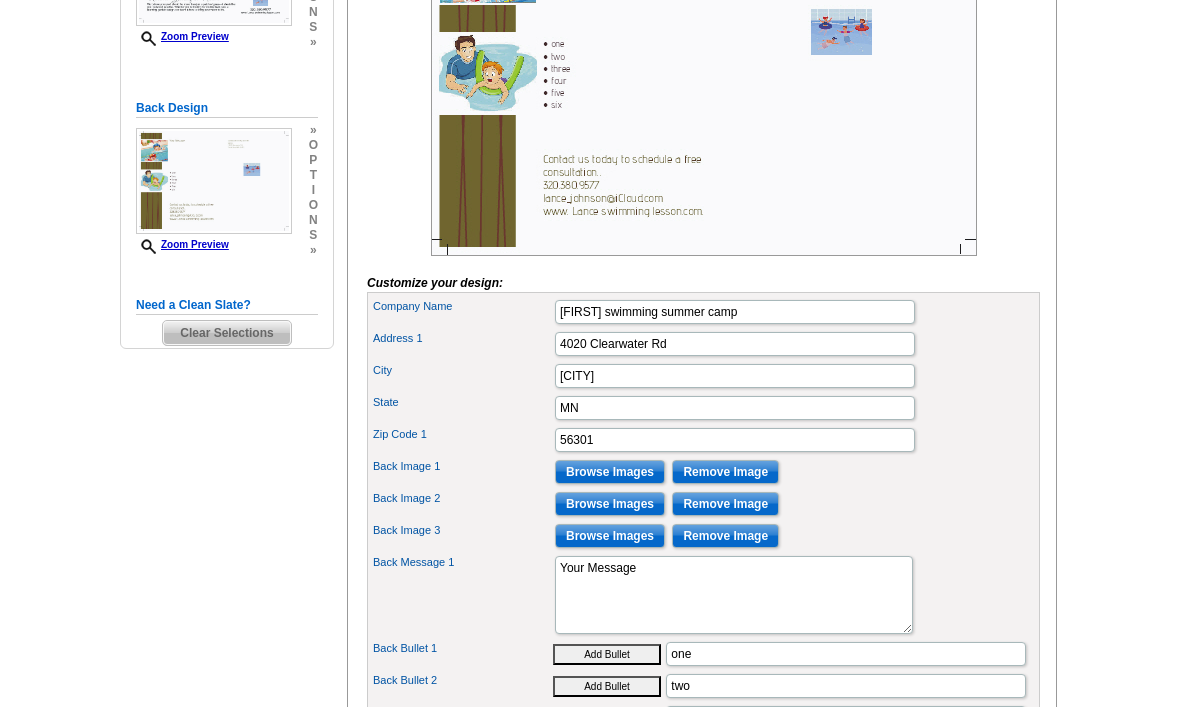 click on "Browse Images" at bounding box center [610, 537] 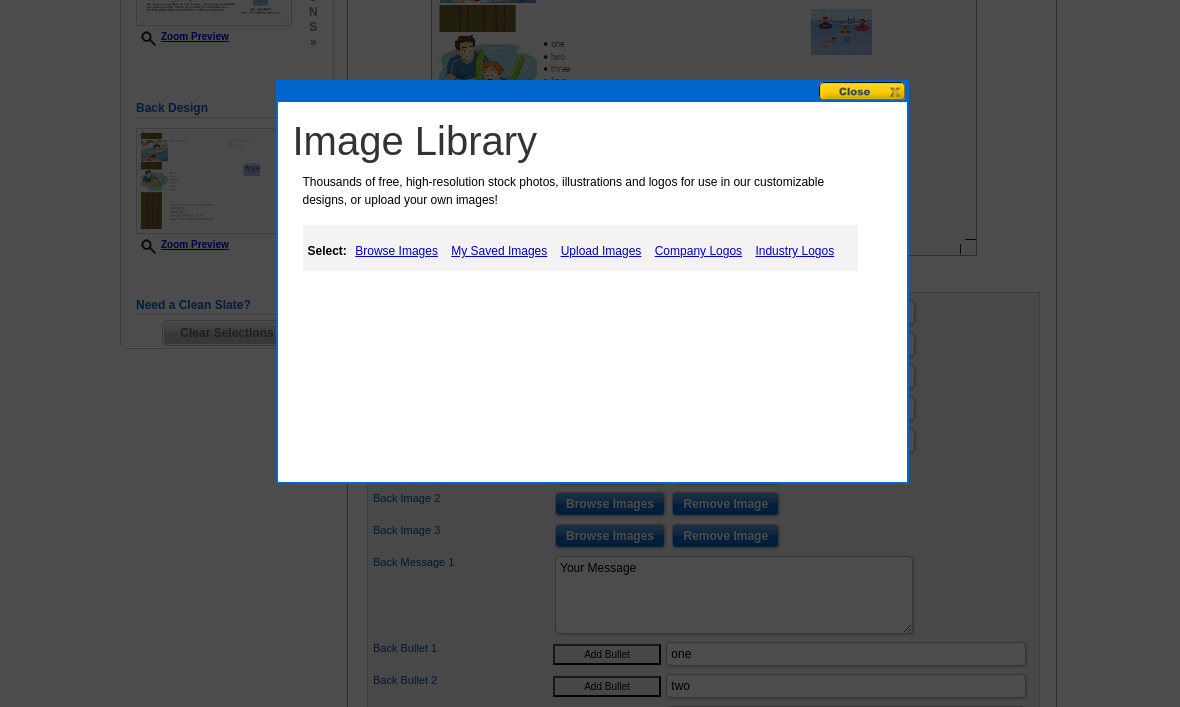click on "Upload Images" at bounding box center [601, 251] 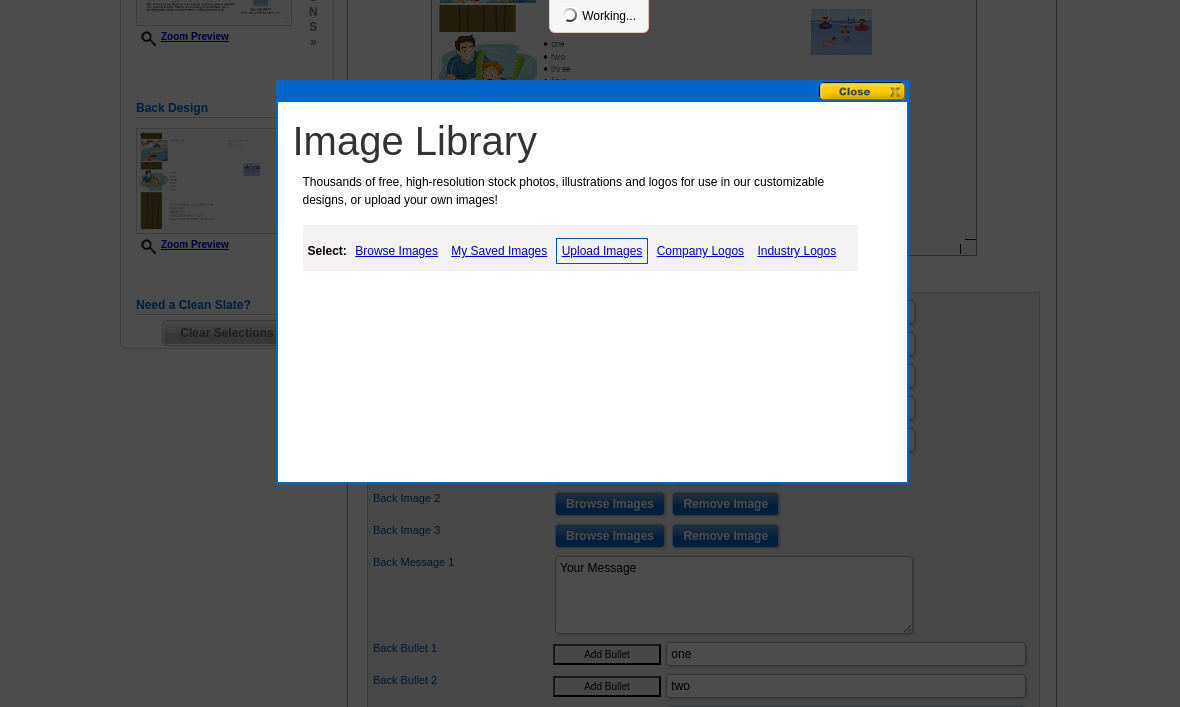click on "My Saved Images" at bounding box center (499, 251) 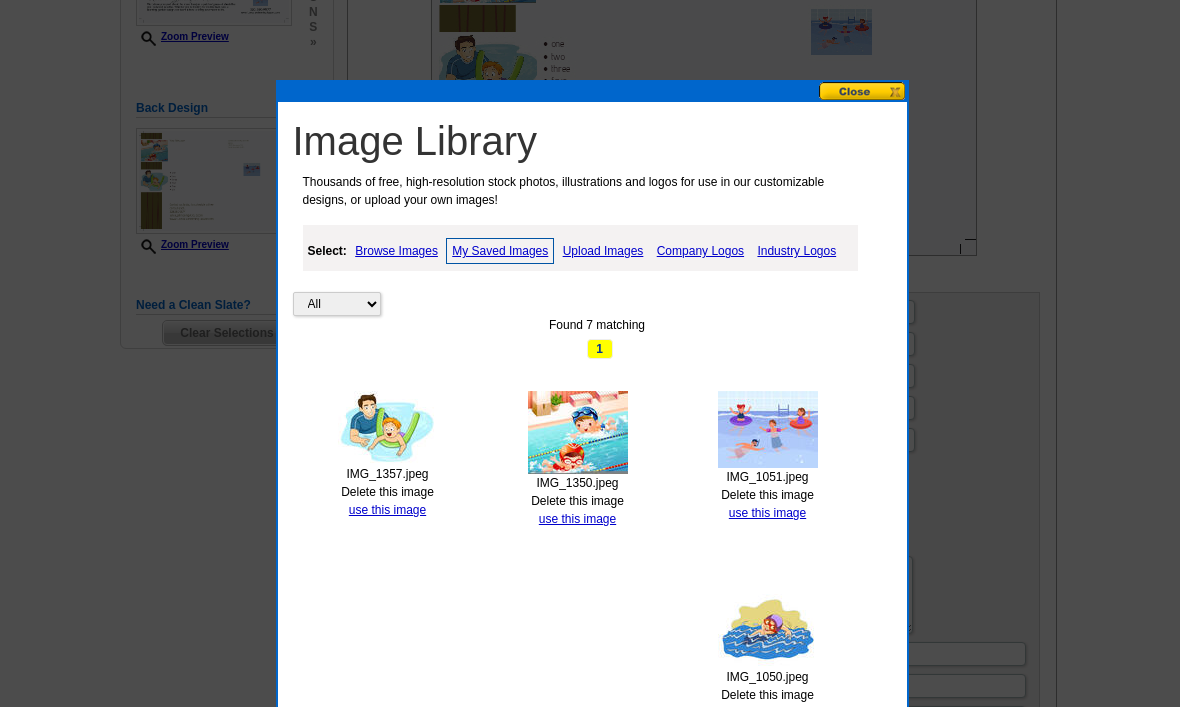 click on "Upload Images" at bounding box center (603, 251) 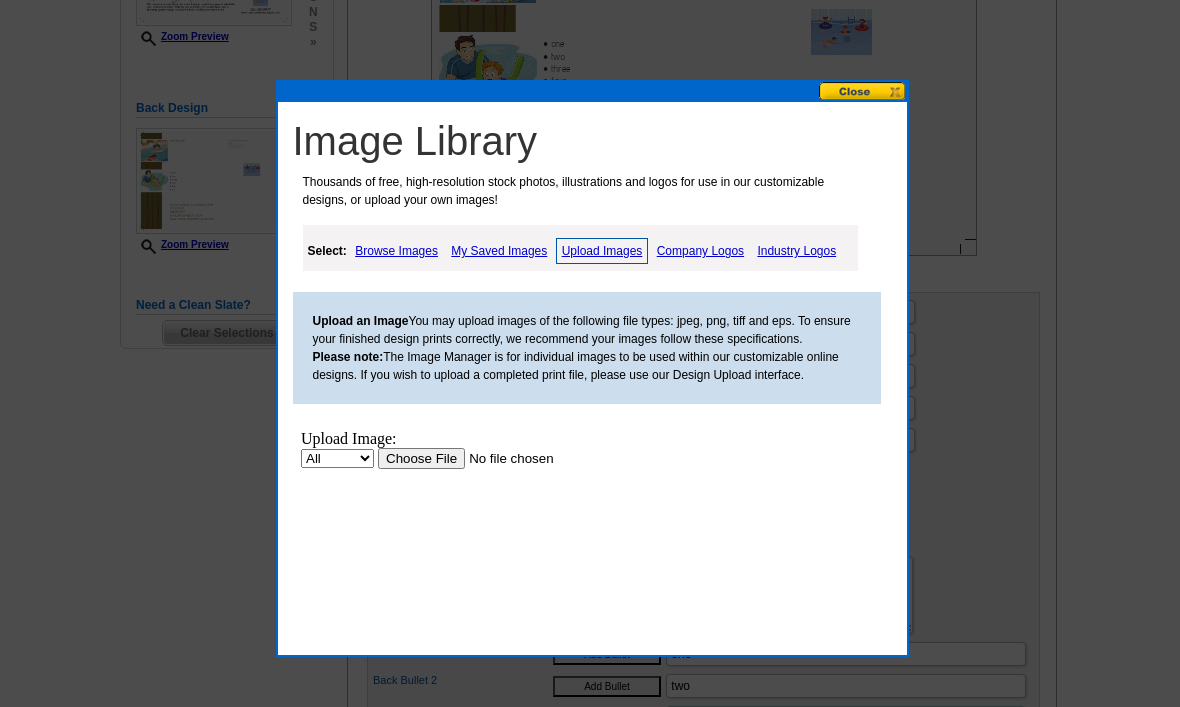 scroll, scrollTop: 0, scrollLeft: 0, axis: both 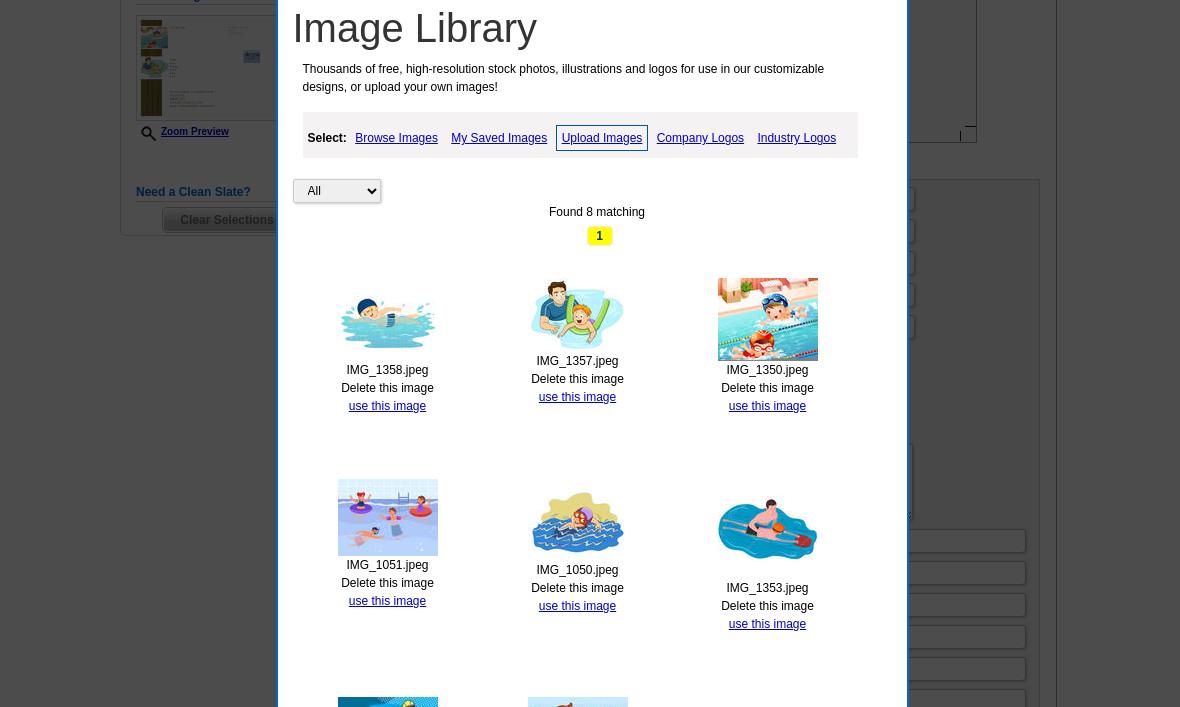 click on "use this image" at bounding box center (387, 406) 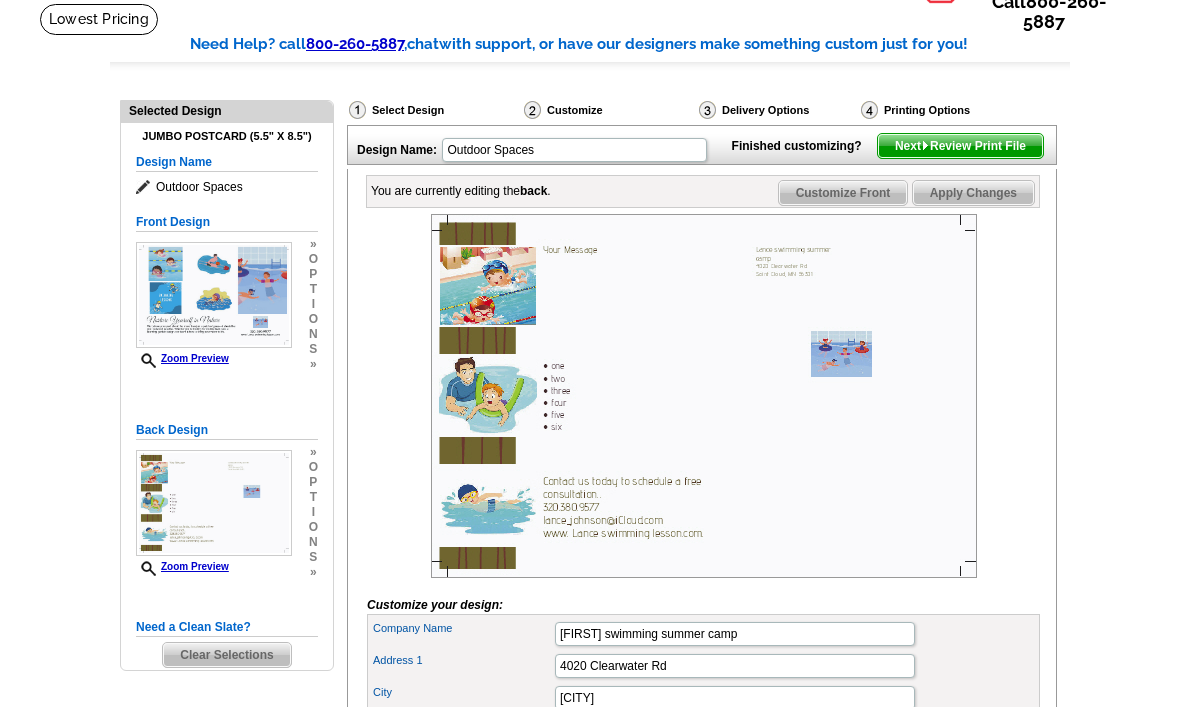 scroll, scrollTop: 95, scrollLeft: 0, axis: vertical 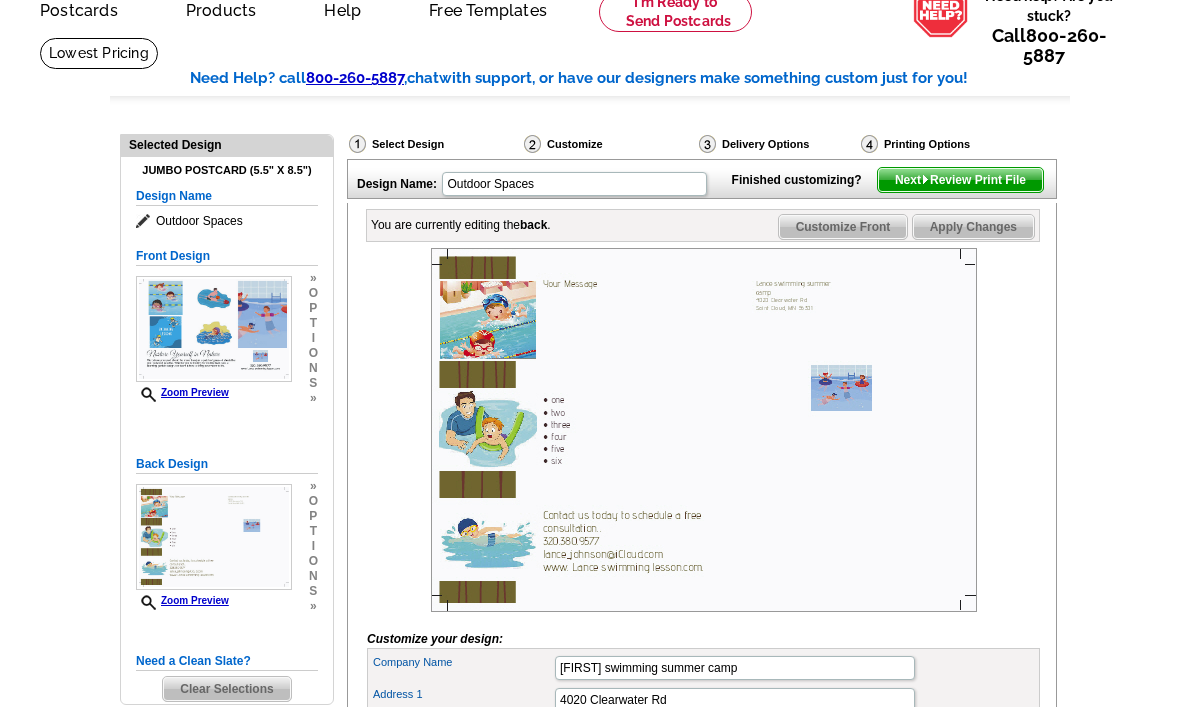 click on "Finished customizing?
Next   Review Print File" at bounding box center [889, 177] 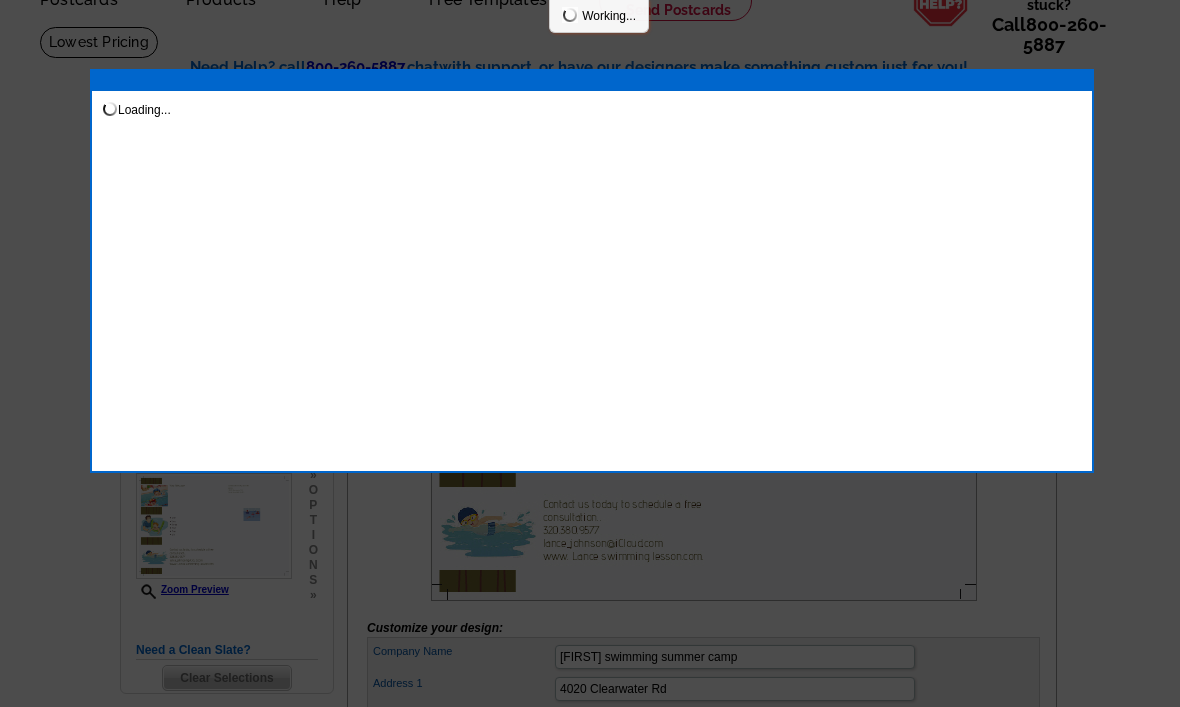 scroll, scrollTop: 50, scrollLeft: 0, axis: vertical 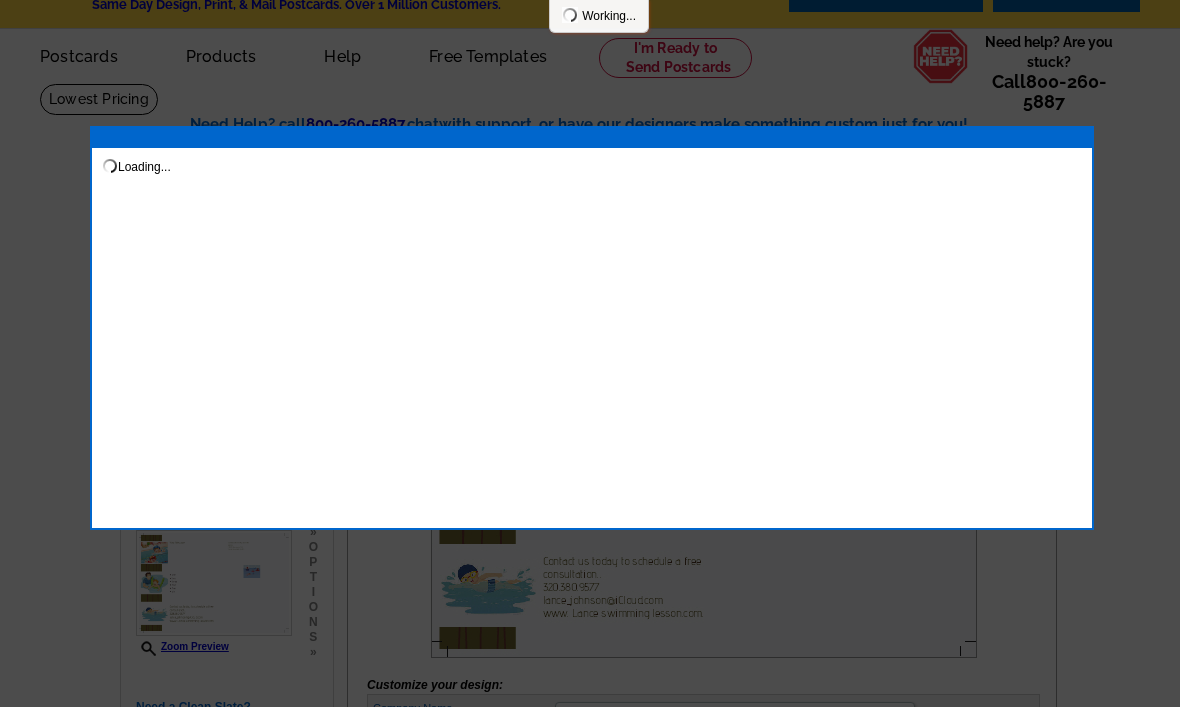 click at bounding box center [590, 328] 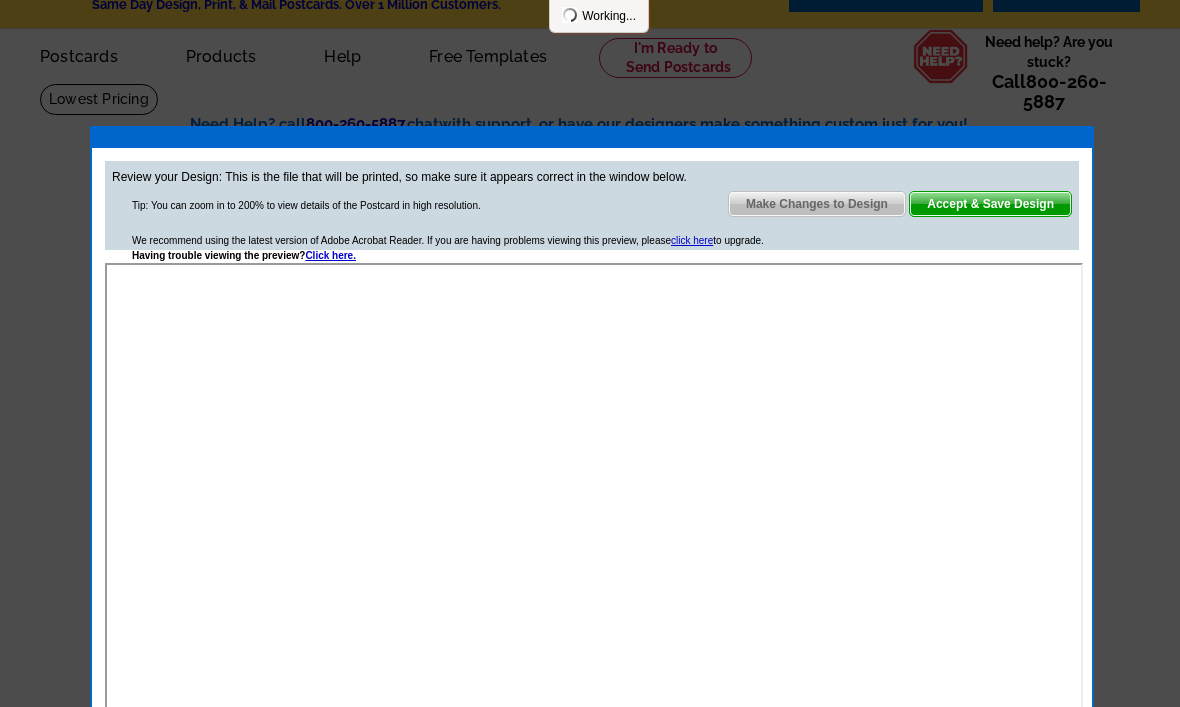 click on "Review your Design: This is the file that will be printed, so make sure it appears correct in the window below.
Tip: You can zoom in to 200% to view details of the Postcard in high resolution.
Make Changes to Design
Accept & Save Design
We recommend using the latest version of Adobe Acrobat Reader. If you are having problems viewing this preview, please
click here
to upgrade.
Having trouble viewing the preview?
Click here.
We can't accept this PDF
Your template has been edited outside this browser window and no longer reflects this PDF. Please  click here  to reload and review the changes.
* Note: To prevent this from happening, make sure you only have one browser window opened to this template when making edits." at bounding box center [592, 464] 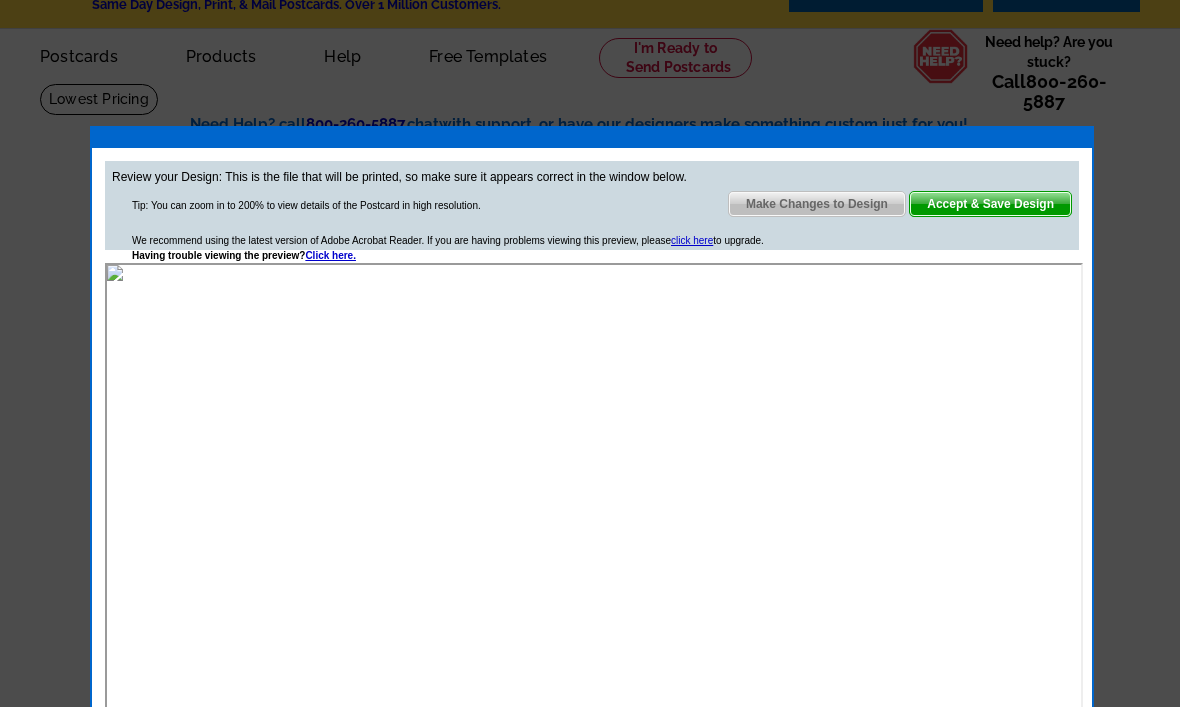 scroll, scrollTop: 0, scrollLeft: 0, axis: both 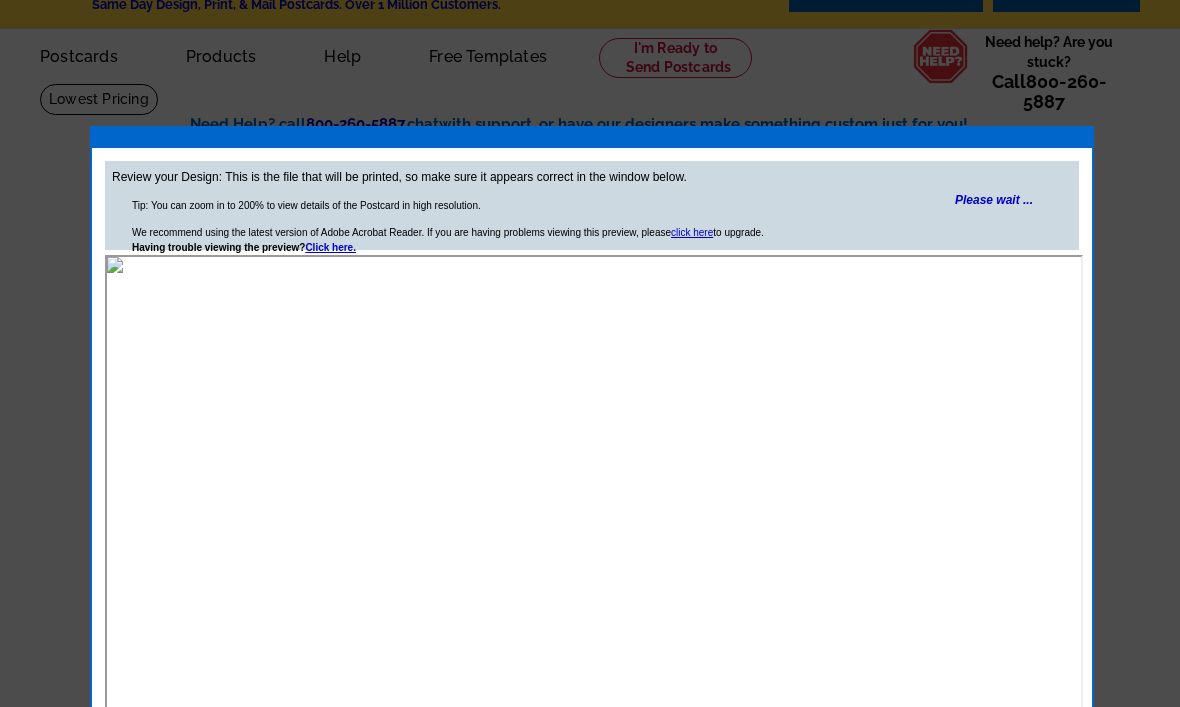 click on "Please wait ..." at bounding box center (994, 200) 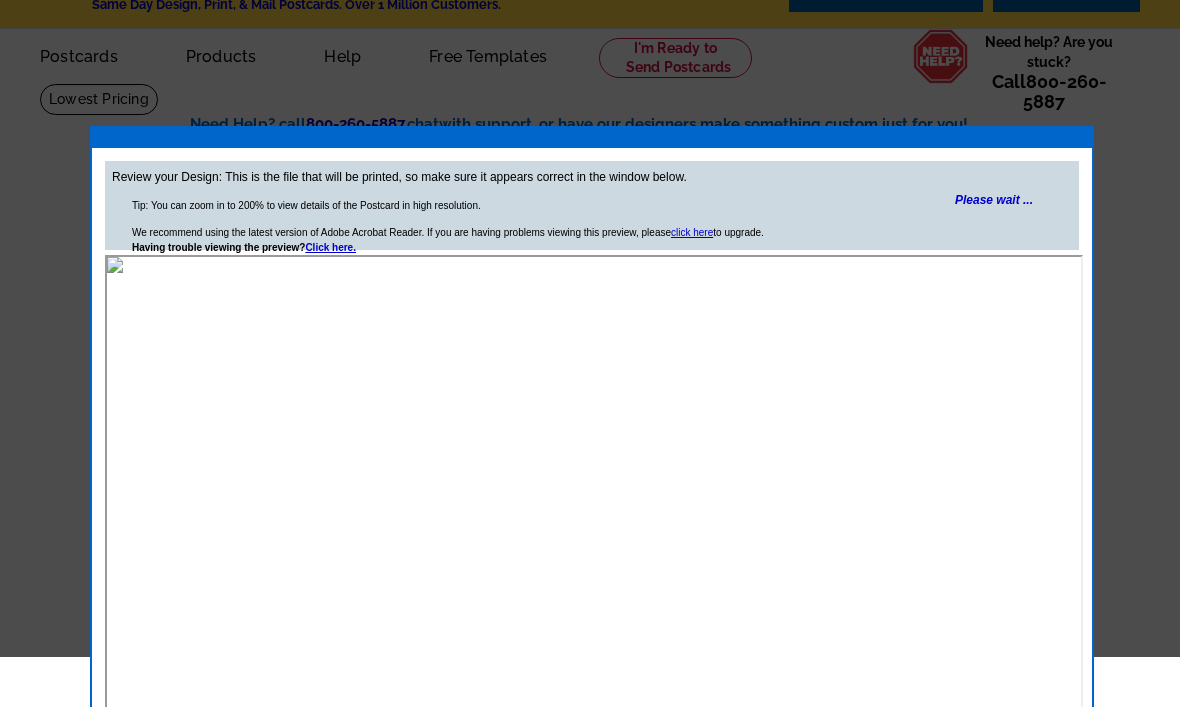 scroll, scrollTop: 0, scrollLeft: 0, axis: both 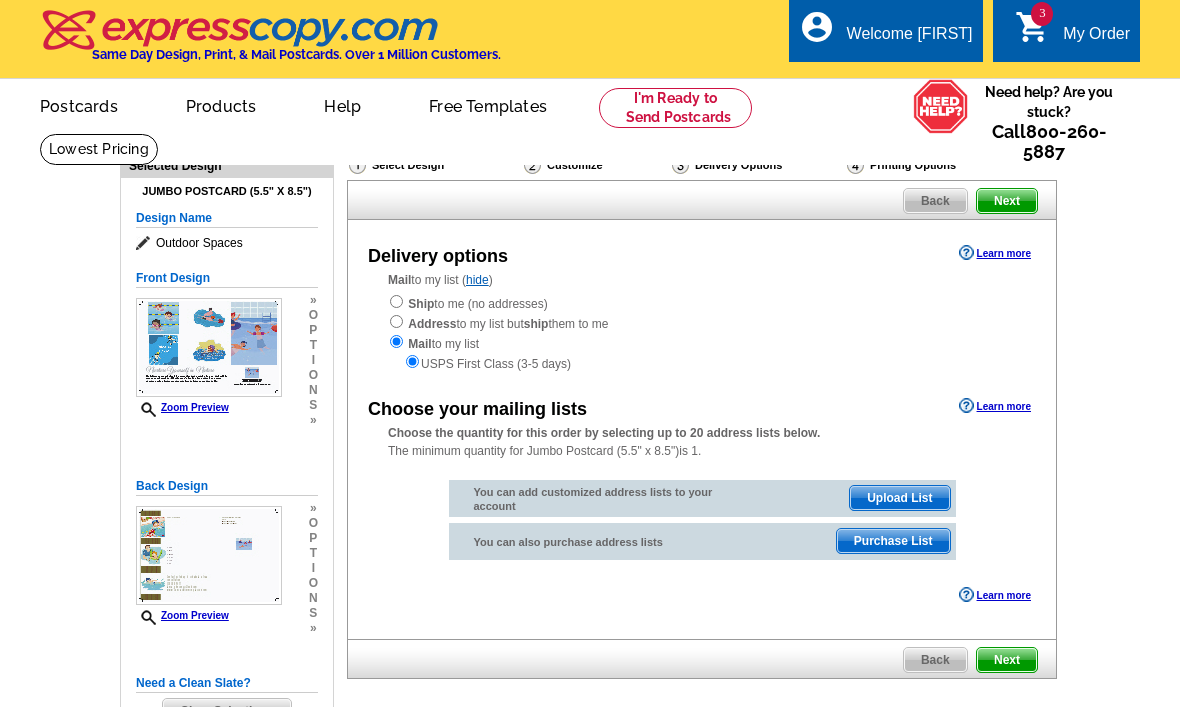 click on "Ship" at bounding box center [421, 304] 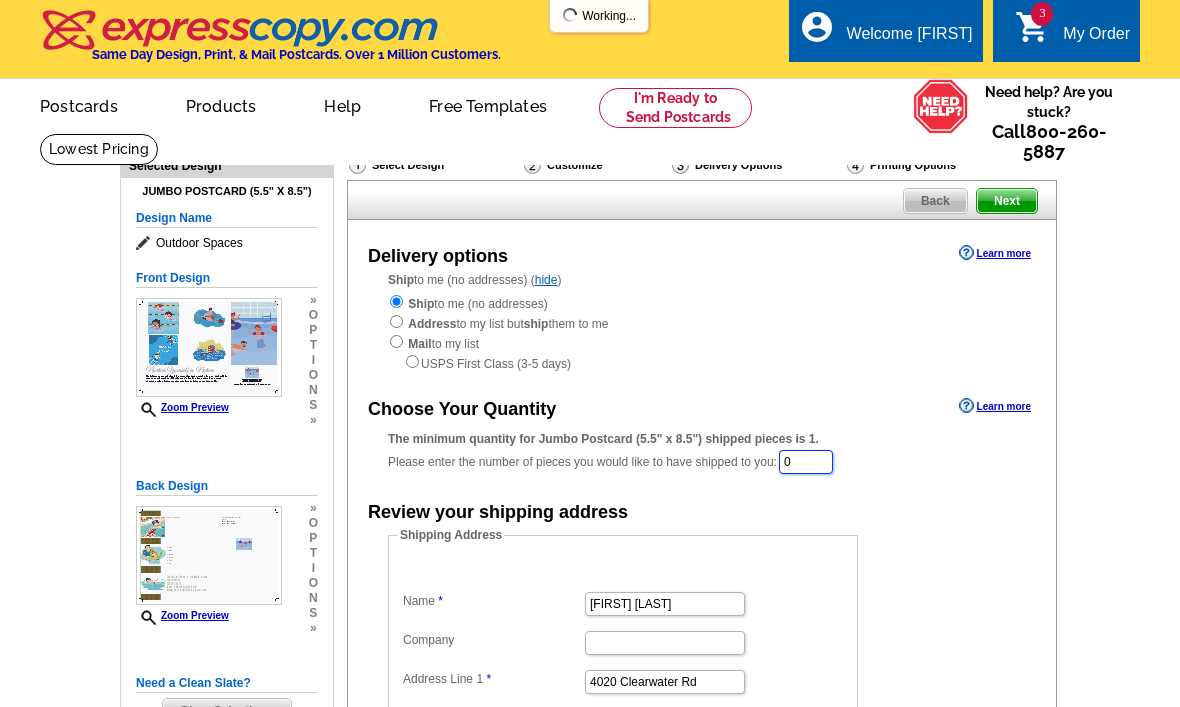click on "0" at bounding box center (806, 462) 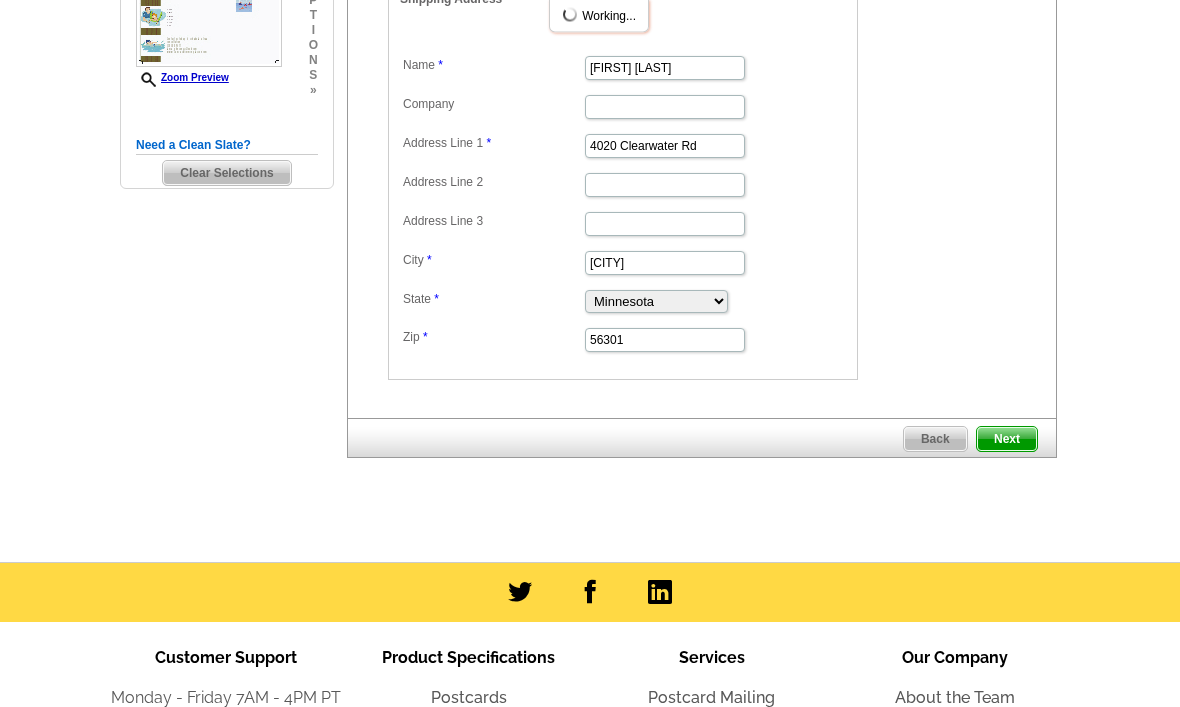 scroll, scrollTop: 538, scrollLeft: 0, axis: vertical 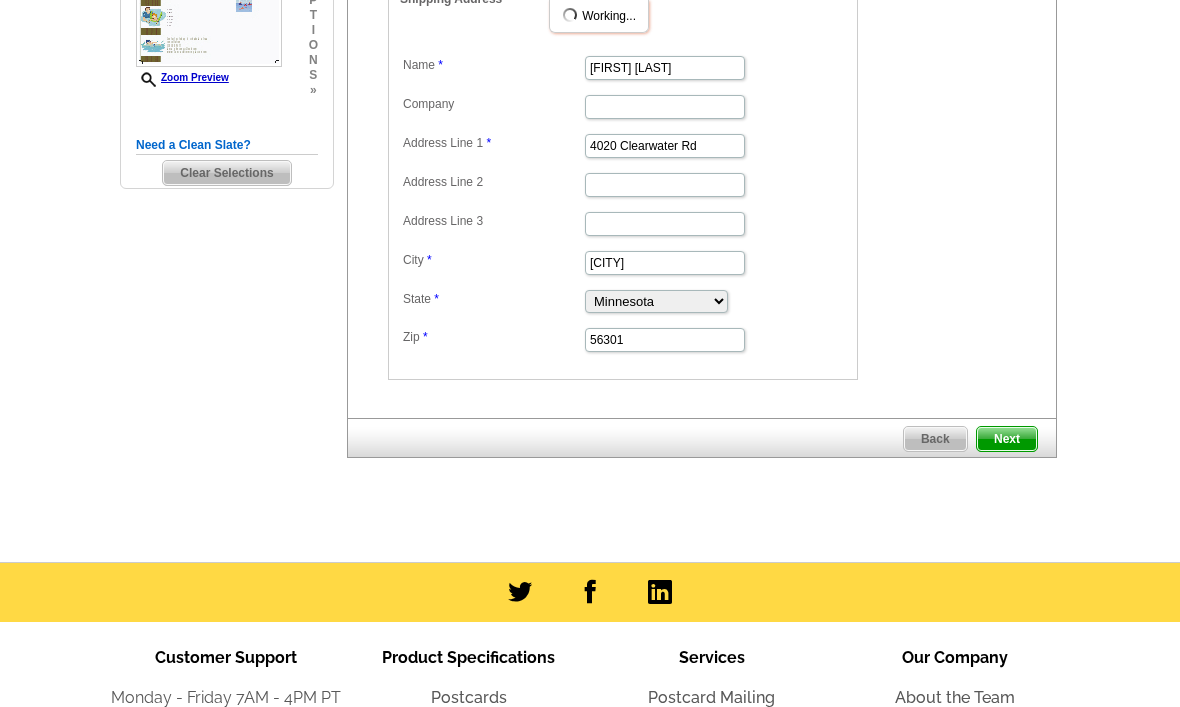type on "109" 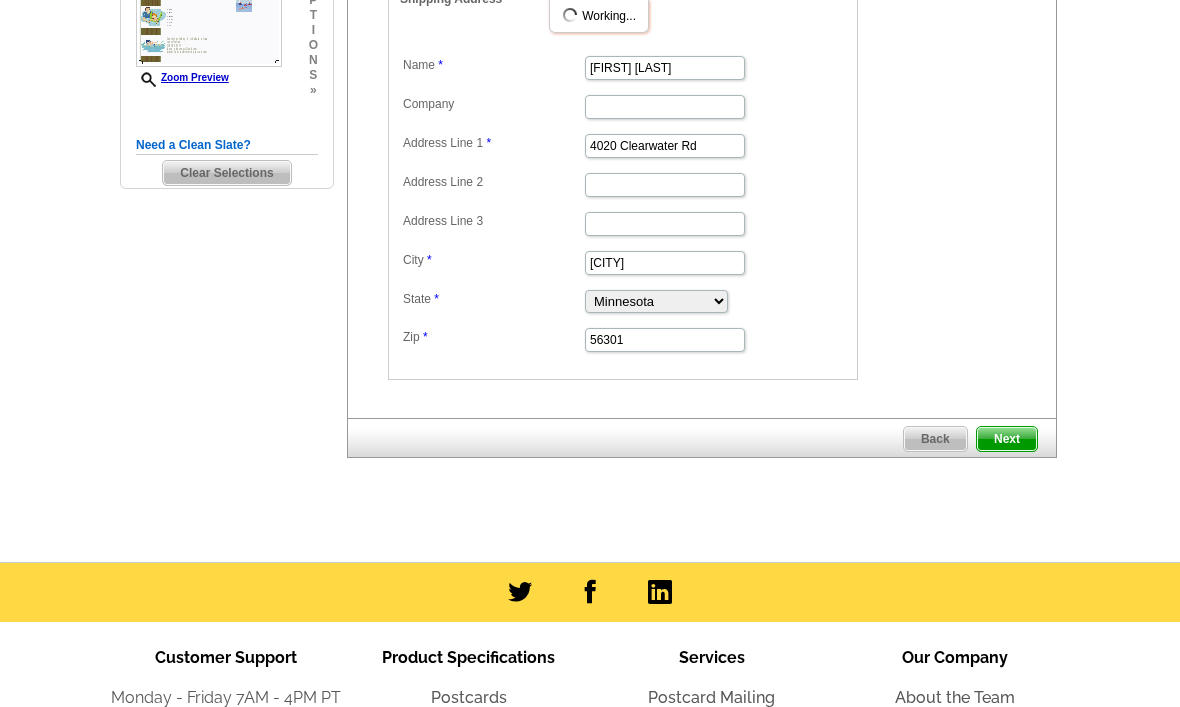 click on "Next" at bounding box center [1007, 439] 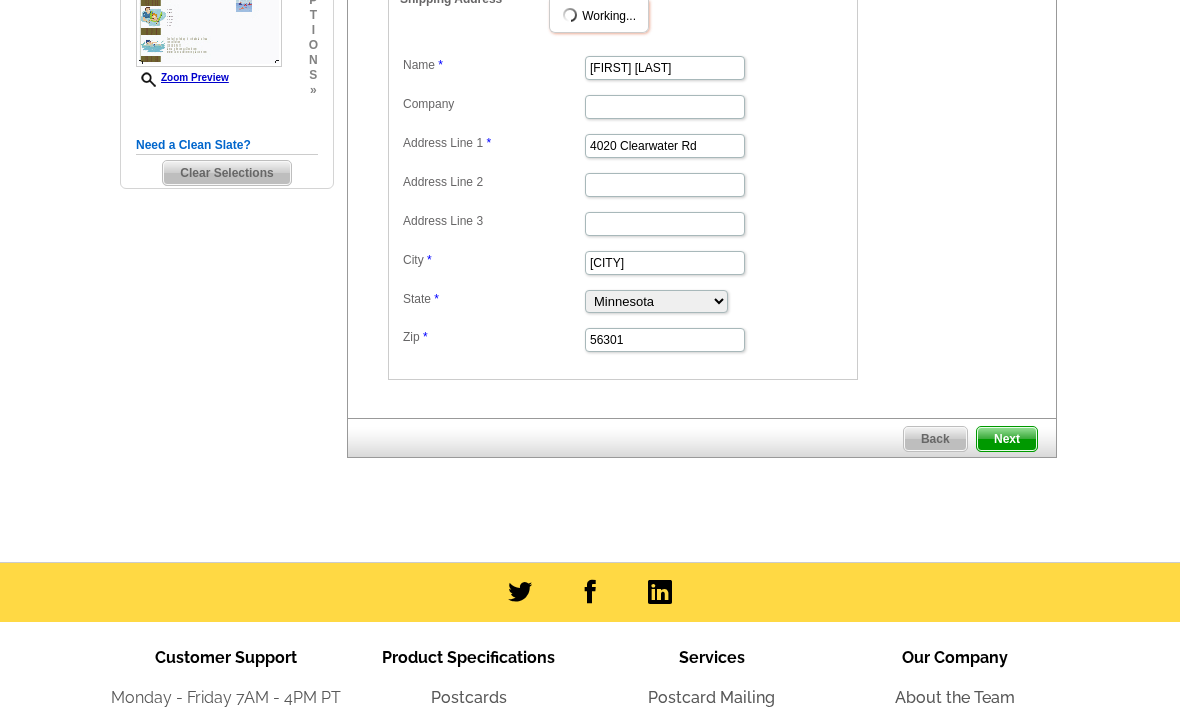 click on "Next" at bounding box center [1007, 439] 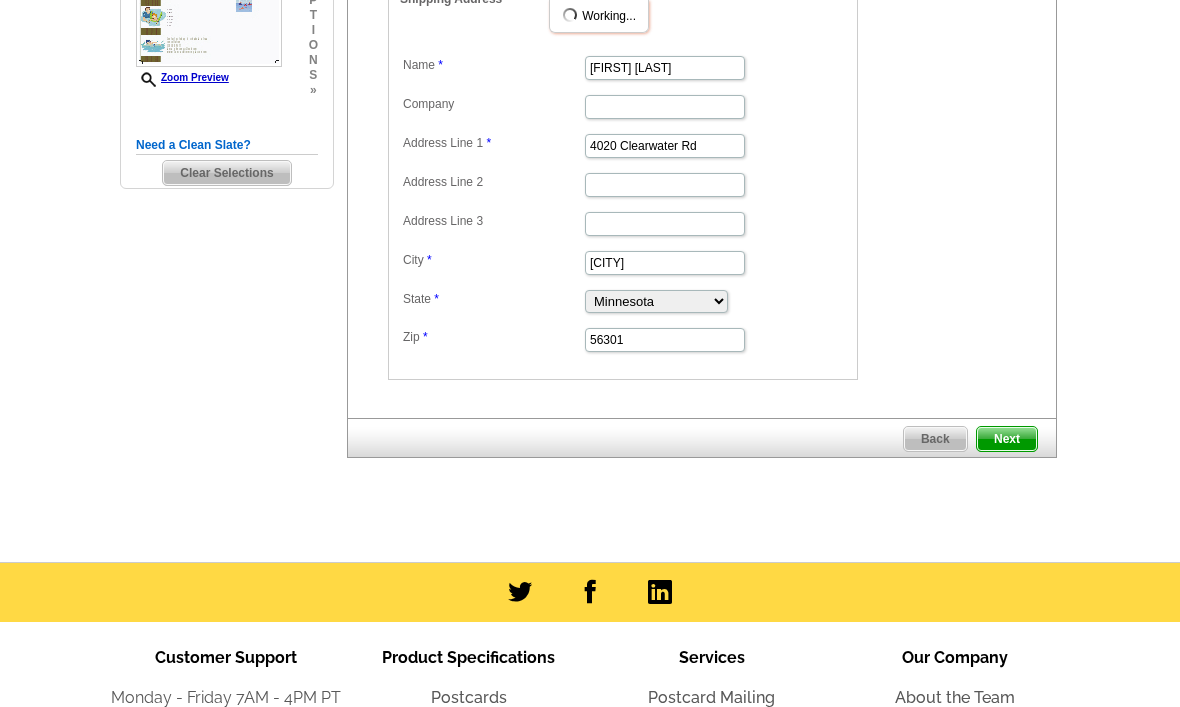click on "Next" at bounding box center [1007, 439] 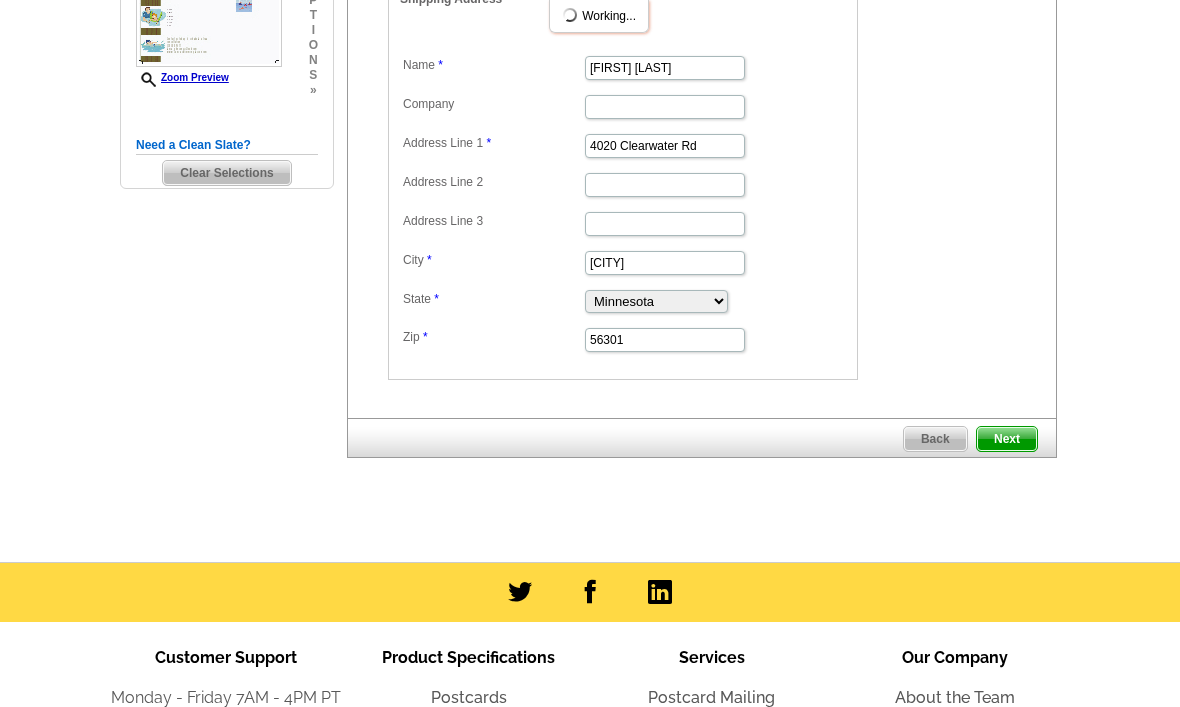 click on "Next" at bounding box center [1007, 439] 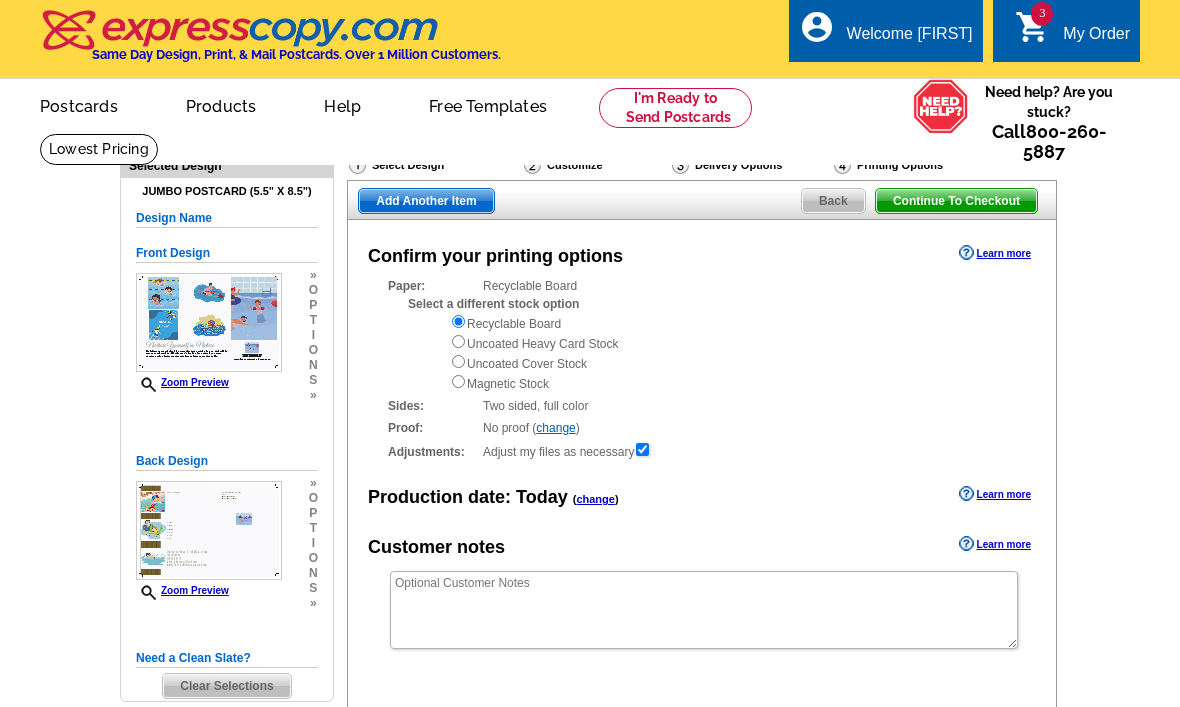 scroll, scrollTop: 0, scrollLeft: 0, axis: both 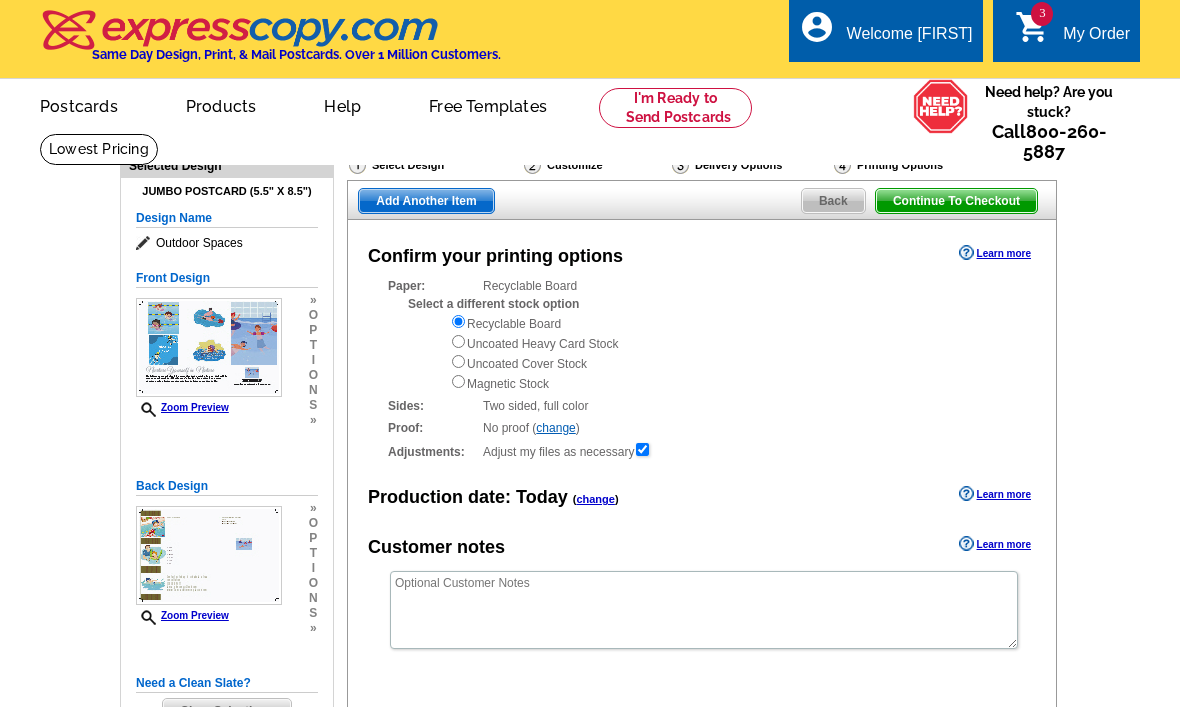click on "Add Another Item" at bounding box center (426, 201) 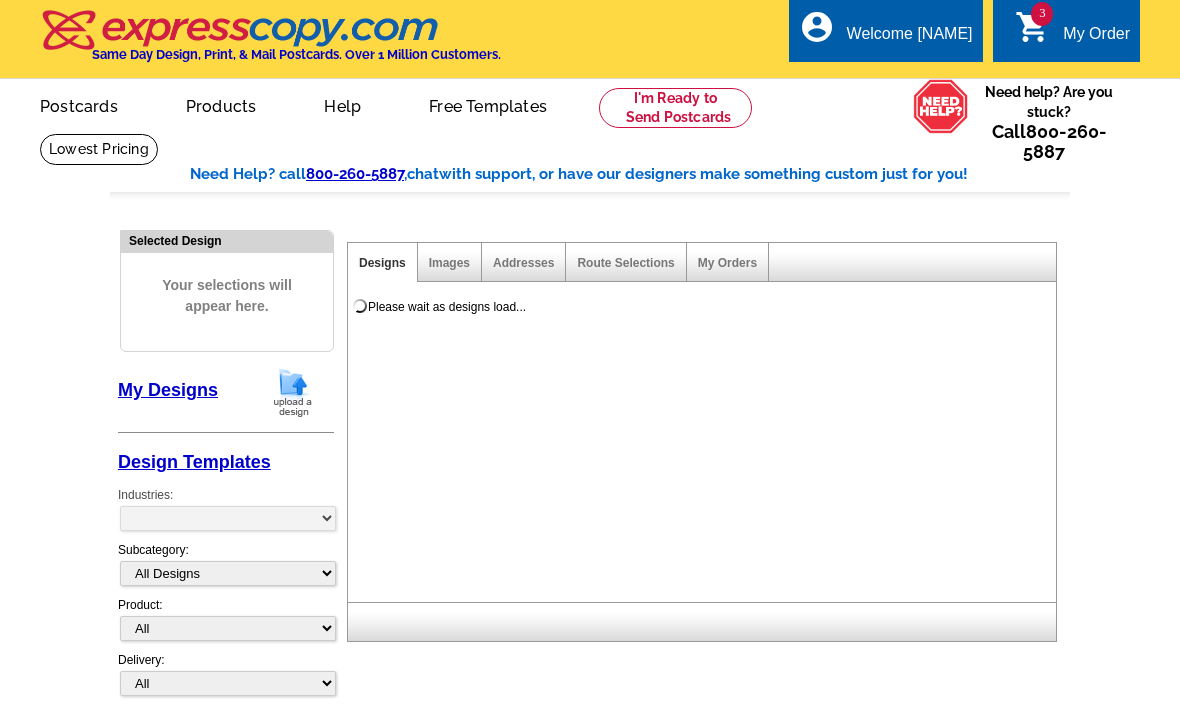scroll, scrollTop: 0, scrollLeft: 0, axis: both 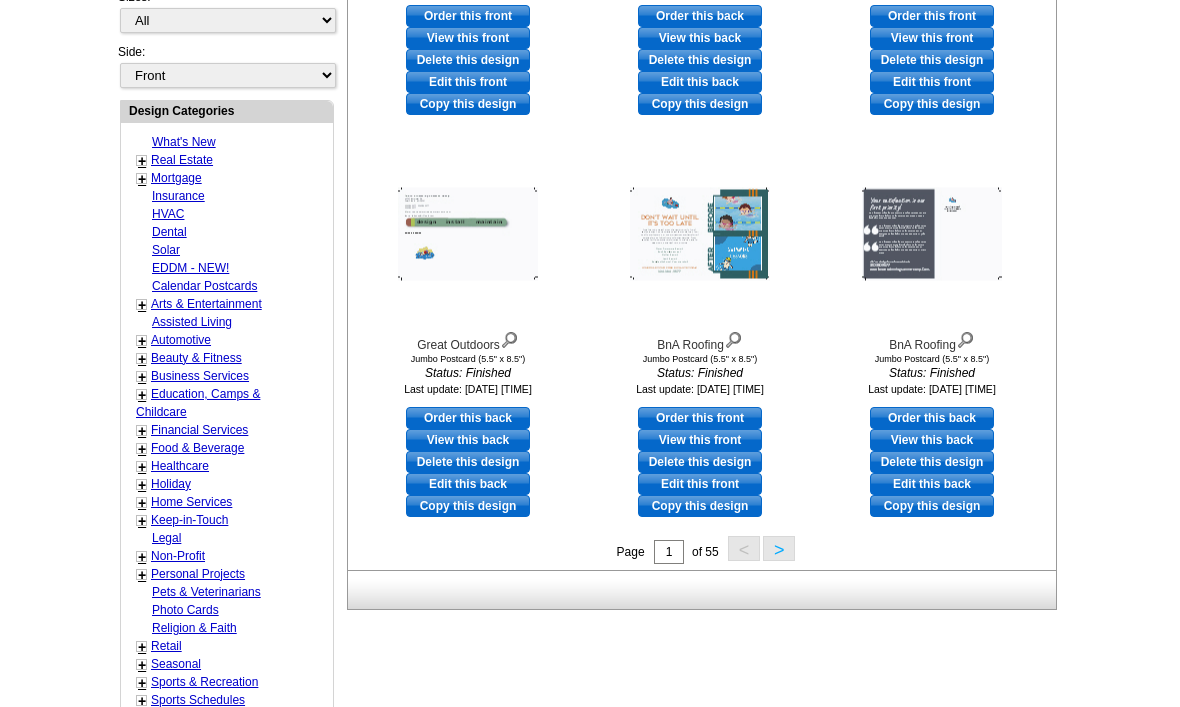 click on "Keep-in-Touch" at bounding box center (189, 521) 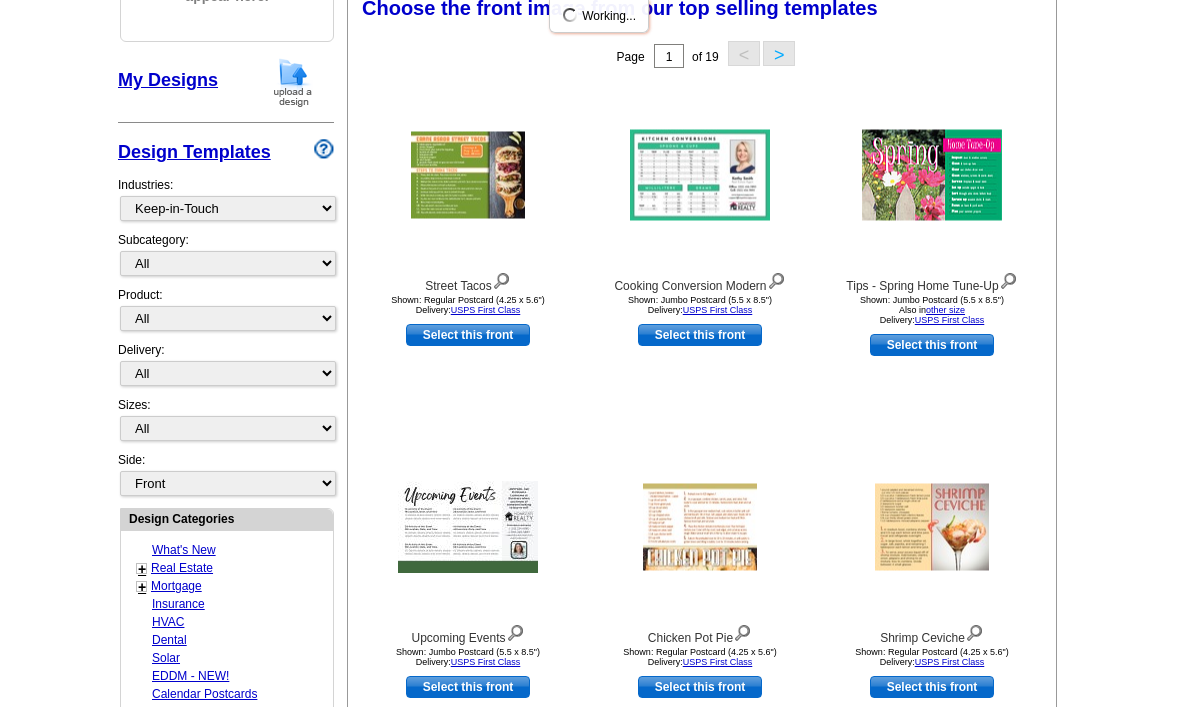 scroll, scrollTop: 293, scrollLeft: 0, axis: vertical 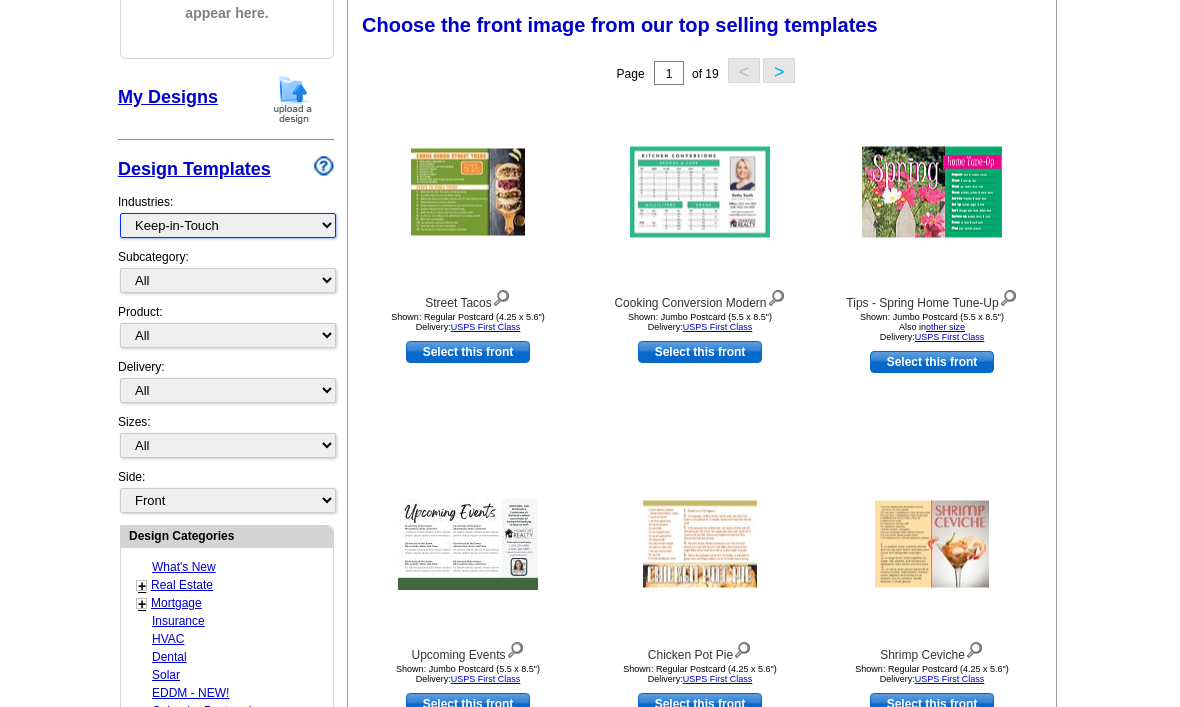 click on "What's New Real Estate Mortgage Insurance HVAC Dental Solar EDDM - NEW! Calendar Postcards Arts & Entertainment Assisted Living Automotive Beauty & Fitness Business Services Education, Camps & Childcare Financial Services Food & Beverage Healthcare Holiday Home Services Keep-in-Touch Legal Non-Profit Personal Projects Pets & Veterinarians Photo Cards Religion & Faith Retail Seasonal Sports & Recreation Sports Schedules Travel Greeting Cards All Postcards All Flyers & Brochures All Business Cards All Door Hangers All Greeting Cards" at bounding box center [228, 225] 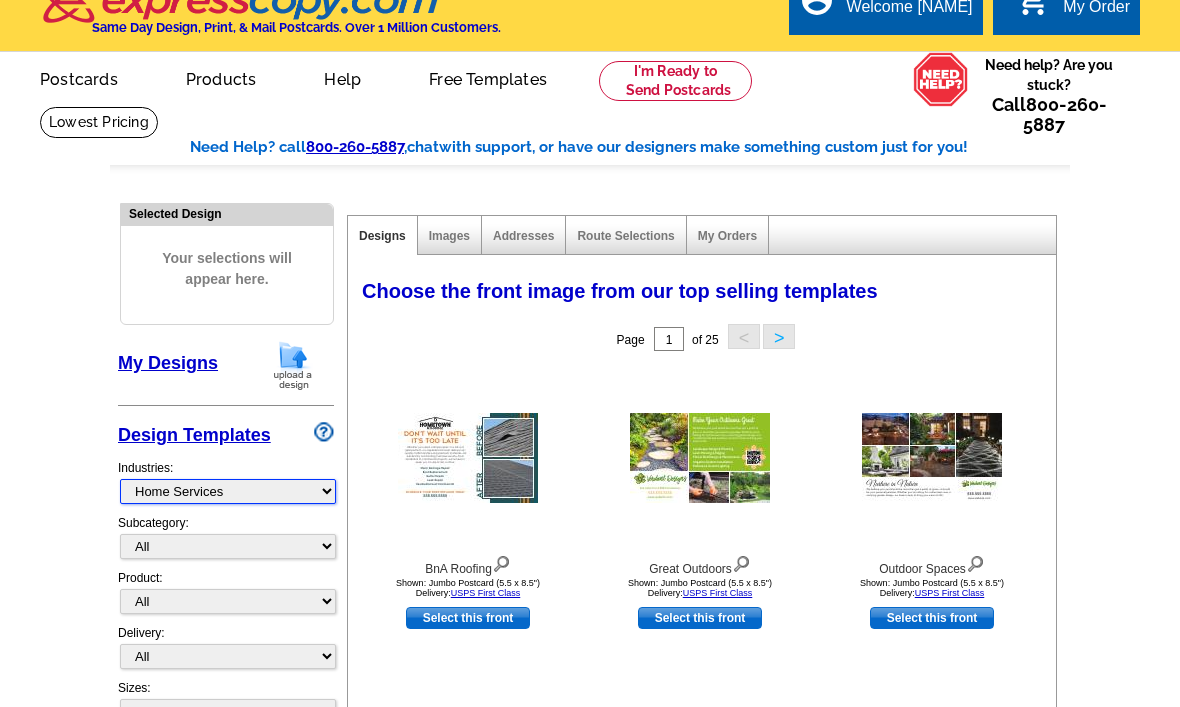 scroll, scrollTop: 0, scrollLeft: 0, axis: both 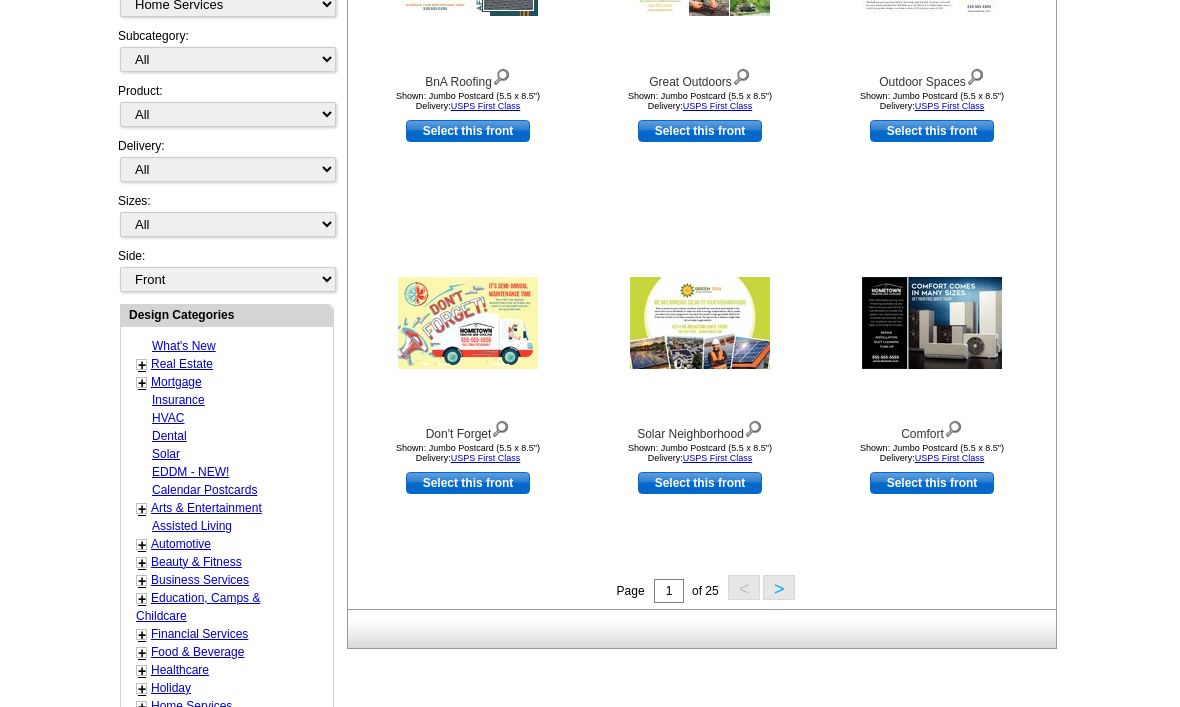 click on ">" at bounding box center [779, 588] 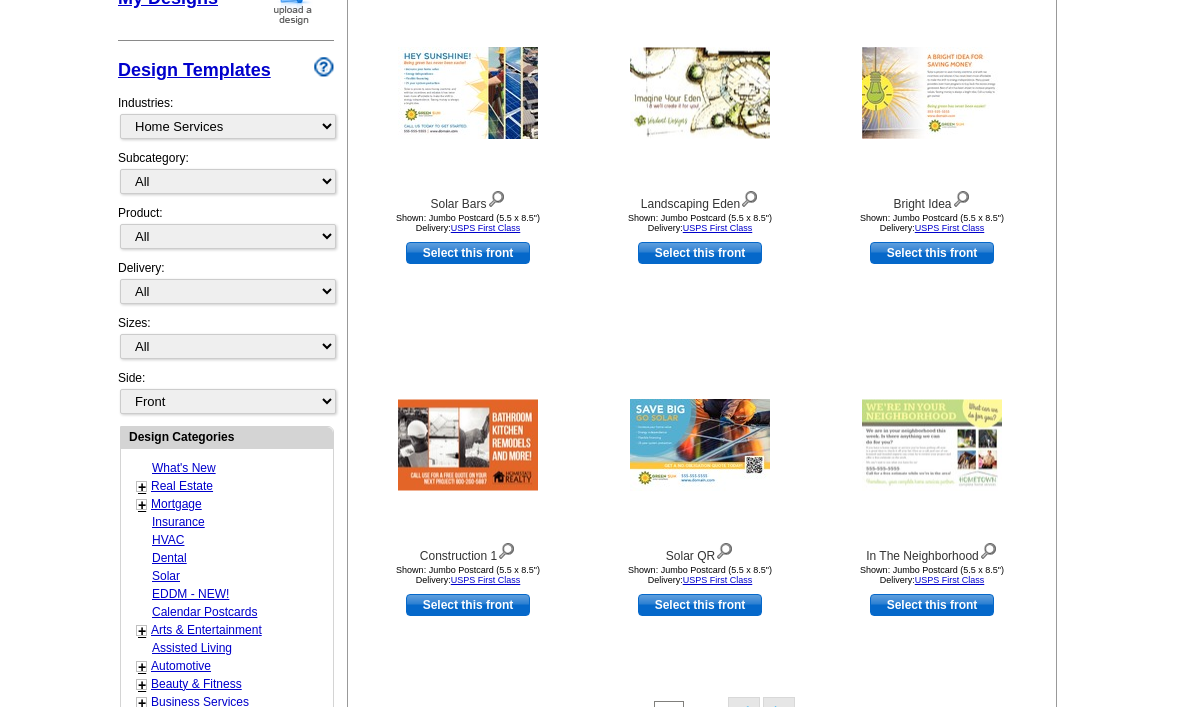 scroll, scrollTop: 401, scrollLeft: 0, axis: vertical 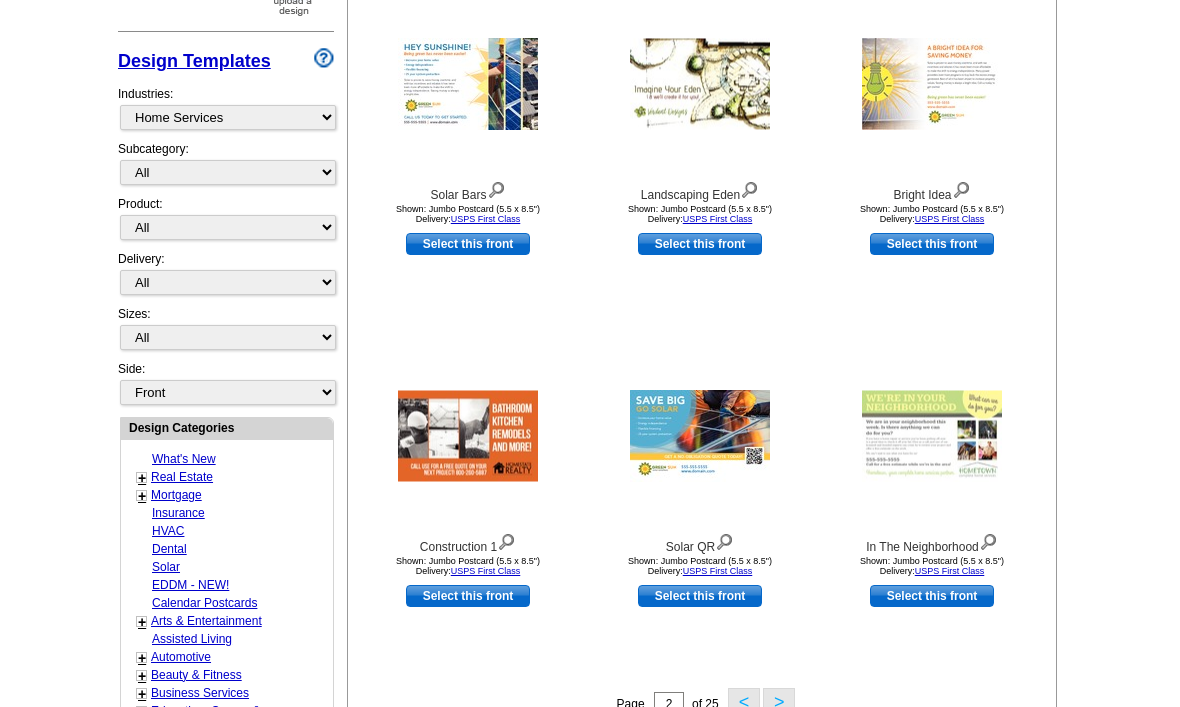 click on "<" at bounding box center [744, 700] 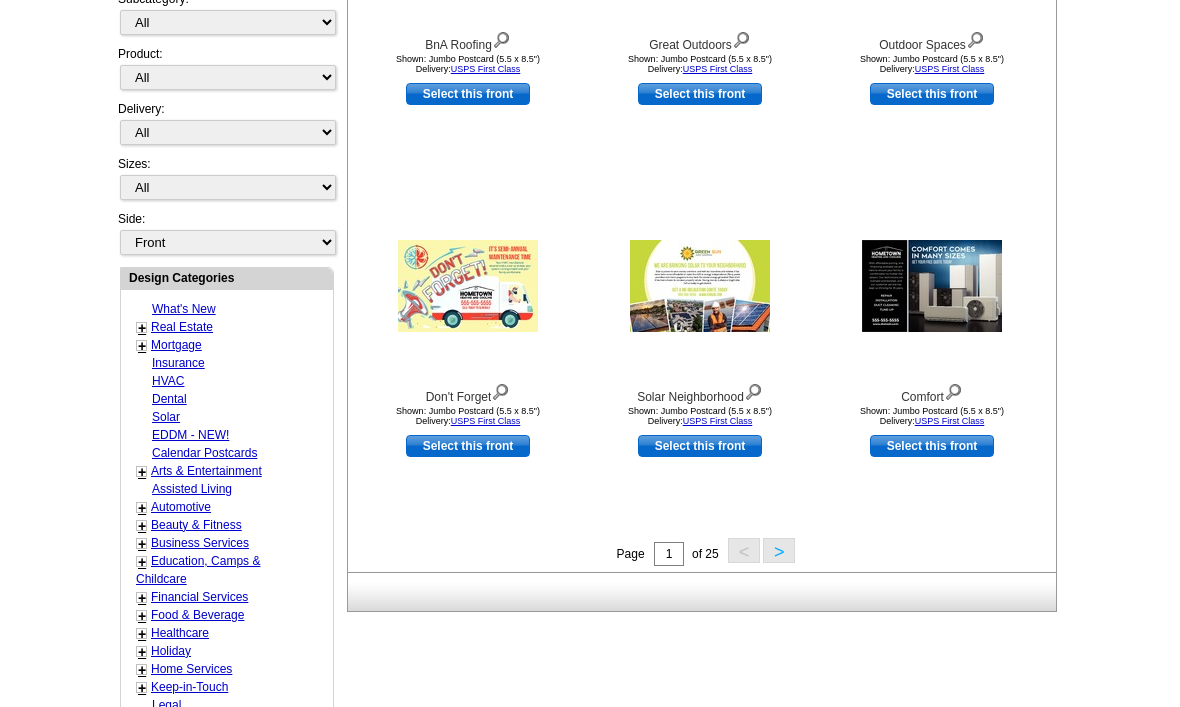 scroll, scrollTop: 546, scrollLeft: 0, axis: vertical 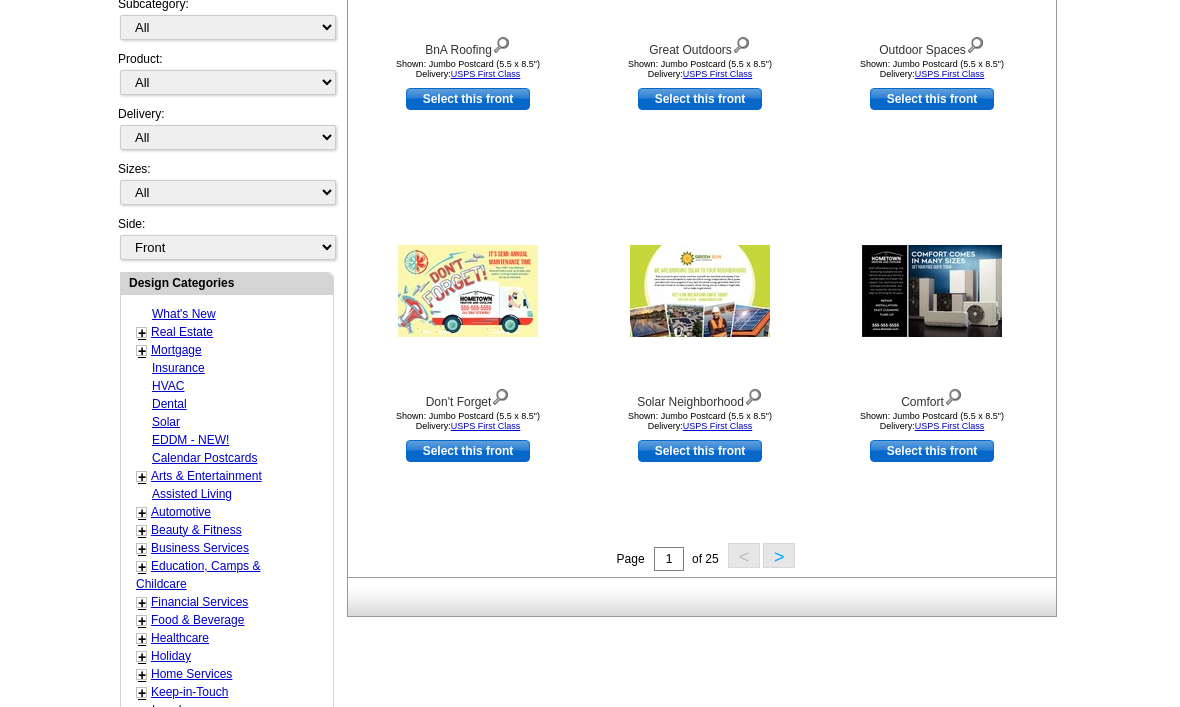 click on ">" at bounding box center (779, 555) 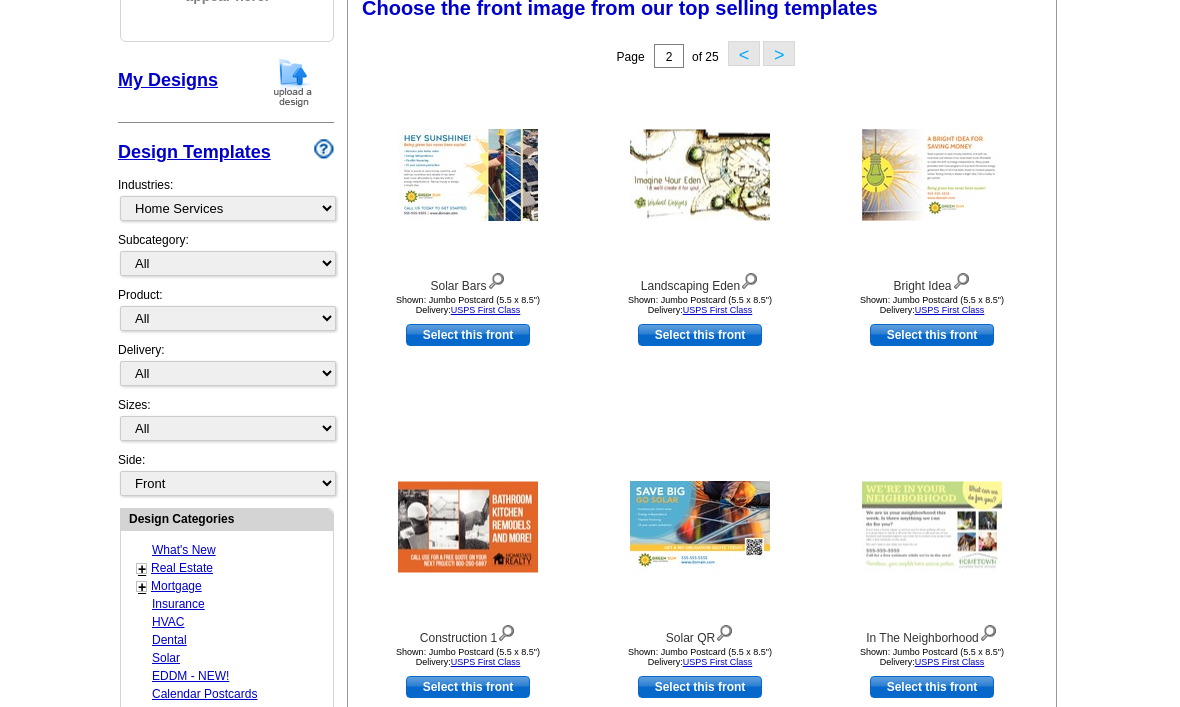 click on "Solar QR
Shown: Jumbo Postcard (5.5 x 8.5")
Delivery:  USPS First Class
Select this front" at bounding box center [700, 603] 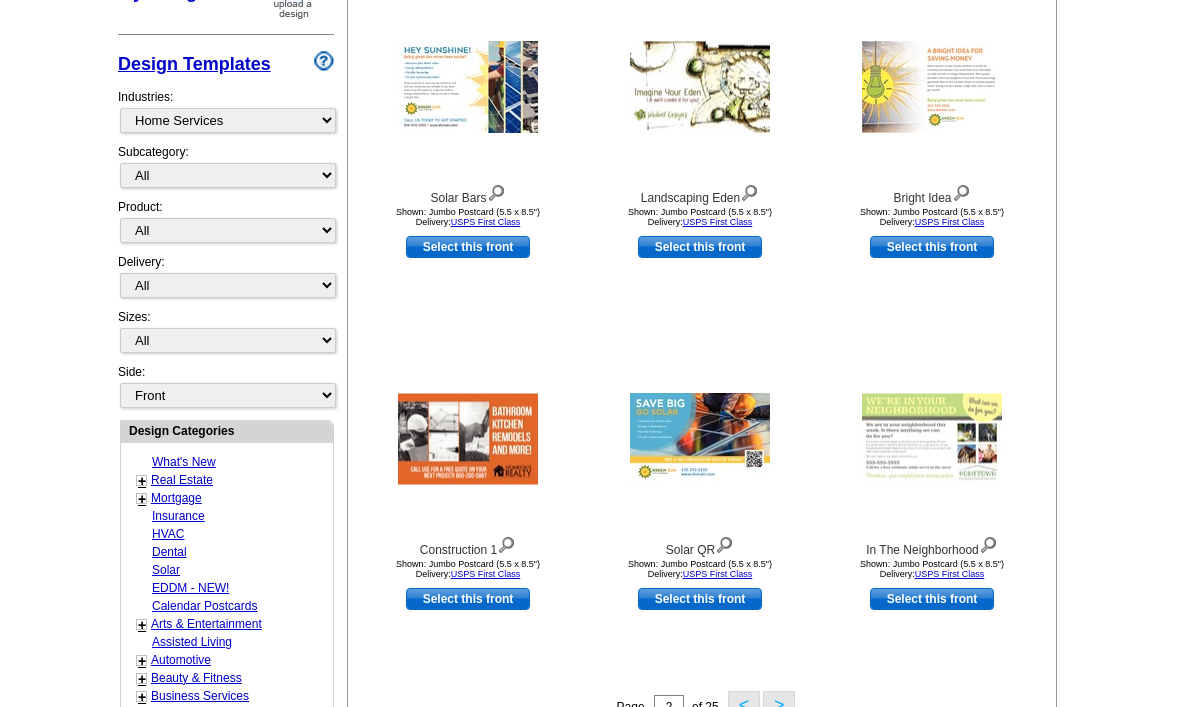 scroll, scrollTop: 396, scrollLeft: 0, axis: vertical 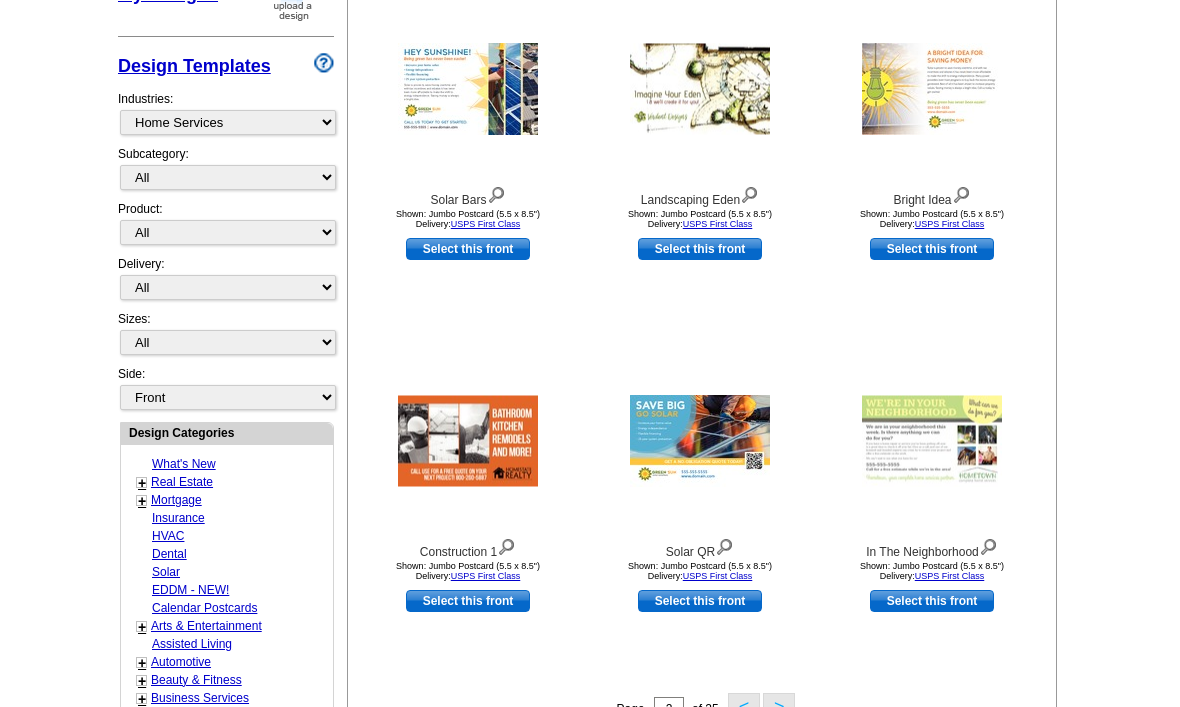 click on ">" at bounding box center (779, 705) 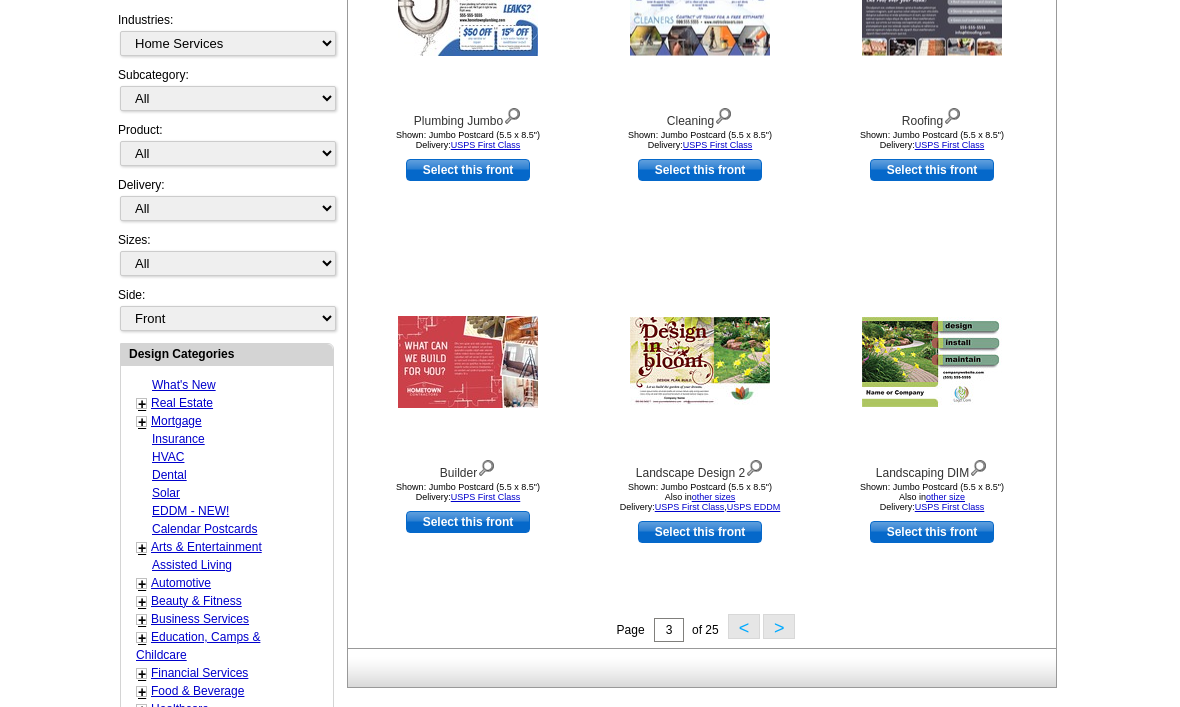 click on "<" at bounding box center [744, 627] 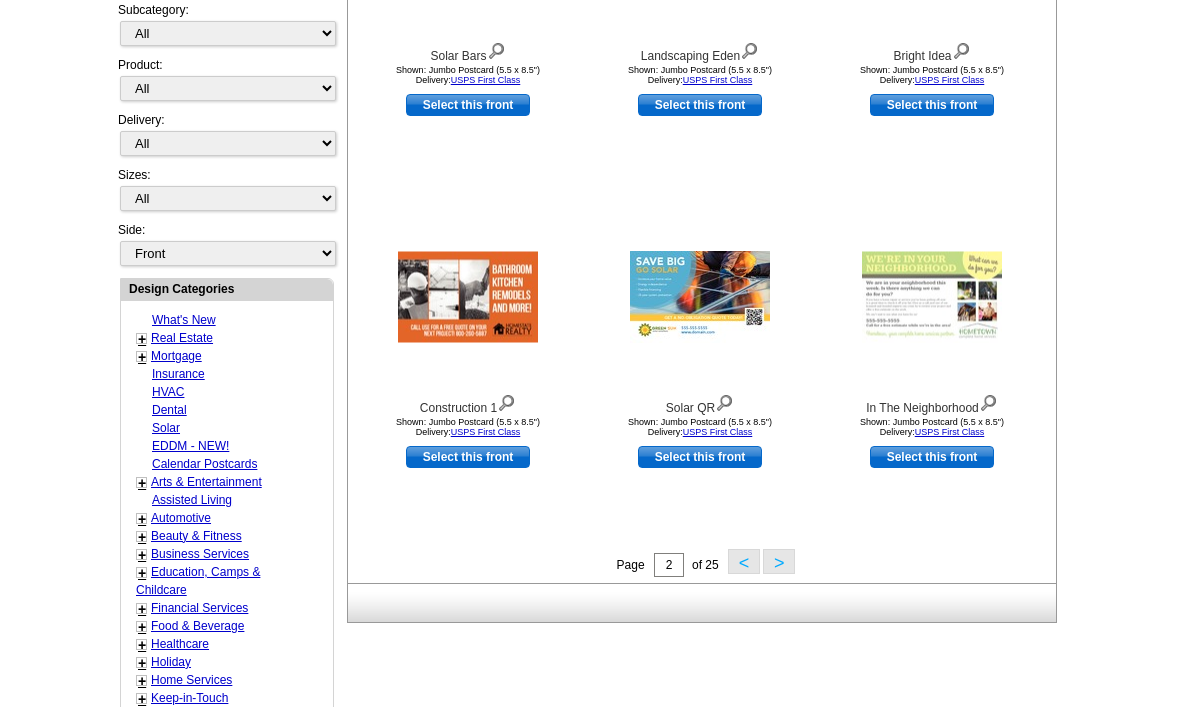scroll, scrollTop: 539, scrollLeft: 0, axis: vertical 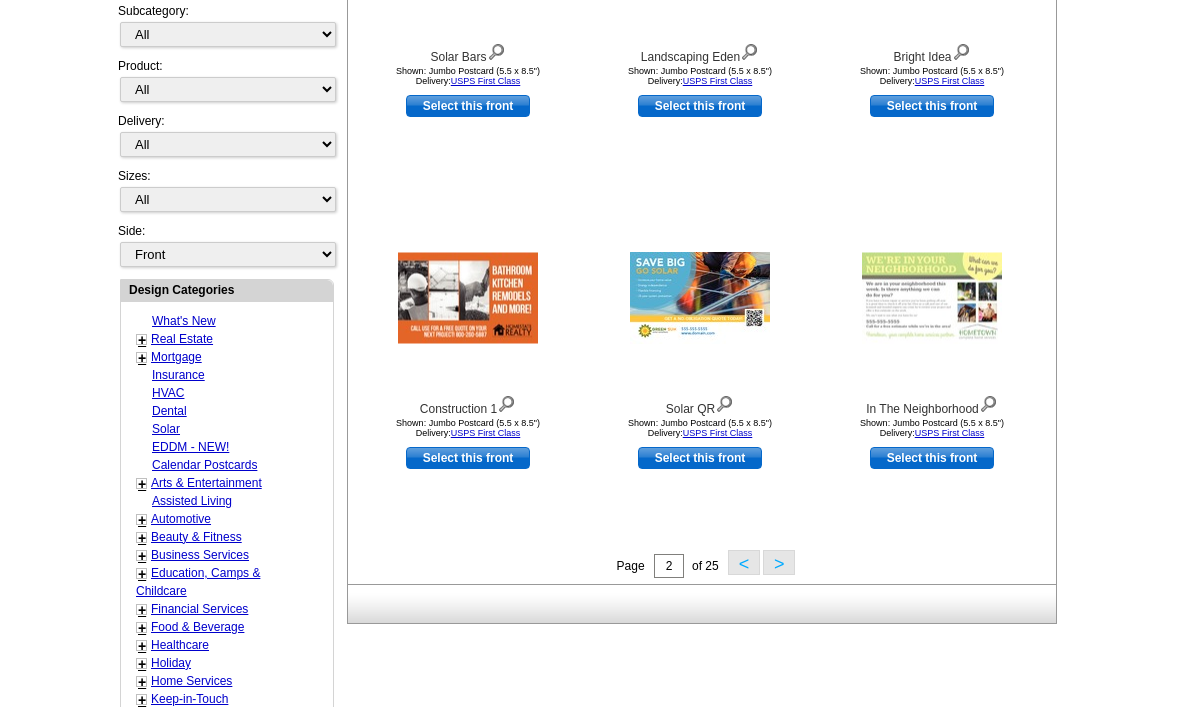click on "<
>" at bounding box center (758, 566) 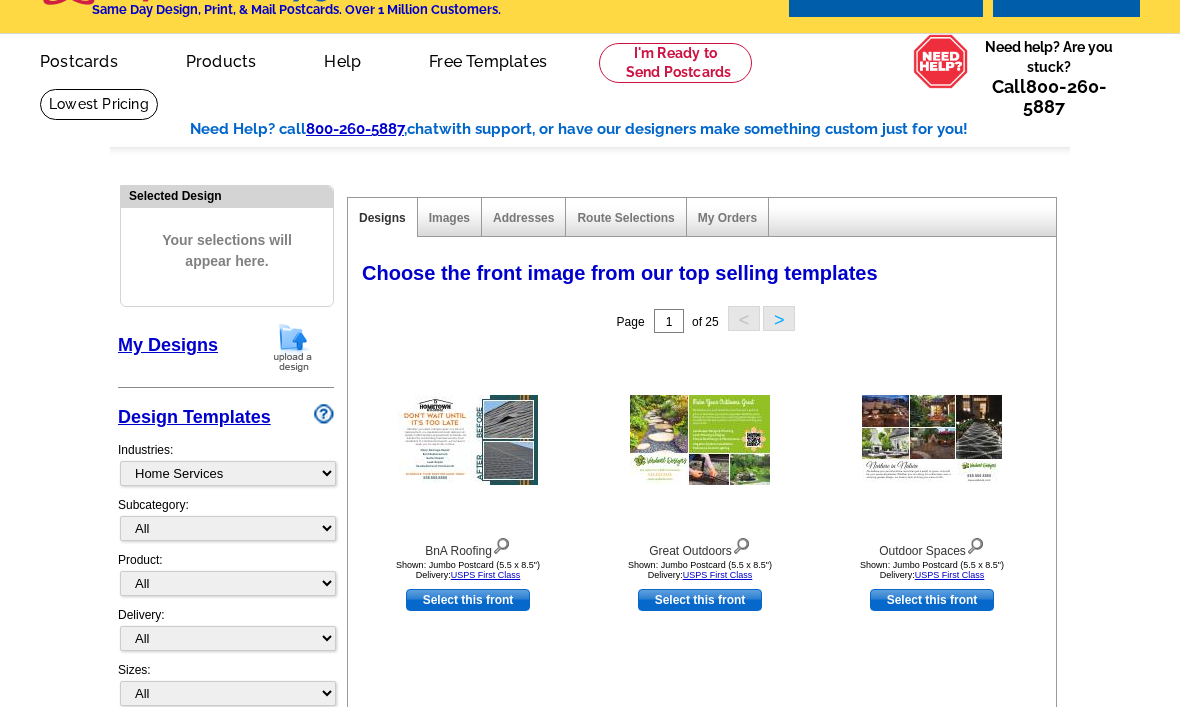 scroll, scrollTop: 0, scrollLeft: 0, axis: both 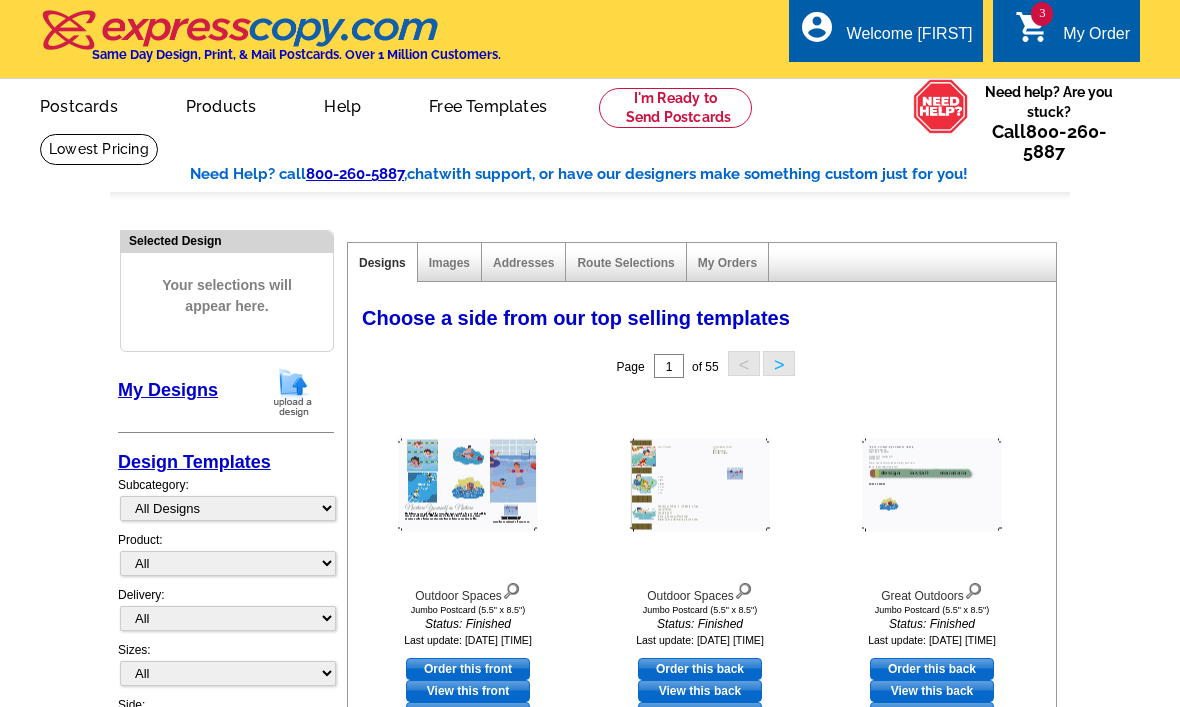 click on "My Order" at bounding box center [1096, 39] 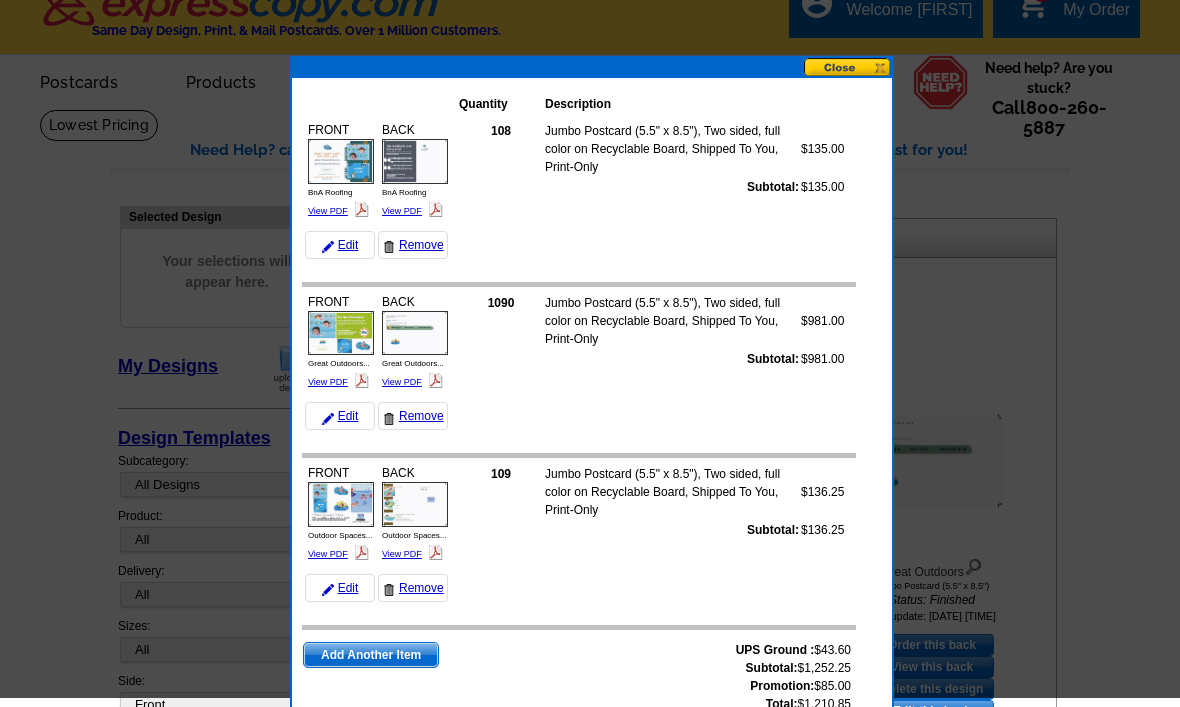 scroll, scrollTop: 68, scrollLeft: 0, axis: vertical 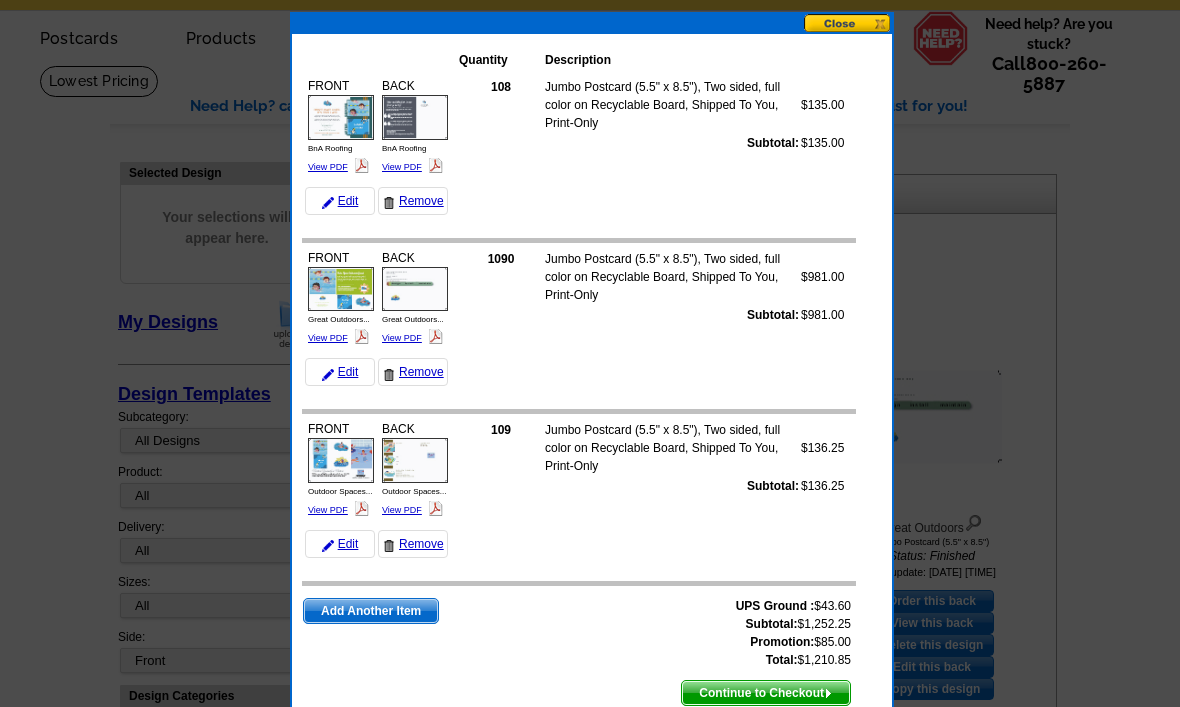 click on "View PDF" at bounding box center (328, 510) 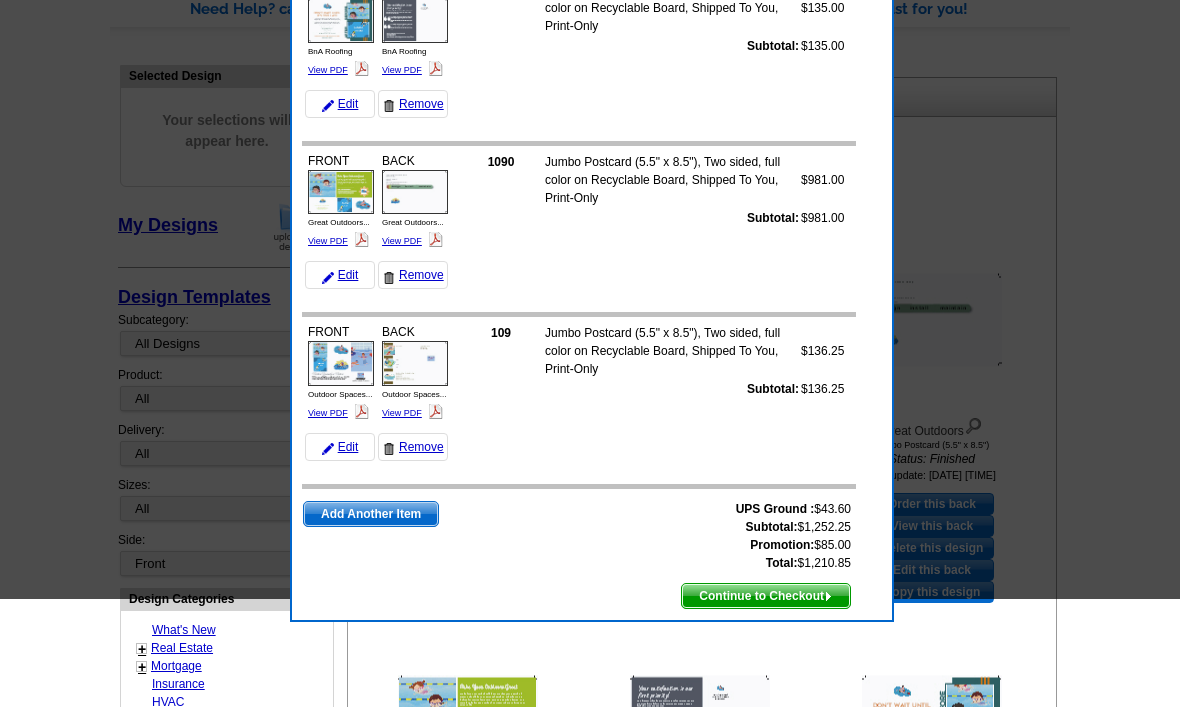 scroll, scrollTop: 0, scrollLeft: 0, axis: both 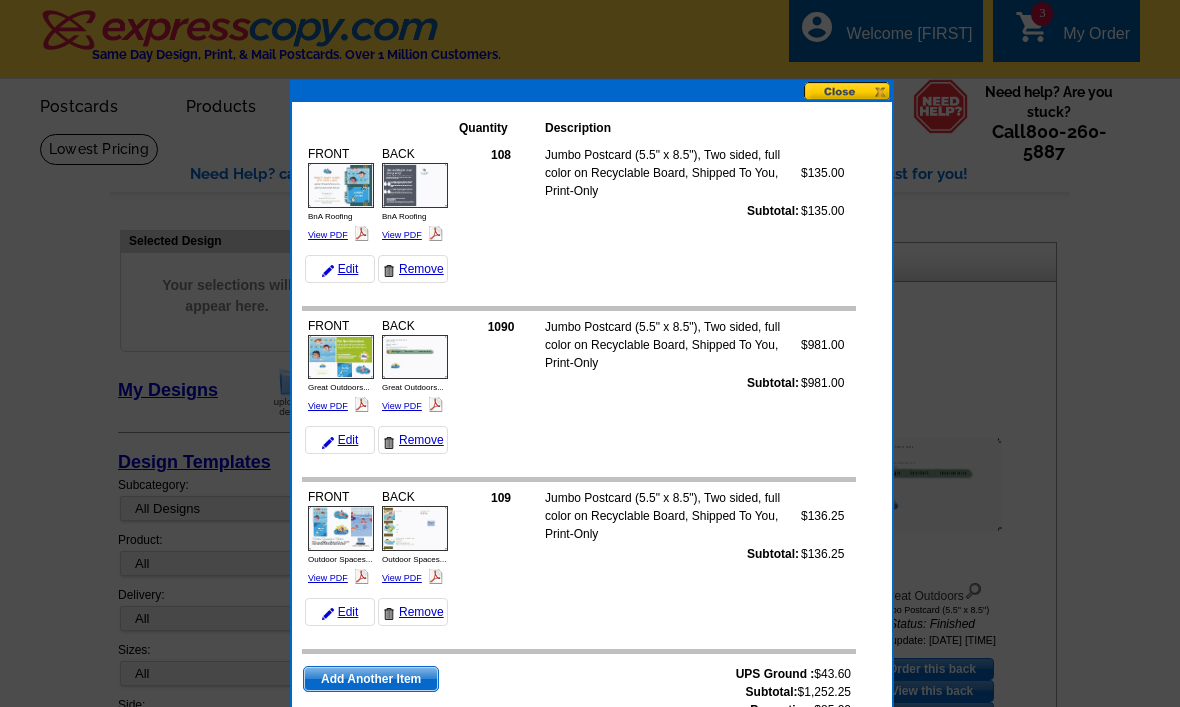 click at bounding box center (590, 353) 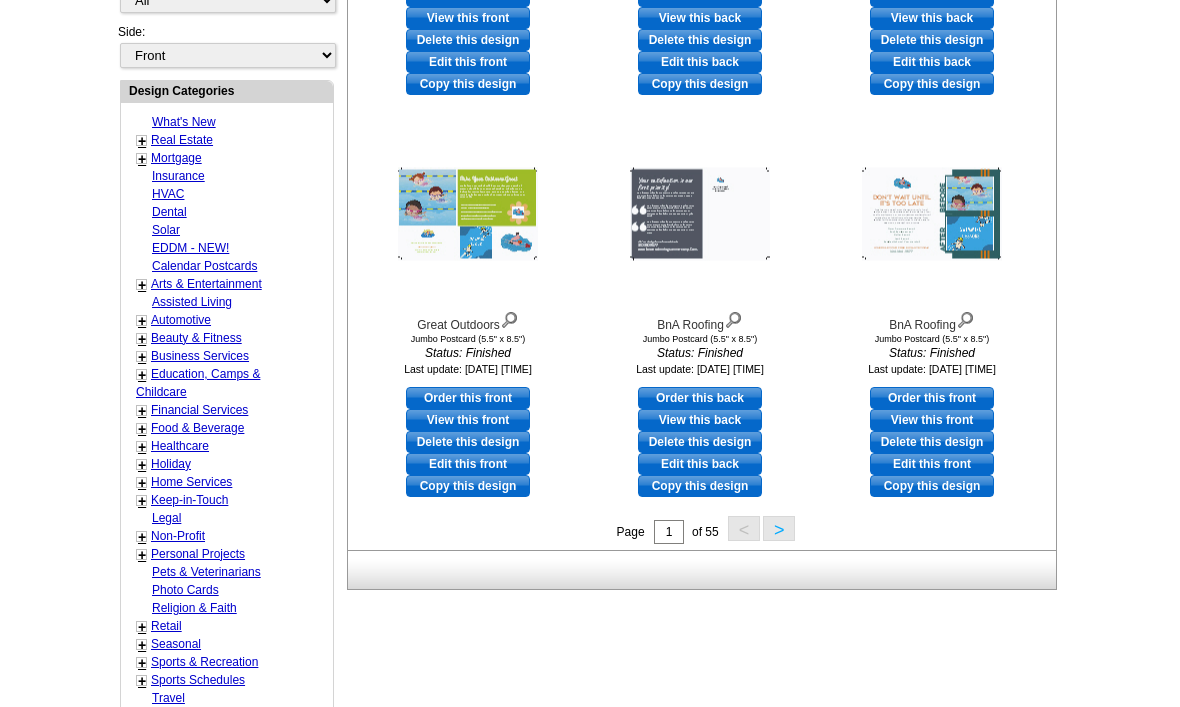 scroll, scrollTop: 679, scrollLeft: 0, axis: vertical 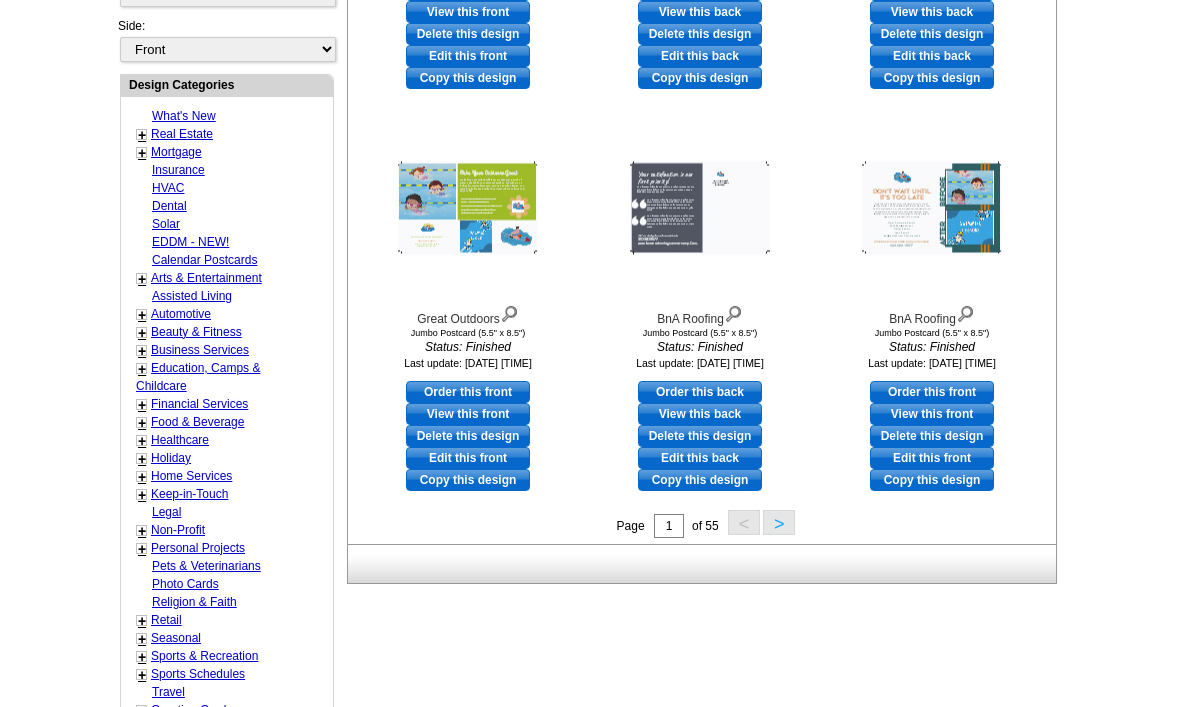 click on "Home Services" at bounding box center [191, 476] 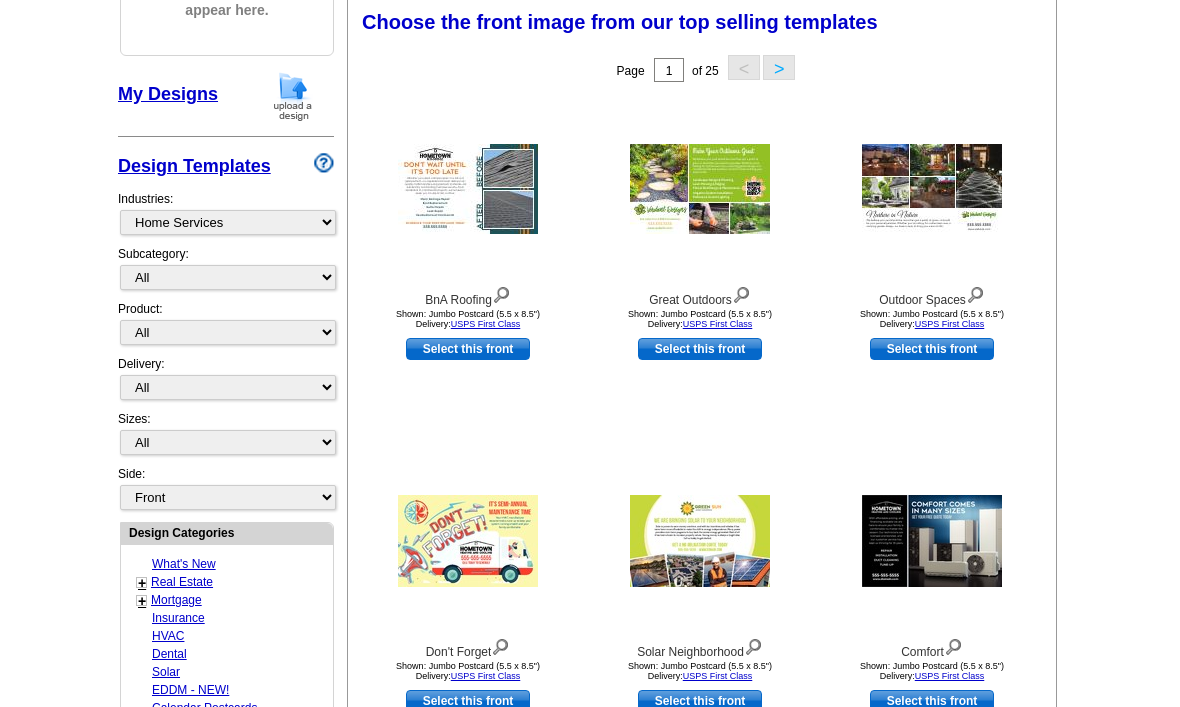 scroll, scrollTop: 293, scrollLeft: 0, axis: vertical 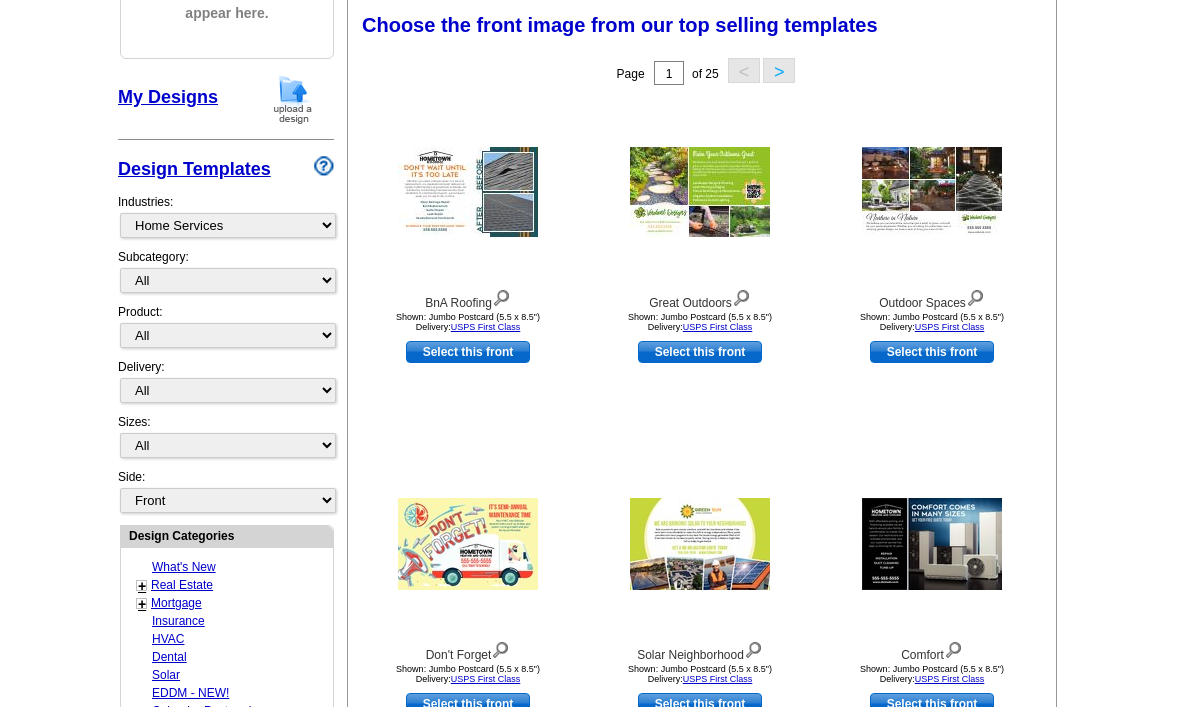 click on "USPS First Class" at bounding box center [486, 679] 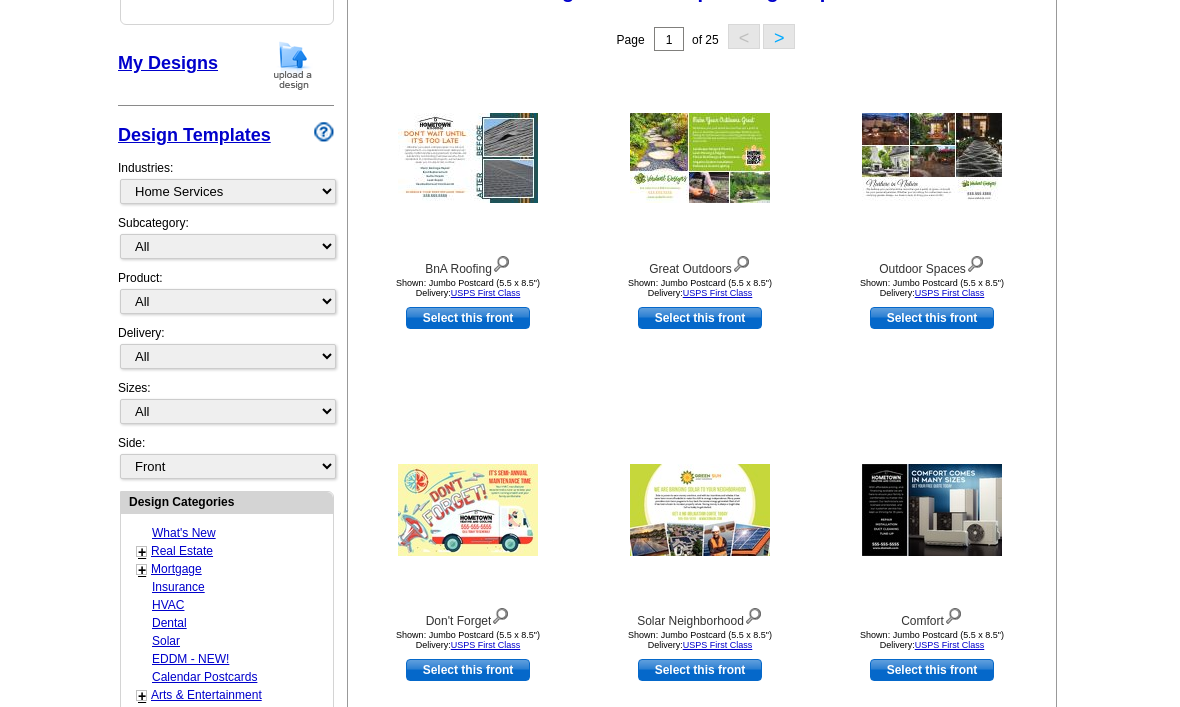 click on "Select this front" at bounding box center [468, 670] 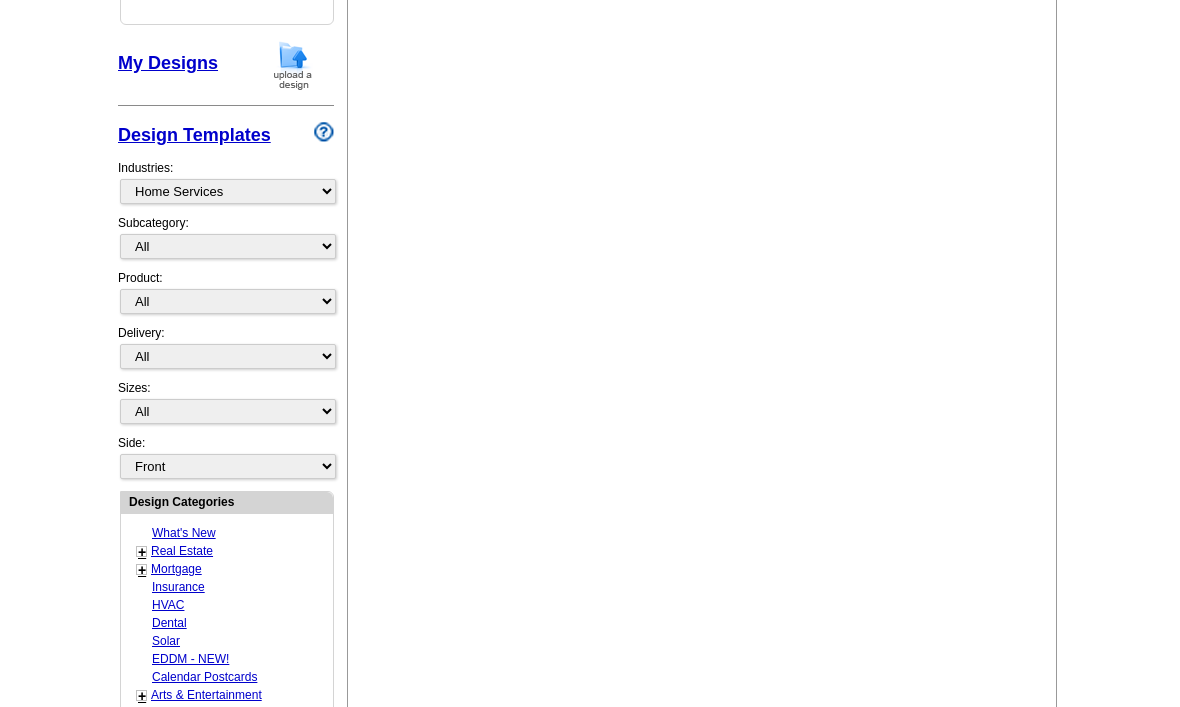 select on "2" 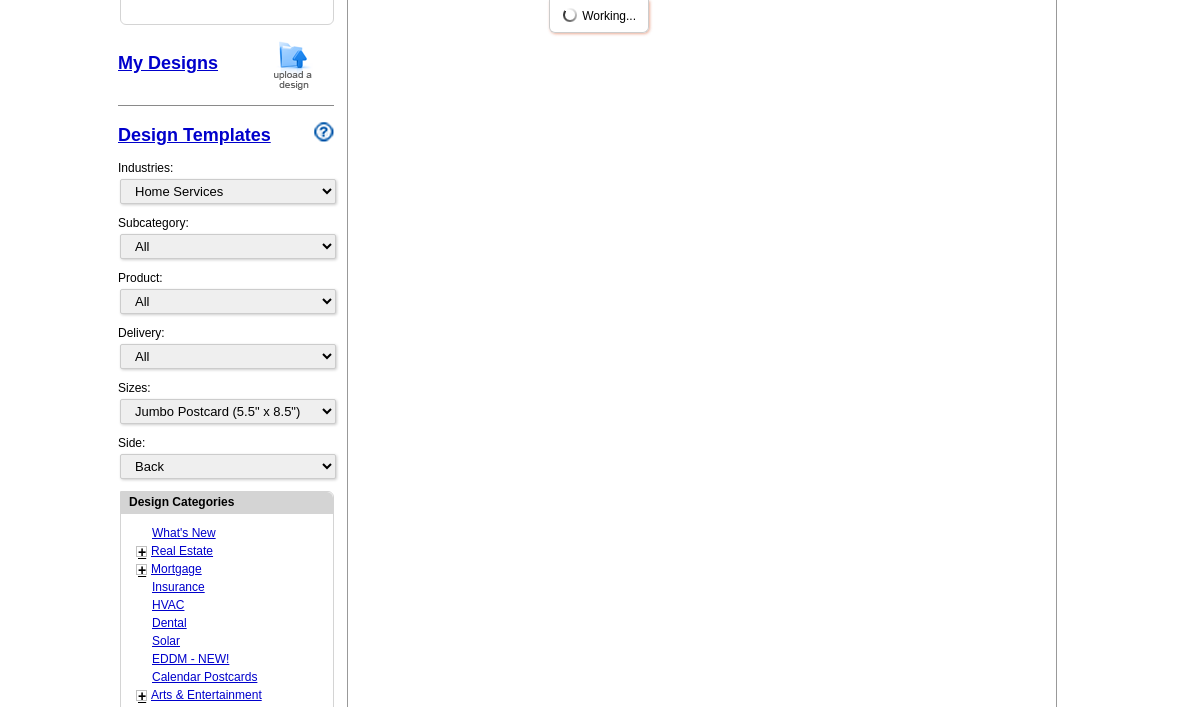 scroll, scrollTop: 0, scrollLeft: 0, axis: both 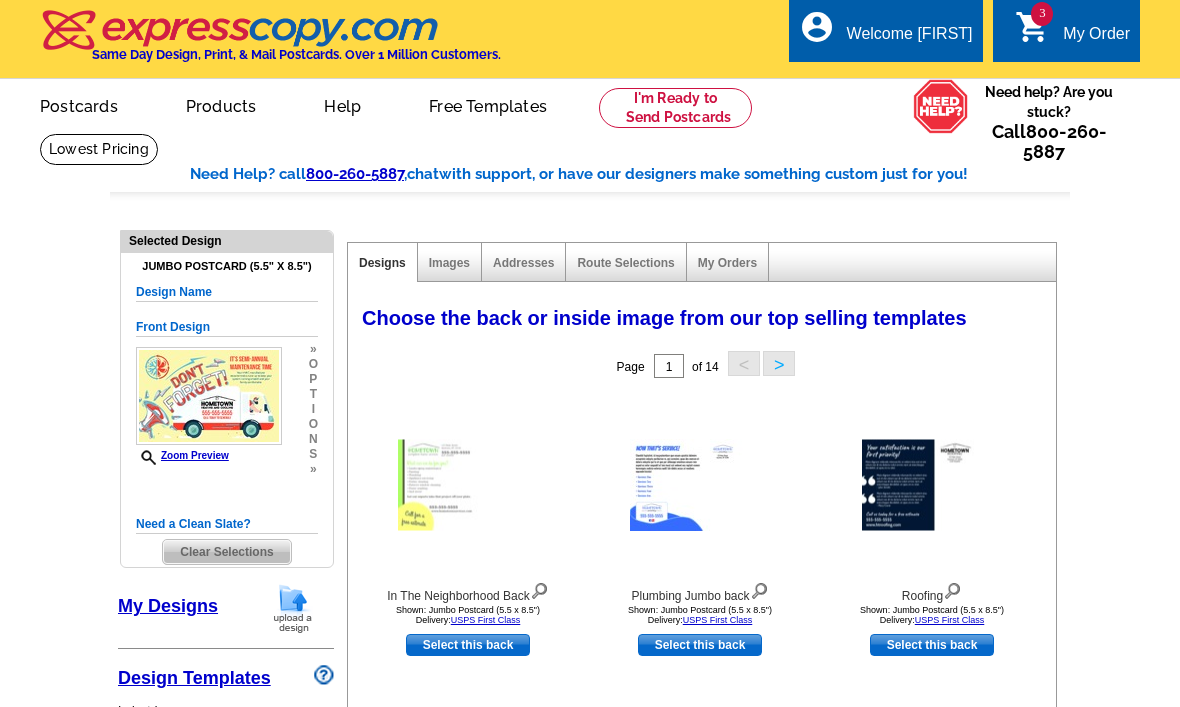 click at bounding box center [240, 30] 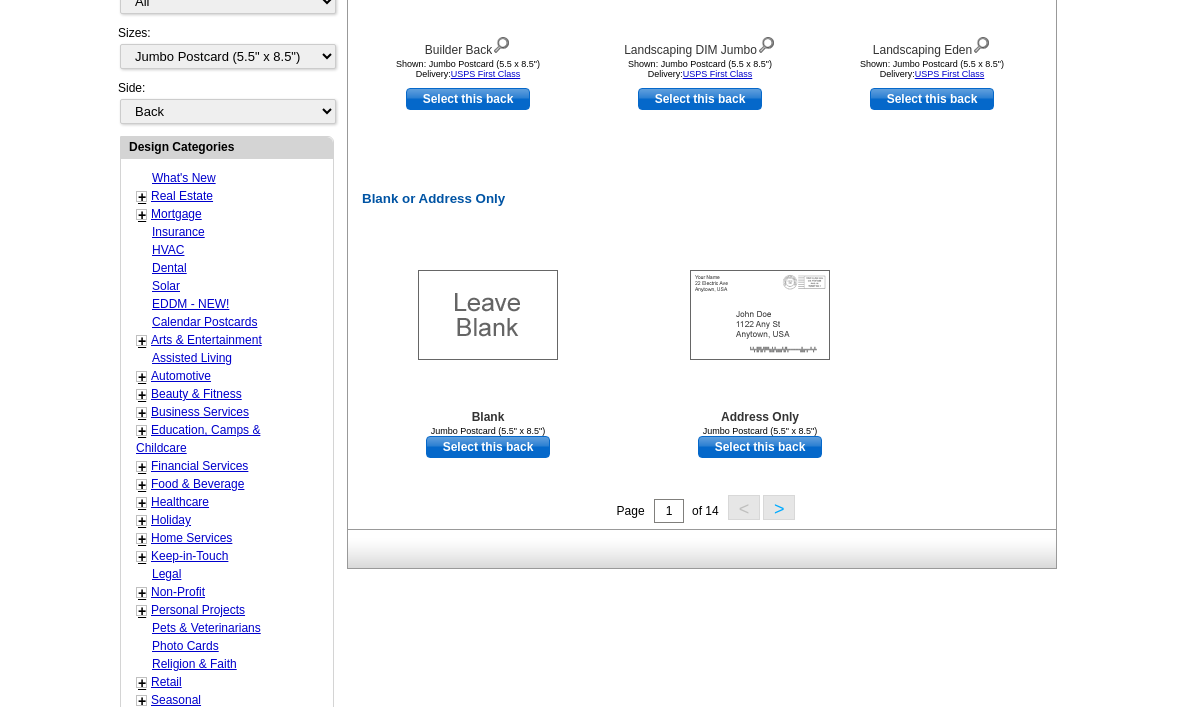 scroll, scrollTop: 897, scrollLeft: 0, axis: vertical 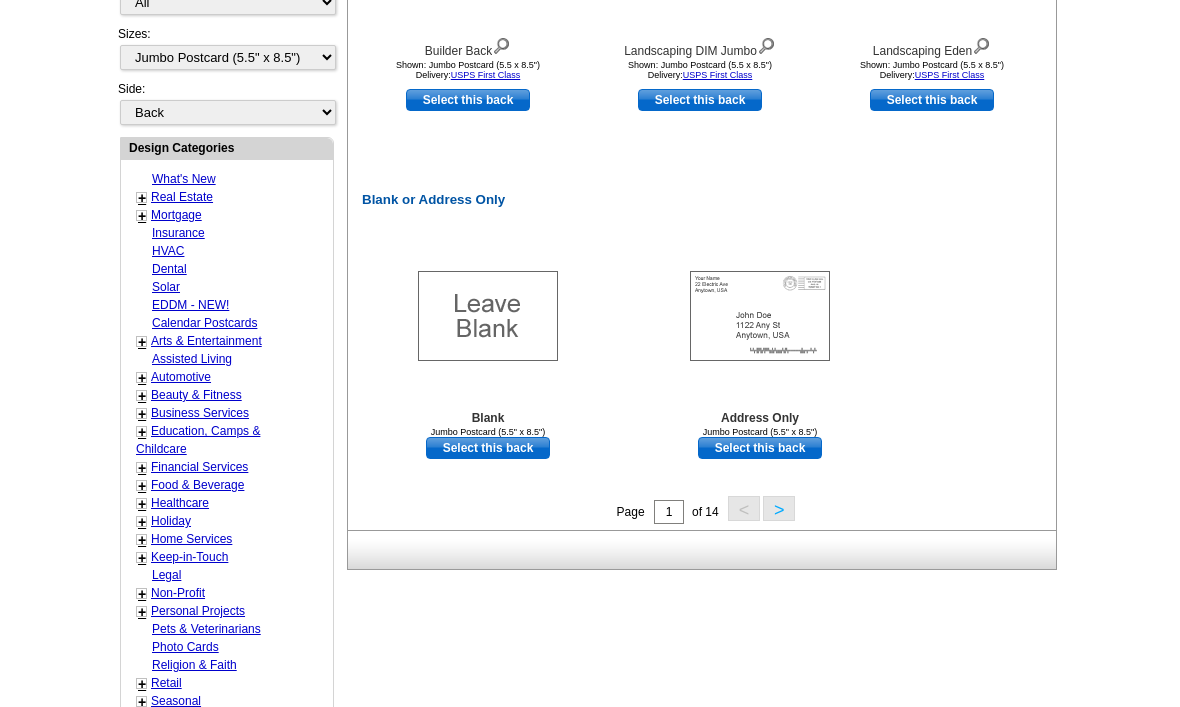 click on "Blank                     or Address Only
Blank
Jumbo Postcard (5.5" x 8.5")
Select this back
Address Only
Jumbo Postcard (5.5" x 8.5")
Select this back" at bounding box center (706, -8) 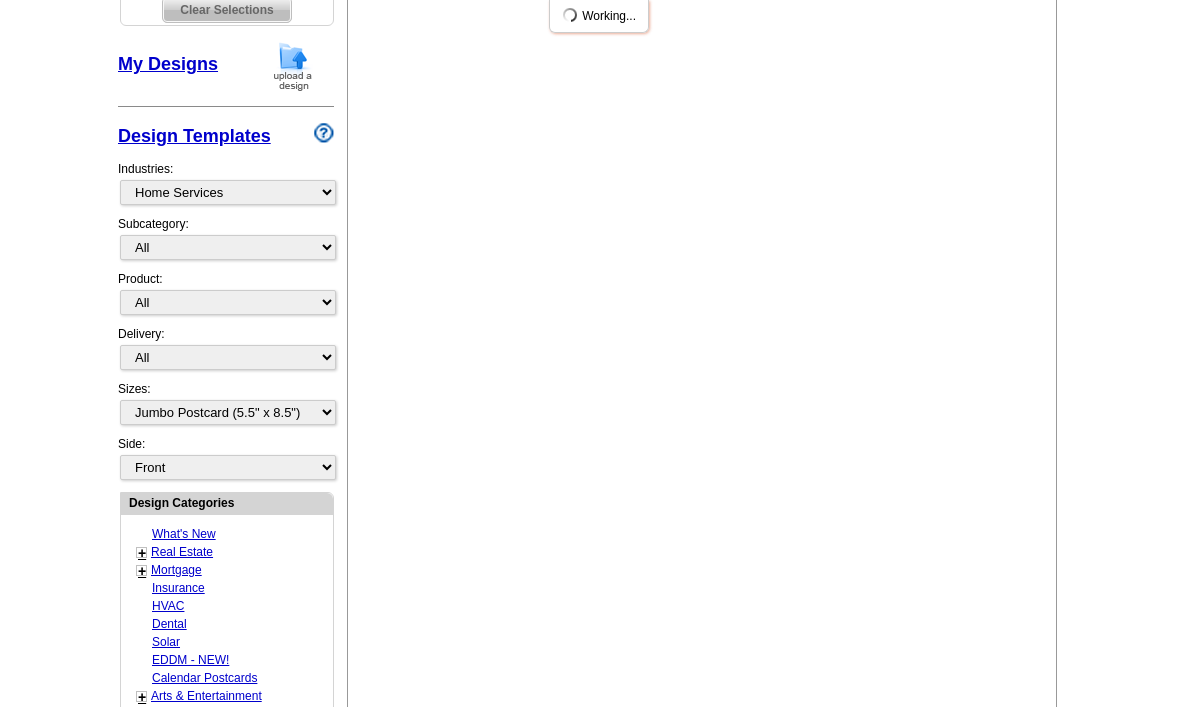 scroll, scrollTop: 446, scrollLeft: 0, axis: vertical 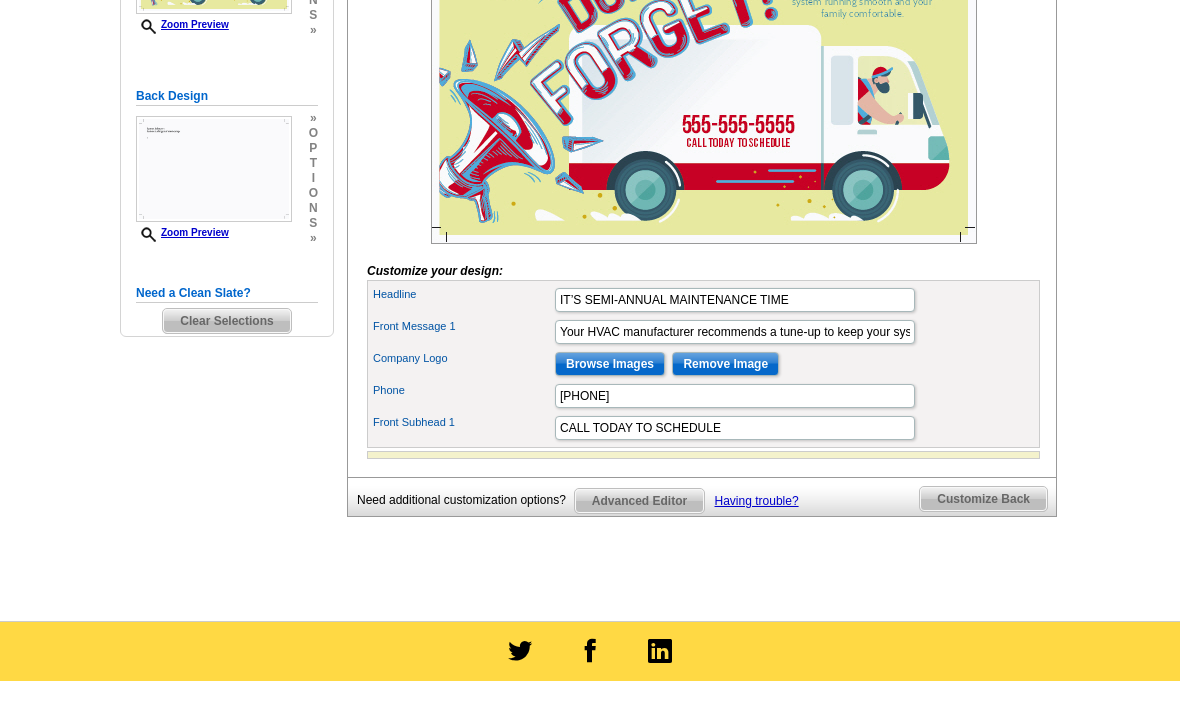 click on "Browse Images" at bounding box center (610, 365) 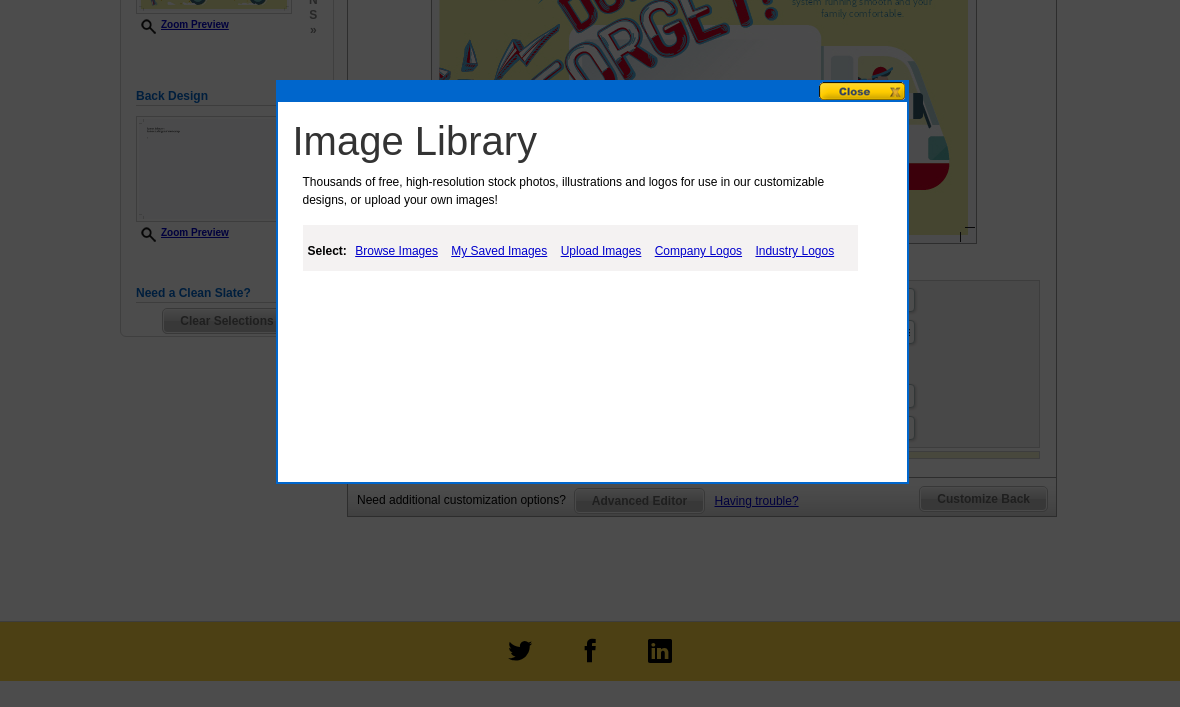 click on "Image Library
Thousands of free, high-resolution stock photos,
illustrations and logos for use in our customizable designs, or upload your own images!
Select:
Browse Images
My Saved Images
Upload Images
Company Logos
Industry Logos" at bounding box center [592, 282] 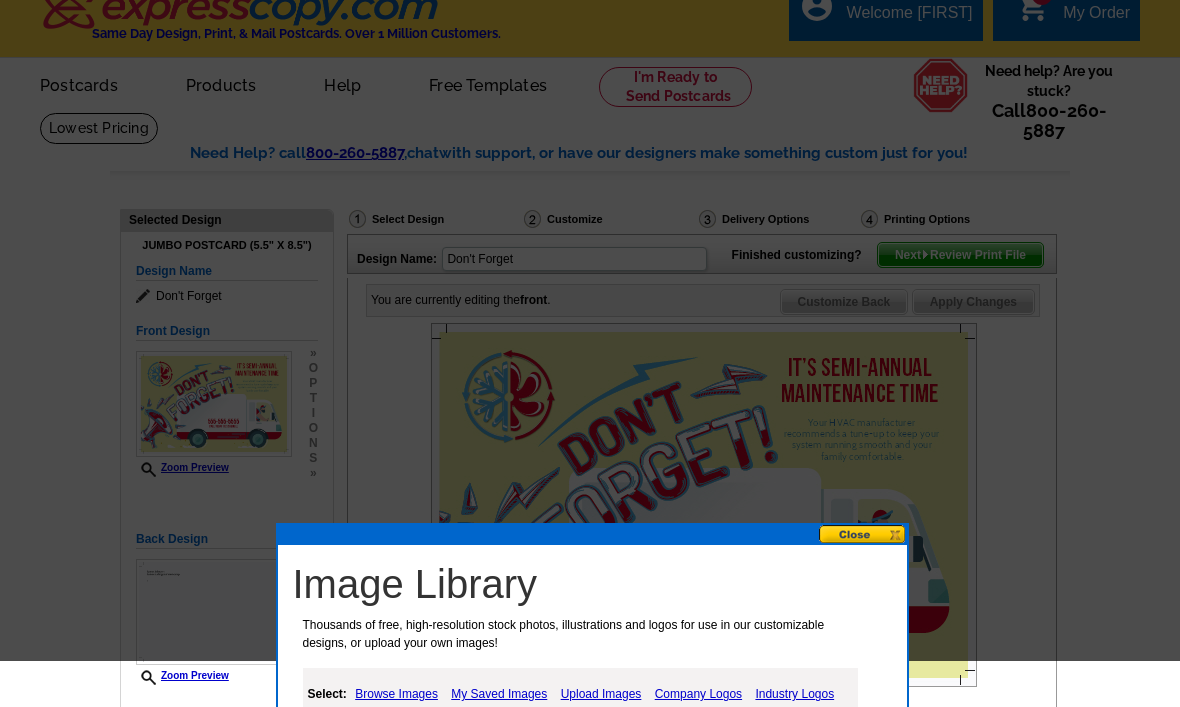 scroll, scrollTop: 0, scrollLeft: 0, axis: both 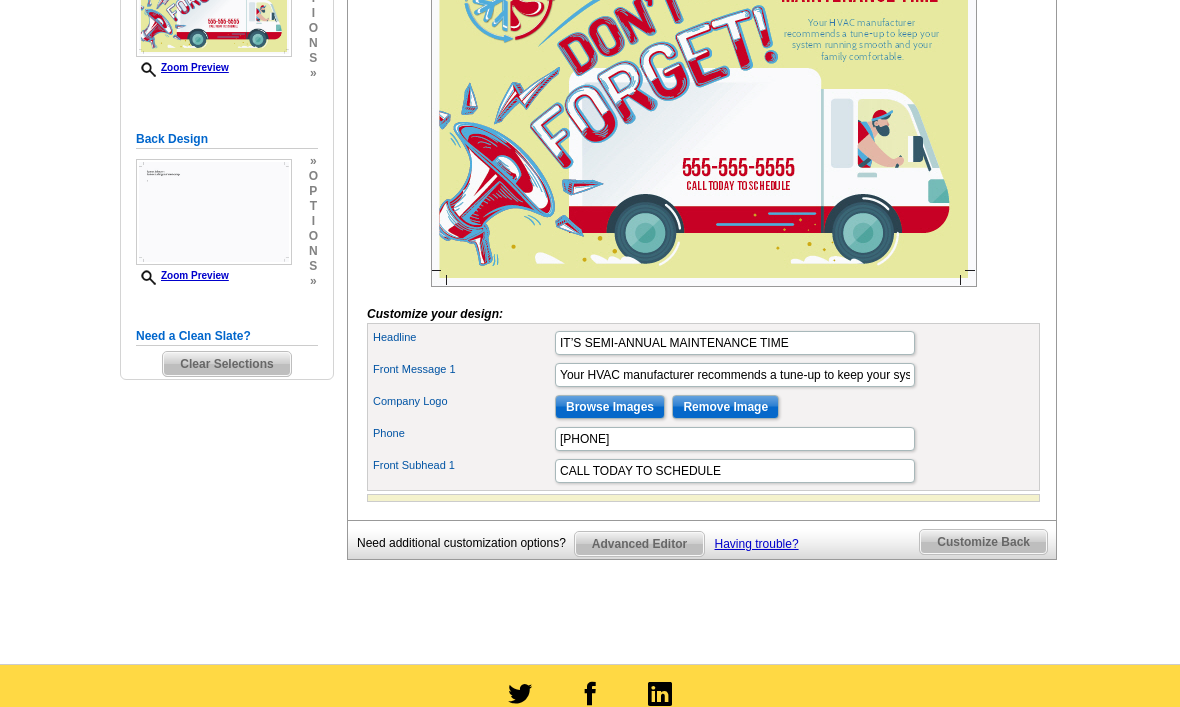 click on "Browse Images" at bounding box center [610, 407] 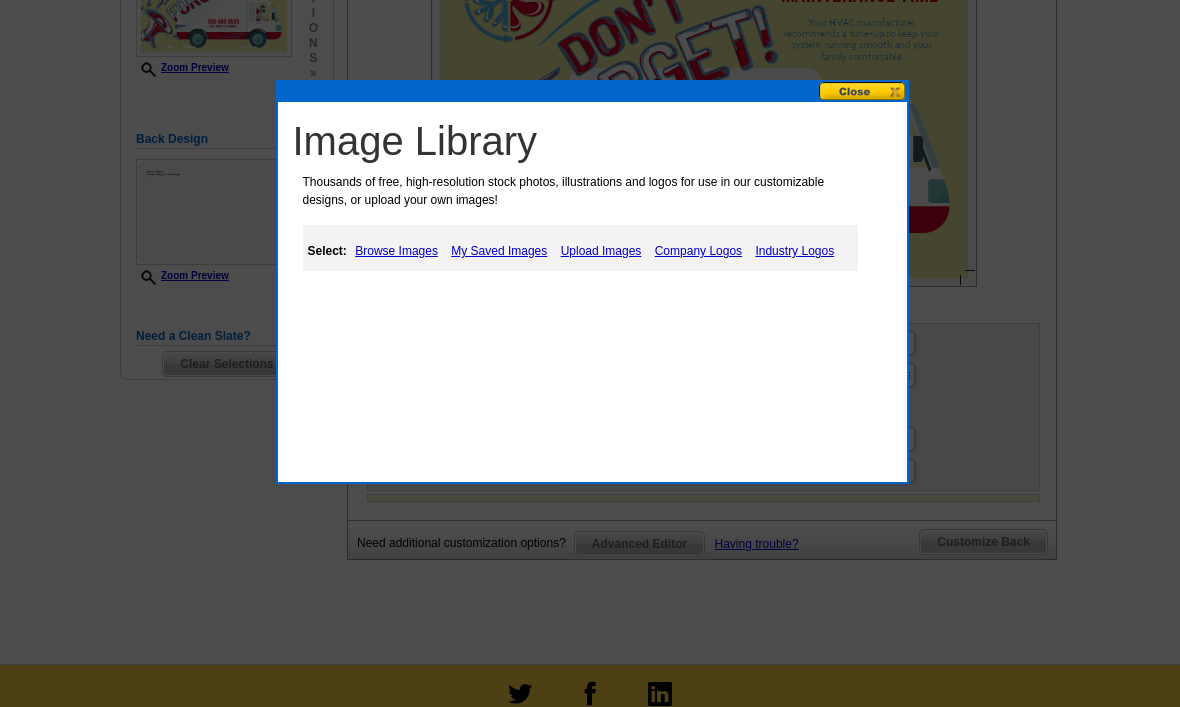 click on "My Saved Images" at bounding box center (499, 251) 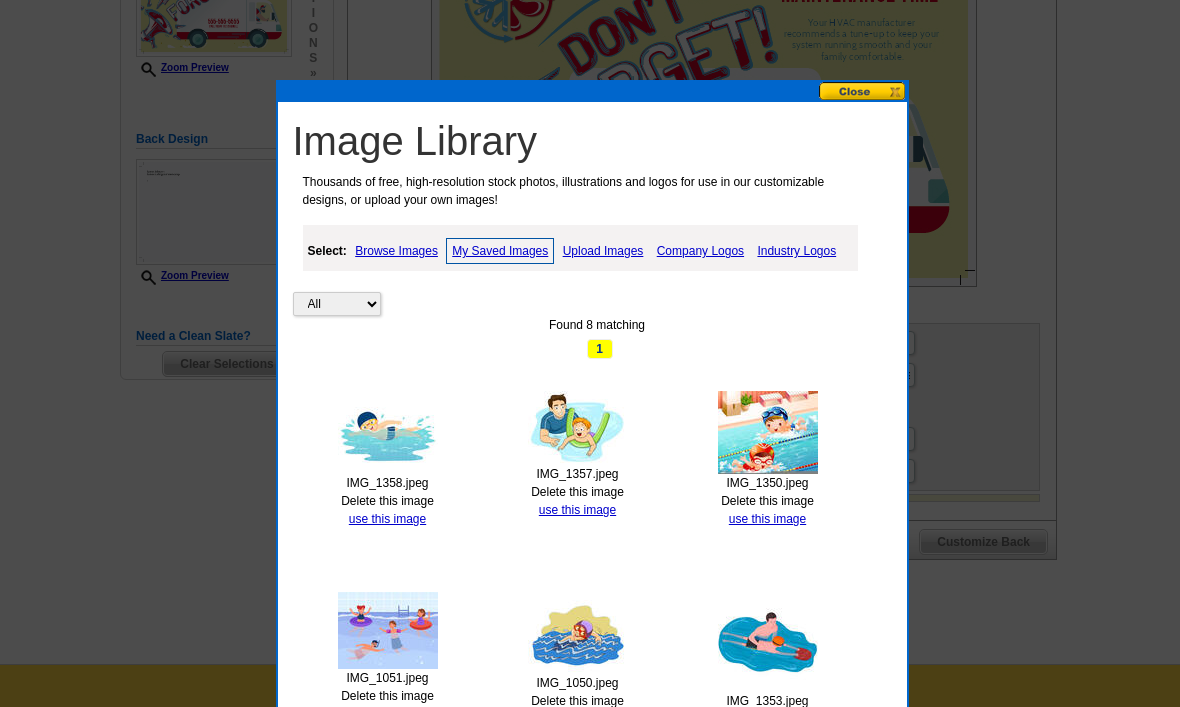 click on "Upload Images" at bounding box center (603, 251) 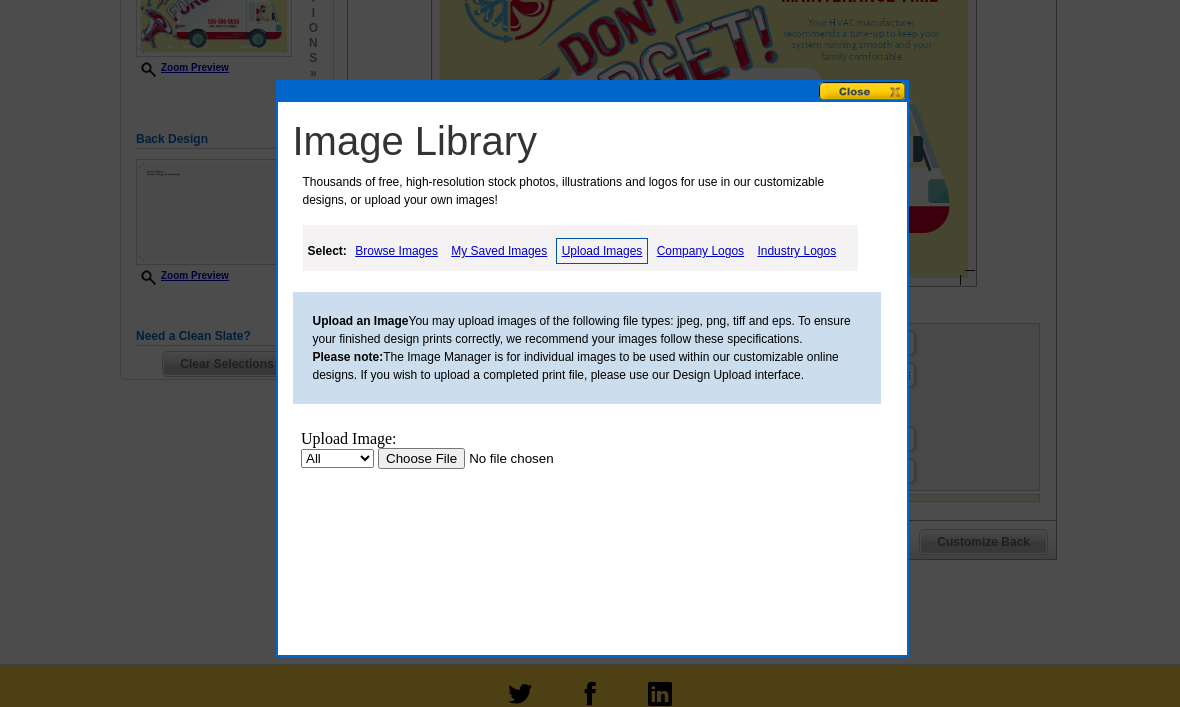 scroll, scrollTop: 0, scrollLeft: 0, axis: both 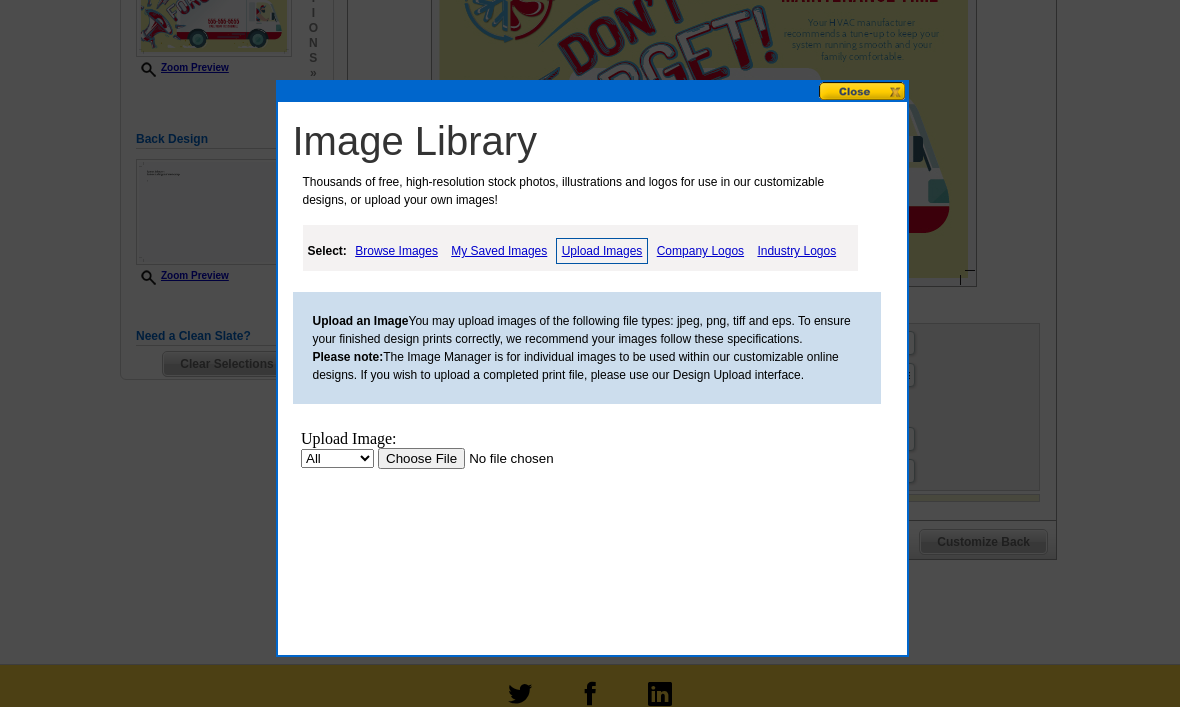 click at bounding box center (503, 458) 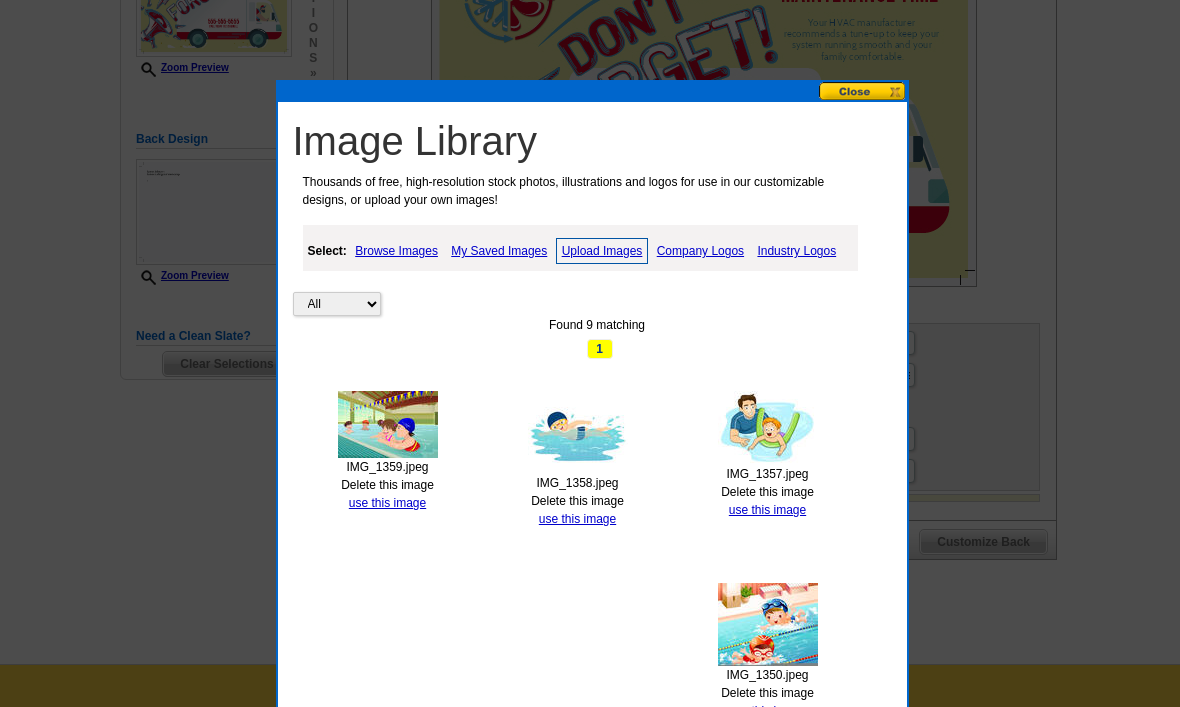 click on "use this image" at bounding box center (387, 503) 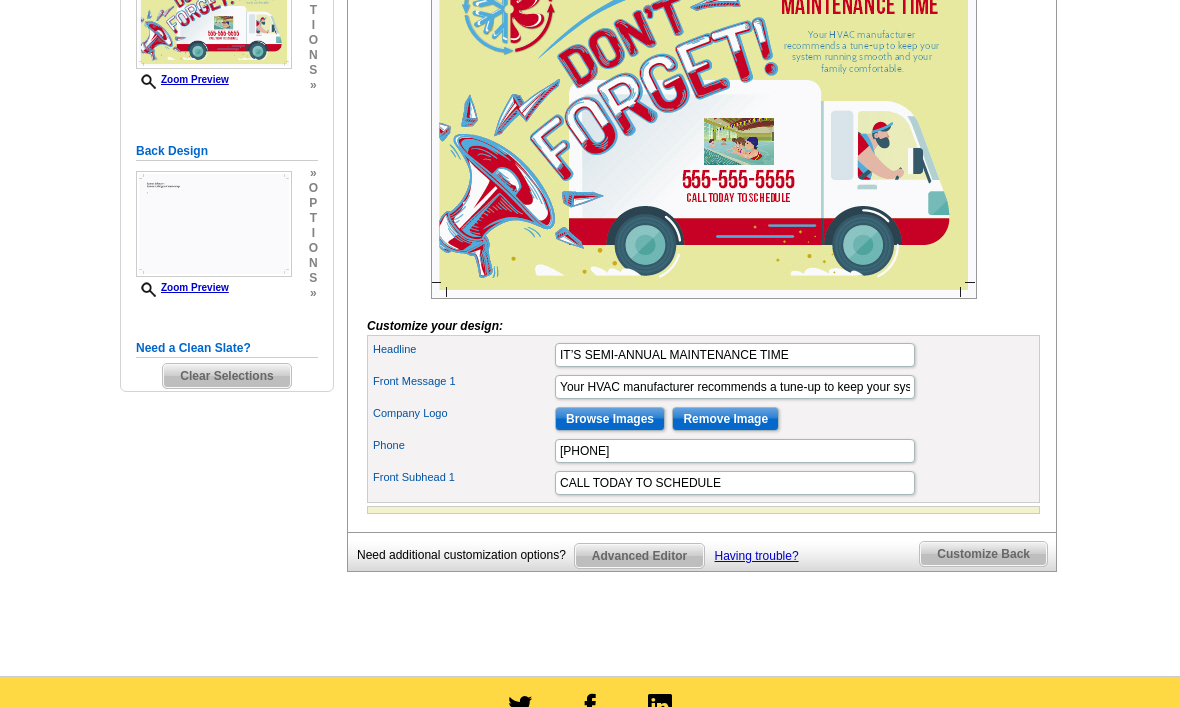 scroll, scrollTop: 434, scrollLeft: 0, axis: vertical 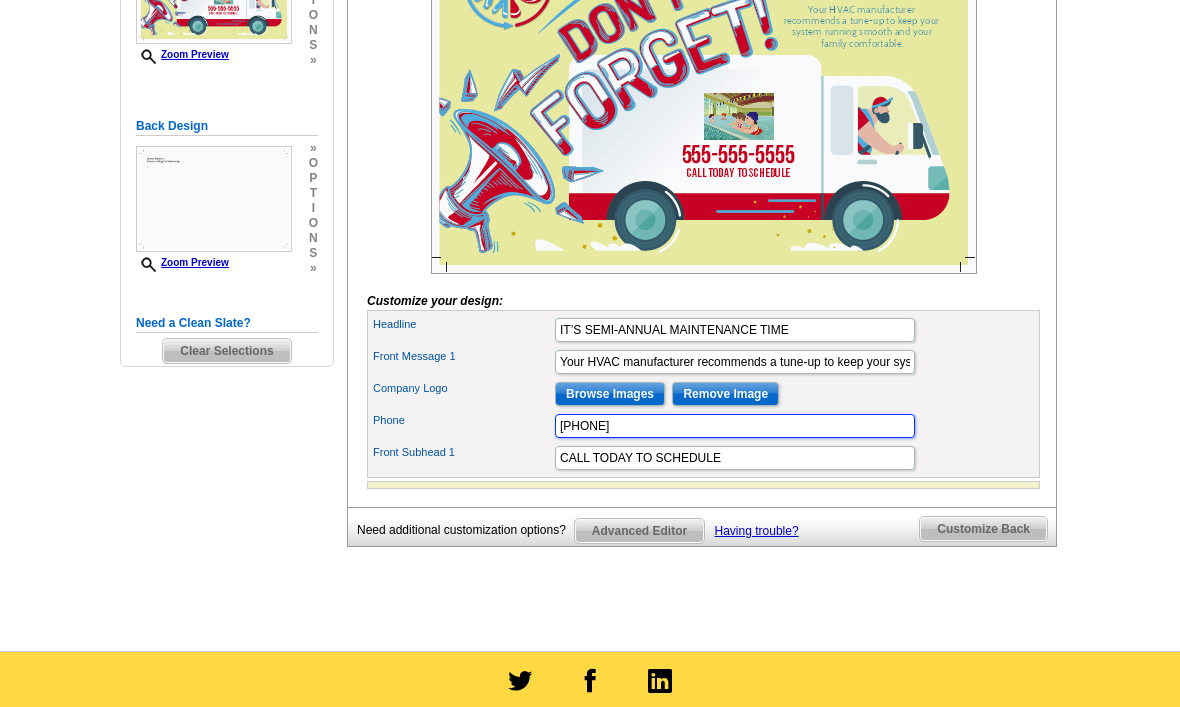 click on "[PHONE]" at bounding box center [735, 426] 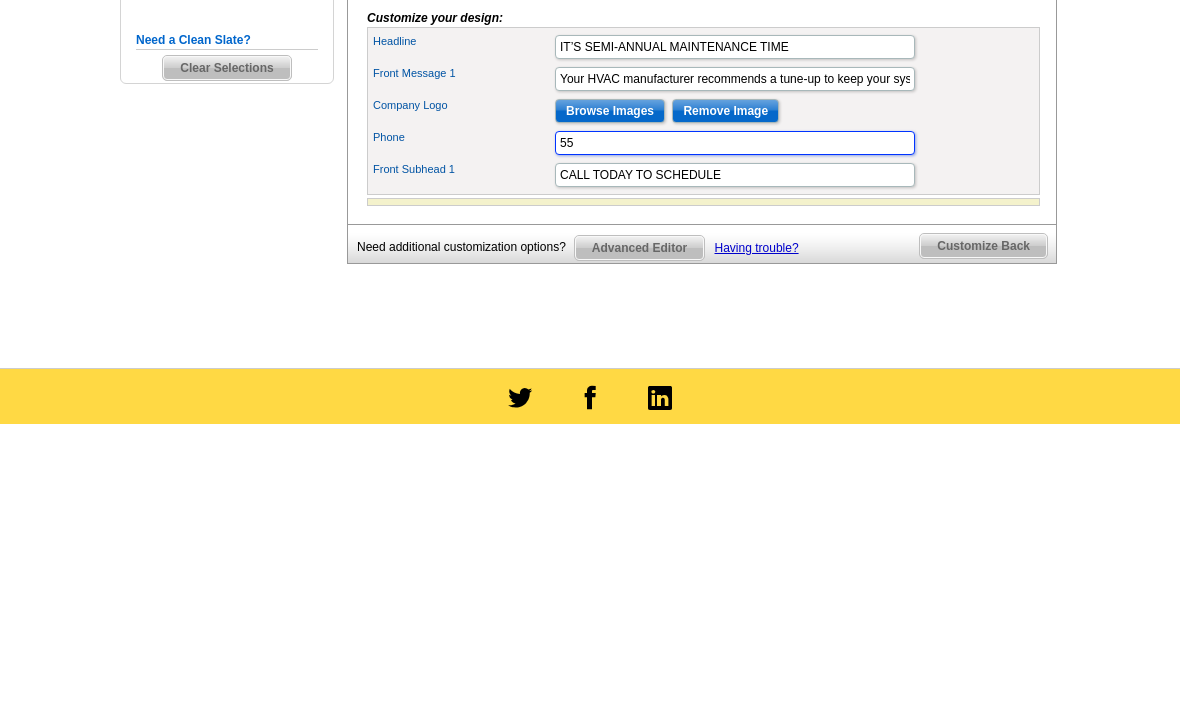 type on "5" 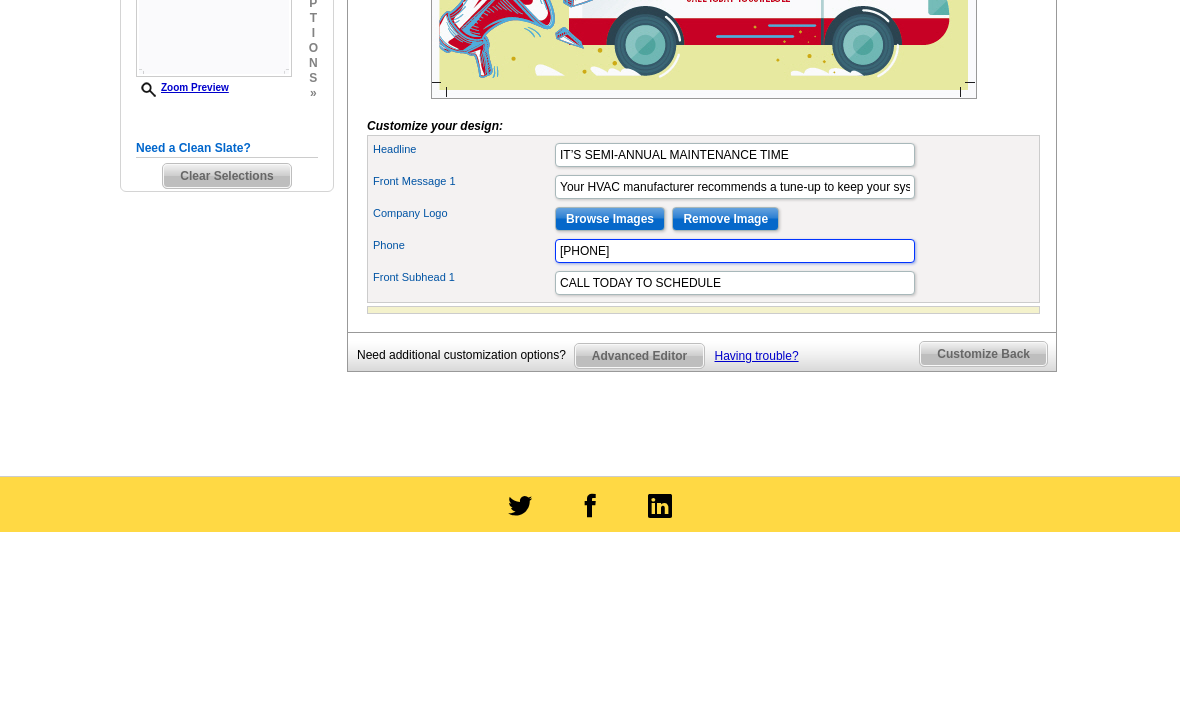 type on "[PHONE]" 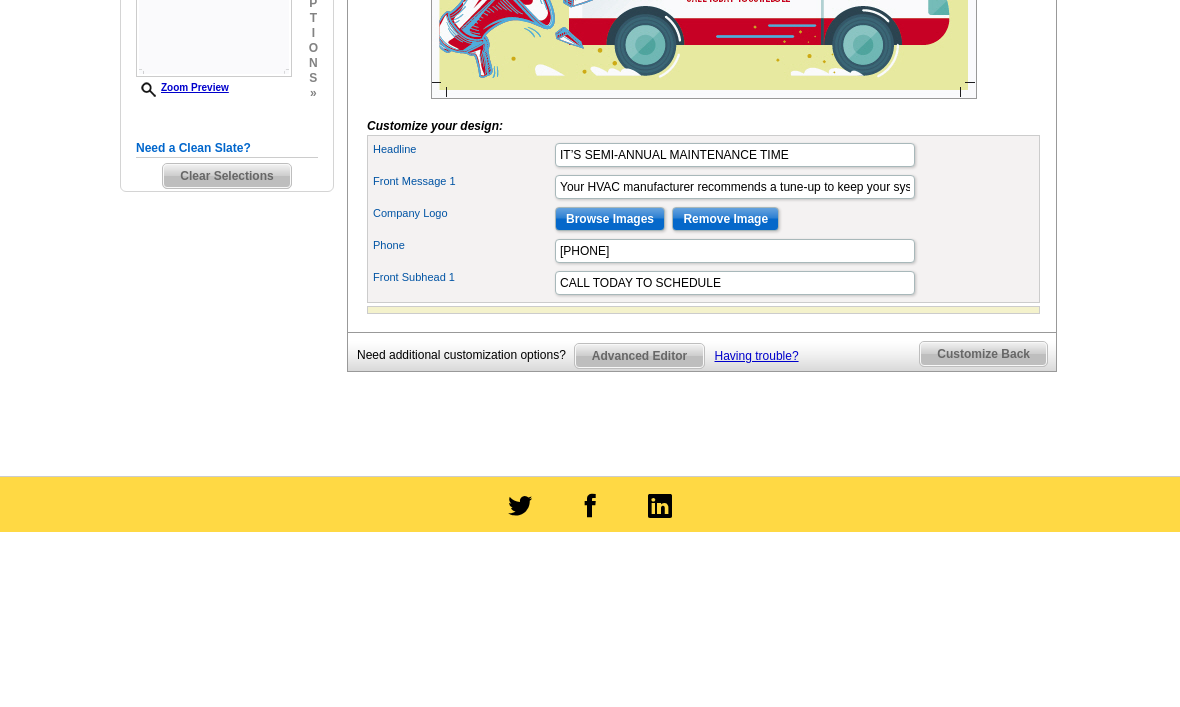 scroll, scrollTop: 609, scrollLeft: 0, axis: vertical 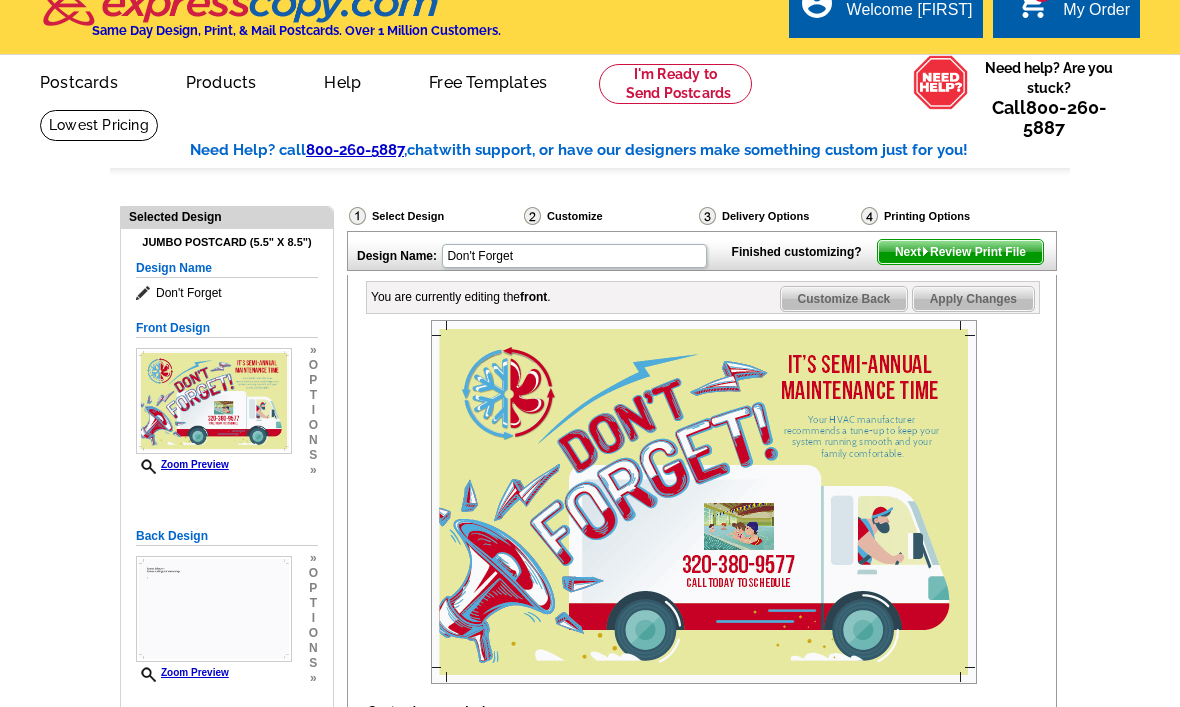 click on "Design Name:
Don't Forget
Finished customizing?
Next   Review Print File
You are currently editing the  front .
Customize Front
Customize Back
Apply Changes
Customize your design:
Headline
Phone" at bounding box center [701, 594] 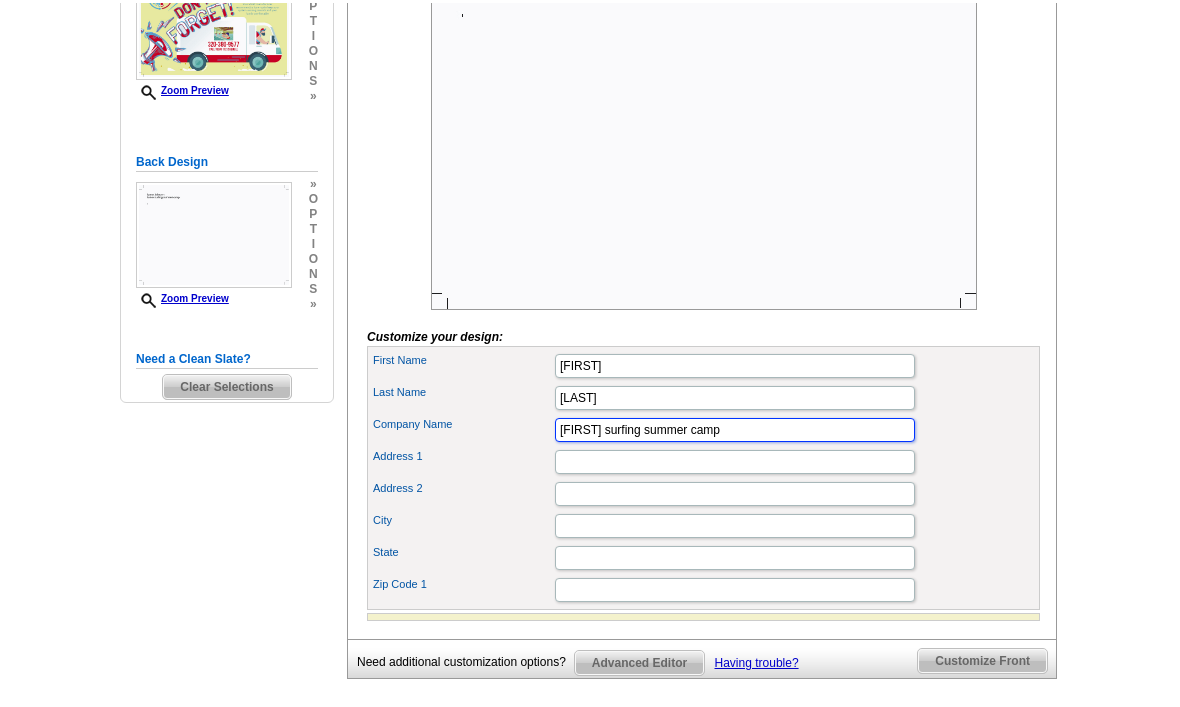 click on "[FIRST] surfing summer camp" at bounding box center [735, 427] 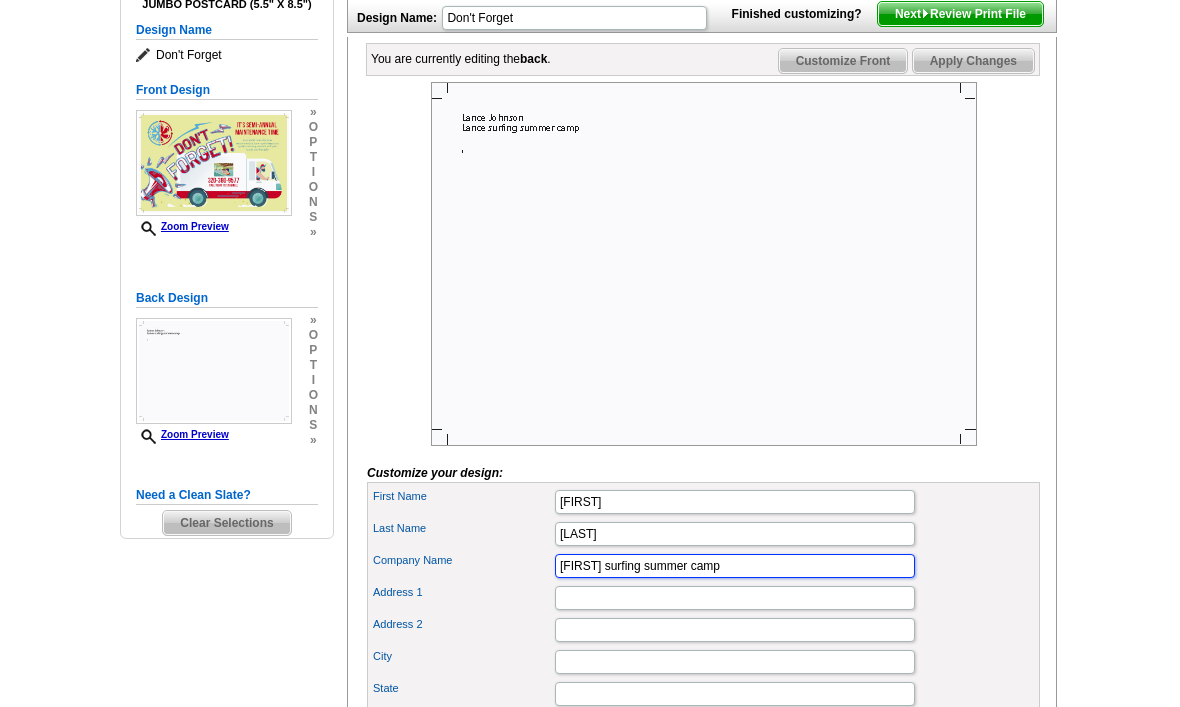 scroll, scrollTop: 261, scrollLeft: 0, axis: vertical 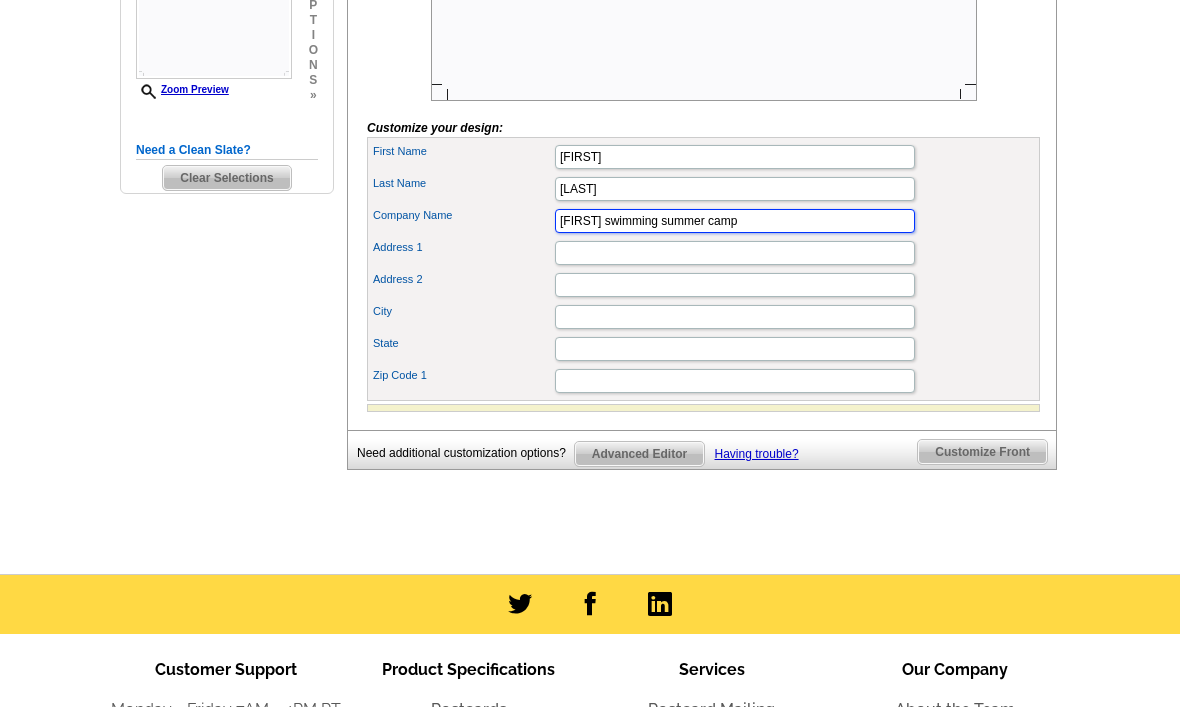 type on "[FIRST] swimming summer camp" 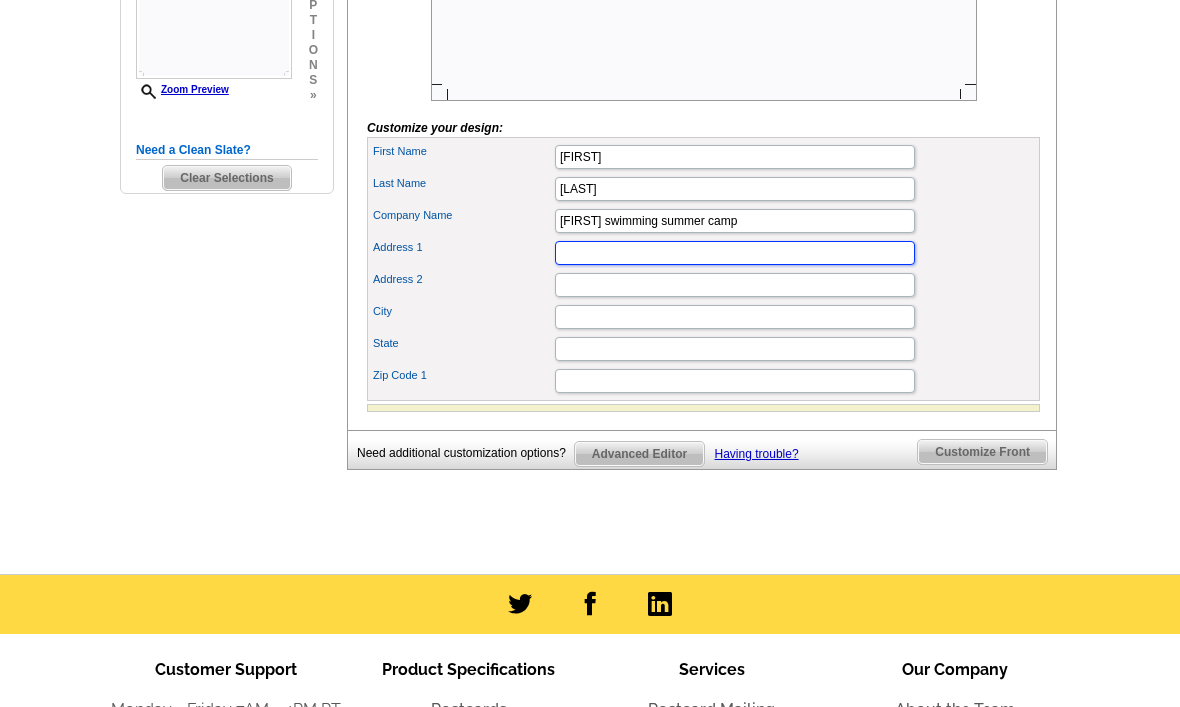click on "Address 1" at bounding box center [735, 253] 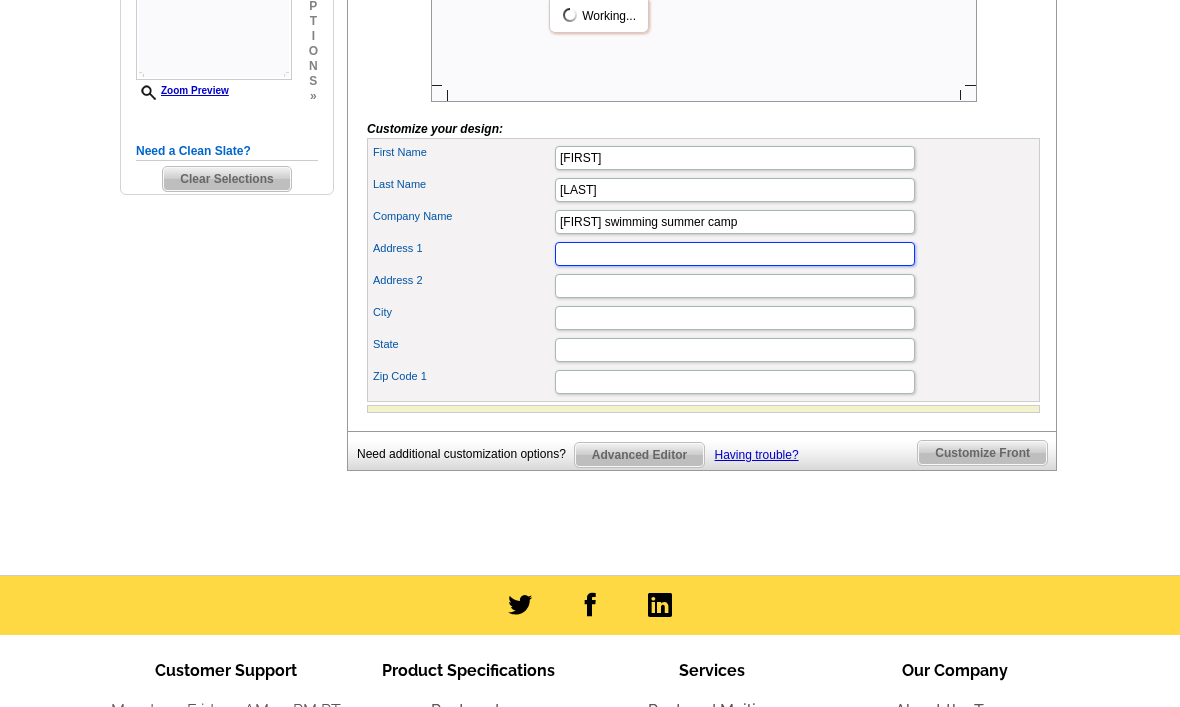 type on "4020 Clearwater Rd" 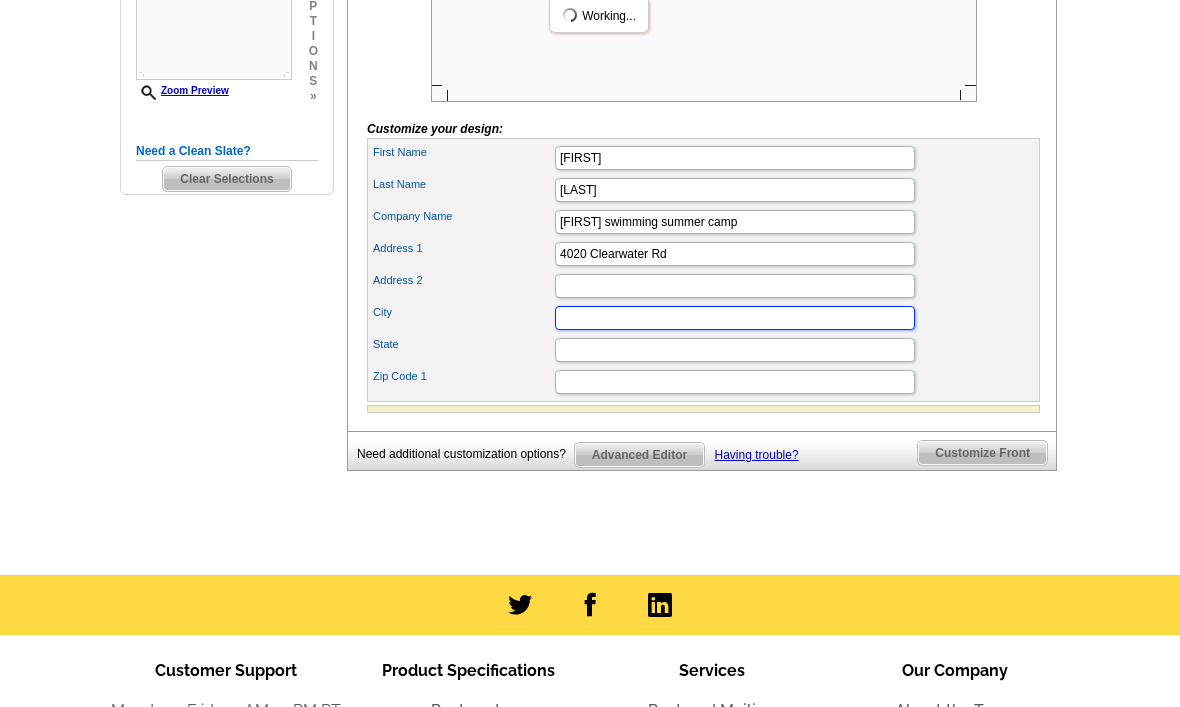 type on "[CITY]" 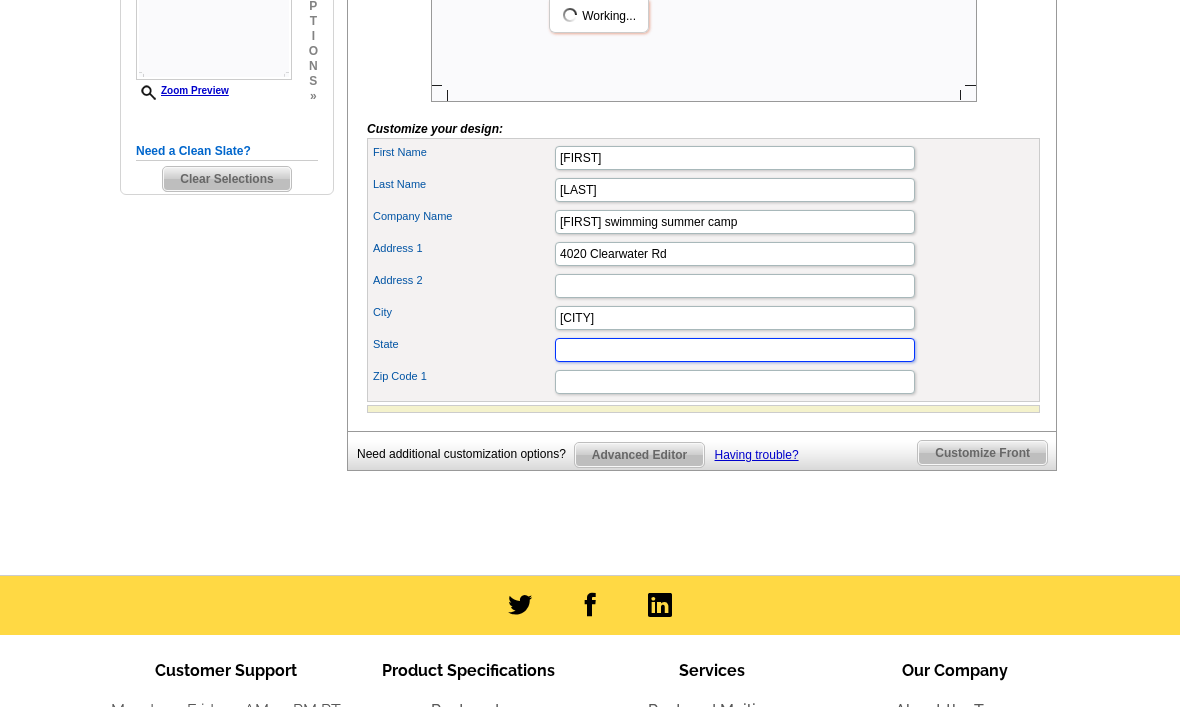 type on "MN" 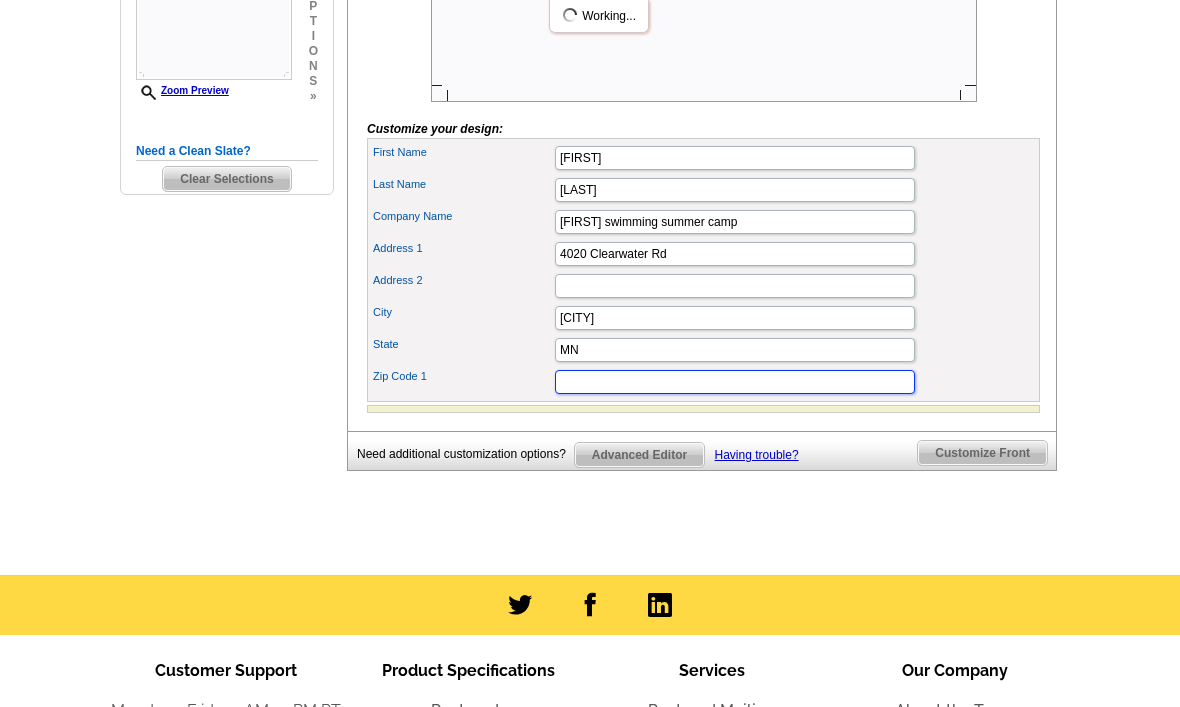 type on "56301" 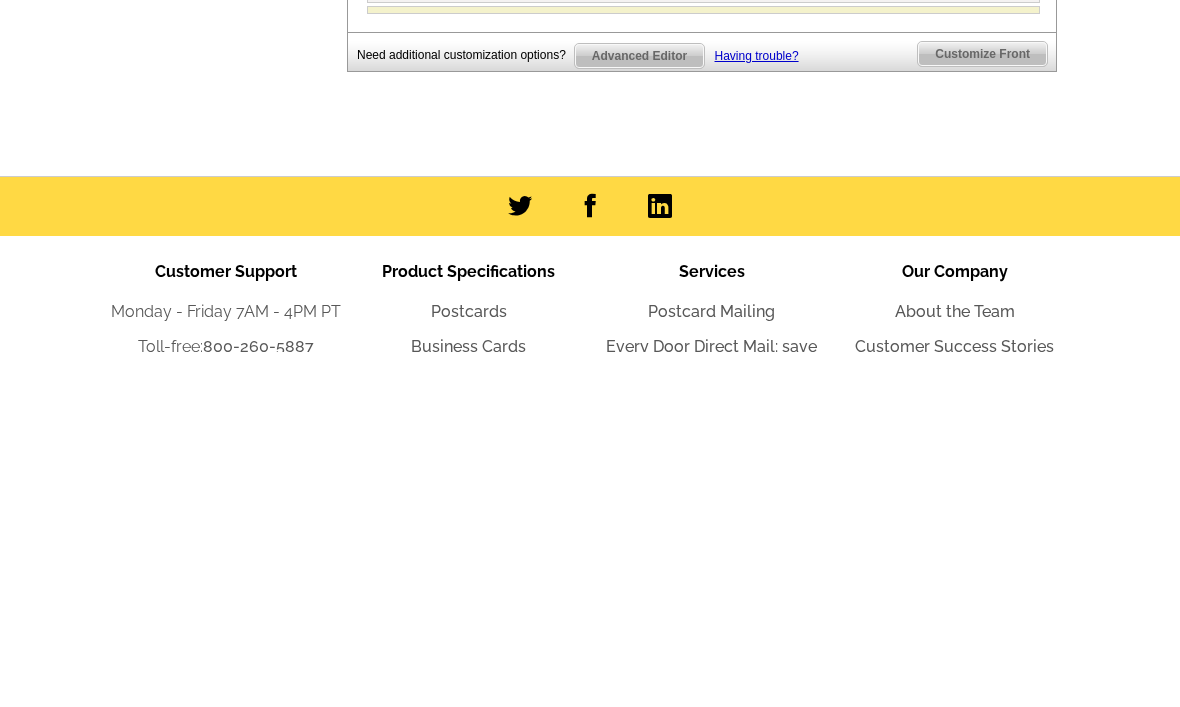 scroll, scrollTop: 657, scrollLeft: 0, axis: vertical 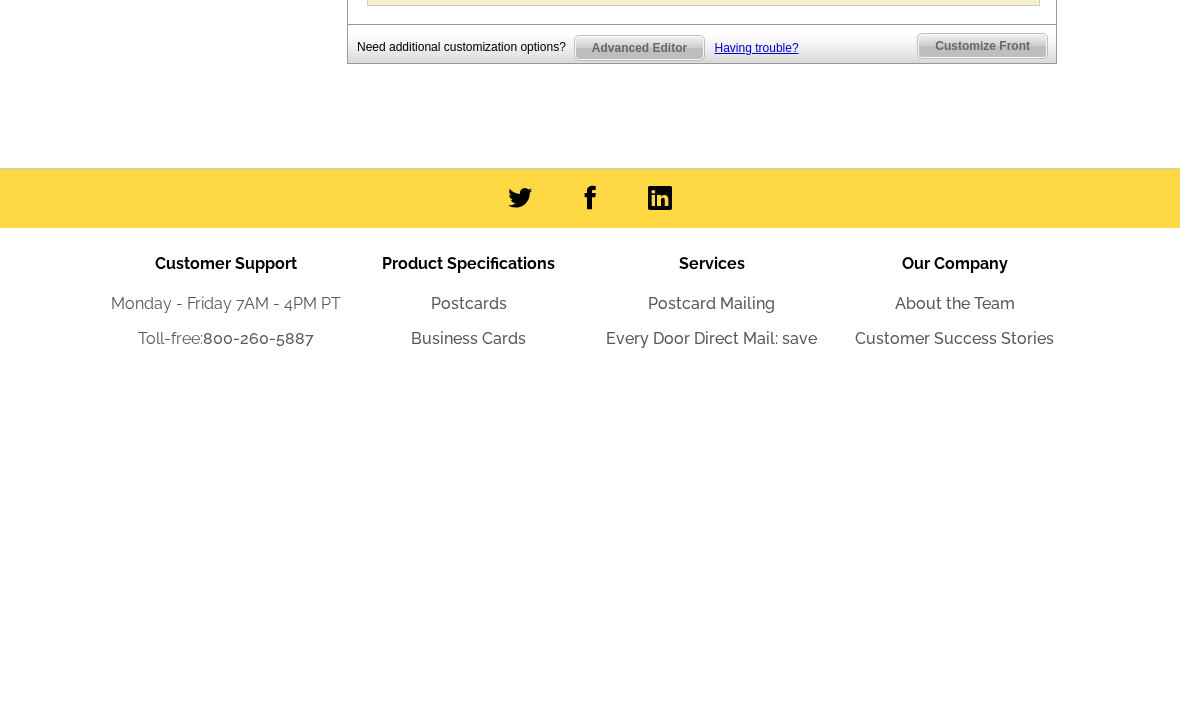 click on "Customize Front" at bounding box center [982, 402] 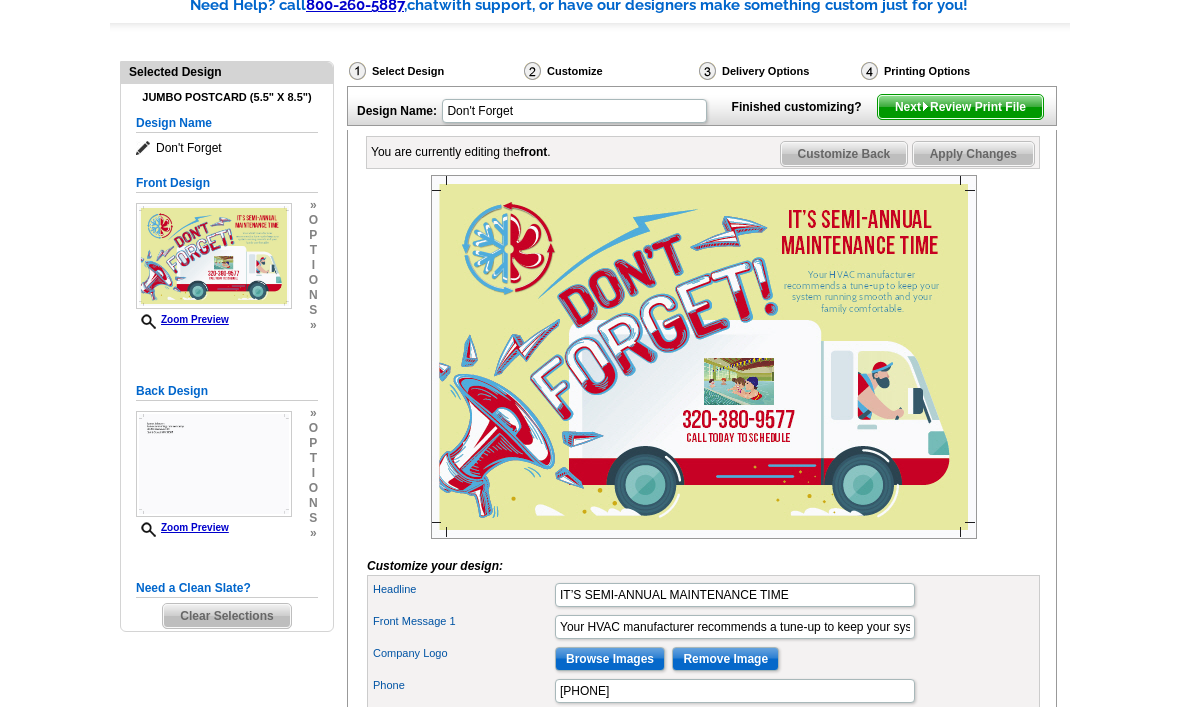 scroll, scrollTop: 119, scrollLeft: 0, axis: vertical 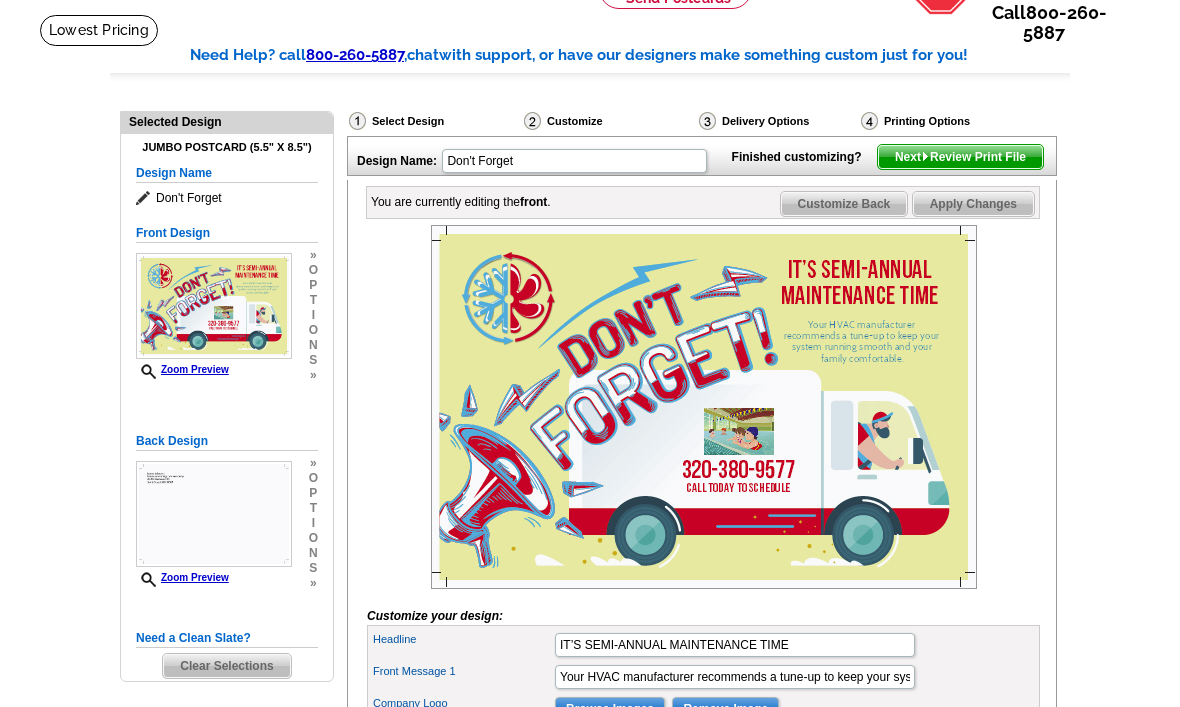click on "Customize Back" at bounding box center [844, 204] 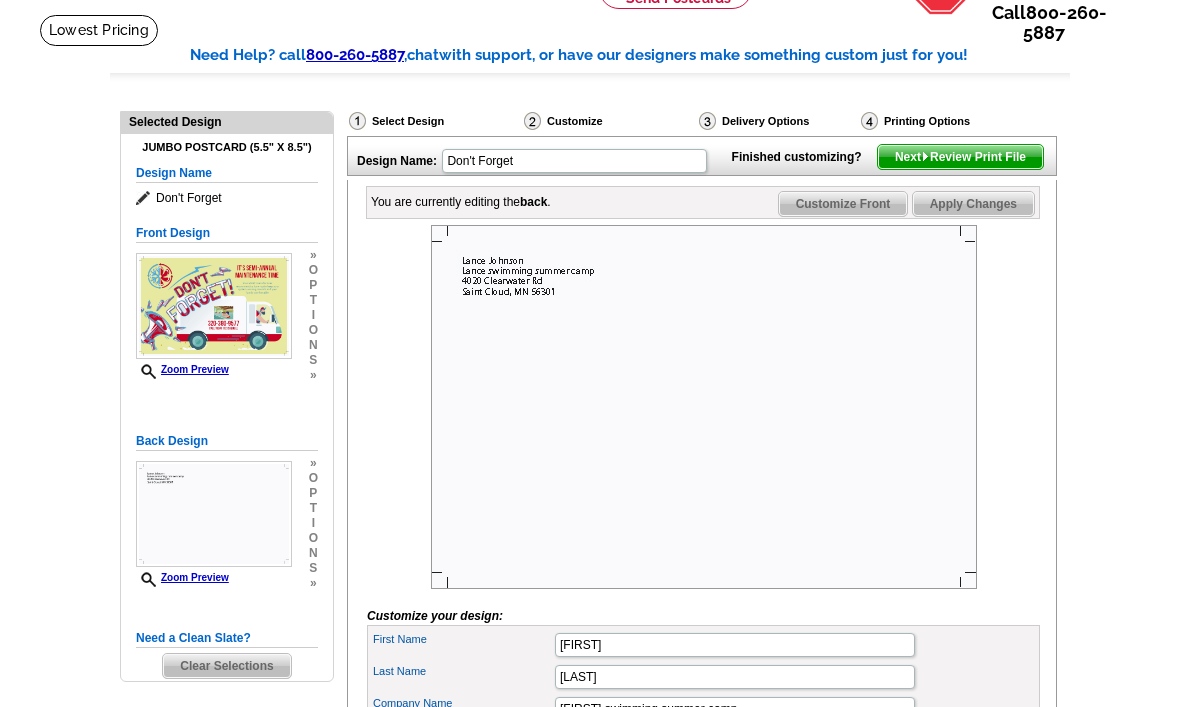 click on "Next   Review Print File" at bounding box center [960, 157] 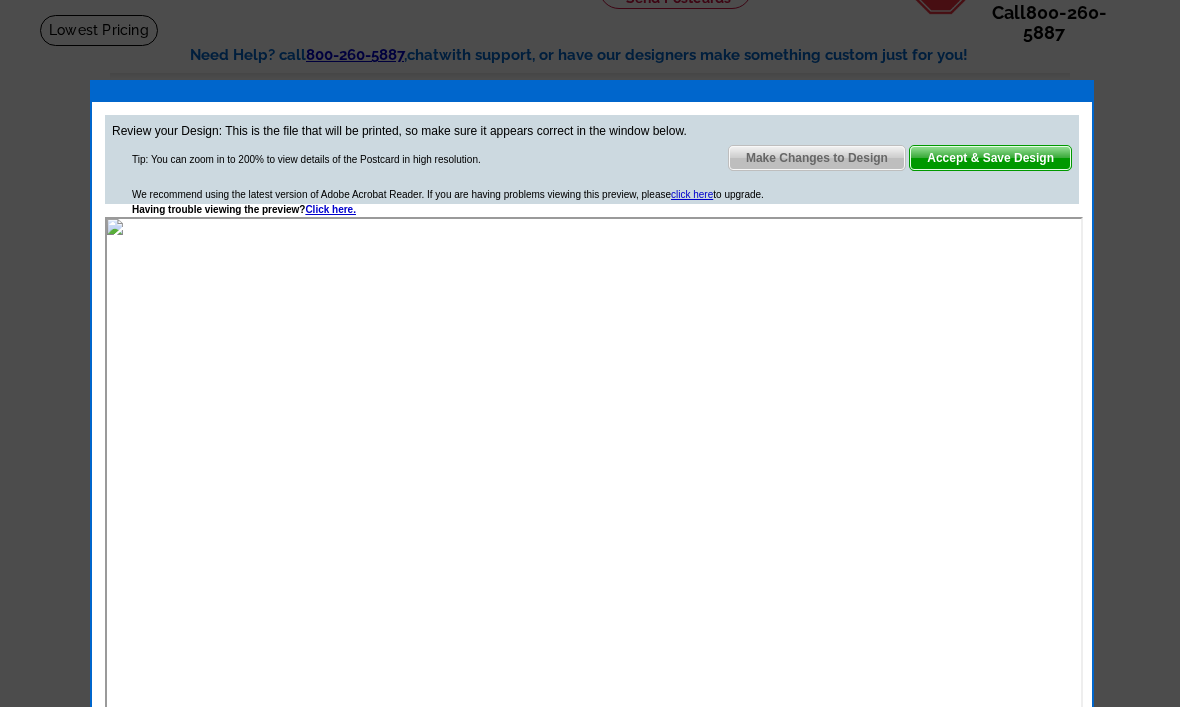 scroll, scrollTop: 0, scrollLeft: 0, axis: both 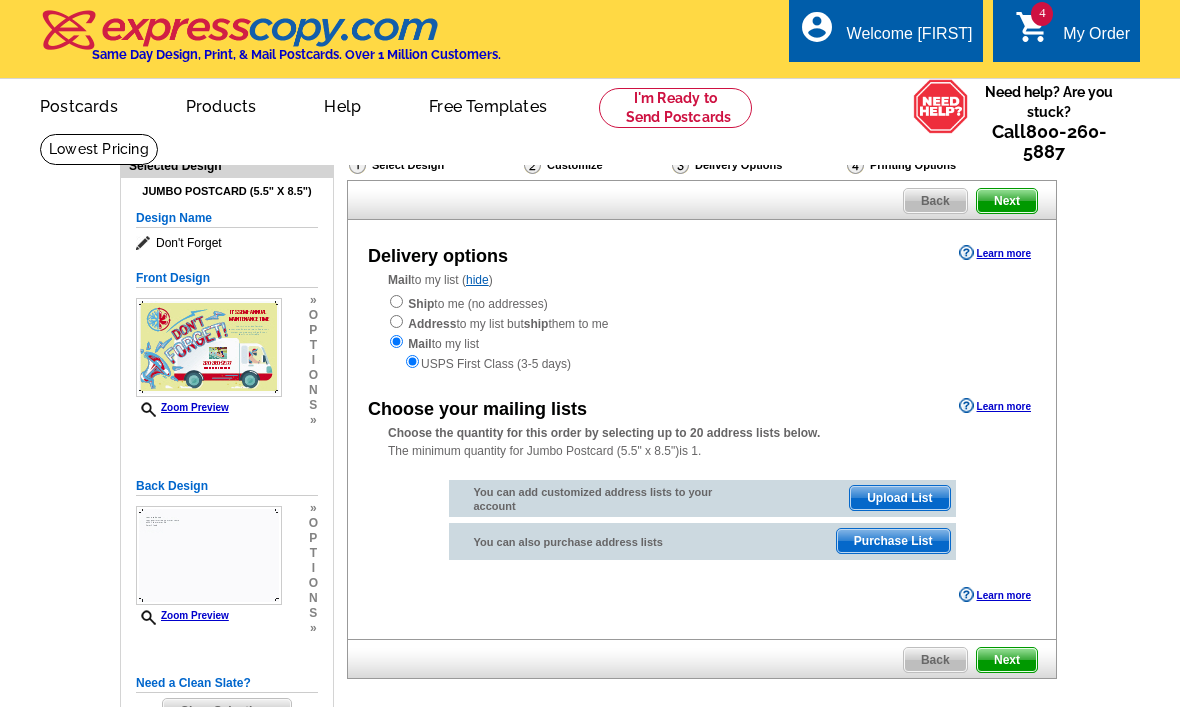 click at bounding box center (396, 301) 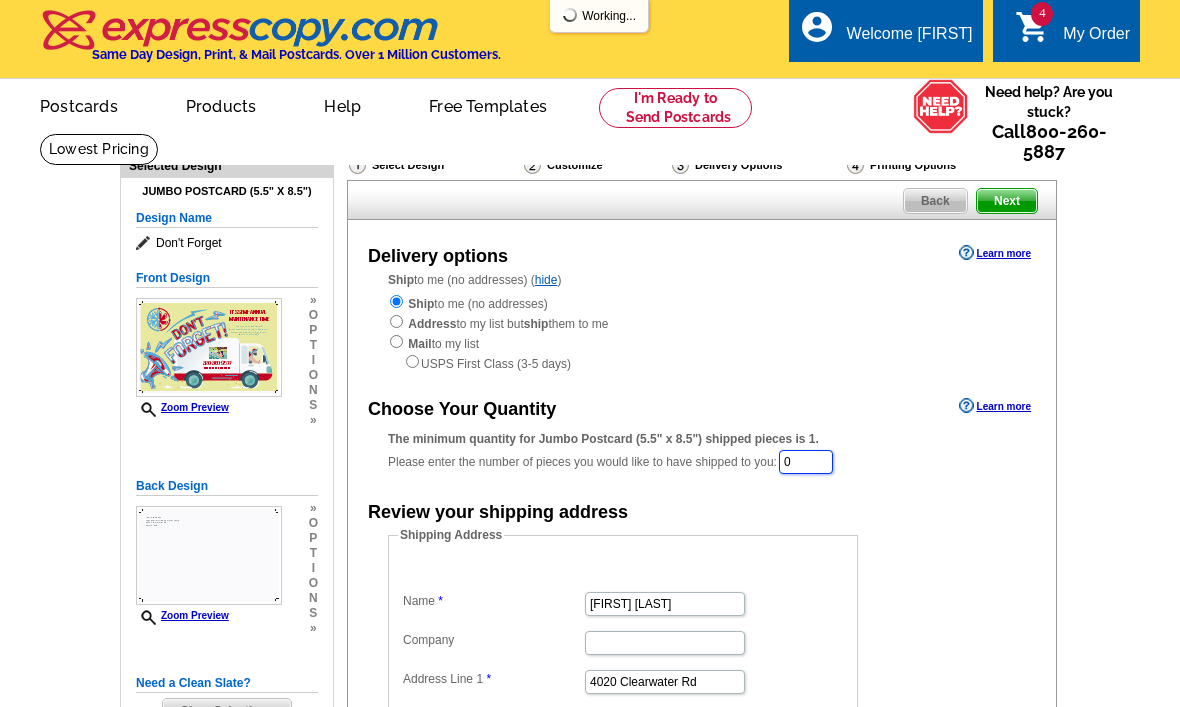 click on "0" at bounding box center [806, 462] 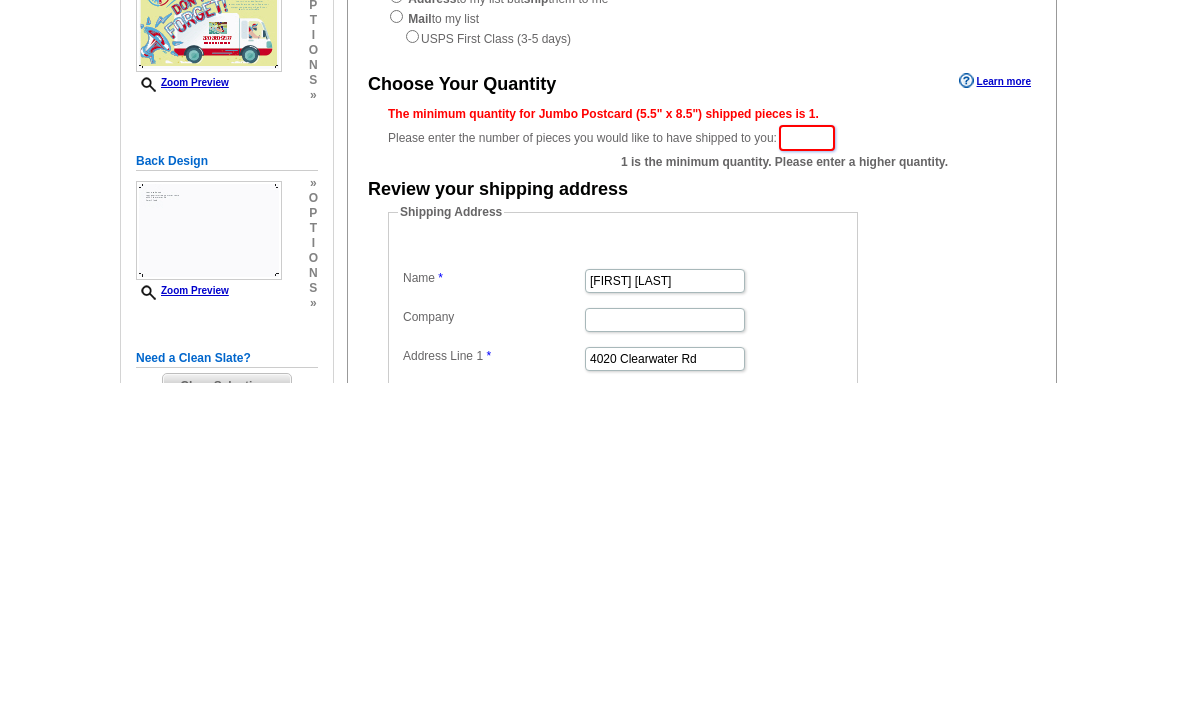 type on "1" 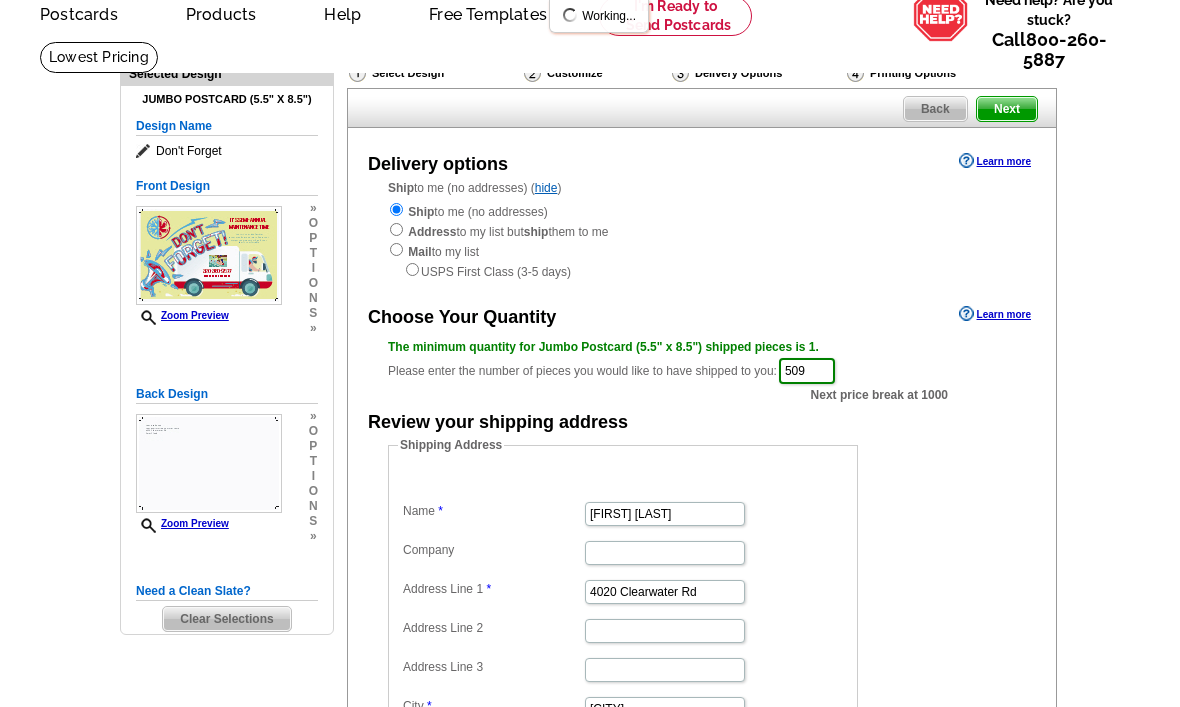 scroll, scrollTop: 0, scrollLeft: 0, axis: both 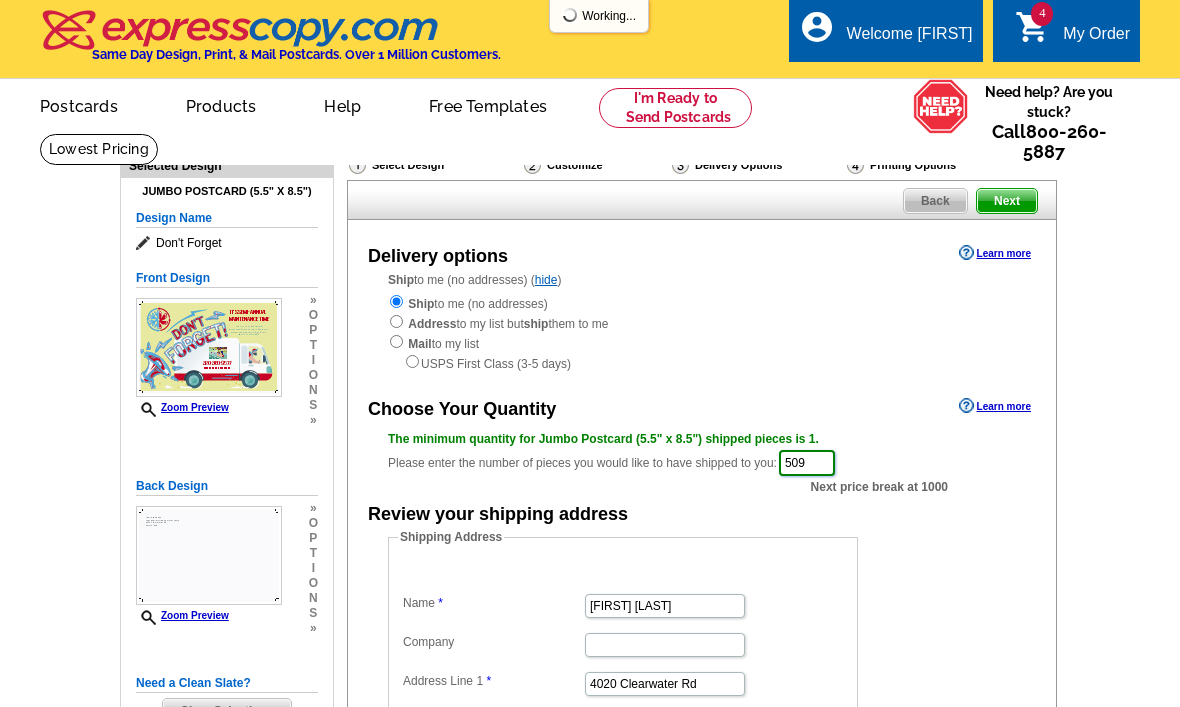 type on "509" 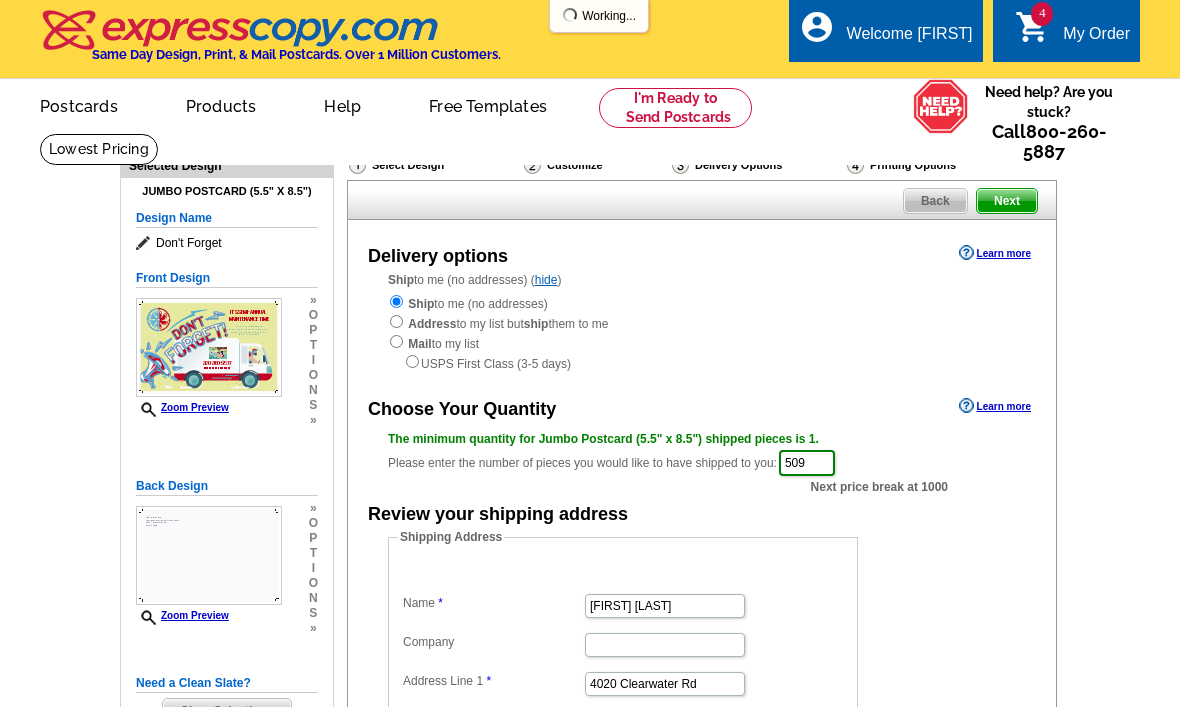 click on "Next" at bounding box center (1007, 201) 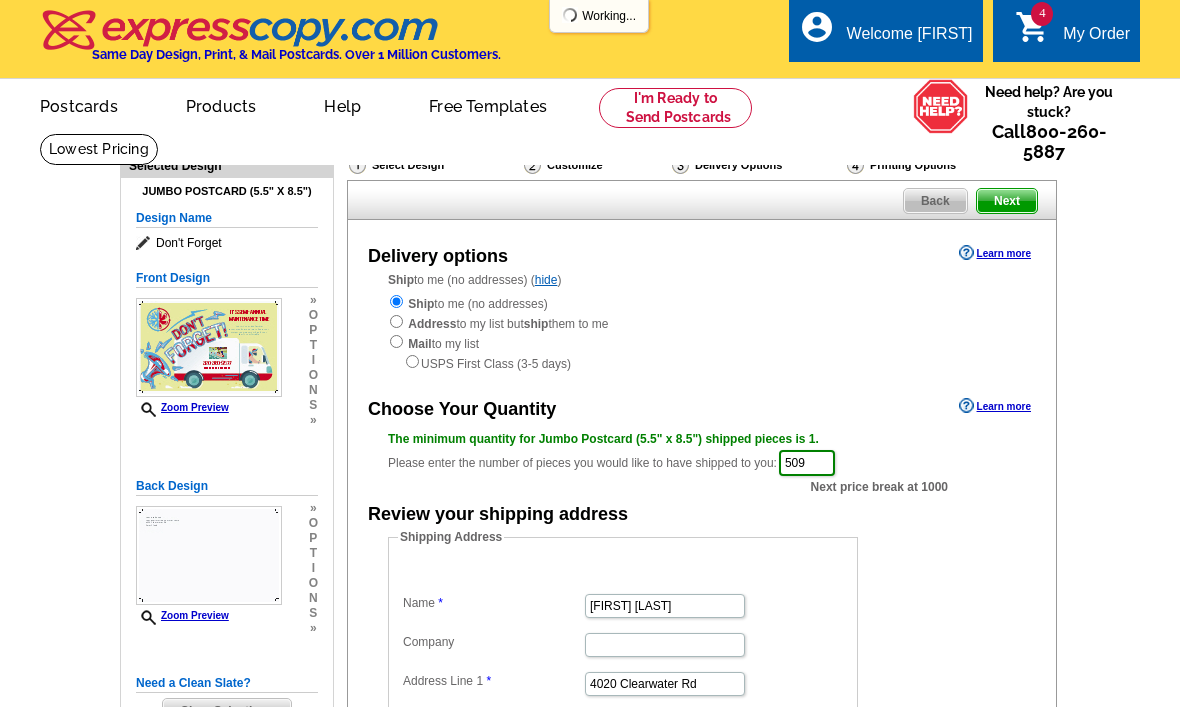 click on "Next" at bounding box center (1007, 201) 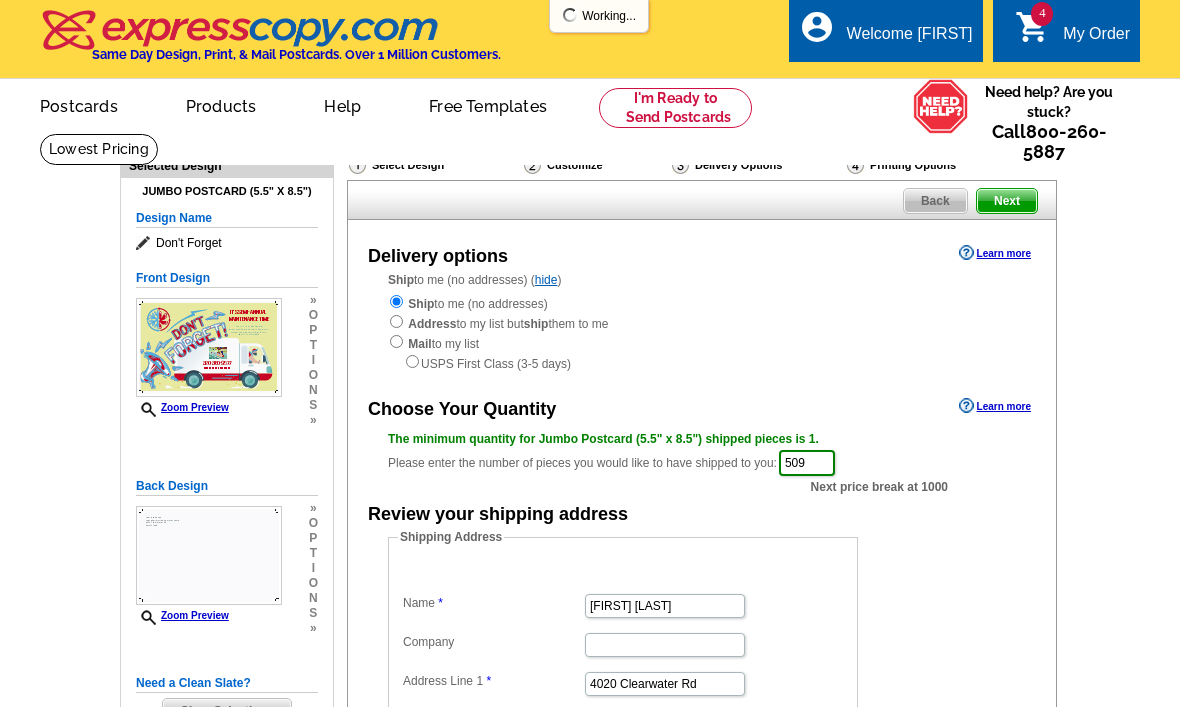 click on "Next" at bounding box center [1007, 201] 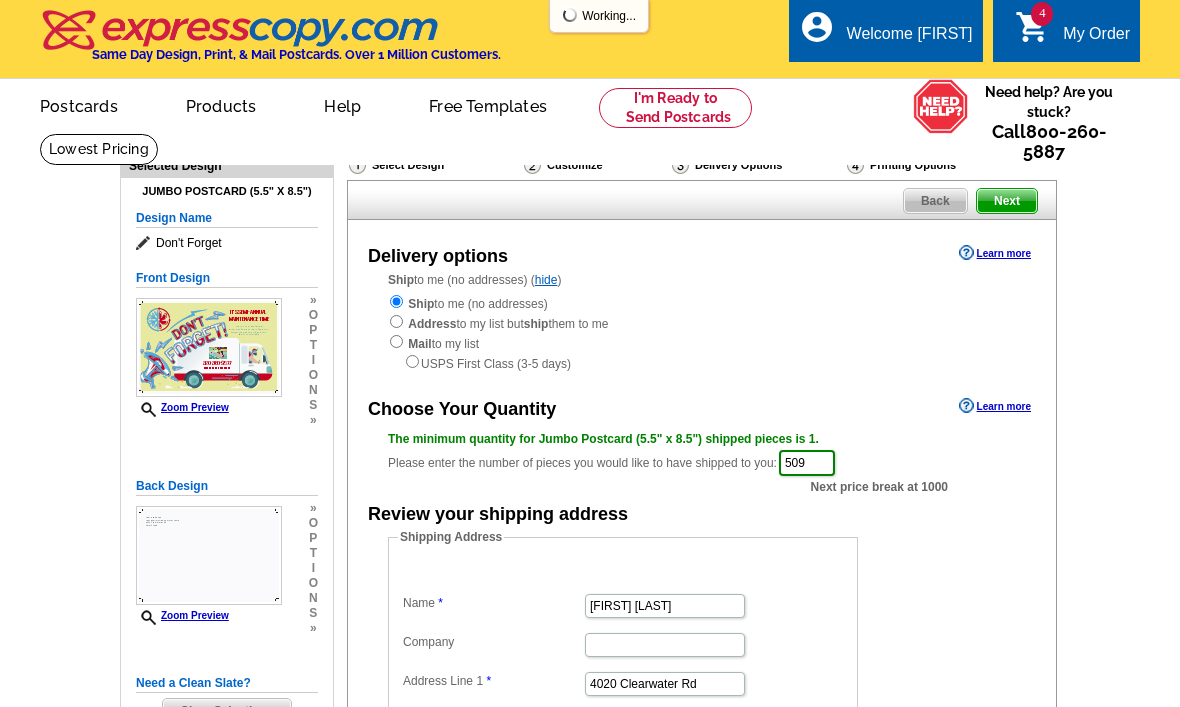 click on "Next" at bounding box center (1007, 201) 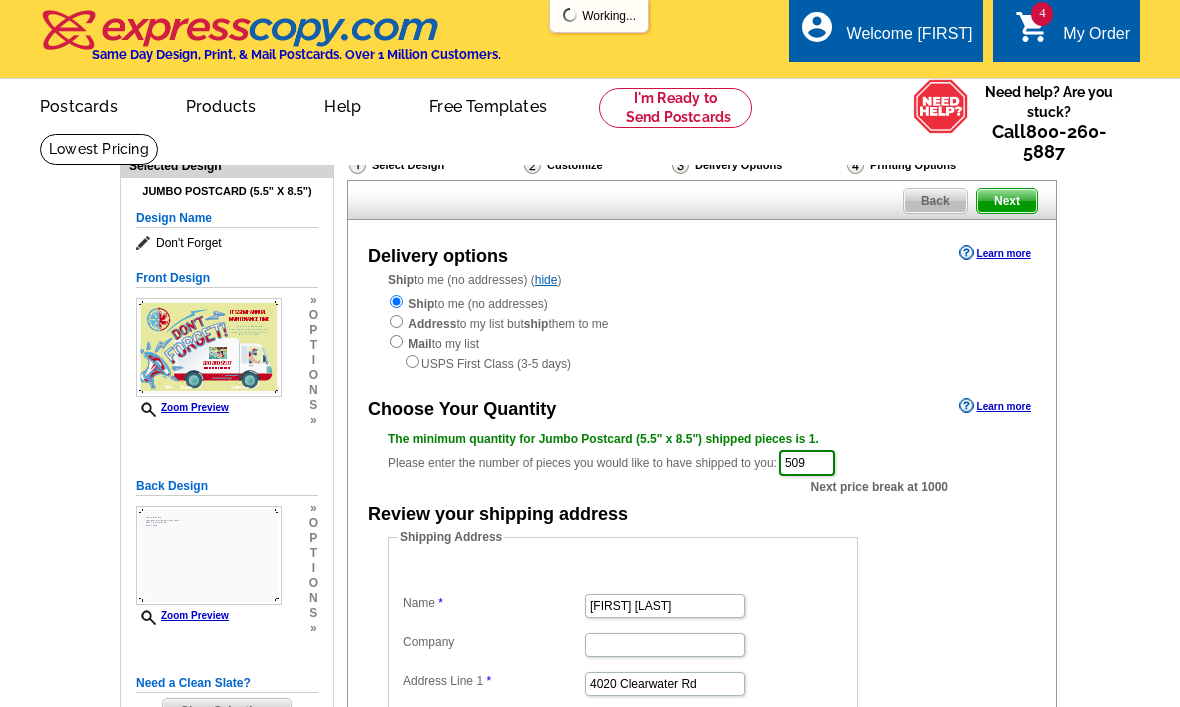 click on "Next" at bounding box center (1007, 201) 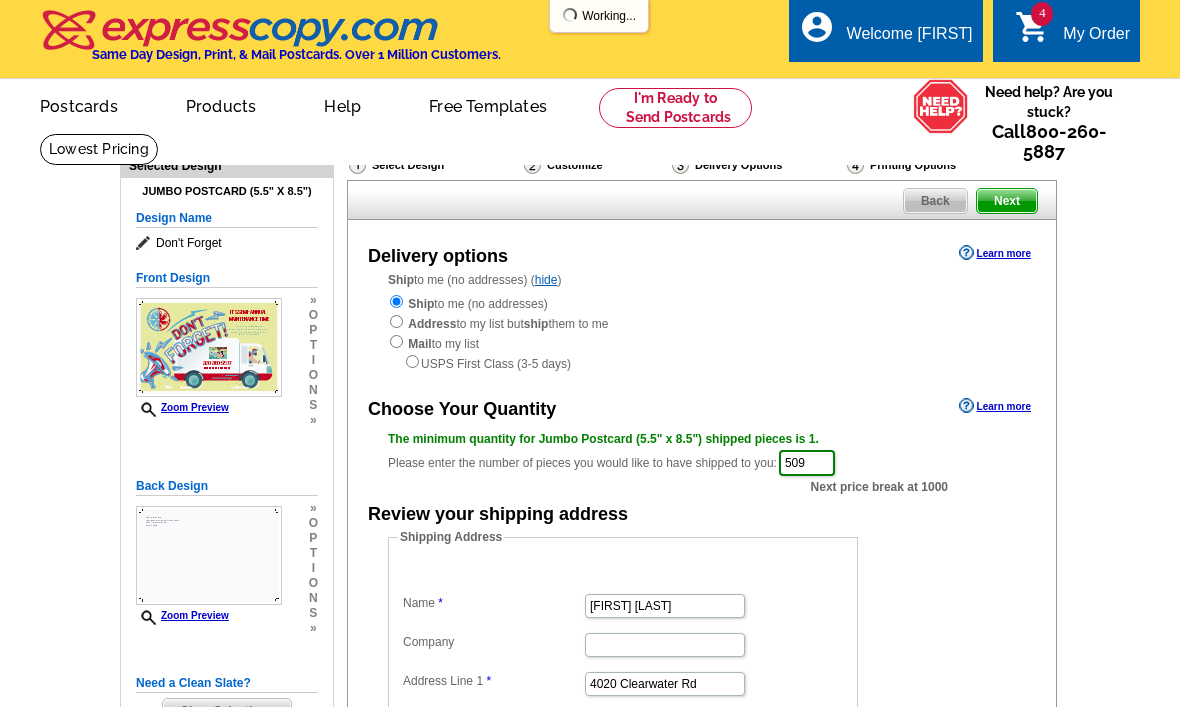 click on "Next" at bounding box center (1007, 201) 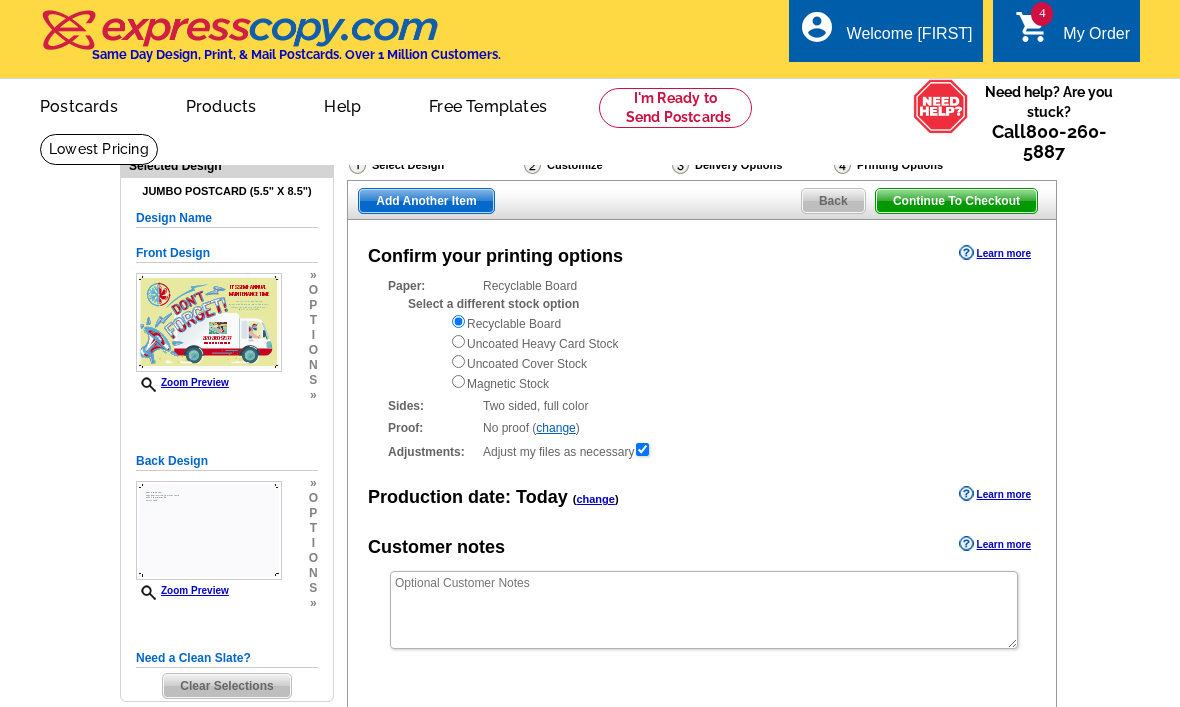 scroll, scrollTop: 0, scrollLeft: 0, axis: both 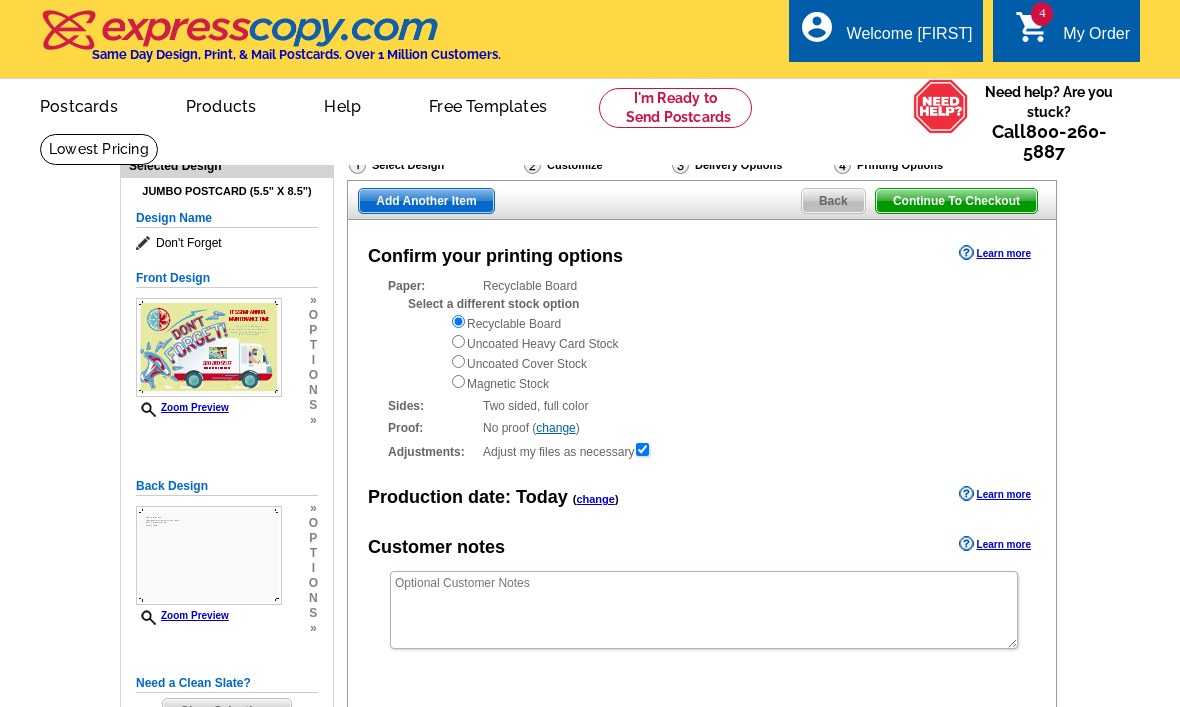 click on "Add Another Item" at bounding box center (426, 201) 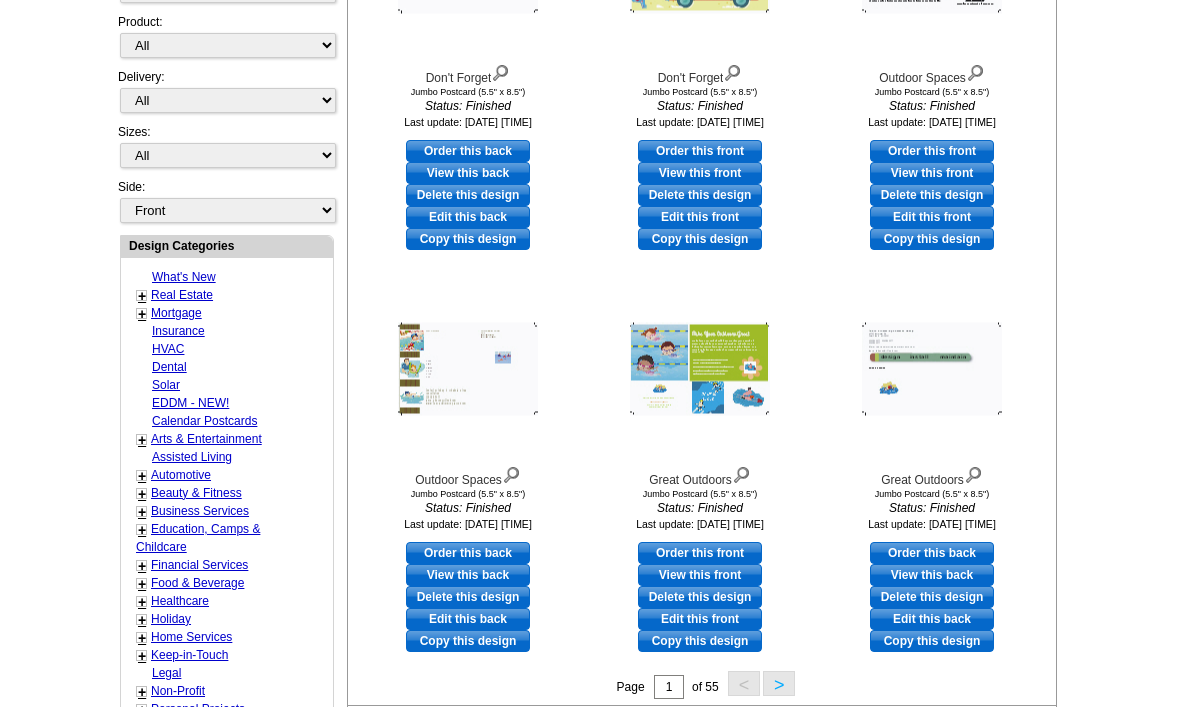 scroll, scrollTop: 528, scrollLeft: 0, axis: vertical 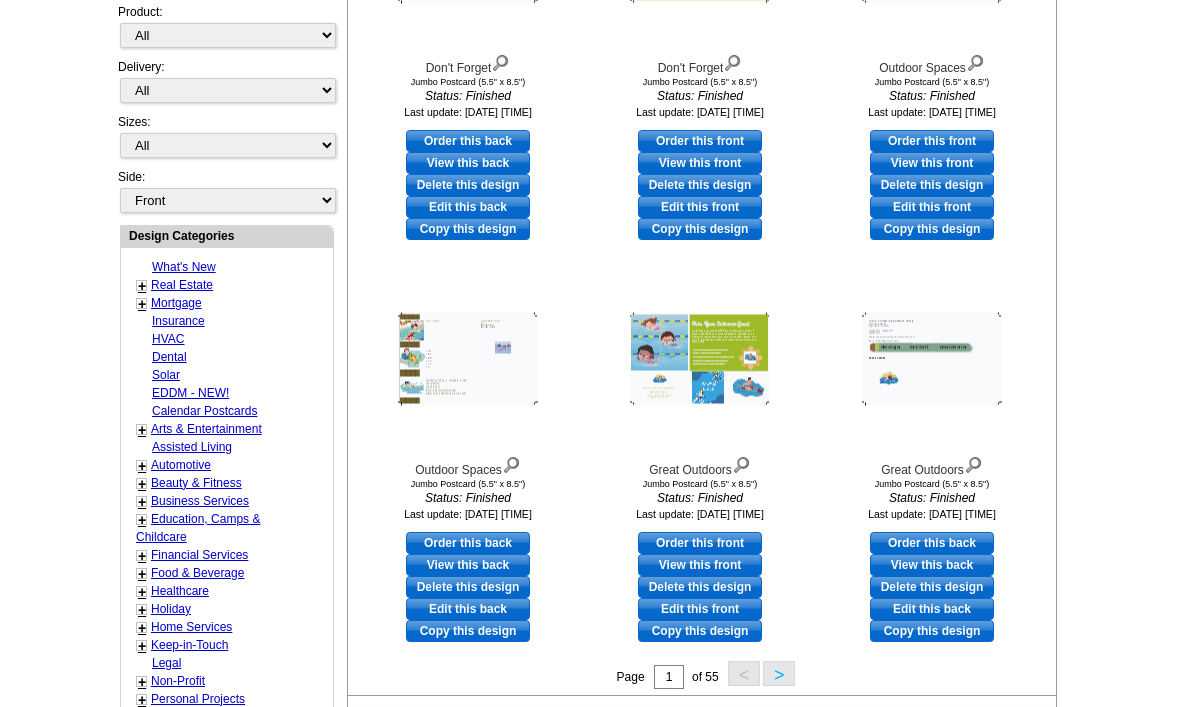 click on "Food & Beverage" at bounding box center (197, 573) 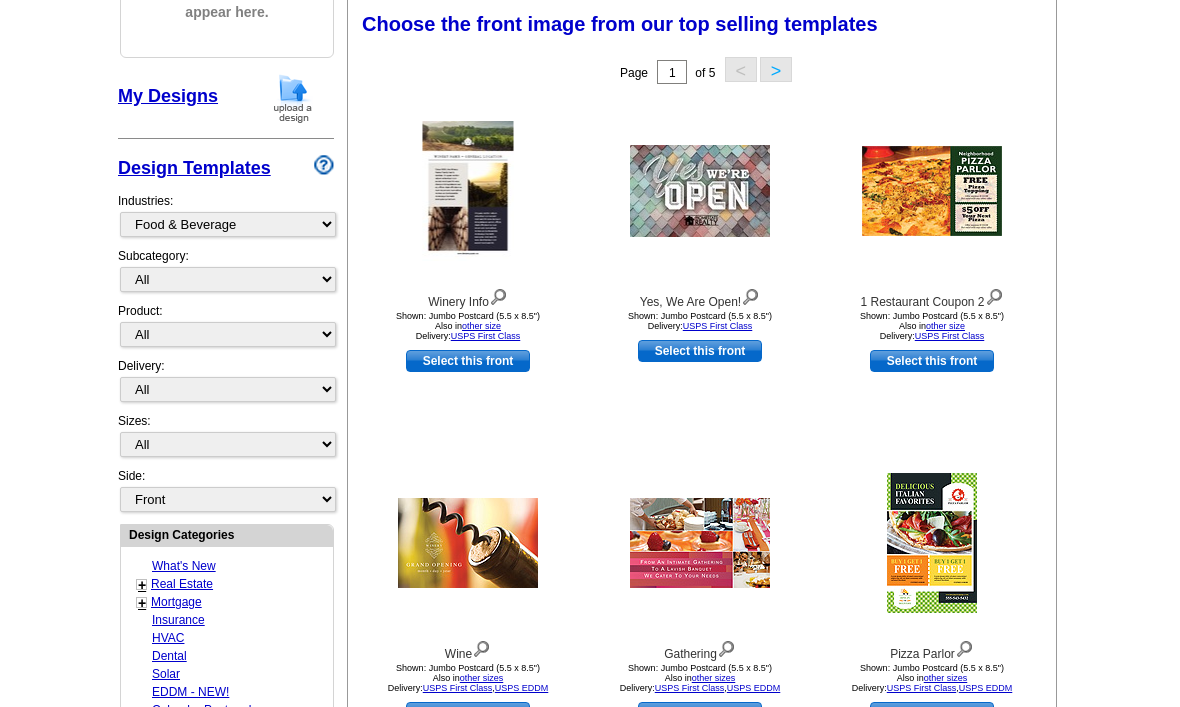 scroll, scrollTop: 297, scrollLeft: 0, axis: vertical 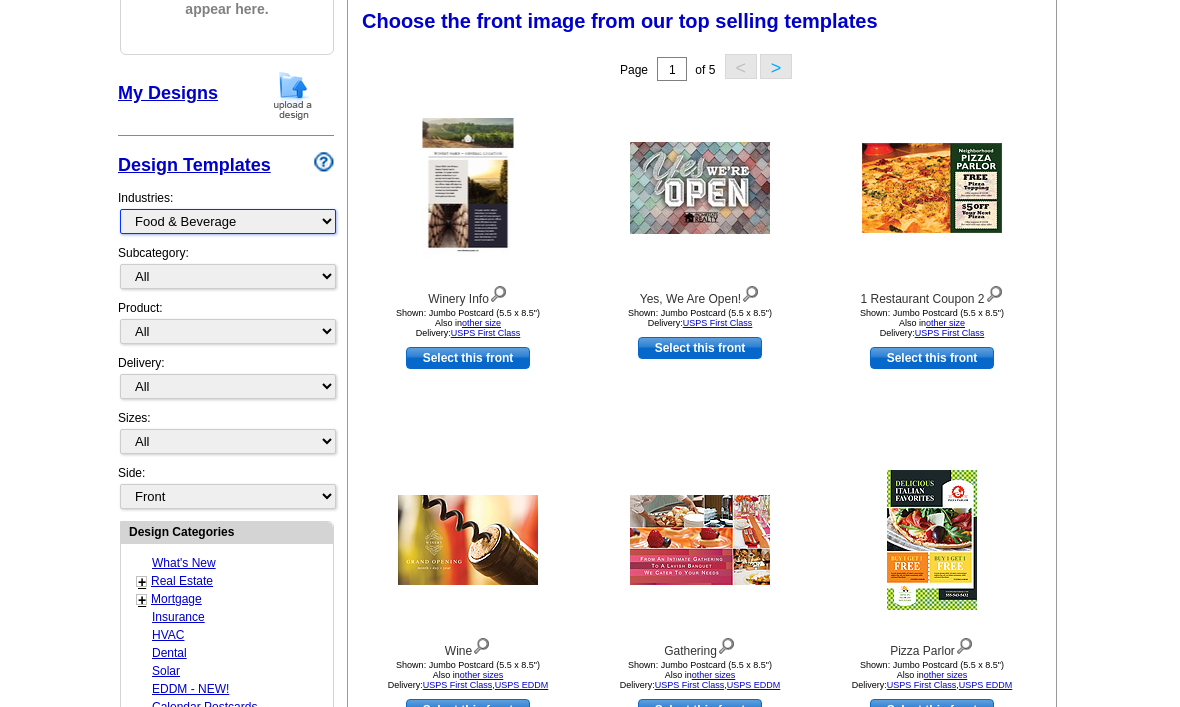 click on "What's New Real Estate Mortgage Insurance HVAC Dental Solar EDDM - NEW! Calendar Postcards Arts & Entertainment Assisted Living Automotive Beauty & Fitness Business Services Education, Camps & Childcare Financial Services Food & Beverage Healthcare Holiday Home Services Keep-in-Touch Legal Non-Profit Personal Projects Pets & Veterinarians Photo Cards Religion & Faith Retail Seasonal Sports & Recreation Sports Schedules Travel Greeting Cards All Postcards All Flyers & Brochures All Business Cards All Door Hangers All Greeting Cards" at bounding box center [228, 221] 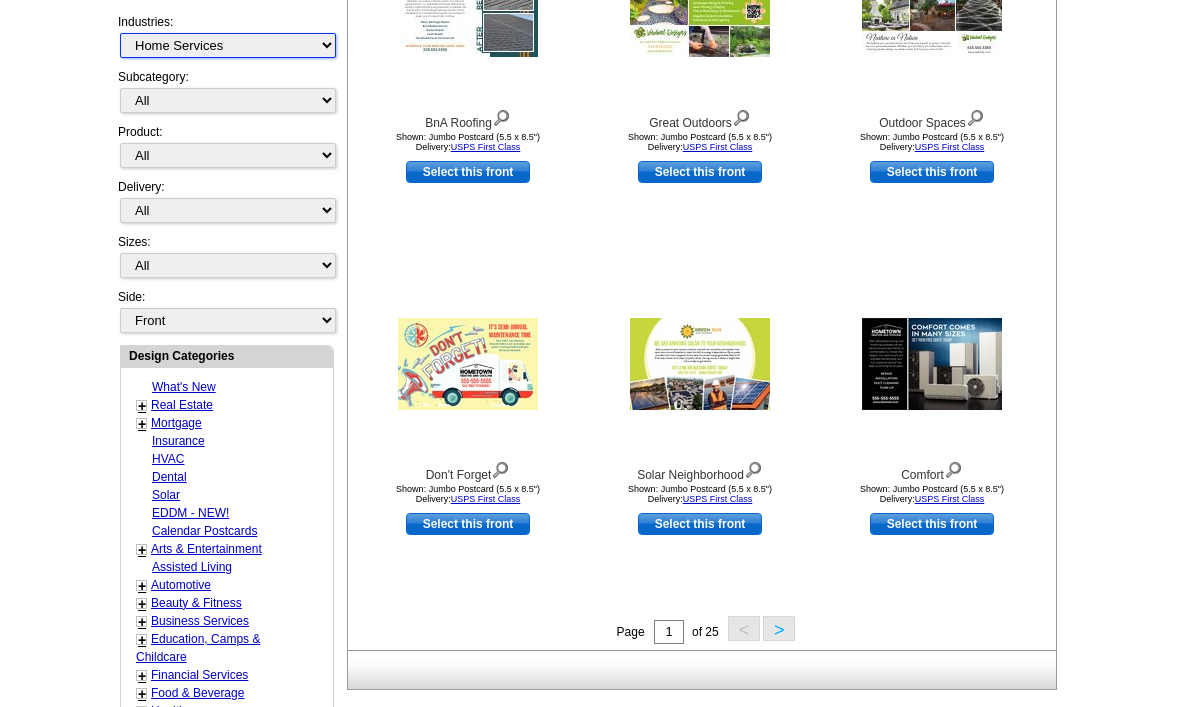 scroll, scrollTop: 461, scrollLeft: 0, axis: vertical 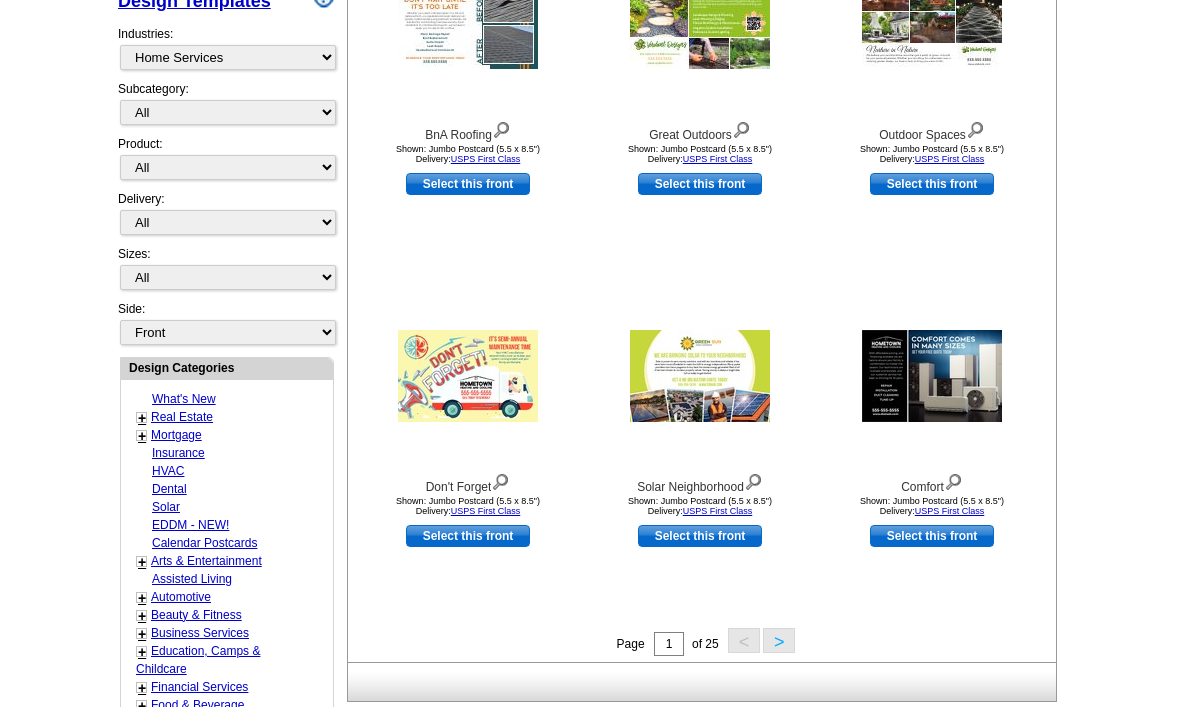 click on ">" at bounding box center [779, 640] 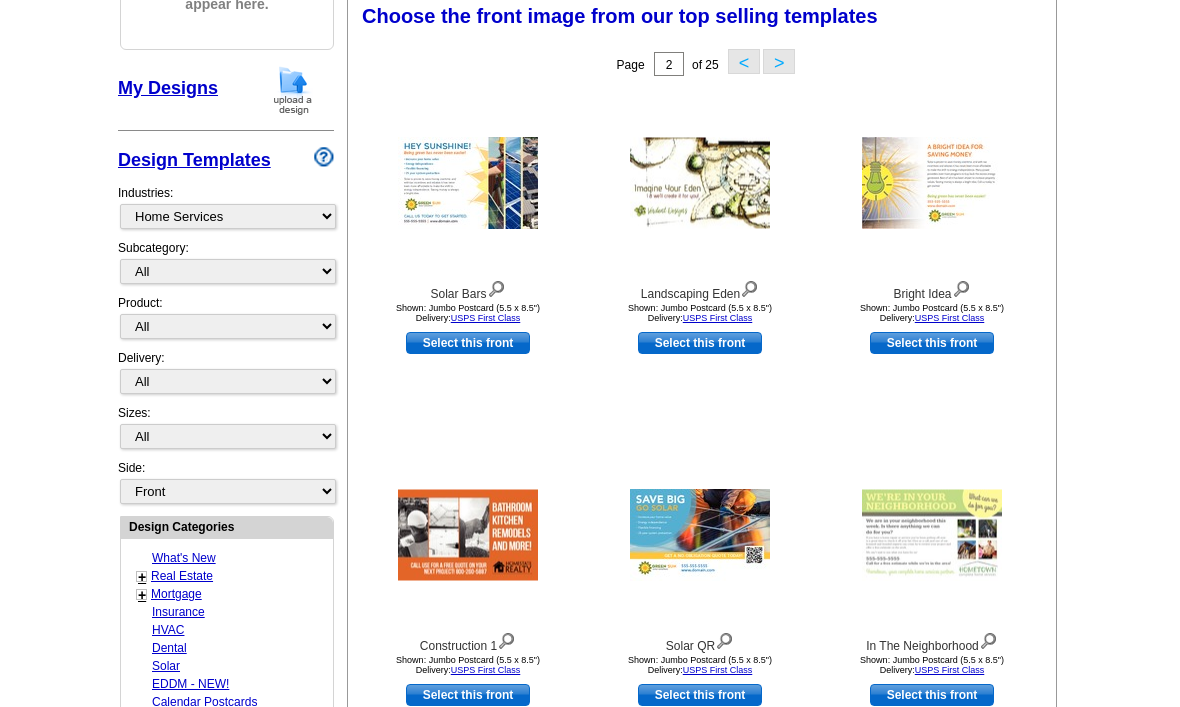 scroll, scrollTop: 293, scrollLeft: 0, axis: vertical 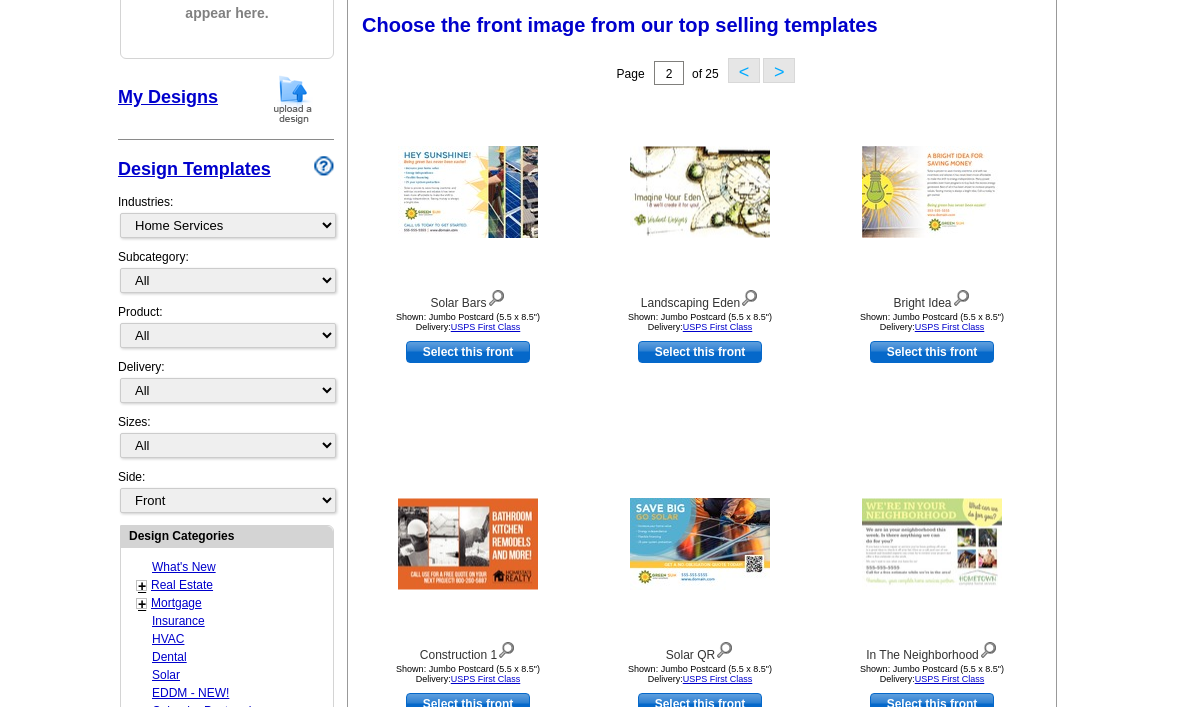 click on ">" at bounding box center (779, 70) 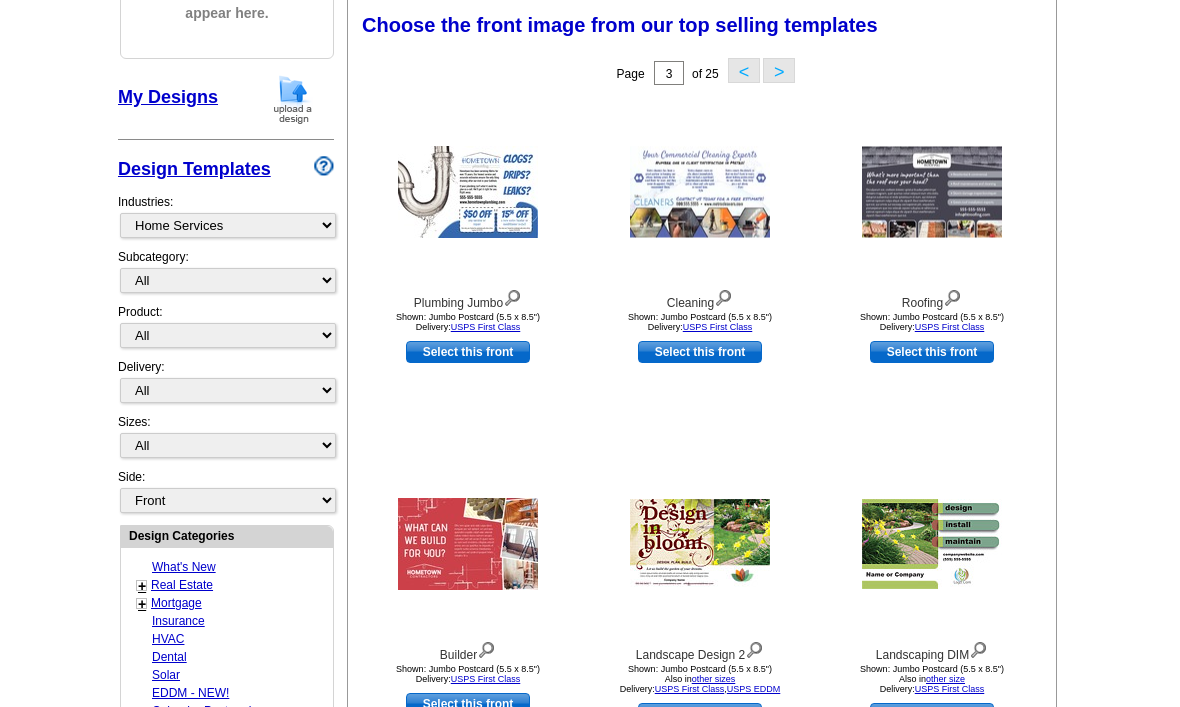 click on "Cleaning
Shown: Jumbo Postcard (5.5 x 8.5")
Delivery:  USPS First Class
Select this front" at bounding box center (700, 268) 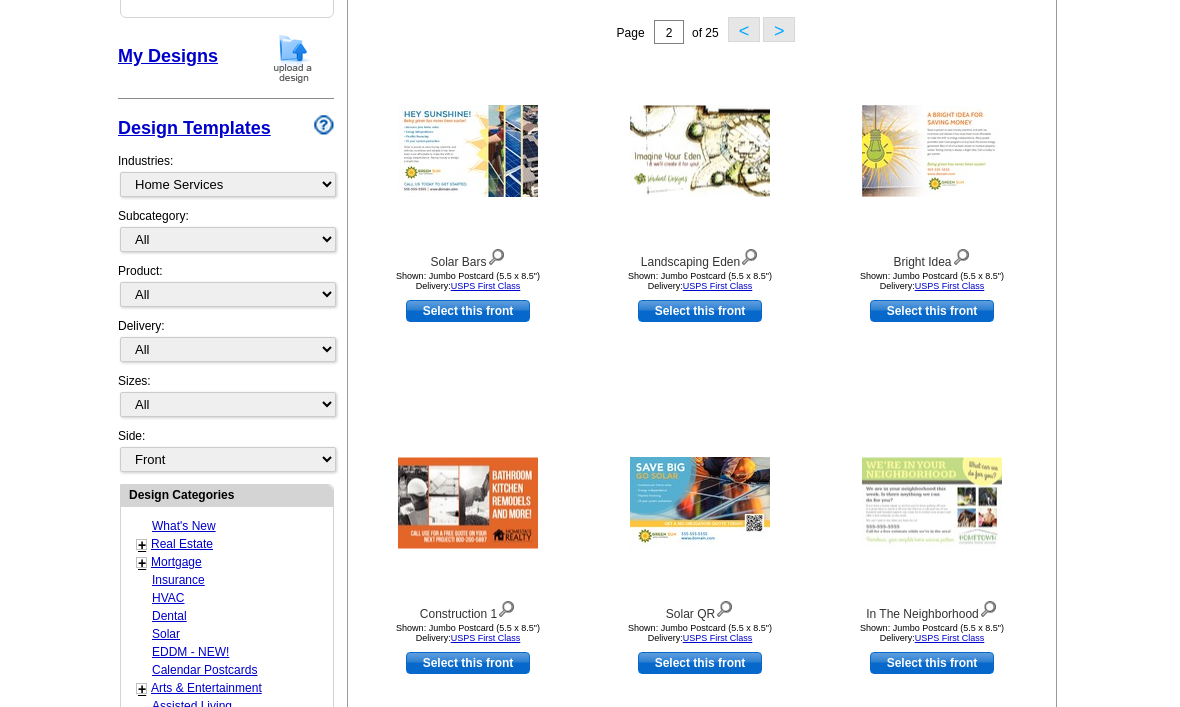 scroll, scrollTop: 333, scrollLeft: 0, axis: vertical 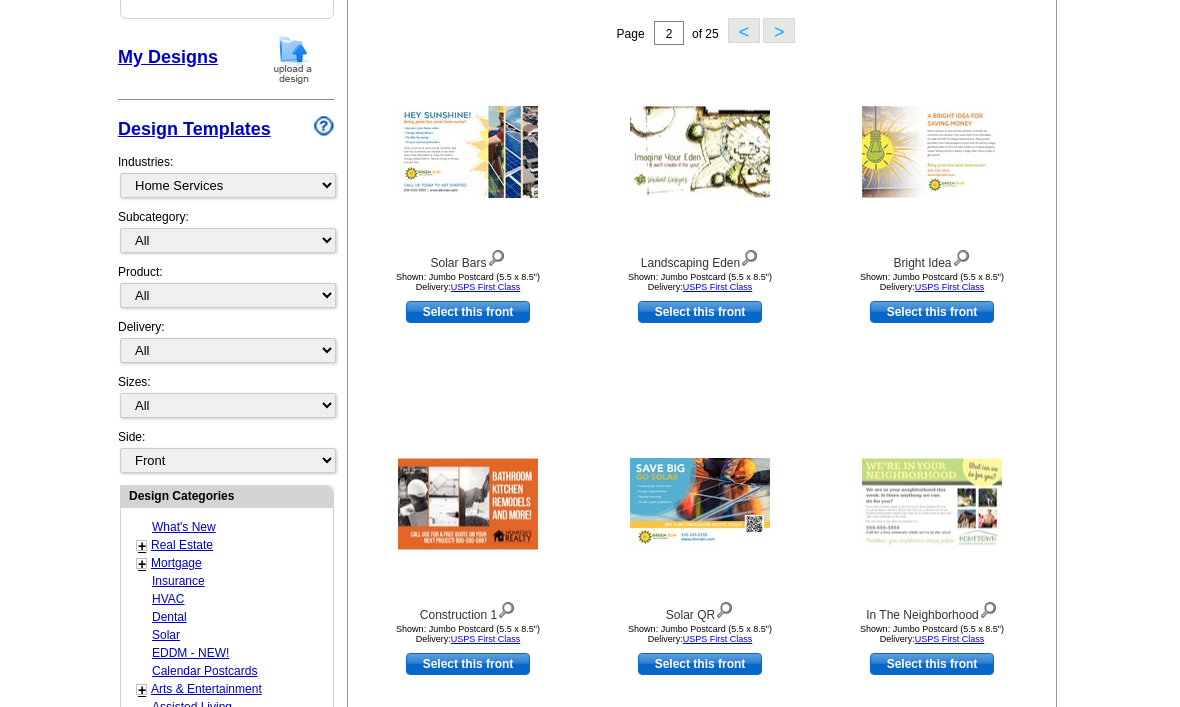 click on "Select this front" at bounding box center [468, 312] 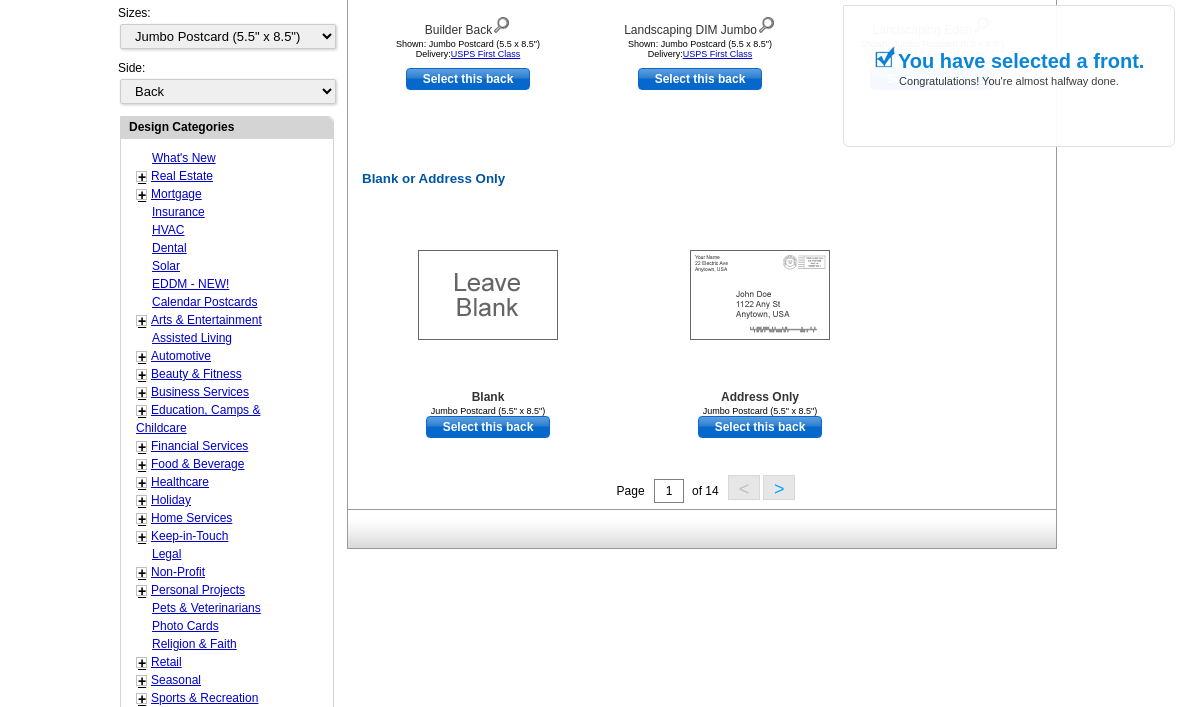 scroll, scrollTop: 920, scrollLeft: 0, axis: vertical 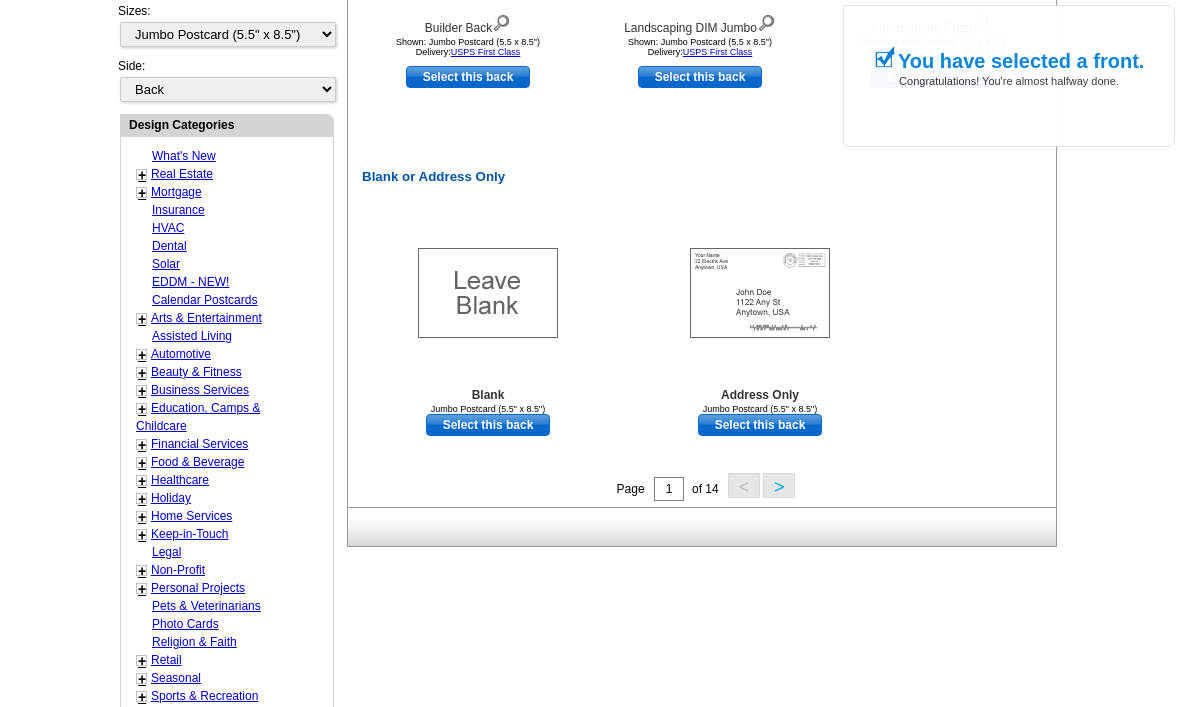 click on "Select this back" at bounding box center [760, 425] 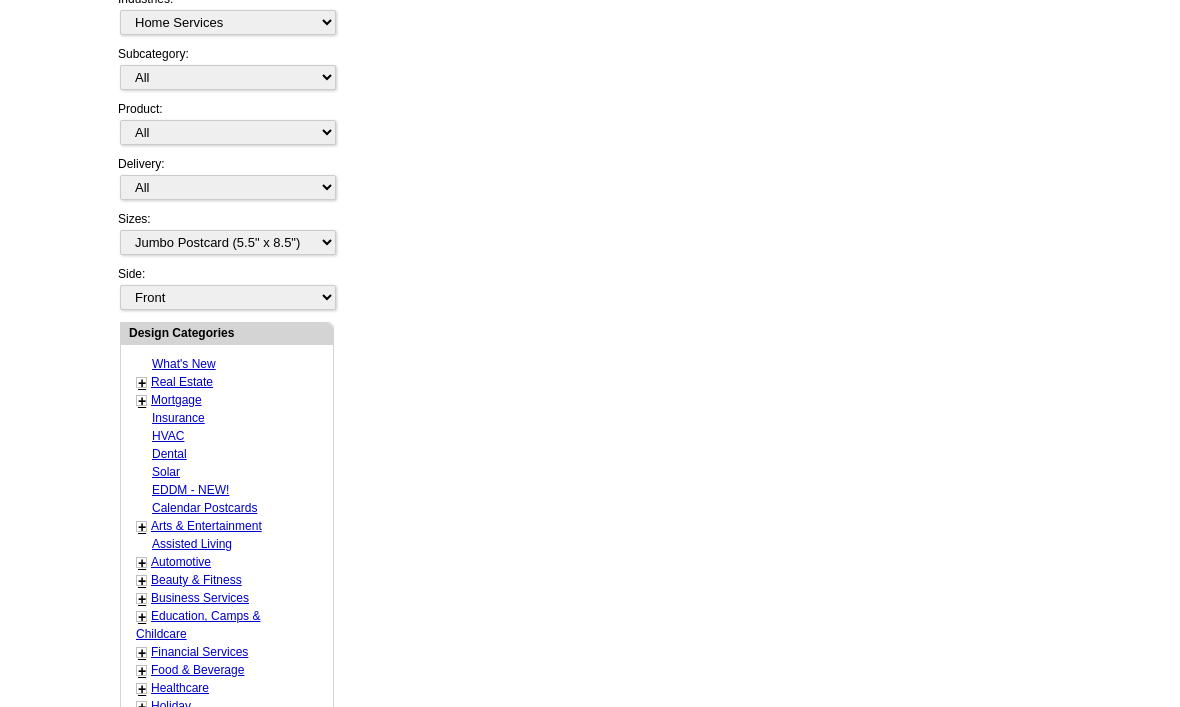 scroll, scrollTop: 987, scrollLeft: 0, axis: vertical 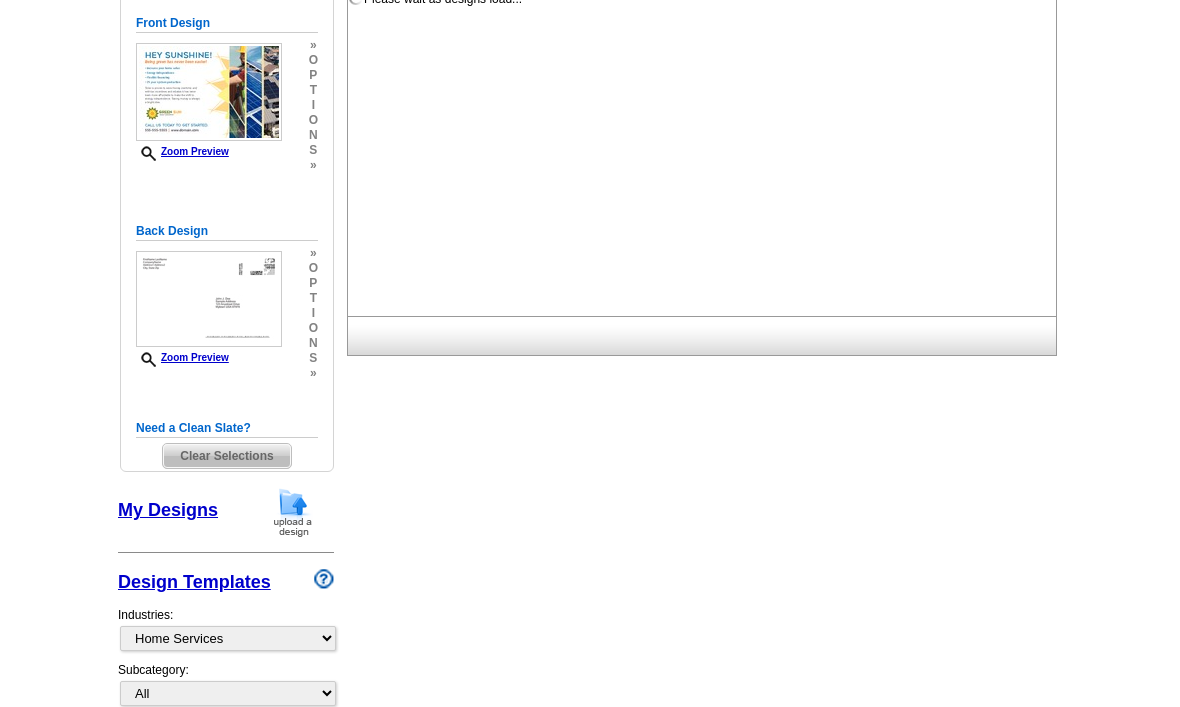 click on "Clear Selections" at bounding box center [226, 456] 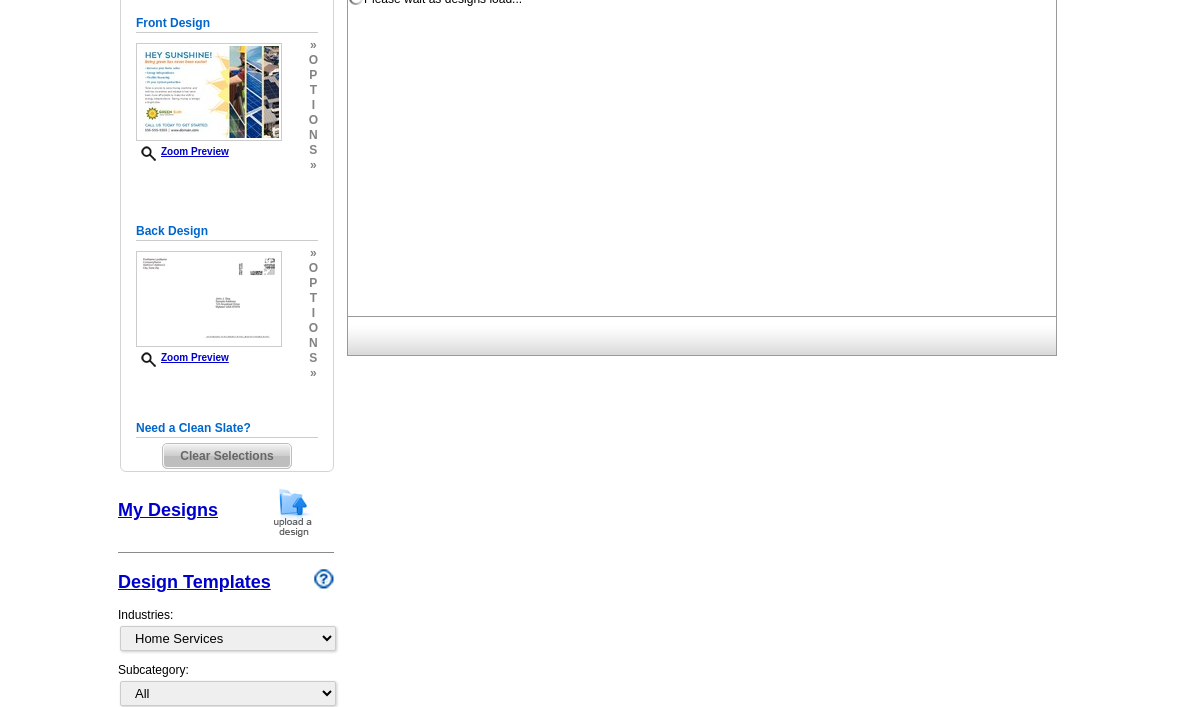 click on "Clear Selections" at bounding box center [226, 456] 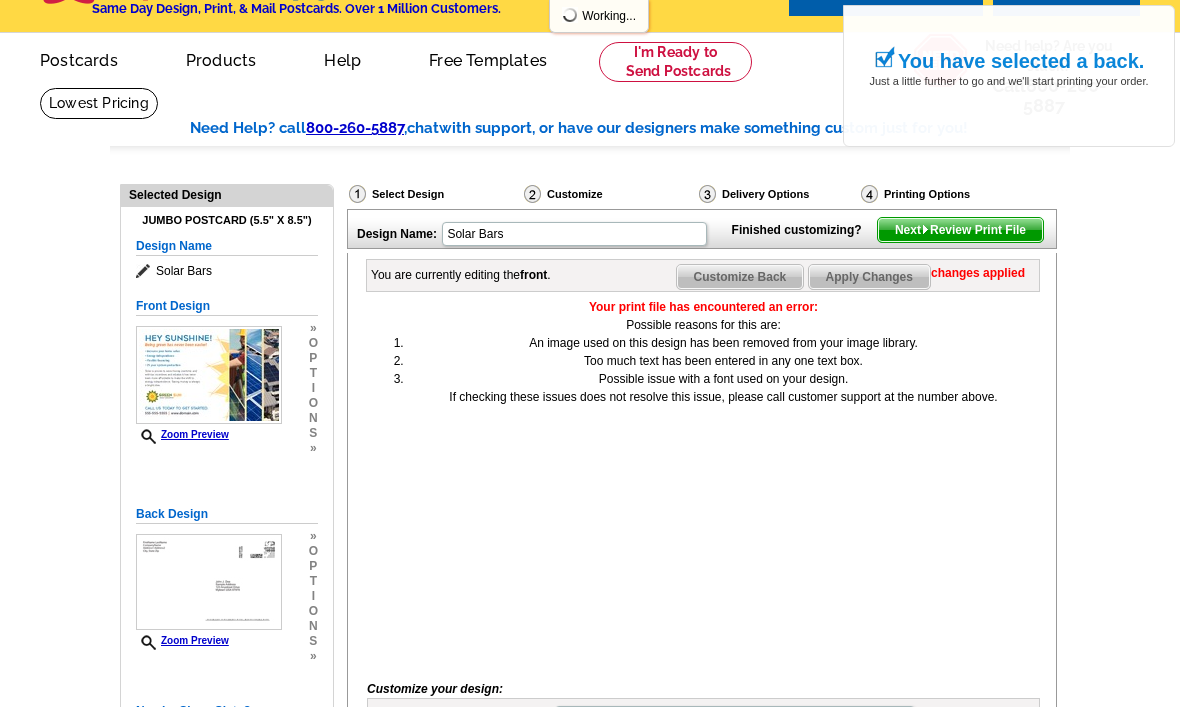 scroll, scrollTop: 60, scrollLeft: 0, axis: vertical 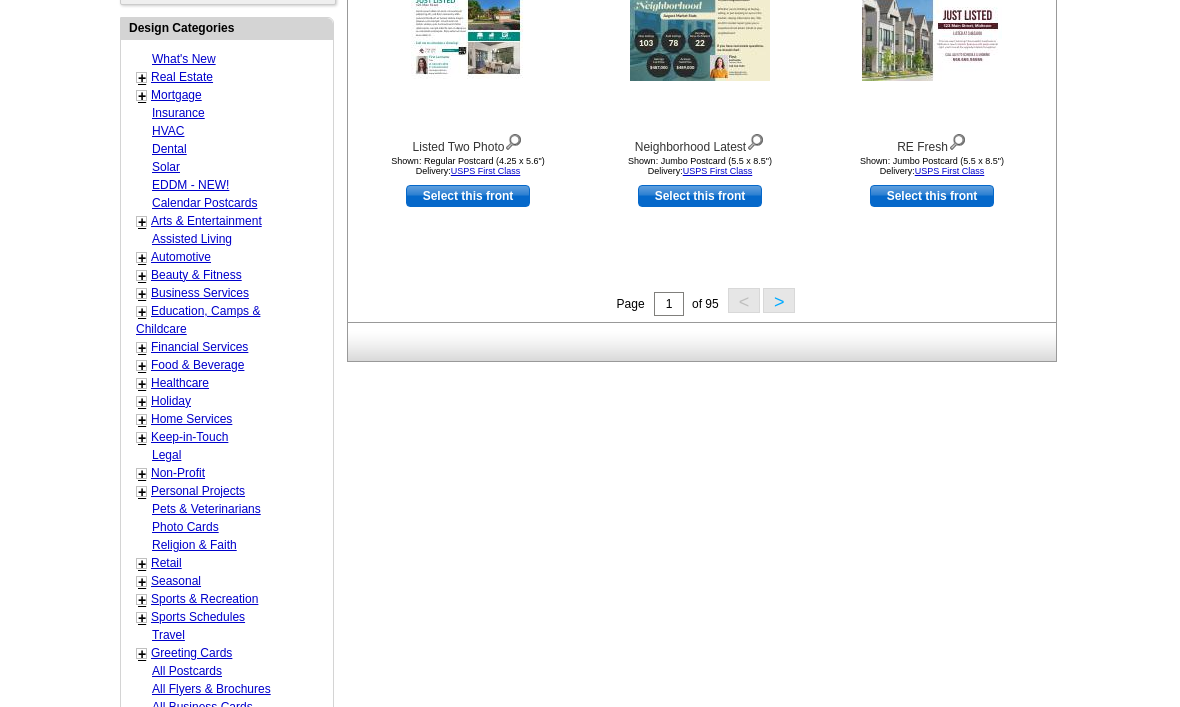 click on "Business Services" at bounding box center [200, 293] 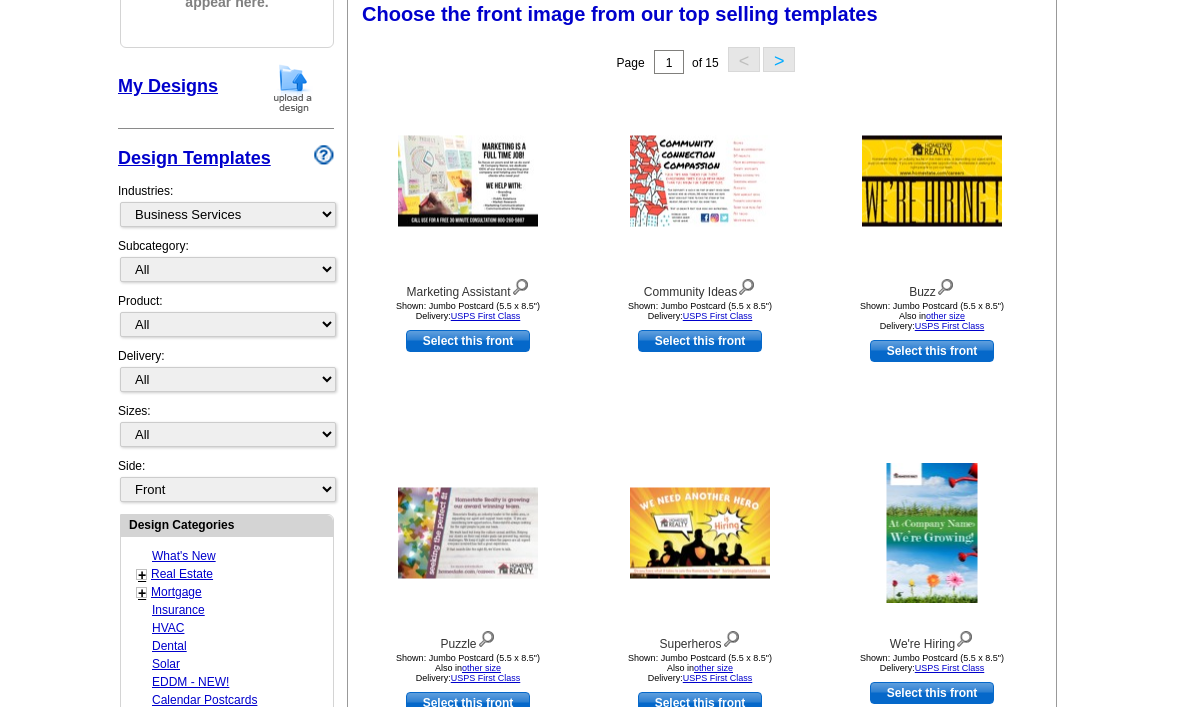 scroll, scrollTop: 293, scrollLeft: 0, axis: vertical 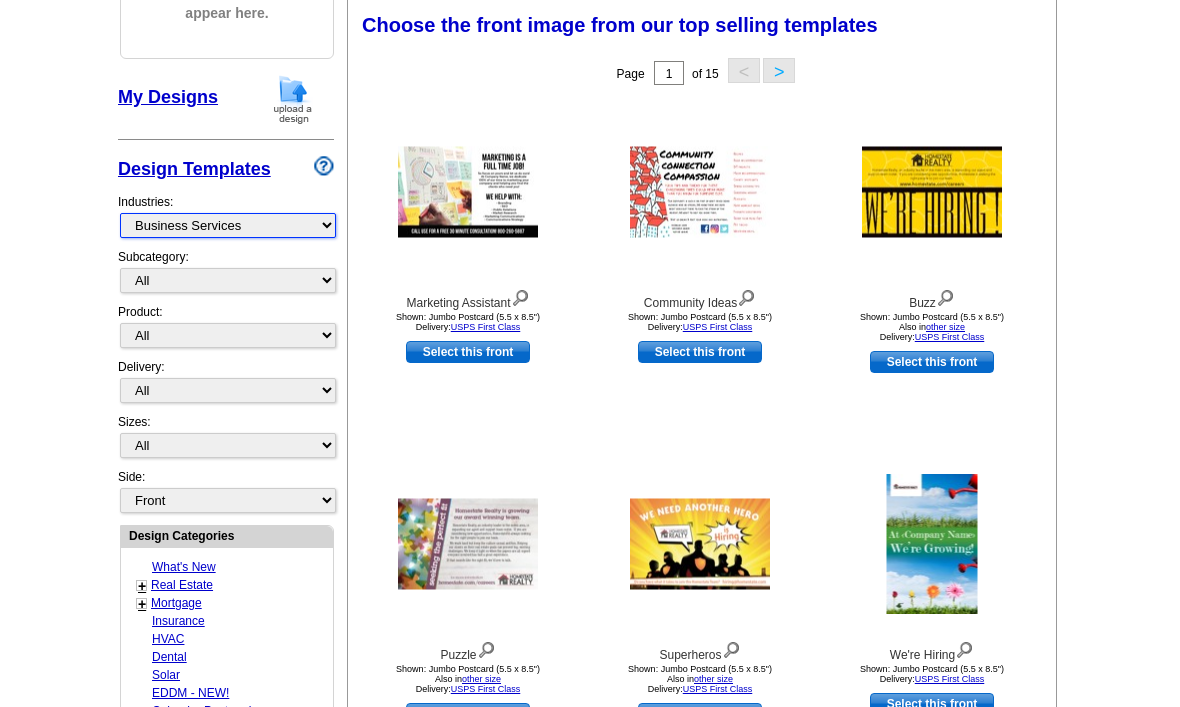 click on "What's New Real Estate Mortgage Insurance HVAC Dental Solar EDDM - NEW! Calendar Postcards Arts & Entertainment Assisted Living Automotive Beauty & Fitness Business Services Education, Camps & Childcare Financial Services Food & Beverage Healthcare Holiday Home Services Keep-in-Touch Legal Non-Profit Personal Projects Pets & Veterinarians Photo Cards Religion & Faith Retail Seasonal Sports & Recreation Sports Schedules Travel Greeting Cards All Postcards All Flyers & Brochures All Business Cards All Door Hangers All Greeting Cards" at bounding box center (228, 225) 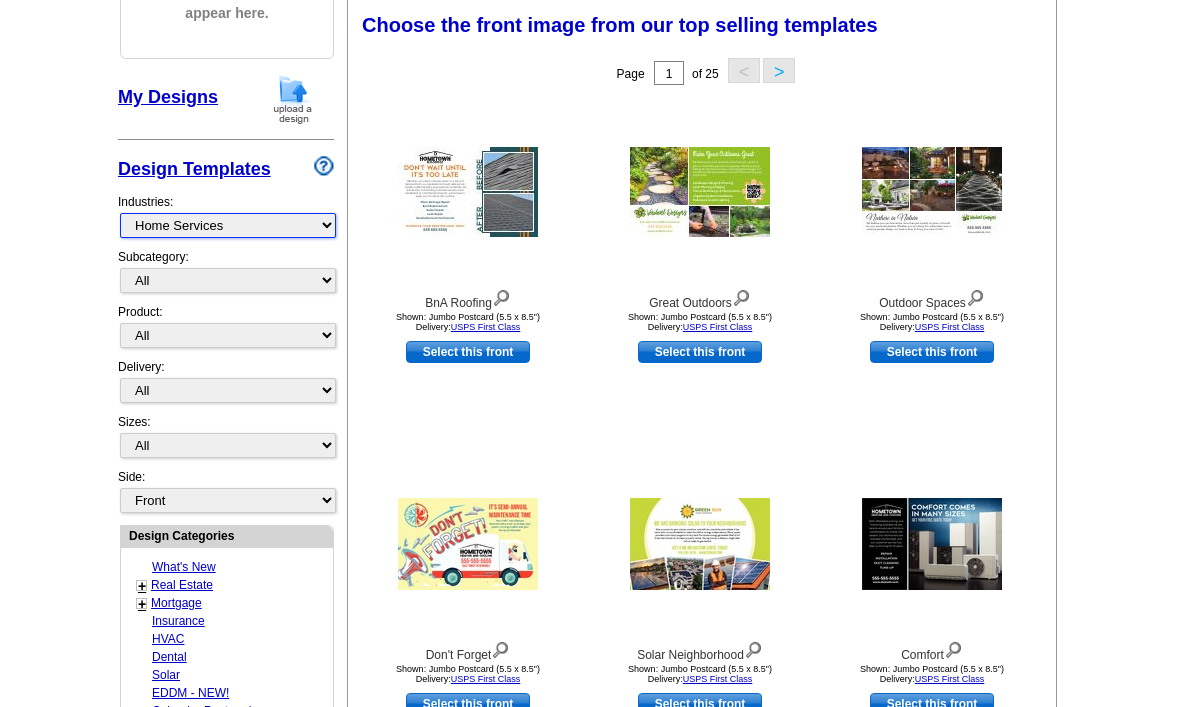 scroll, scrollTop: 292, scrollLeft: 0, axis: vertical 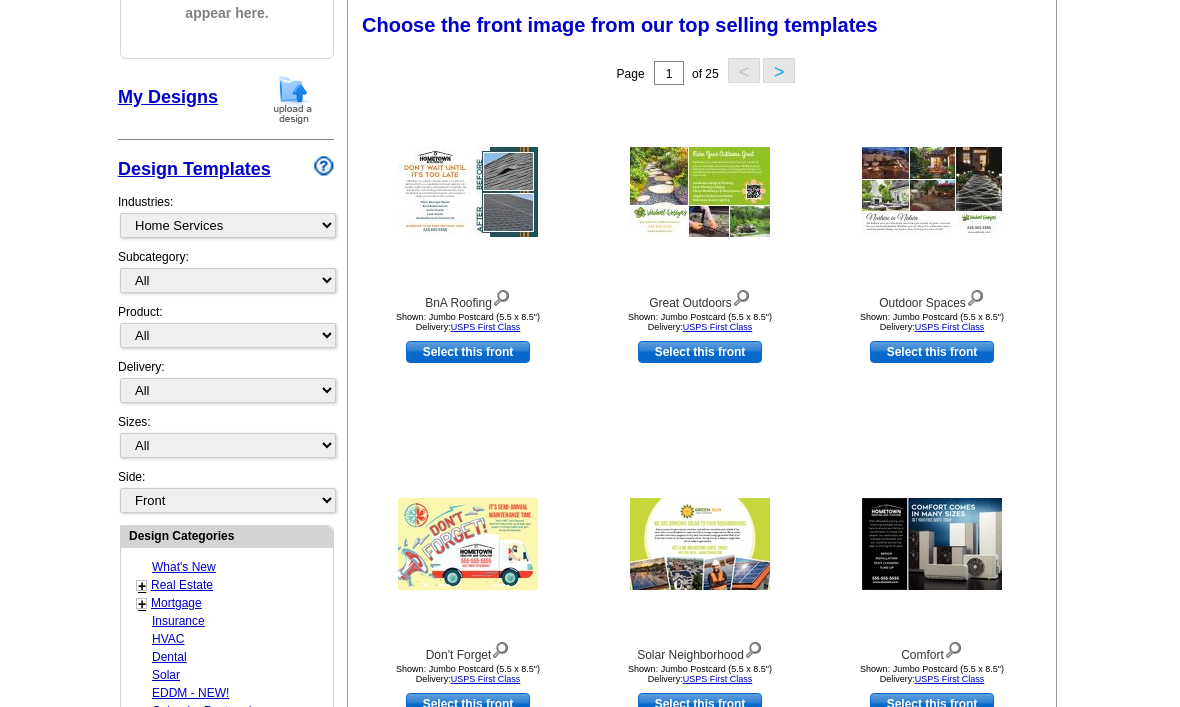 click on ">" at bounding box center [779, 71] 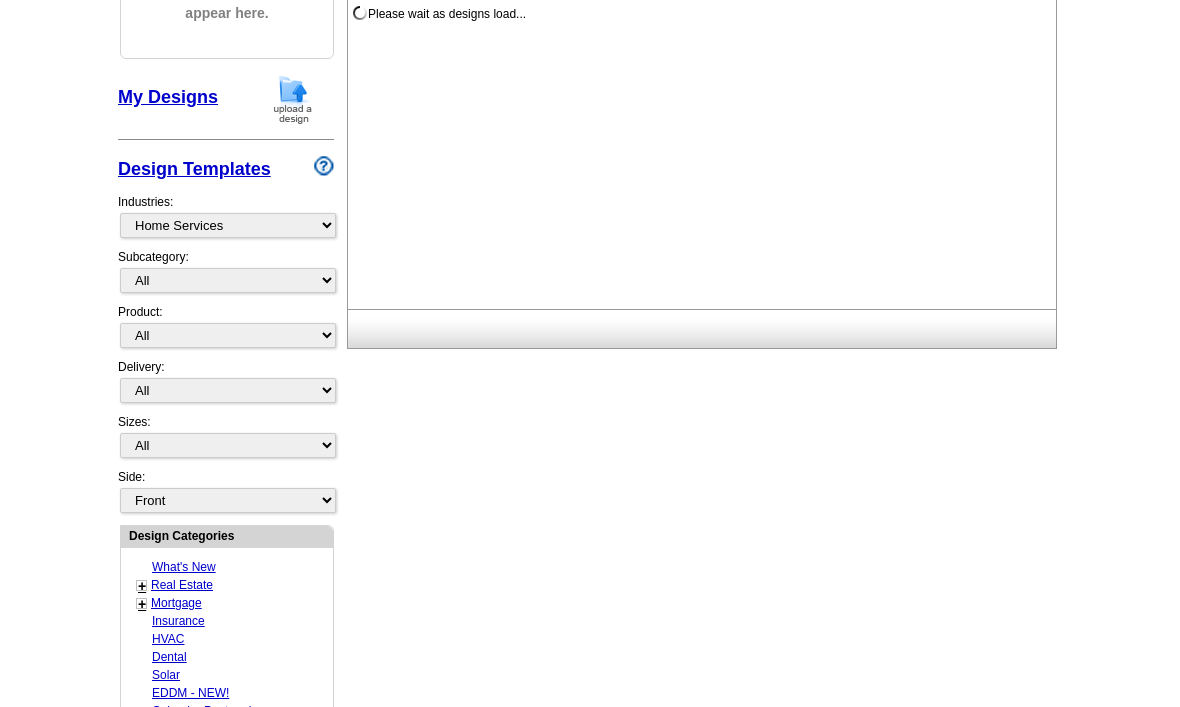 scroll, scrollTop: 293, scrollLeft: 0, axis: vertical 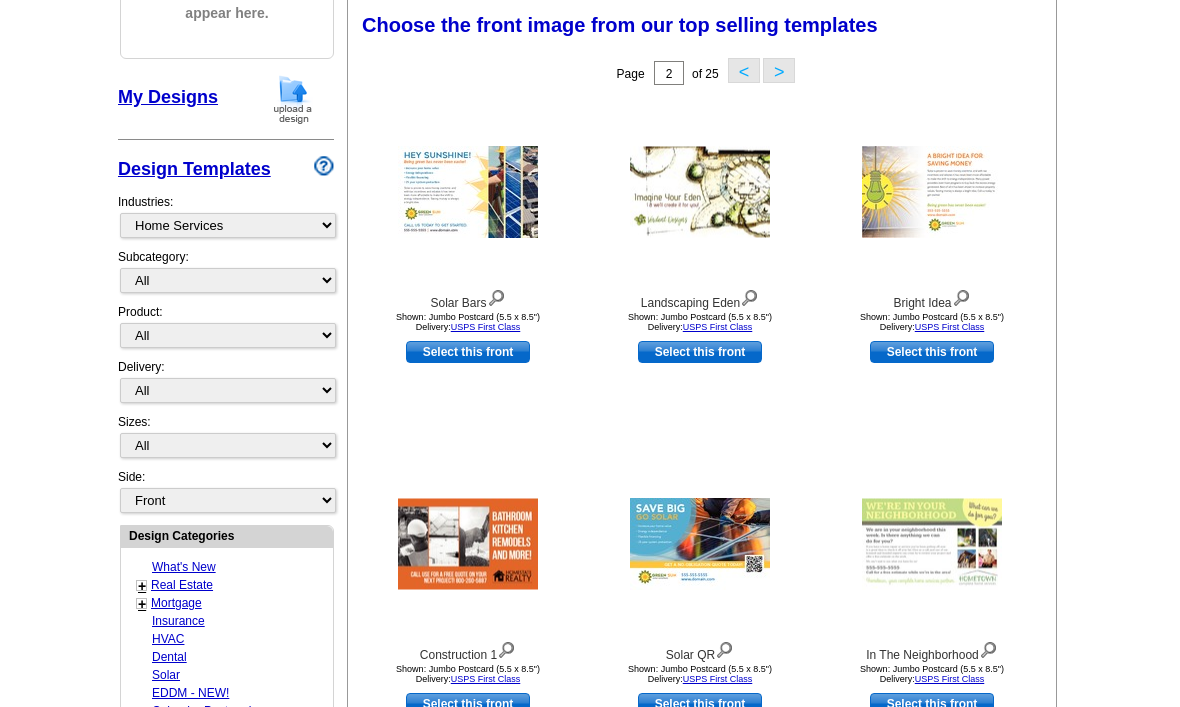 click on "Select this front" at bounding box center [700, 352] 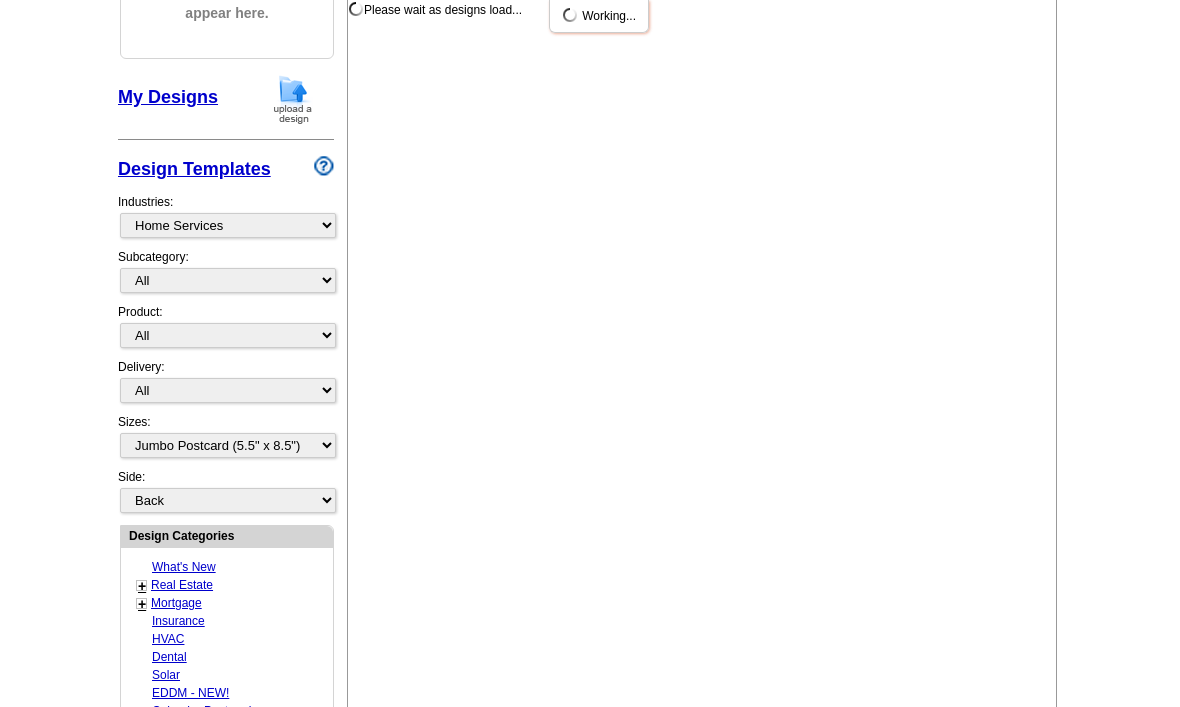 scroll, scrollTop: 0, scrollLeft: 0, axis: both 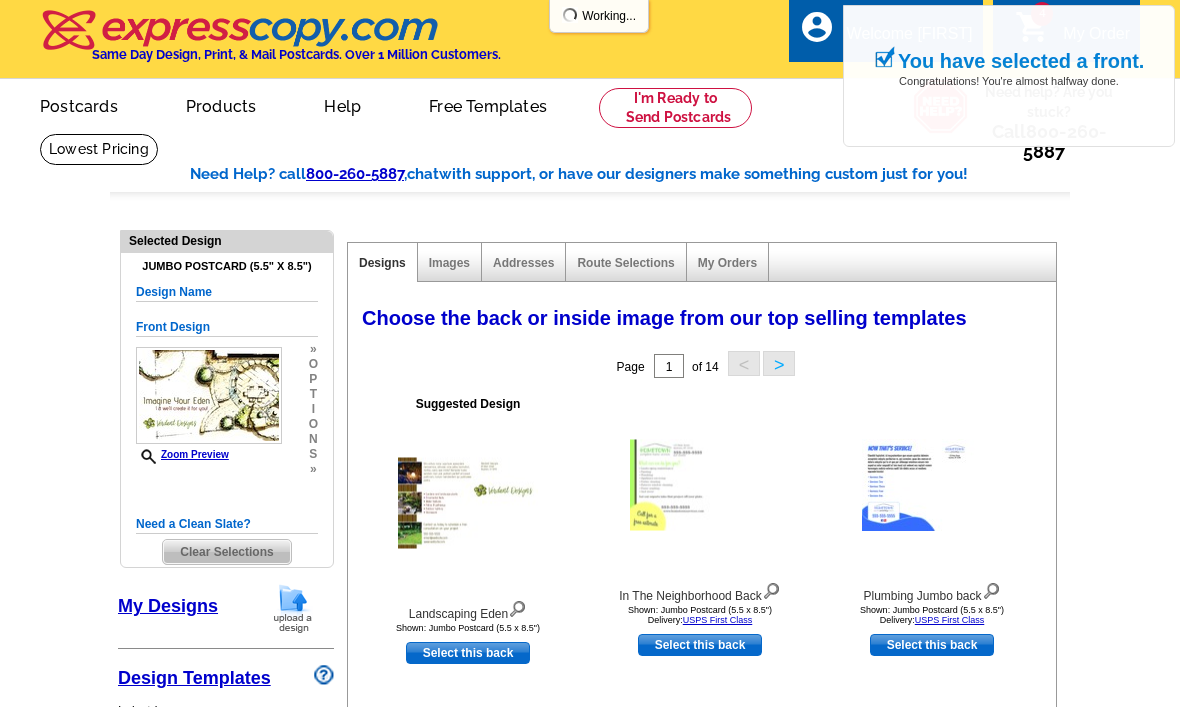 click on "My Designs" at bounding box center [226, 612] 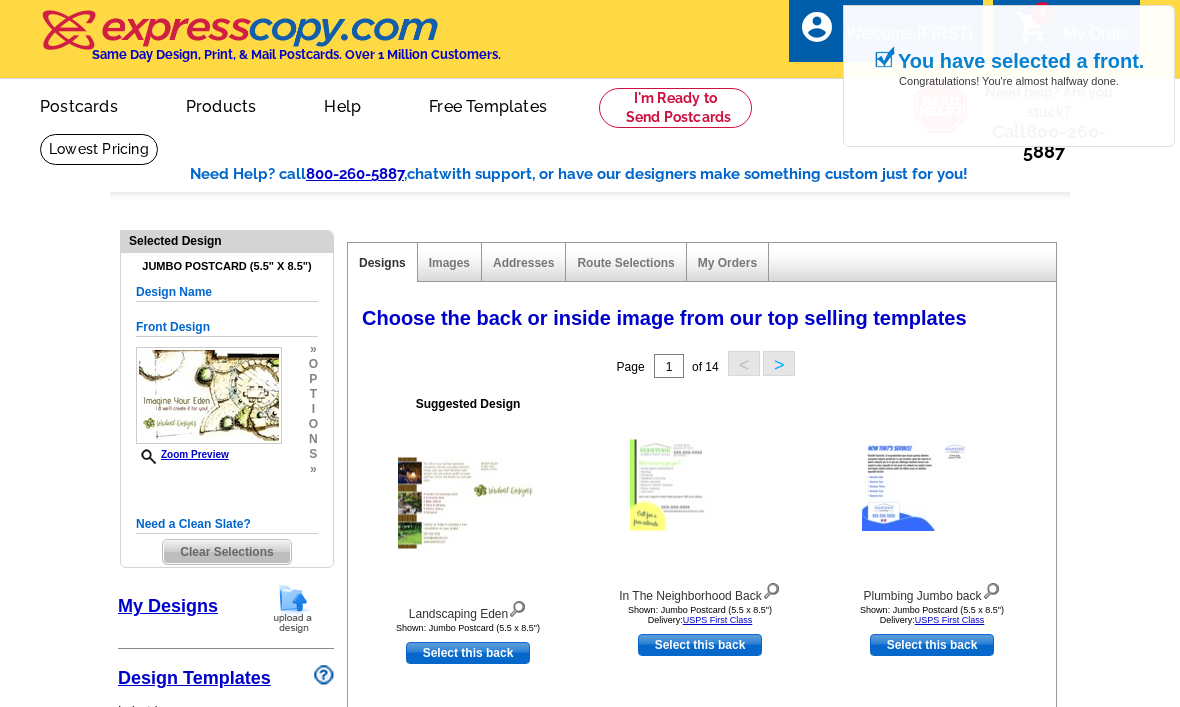 click on "Select this back" at bounding box center (468, 653) 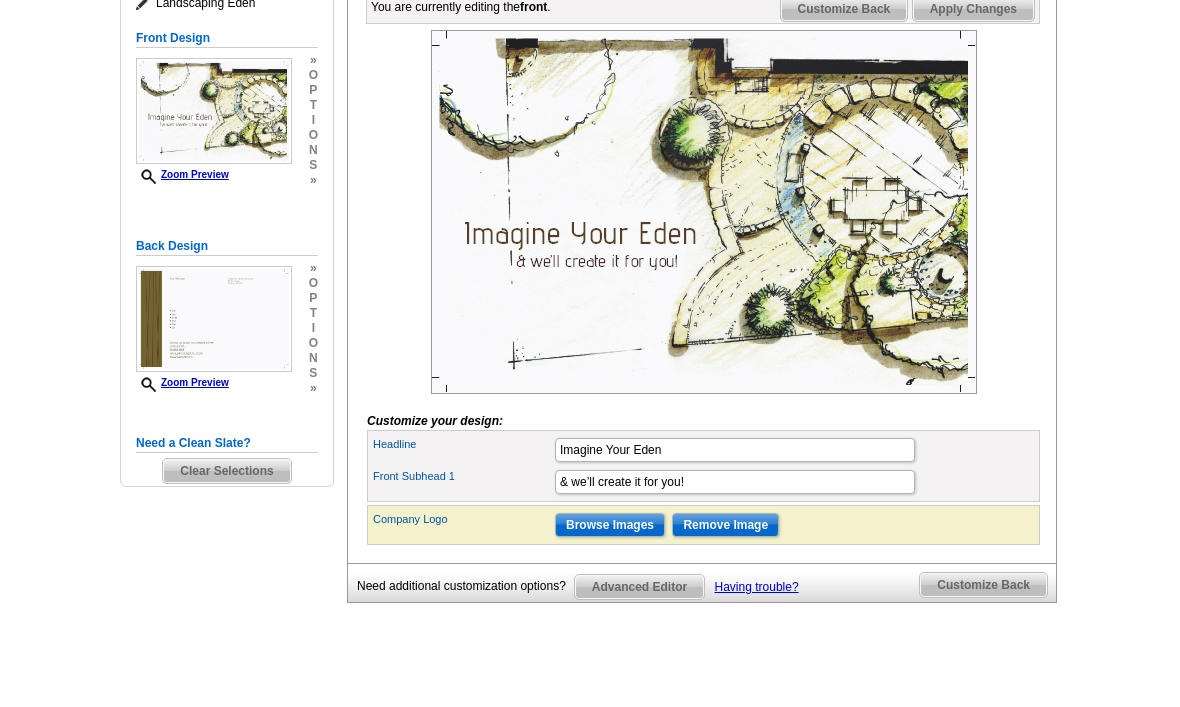 scroll, scrollTop: 318, scrollLeft: 0, axis: vertical 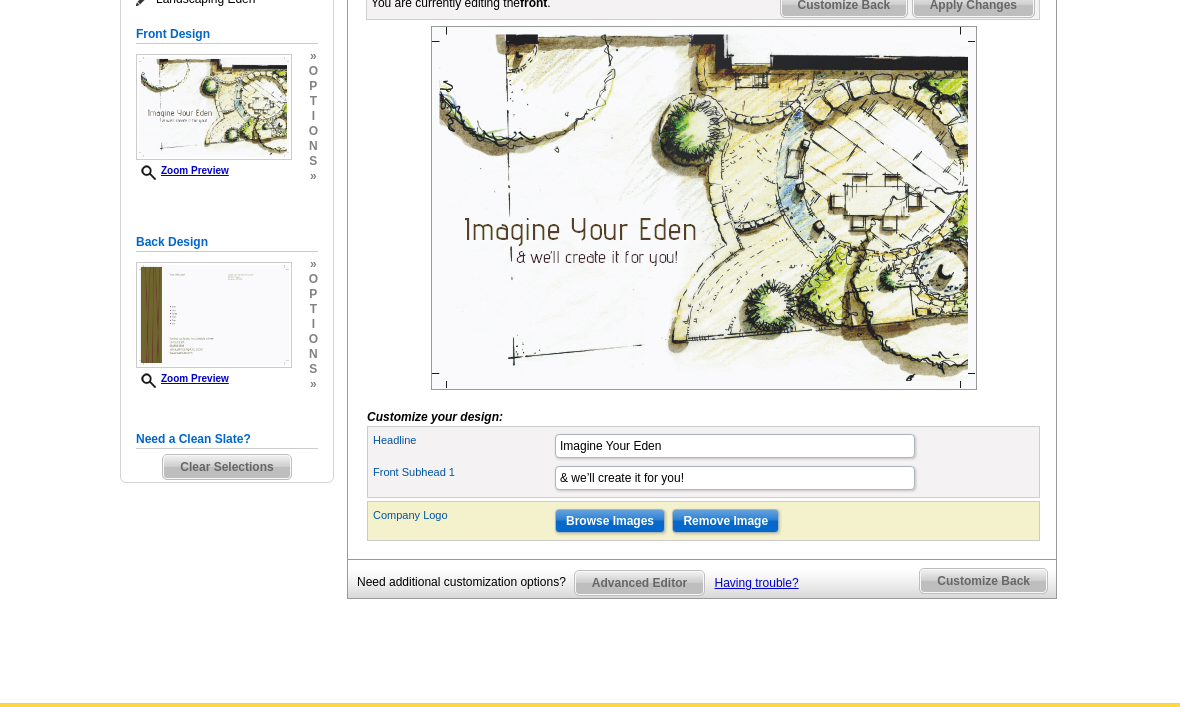 click on "Browse Images" at bounding box center [610, 521] 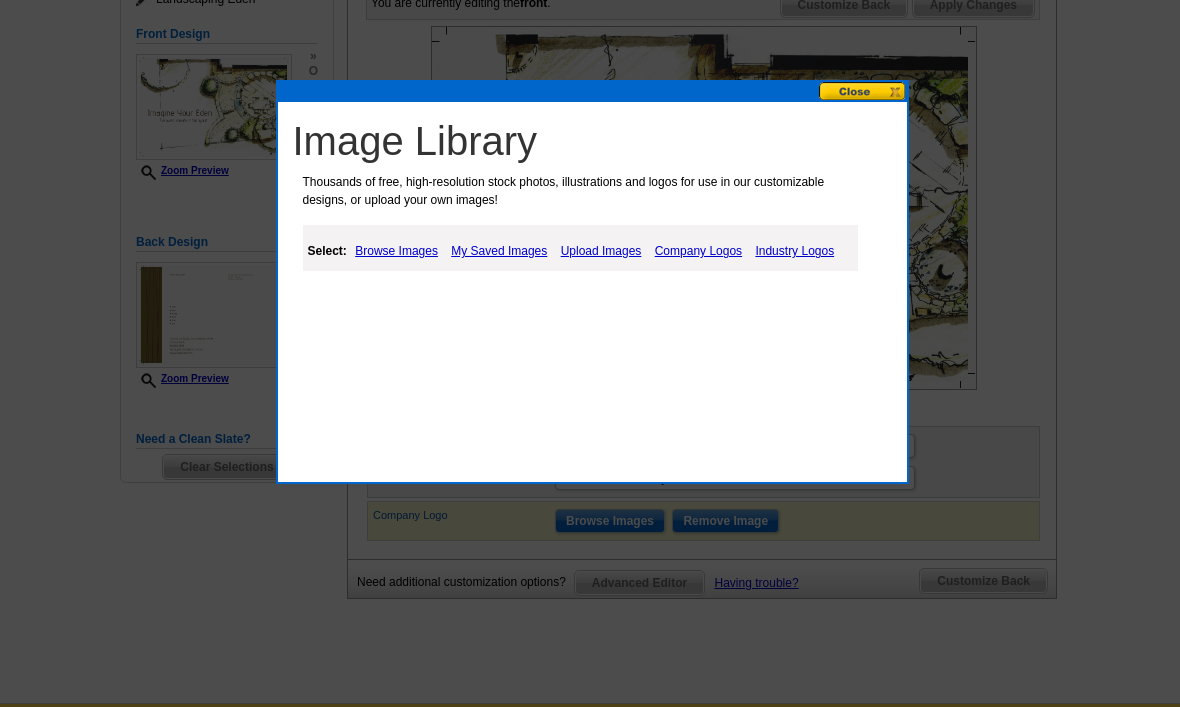click on "Browse Images" at bounding box center (396, 251) 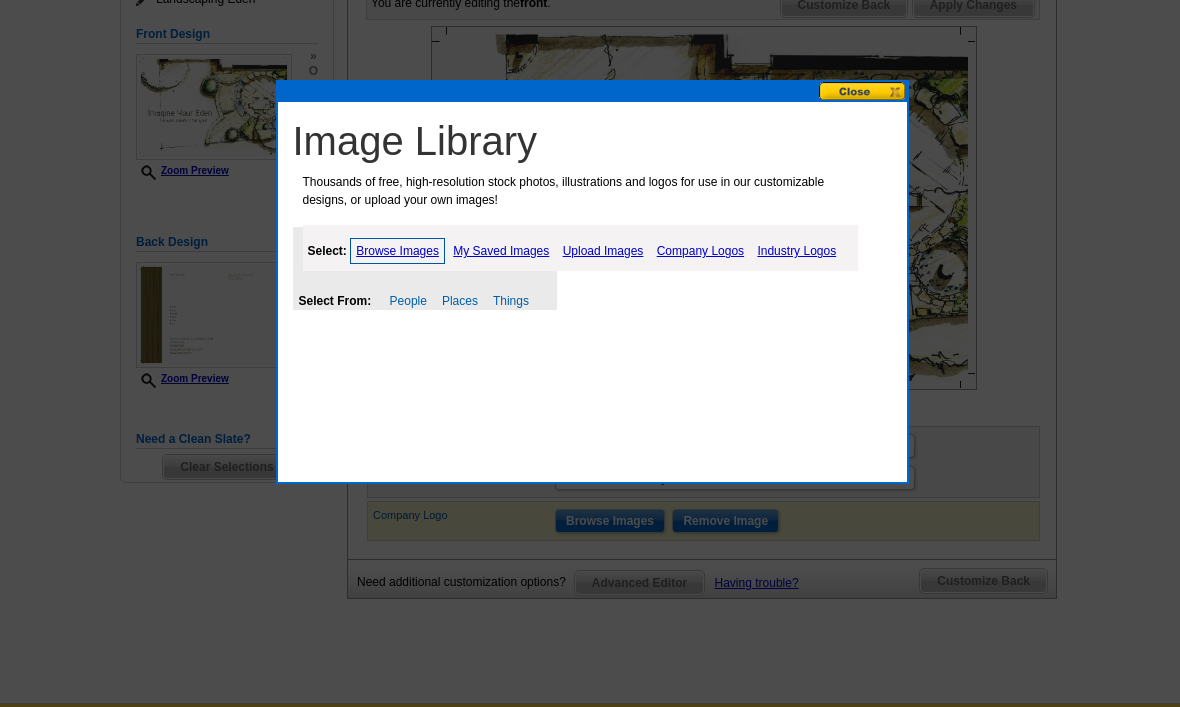 click on "My Saved Images" at bounding box center [501, 251] 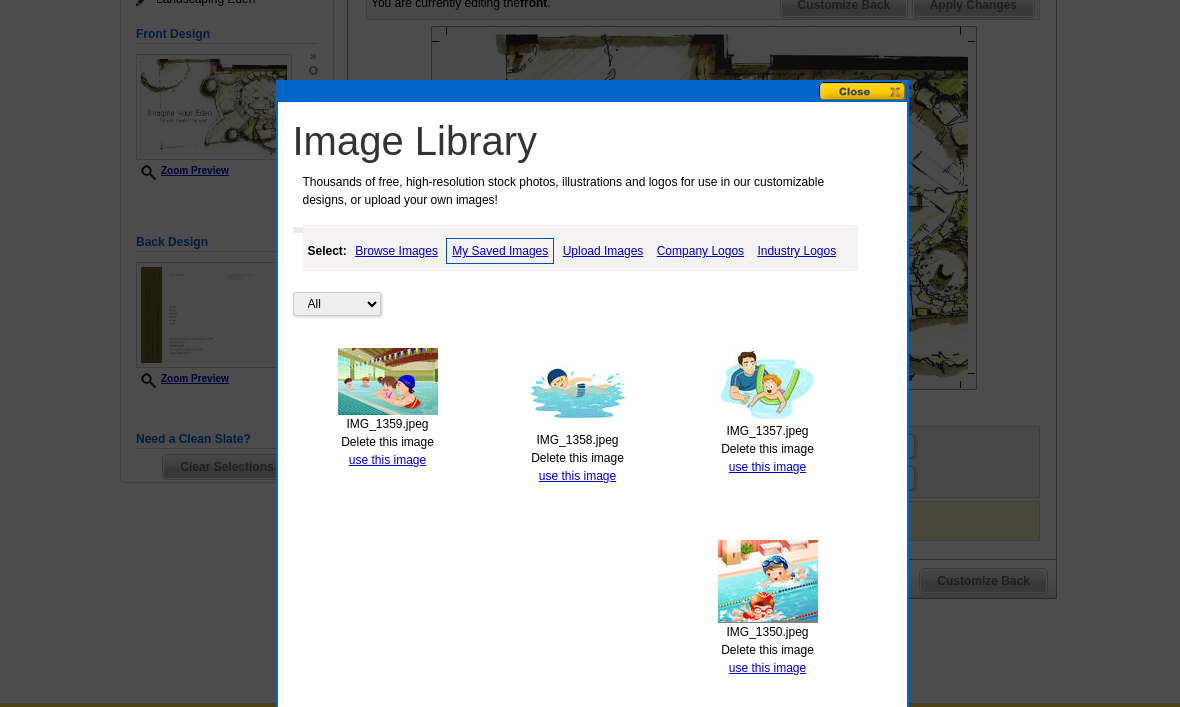 click on "Select:
Browse Images
My Saved Images
Upload Images
Company Logos
Industry Logos" at bounding box center [580, 248] 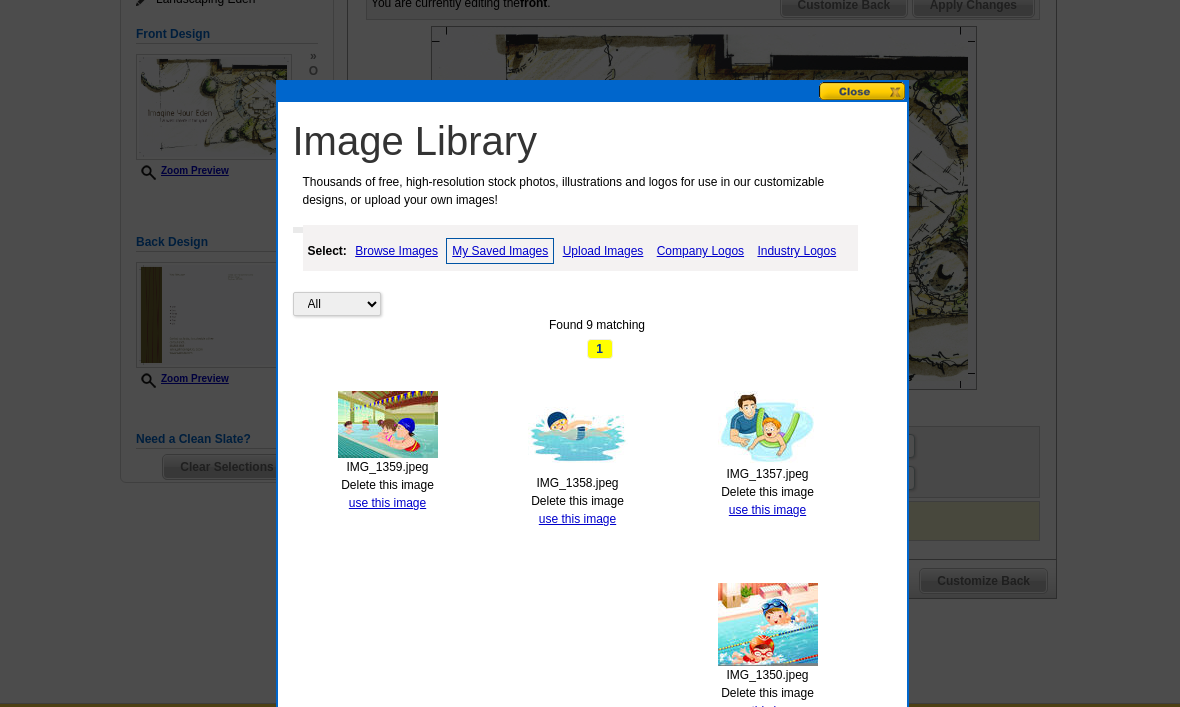 click on "Upload Images" at bounding box center [603, 251] 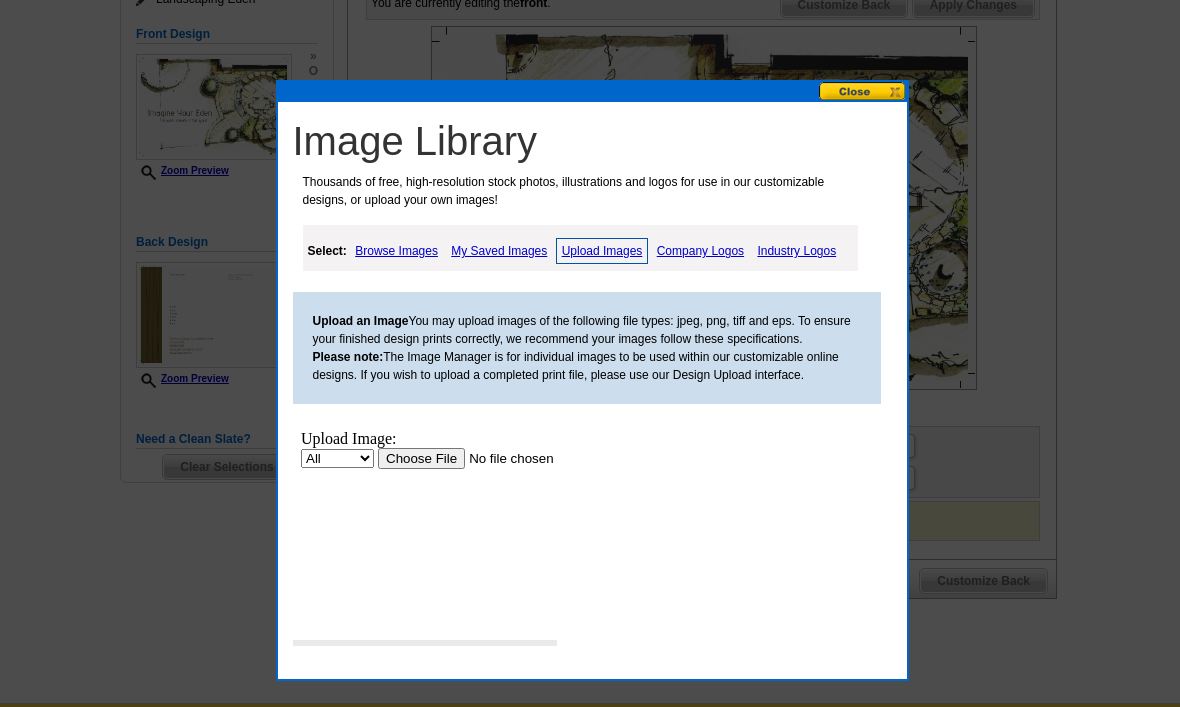 scroll, scrollTop: 0, scrollLeft: 0, axis: both 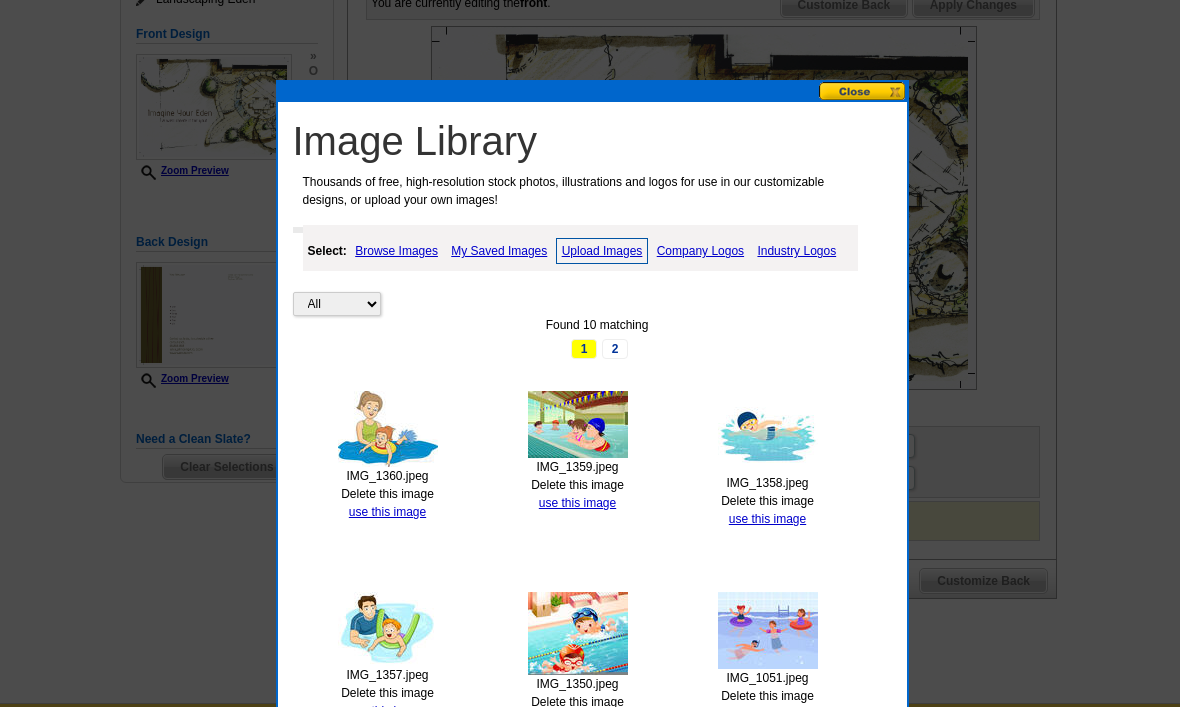 click on "use this image" at bounding box center (387, 512) 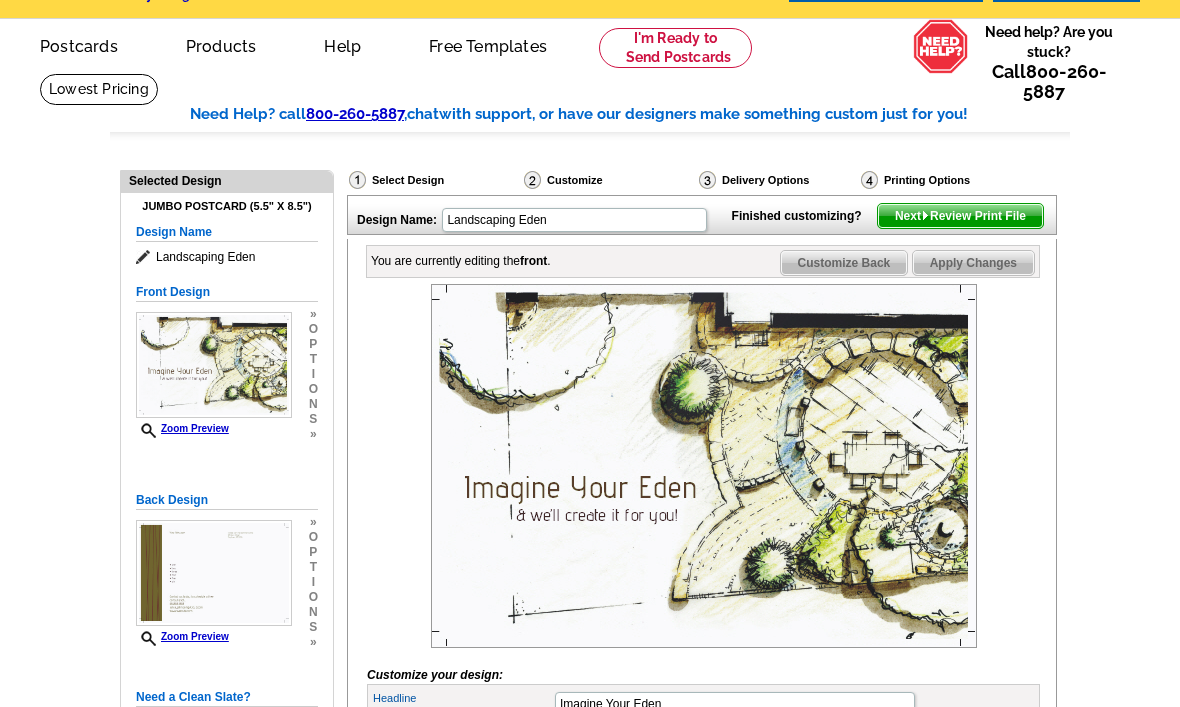 scroll, scrollTop: 67, scrollLeft: 0, axis: vertical 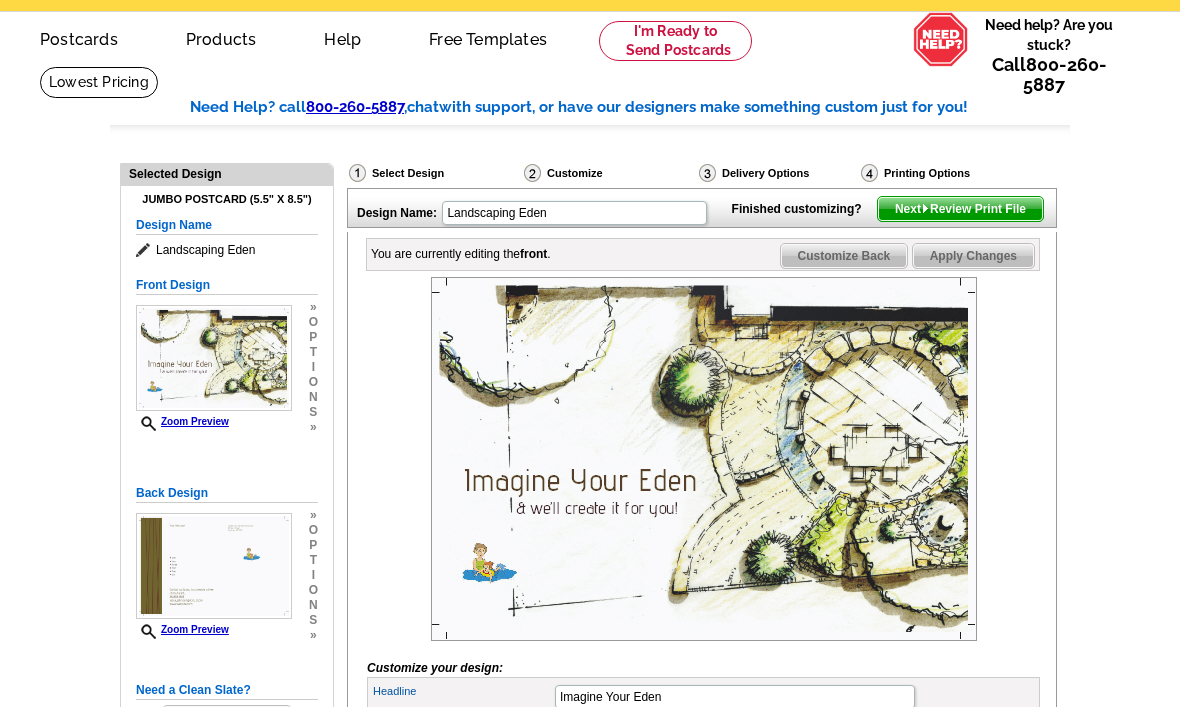 click on "Customize Back" at bounding box center [844, 256] 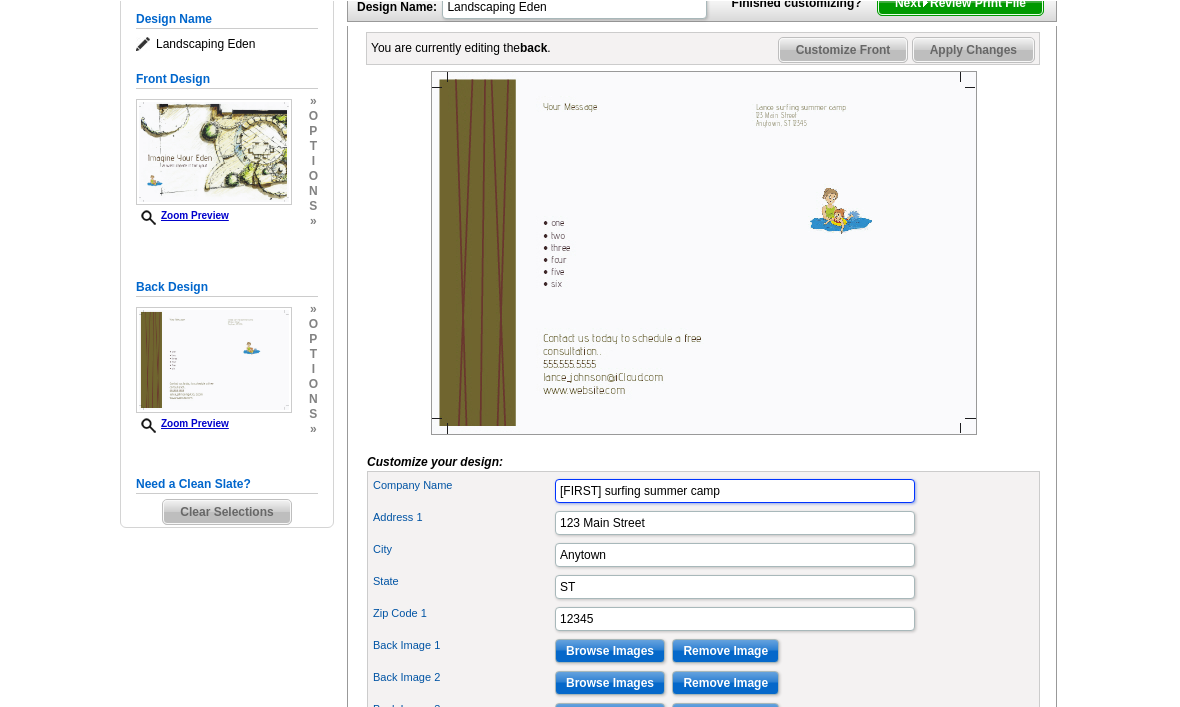 click on "Lance surfing summer camp" at bounding box center (735, 490) 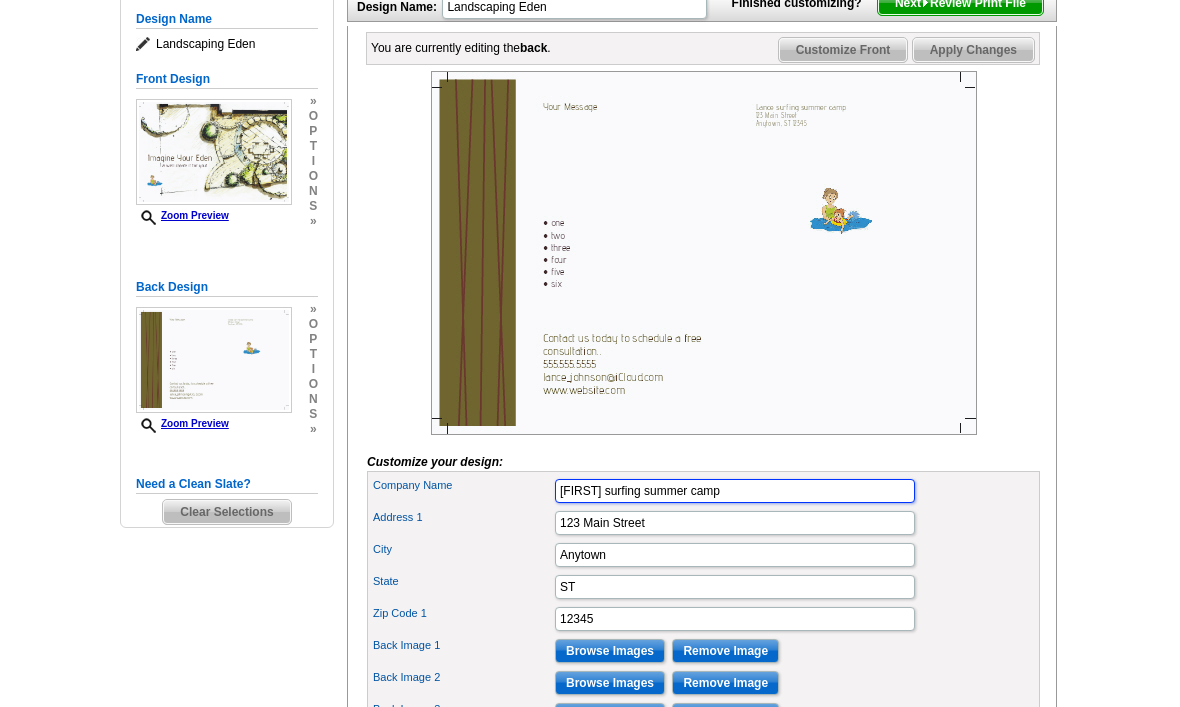 scroll, scrollTop: 272, scrollLeft: 0, axis: vertical 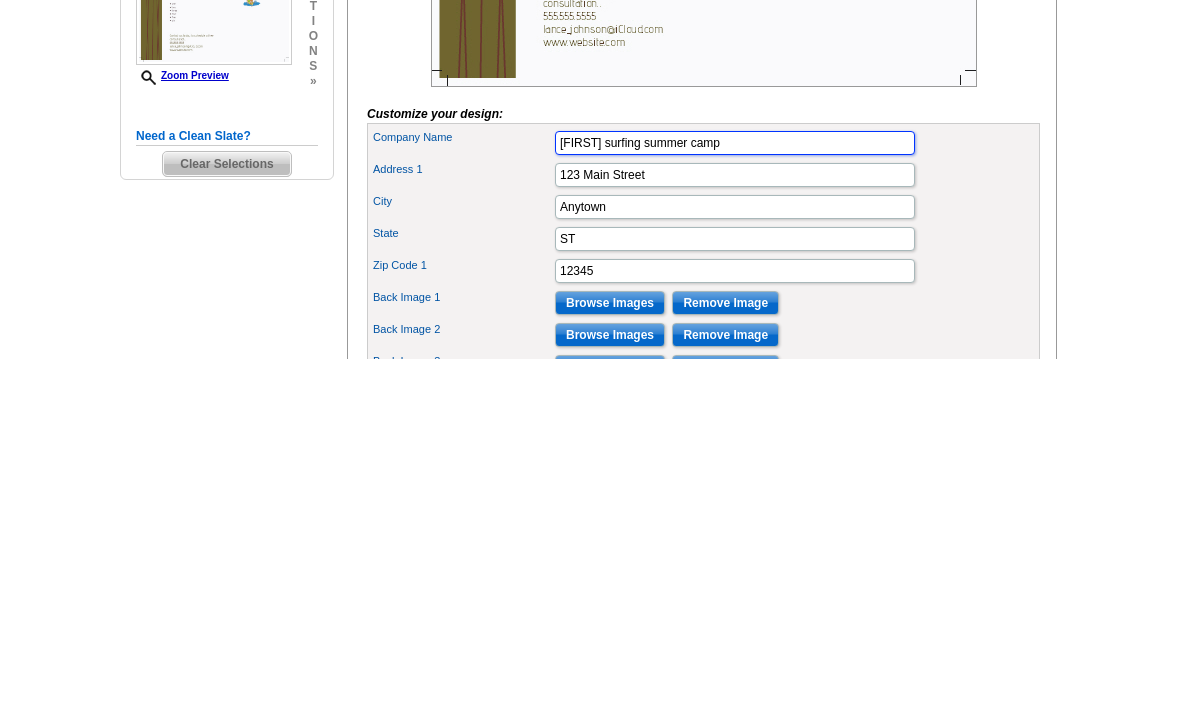 click on "Lance surfing summer camp" at bounding box center [735, 492] 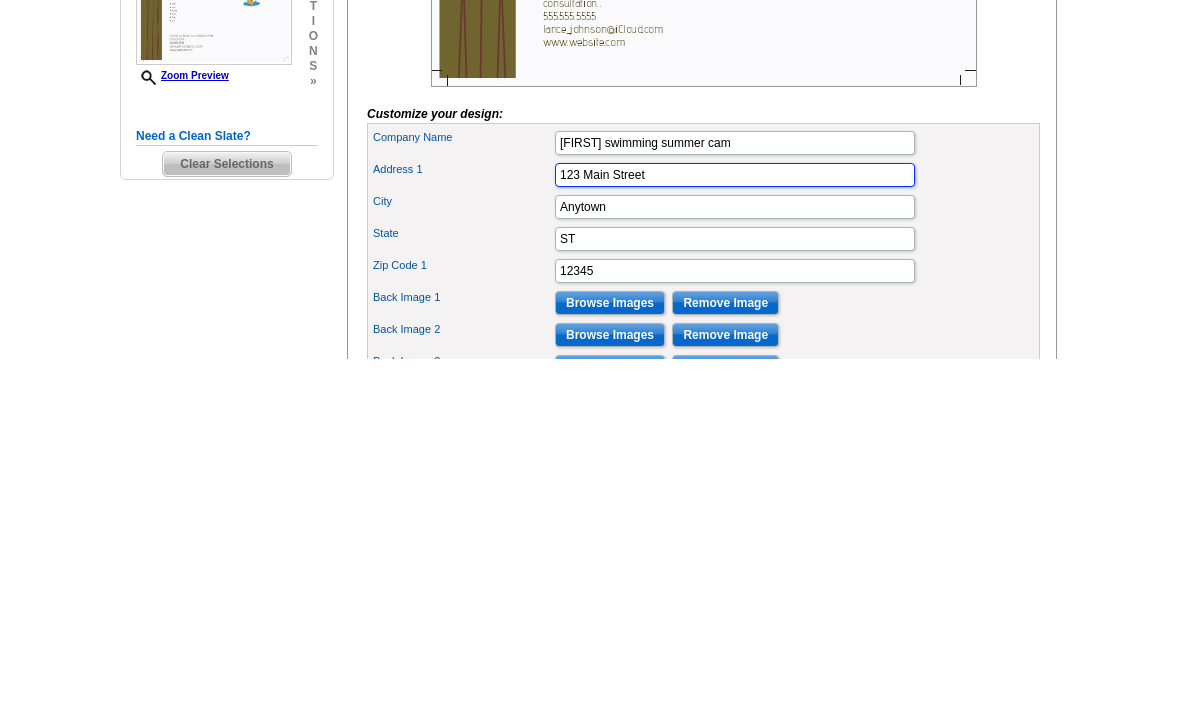 click on "123 Main Street" at bounding box center [735, 524] 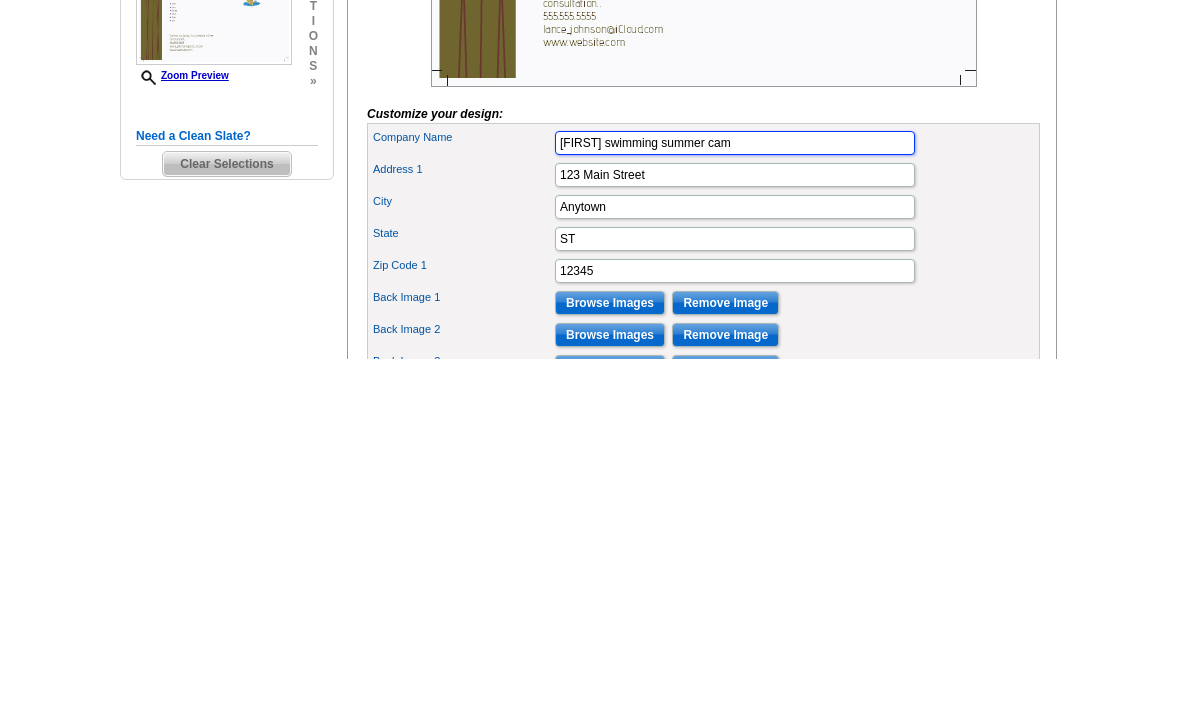 click on "Lance swimming summer cam" at bounding box center [735, 492] 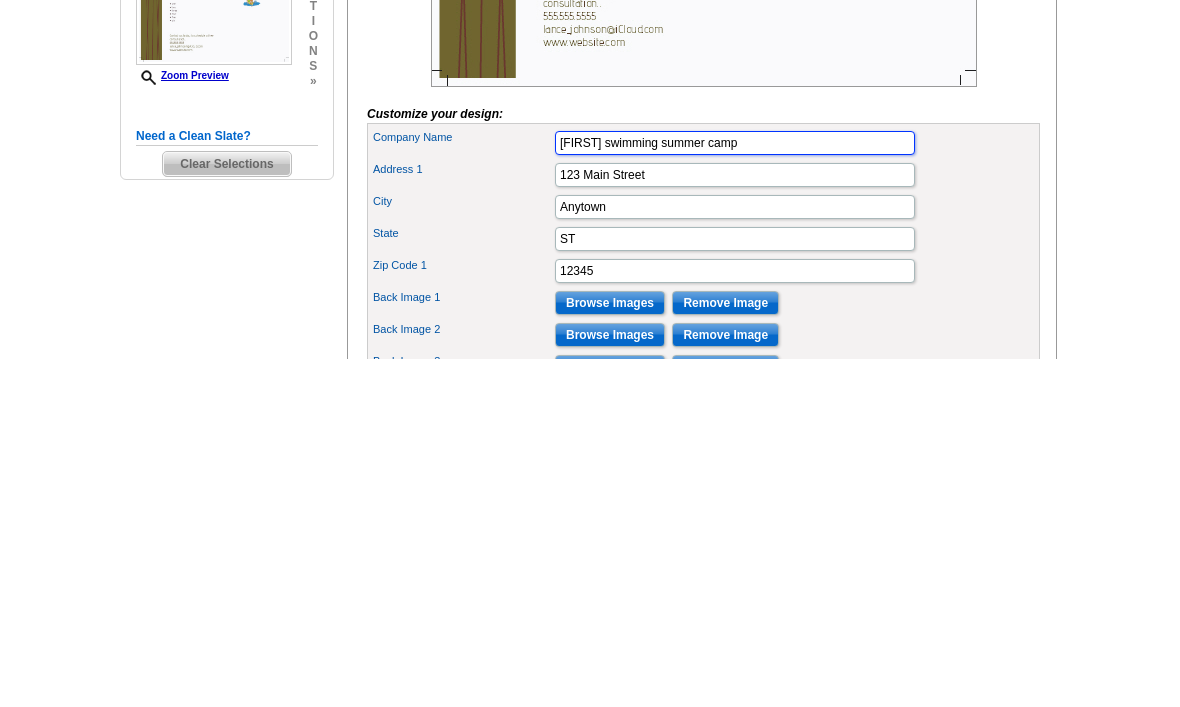 type on "Lance swimming summer camp" 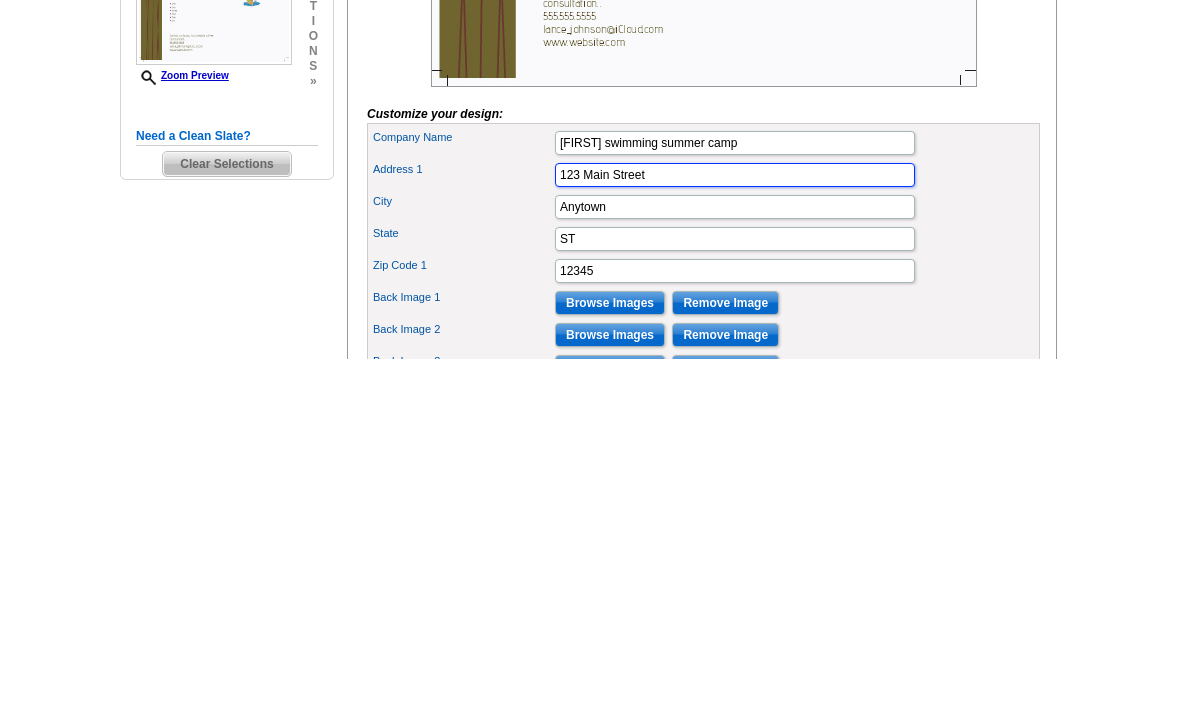 click on "123 Main Street" at bounding box center [735, 524] 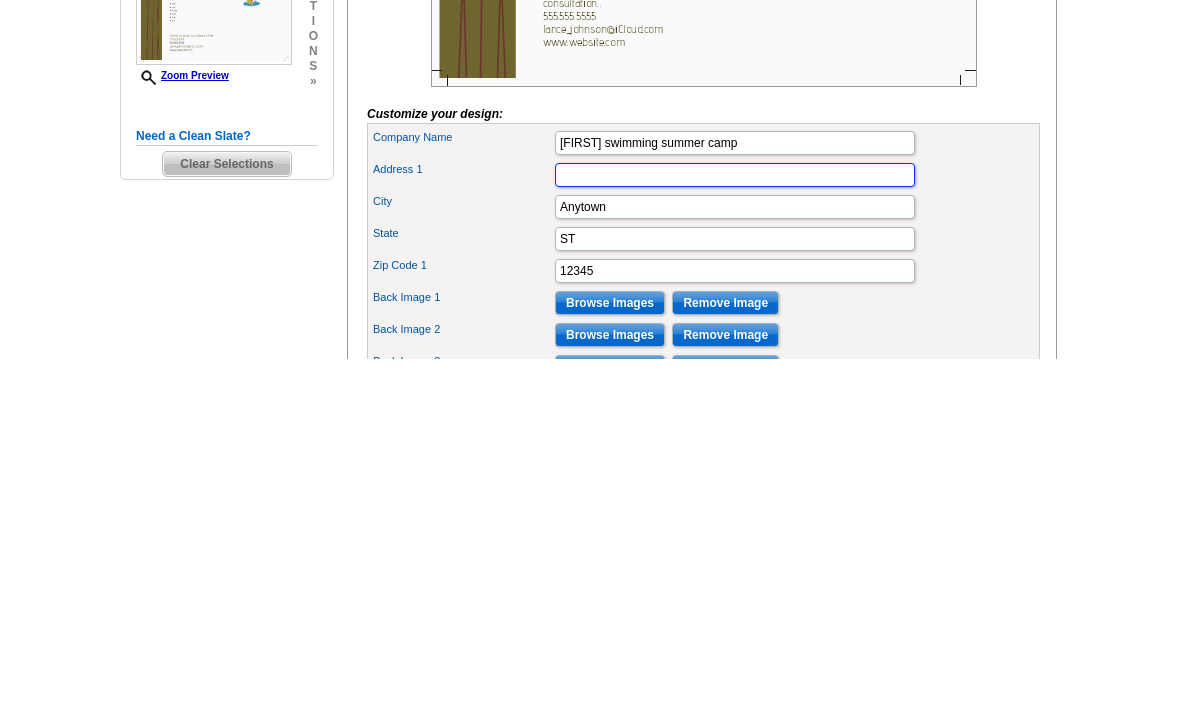 type on "4020 Clearwater Rd" 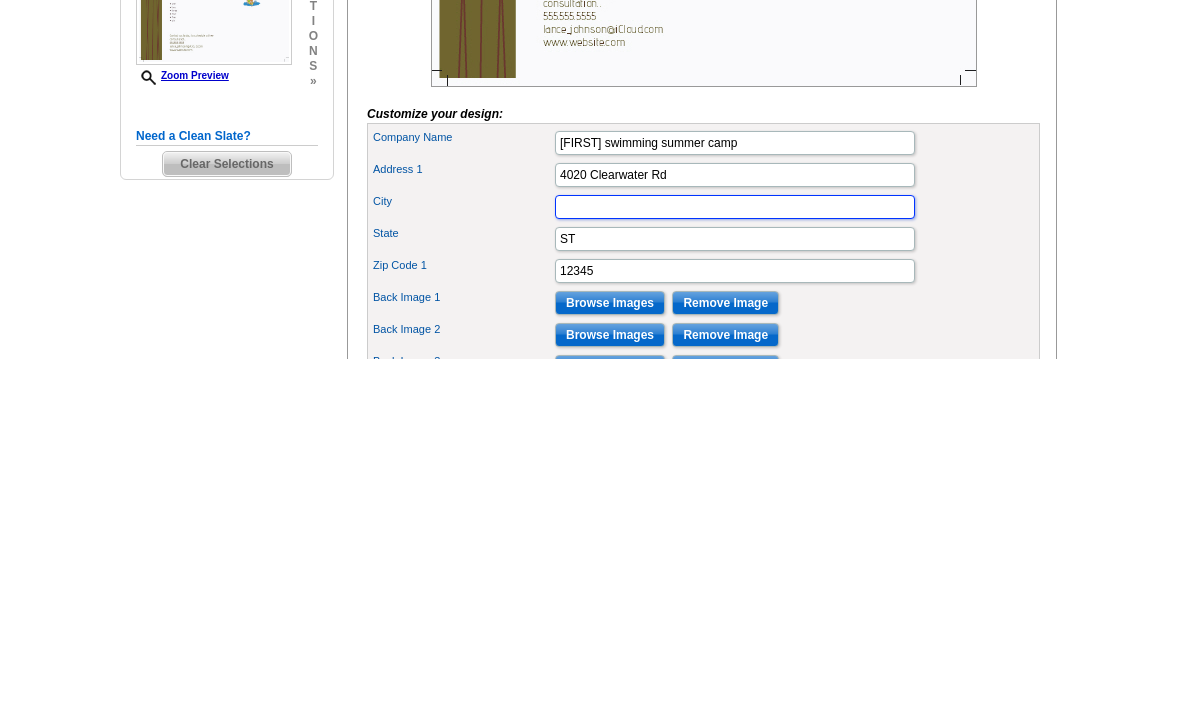 type on "[CITY]" 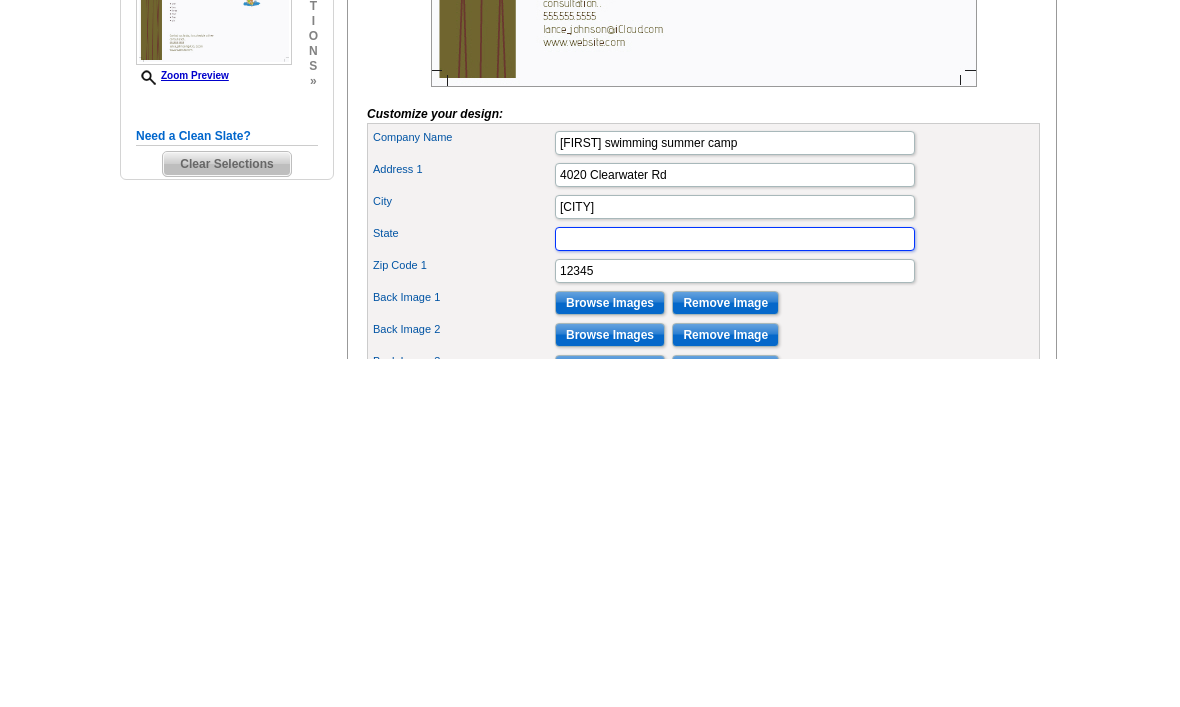 type on "MN" 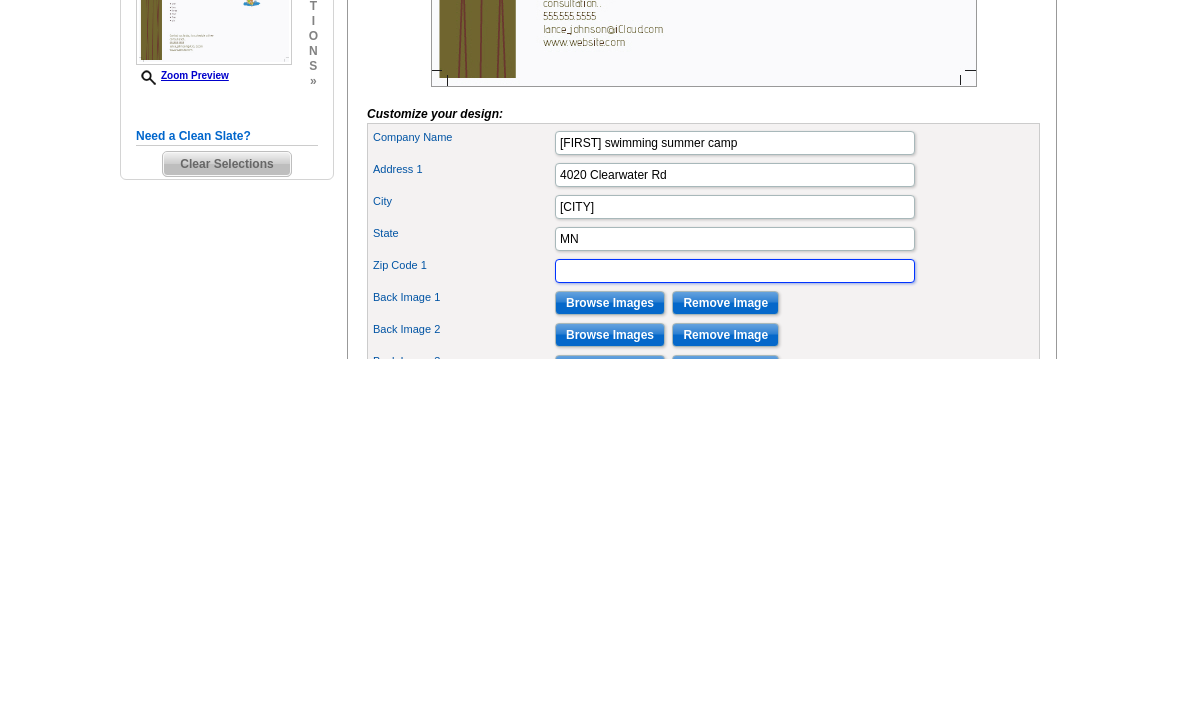 type on "56301" 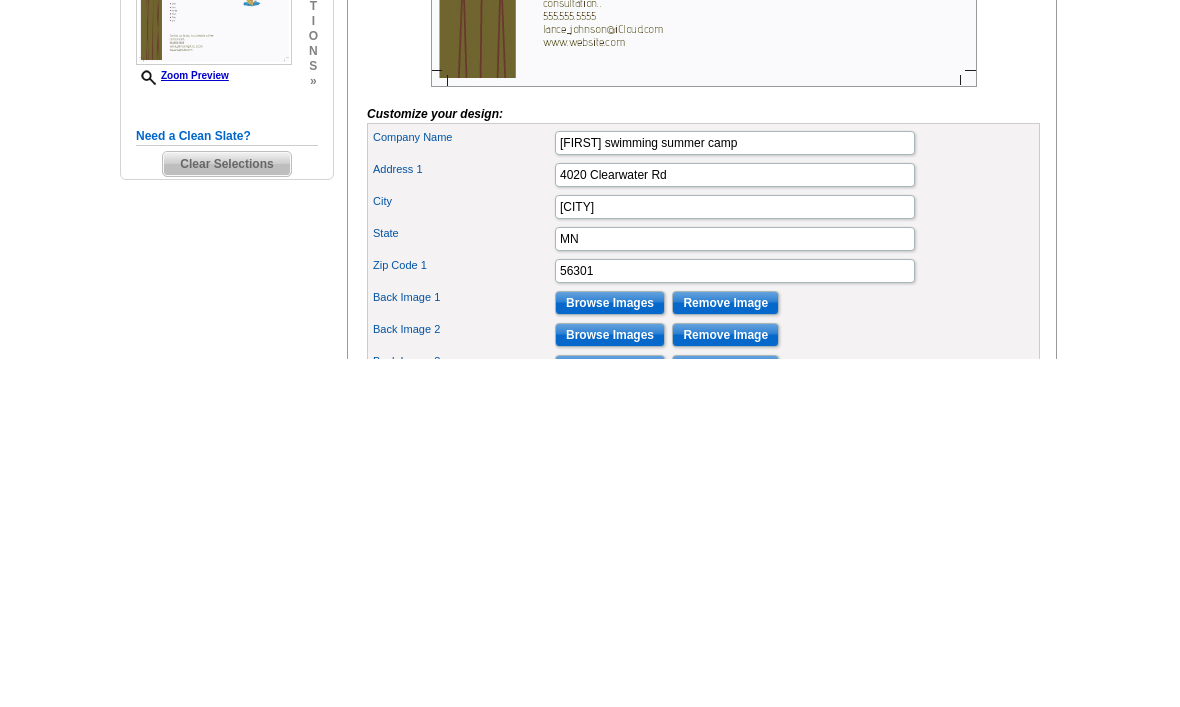 scroll, scrollTop: 621, scrollLeft: 0, axis: vertical 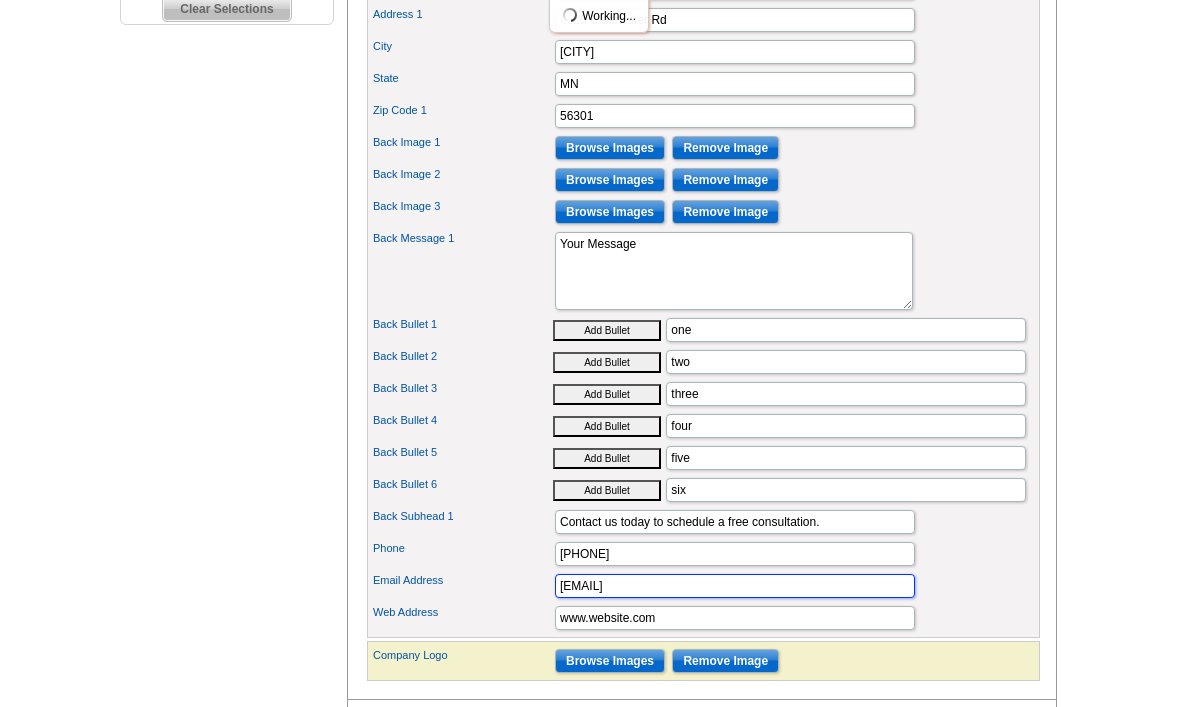 click on "lance_johnson@iCloud.com" at bounding box center [735, 586] 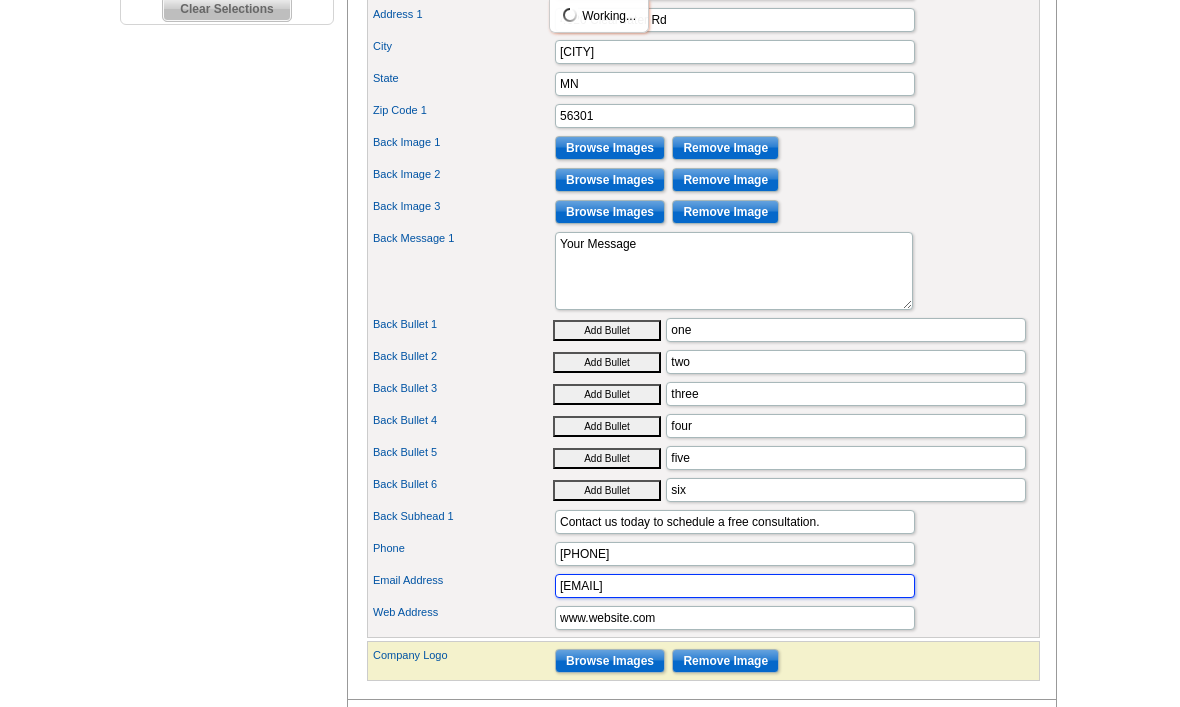 scroll, scrollTop: 797, scrollLeft: 0, axis: vertical 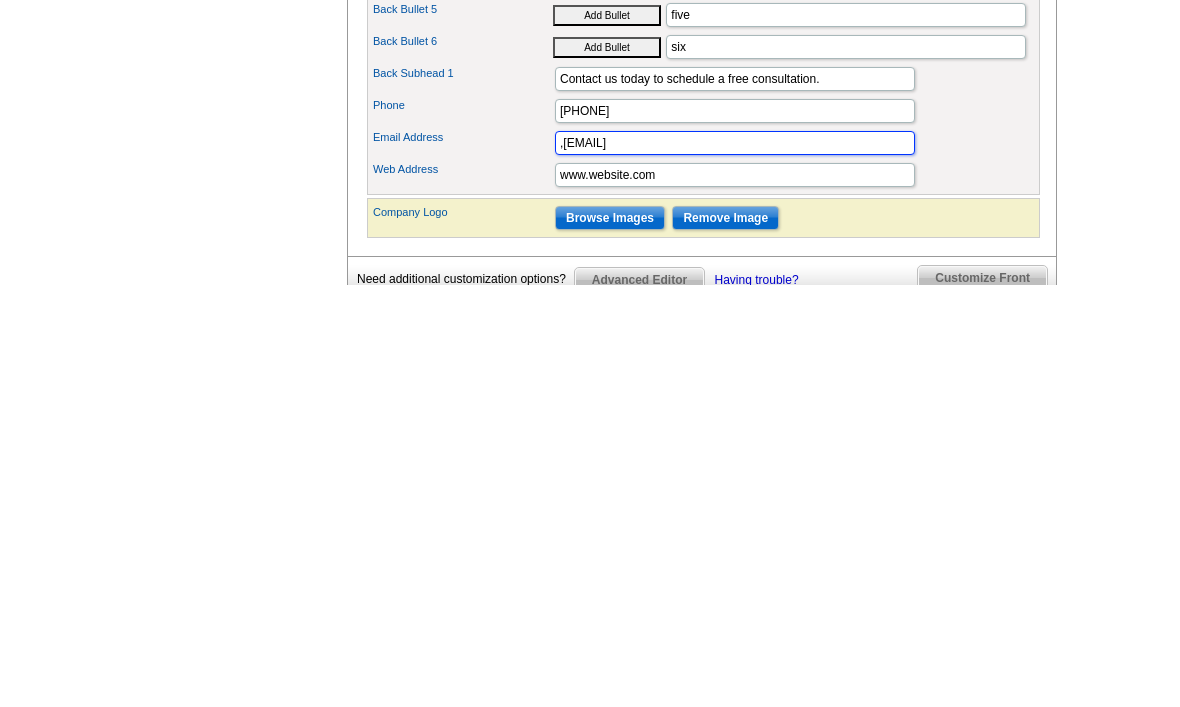type on "lance_johnson@iCloud.com" 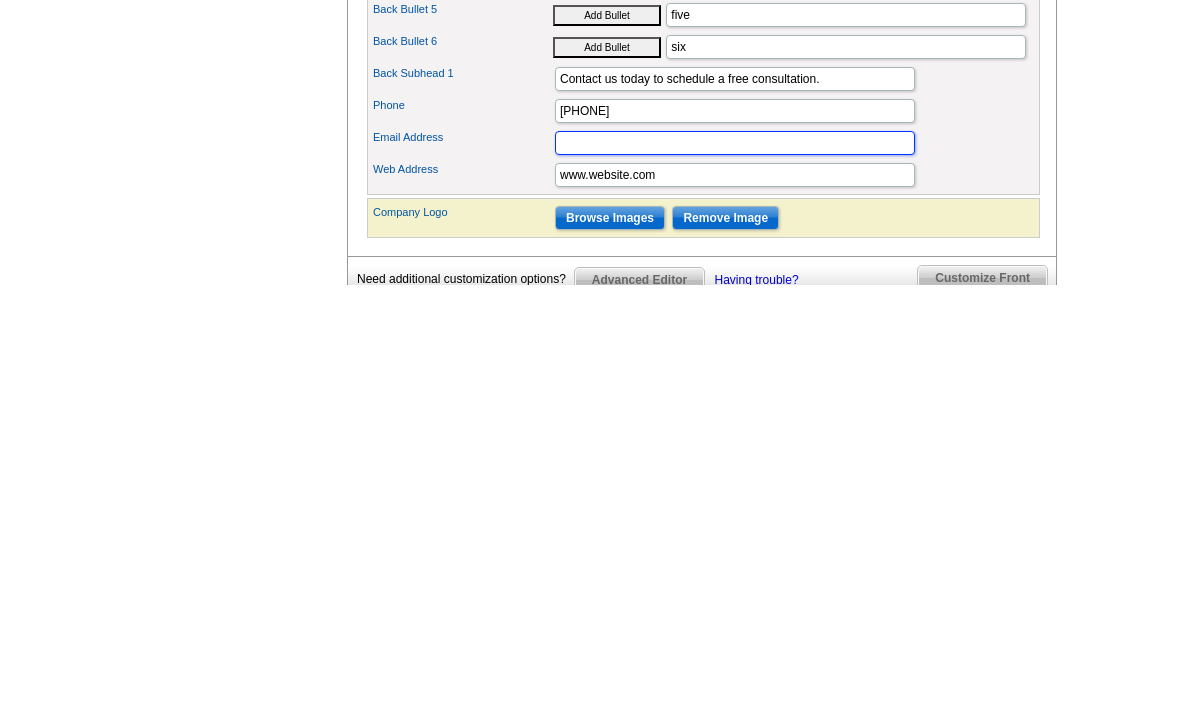type on "lance_johnson2@icloud.com" 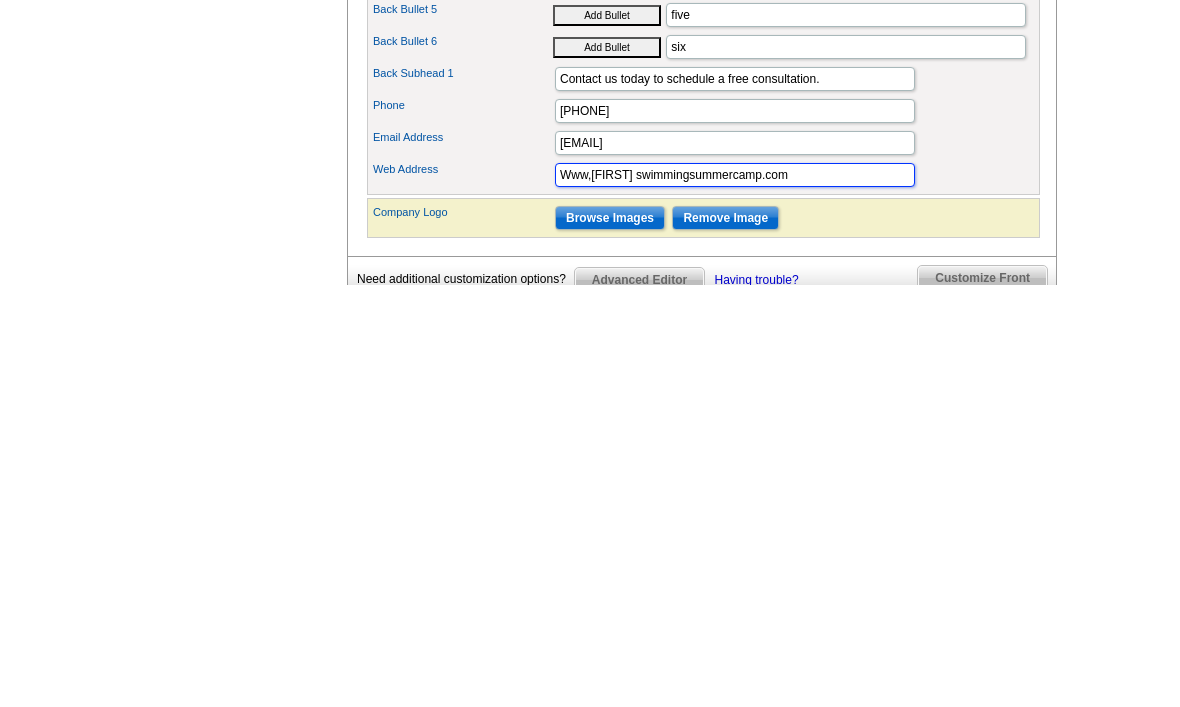 type on "Www,lance swimmingsummercamp.com" 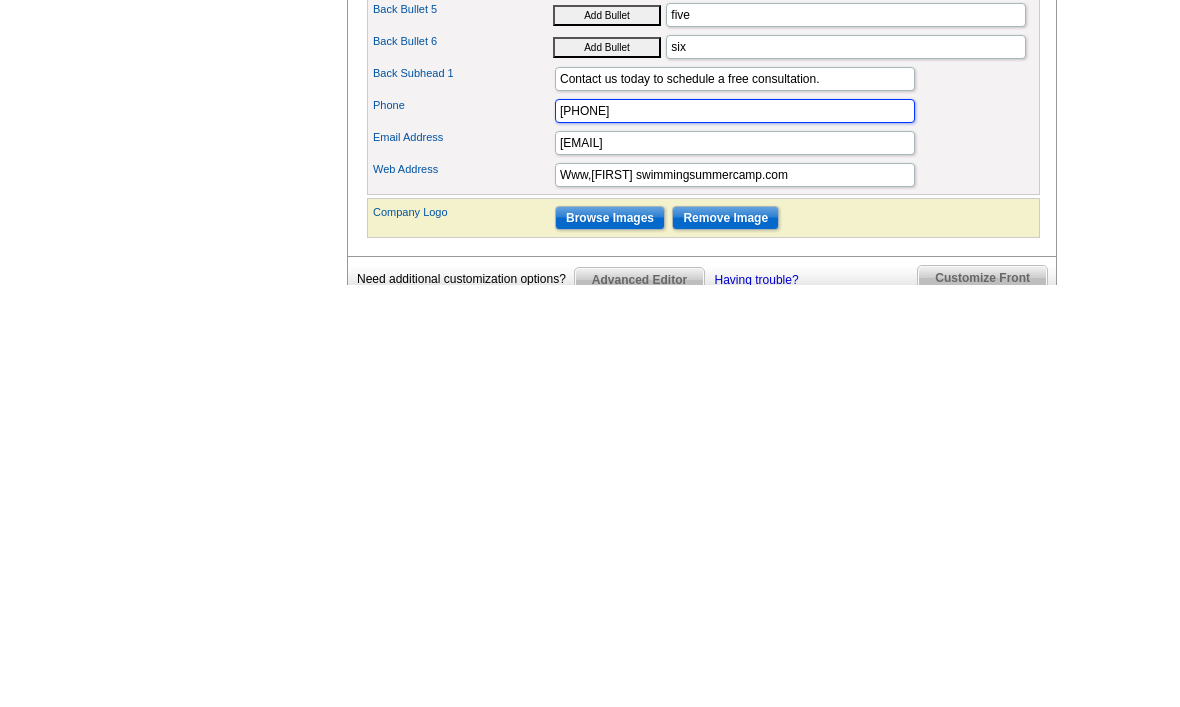 click on "555.555.5555" at bounding box center (735, 533) 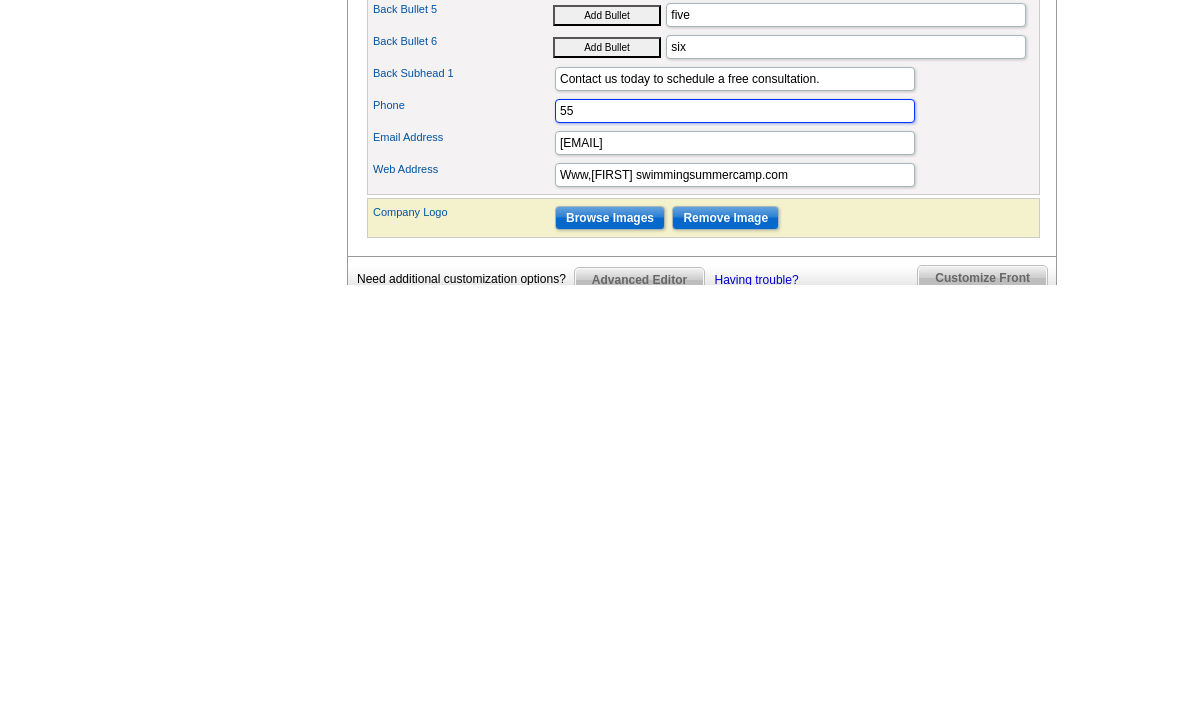 type on "5" 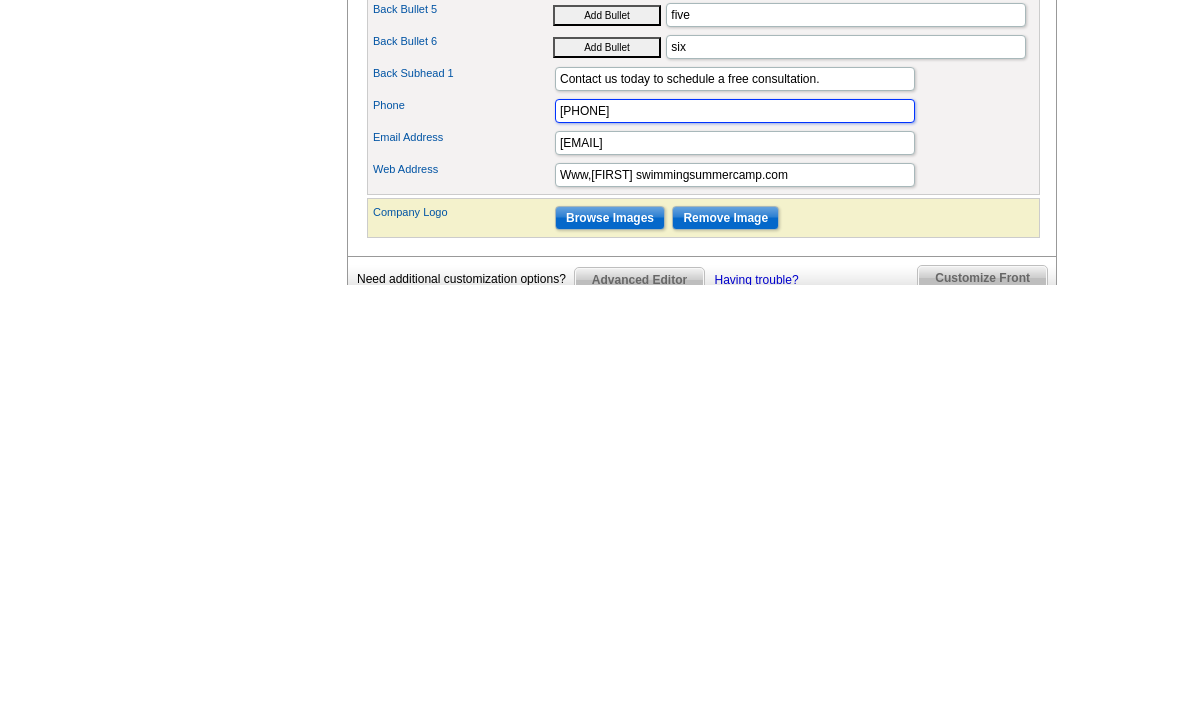 type on "320.380.9577" 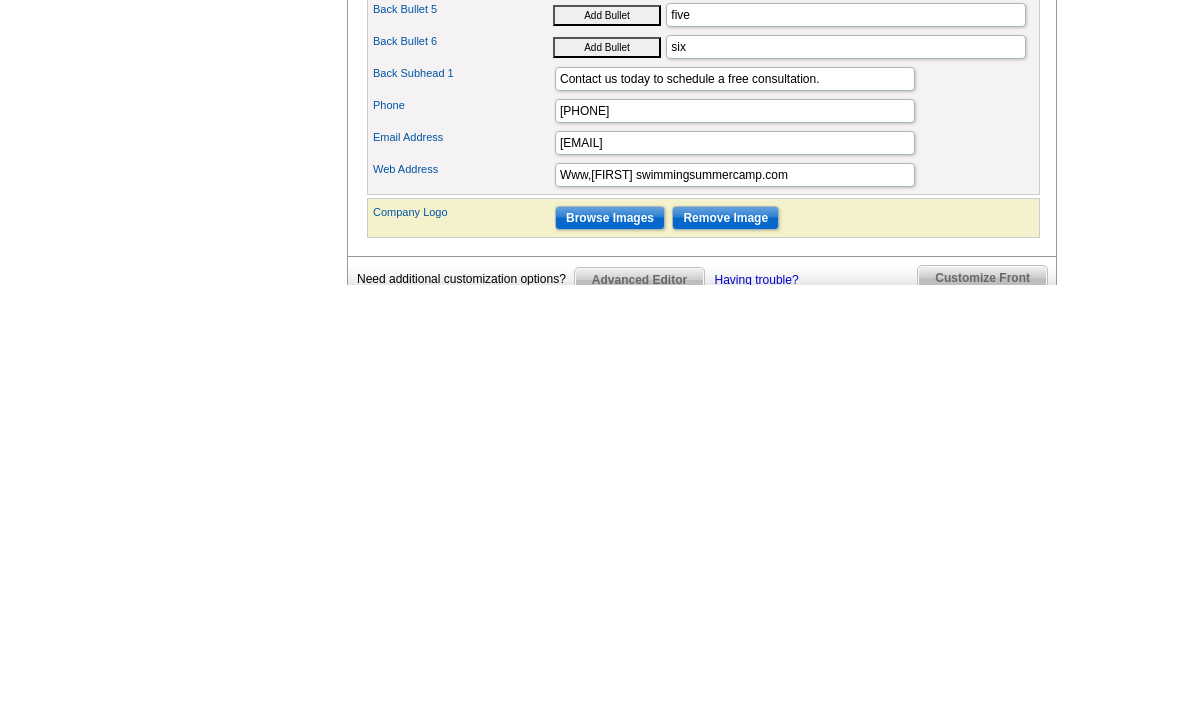 click on "Customize Front" at bounding box center [982, 700] 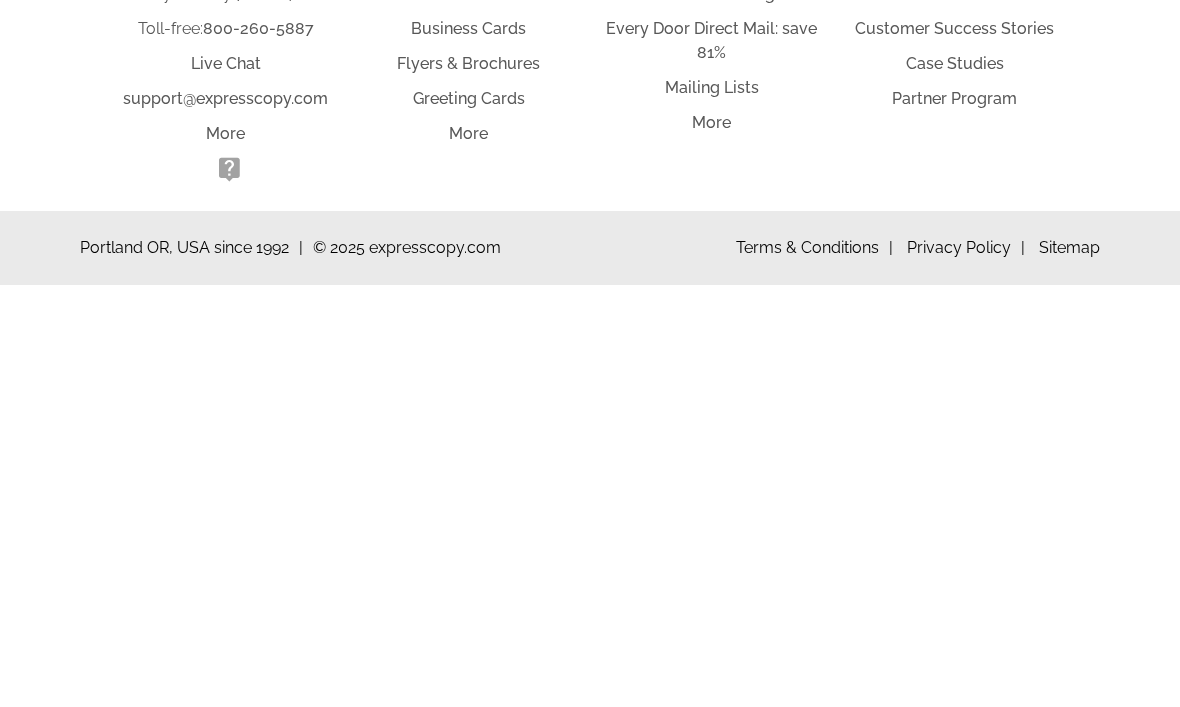 scroll, scrollTop: 706, scrollLeft: 0, axis: vertical 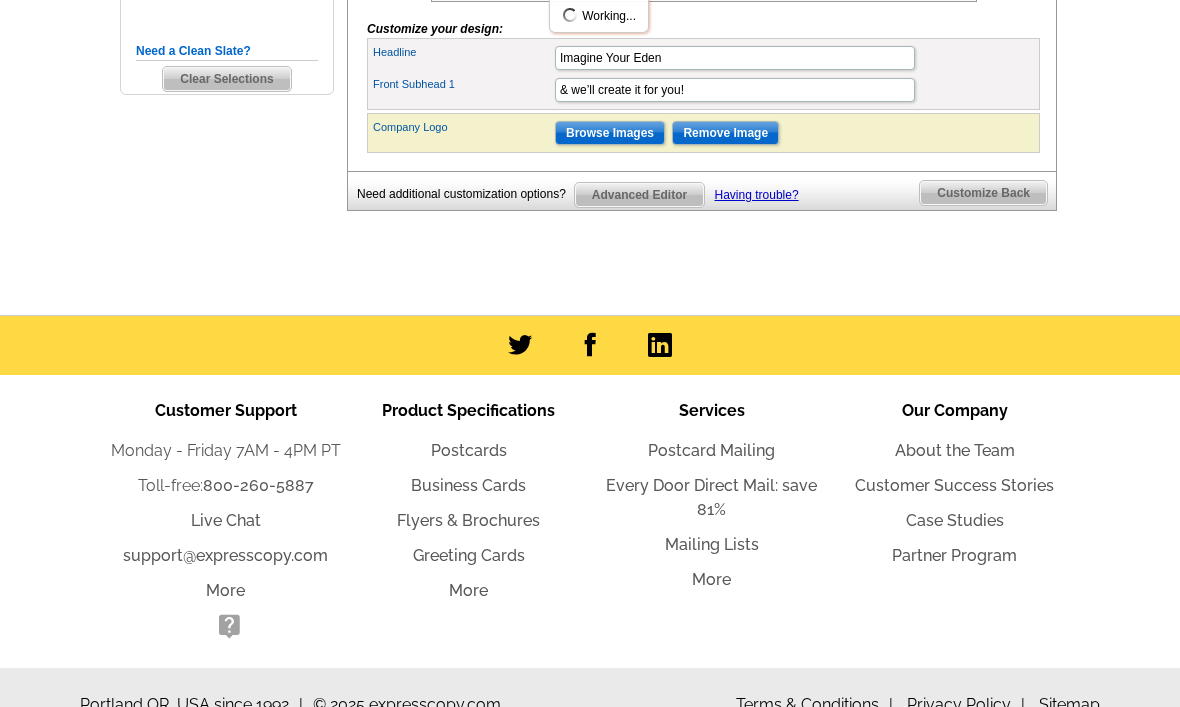 click on "Customize Back" at bounding box center (983, 193) 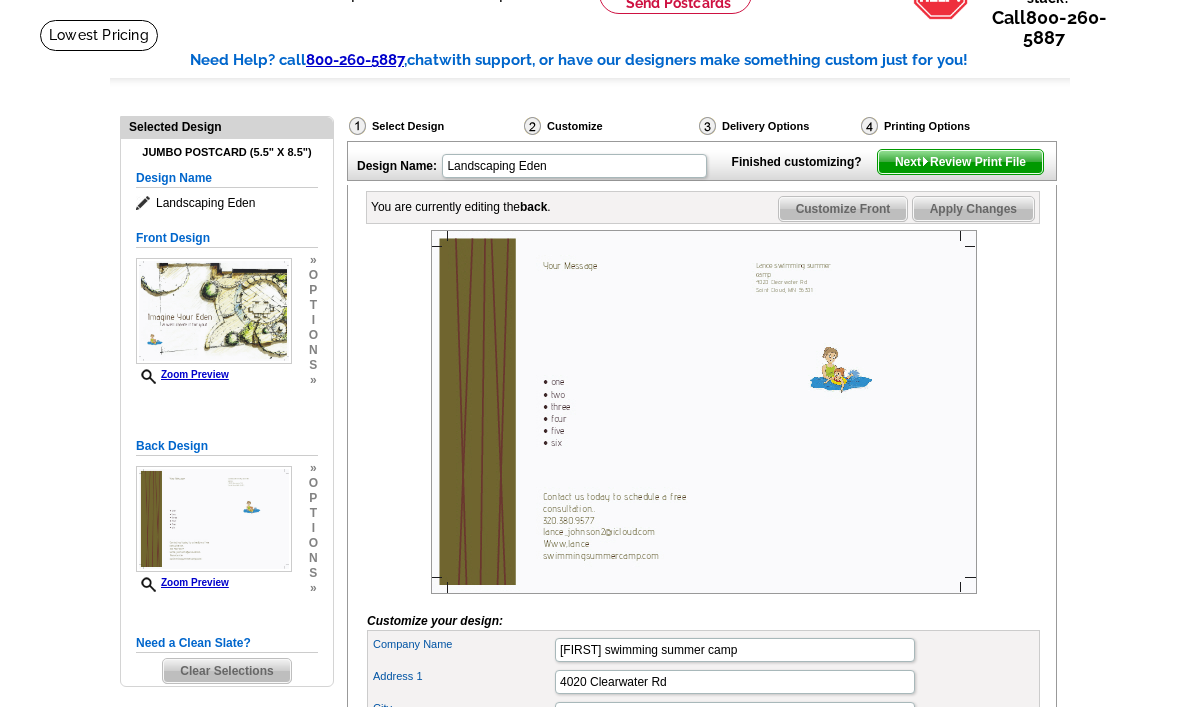scroll, scrollTop: 112, scrollLeft: 0, axis: vertical 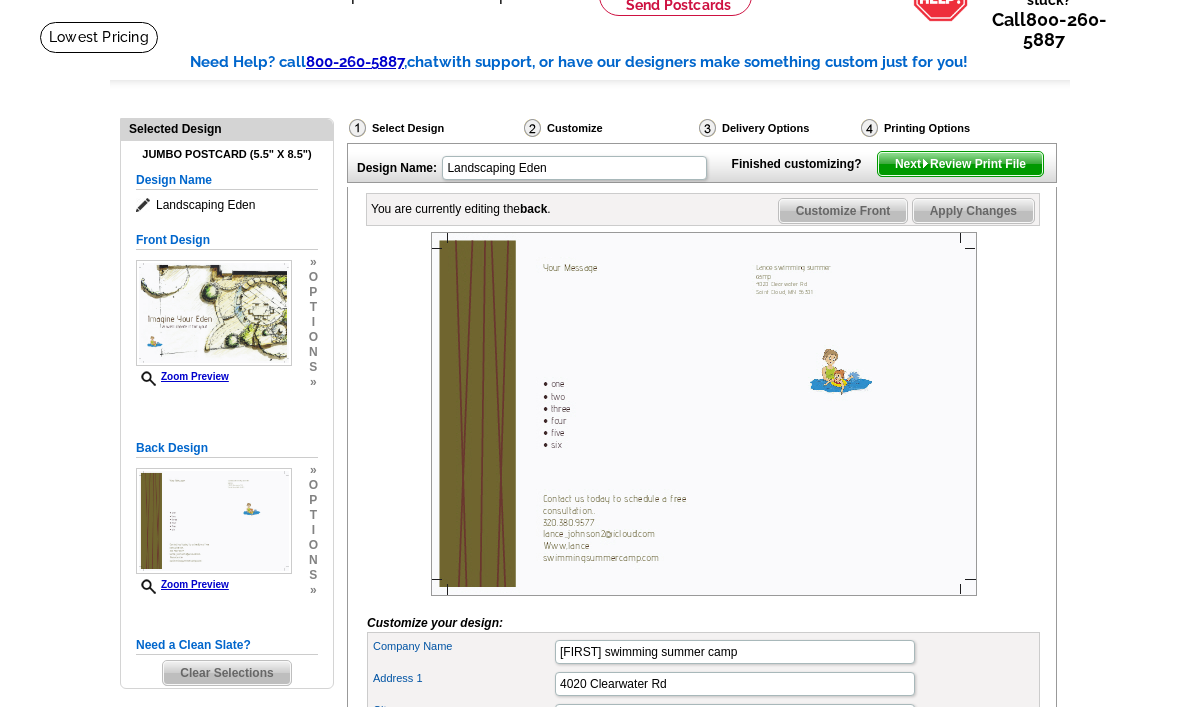 click on "Next   Review Print File" at bounding box center (960, 164) 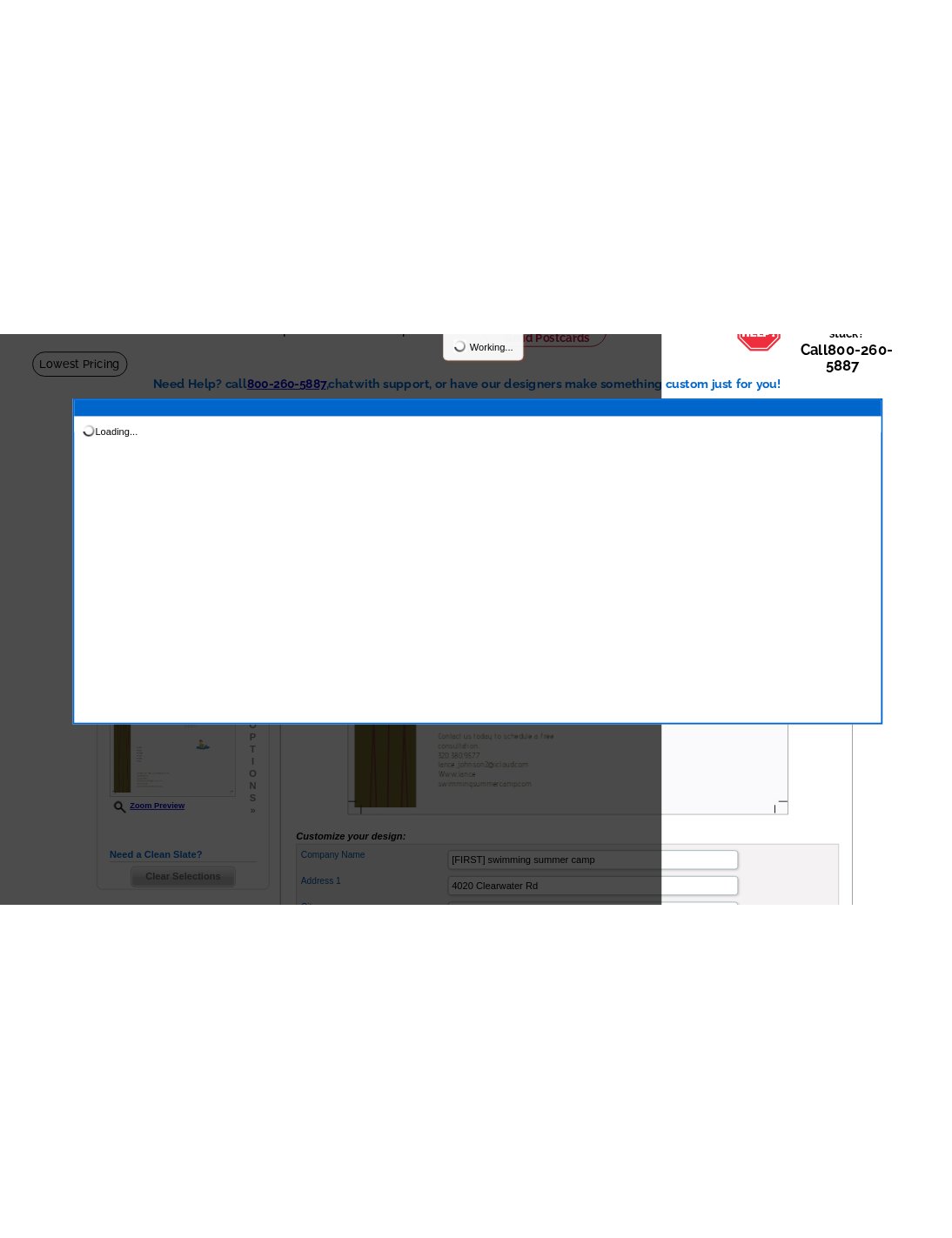 scroll, scrollTop: 0, scrollLeft: 0, axis: both 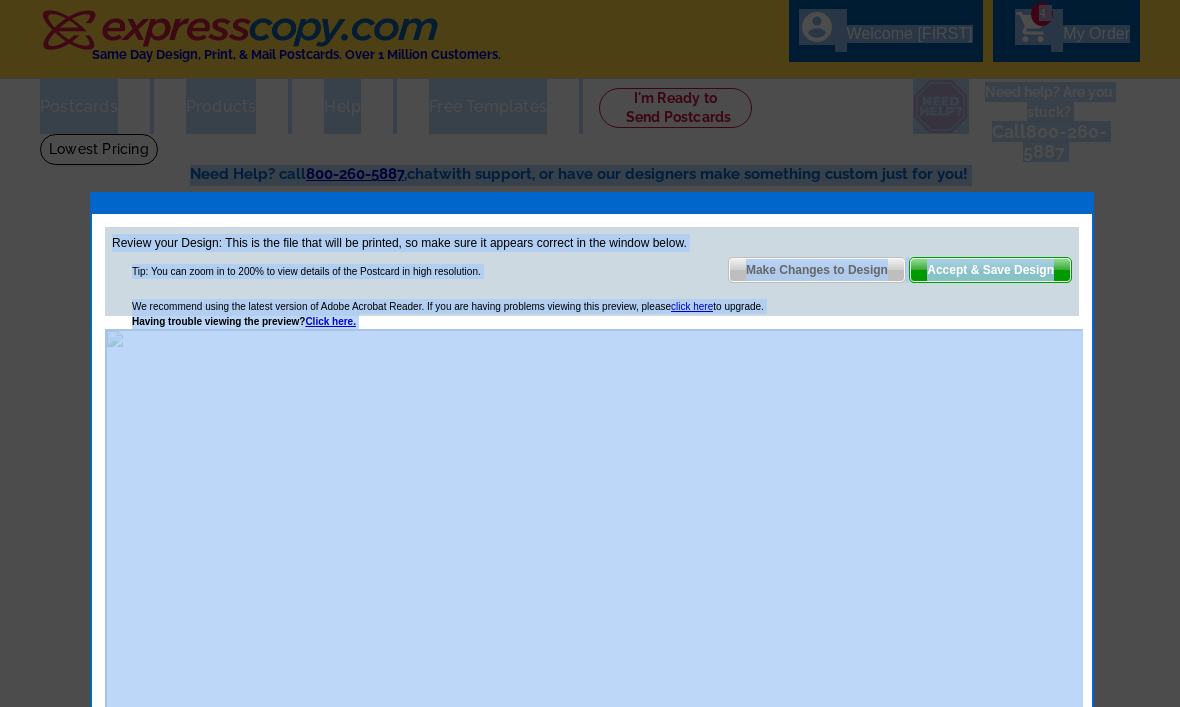 click on "Review your Design: This is the file that will be printed, so make sure it appears correct in the window below.
Tip: You can zoom in to 200% to view details of the Postcard in high resolution.
Make Changes to Design
Accept & Save Design
We recommend using the latest version of Adobe Acrobat Reader. If you are having problems viewing this preview, please
click here
to upgrade.
Having trouble viewing the preview?
Click here." at bounding box center [592, 271] 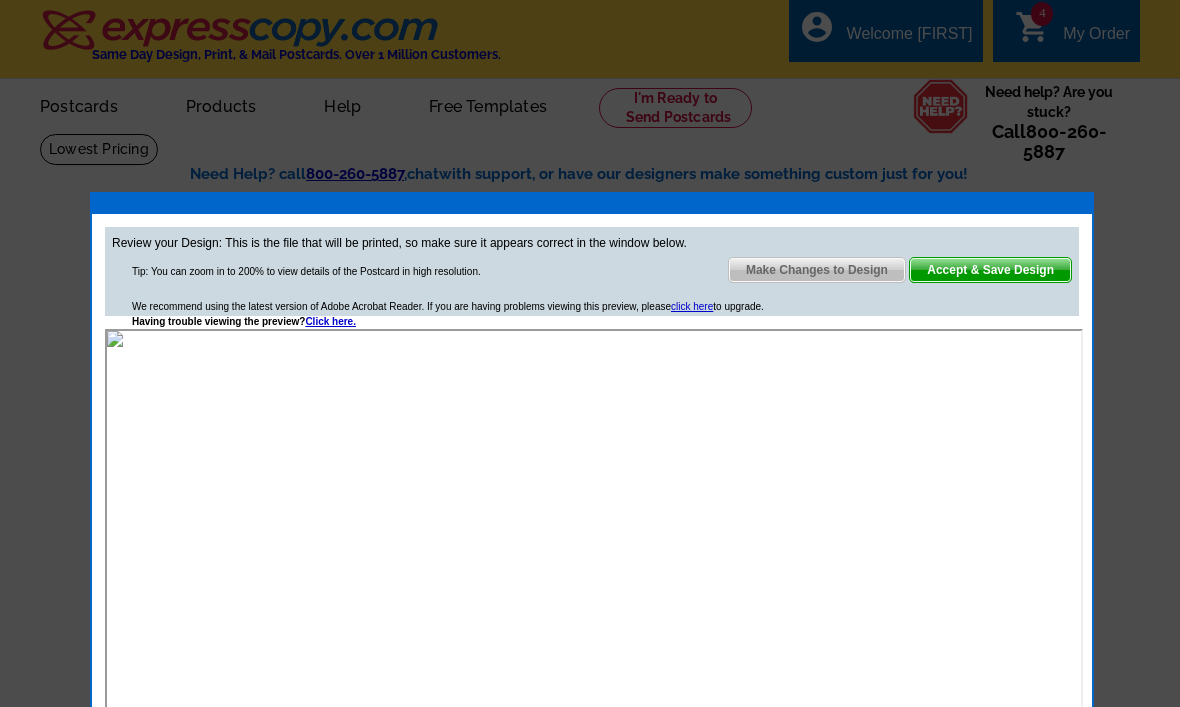 click on "Accept & Save Design" at bounding box center (990, 270) 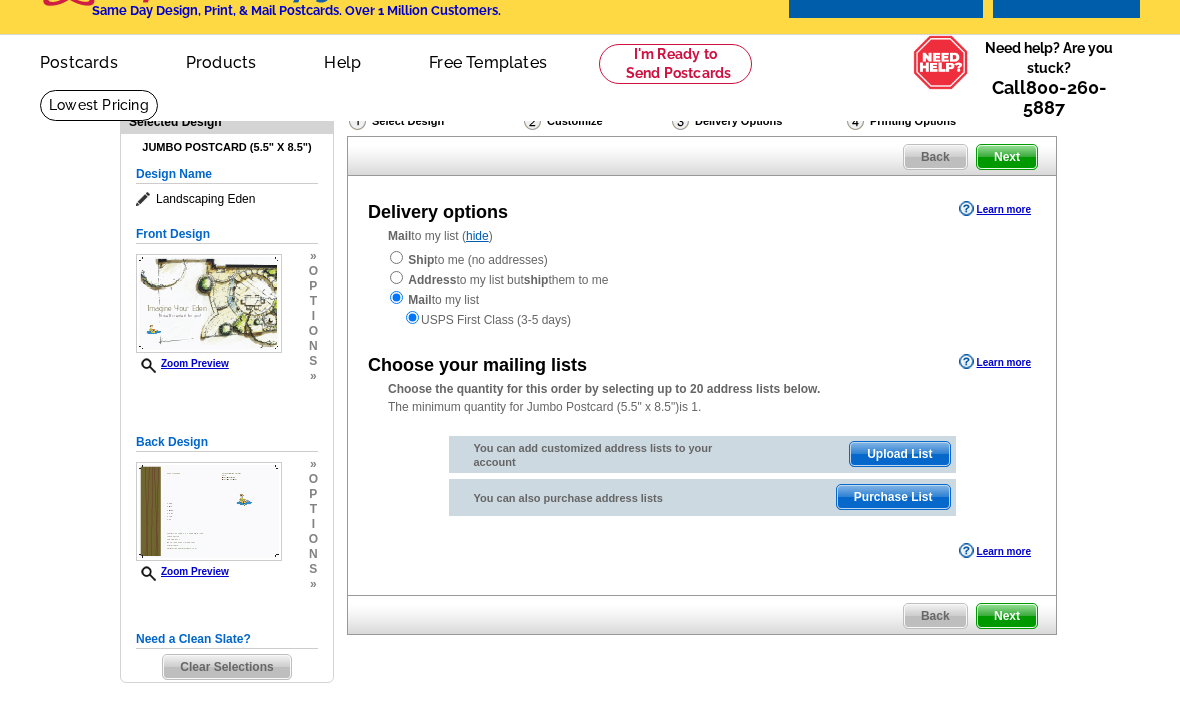scroll, scrollTop: 52, scrollLeft: 0, axis: vertical 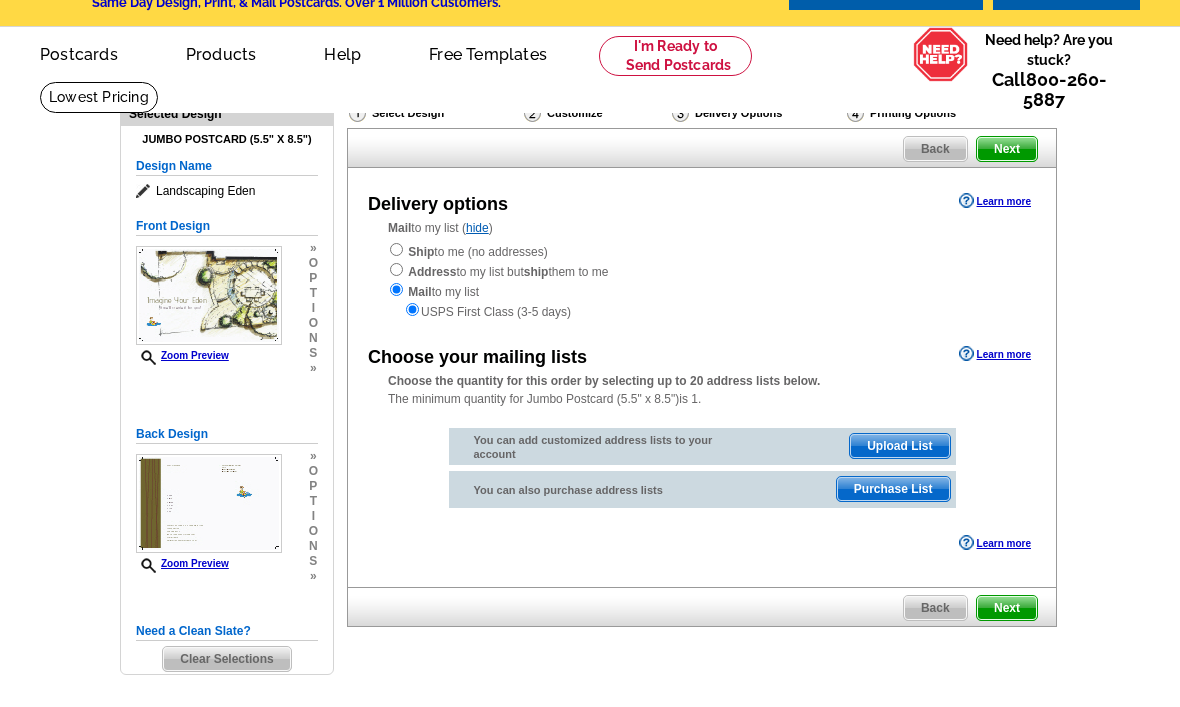 click at bounding box center [396, 249] 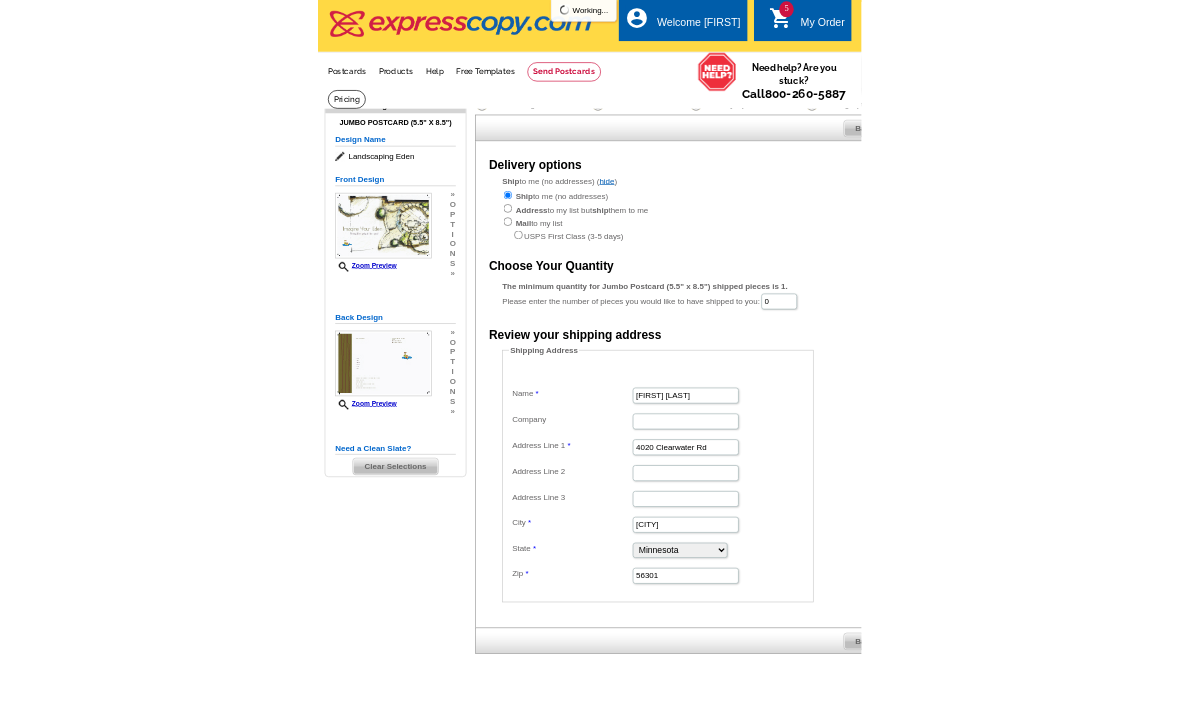 scroll, scrollTop: 52, scrollLeft: 0, axis: vertical 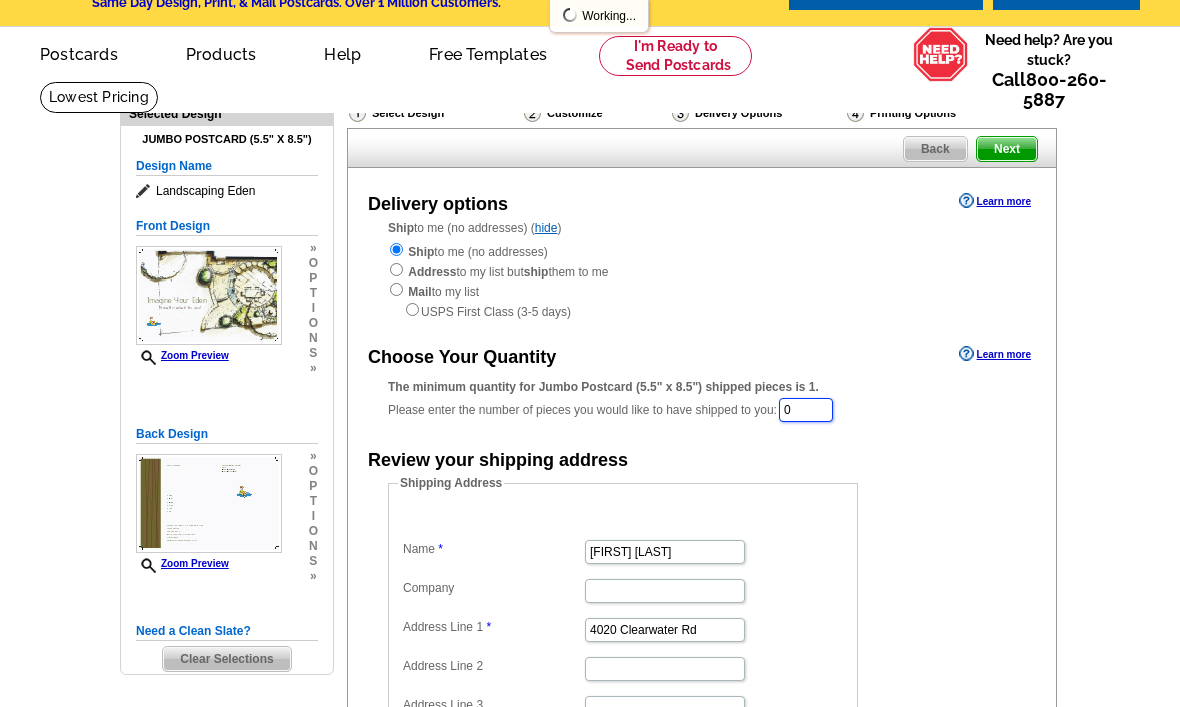 click on "0" at bounding box center [806, 410] 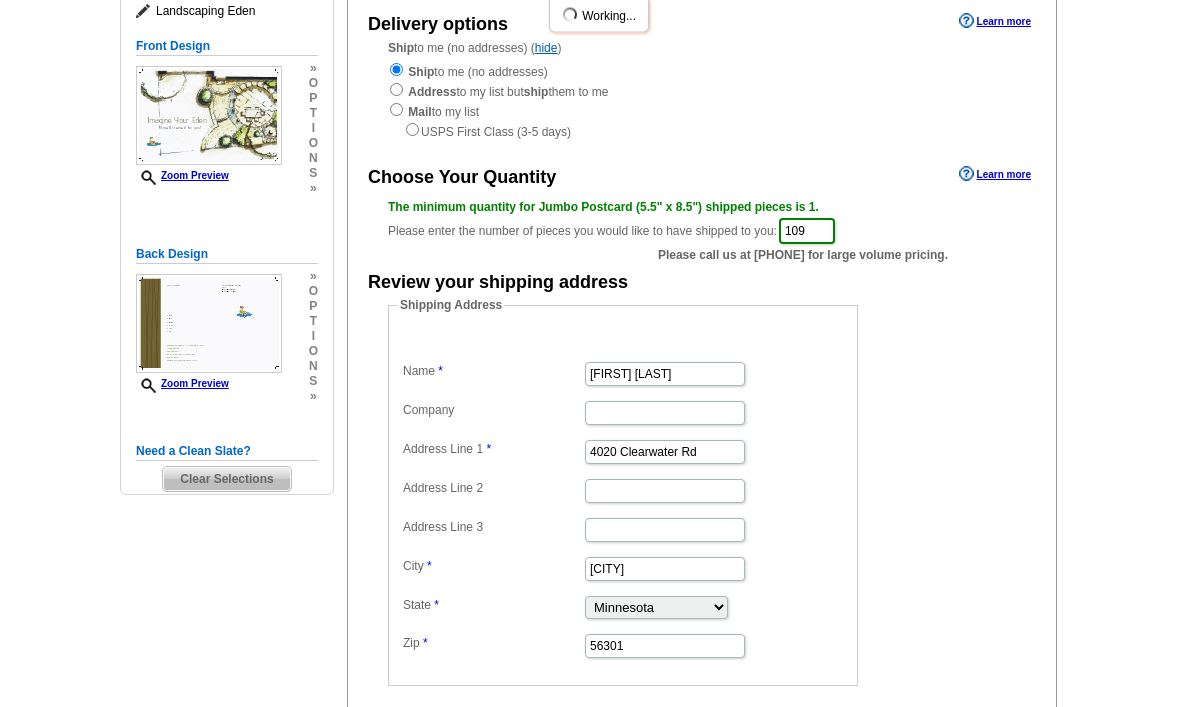 scroll, scrollTop: 231, scrollLeft: 0, axis: vertical 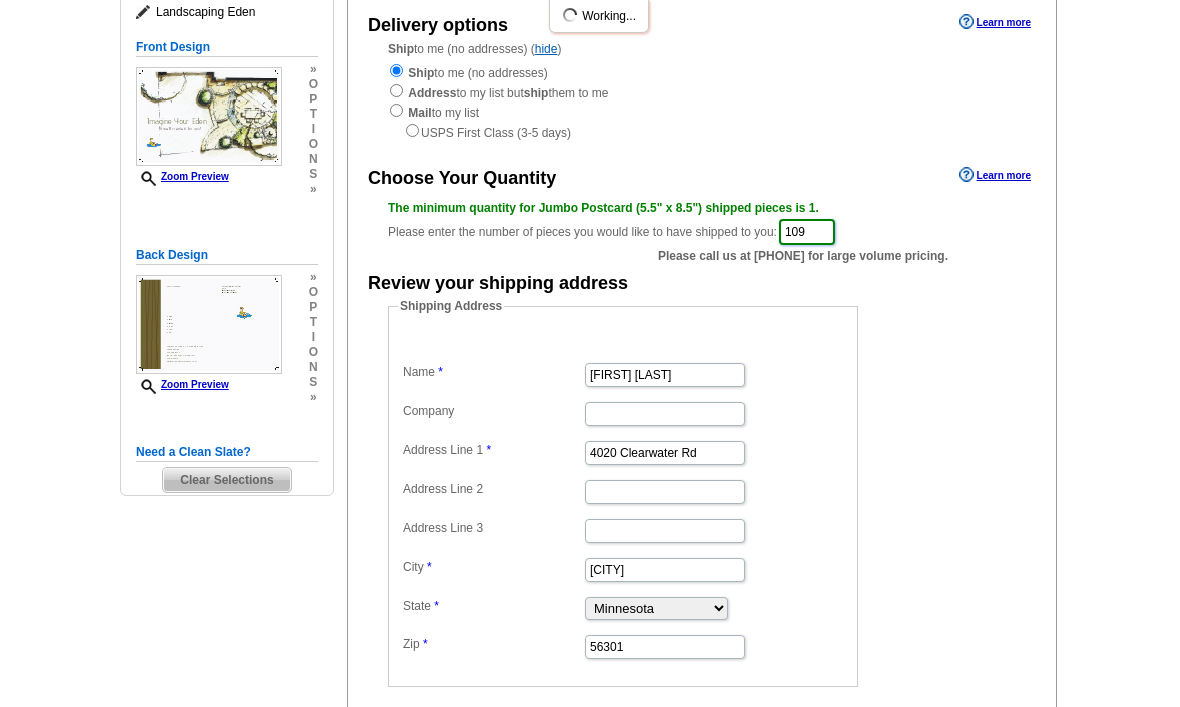 click on "109" at bounding box center [807, 232] 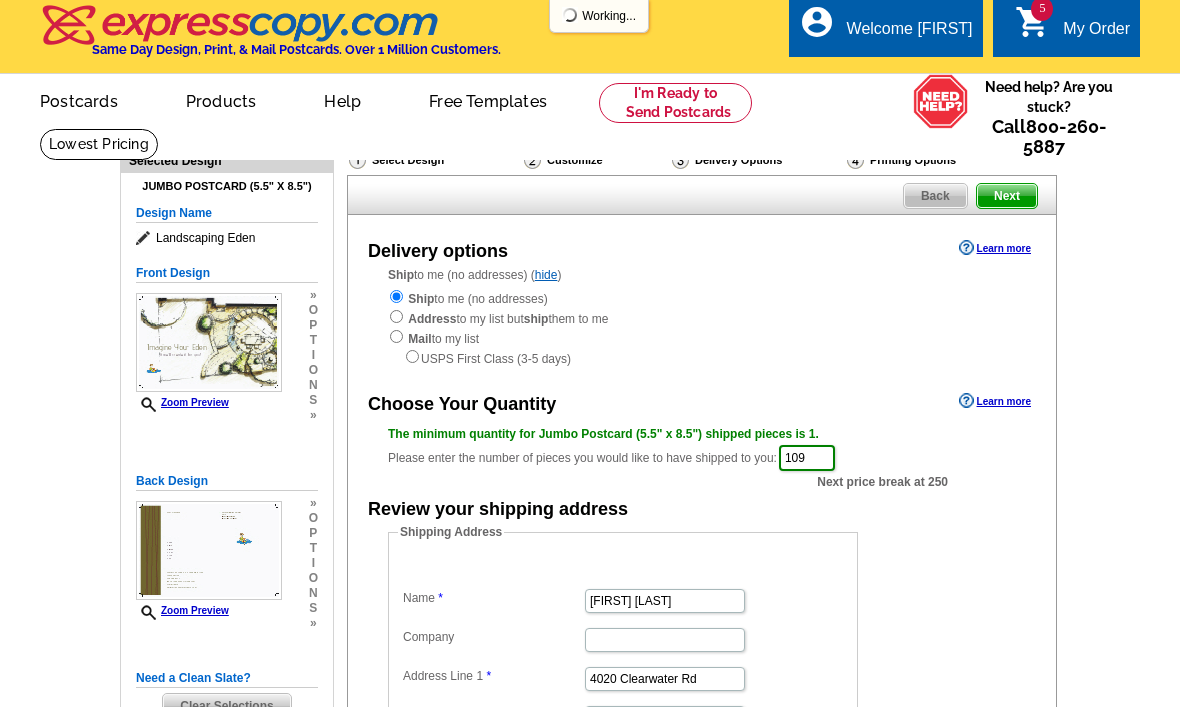 scroll, scrollTop: 0, scrollLeft: 0, axis: both 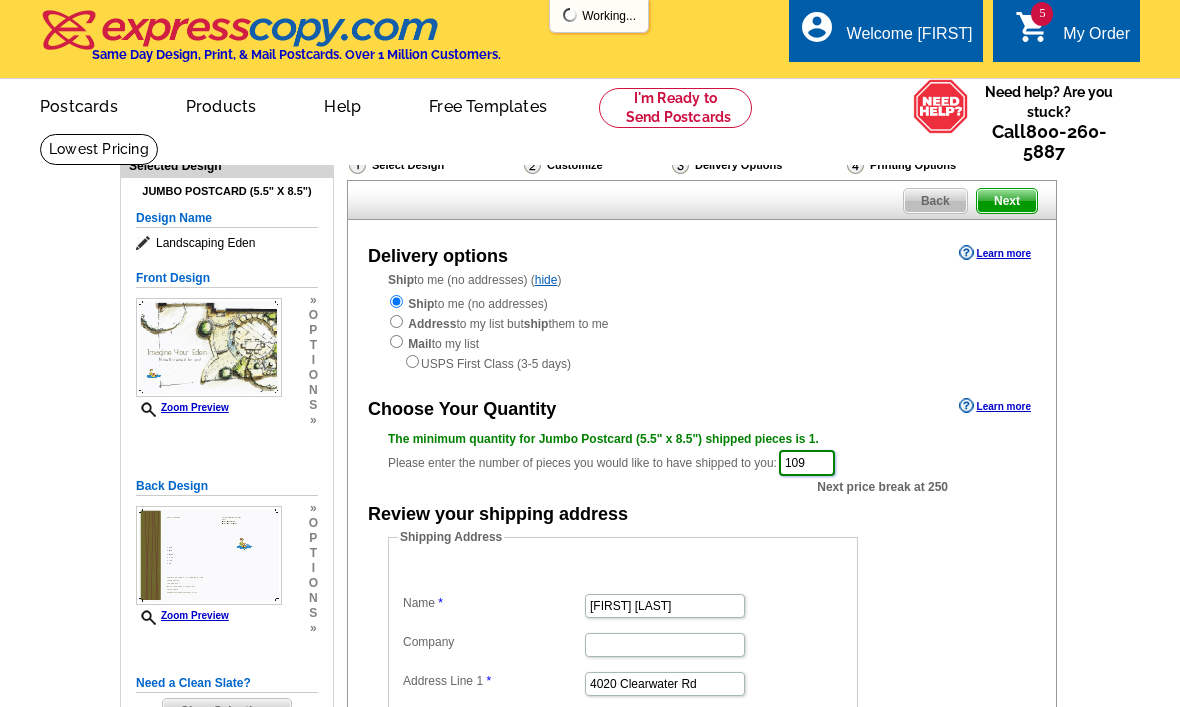type on "109" 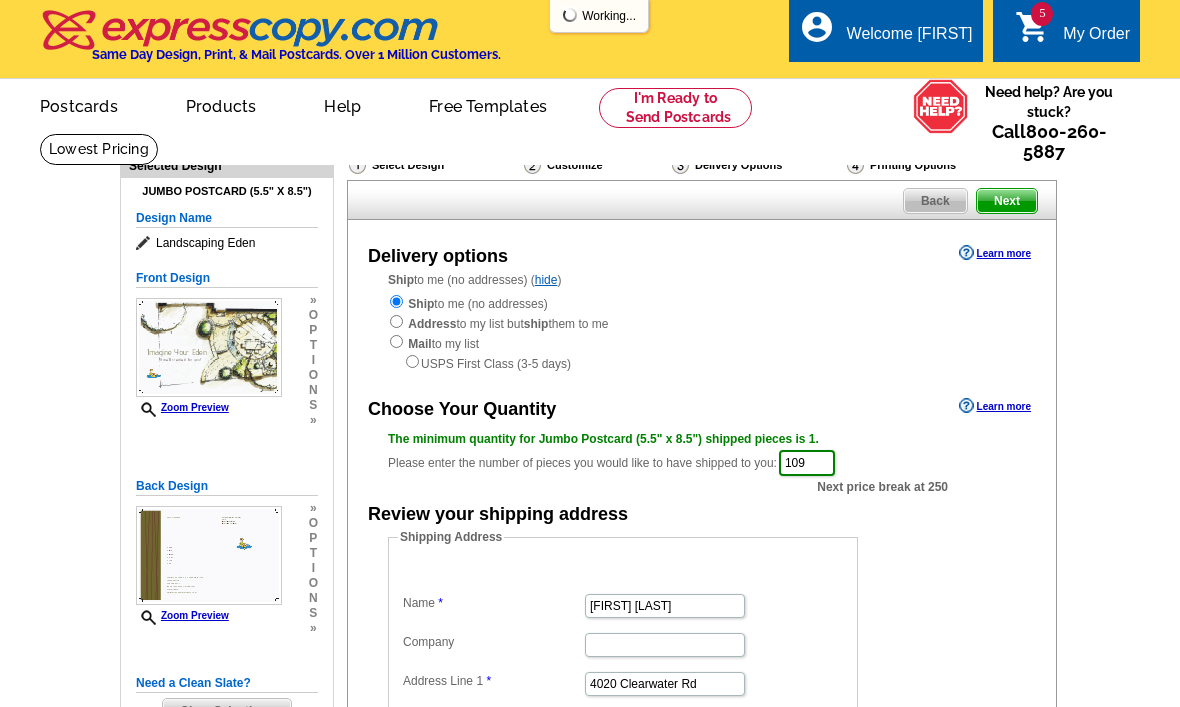 click on "Next" at bounding box center [1007, 201] 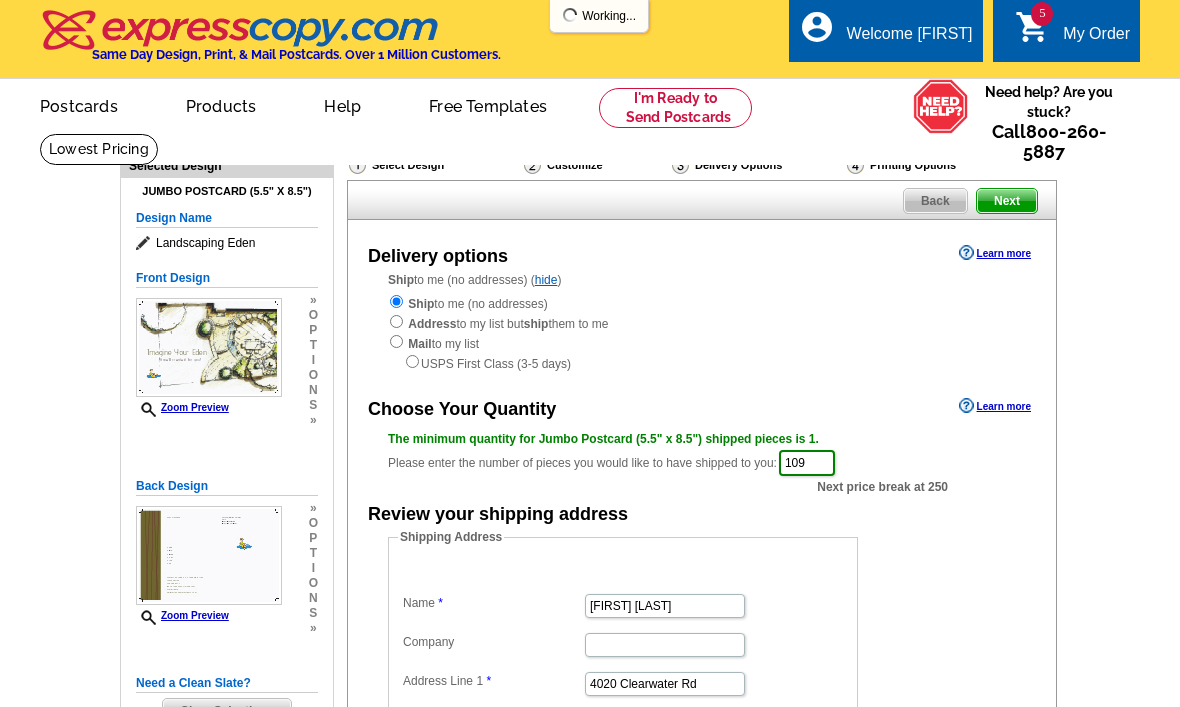 click on "Next" at bounding box center (1007, 201) 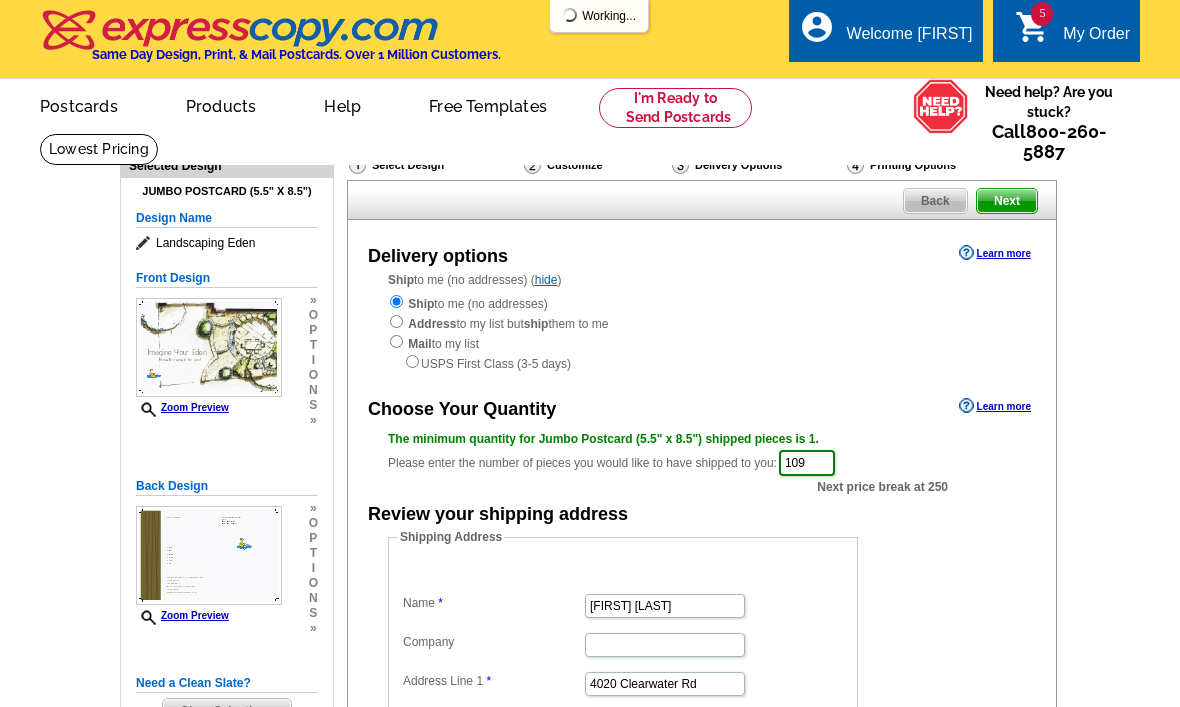 click on "Next" at bounding box center [1007, 201] 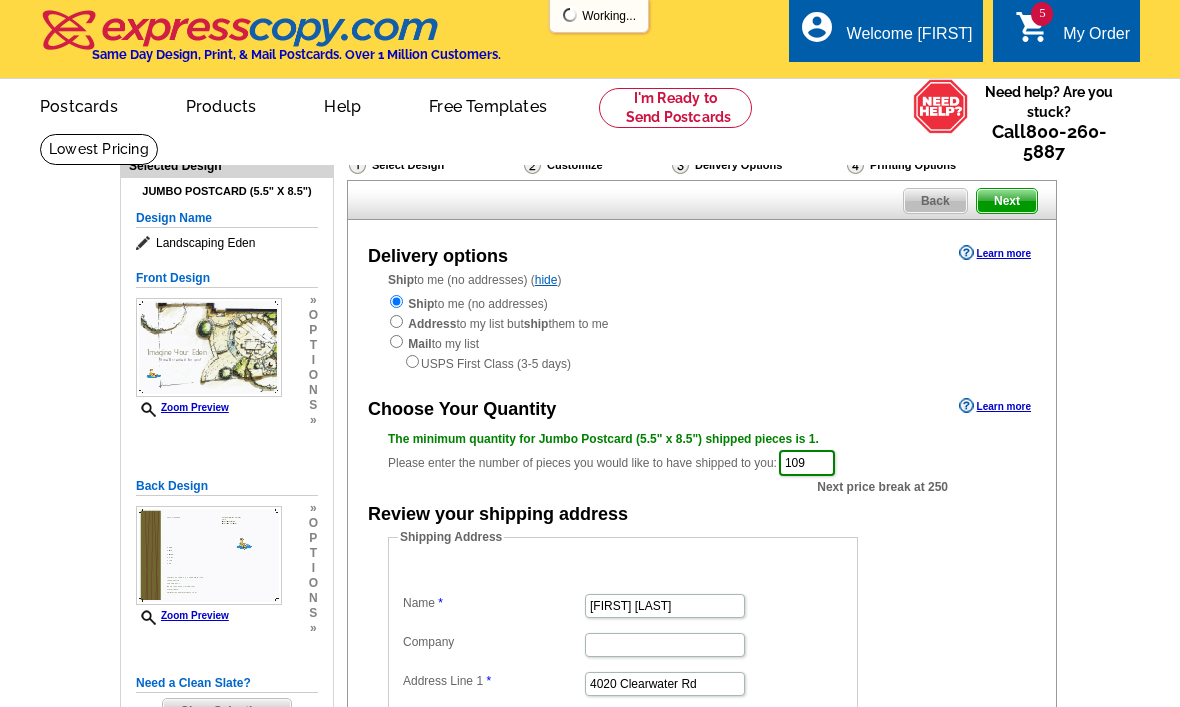 click on "Next" at bounding box center [1007, 201] 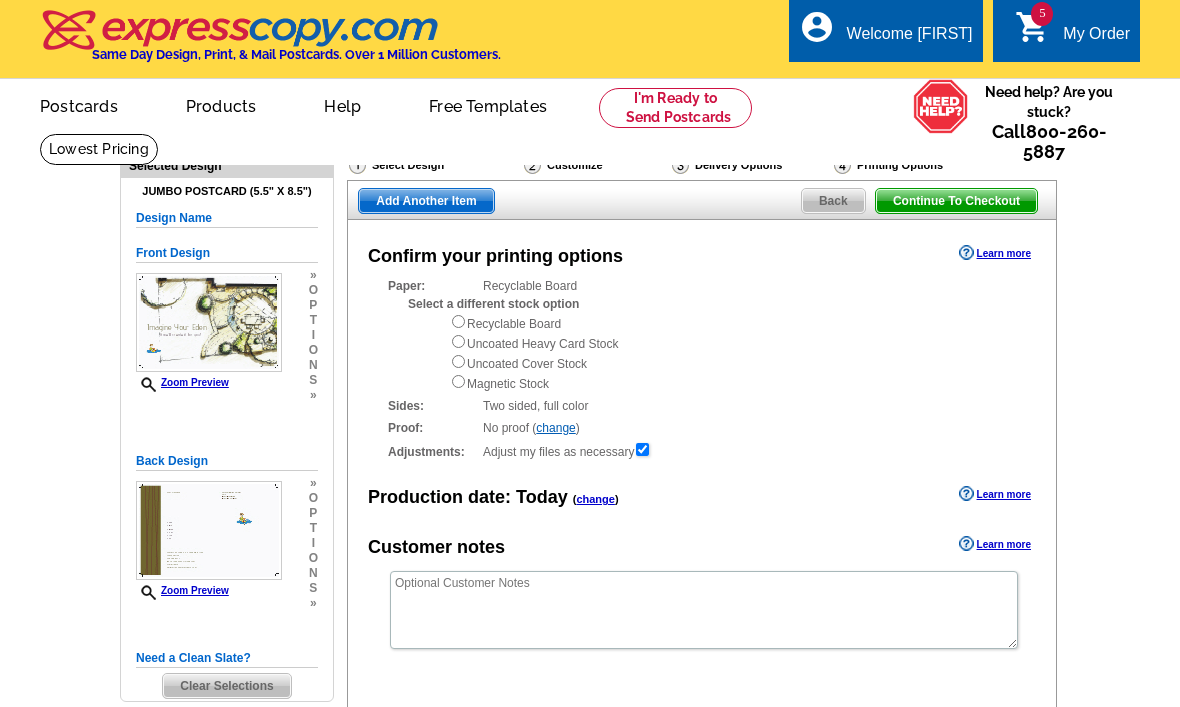 scroll, scrollTop: 0, scrollLeft: 0, axis: both 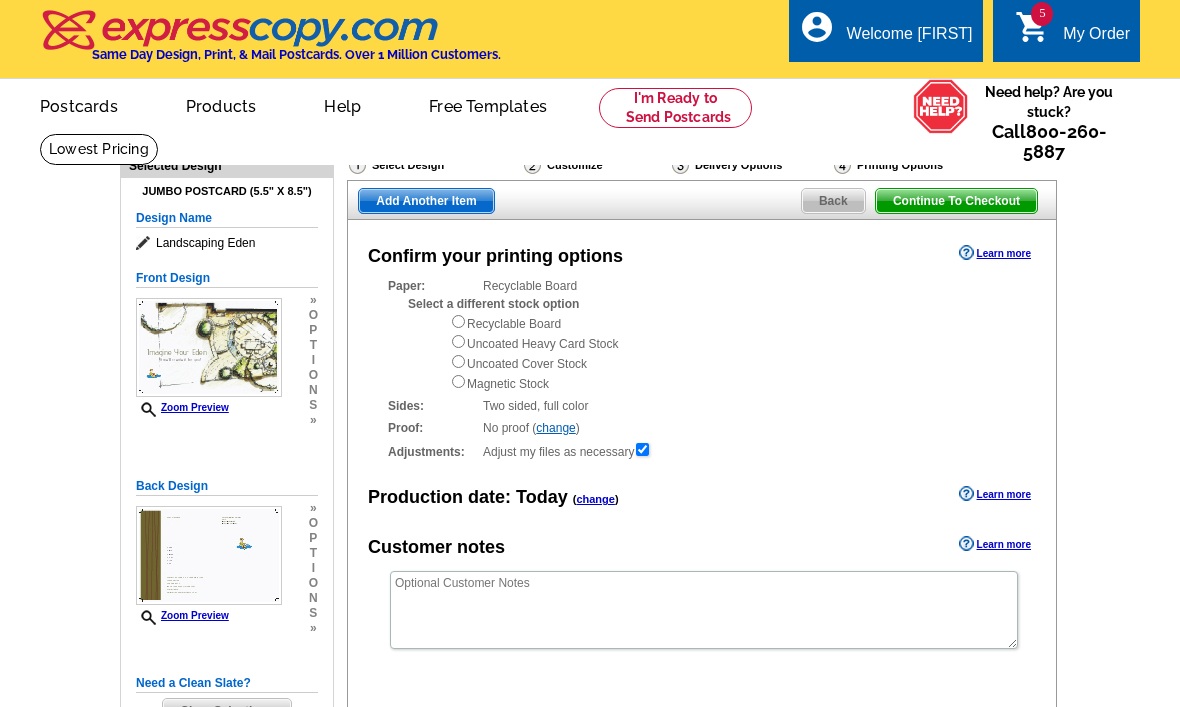click at bounding box center [458, 321] 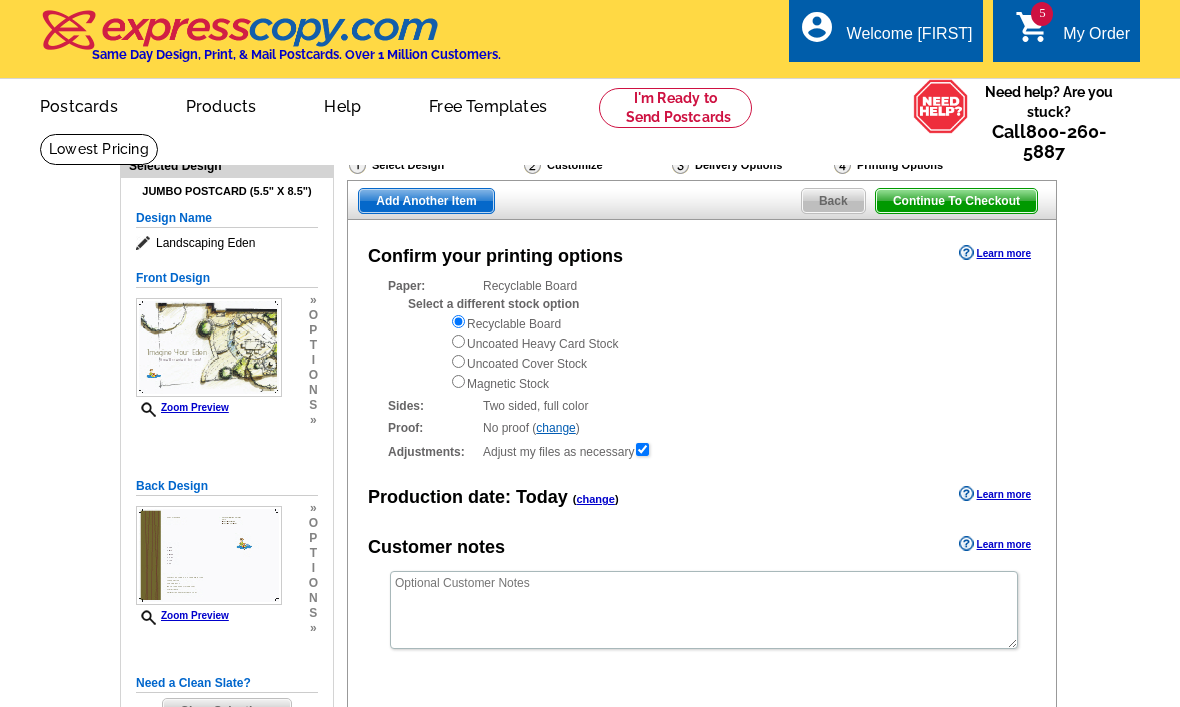 scroll, scrollTop: 0, scrollLeft: 0, axis: both 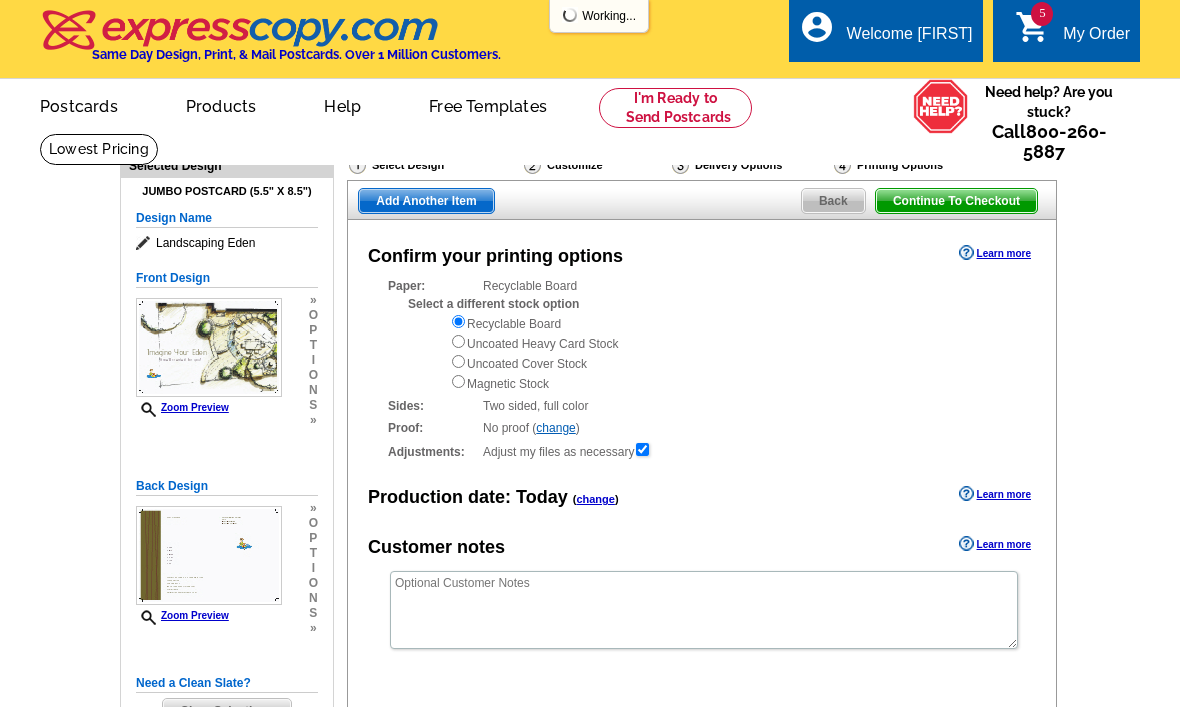 click on "Add Another Item" at bounding box center (426, 201) 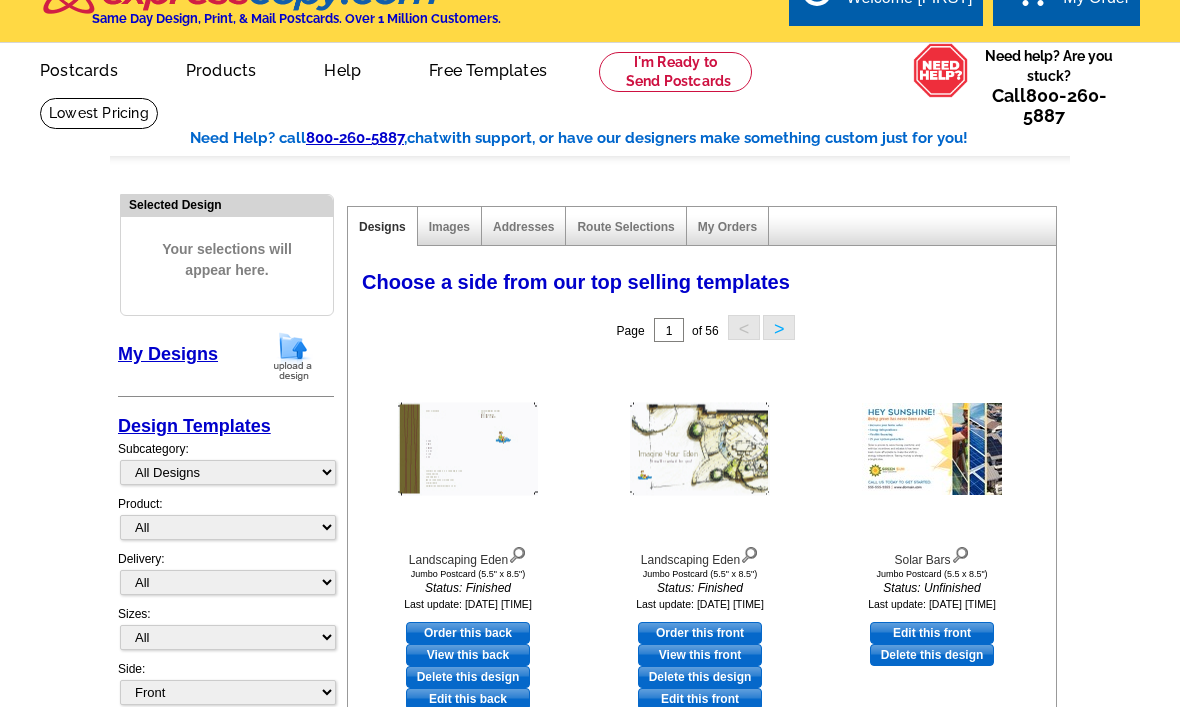 scroll, scrollTop: 0, scrollLeft: 0, axis: both 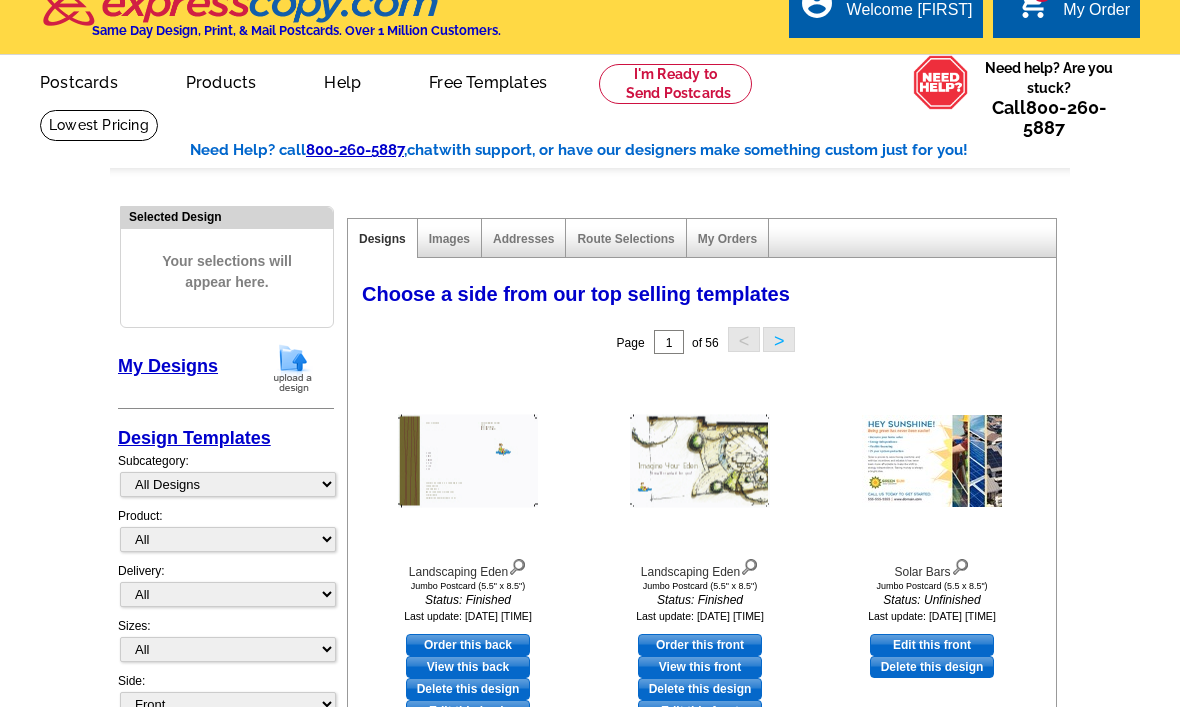 click on "5
shopping_cart
My Order" at bounding box center [1072, 11] 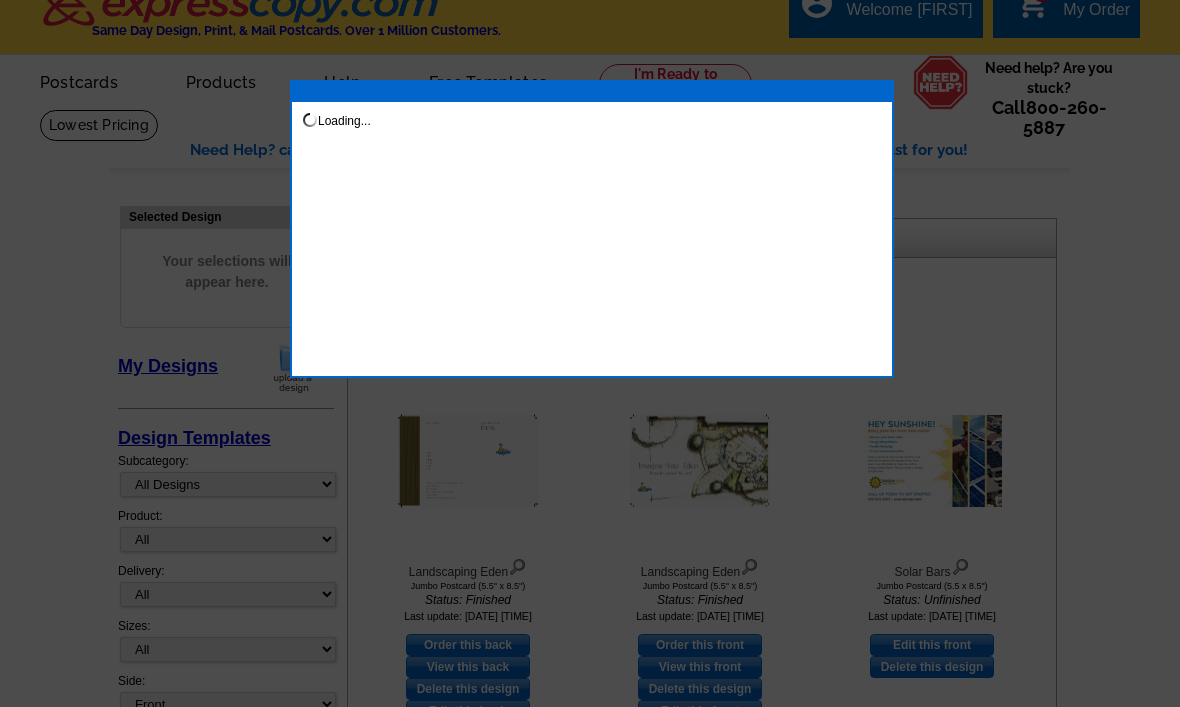 scroll, scrollTop: 24, scrollLeft: 0, axis: vertical 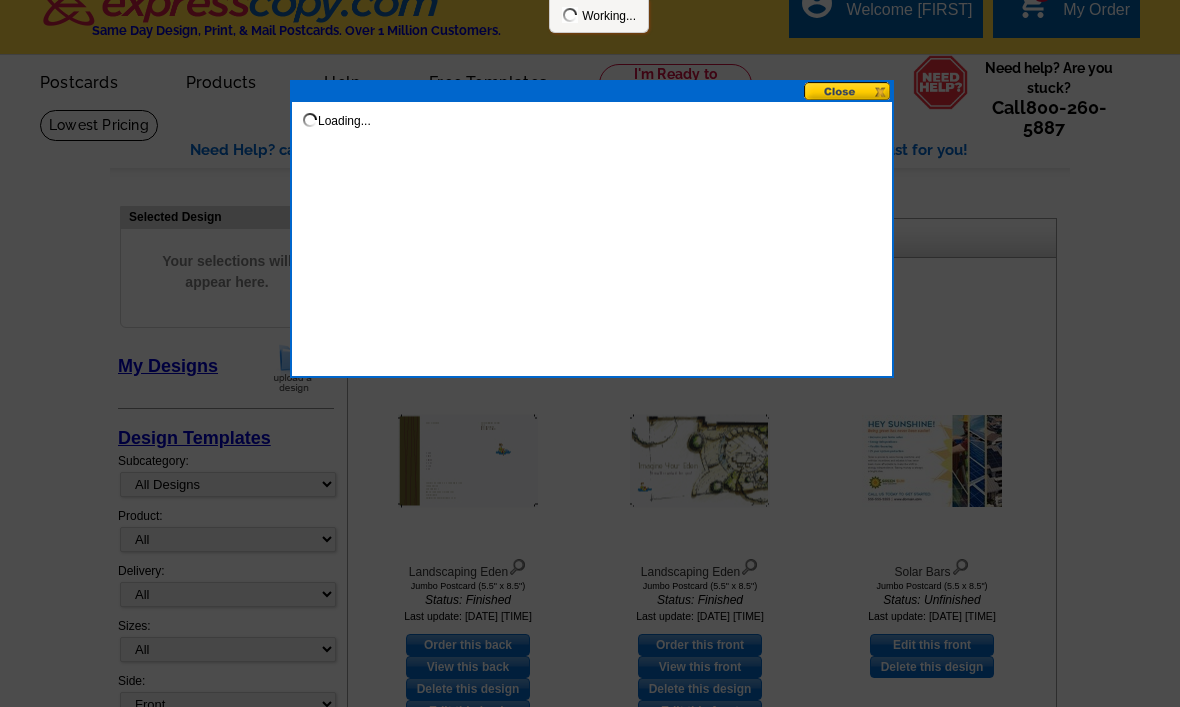 click at bounding box center (590, 341) 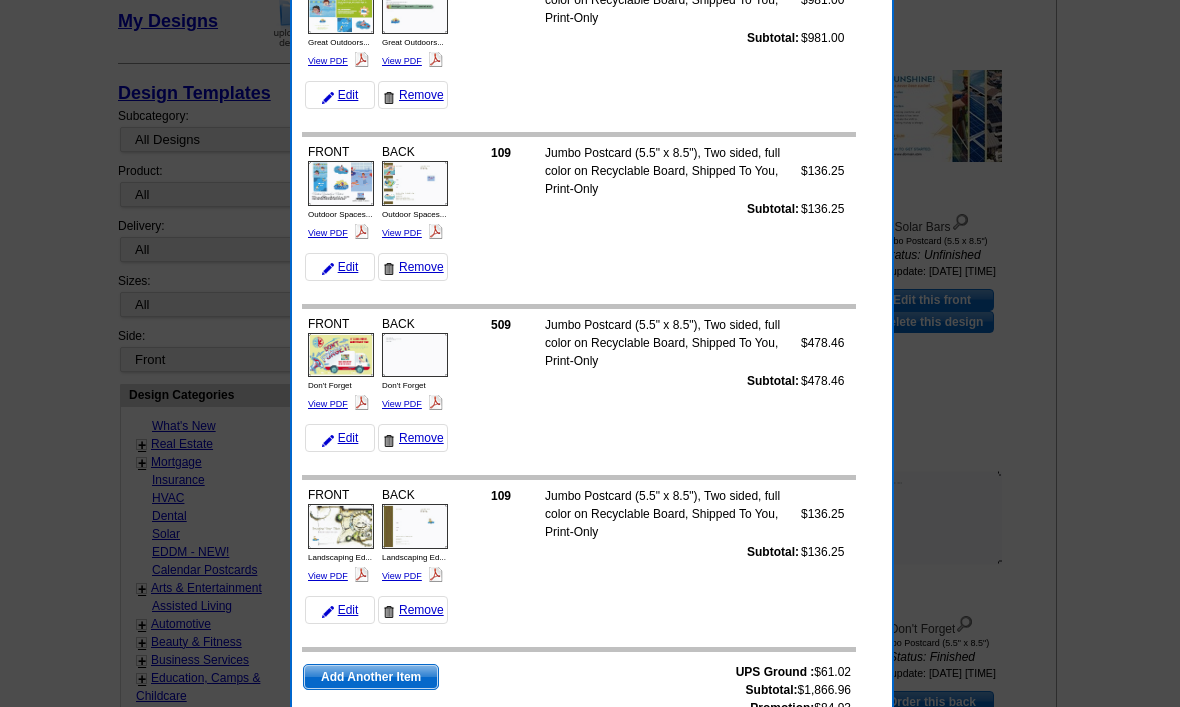 scroll, scrollTop: 452, scrollLeft: 0, axis: vertical 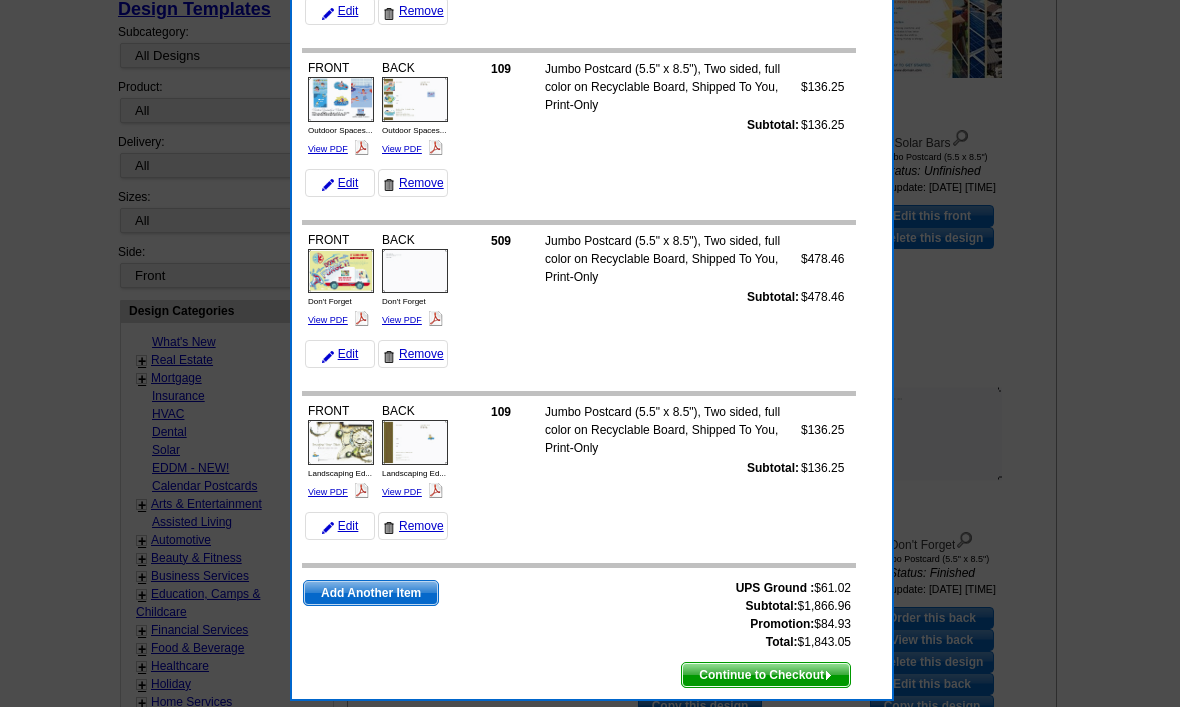 click on "View PDF" at bounding box center (328, 493) 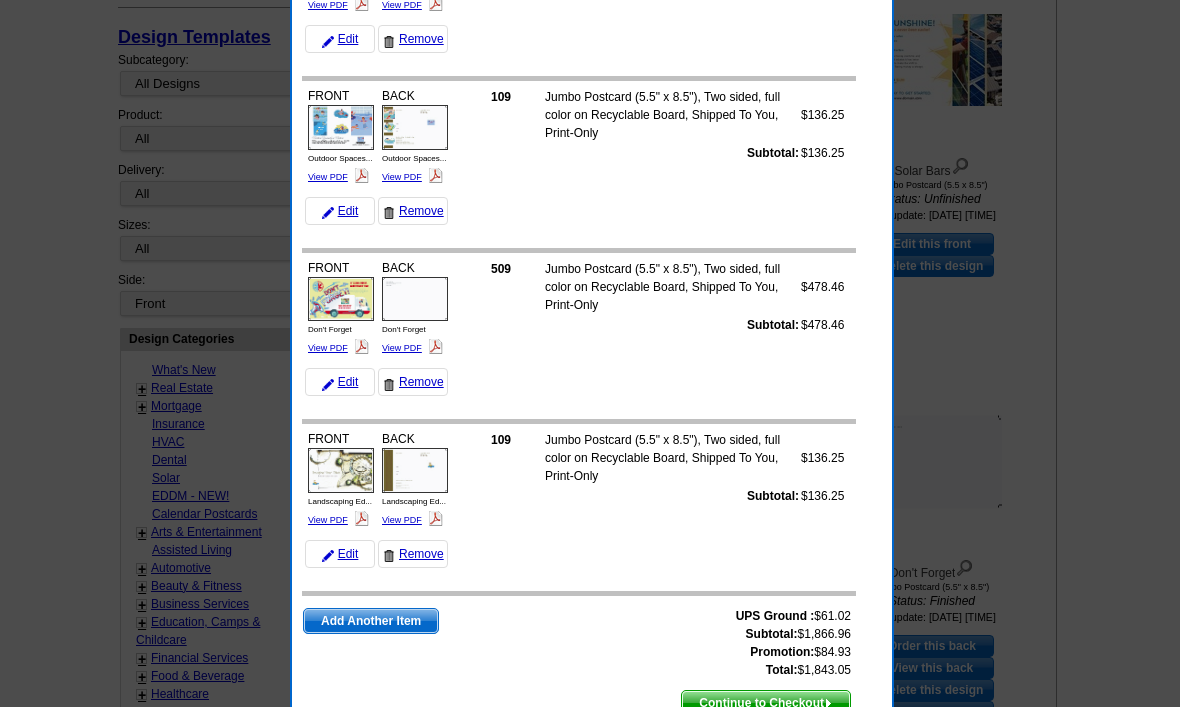 scroll, scrollTop: 422, scrollLeft: 0, axis: vertical 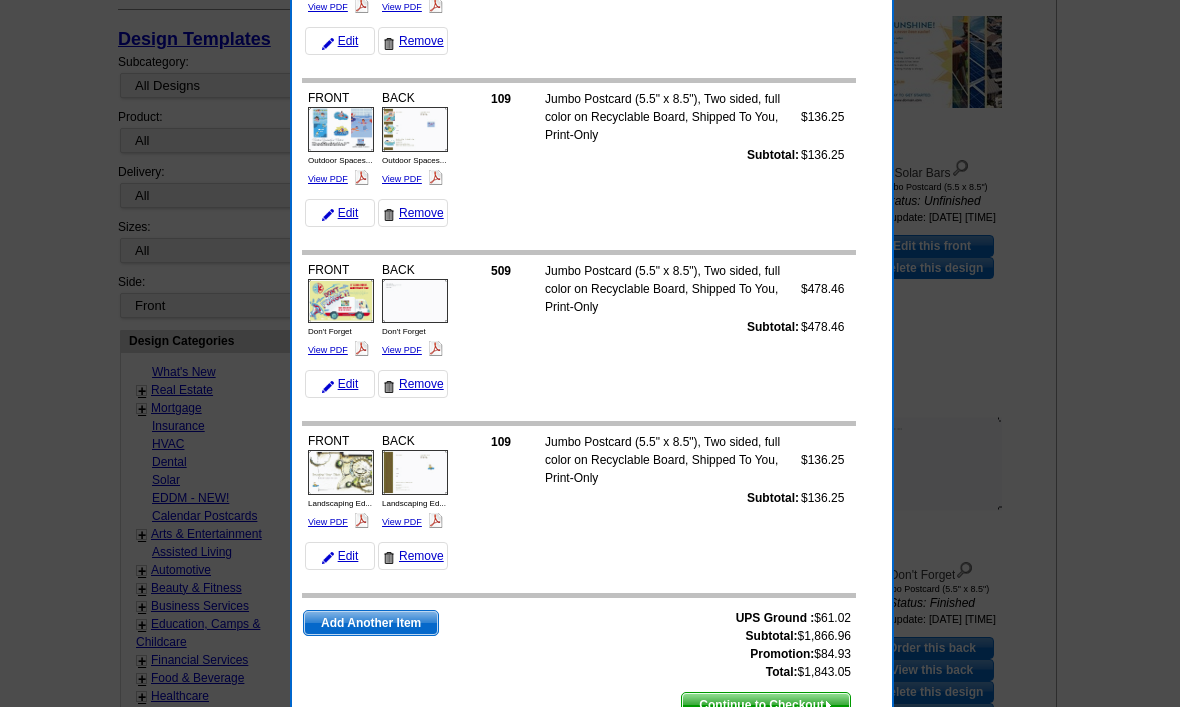 click on "View PDF" at bounding box center [328, 351] 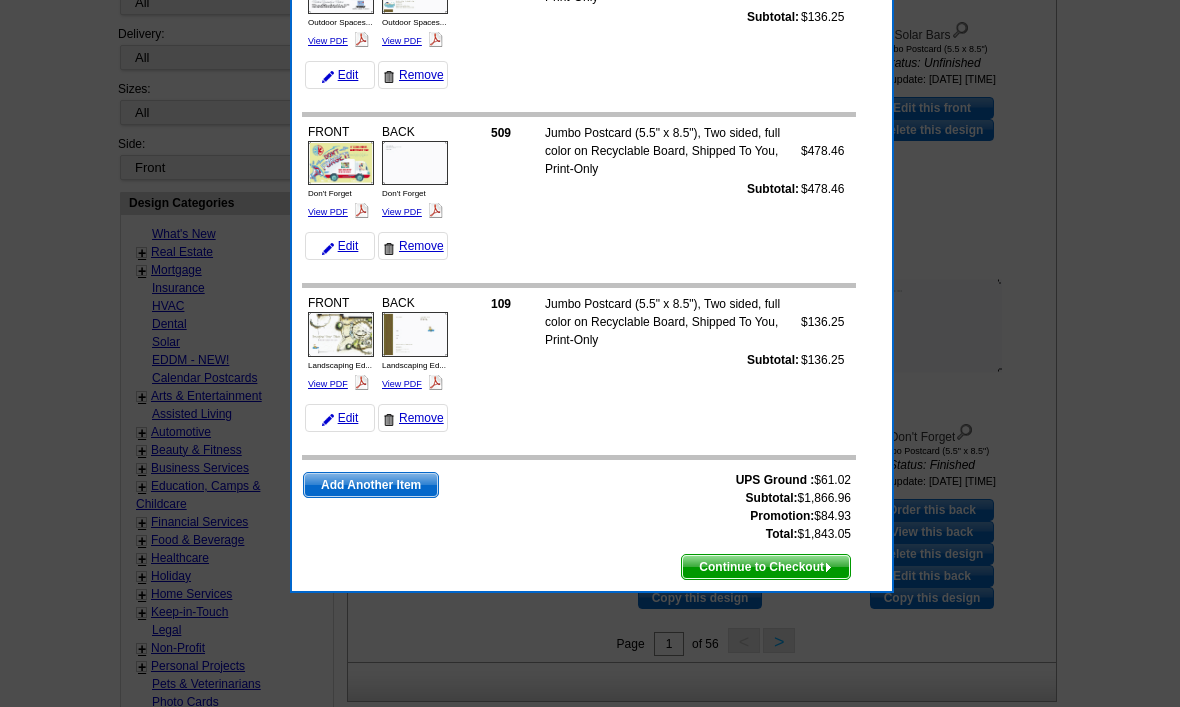 scroll, scrollTop: 566, scrollLeft: 0, axis: vertical 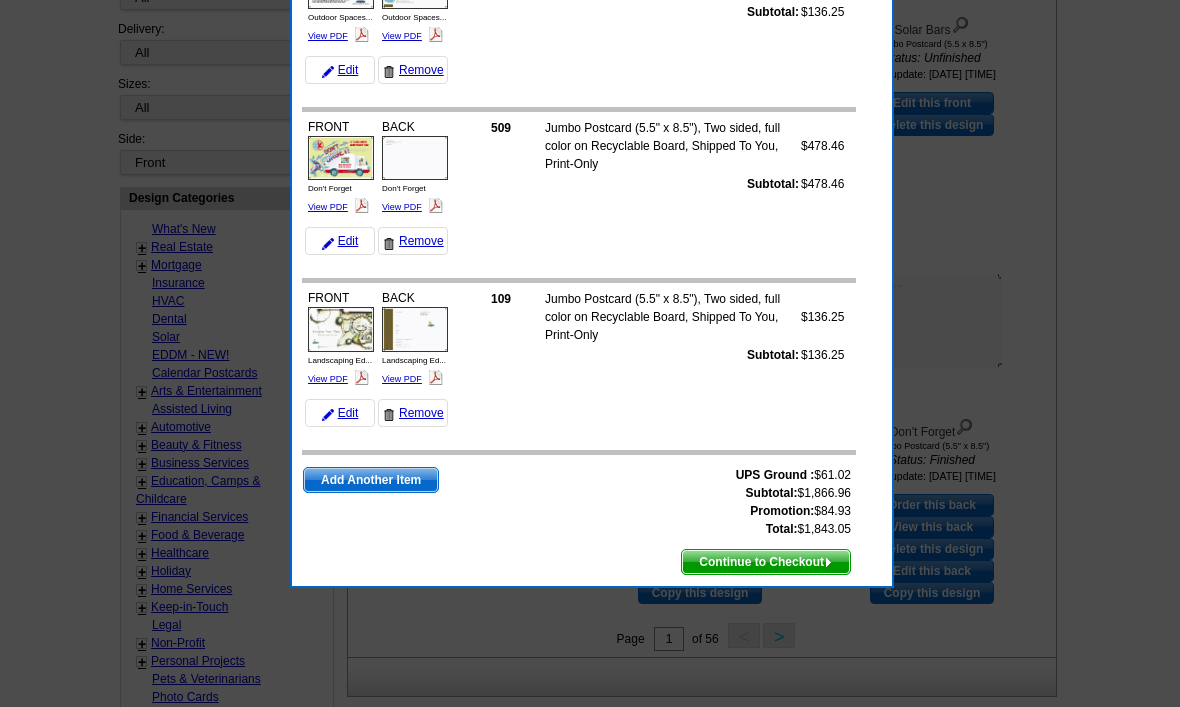 click at bounding box center (328, 415) 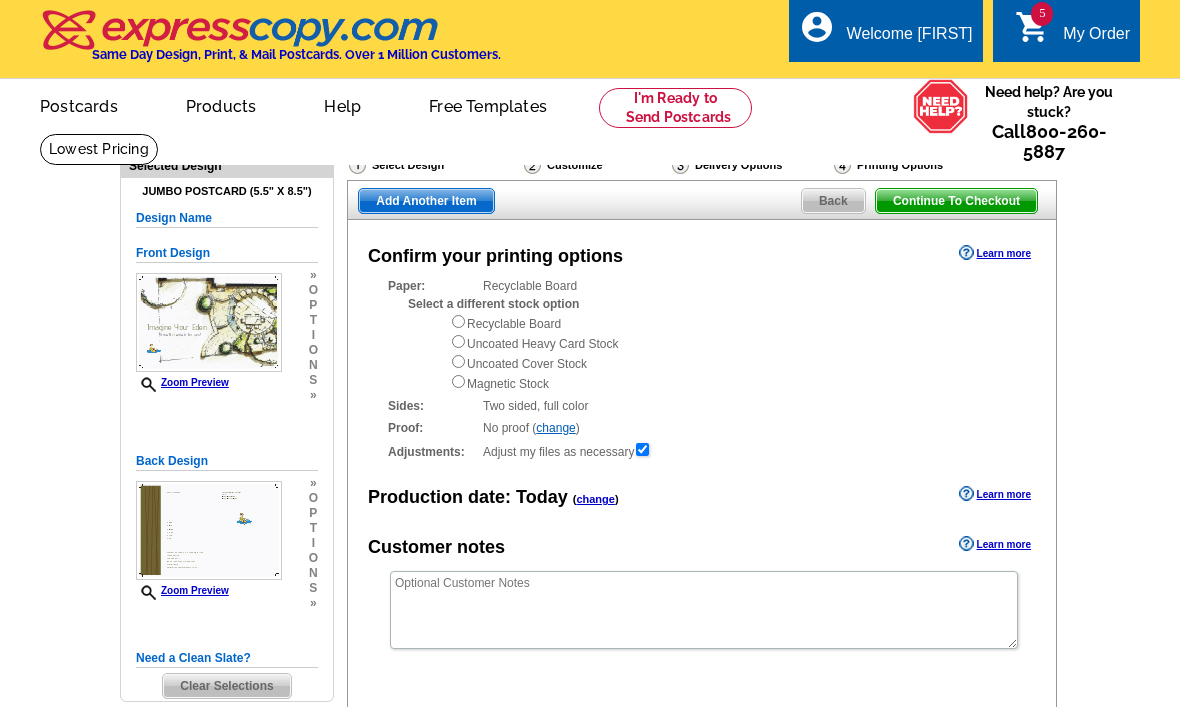 scroll, scrollTop: 0, scrollLeft: 0, axis: both 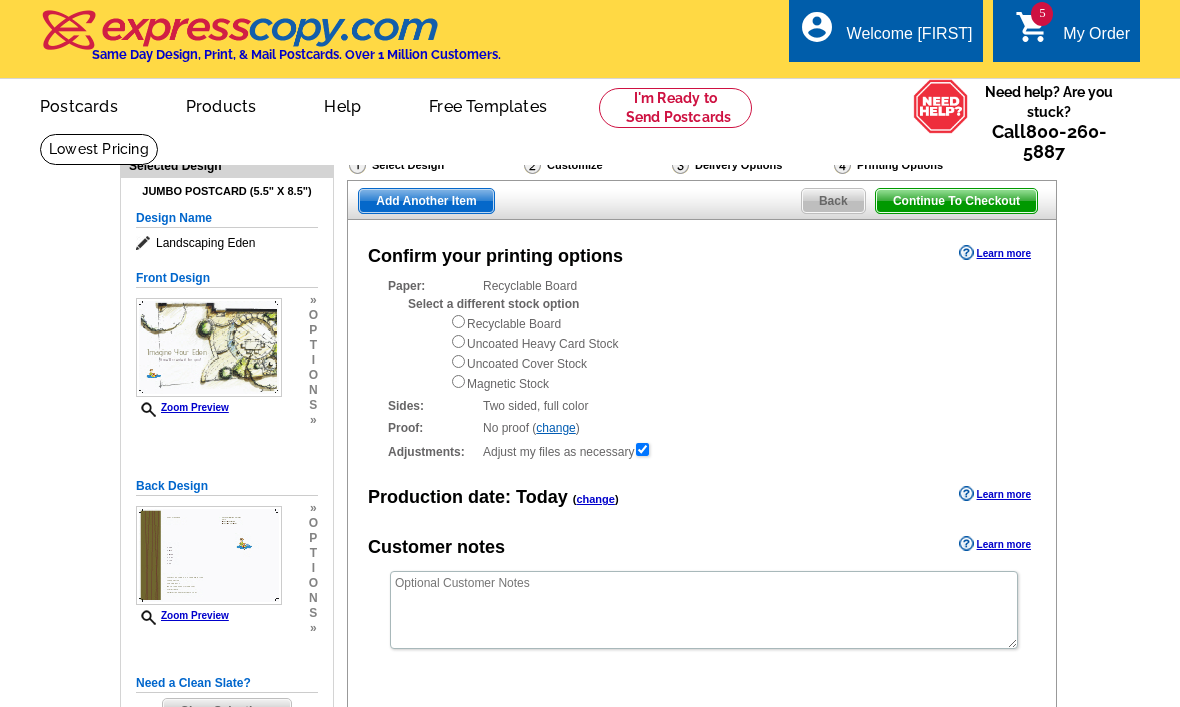 click at bounding box center (458, 321) 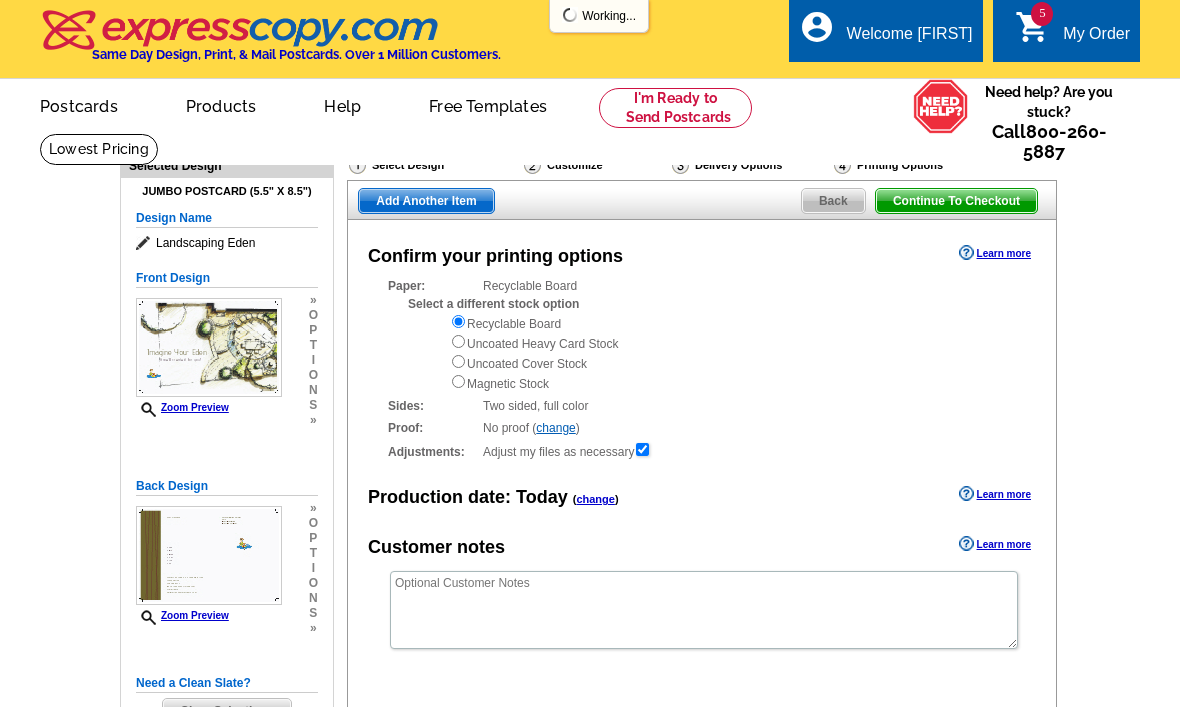 scroll, scrollTop: 0, scrollLeft: 0, axis: both 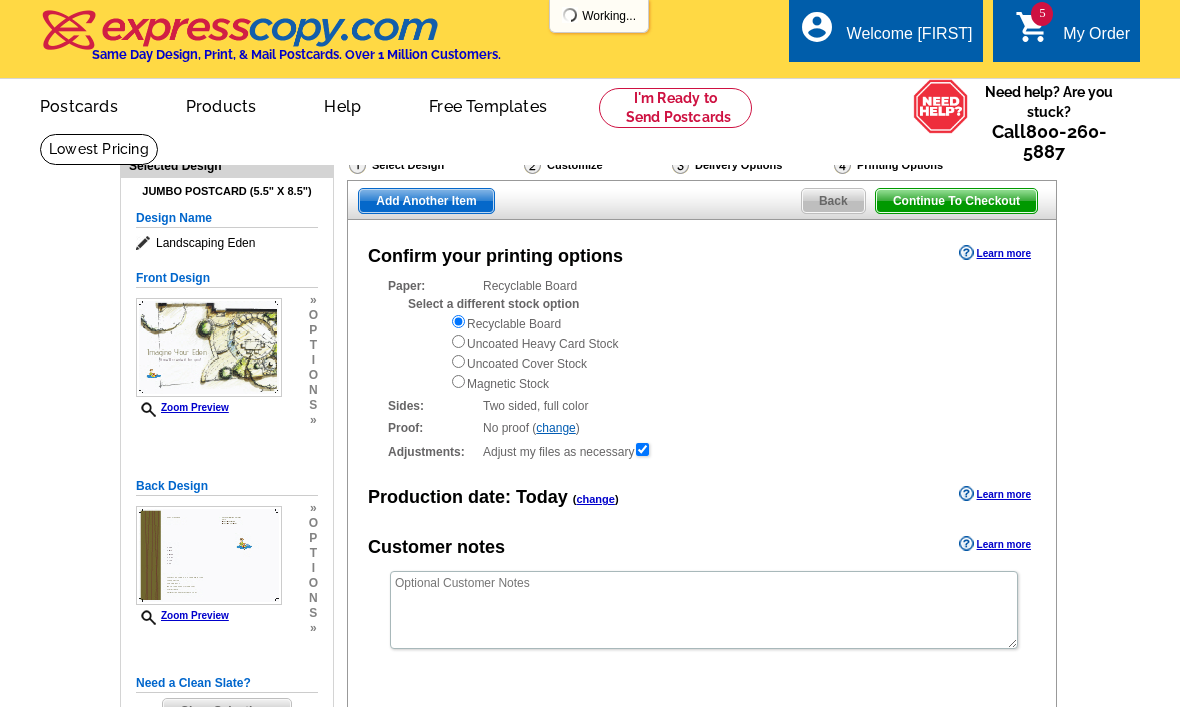 click on "Add Another Item" at bounding box center [426, 201] 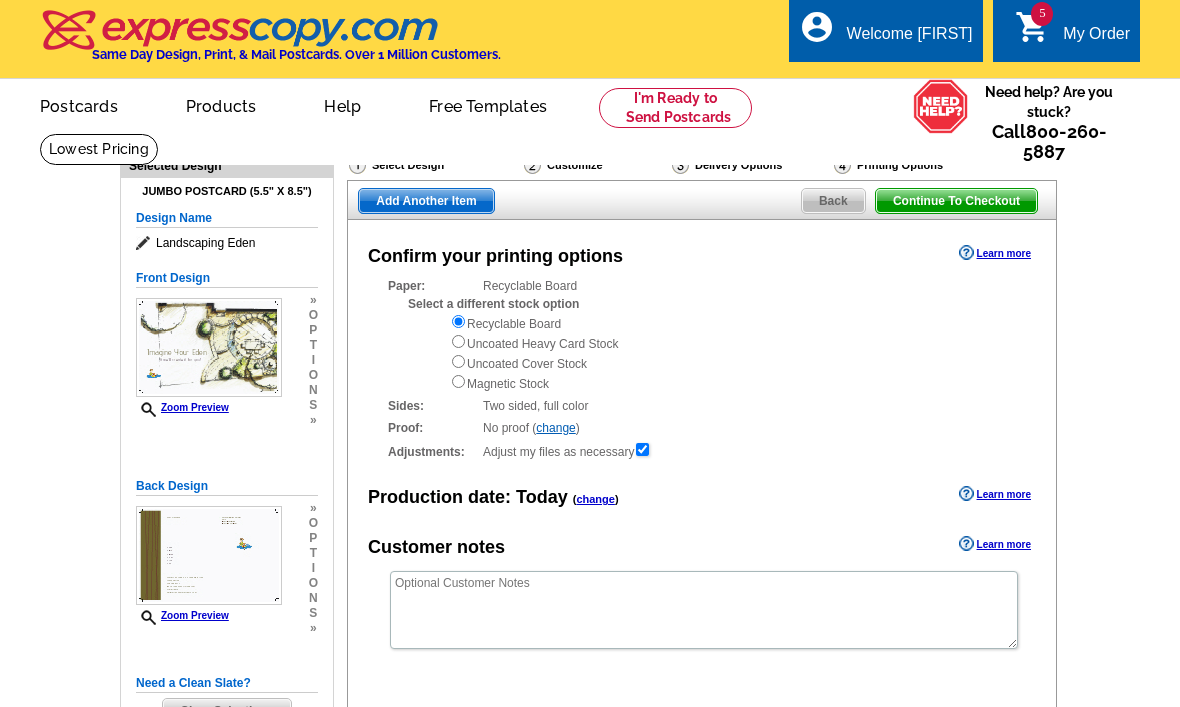 click on "Add Another Item" at bounding box center (426, 201) 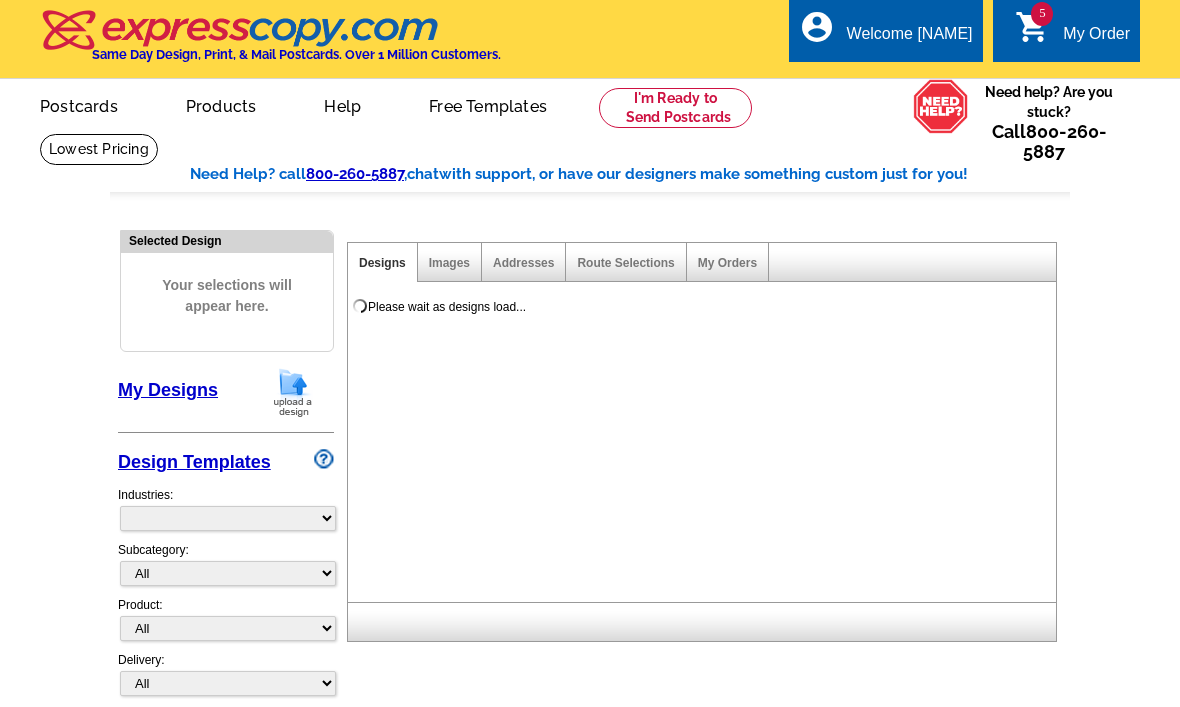 scroll, scrollTop: 0, scrollLeft: 0, axis: both 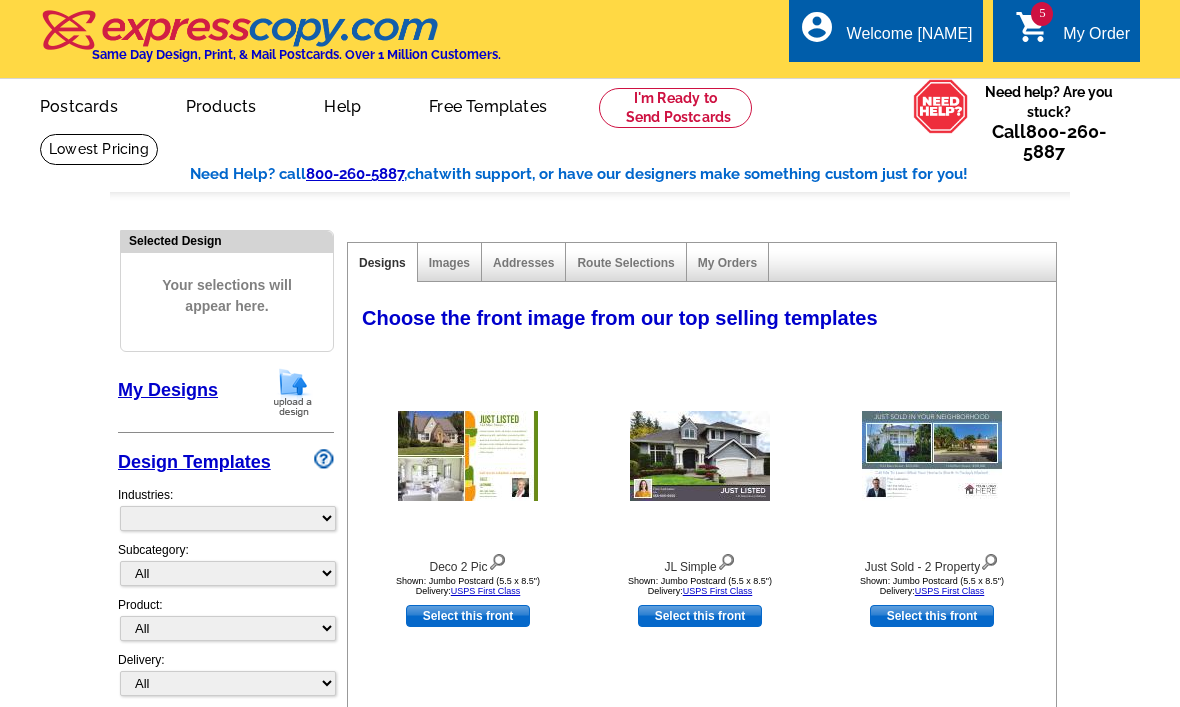 select on "785" 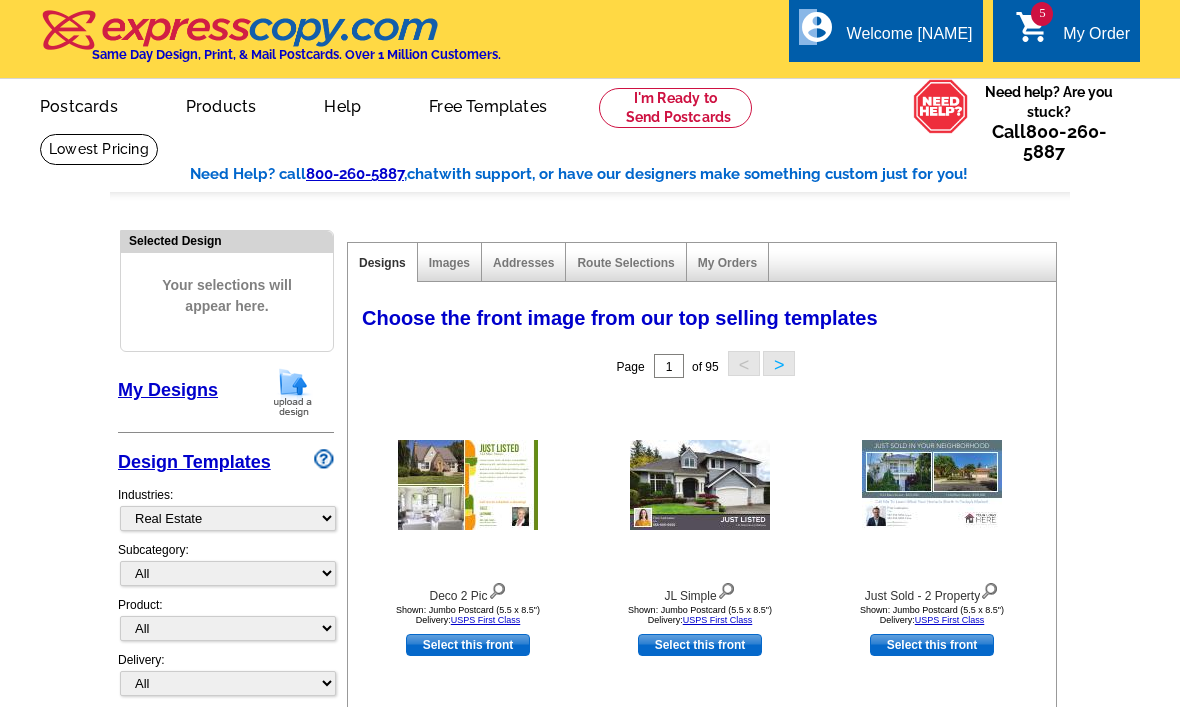 click on "My Order" at bounding box center (1096, 39) 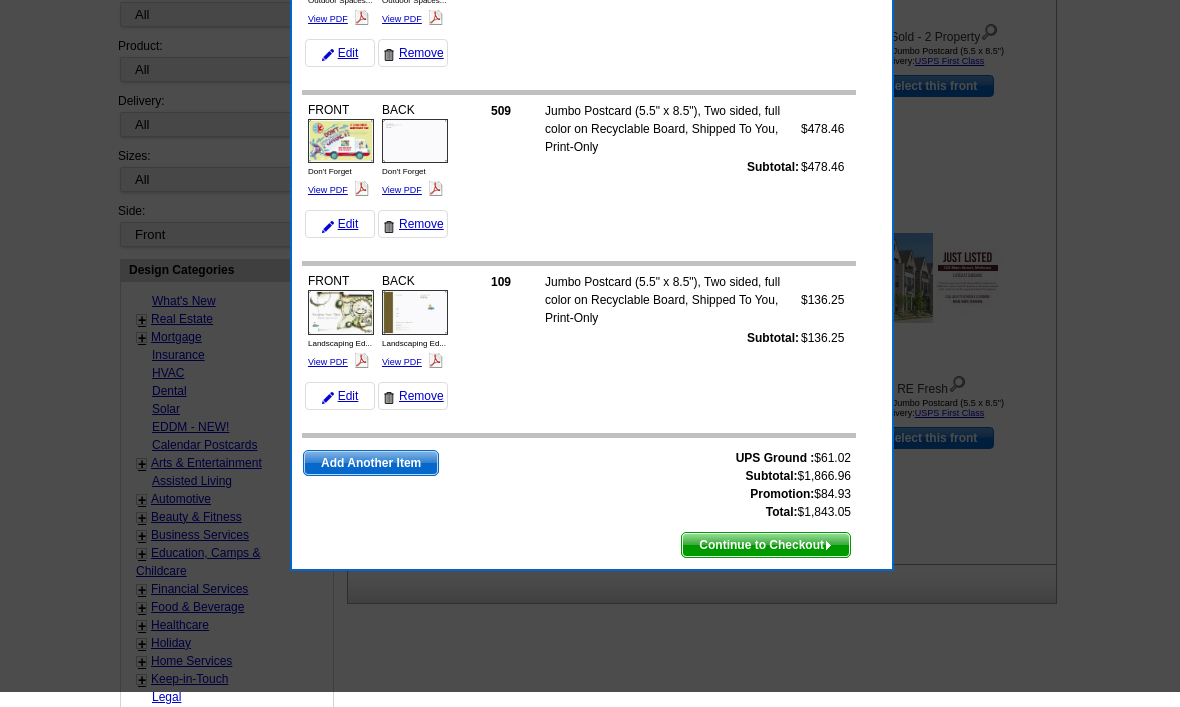 scroll, scrollTop: 559, scrollLeft: 0, axis: vertical 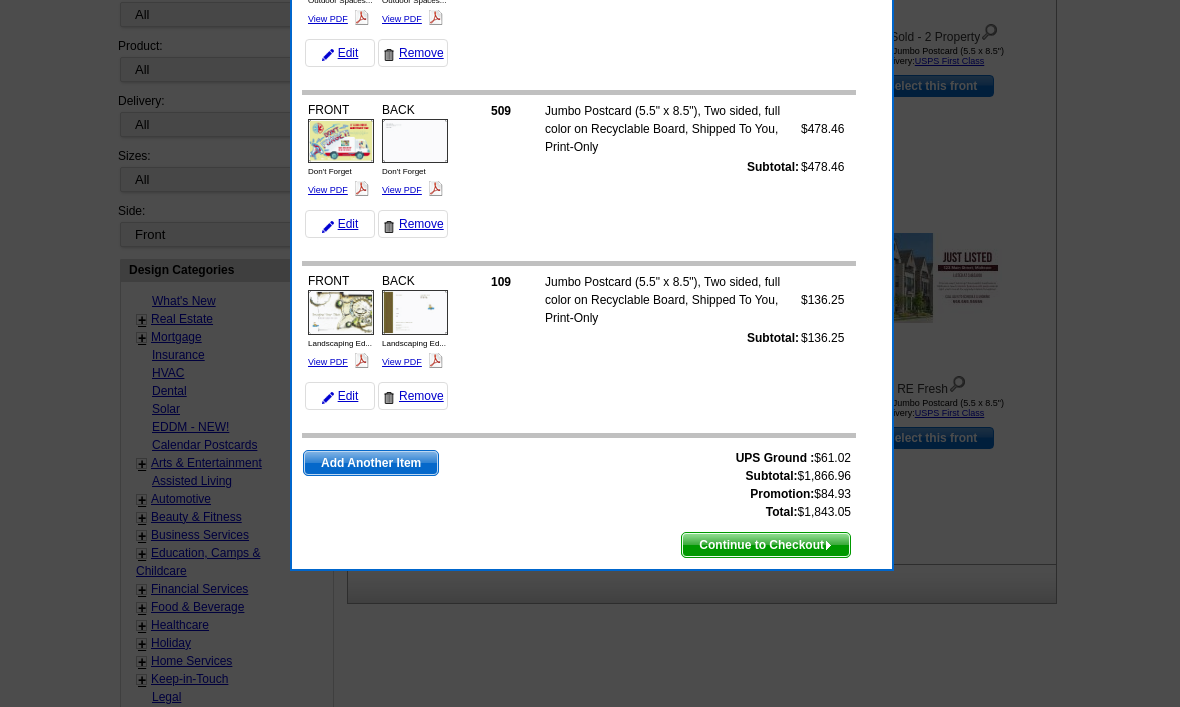 click on "View PDF" at bounding box center (328, 362) 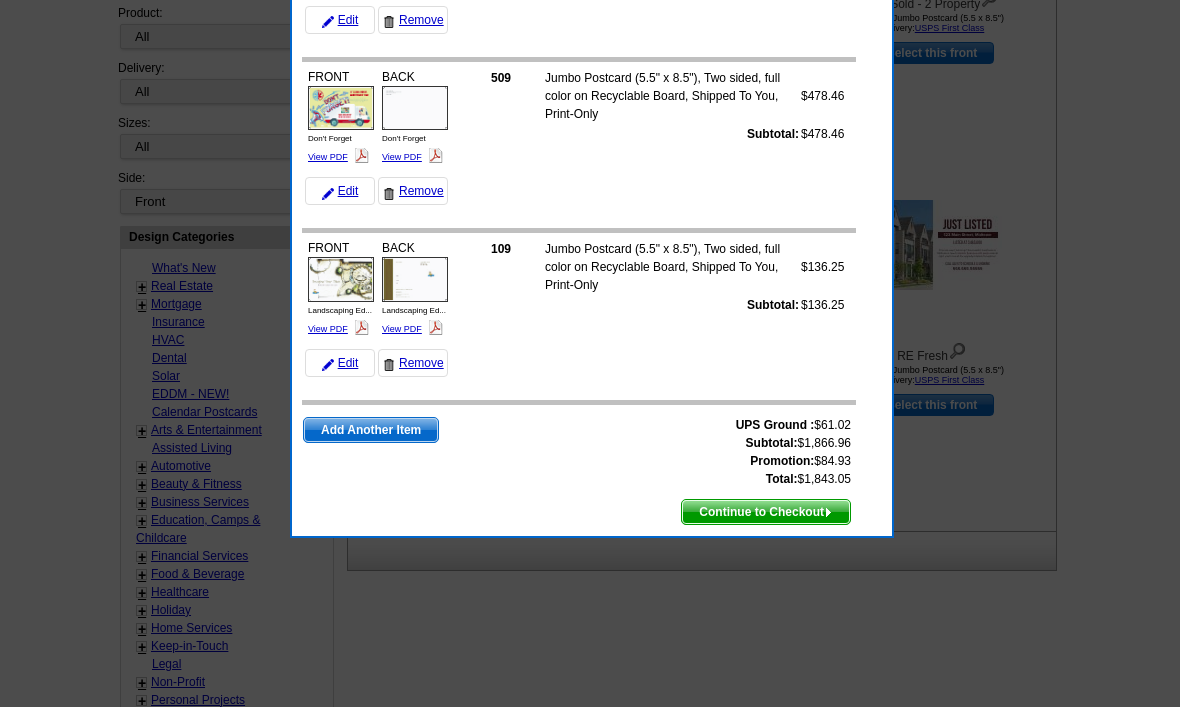 click on "109
Jumbo Postcard (5.5" x 8.5"), Two sided, full color on Recyclable Board, Shipped To You, Print-Only
$136.25
Subtotal:" at bounding box center (656, -38) 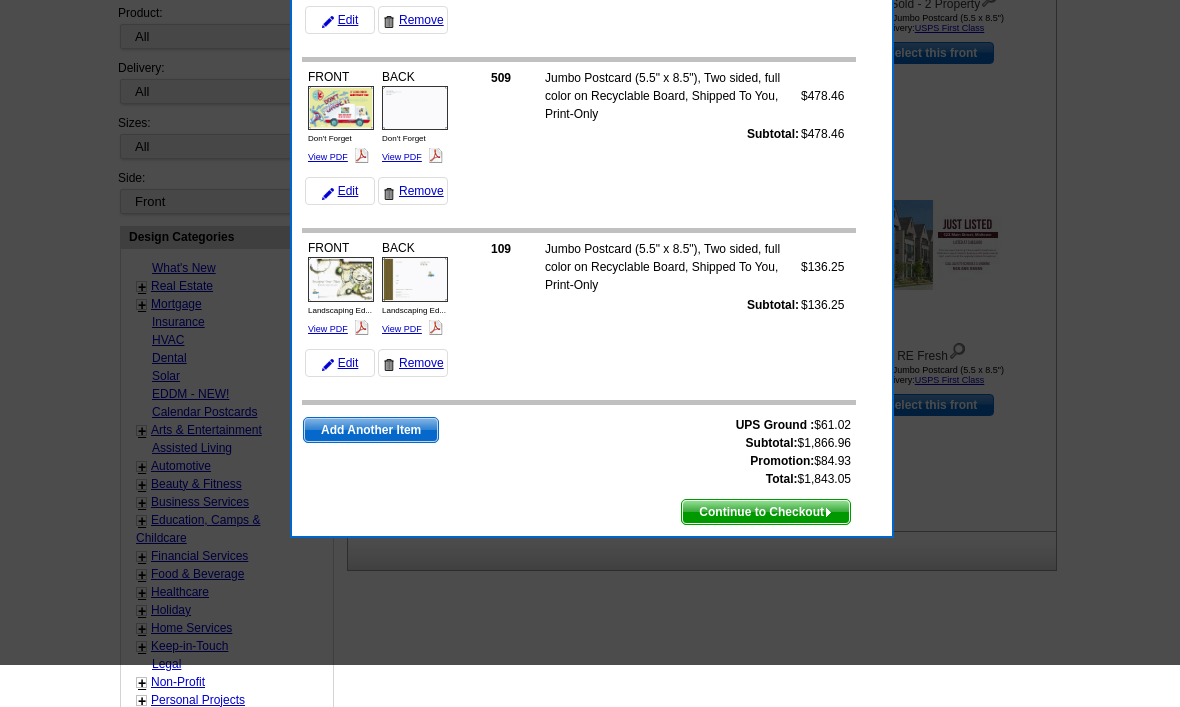 scroll, scrollTop: 550, scrollLeft: 0, axis: vertical 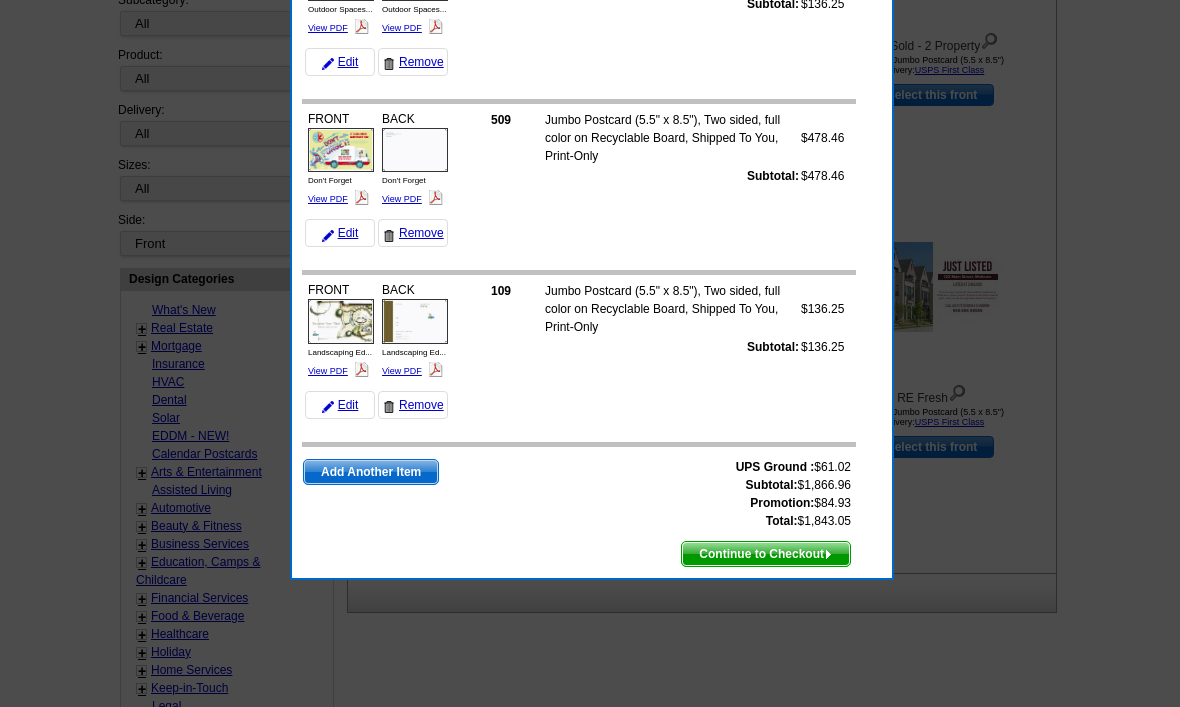 click on "View PDF" at bounding box center (328, 371) 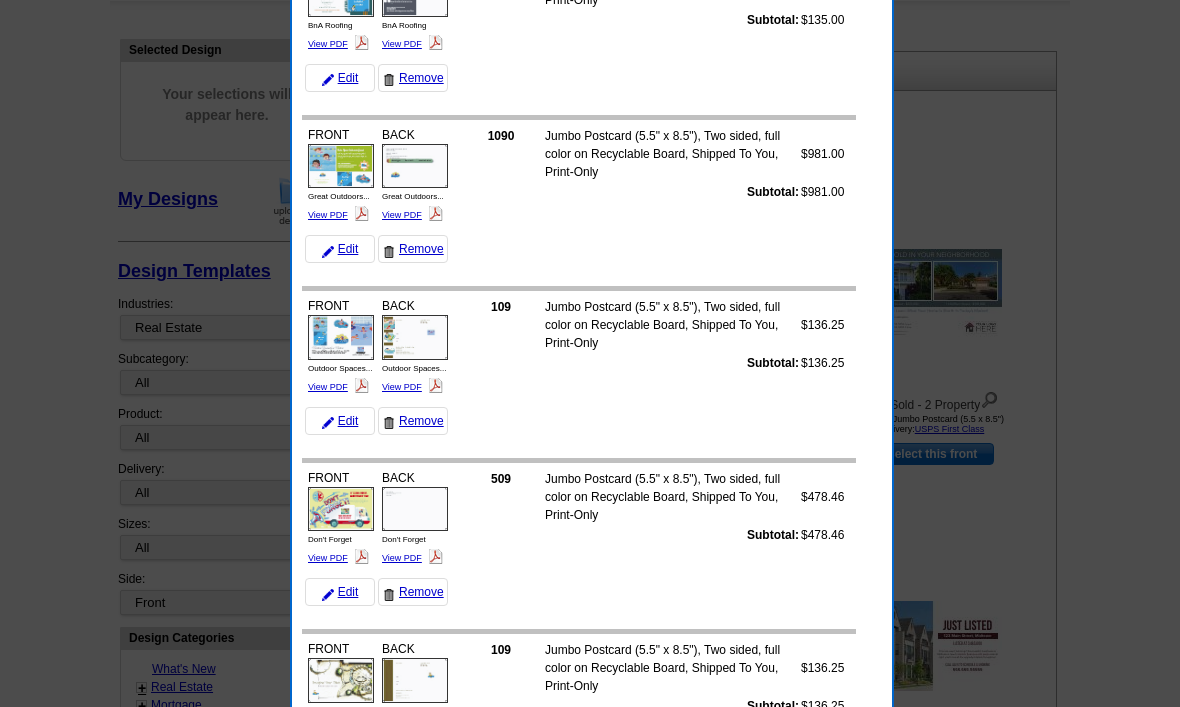 scroll, scrollTop: 0, scrollLeft: 0, axis: both 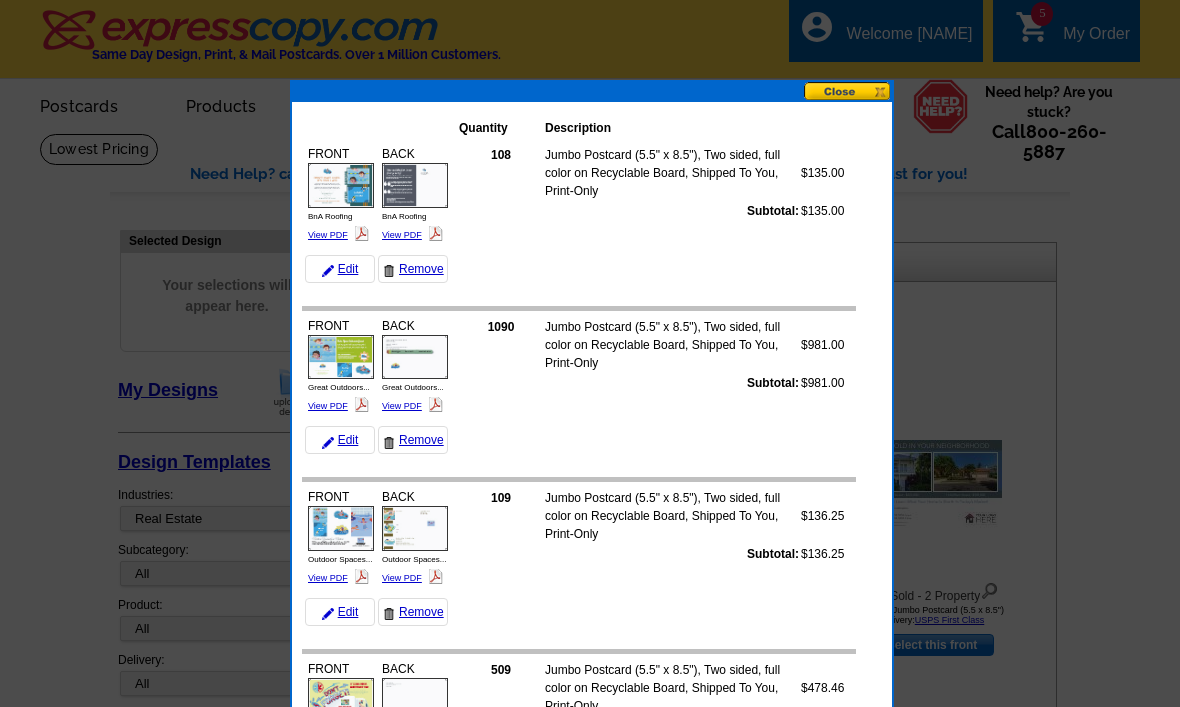 click at bounding box center [848, 91] 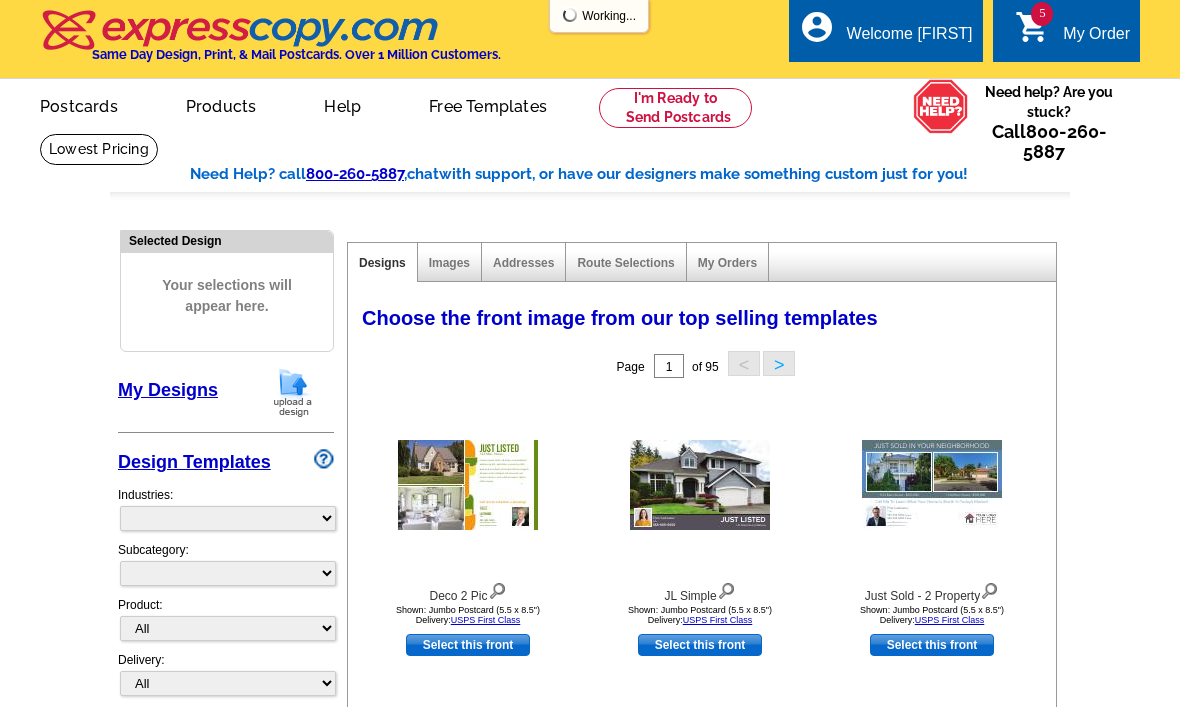 select 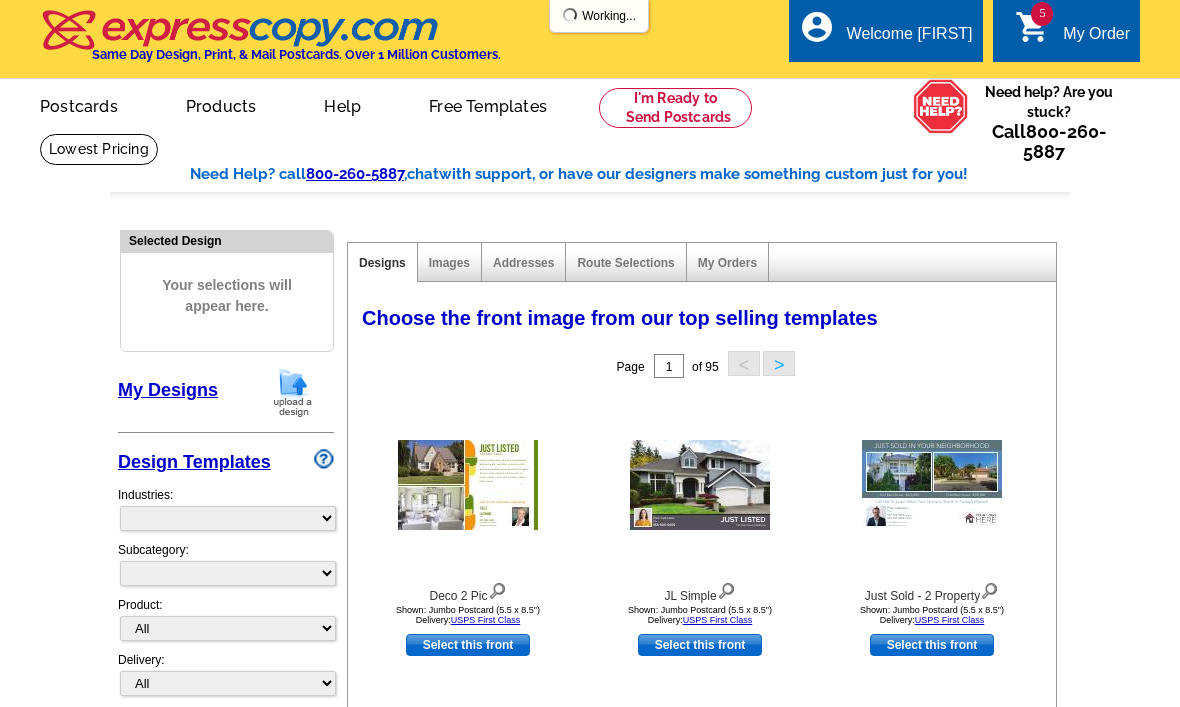 click on "local_phone
Same Day Design, Print, & Mail Postcards. Over 1 Million Customers.
account_circle
Welcome [FIRST]
My Account Logout
5
shopping_cart
My Order" at bounding box center [590, 40] 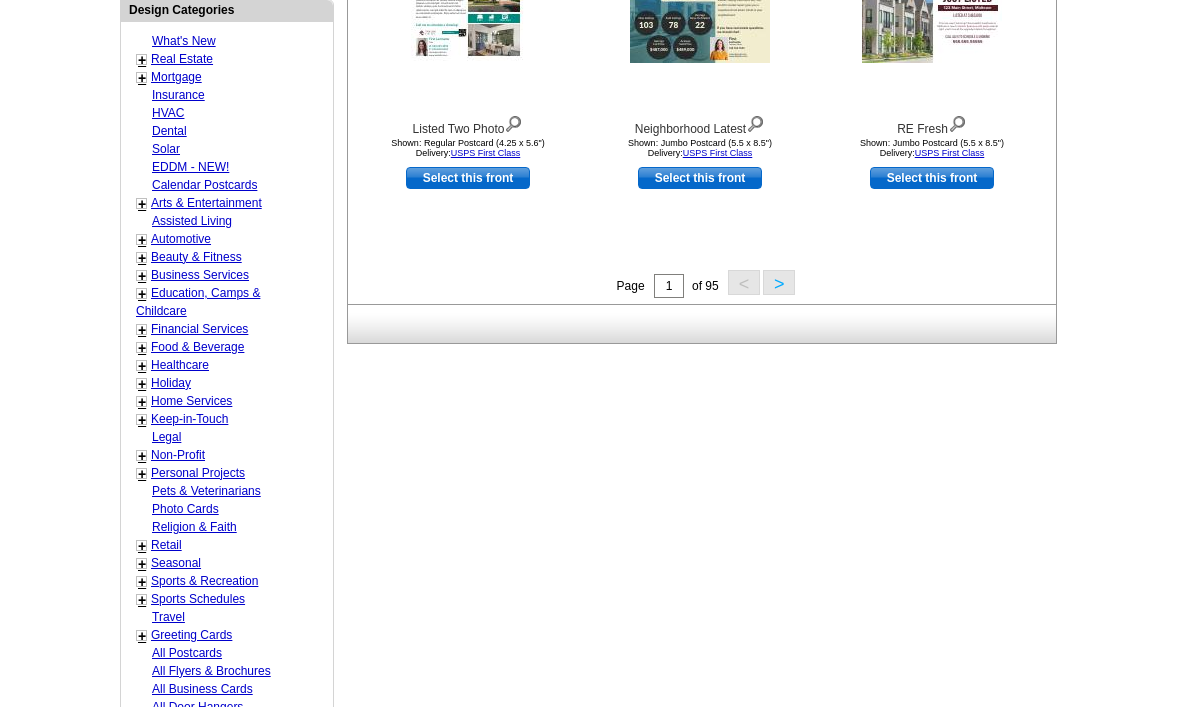 scroll, scrollTop: 819, scrollLeft: 0, axis: vertical 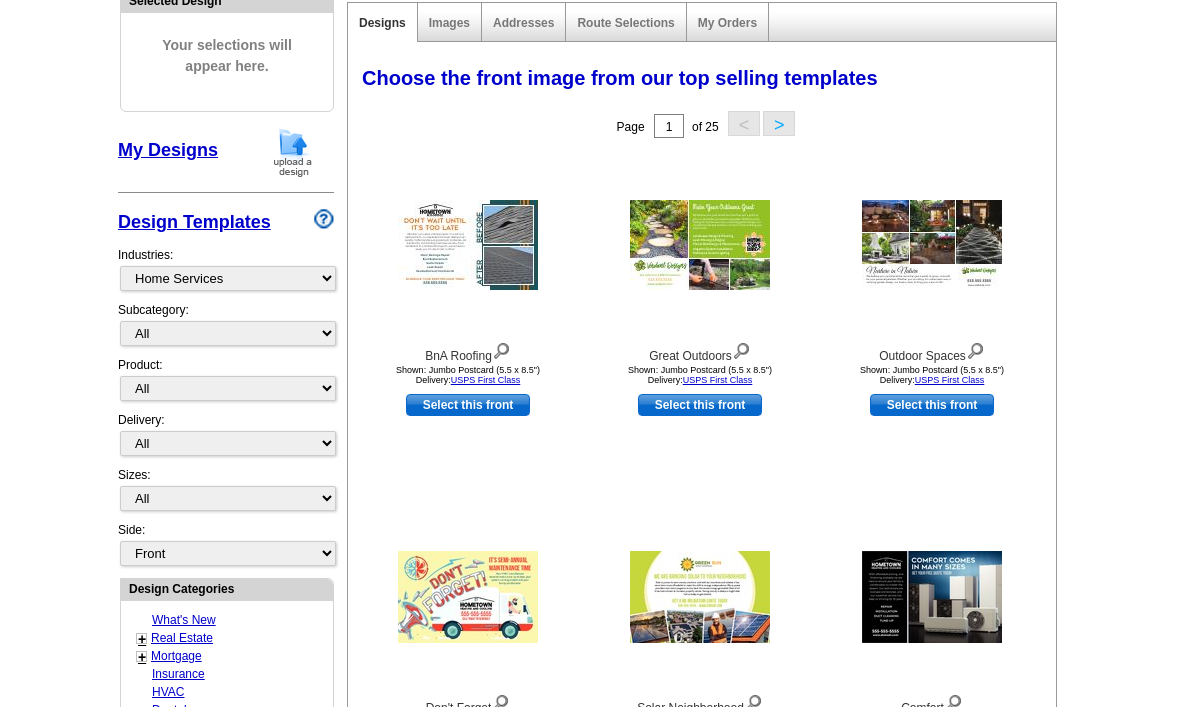 click on ">" at bounding box center [779, 123] 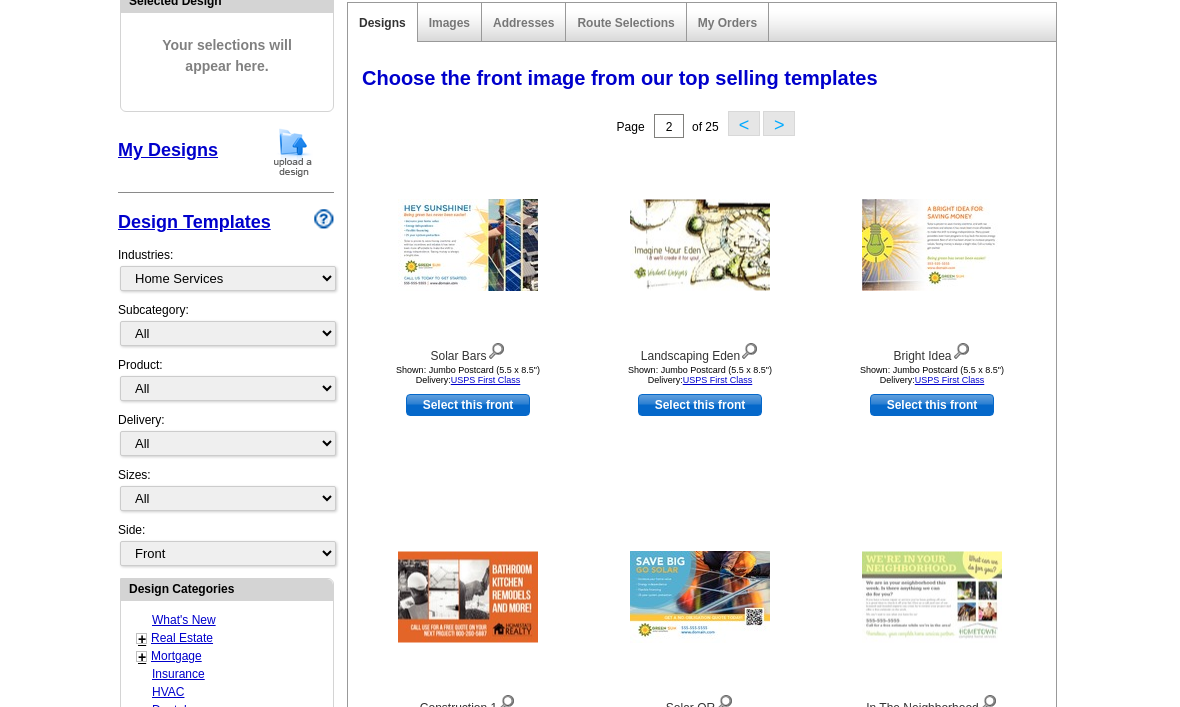 click on "Select this front" at bounding box center [932, 405] 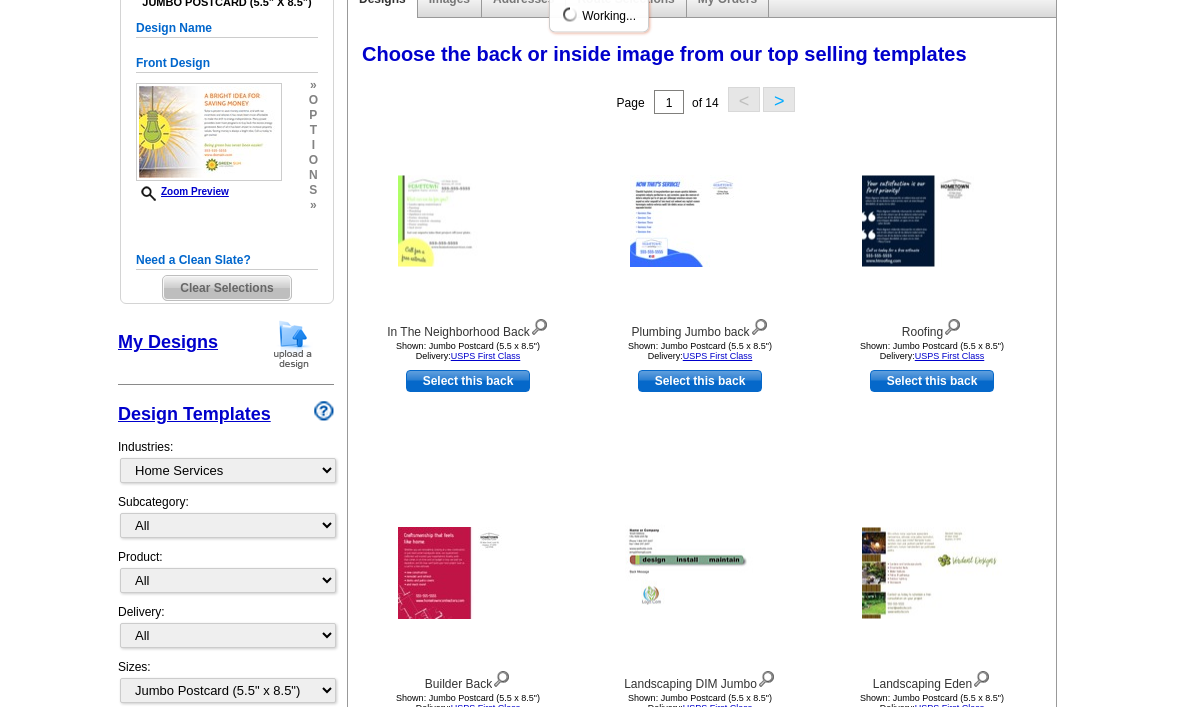 scroll, scrollTop: 264, scrollLeft: 0, axis: vertical 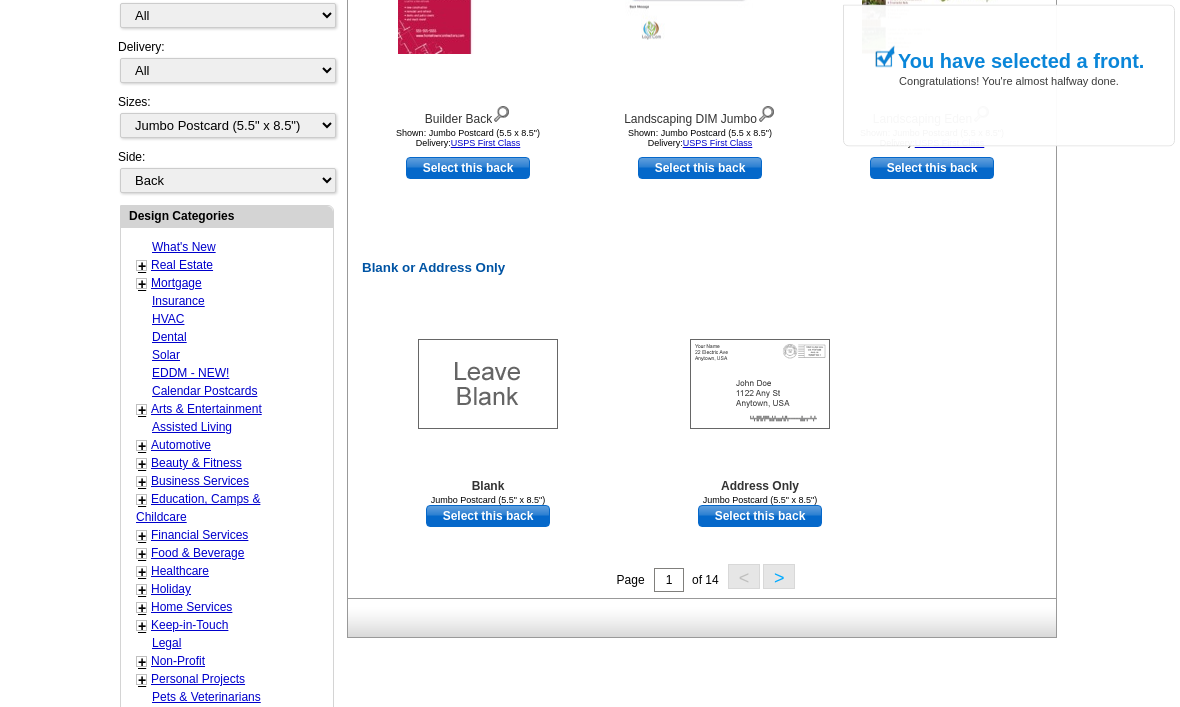 click on "Select this back" at bounding box center [760, 517] 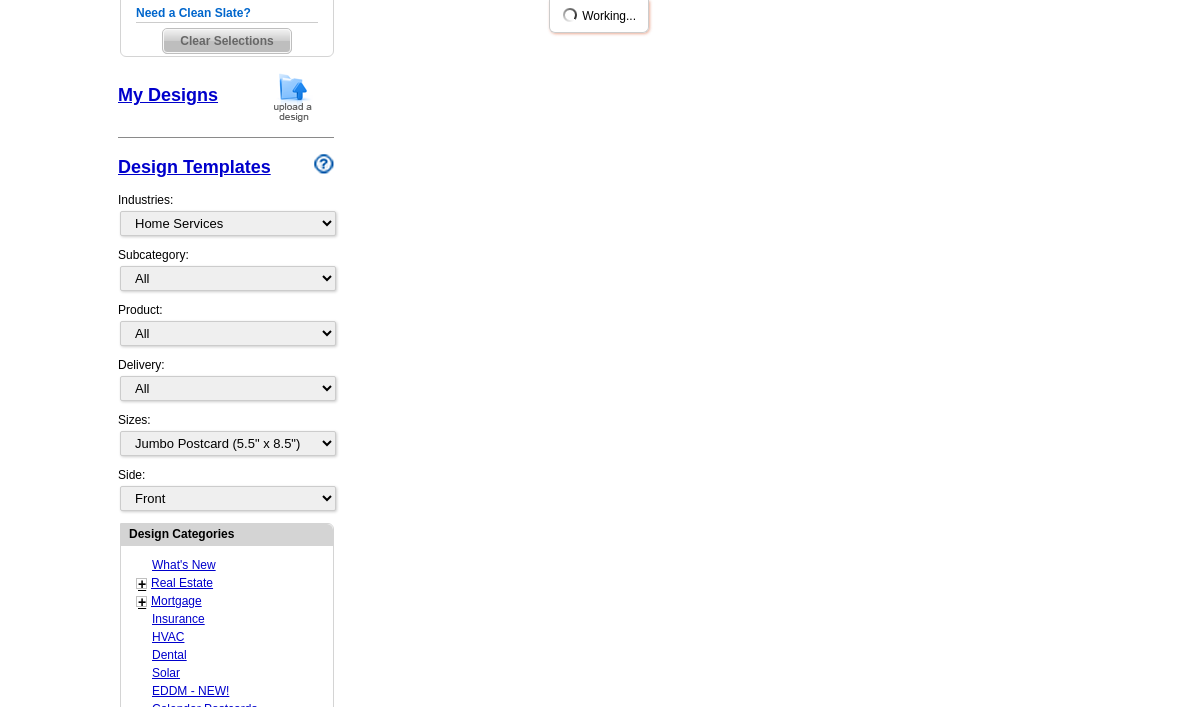 scroll, scrollTop: 638, scrollLeft: 0, axis: vertical 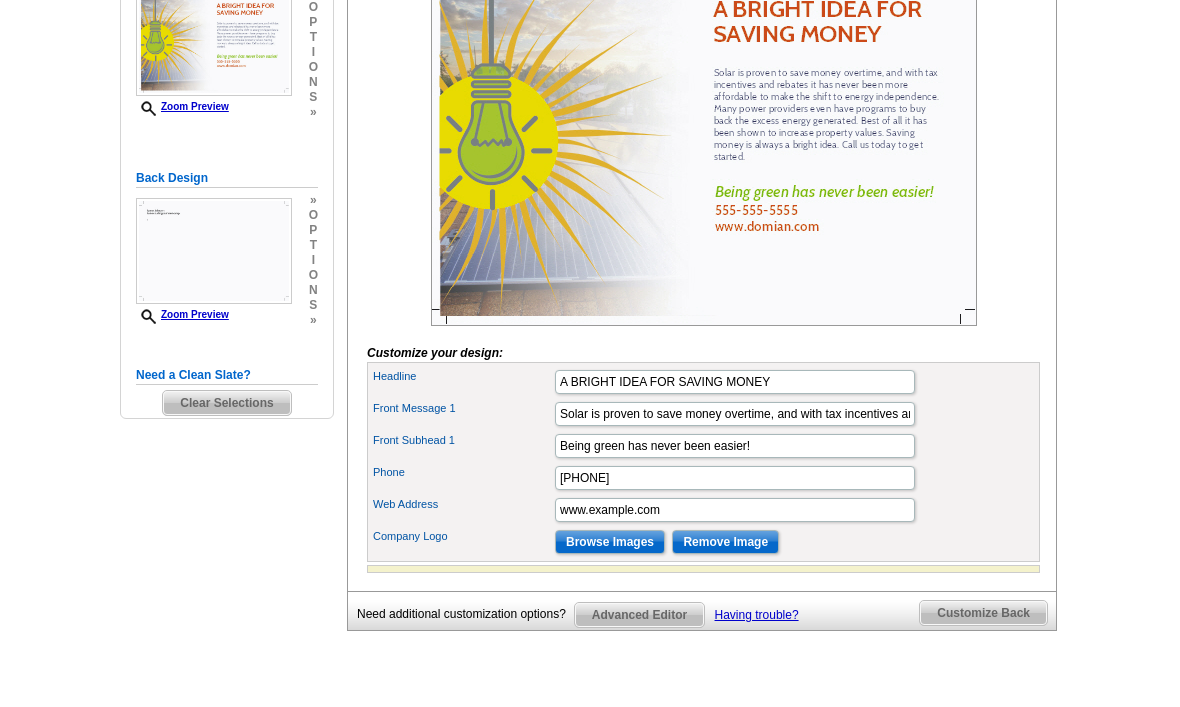 click on "Browse Images" at bounding box center (610, 543) 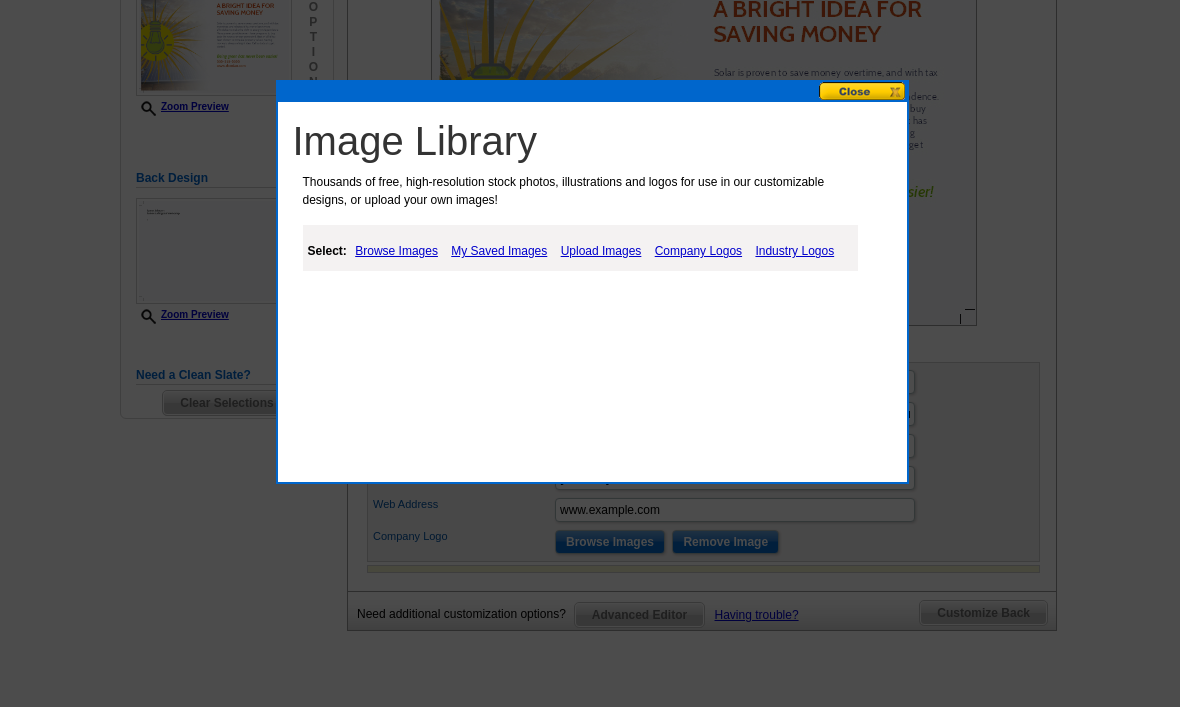 click on "Company Logos" at bounding box center (698, 251) 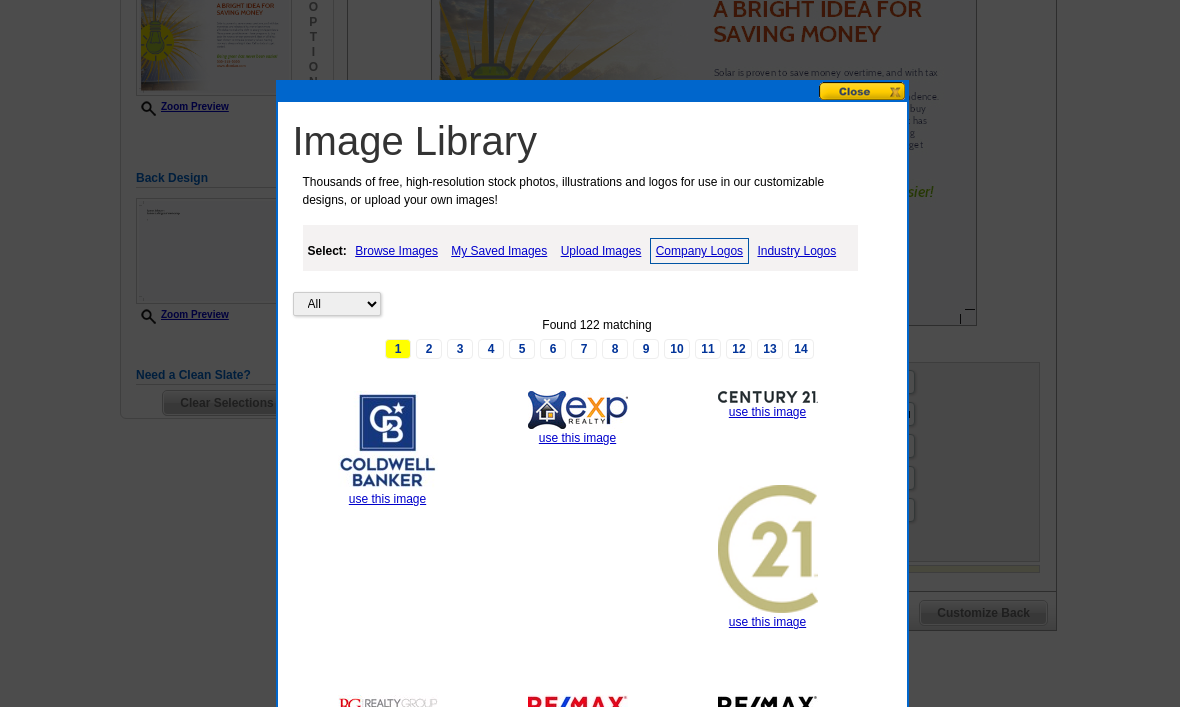 click on "Upload Images" at bounding box center [601, 251] 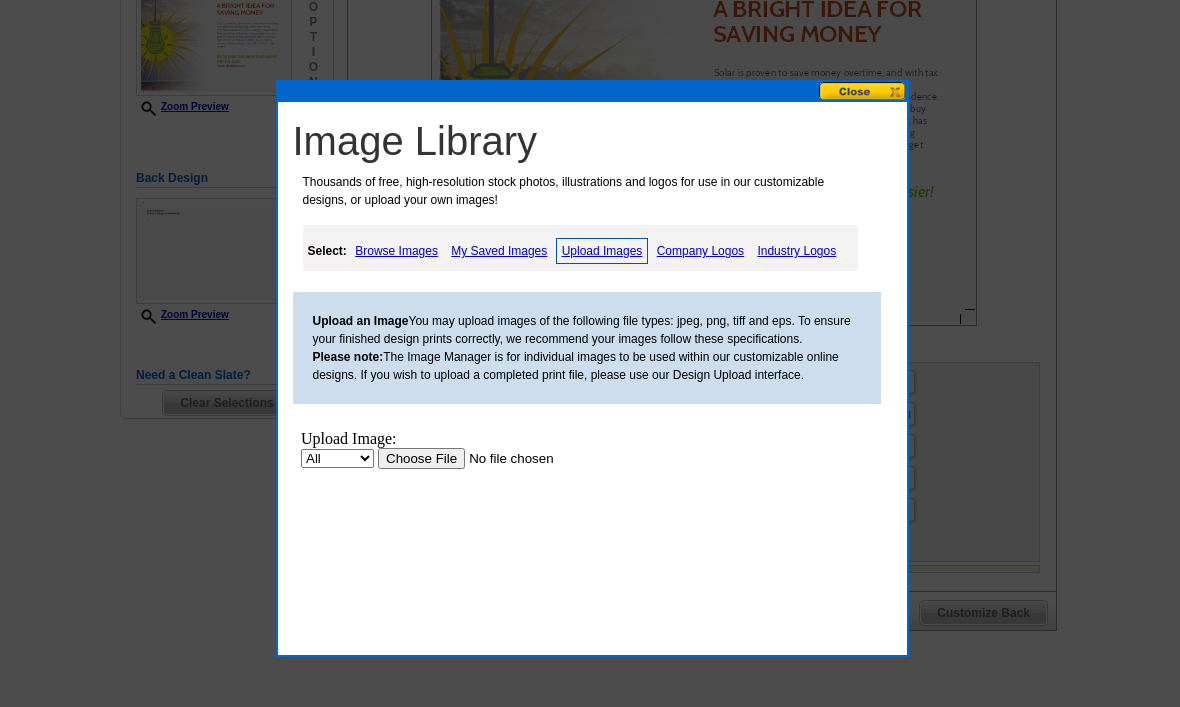 scroll, scrollTop: 0, scrollLeft: 0, axis: both 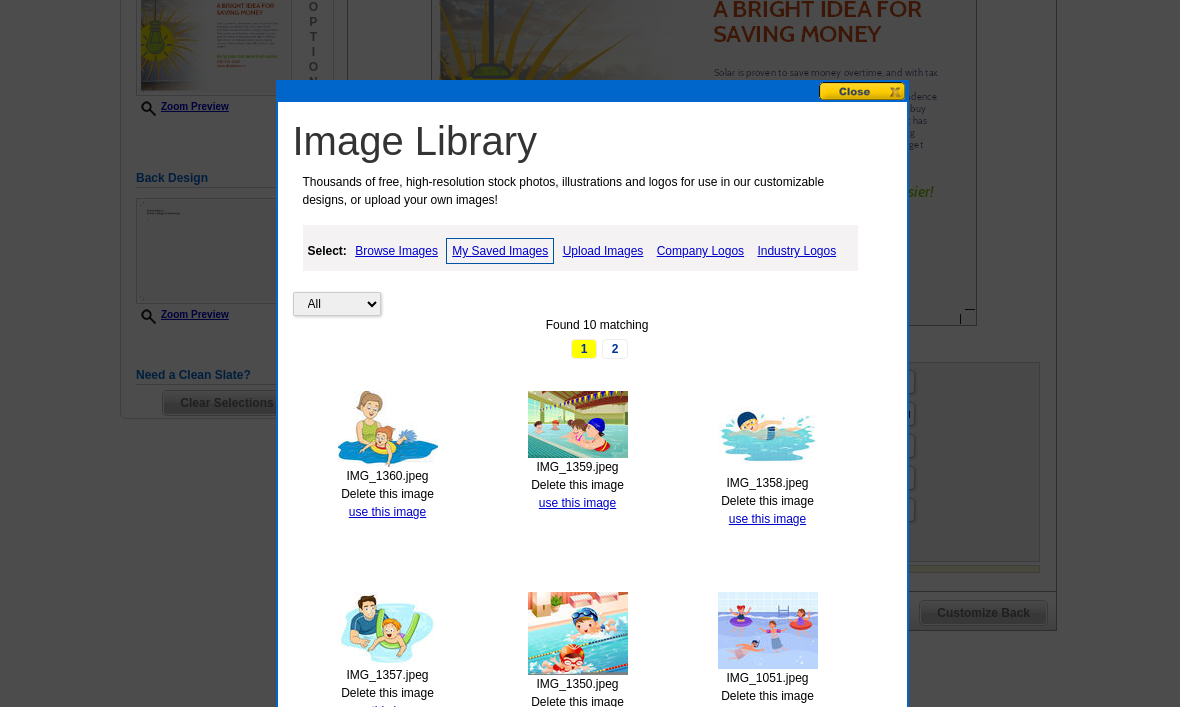 click at bounding box center [590, 162] 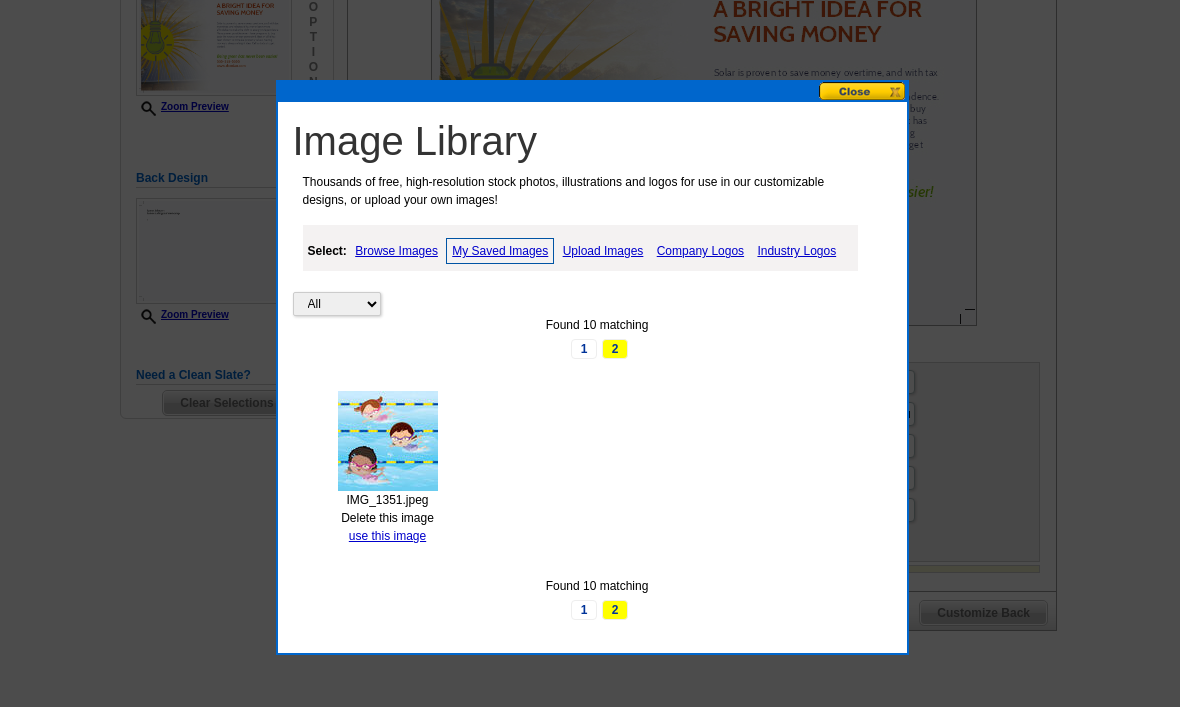 click on "Found 10 matching" at bounding box center (597, 325) 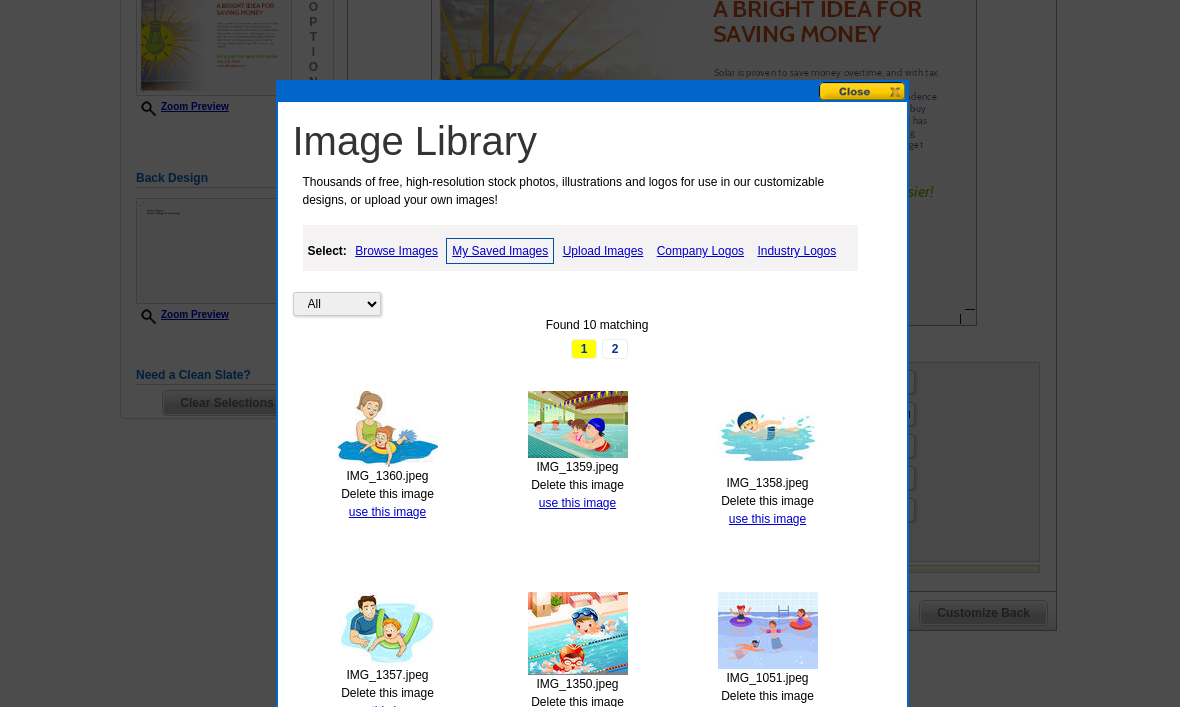 click at bounding box center (863, 91) 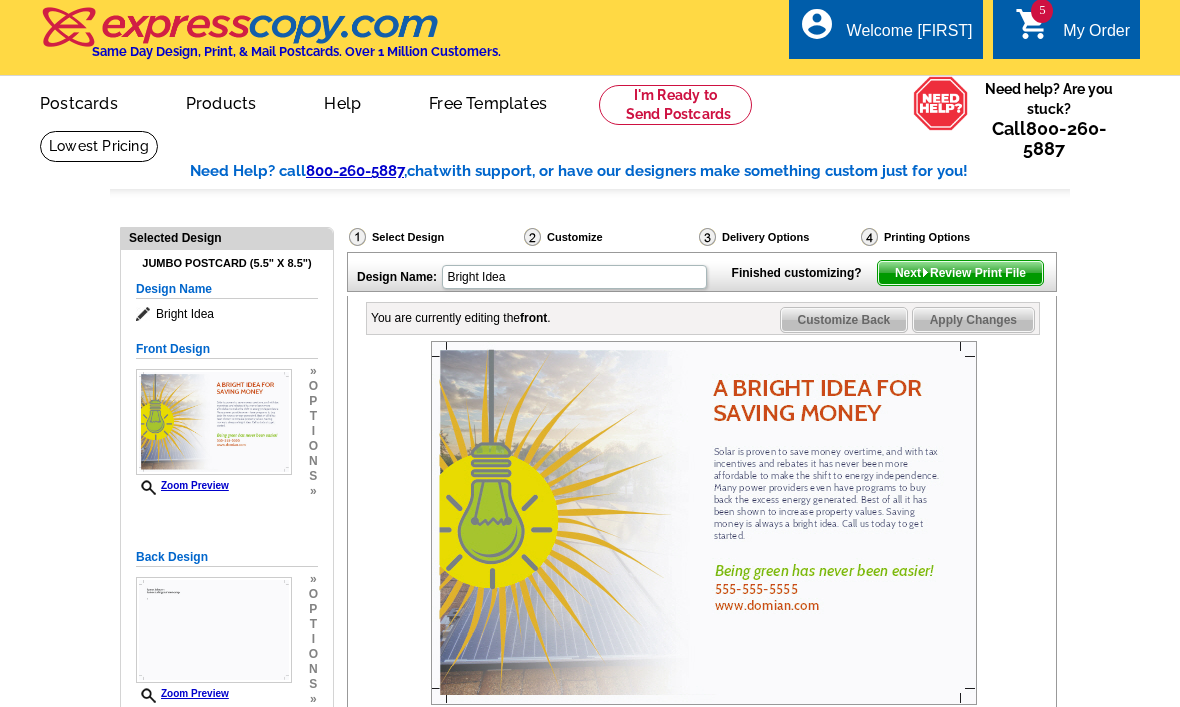 scroll, scrollTop: 0, scrollLeft: 0, axis: both 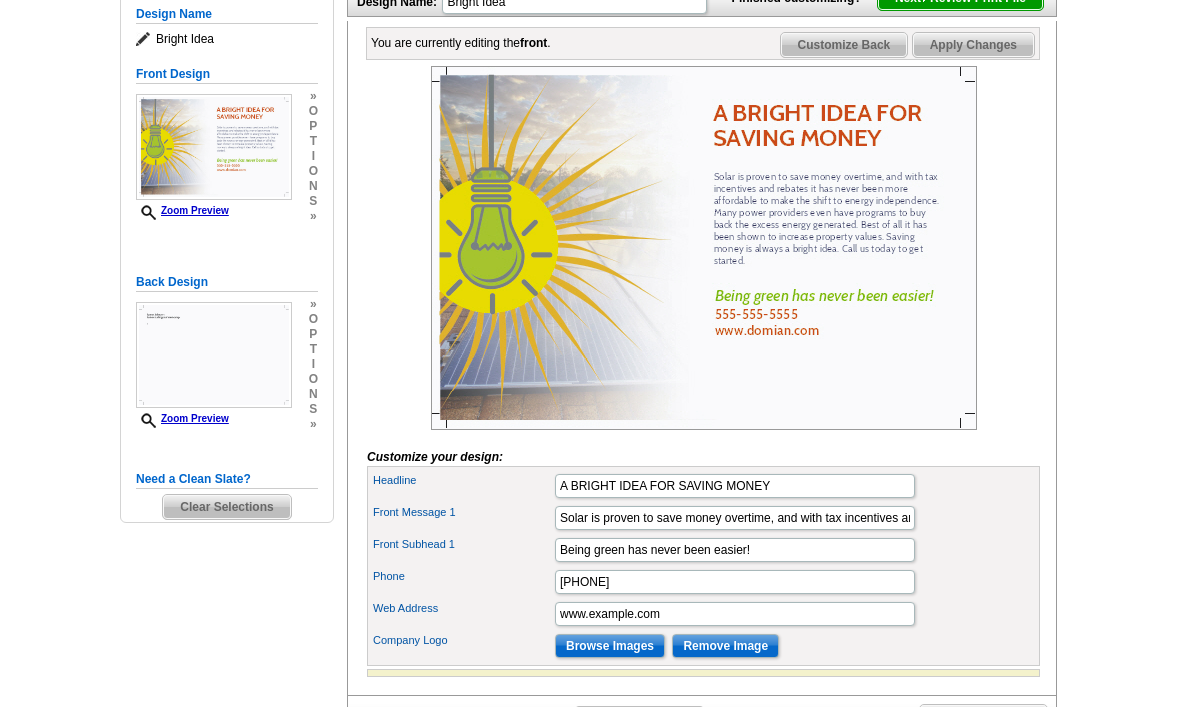 click on "Browse Images" at bounding box center [610, 647] 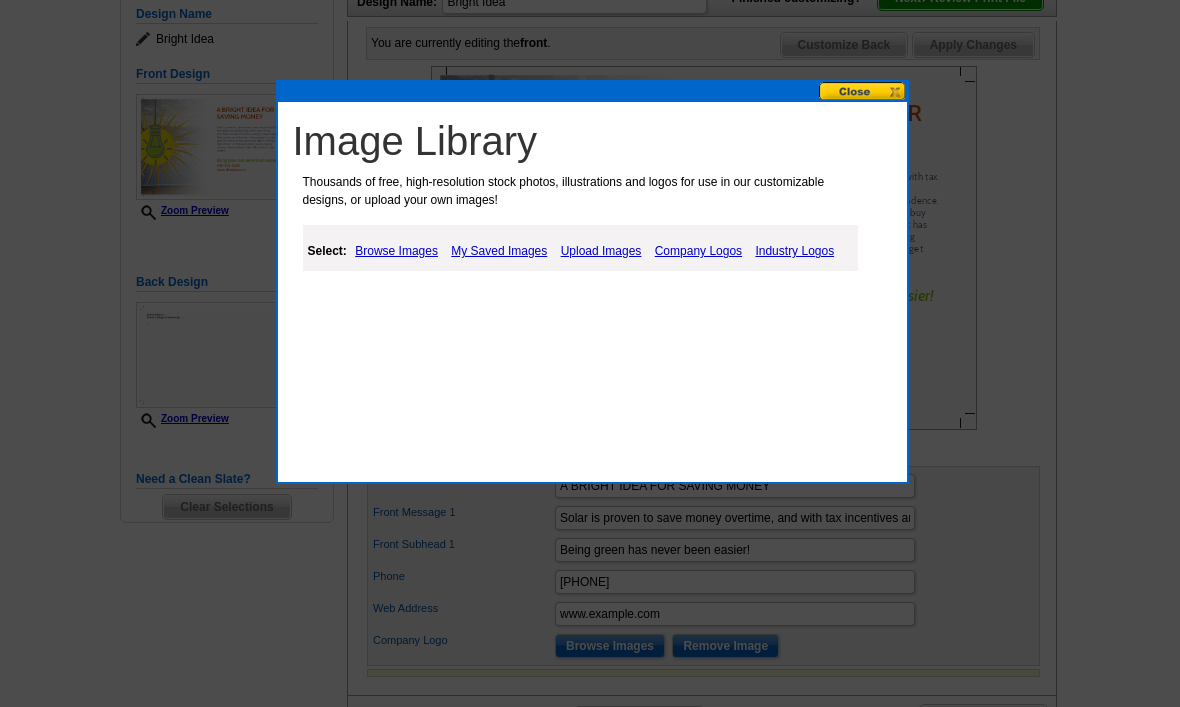 click on "Browse Images" at bounding box center (396, 251) 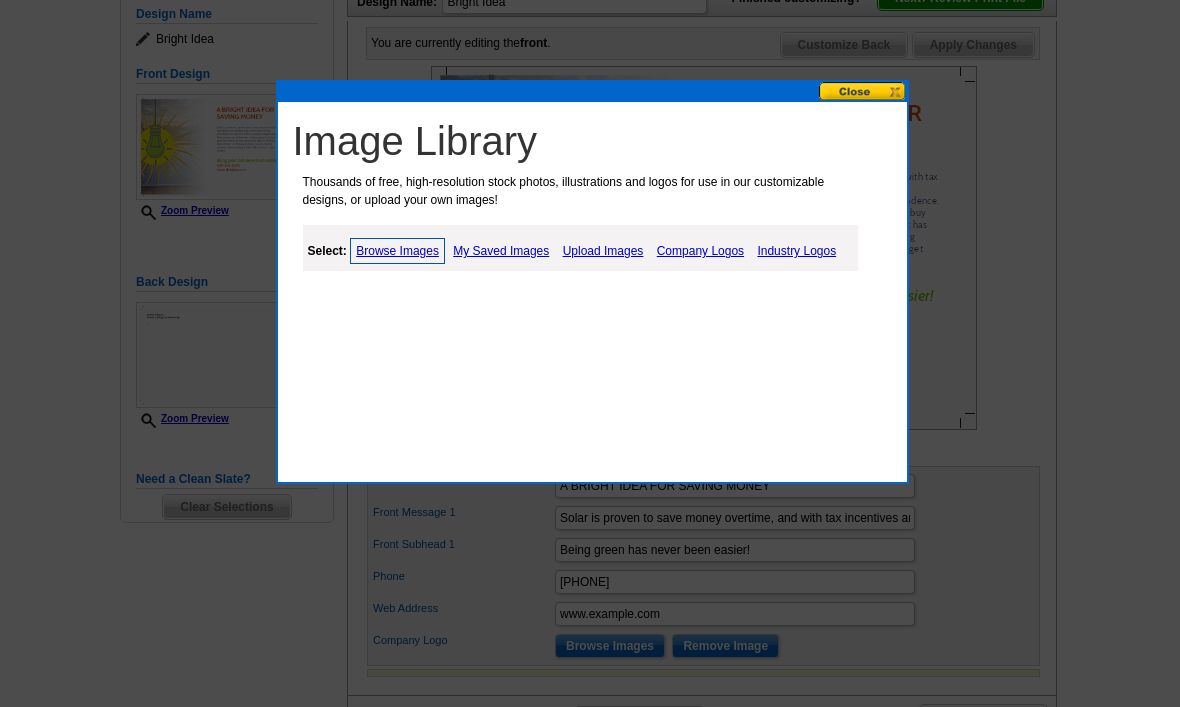 click on "My Saved Images" at bounding box center [501, 251] 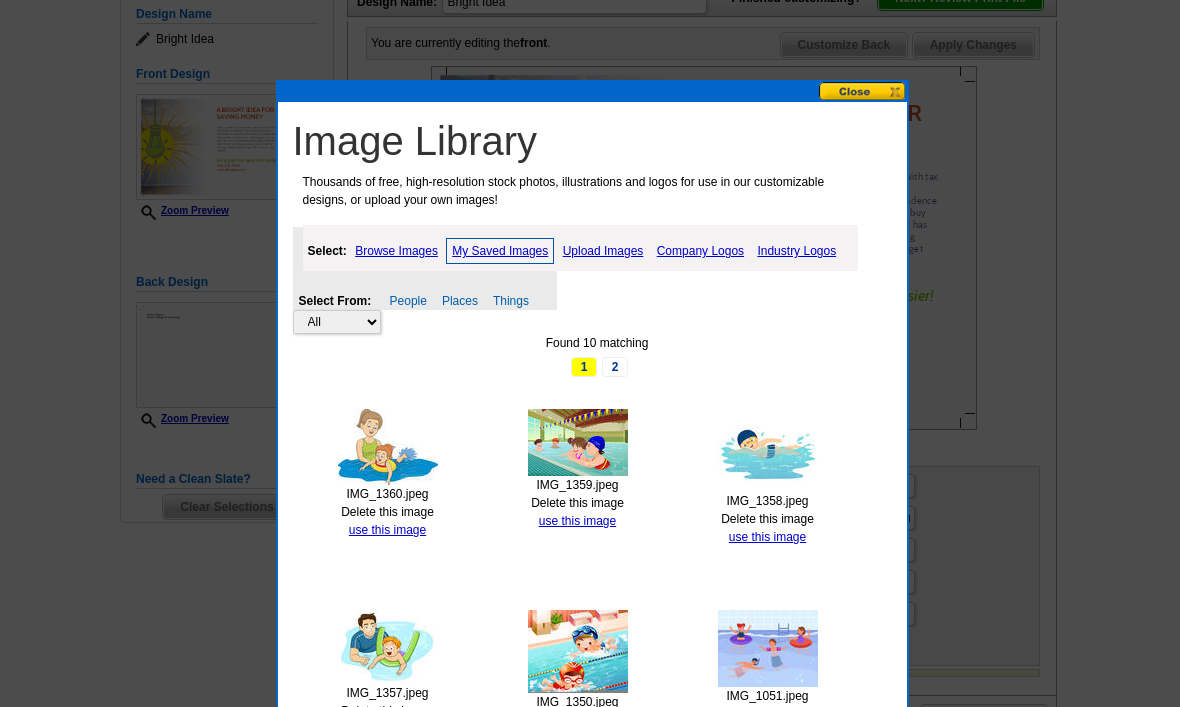 click on "Upload Images" at bounding box center [603, 251] 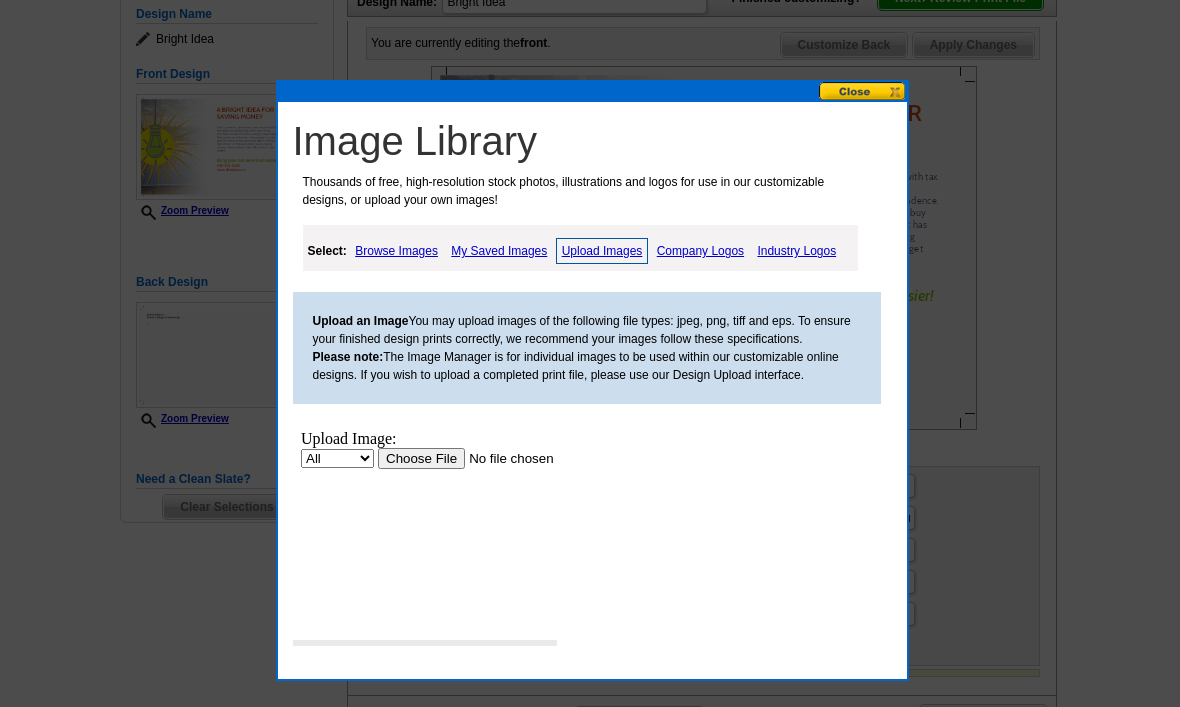 scroll, scrollTop: 0, scrollLeft: 0, axis: both 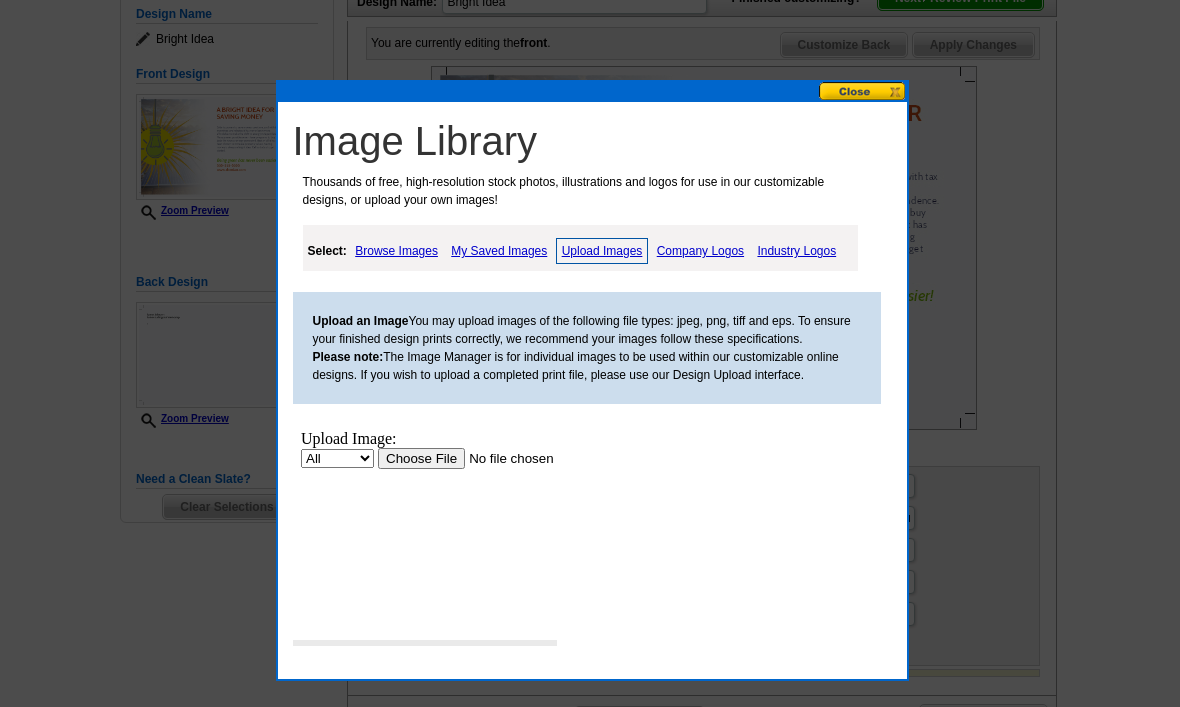 click at bounding box center [503, 458] 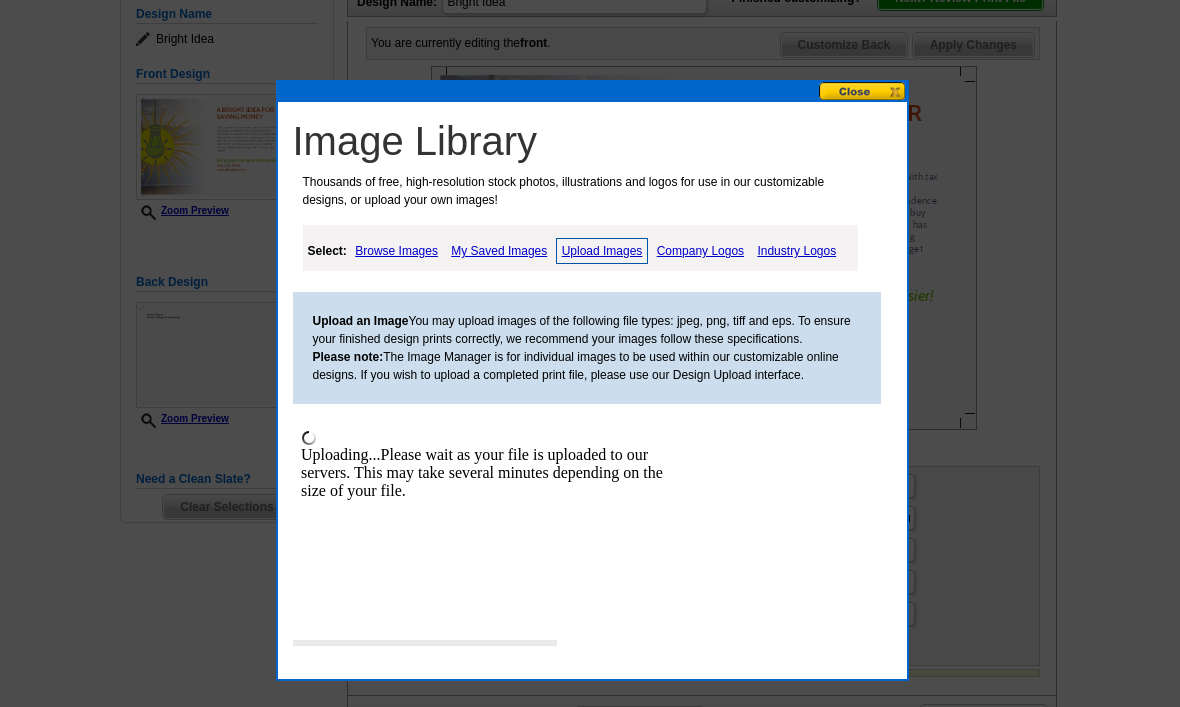 click on "My Saved Images" at bounding box center [499, 251] 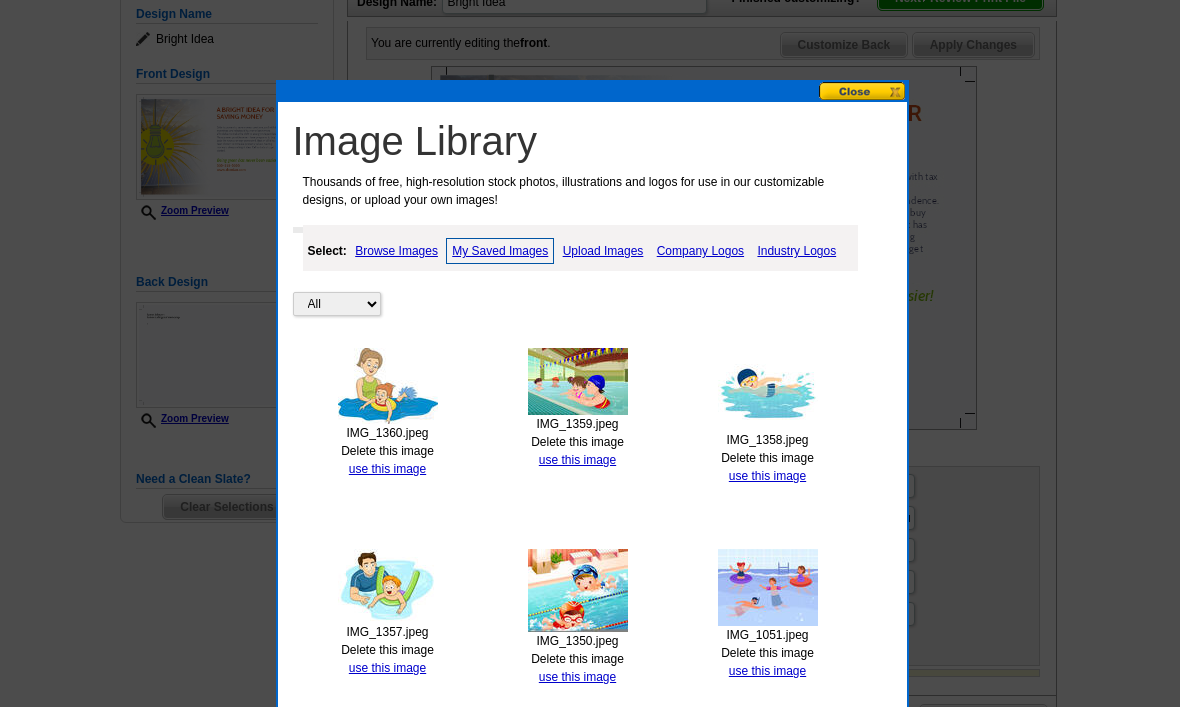 click on "Upload Images" at bounding box center (603, 251) 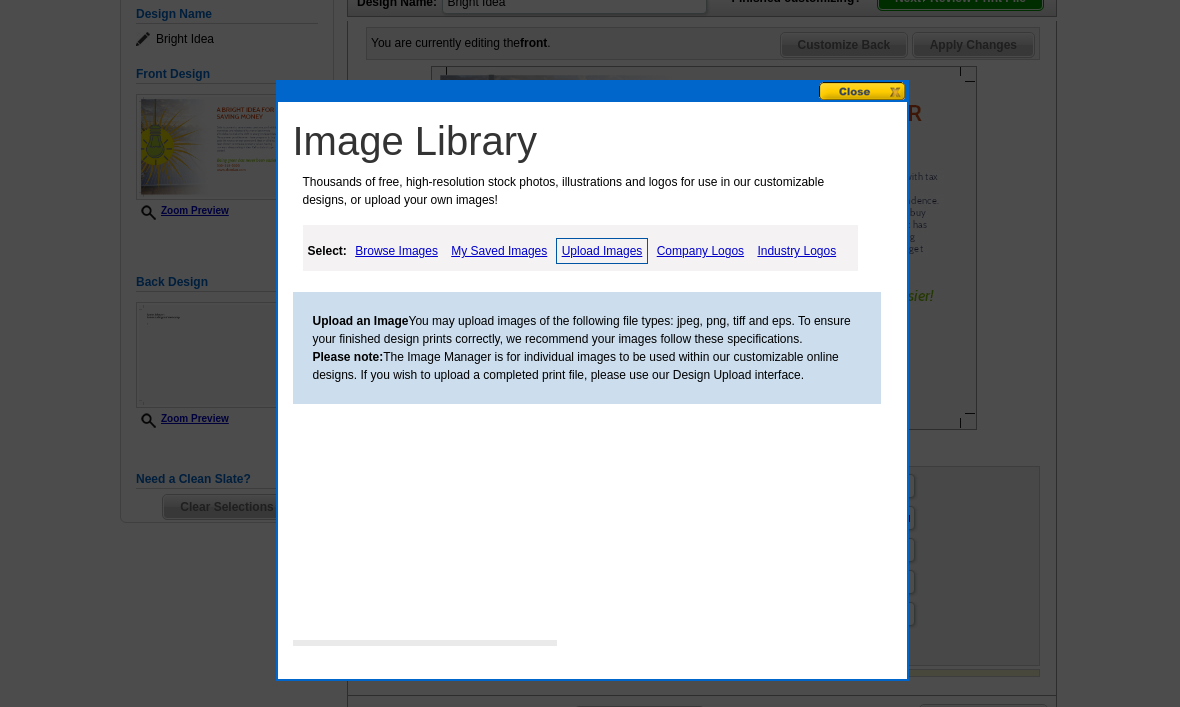 click on "Upload an Image  You may upload images of the following file types: jpeg, png, tiff and eps. To ensure your
finished design prints correctly, we recommend your images follow these specifications.
Please note:  The Image Manager is for individual images to be used within our customizable online designs.
If you wish to upload a completed print file, please use our Design Upload interface." at bounding box center [597, 423] 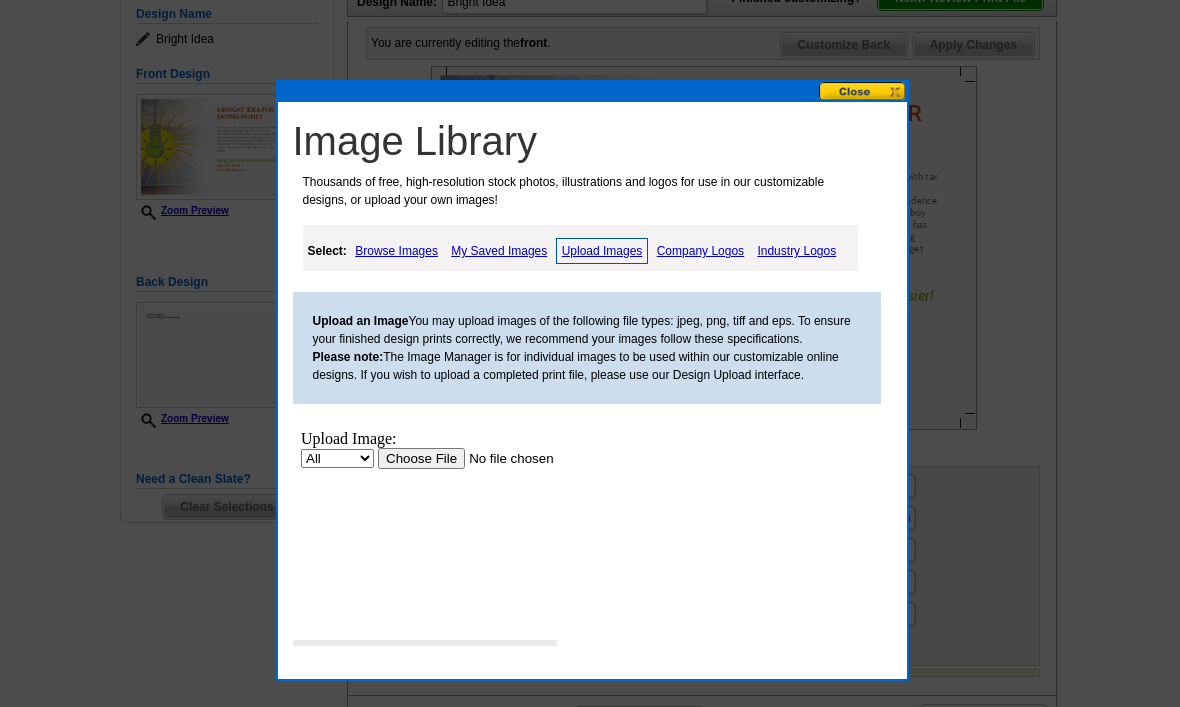 scroll, scrollTop: 0, scrollLeft: 0, axis: both 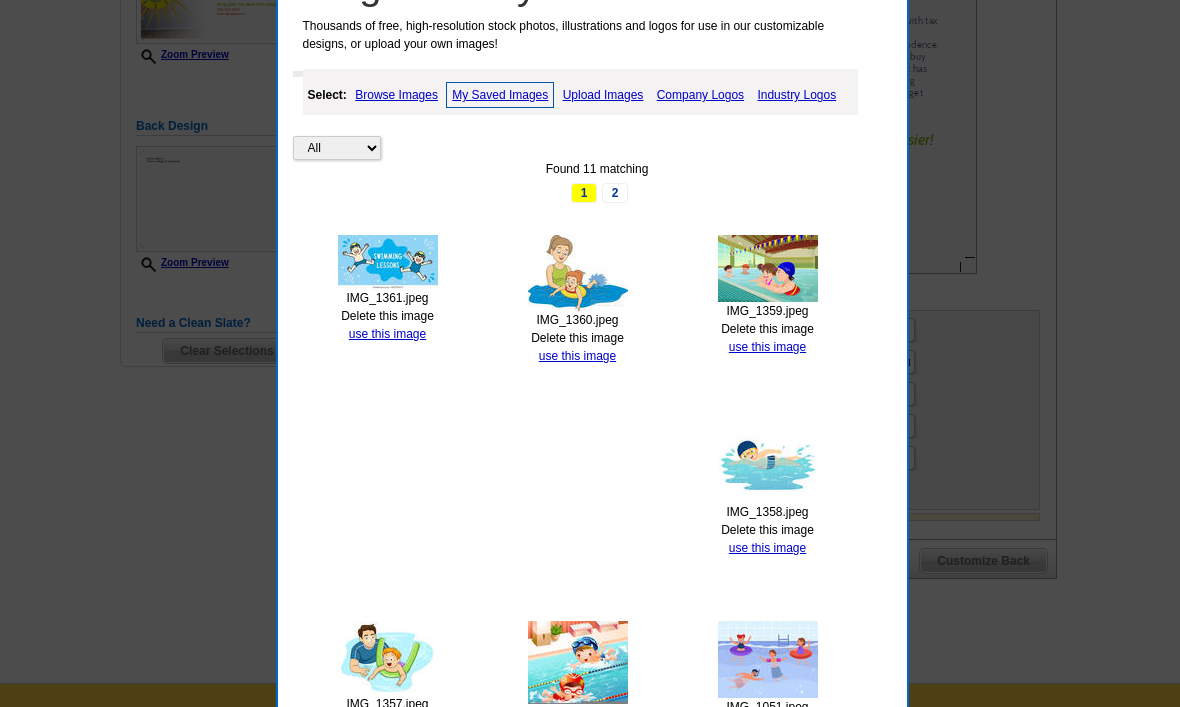 click on "use this image" at bounding box center [387, 335] 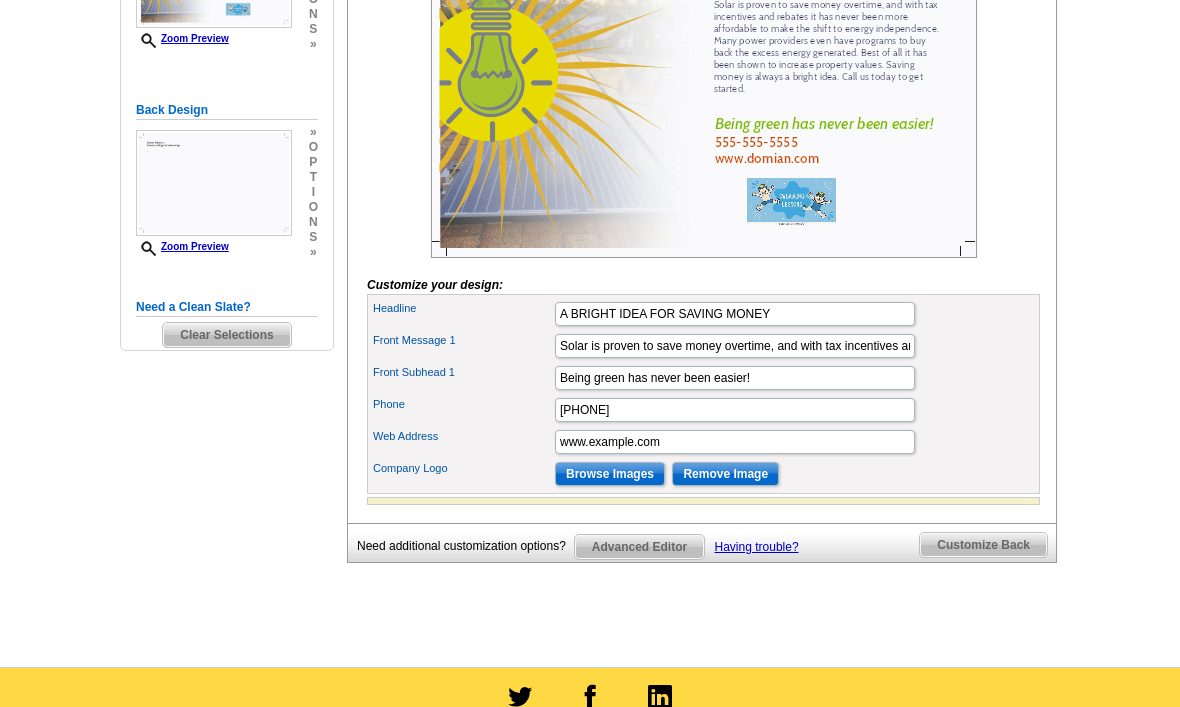 scroll, scrollTop: 450, scrollLeft: 0, axis: vertical 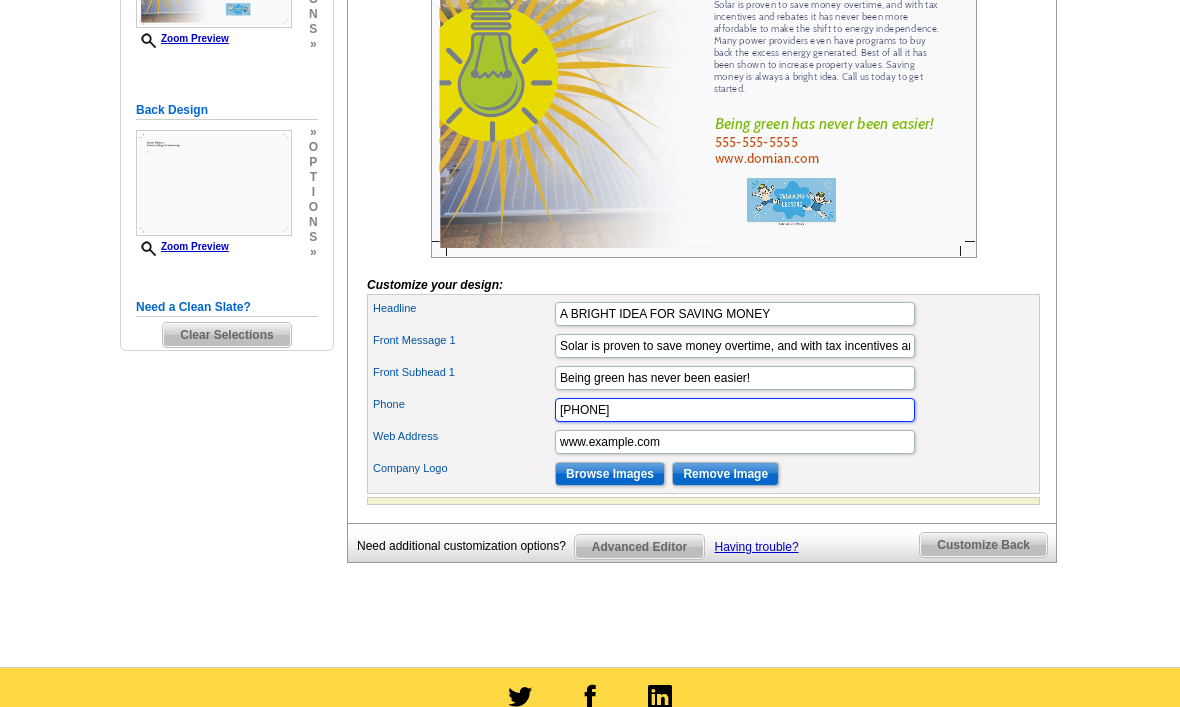 click on "[PHONE]" at bounding box center [735, 410] 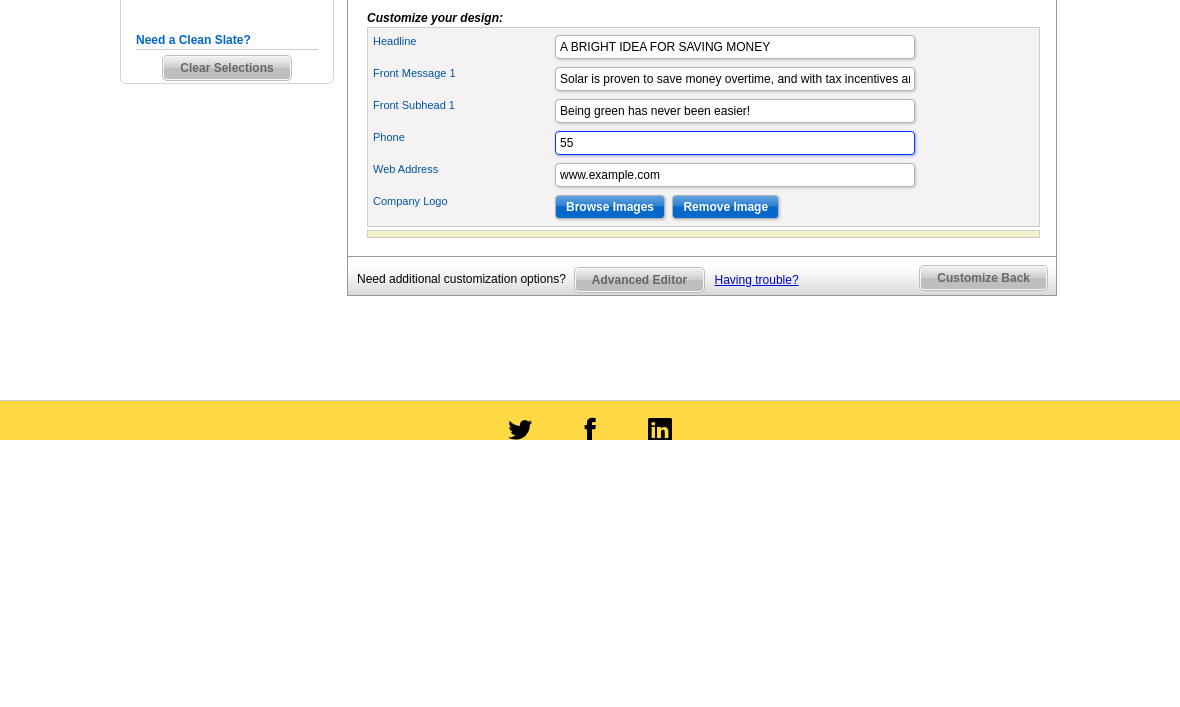 type on "5" 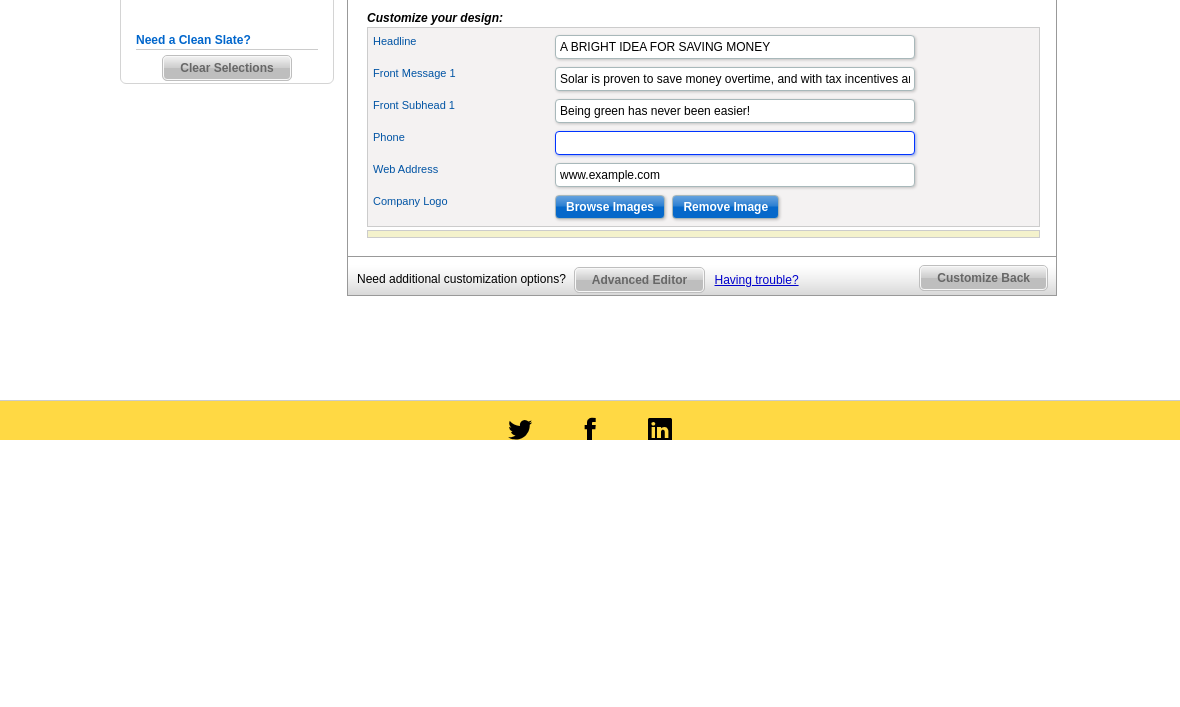 type on "2" 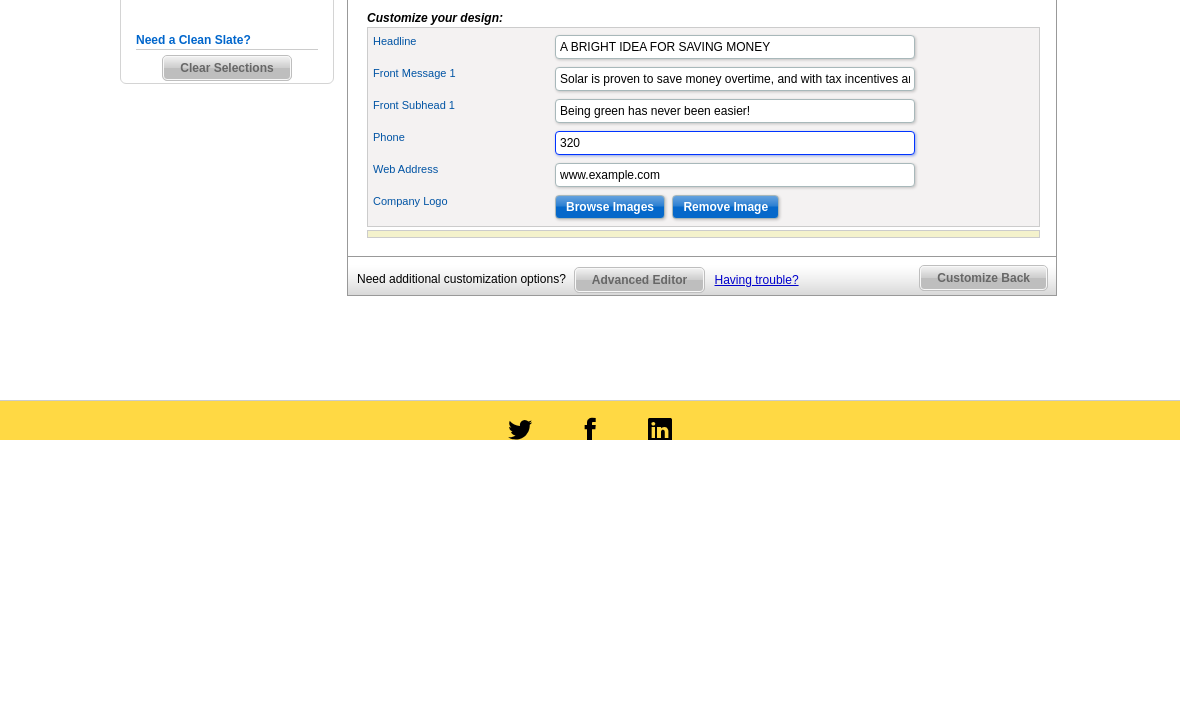 type on "320" 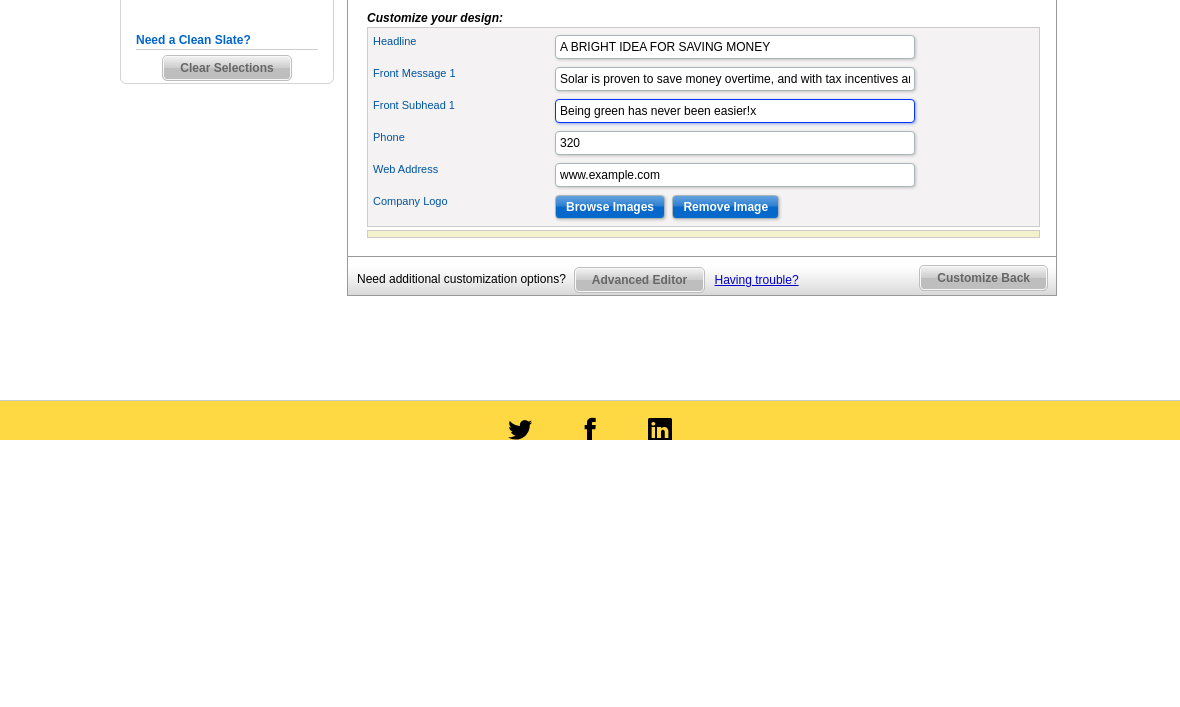 scroll, scrollTop: 0, scrollLeft: 0, axis: both 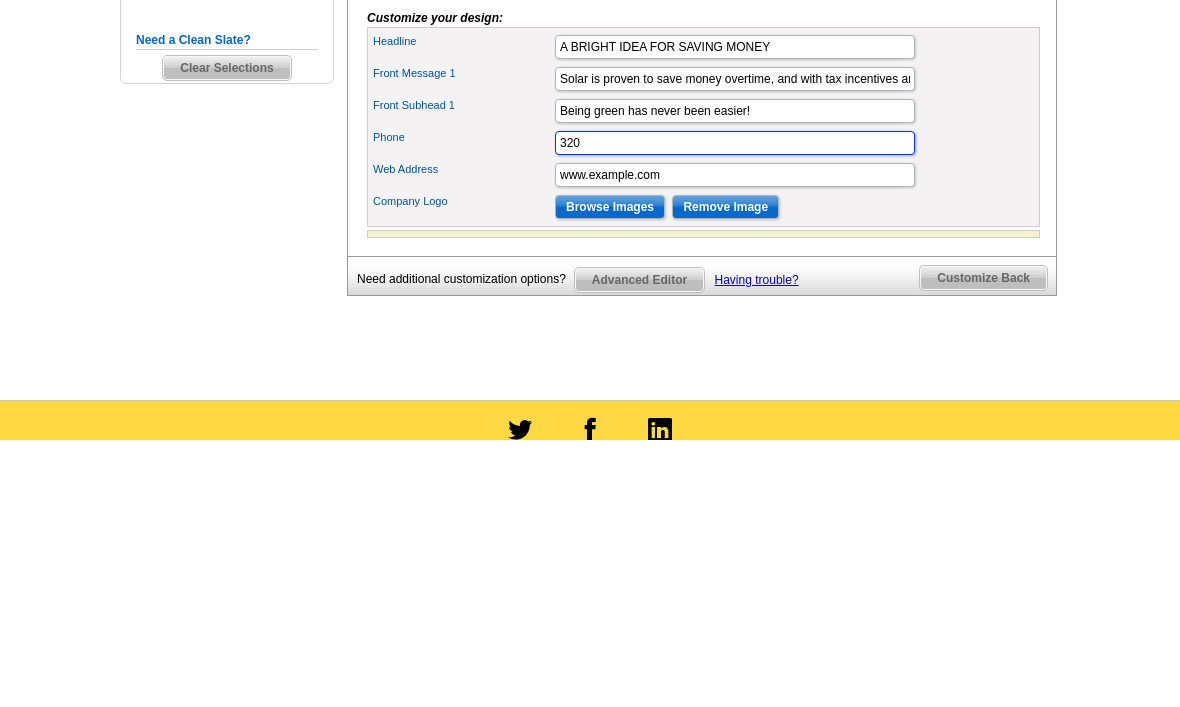 click on "320" at bounding box center (735, 410) 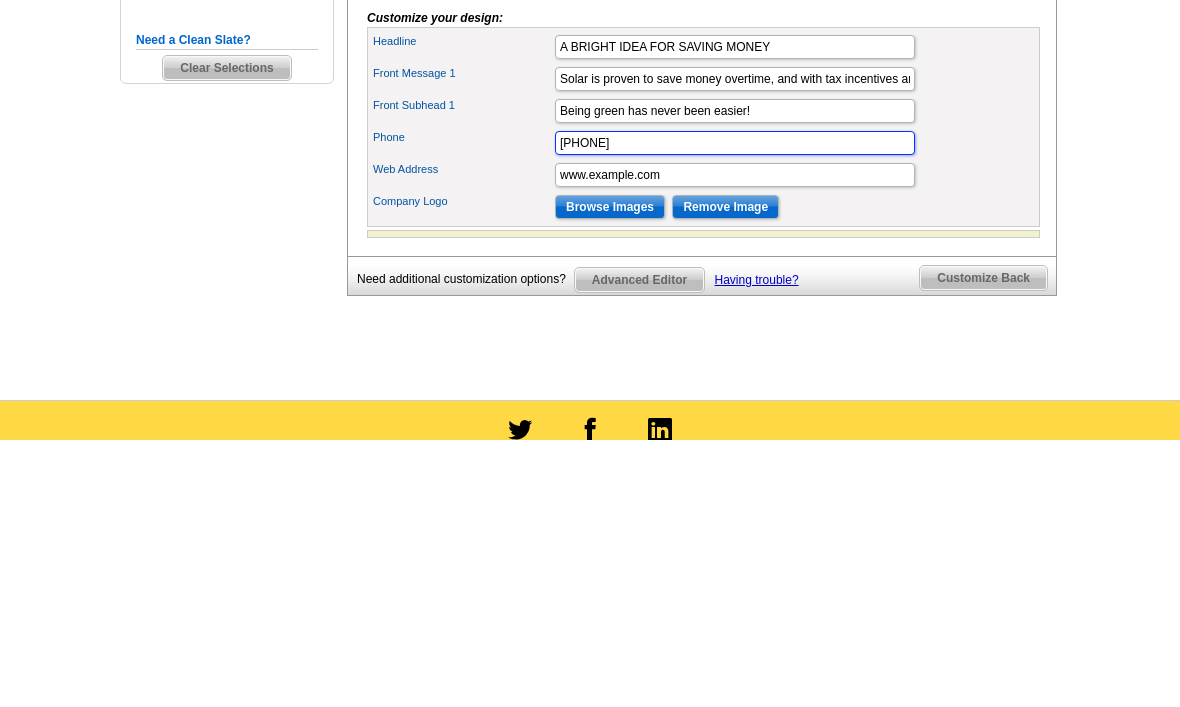 type on "[PHONE]" 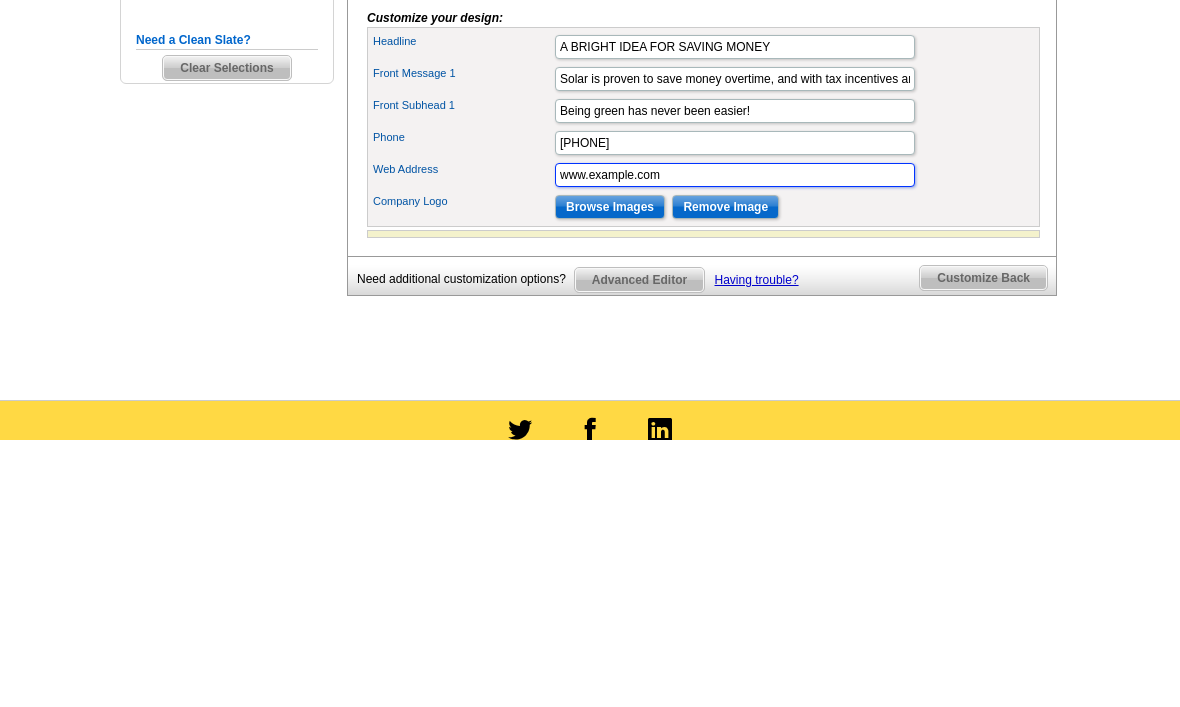 click on "www.example.com" at bounding box center [735, 442] 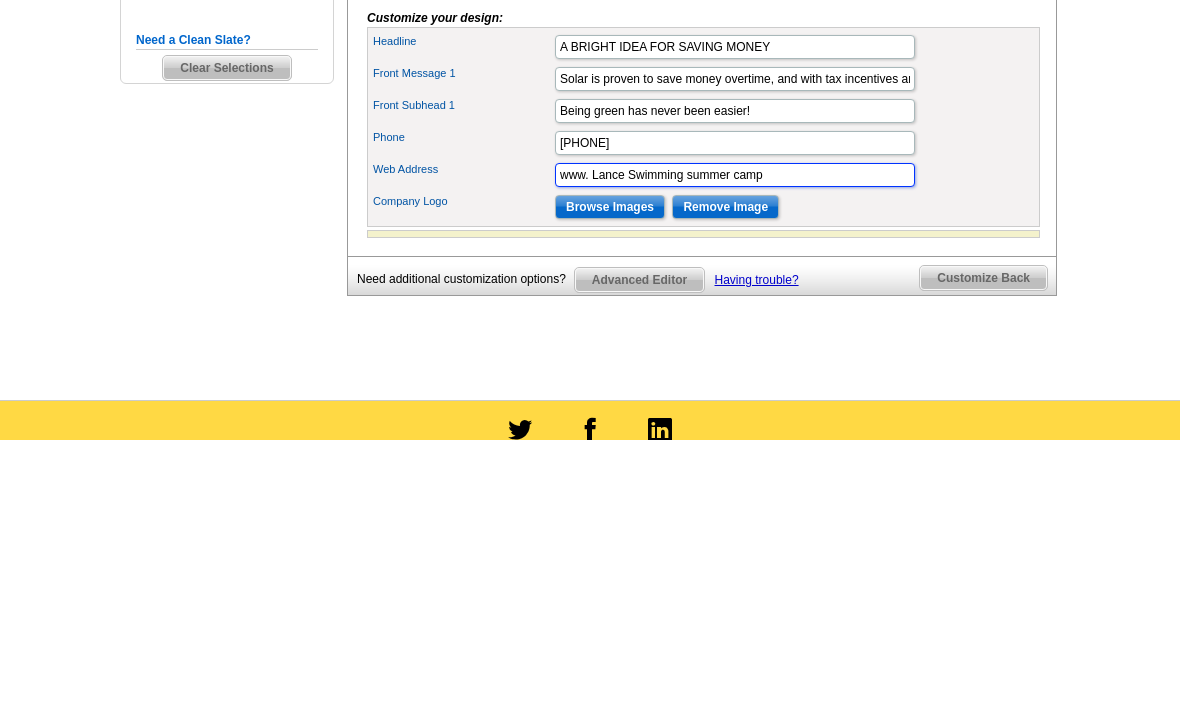 type on "www. [FIRST] swimmingsummercamp.com" 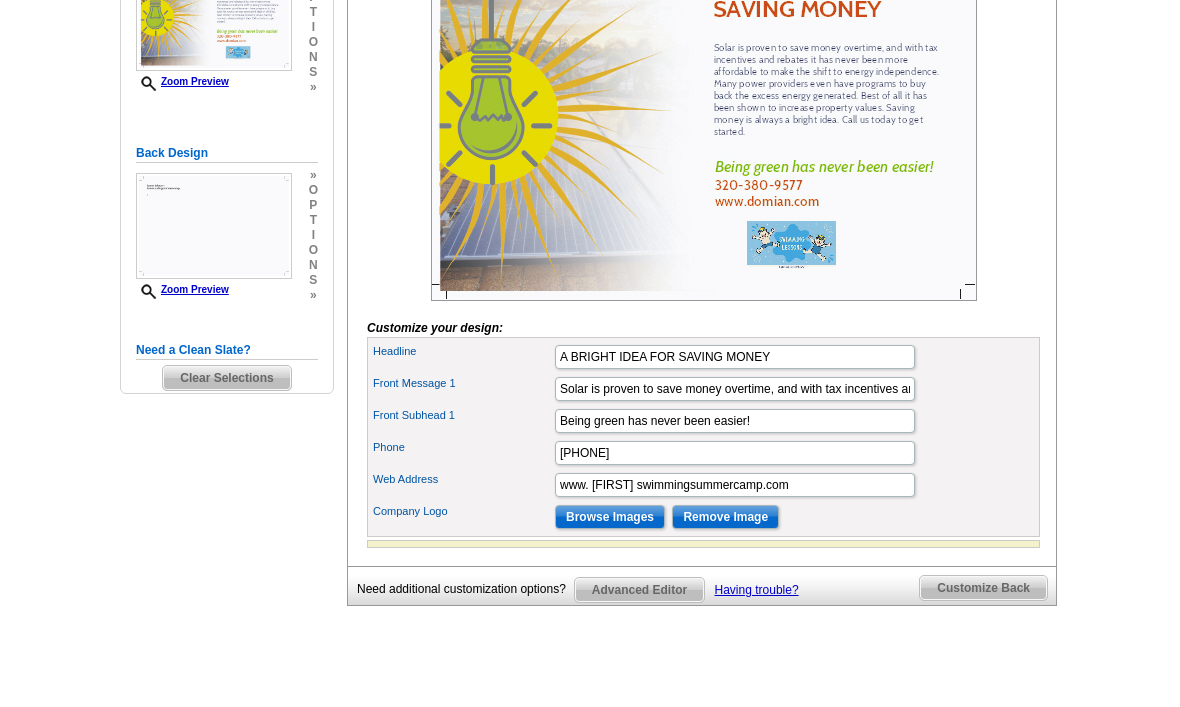 scroll, scrollTop: 406, scrollLeft: 0, axis: vertical 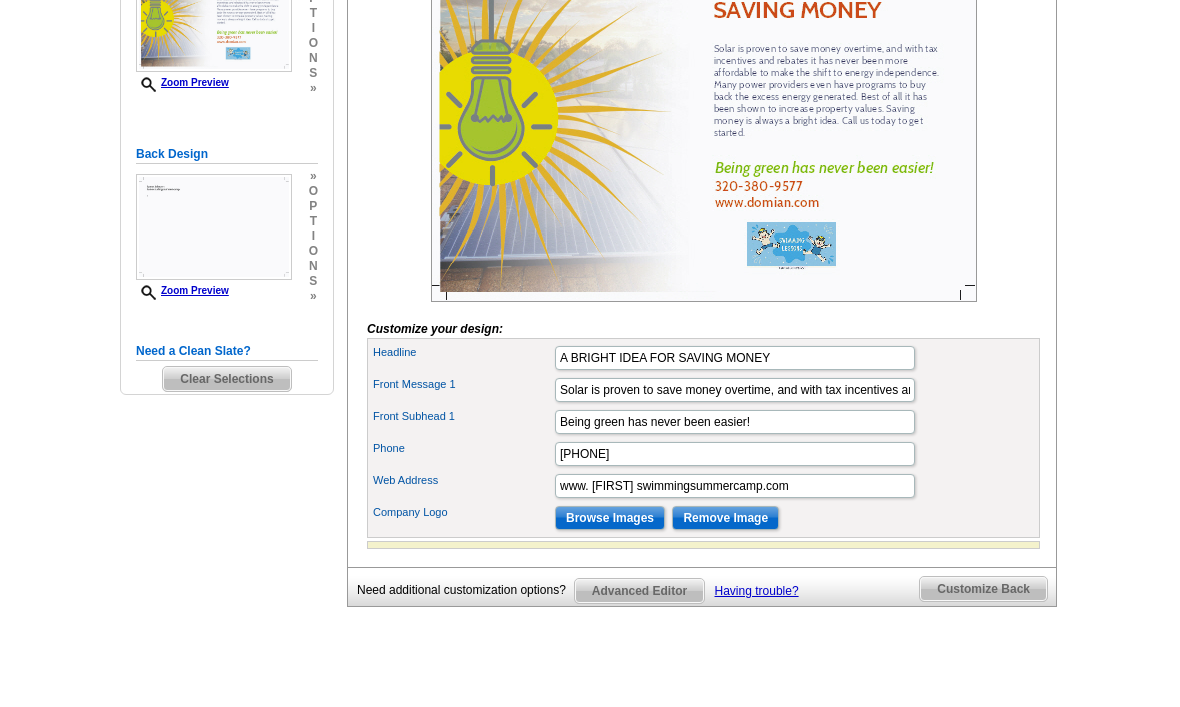 click on "Customize Back" at bounding box center (983, 589) 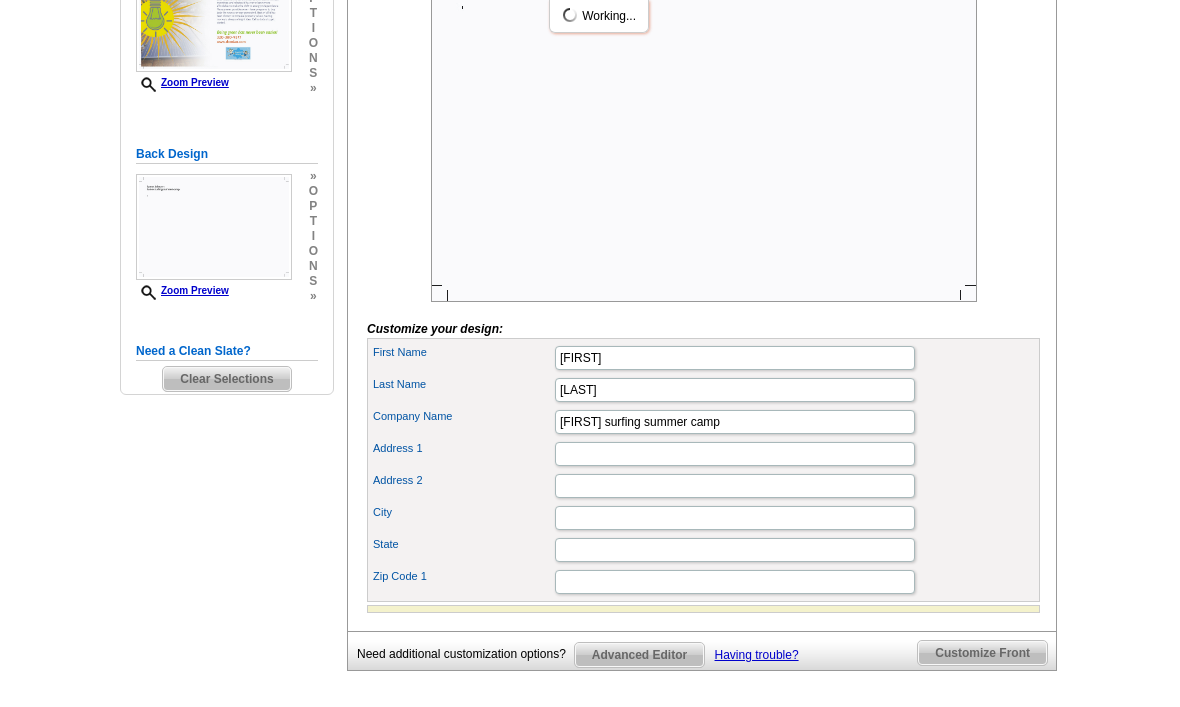 click on "Customize Front" at bounding box center [986, 649] 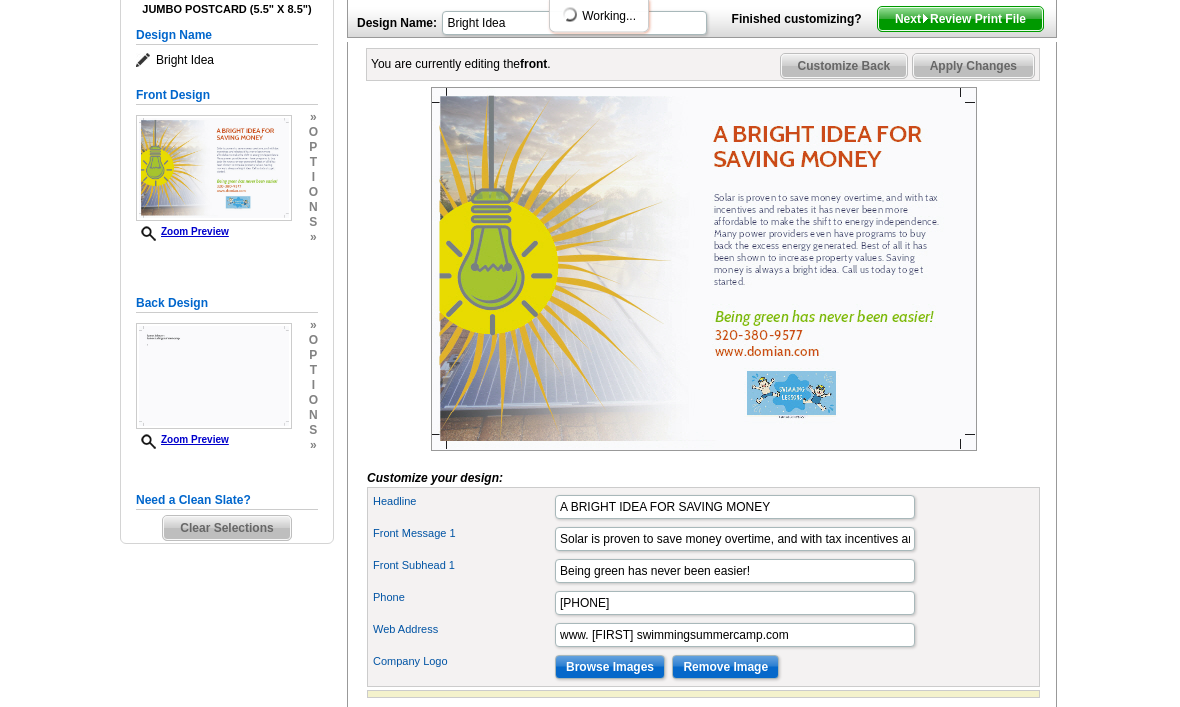 scroll, scrollTop: 257, scrollLeft: 0, axis: vertical 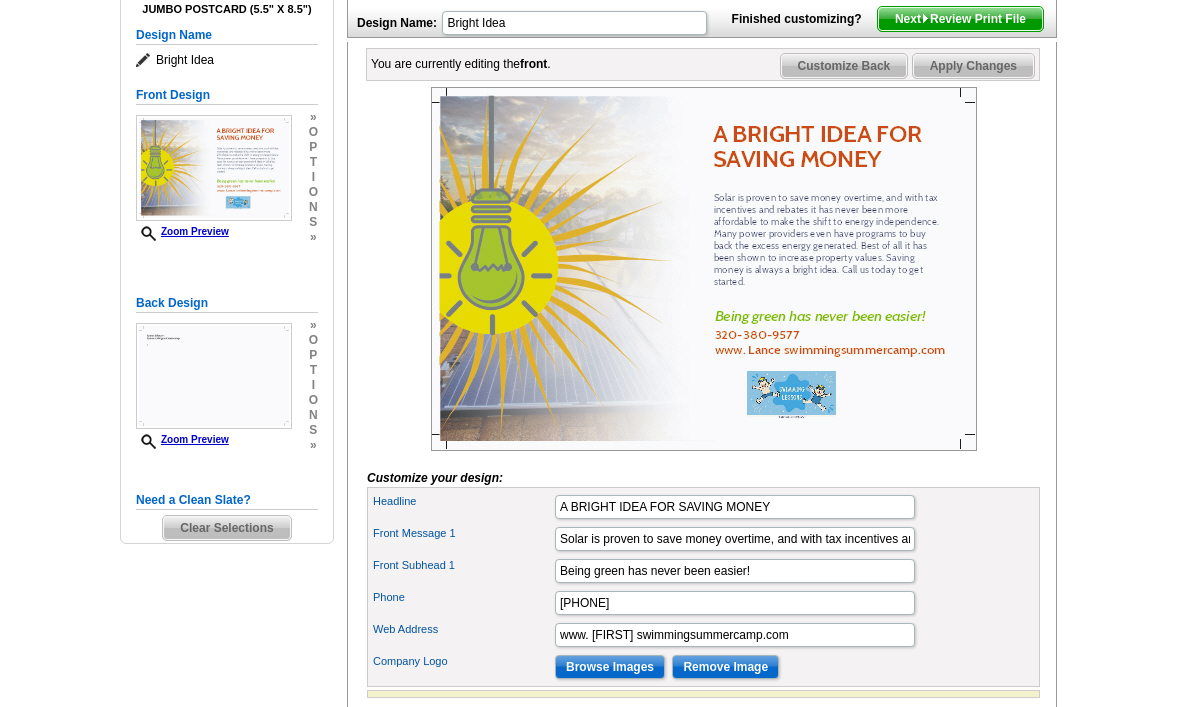 click on "Customize Back" at bounding box center (844, 66) 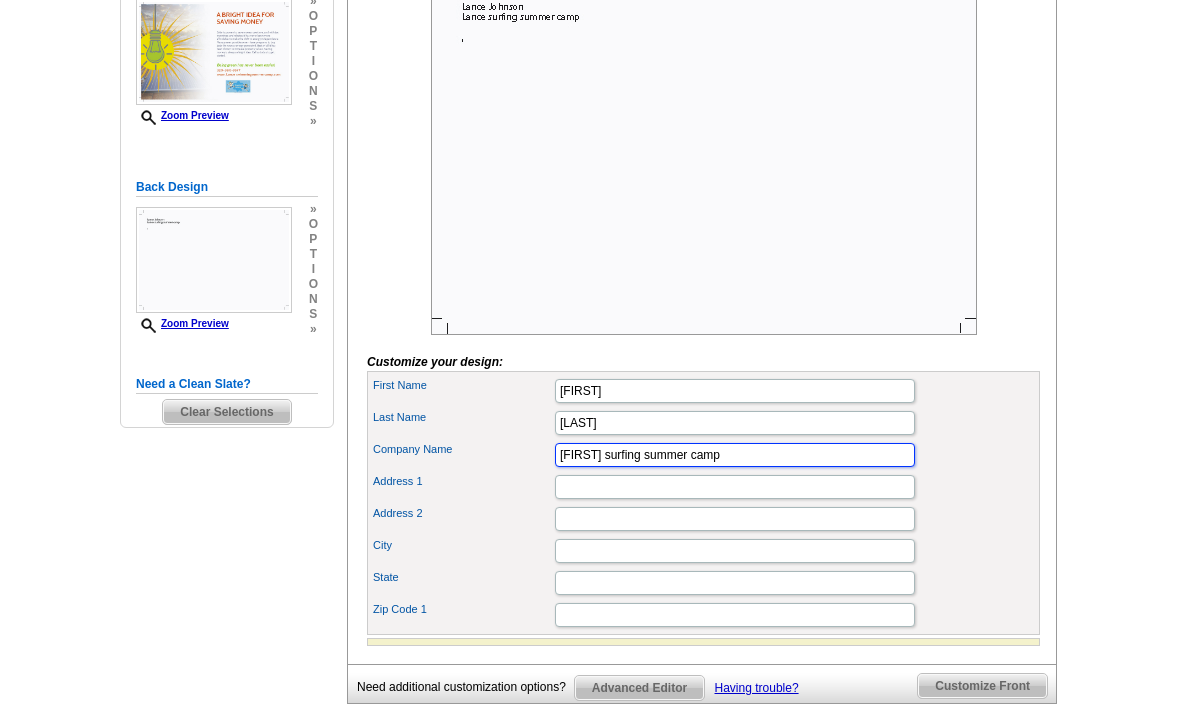 click on "[FIRST] surfing summer camp" at bounding box center (735, 456) 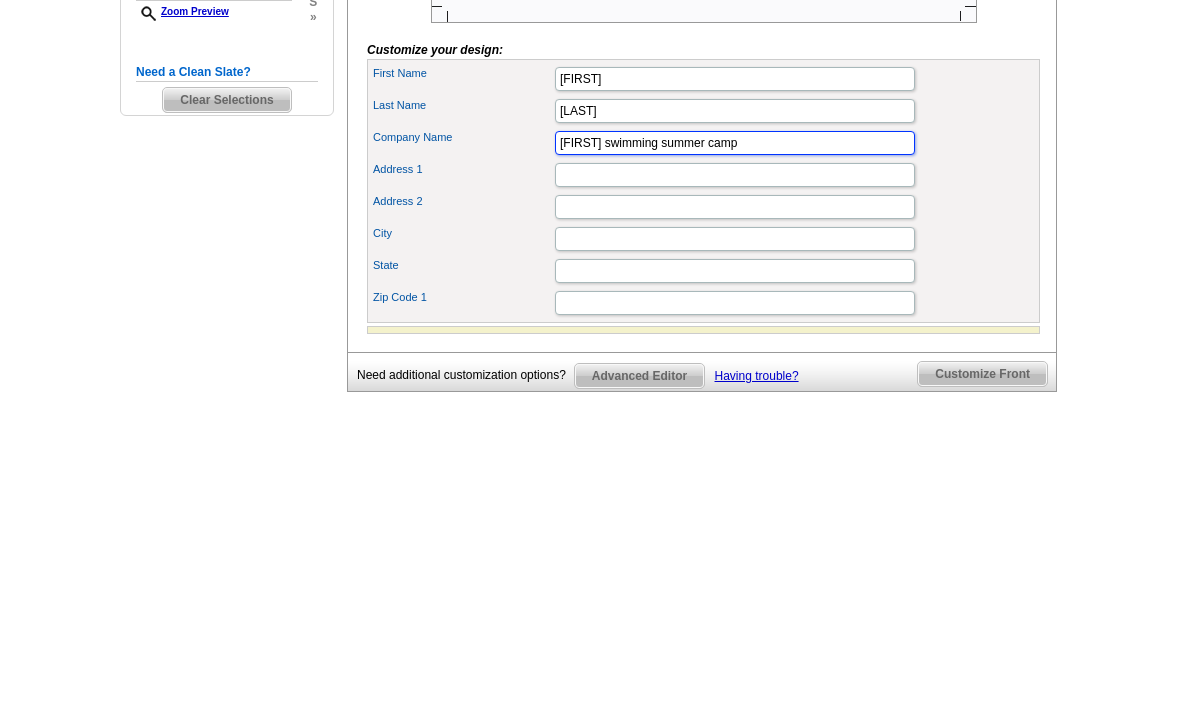 type on "[FIRST] swimming summer camp" 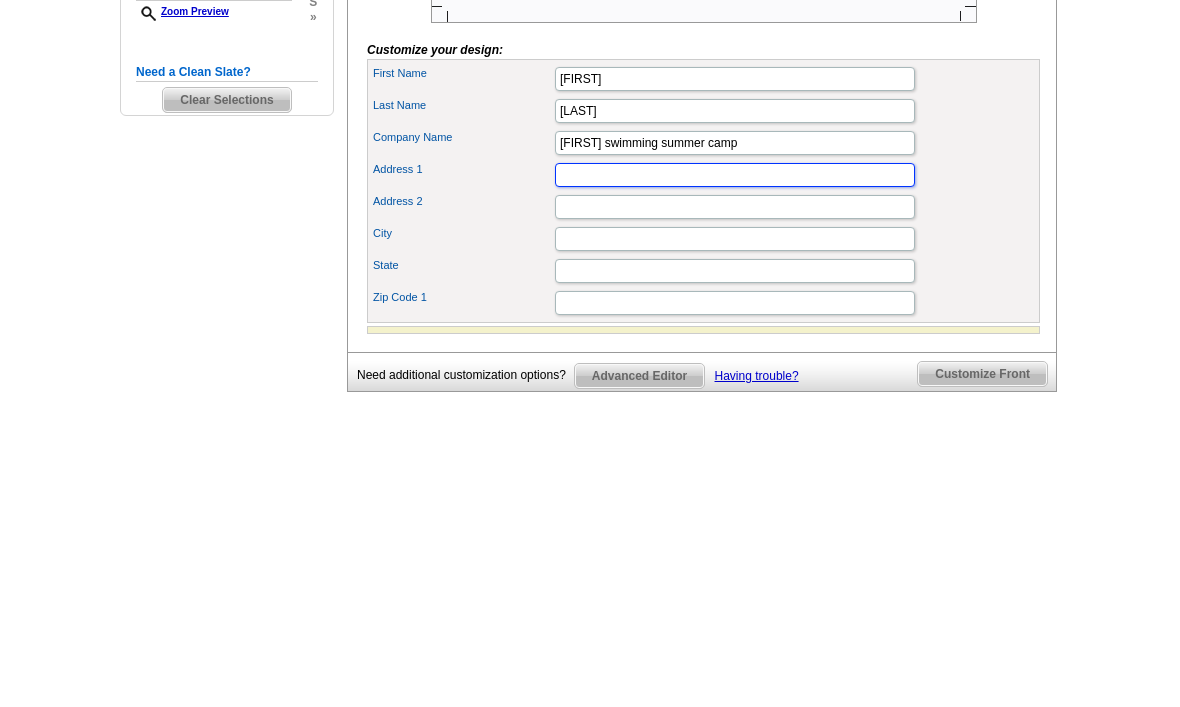 click on "Address 1" at bounding box center [735, 488] 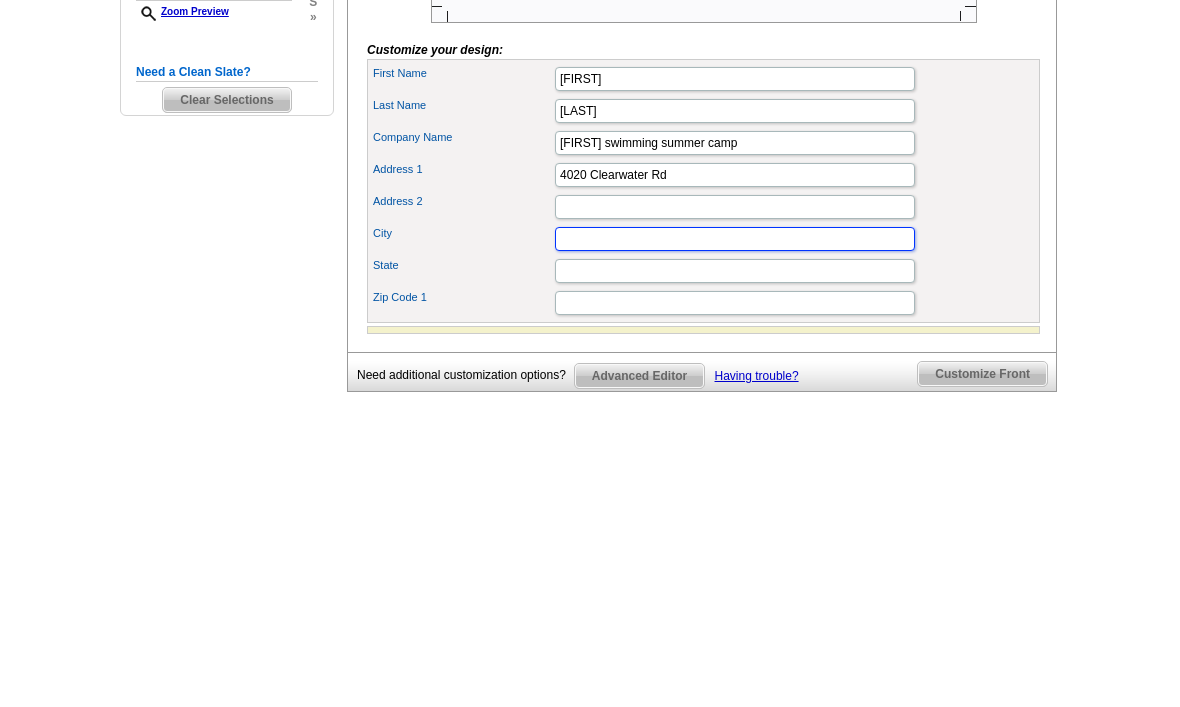 type on "[CITY]" 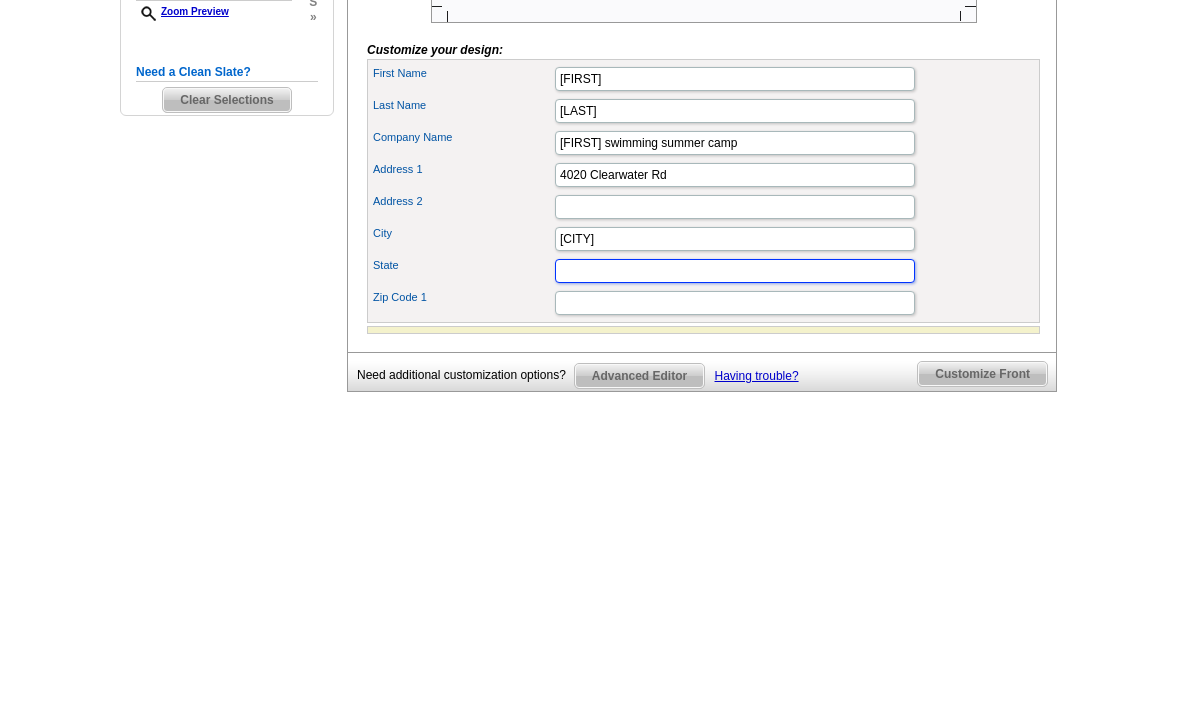 type on "MN" 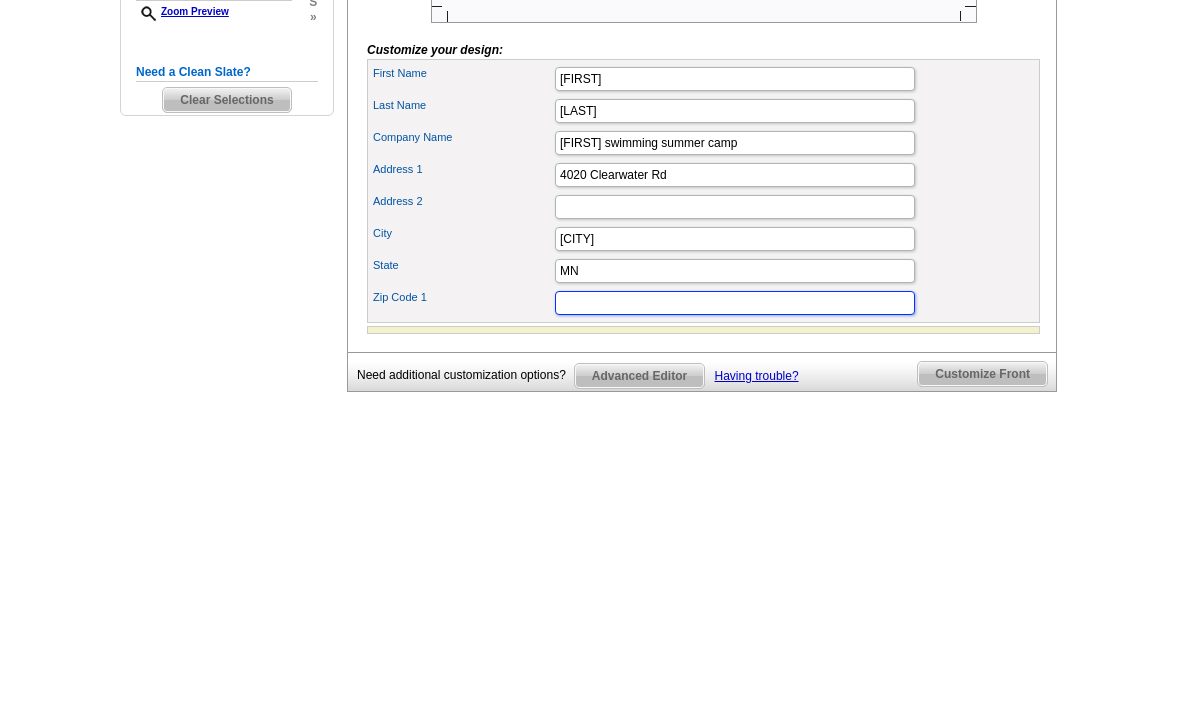 type on "56301" 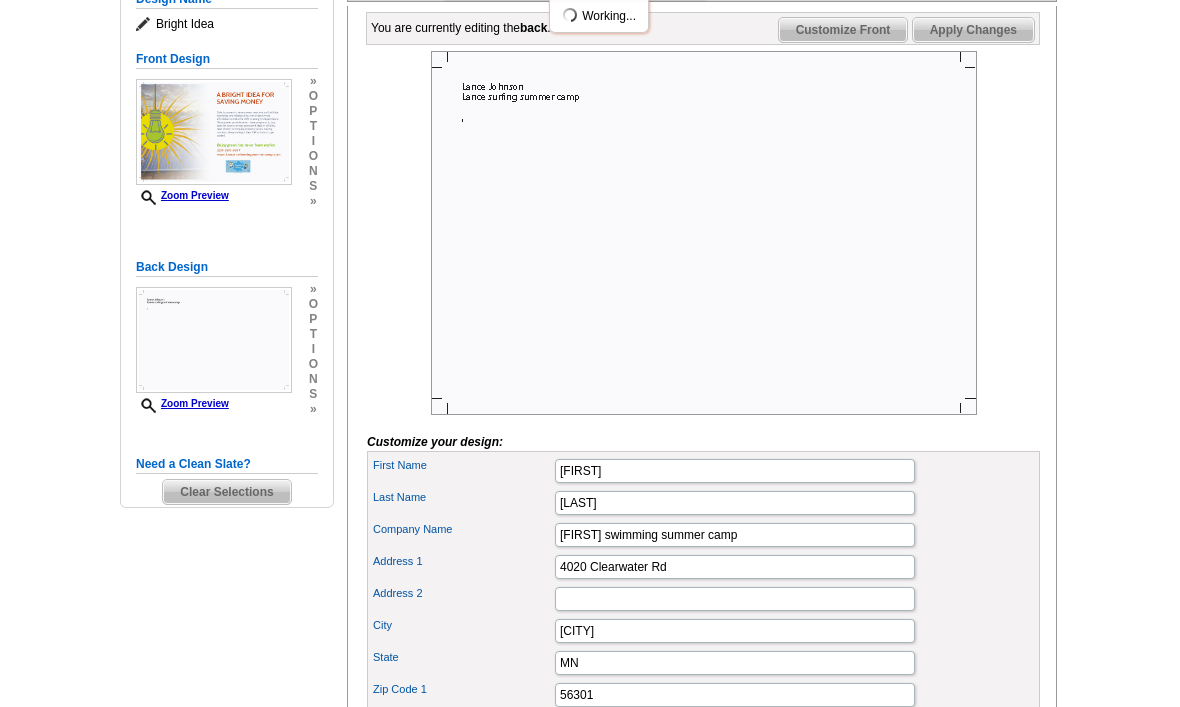scroll, scrollTop: 292, scrollLeft: 0, axis: vertical 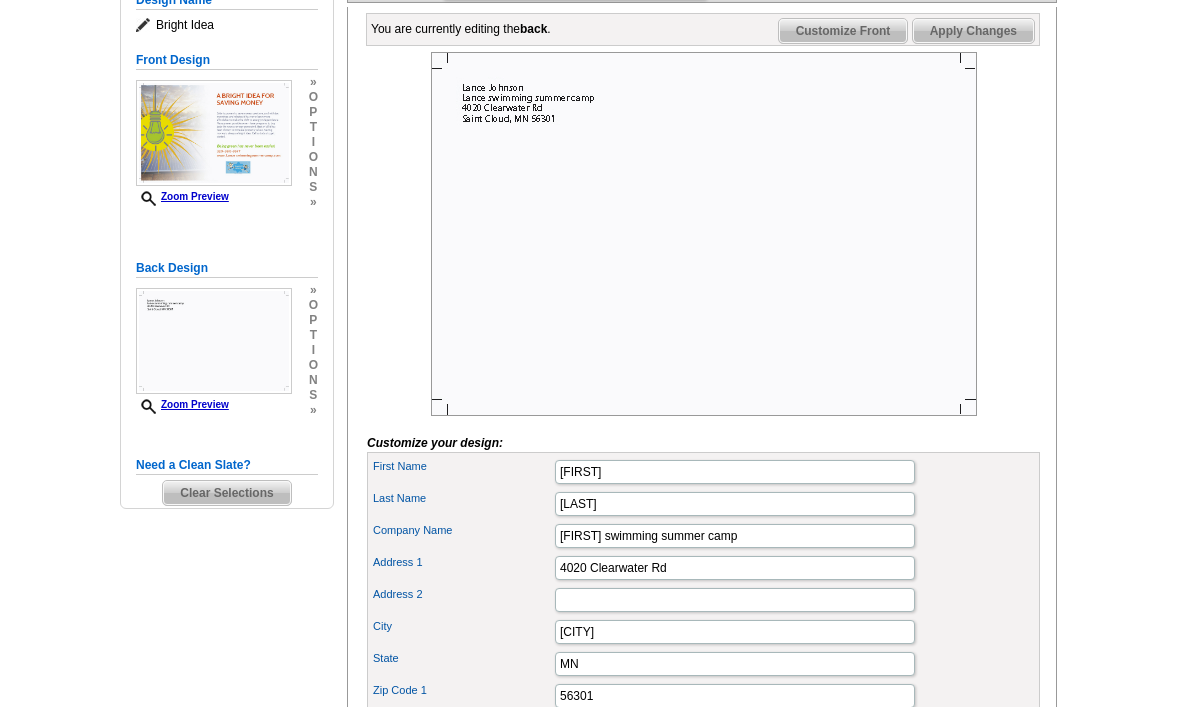 click on "Next   Review Print File" at bounding box center (960, -16) 